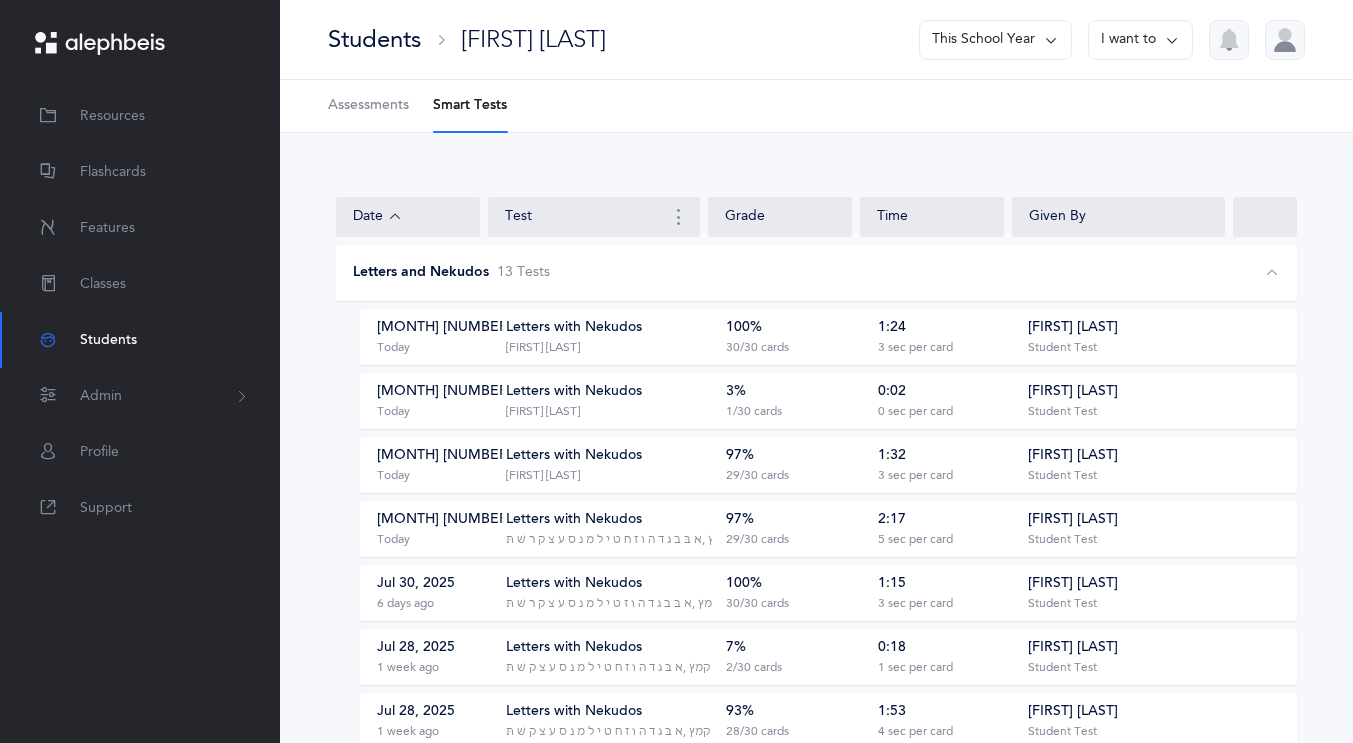 scroll, scrollTop: 219, scrollLeft: 0, axis: vertical 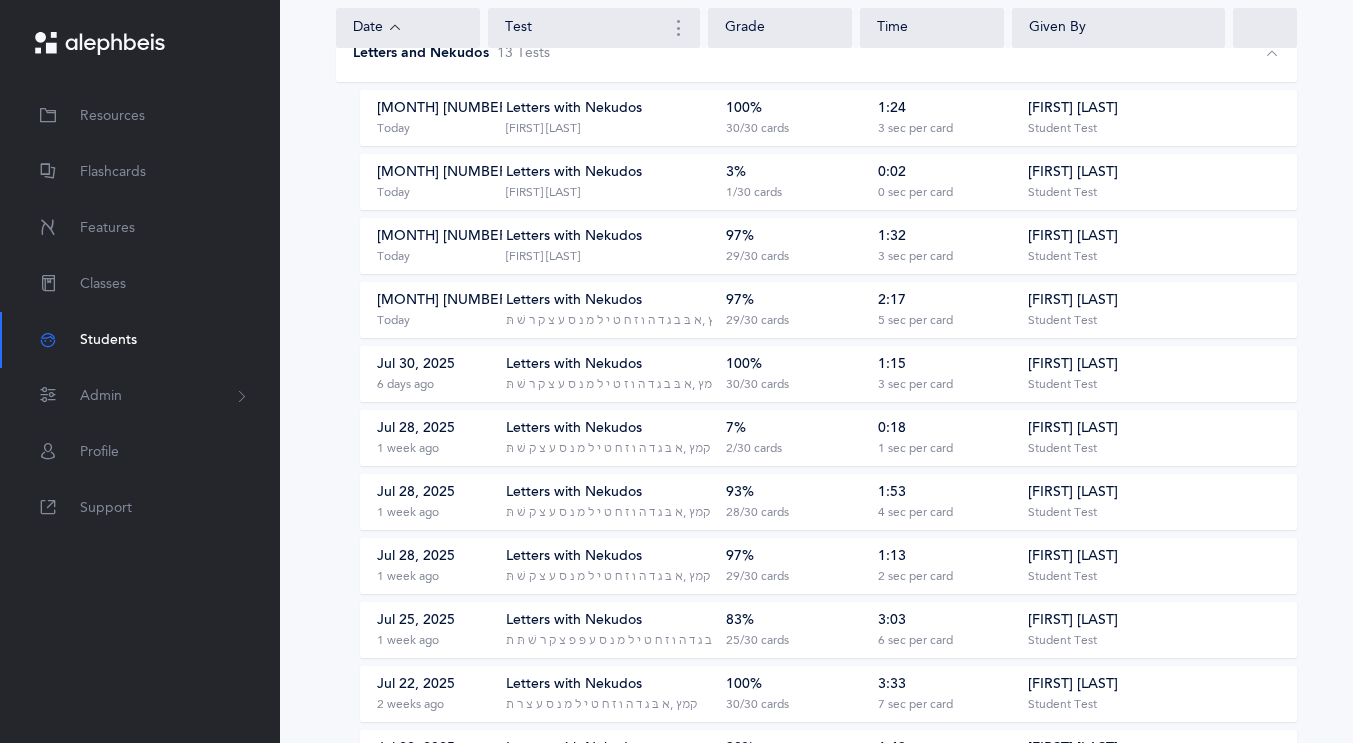 click on "Students" at bounding box center [108, 340] 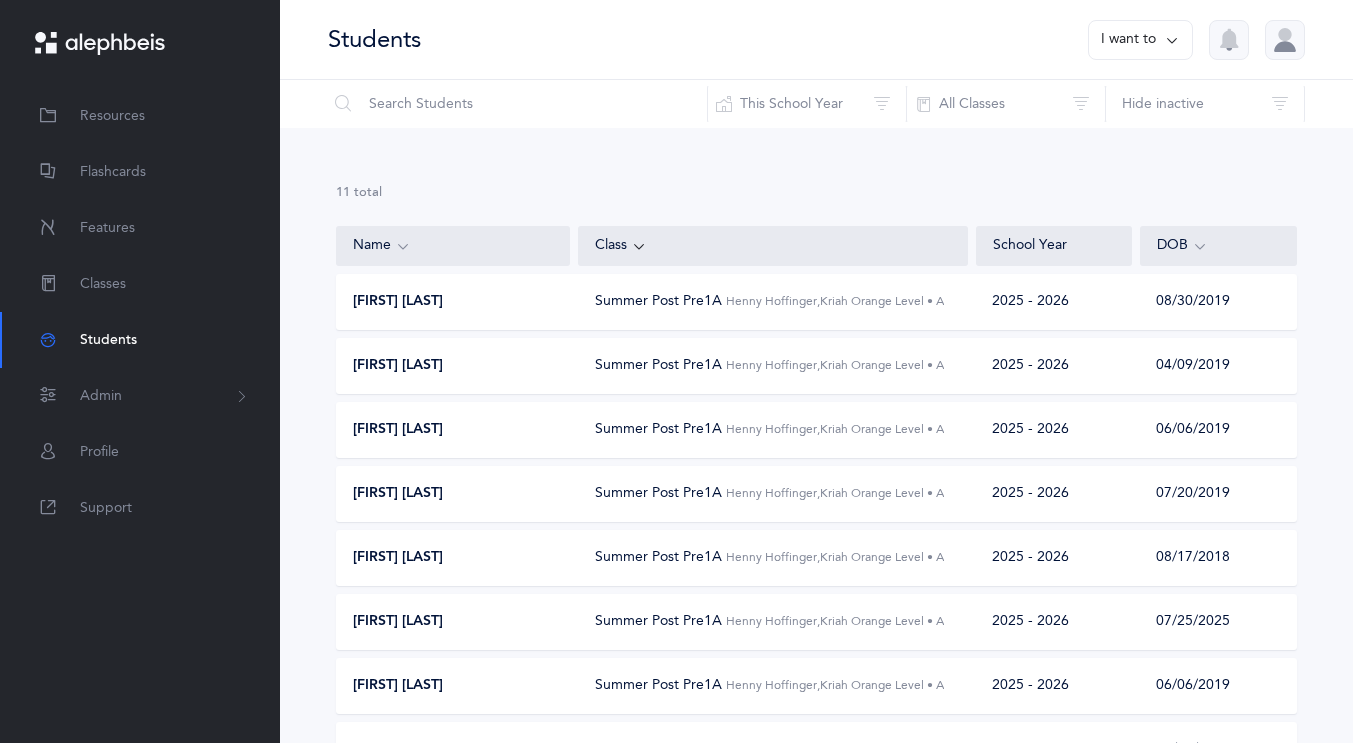 click on "[FIRST] [LAST]" at bounding box center [398, 366] 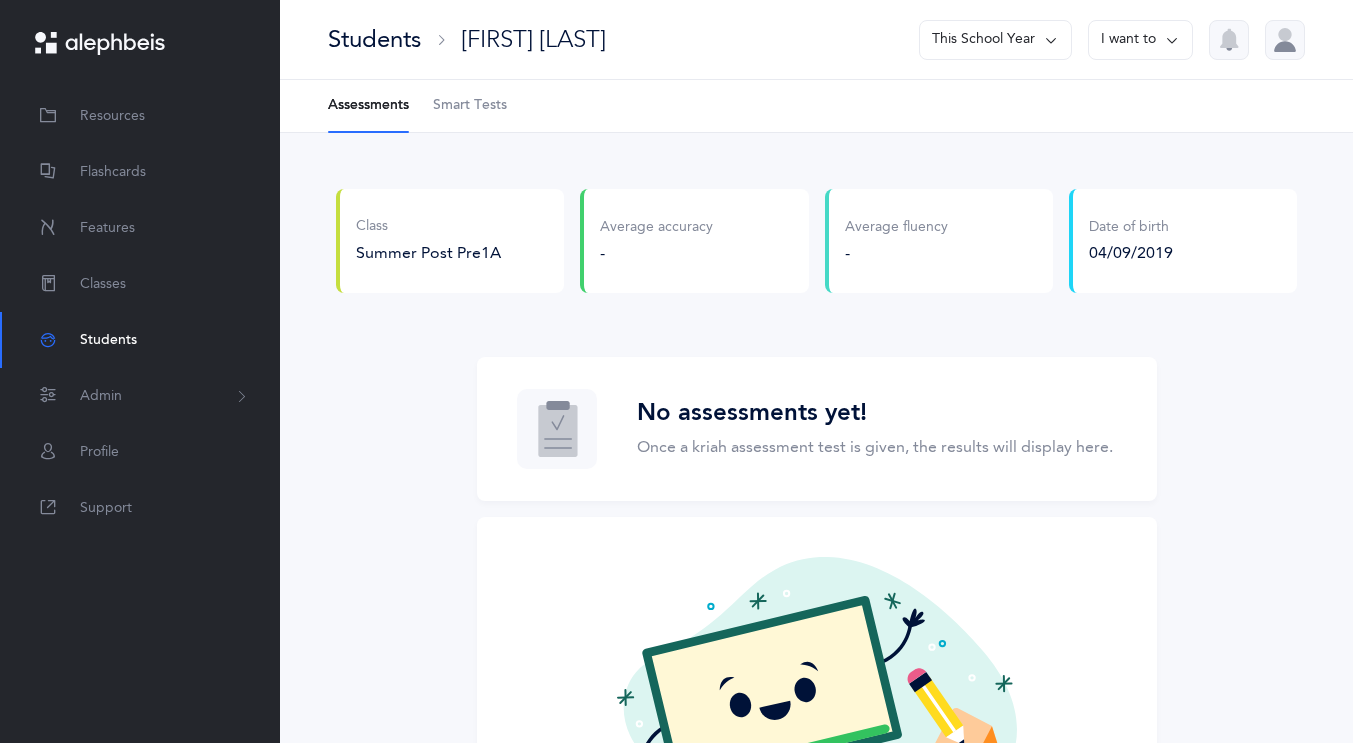 click on "Smart Tests" at bounding box center (470, 106) 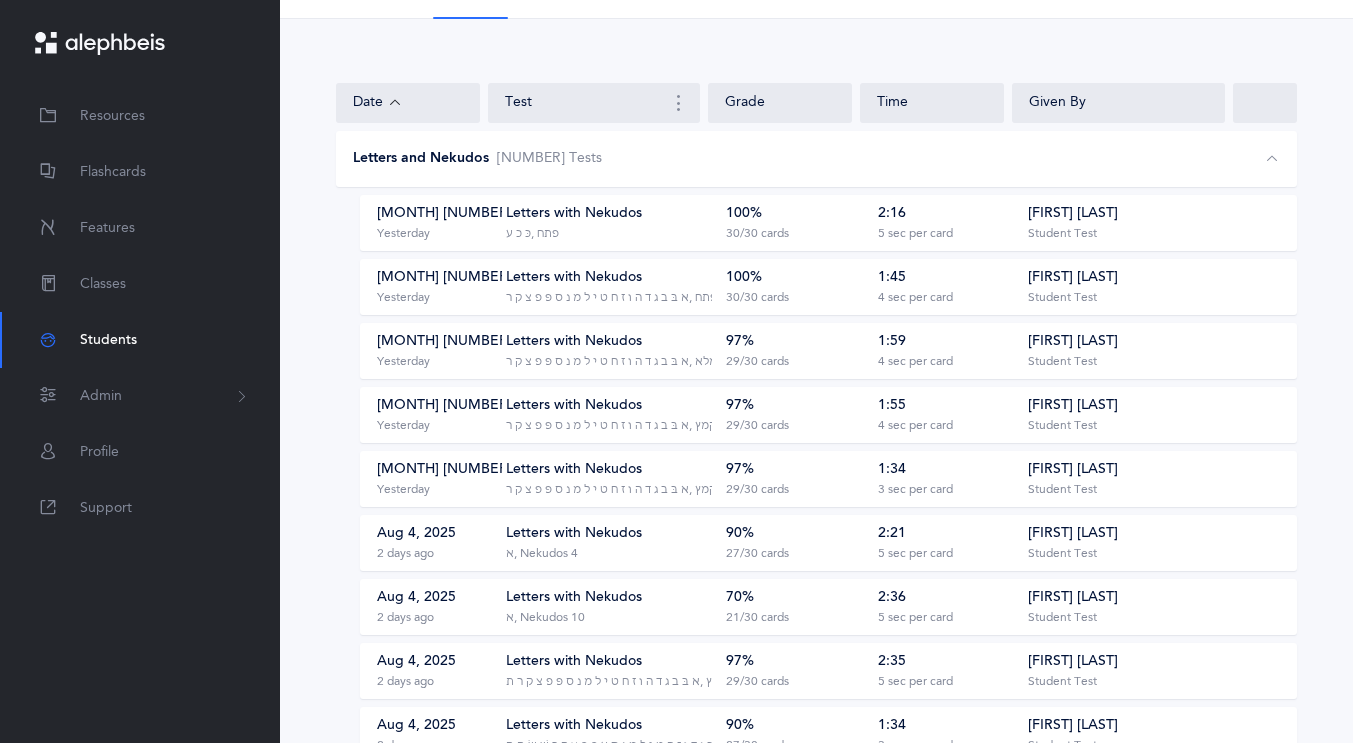 scroll, scrollTop: 112, scrollLeft: 0, axis: vertical 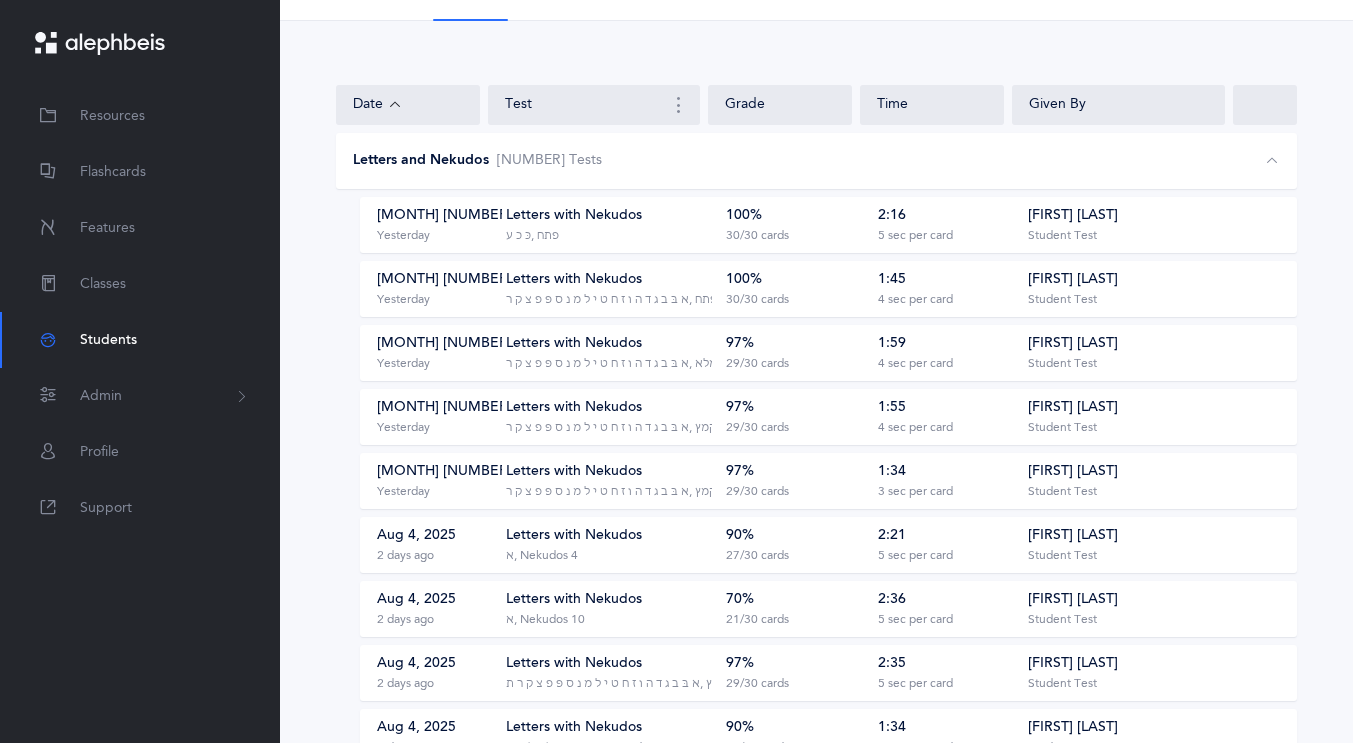 click on "[HEBREW_LETTERS], [HEBREW_VOWEL_PATAL" at bounding box center [611, 300] 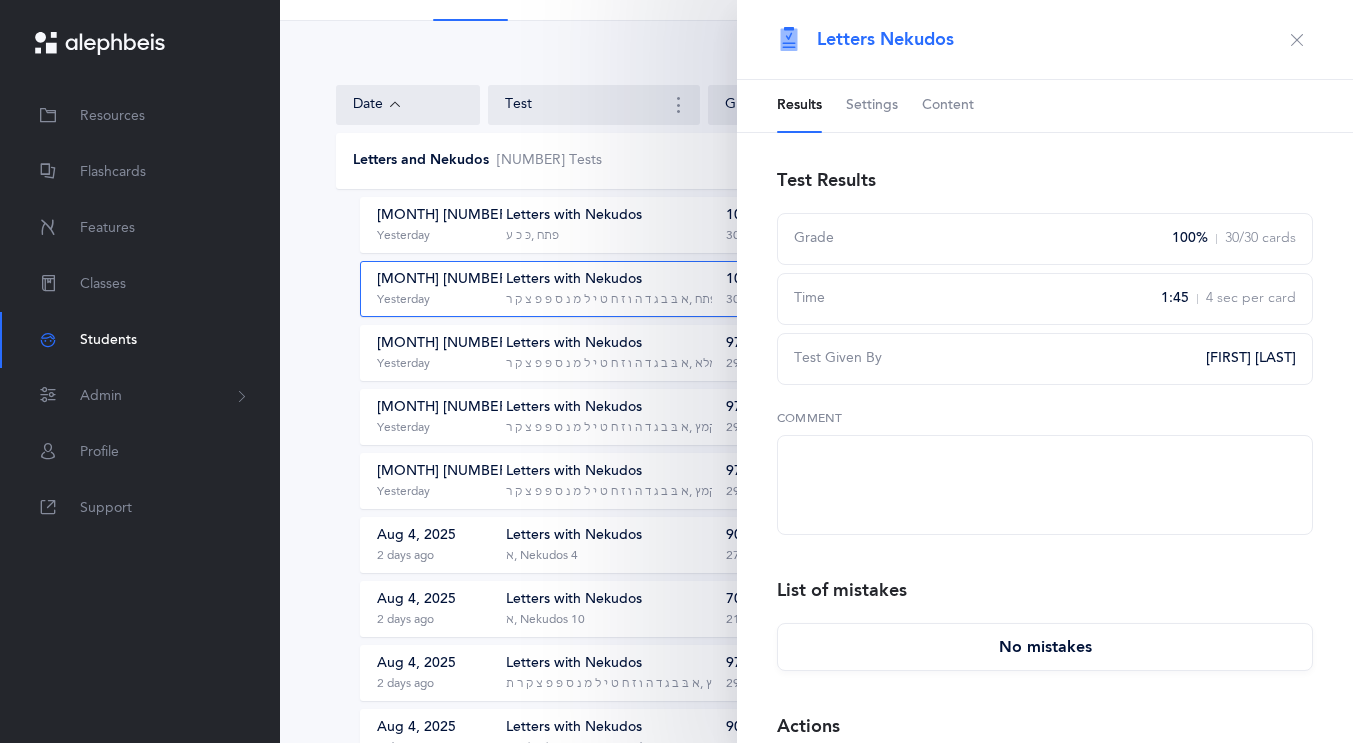 click on "Settings" at bounding box center [872, 106] 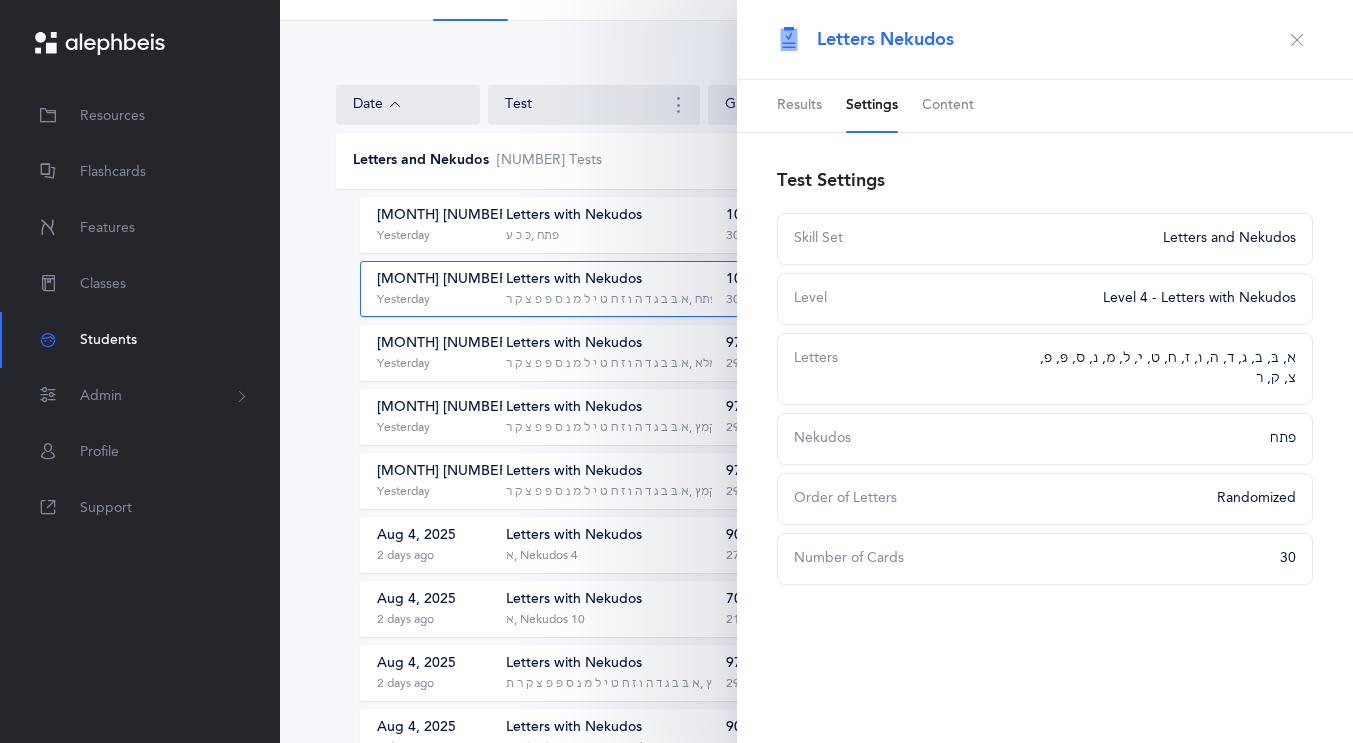 click at bounding box center [1297, 40] 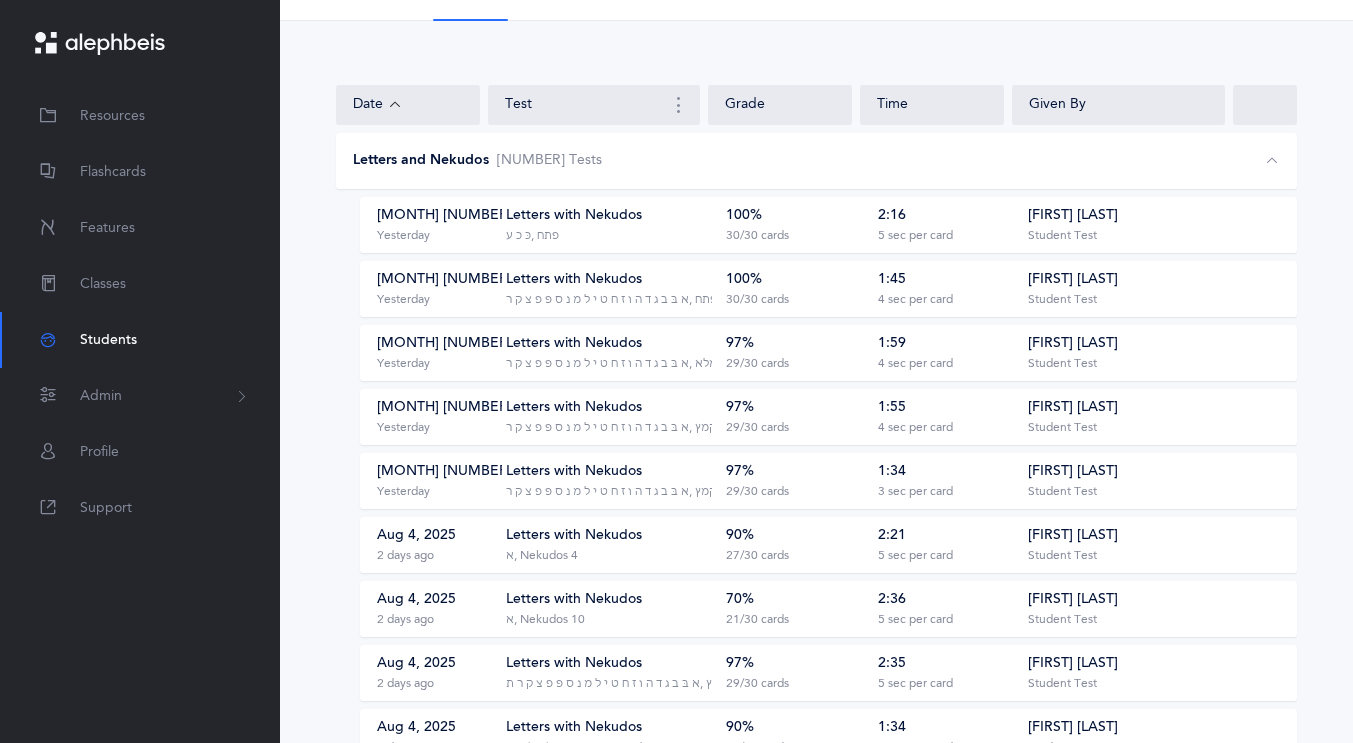 click on "‭‫כּ כ ע‬, ‭‫פתח" at bounding box center [532, 236] 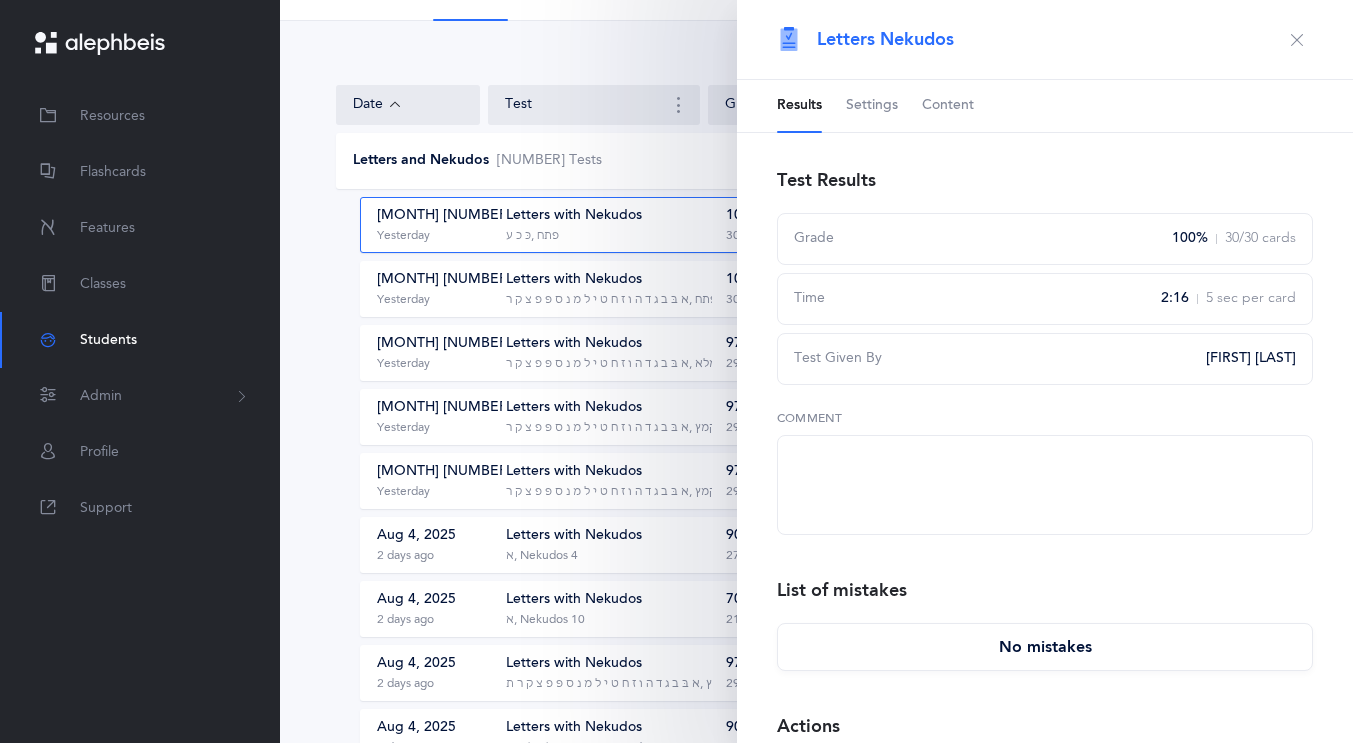 click on "Settings" at bounding box center [872, 106] 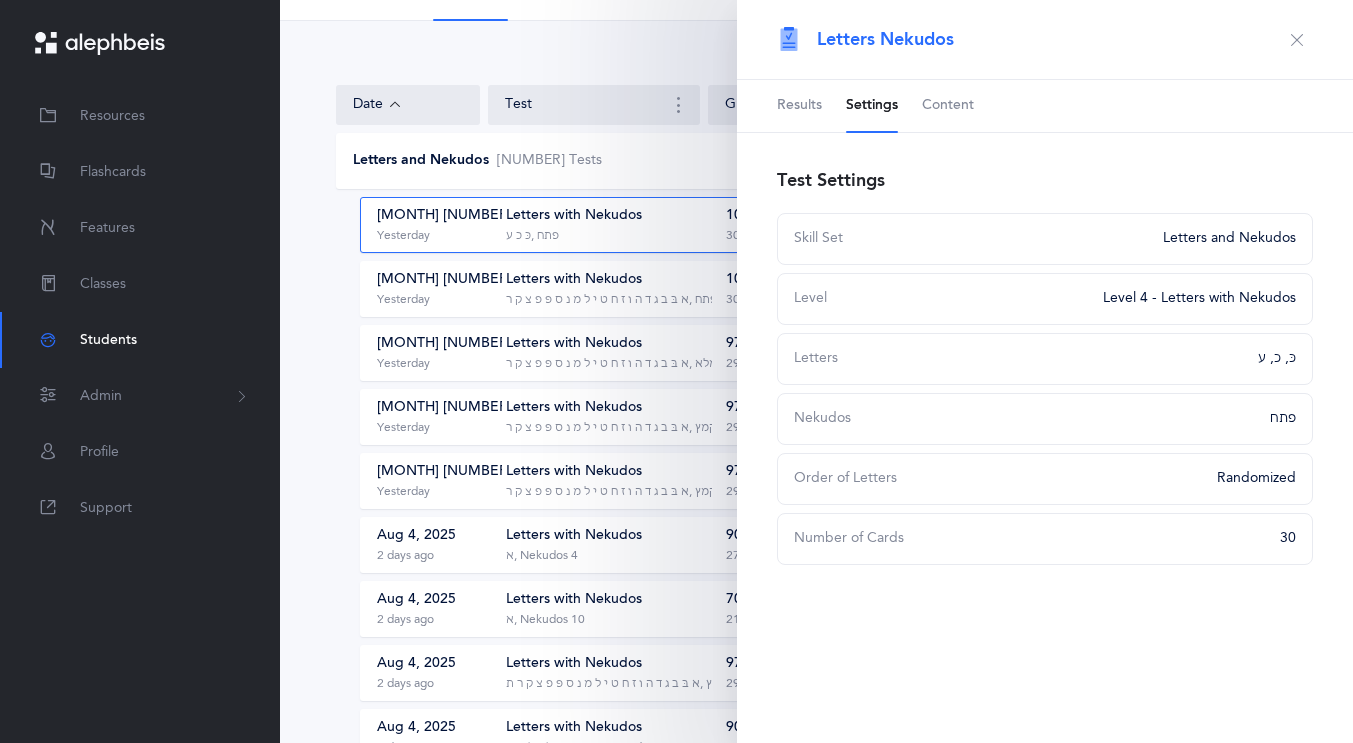click on "Content" at bounding box center (948, 106) 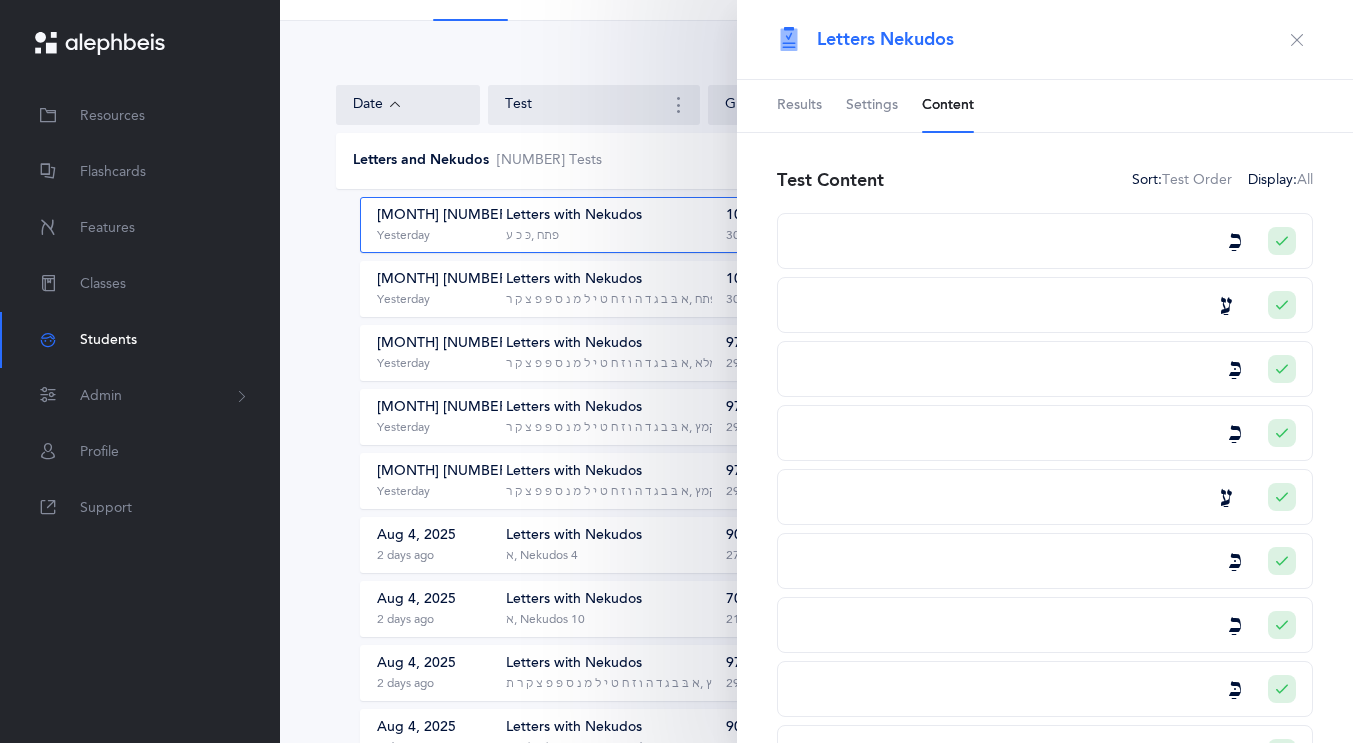 click on "Results" at bounding box center [799, 106] 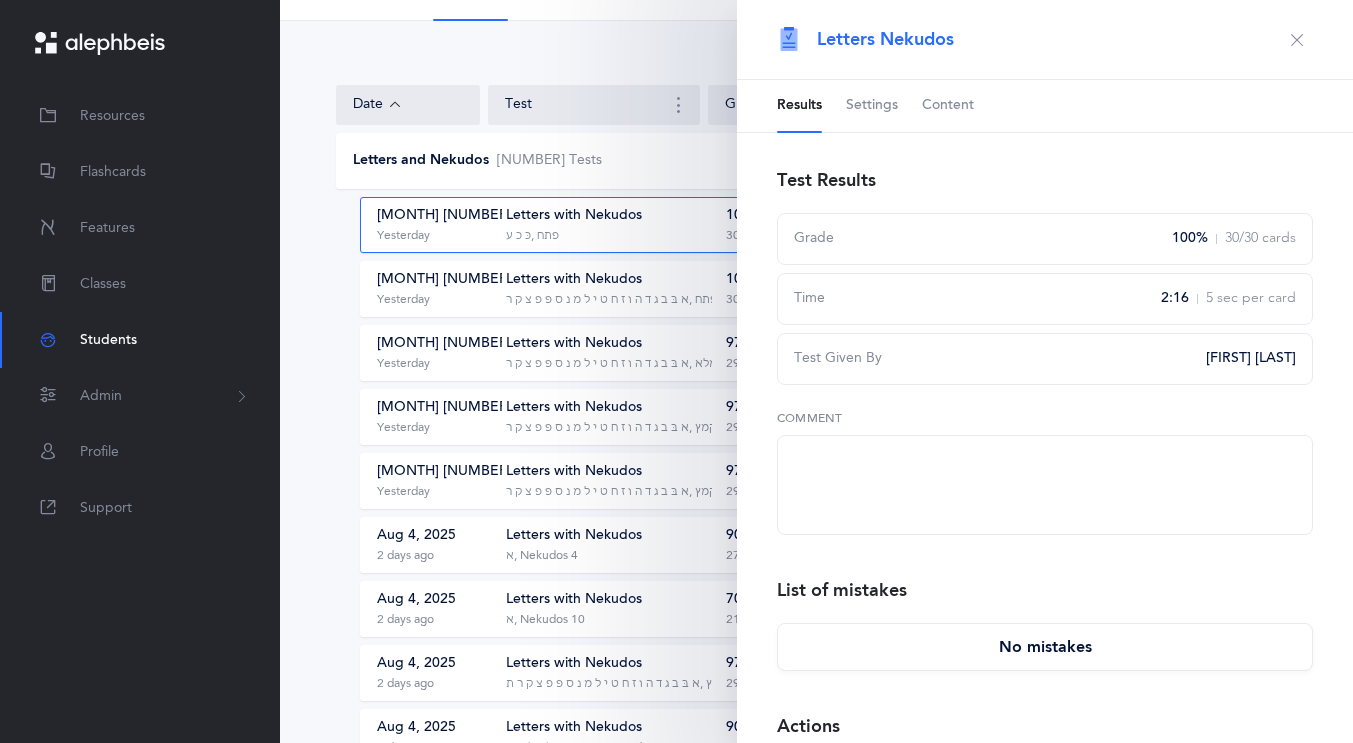 click at bounding box center [1297, 40] 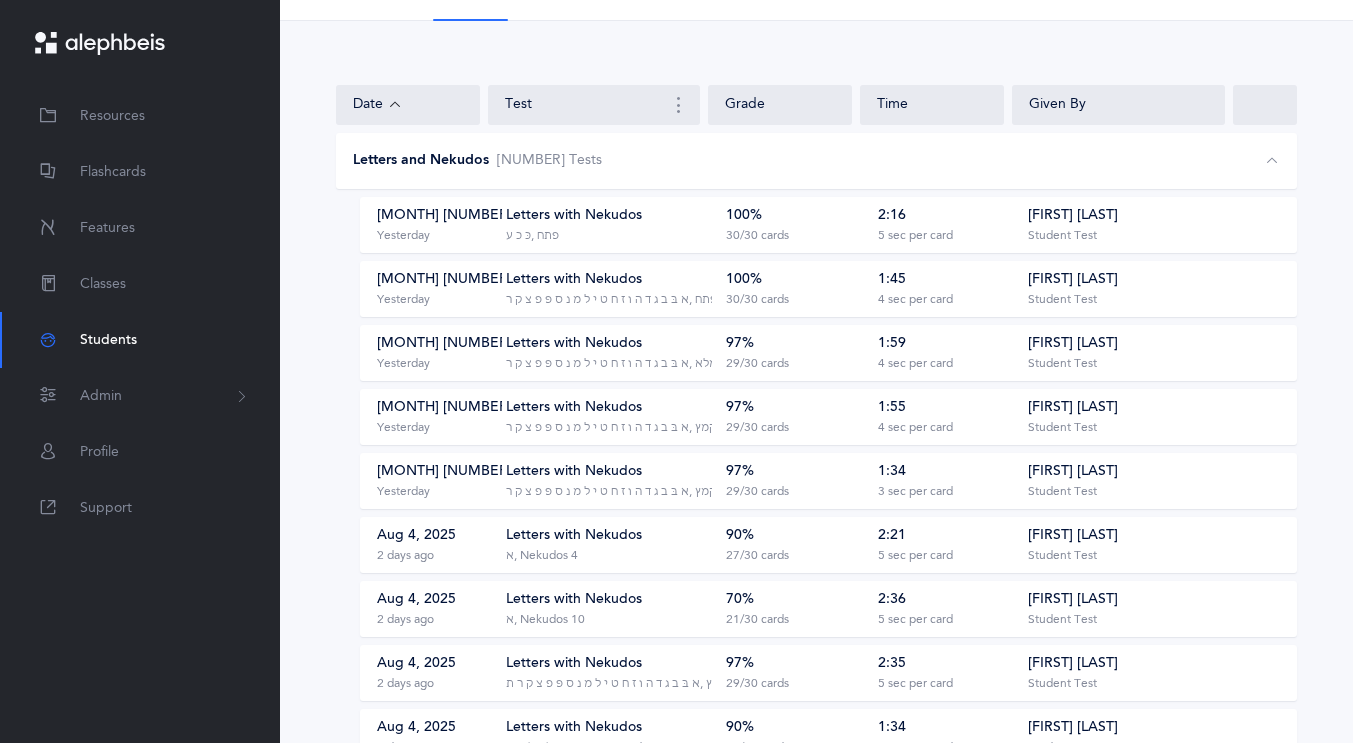 click on "Letters with Nekudos
‭‫כּ כ ע‬, ‭‫פתח" at bounding box center (609, 225) 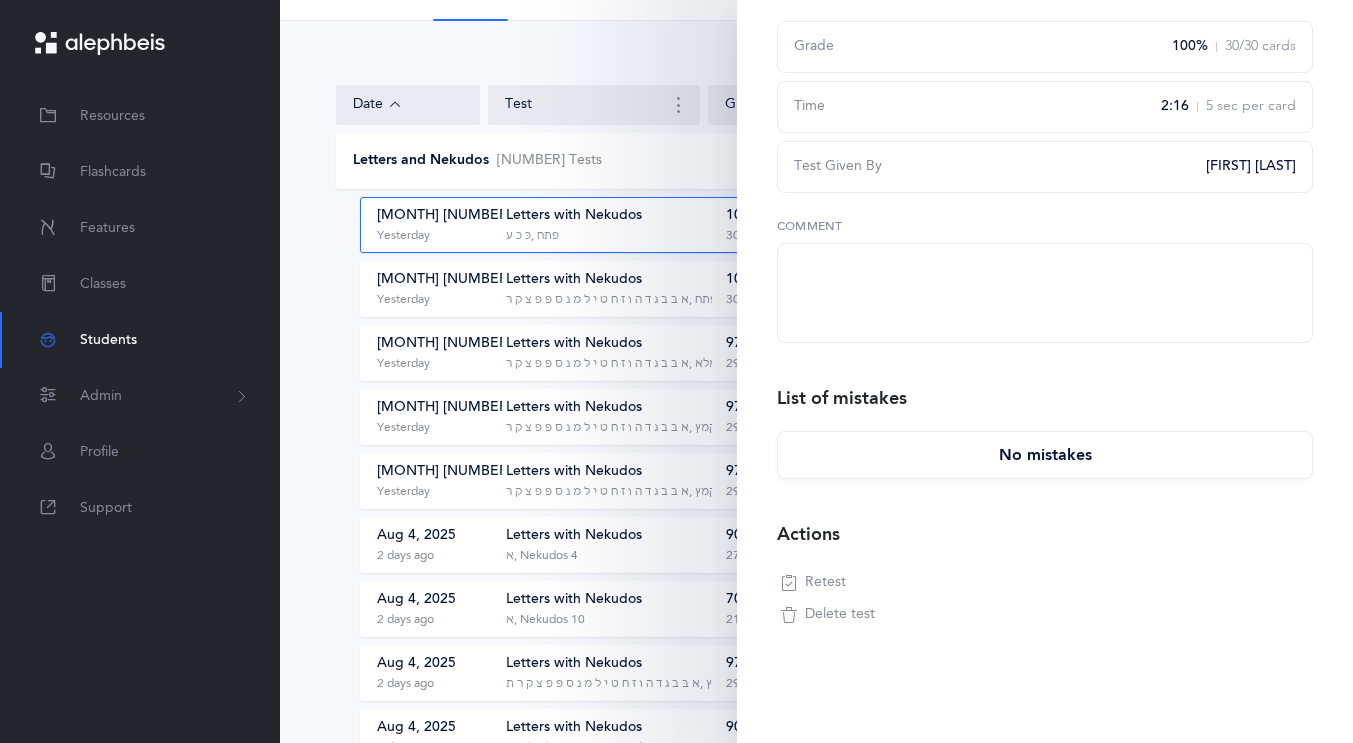 scroll, scrollTop: 190, scrollLeft: 0, axis: vertical 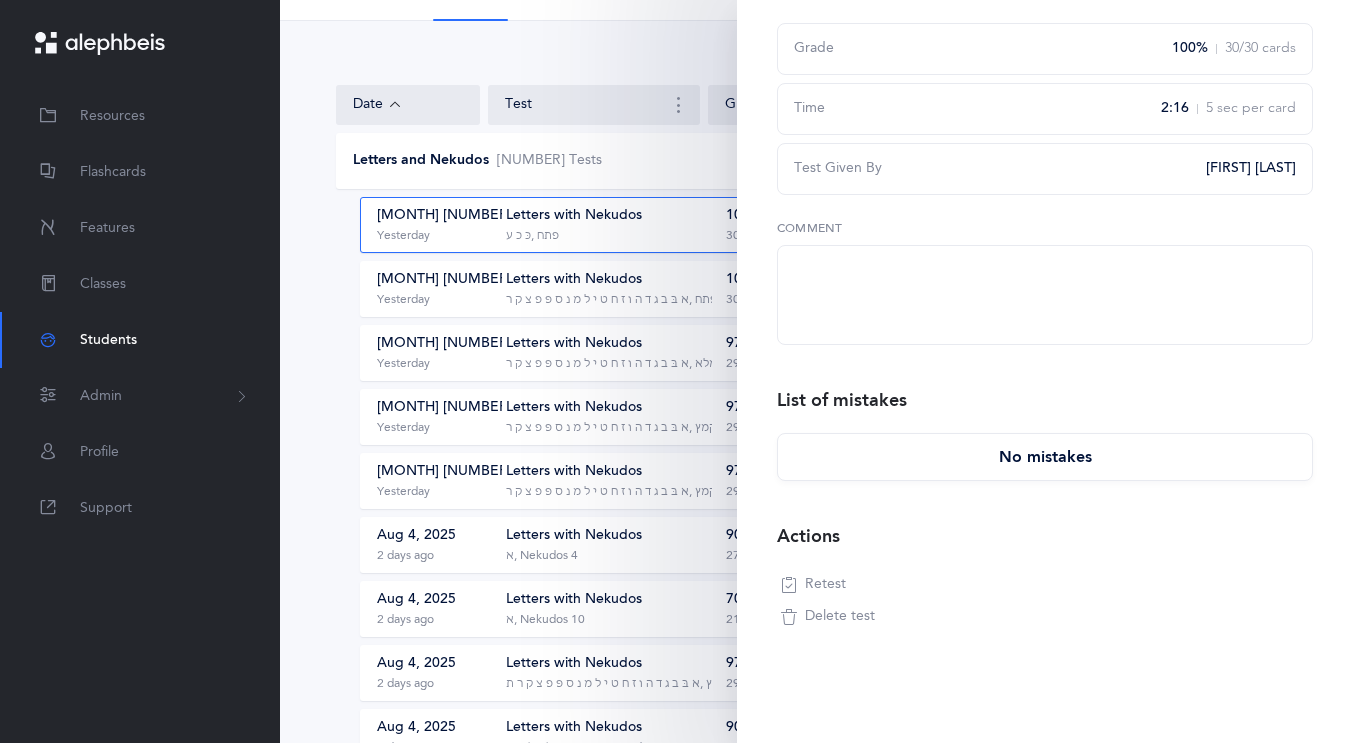click on "Retest" at bounding box center (825, 585) 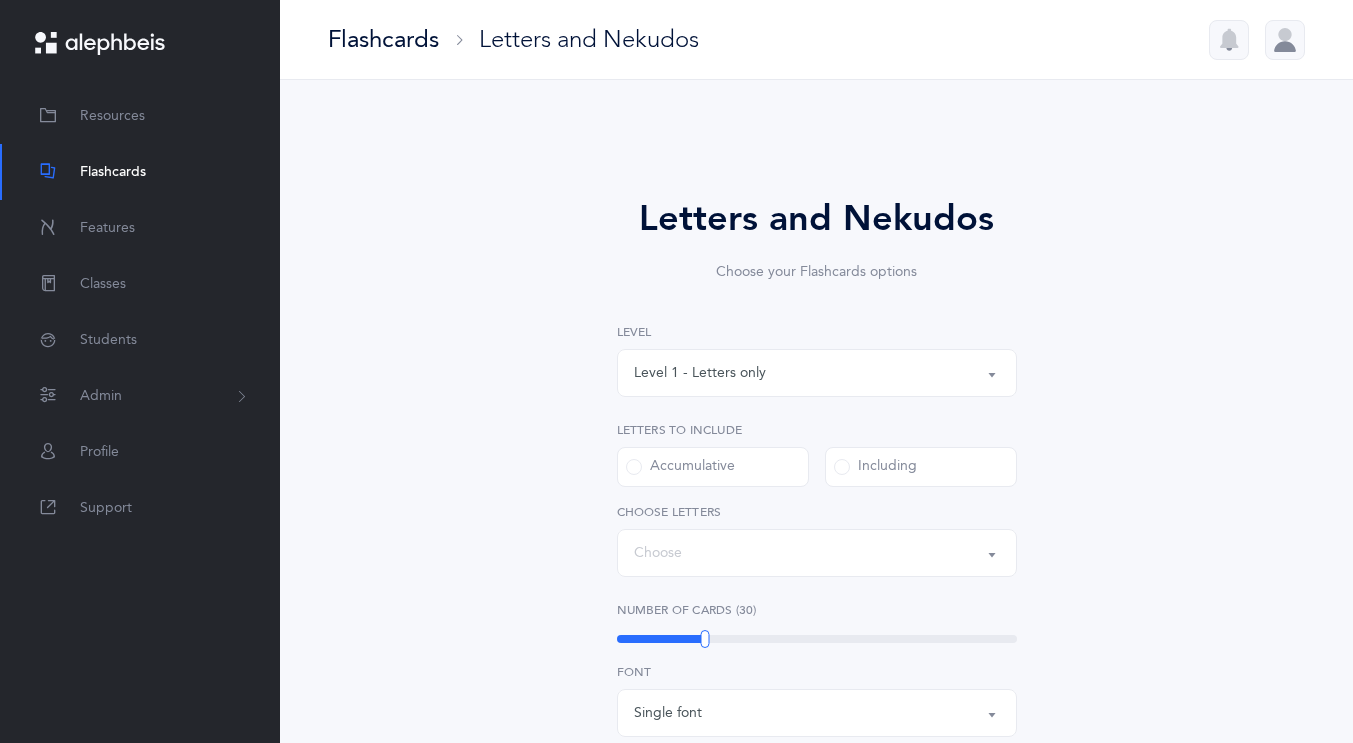 select 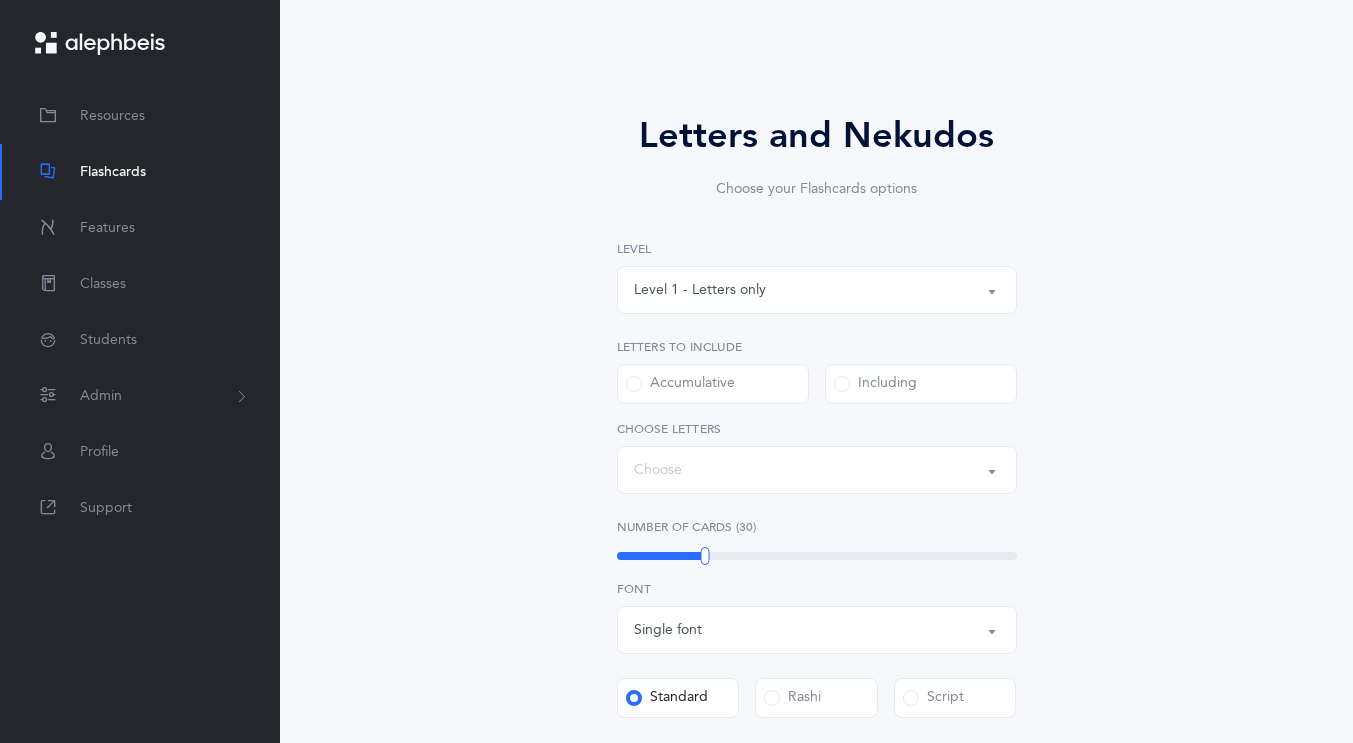 select on "29" 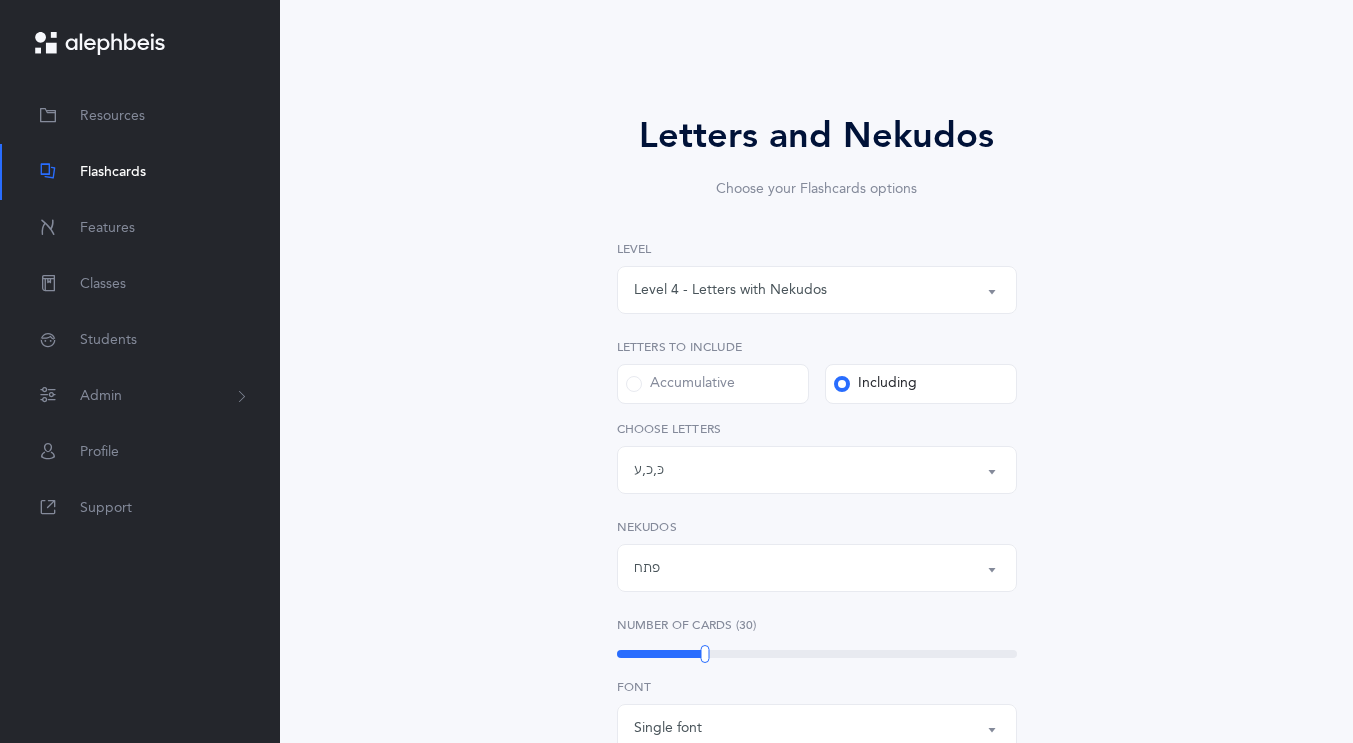 scroll, scrollTop: 210, scrollLeft: 0, axis: vertical 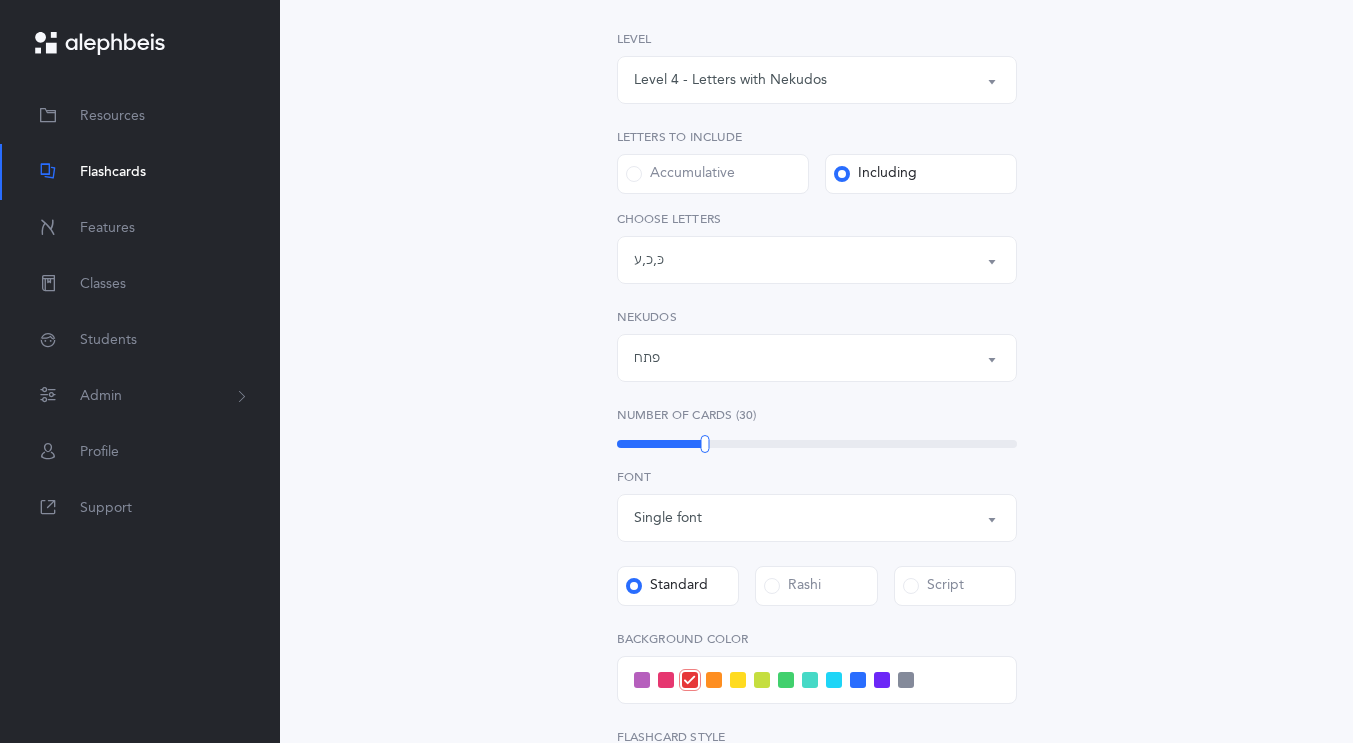 select on "14292" 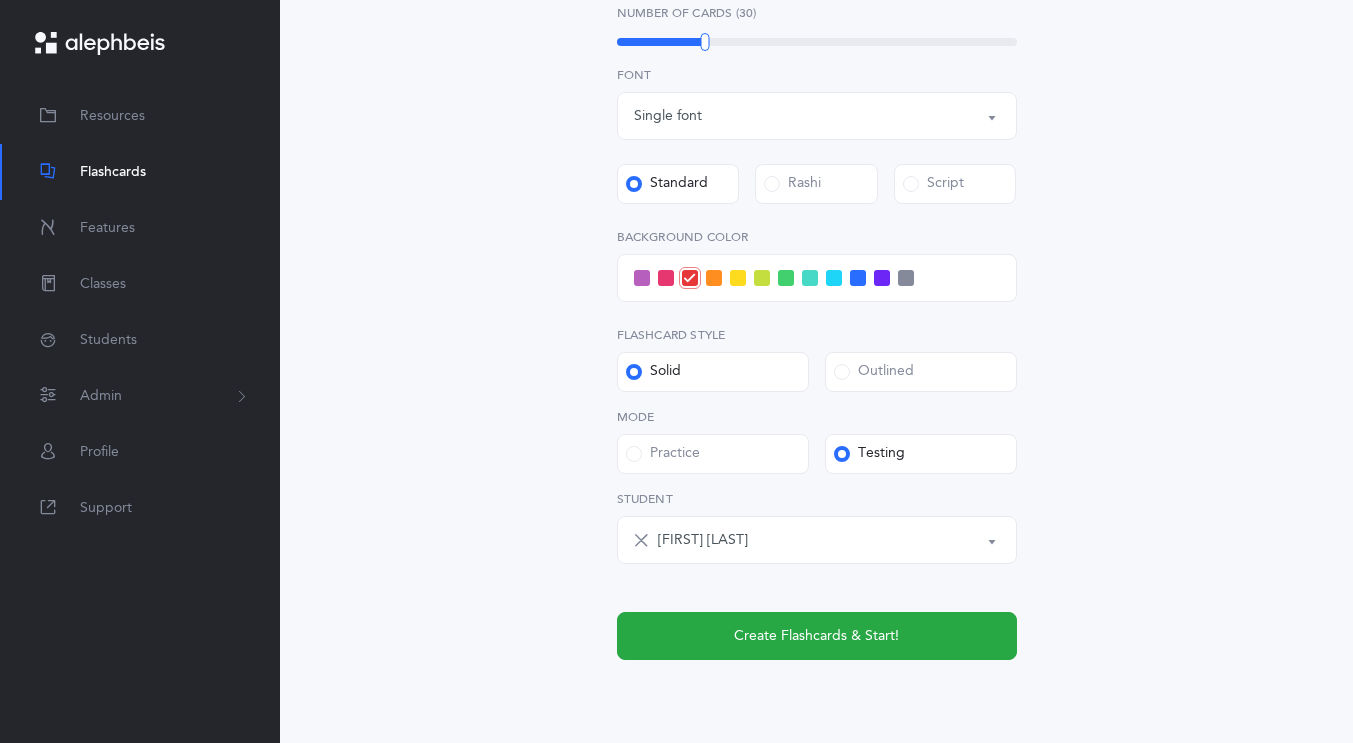 scroll, scrollTop: 714, scrollLeft: 0, axis: vertical 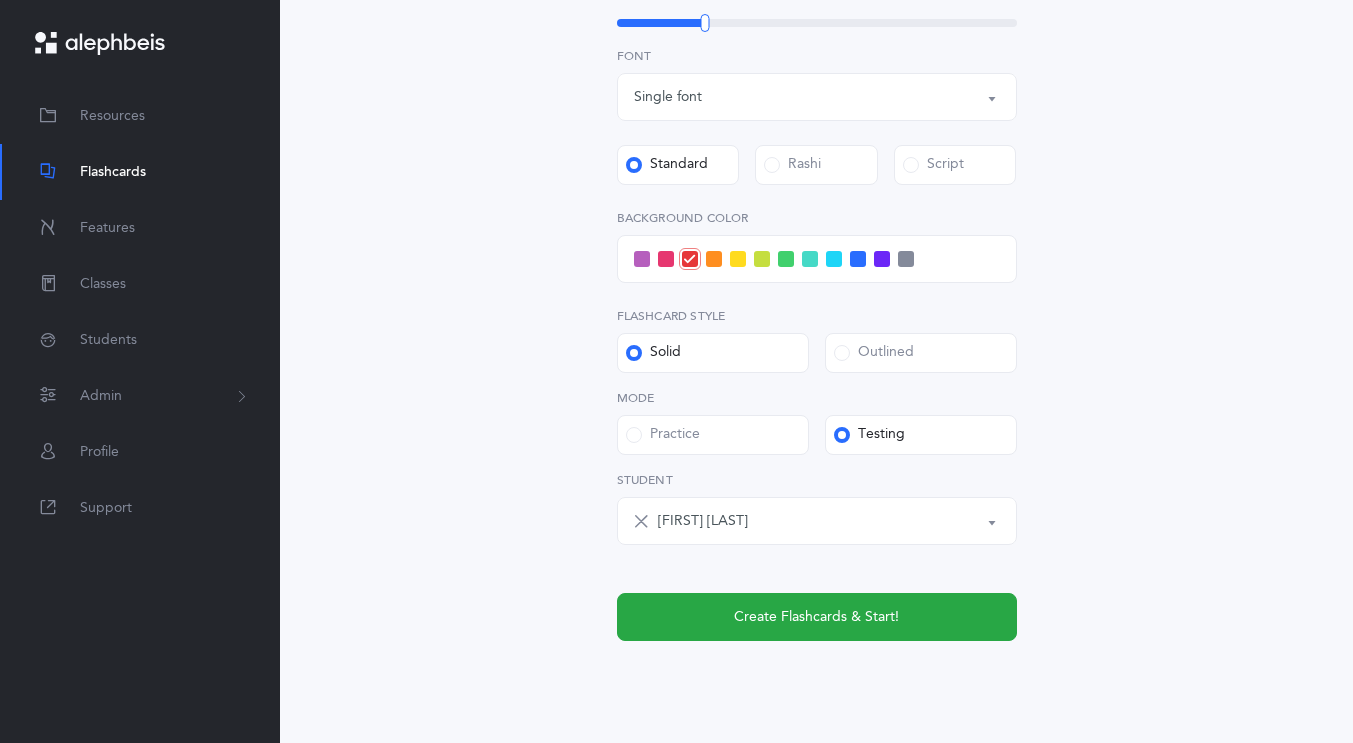 click at bounding box center [906, 259] 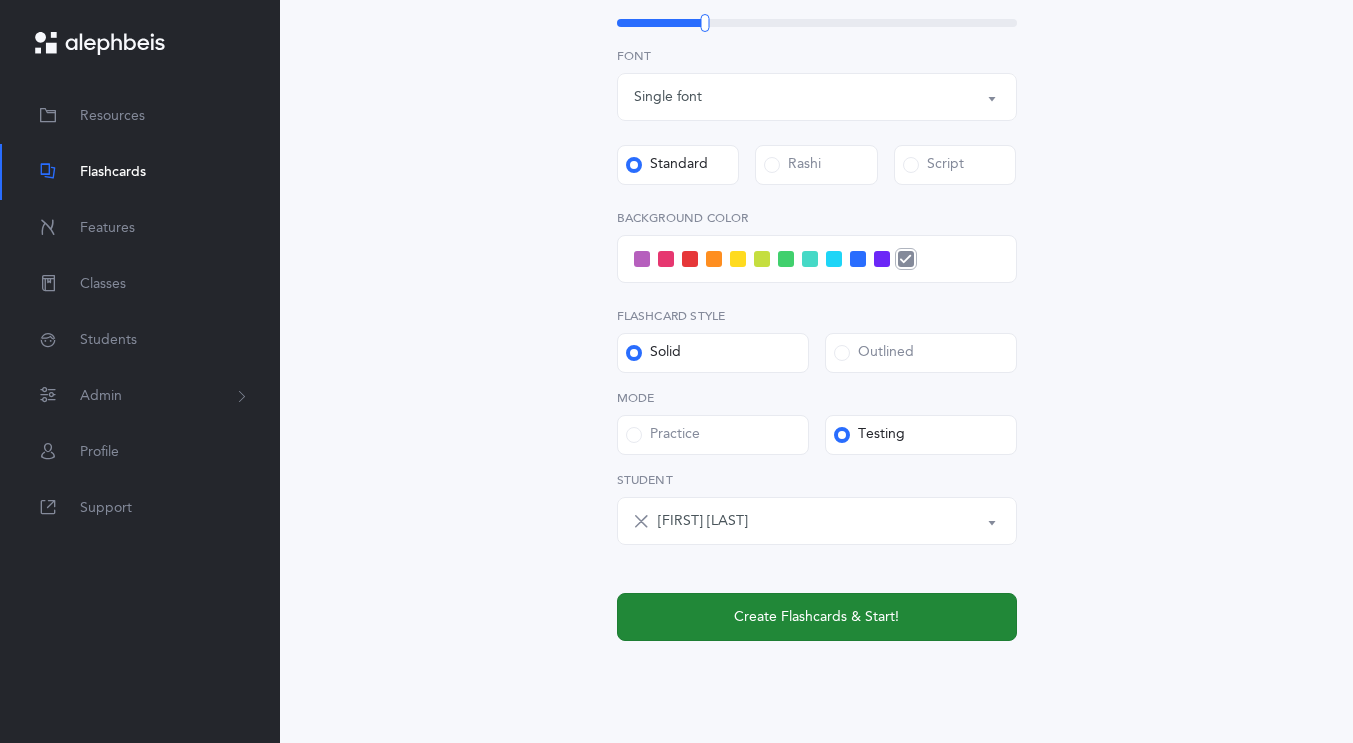 click on "Create Flashcards & Start!" at bounding box center (816, 617) 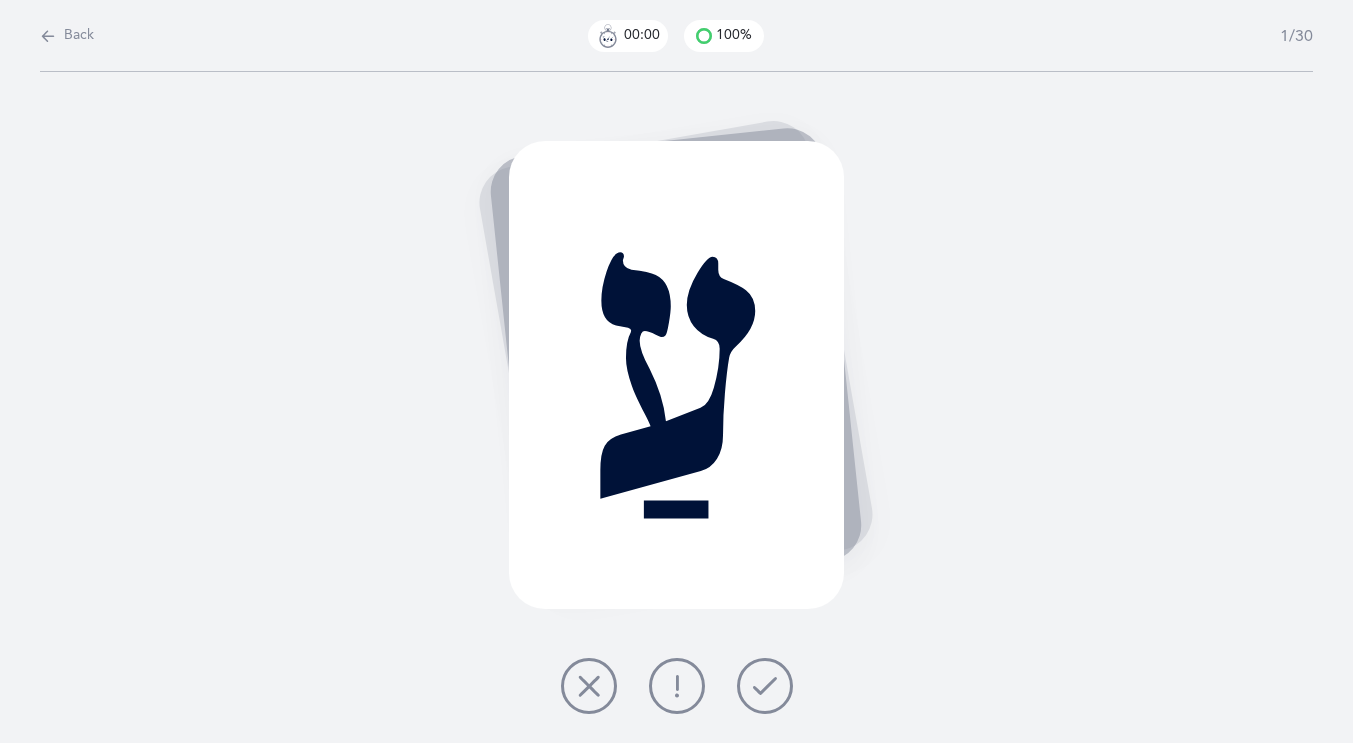 scroll, scrollTop: 0, scrollLeft: 0, axis: both 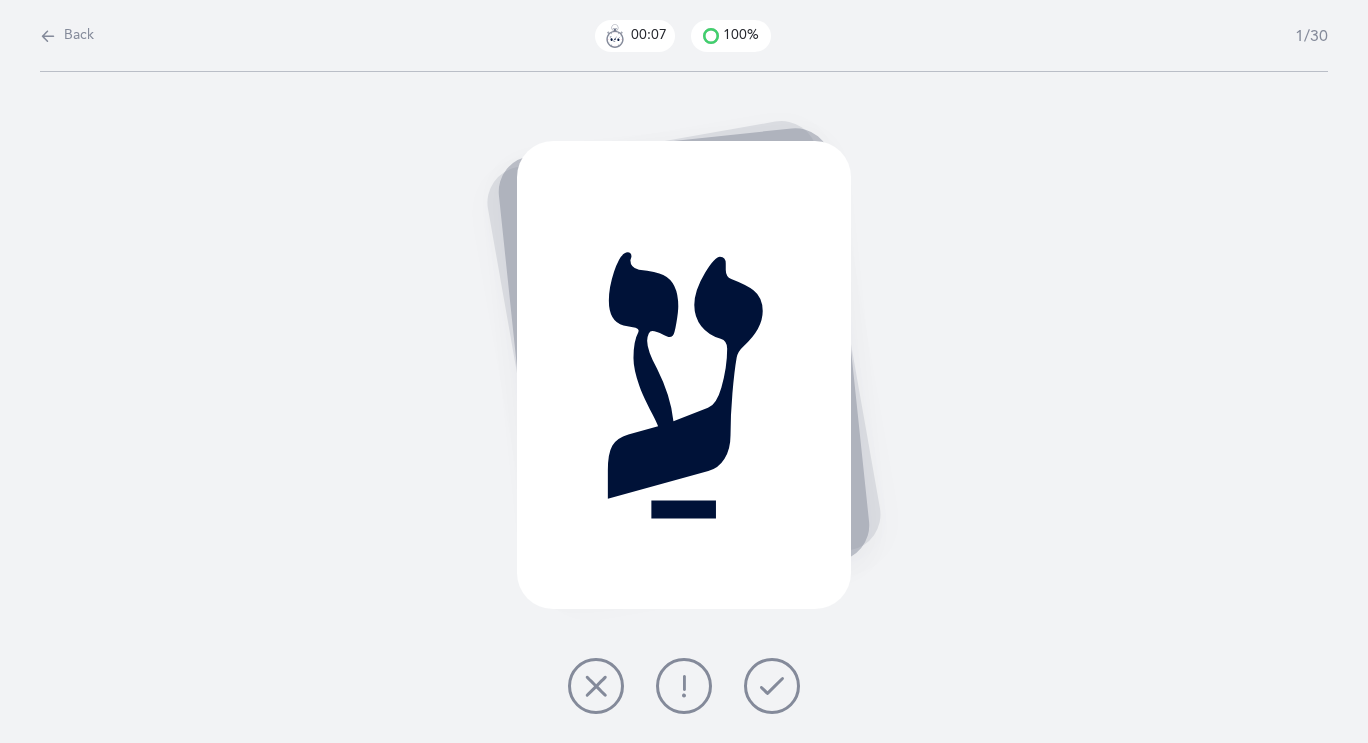 click at bounding box center (684, 686) 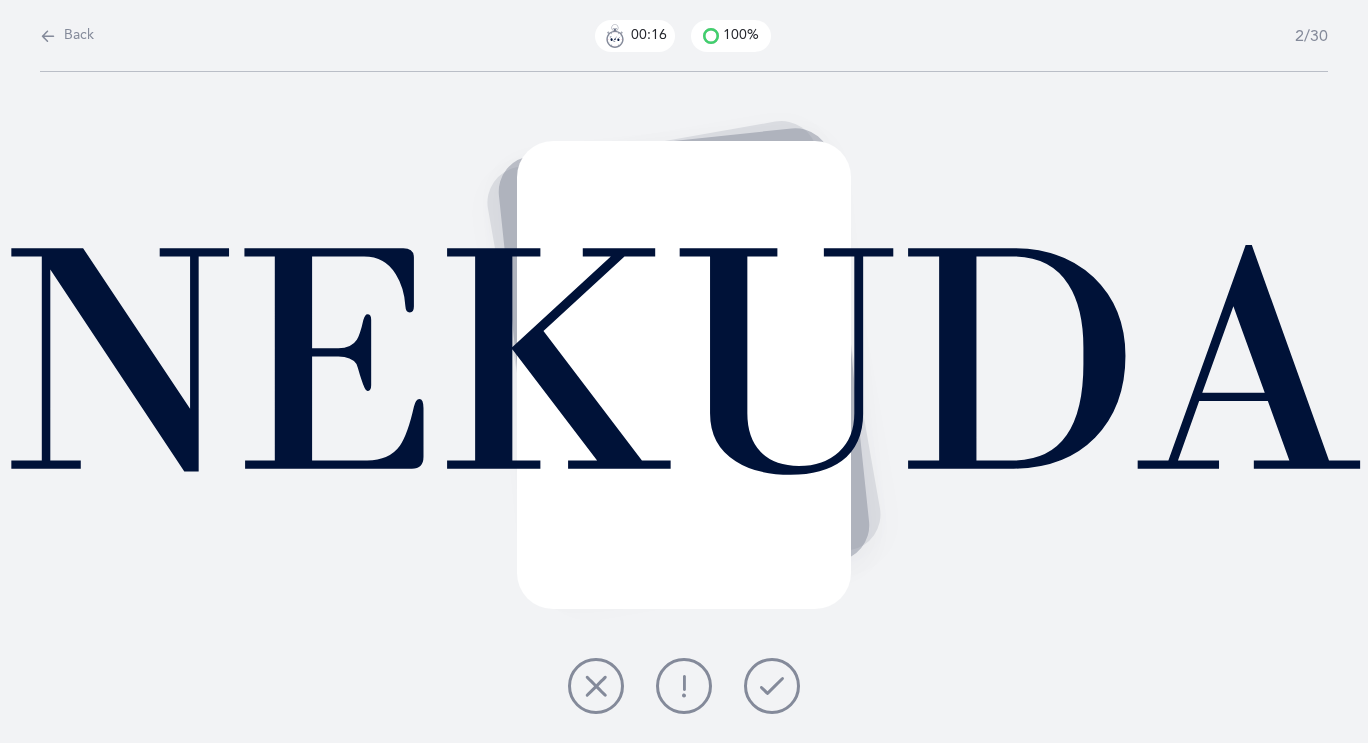 click at bounding box center (772, 686) 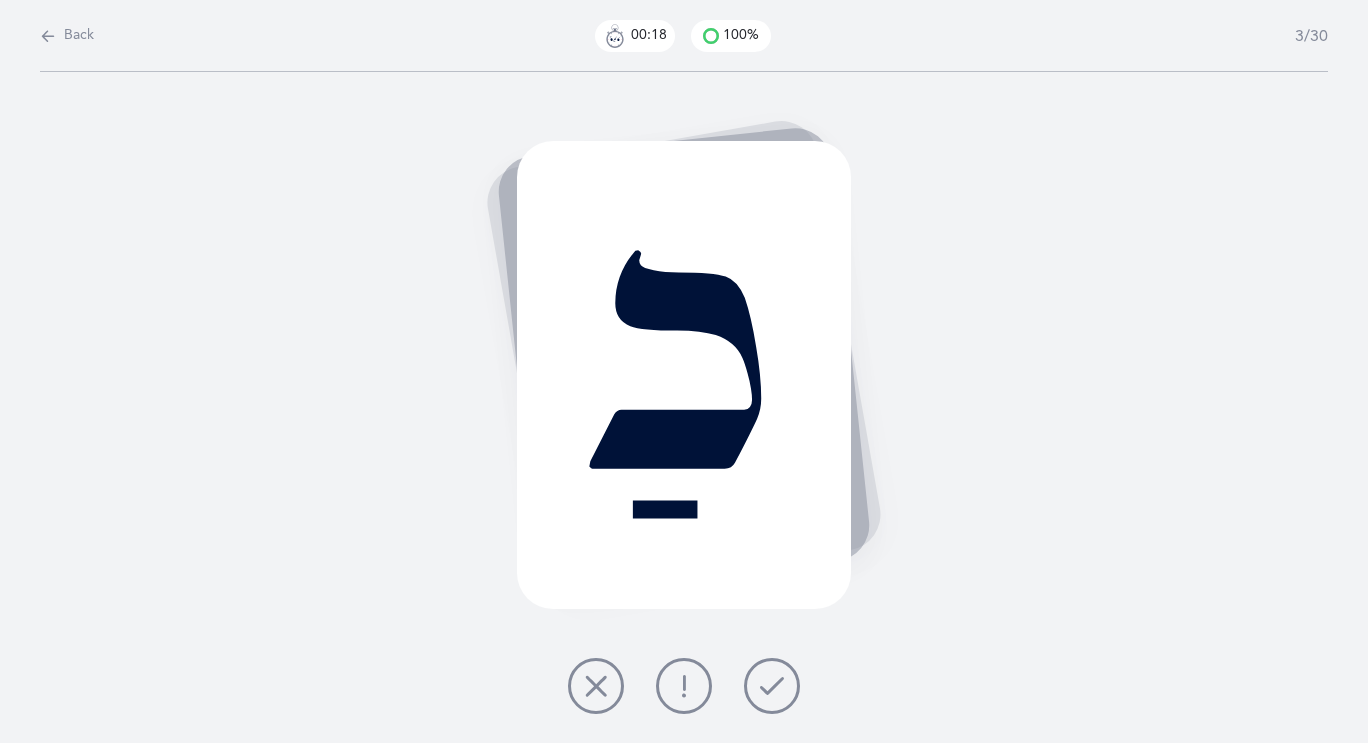 click at bounding box center (48, 36) 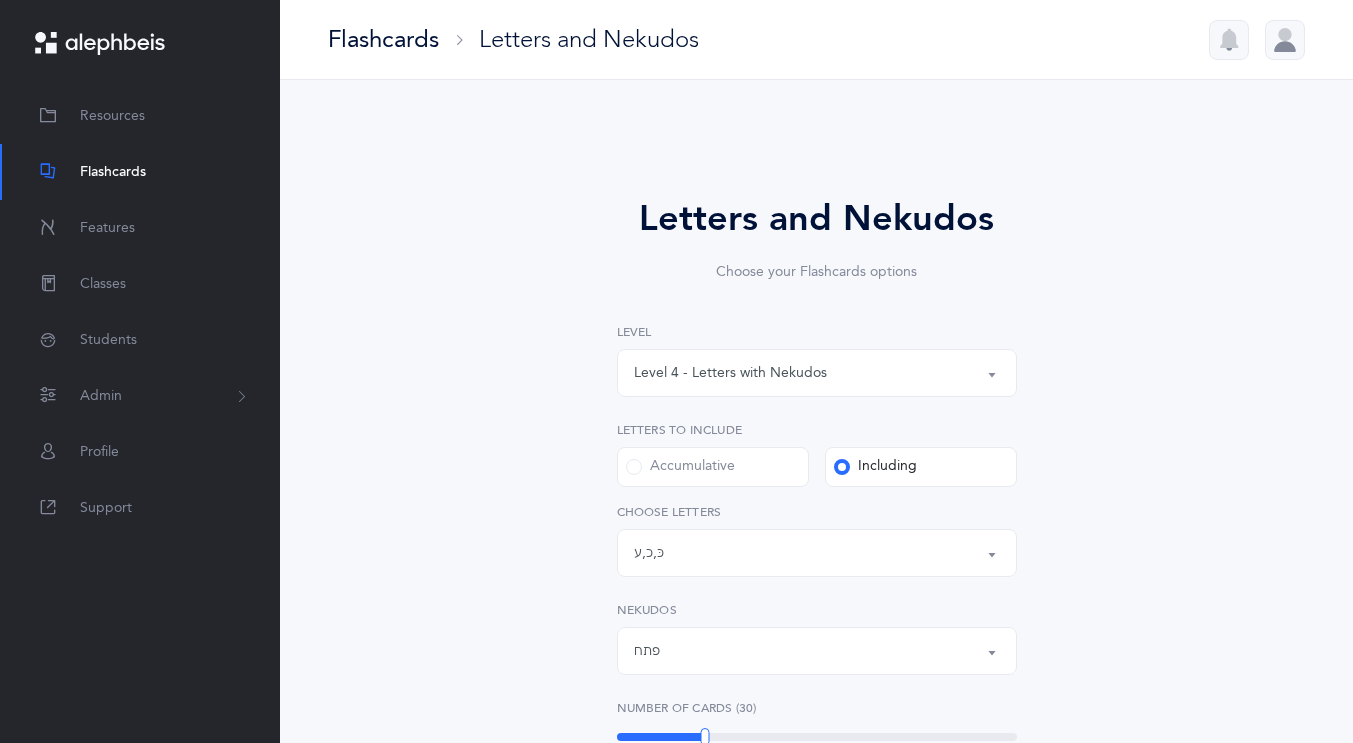 scroll, scrollTop: 210, scrollLeft: 0, axis: vertical 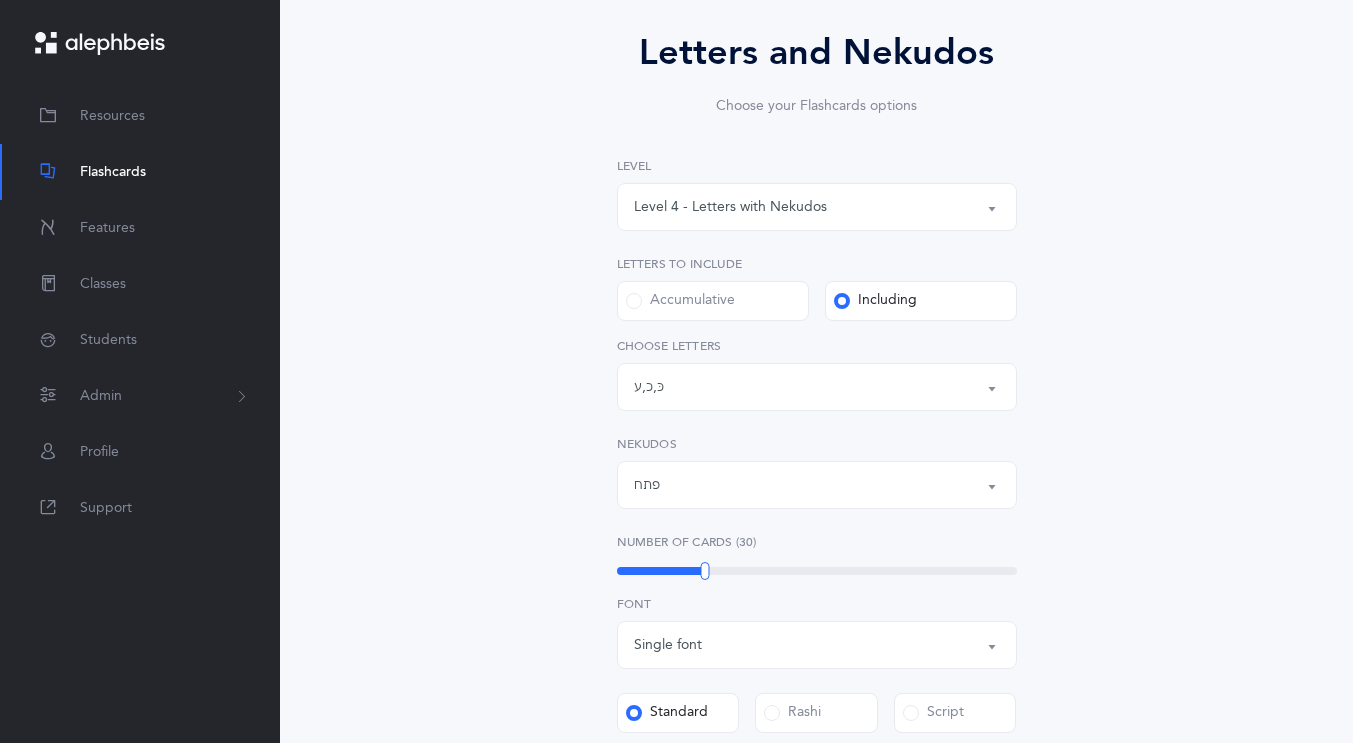 click on "פתח" at bounding box center (817, 485) 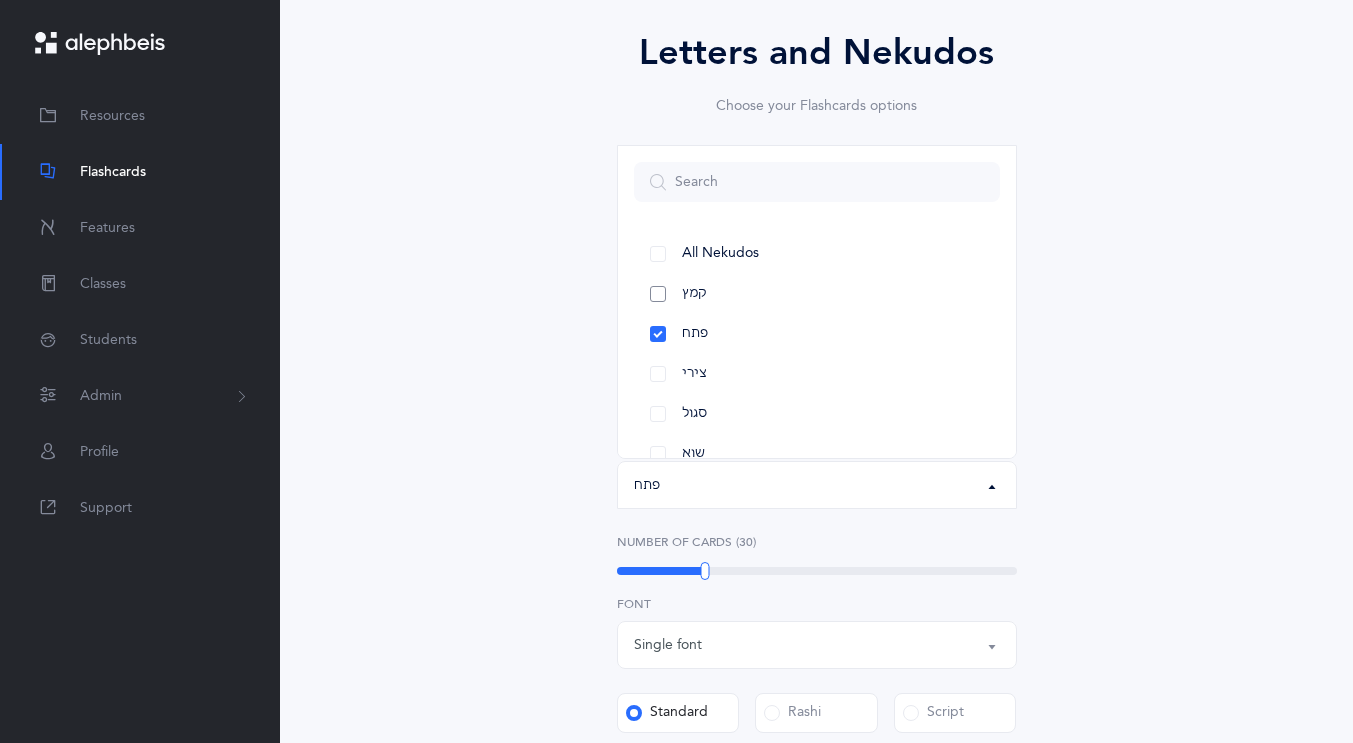 click on "קמץ" at bounding box center [817, 294] 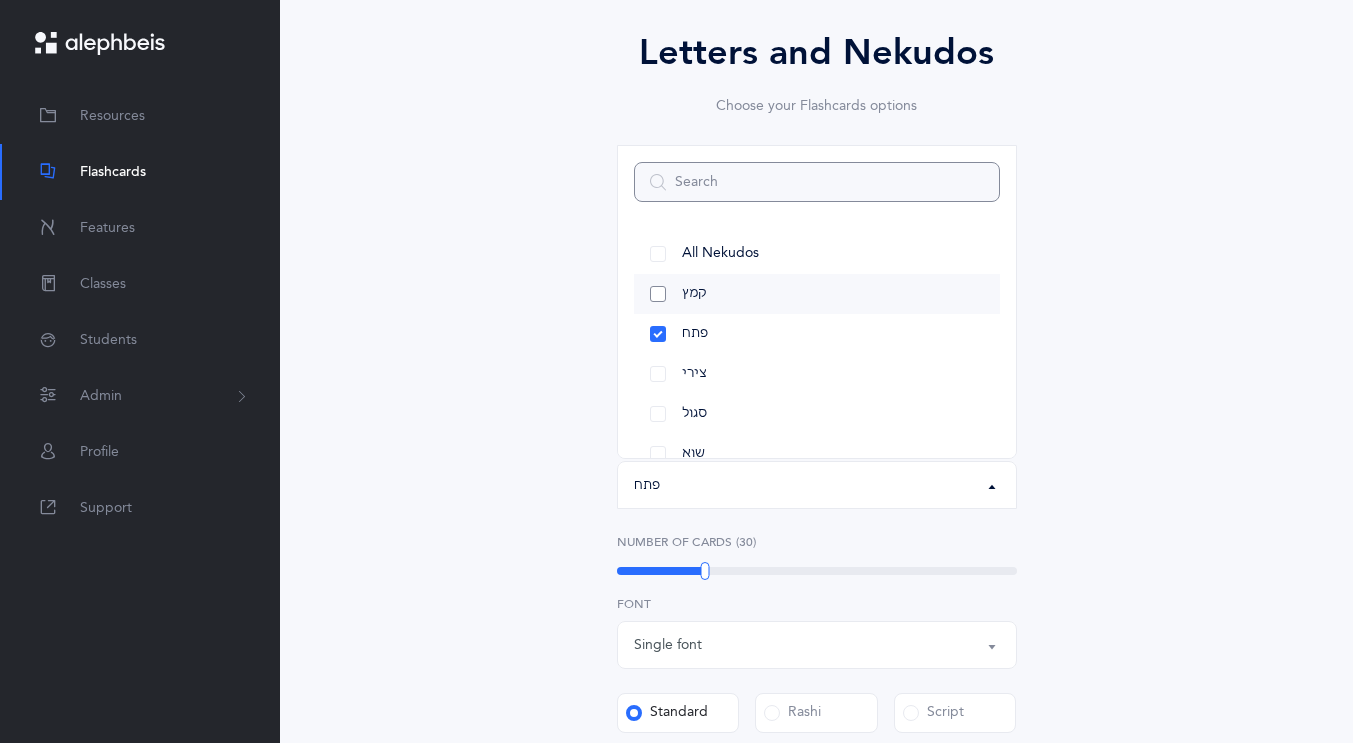 select on "28" 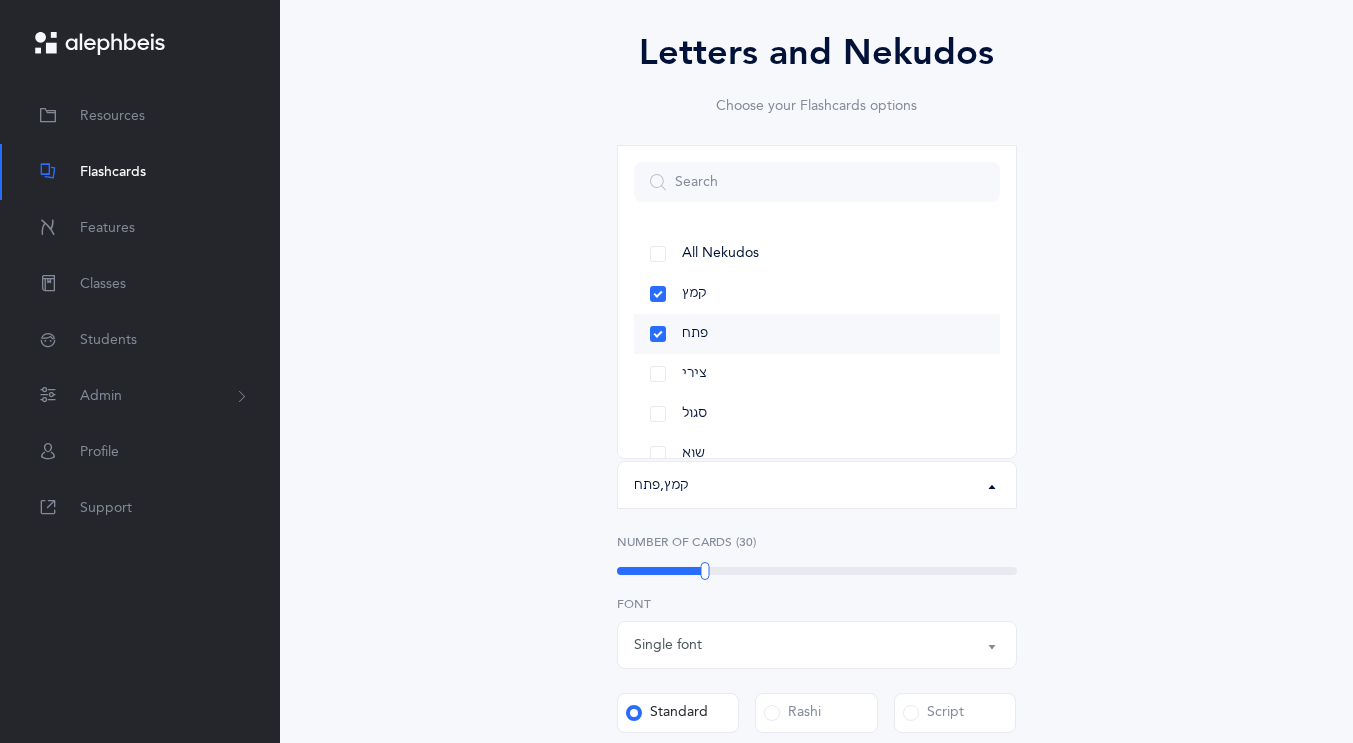 click on "פתח" at bounding box center (817, 334) 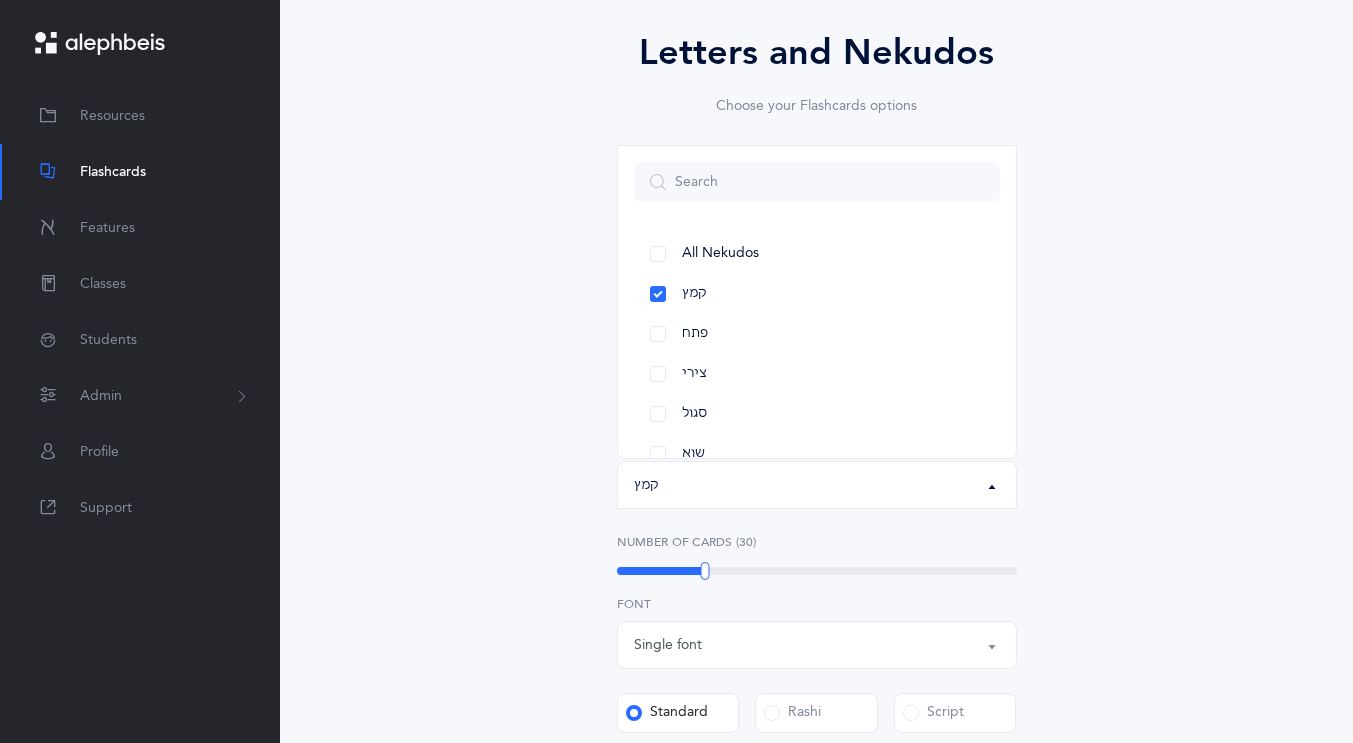 click on "Letters and Nekudos   Choose your Flashcards options         Level 1 - Letters only
Level 2 - Nekudos only
Level 3 - Letters and Nekudos
Level 4 - Letters with Nekudos
Level 4 - Letters with Nekudos
Level
Letters to include
Accumulative
Including
All Letters
א
בּ
ב
ג
ד
ה
ו
ז
ח
ט
י
כּ
ךּ
כ
ך
ל
מ
נ
ן
ס
ע
פּ
פ
צ
ק
ר
שׁ
שׂ
תּ
ת
Letters: כּ ,  כ ,  ע
All Letters
א
בּ
ב
ג
ד
ה
ו
ז
ח
ט
י
כּ
ךּ
כ
ך
ל
מ
נ
ן
ס
ע
פּ
פ
צ
ק
ר
שׁ
שׂ
תּ
ת
Choose letters
All Nekudos
קמץ
פתח
צירי
סגול
שוא
חולם חסר
חולם מלא
חיריק חסר
חיריק מלא
קובוץ
שורוק
חטף קמץ
חטף פתח
חטף סגול
קמץ
All Nekudos
קמץ
פתח
צירי" at bounding box center [817, 619] 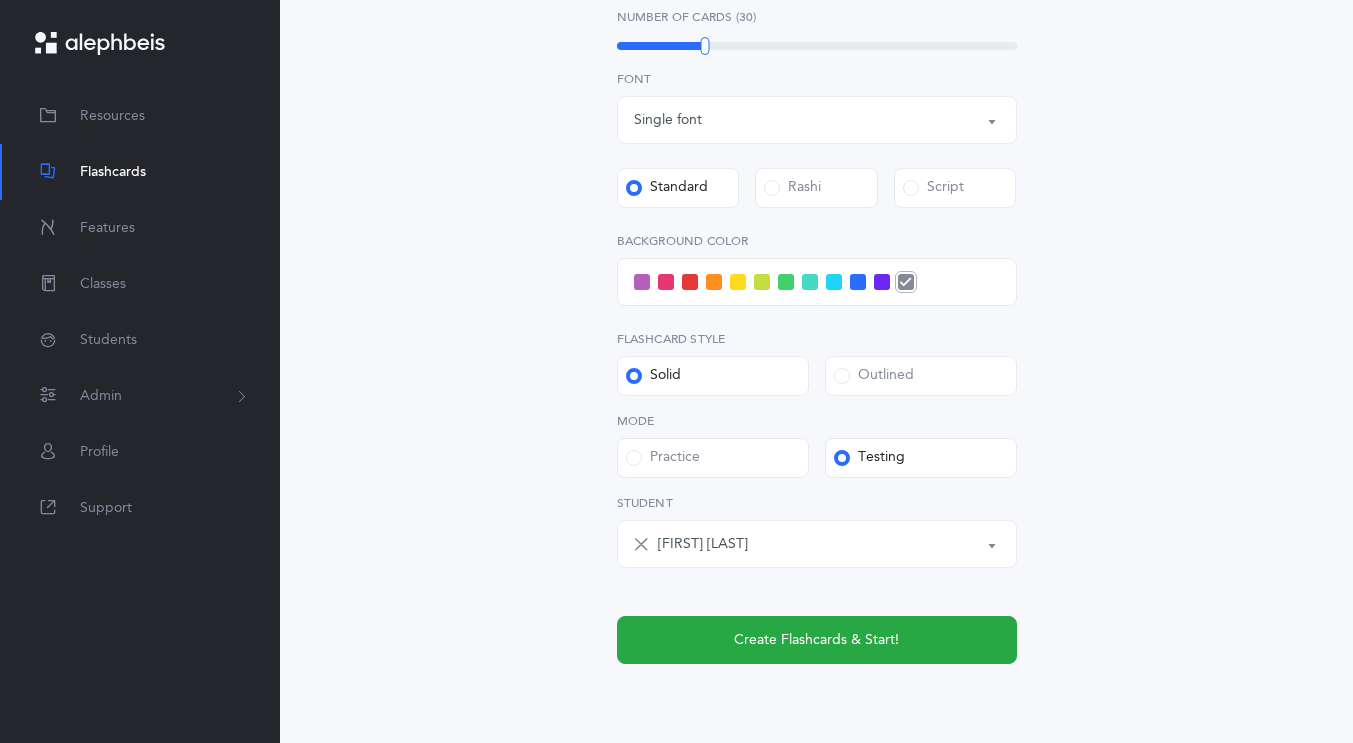 scroll, scrollTop: 736, scrollLeft: 0, axis: vertical 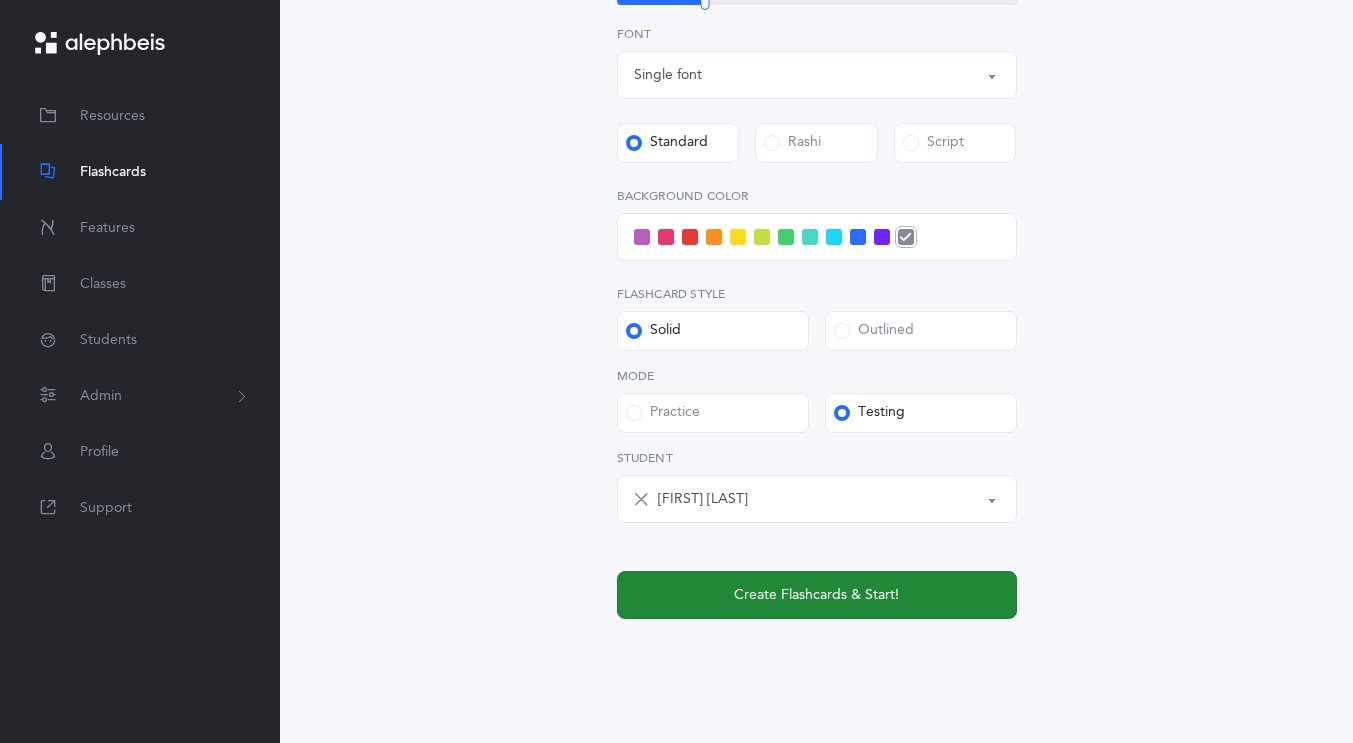 click on "Create Flashcards & Start!" at bounding box center (816, 595) 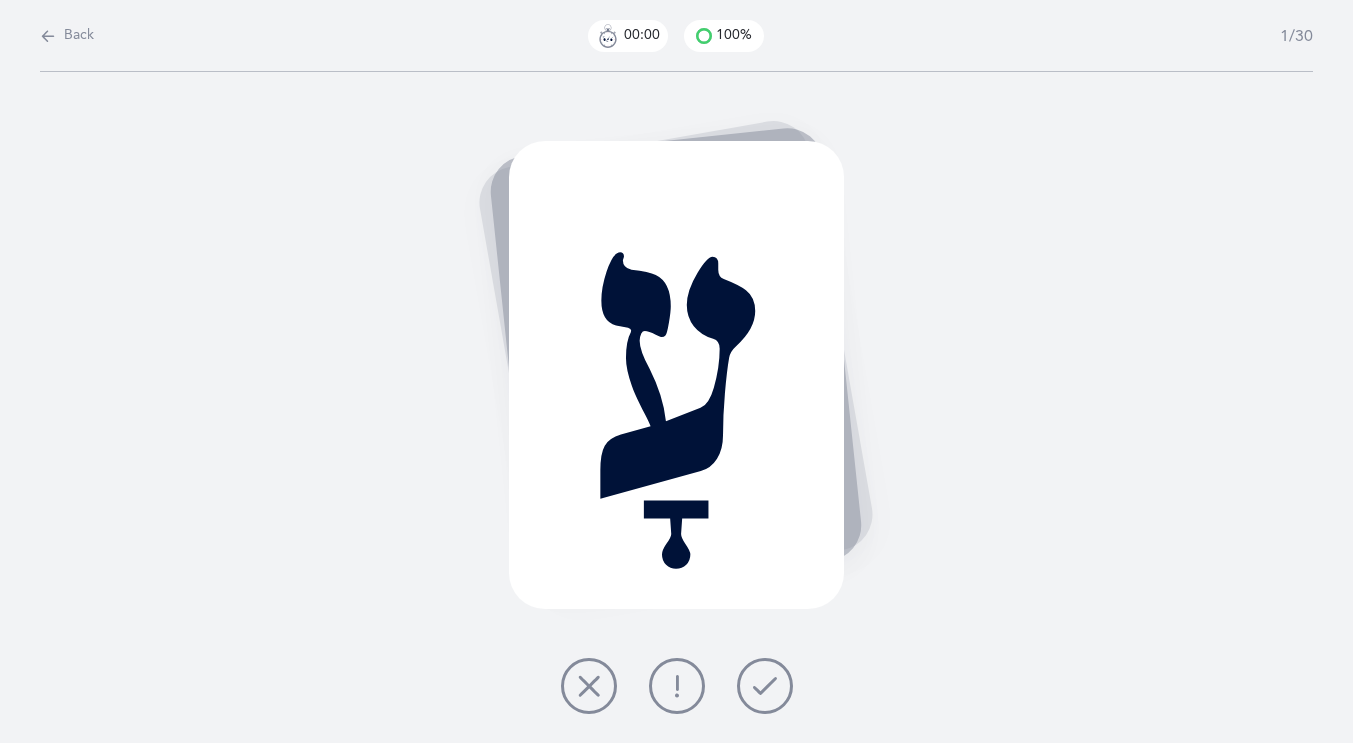 scroll, scrollTop: 0, scrollLeft: 0, axis: both 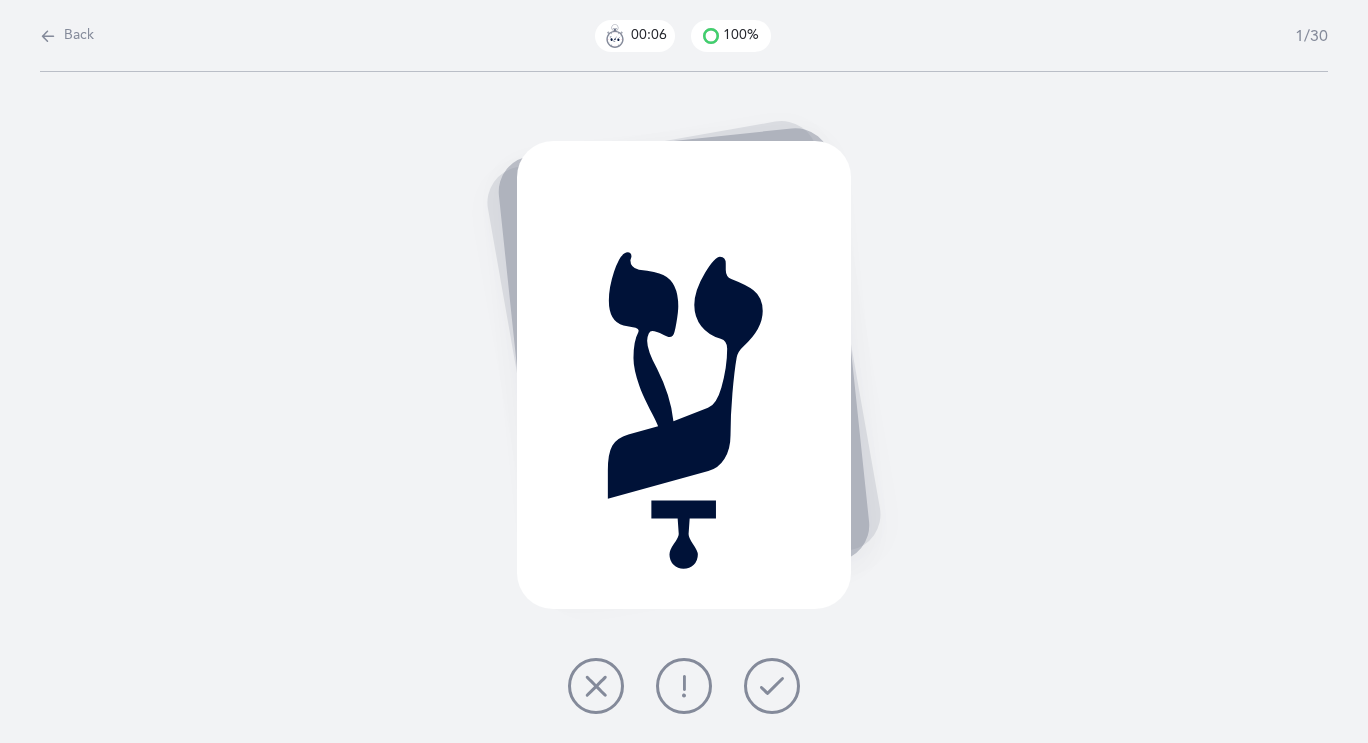 click at bounding box center [684, 686] 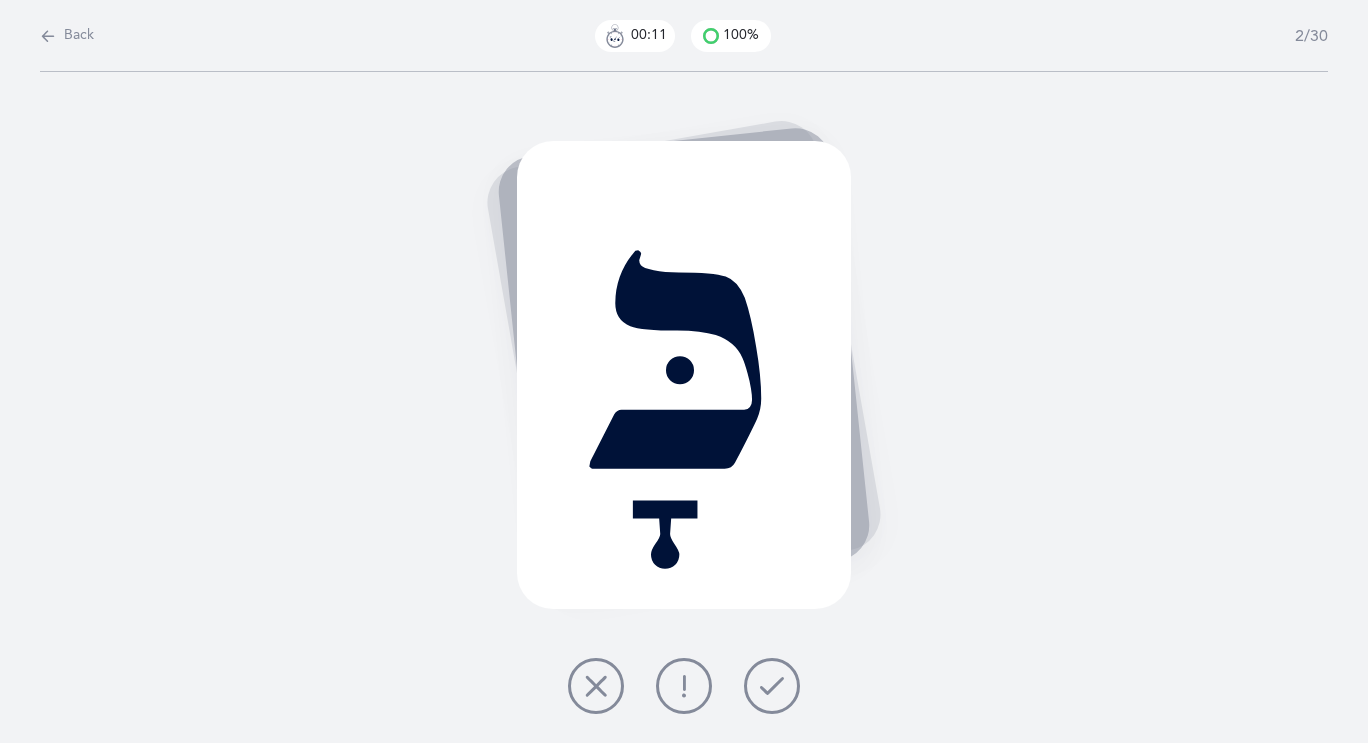 click at bounding box center [772, 686] 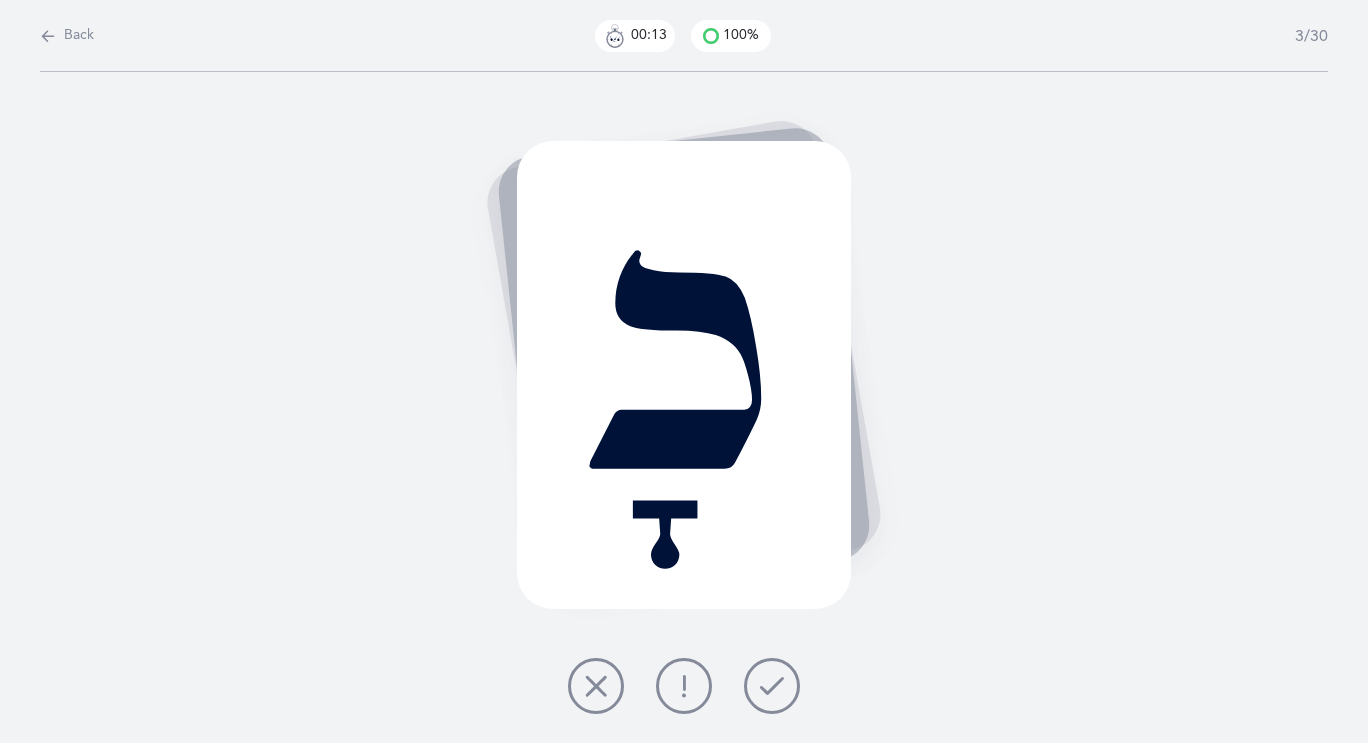 click at bounding box center (772, 686) 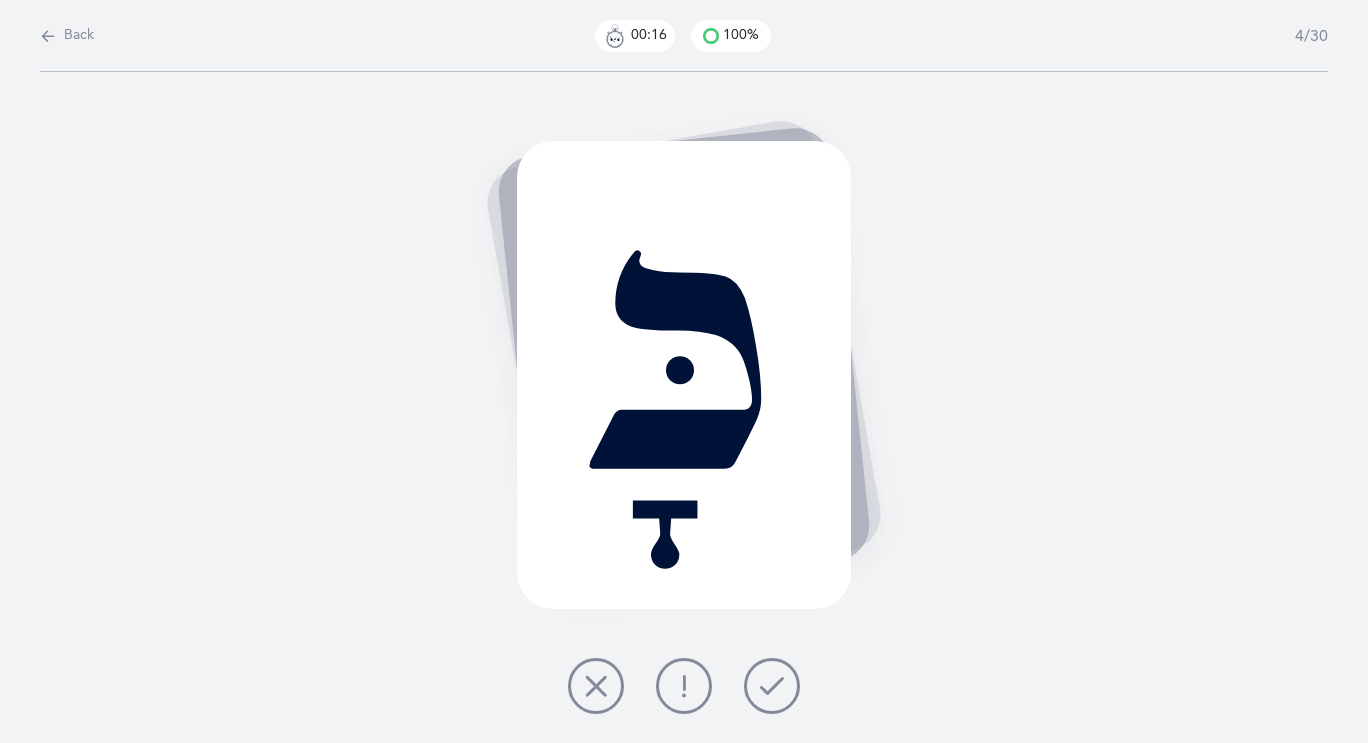click at bounding box center [772, 686] 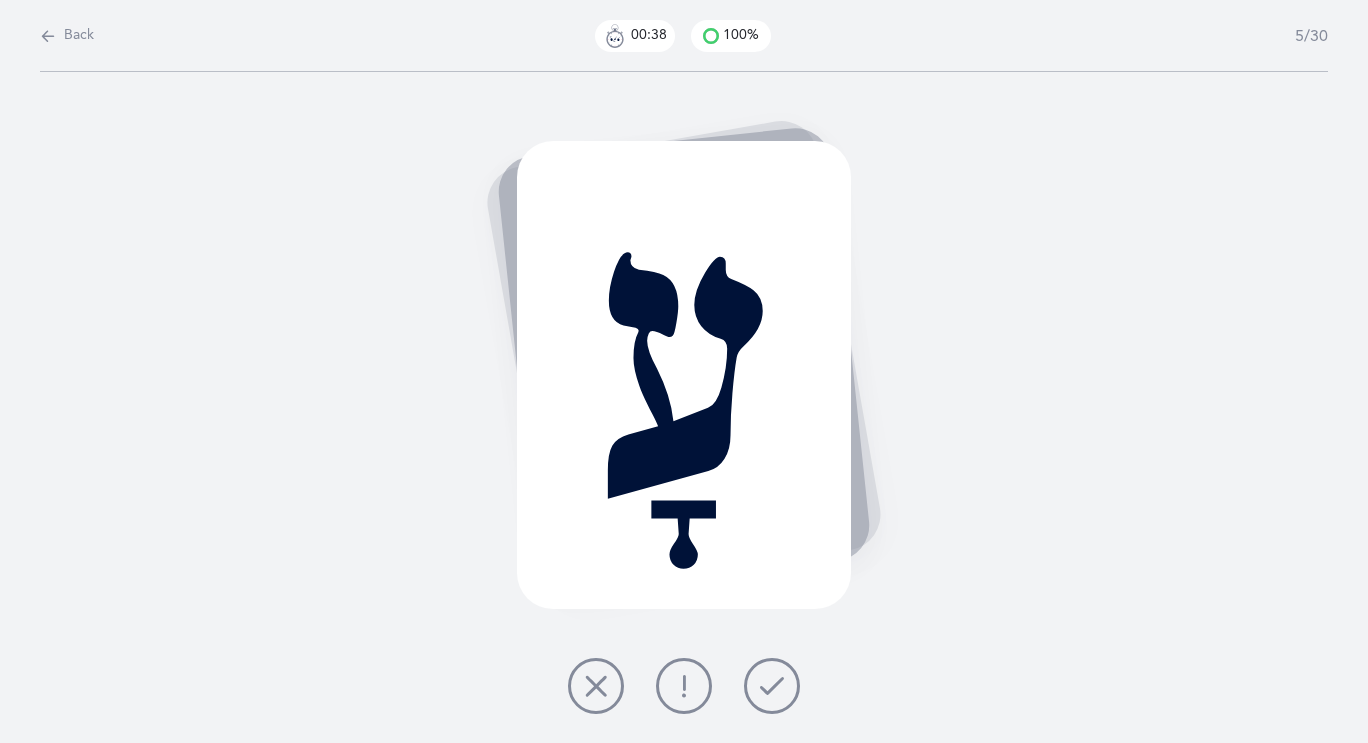click at bounding box center (684, 686) 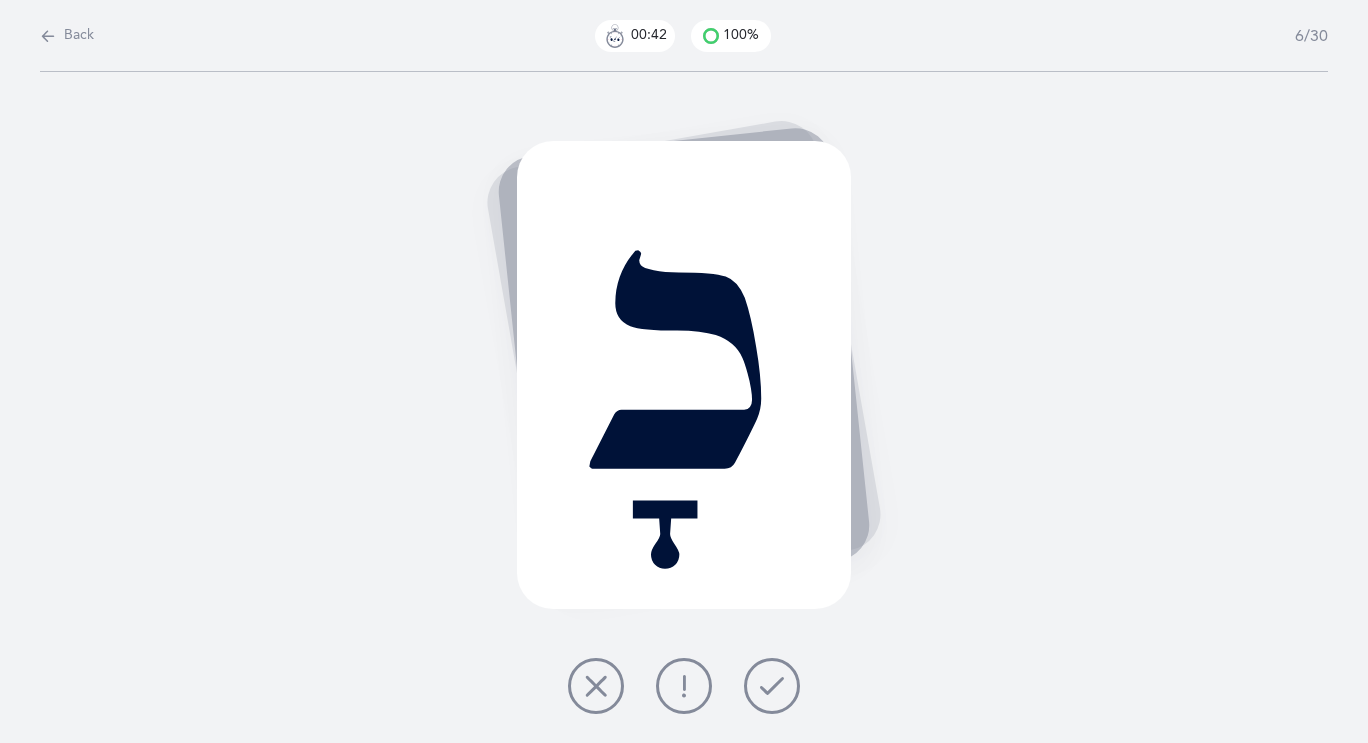 click at bounding box center (772, 686) 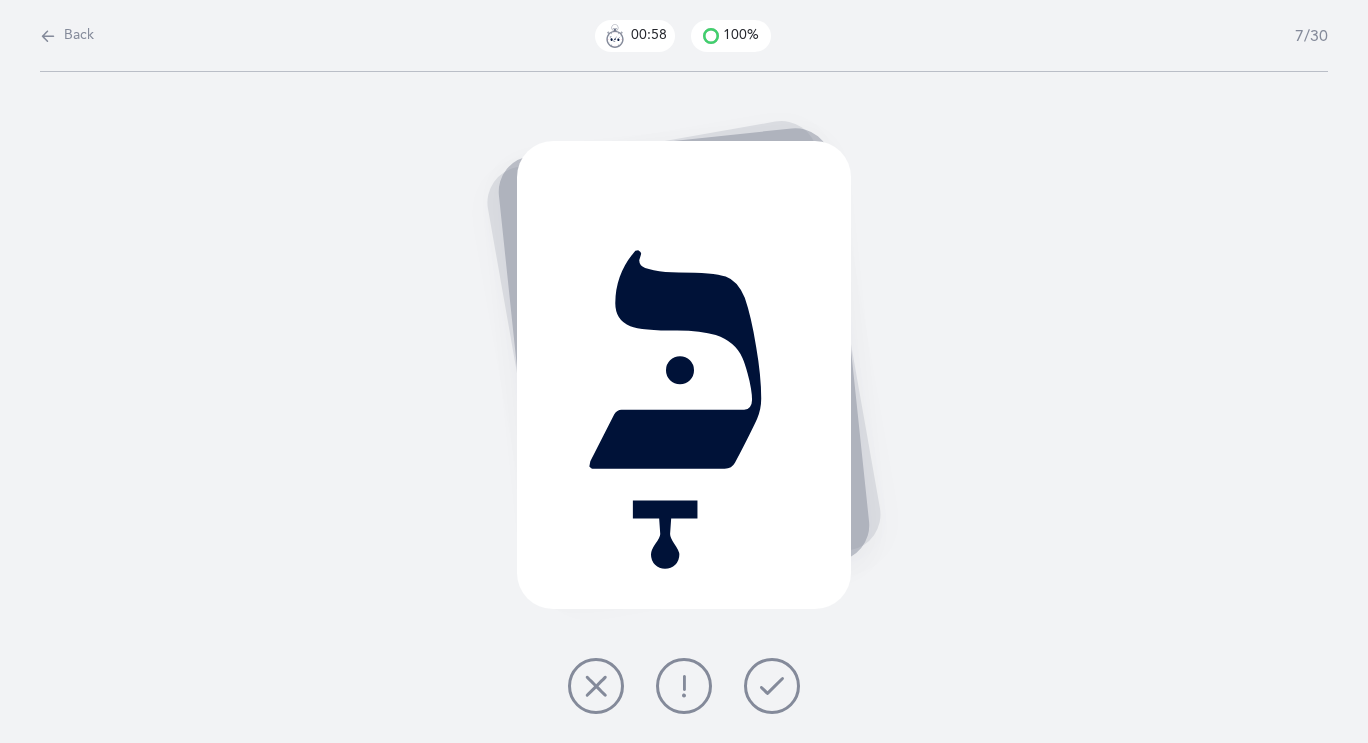 click at bounding box center (48, 36) 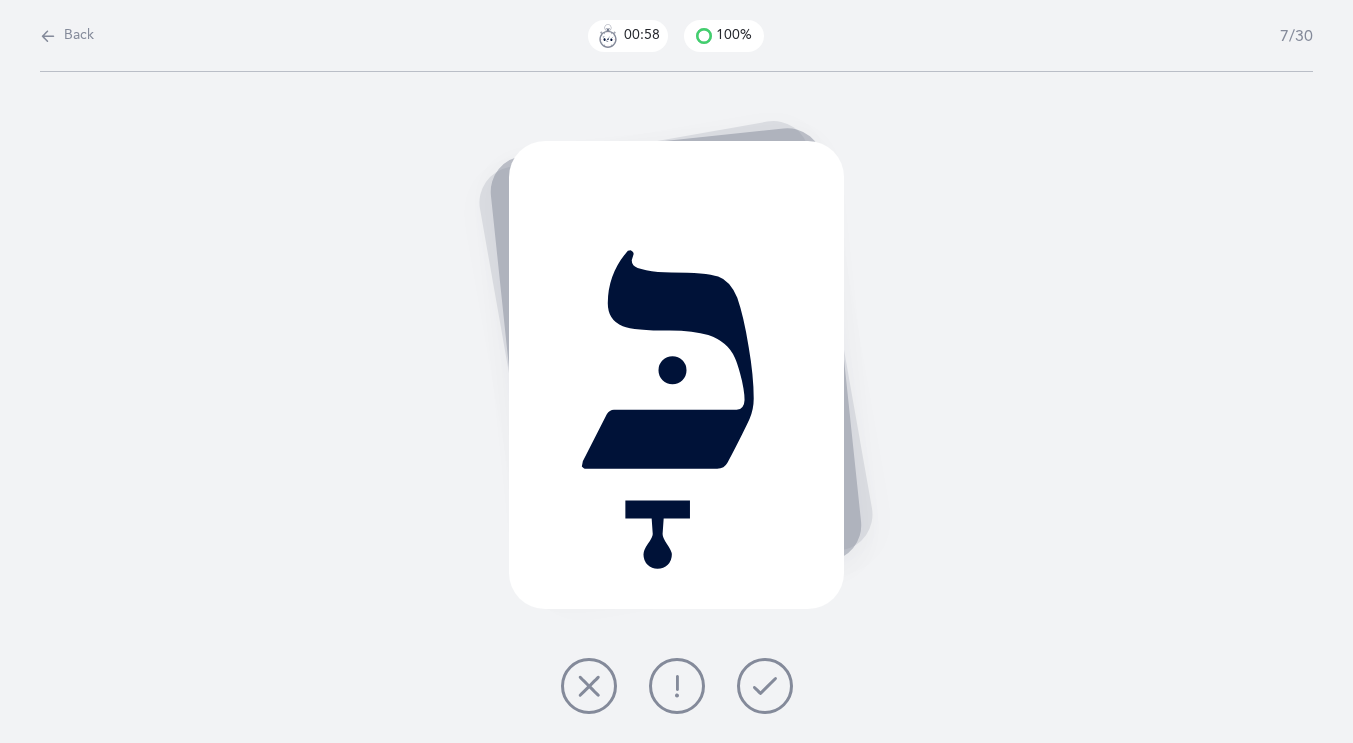 select on "4" 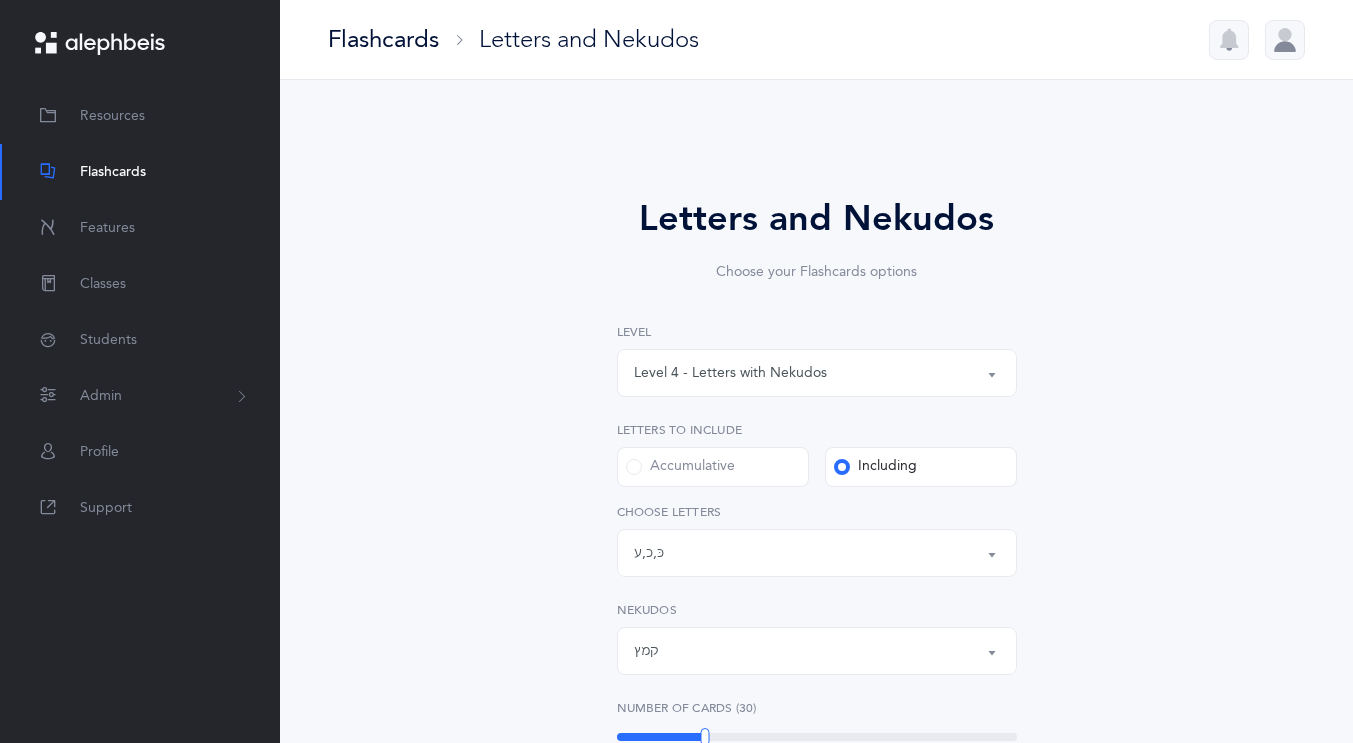 scroll, scrollTop: 210, scrollLeft: 0, axis: vertical 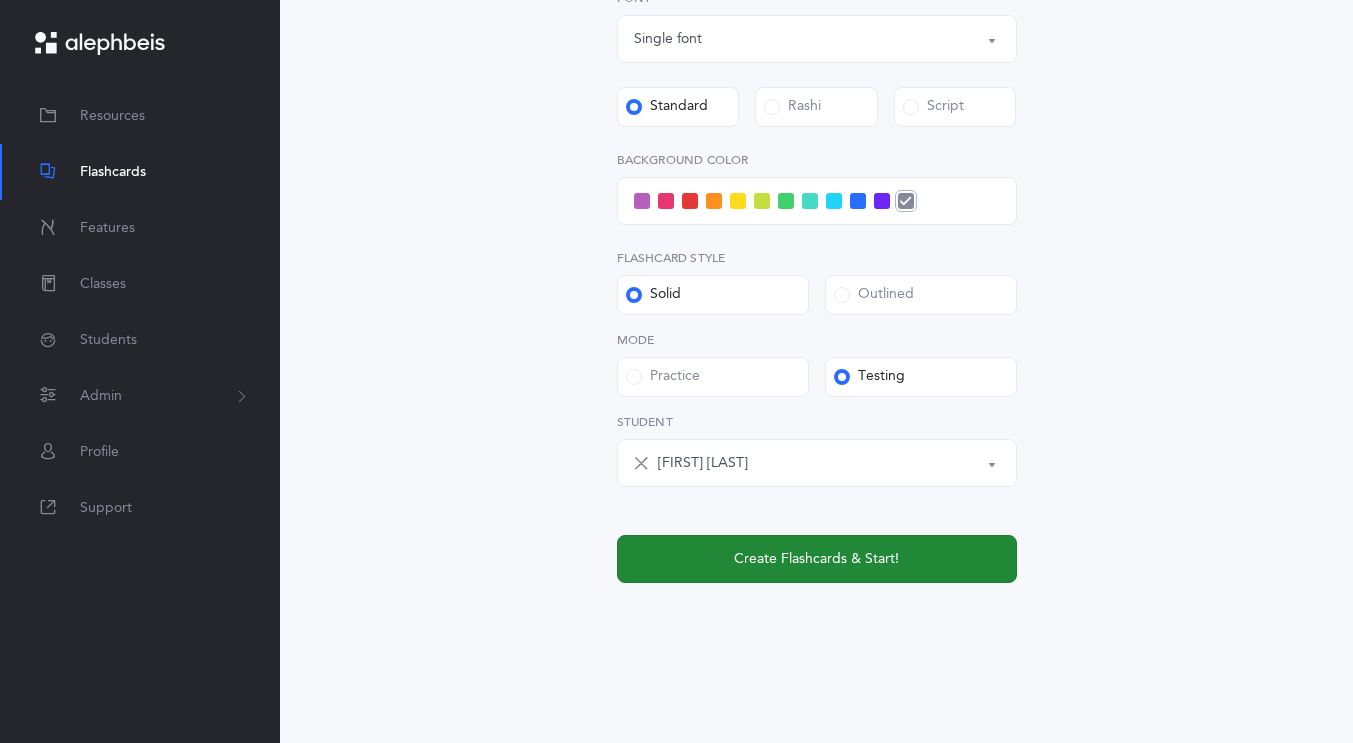 click on "Create Flashcards & Start!" at bounding box center [816, 559] 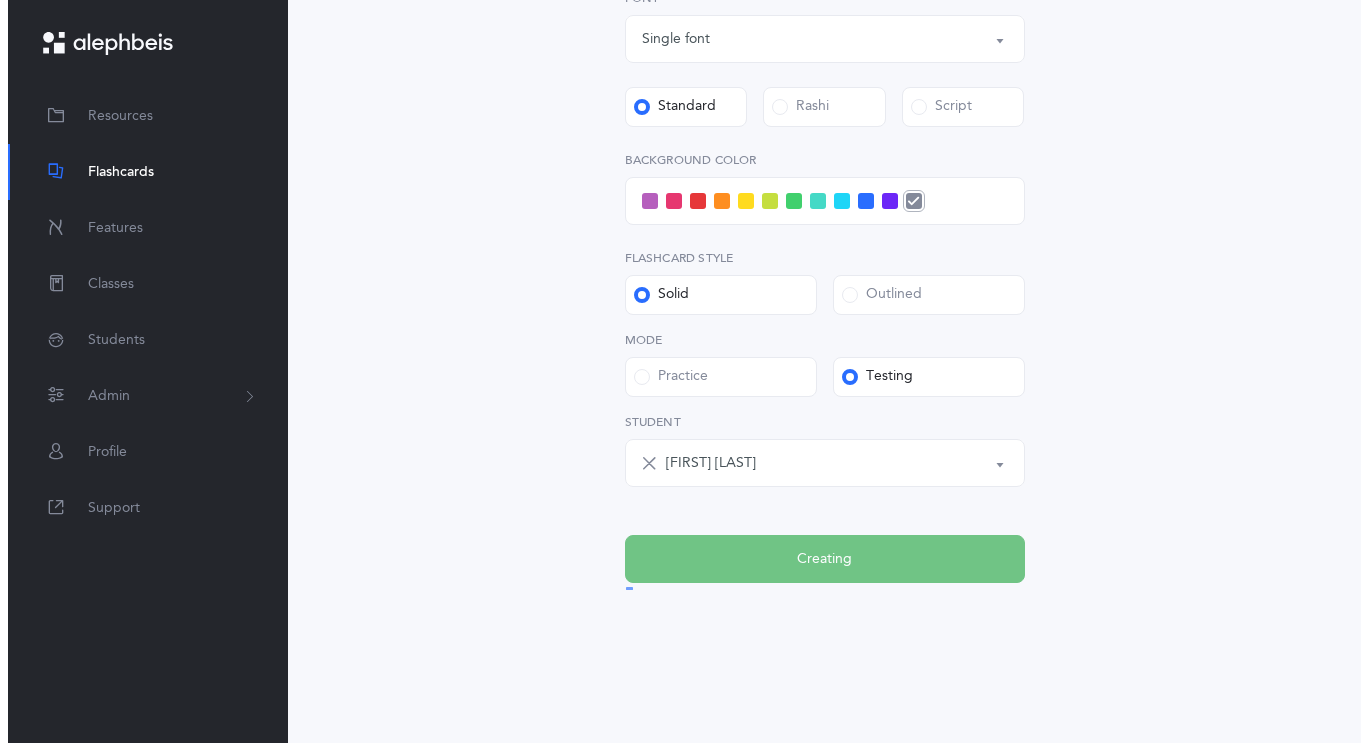 scroll, scrollTop: 0, scrollLeft: 0, axis: both 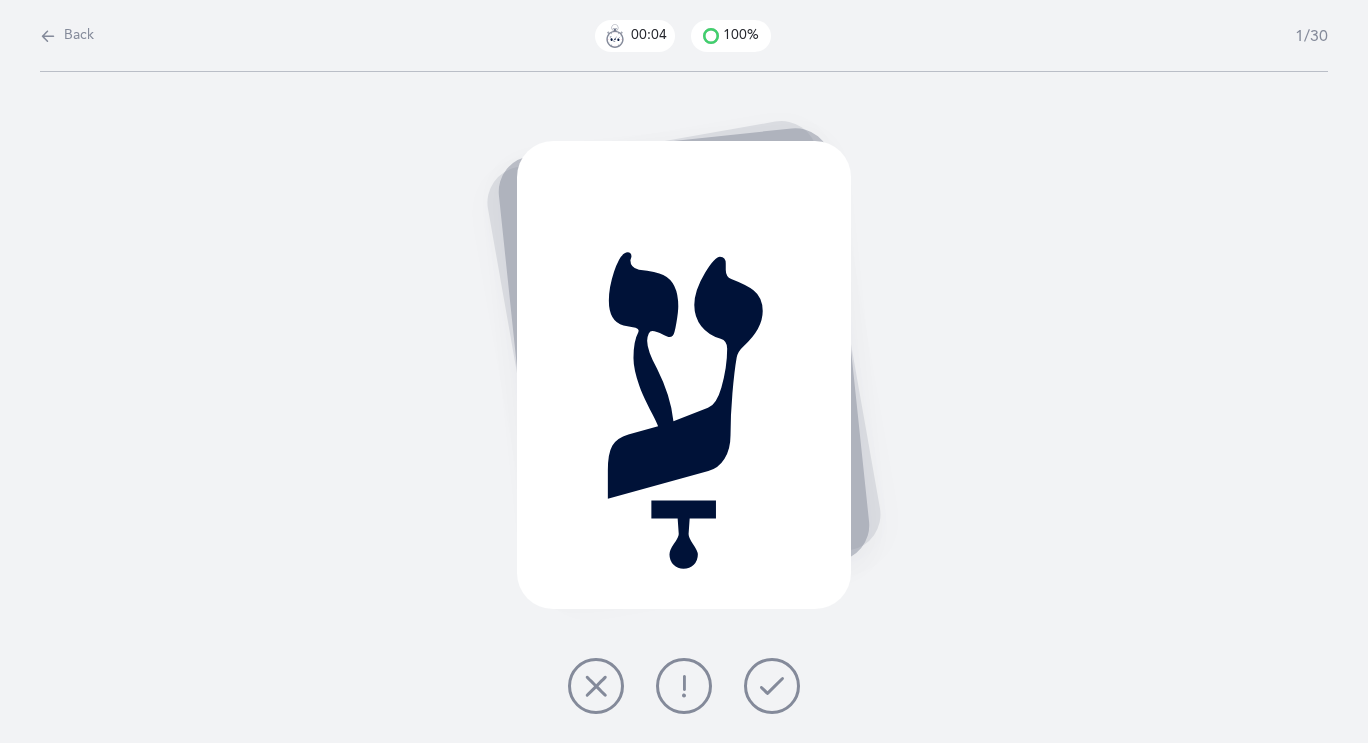 click at bounding box center (772, 686) 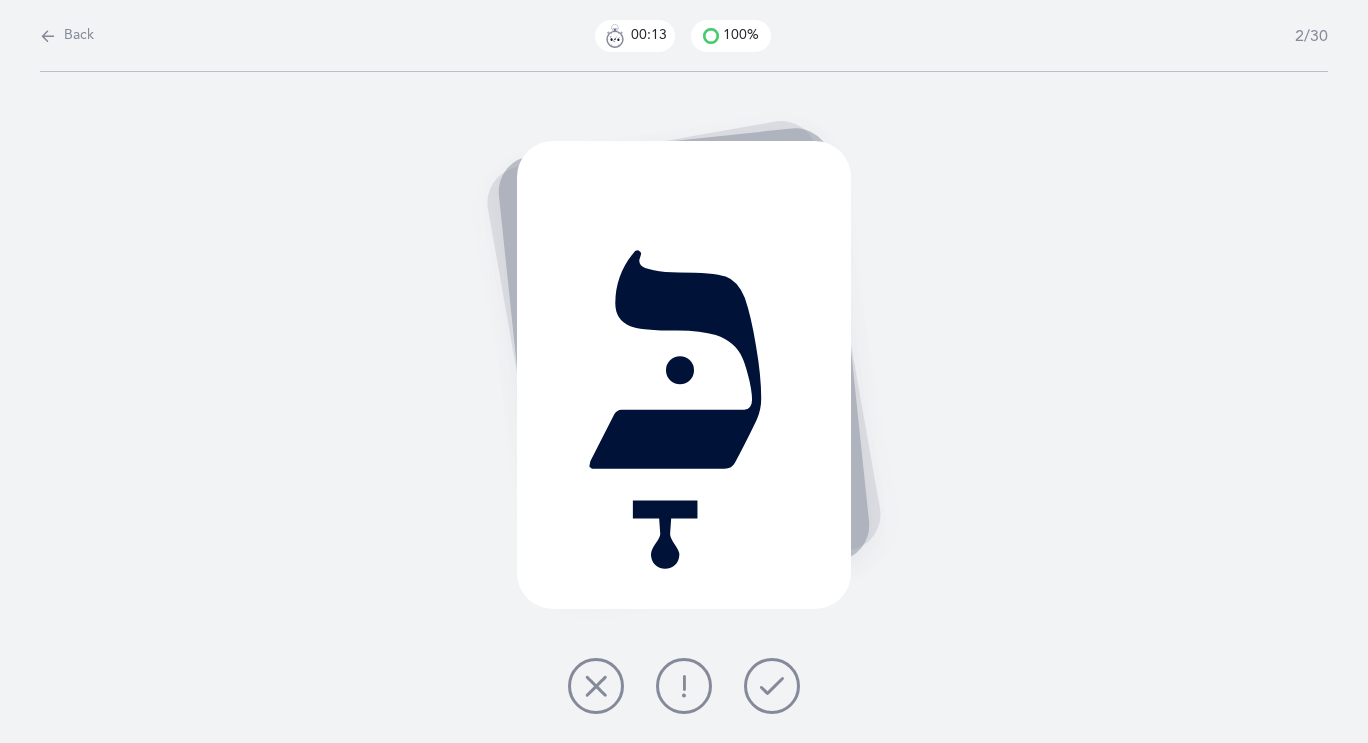 click at bounding box center [772, 686] 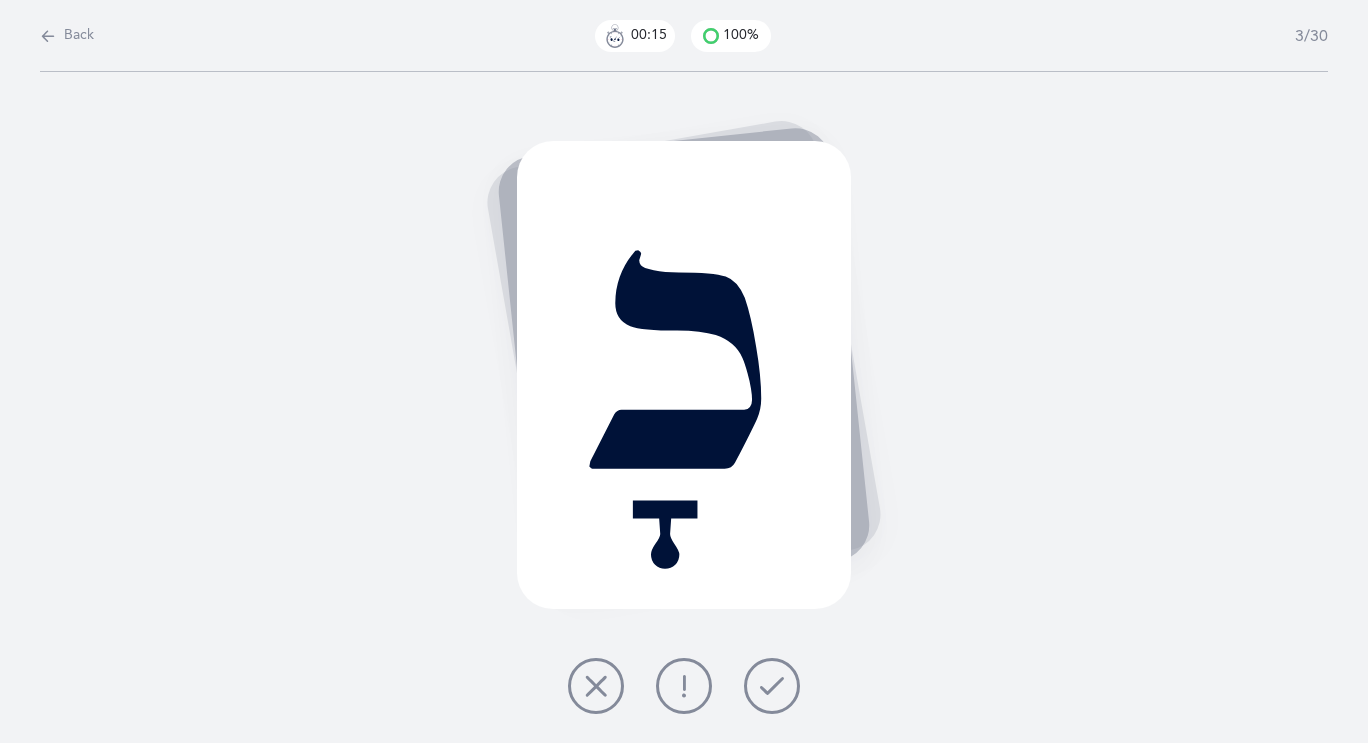 click at bounding box center [772, 686] 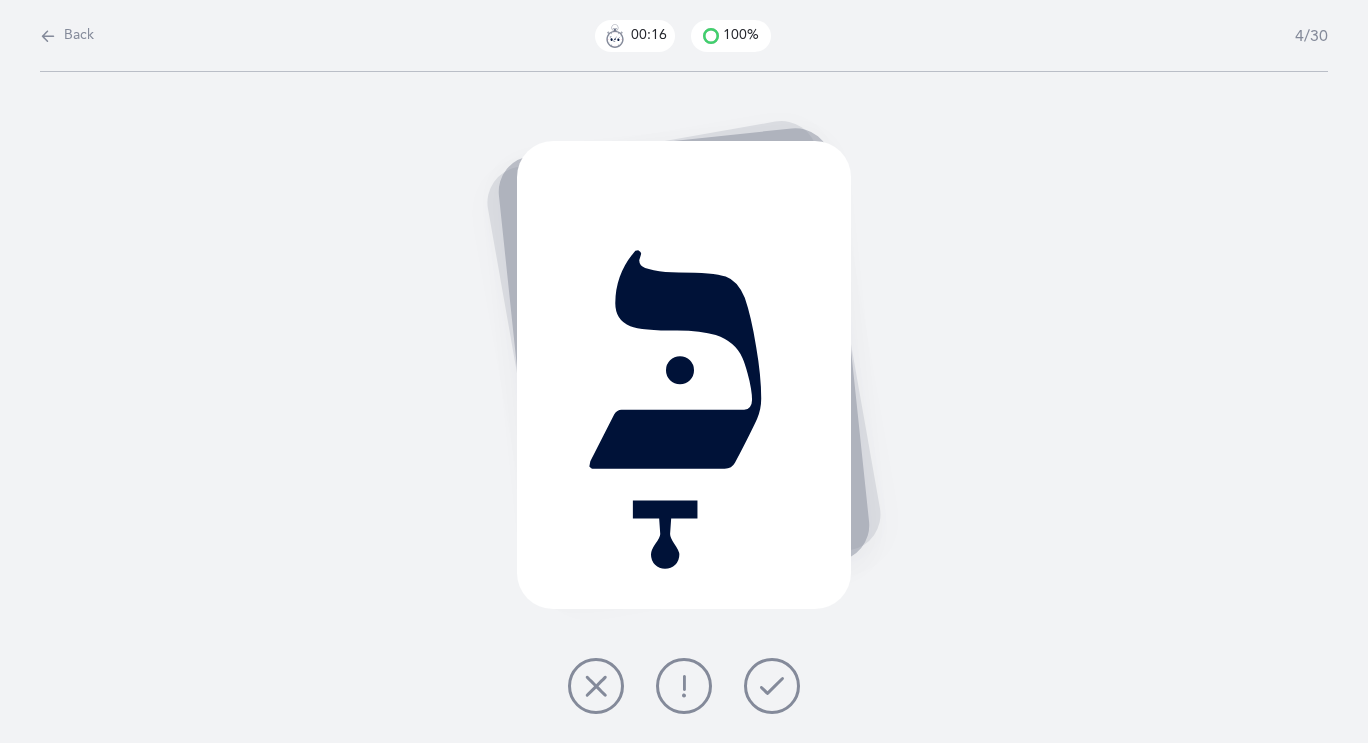 click at bounding box center (772, 686) 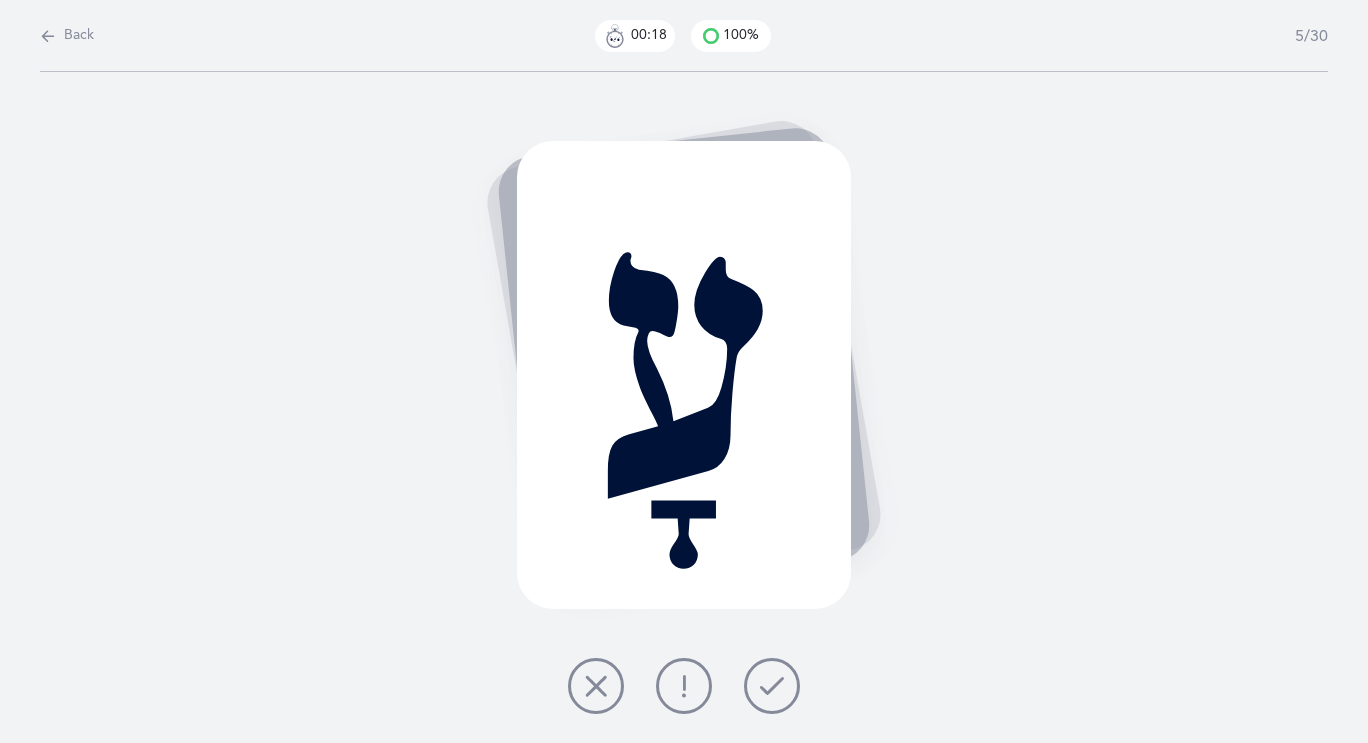 click at bounding box center [772, 686] 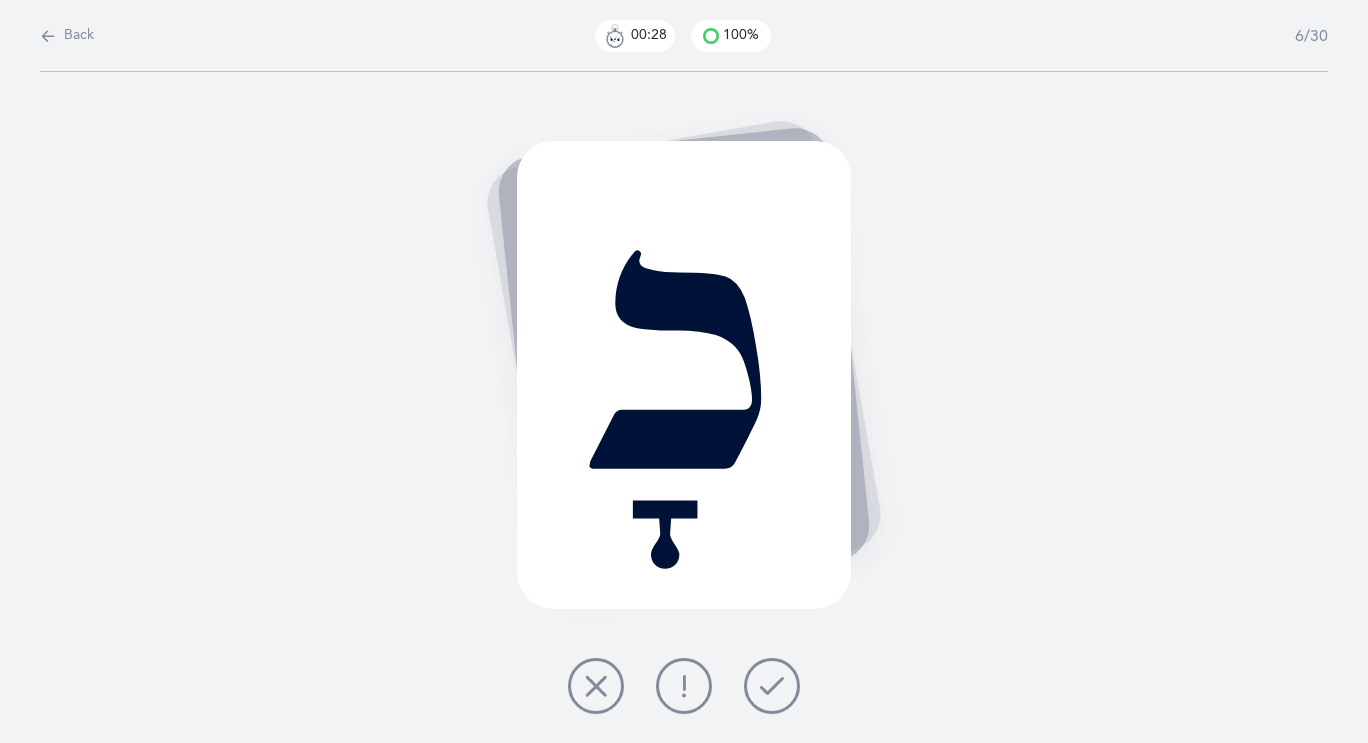 click at bounding box center [772, 686] 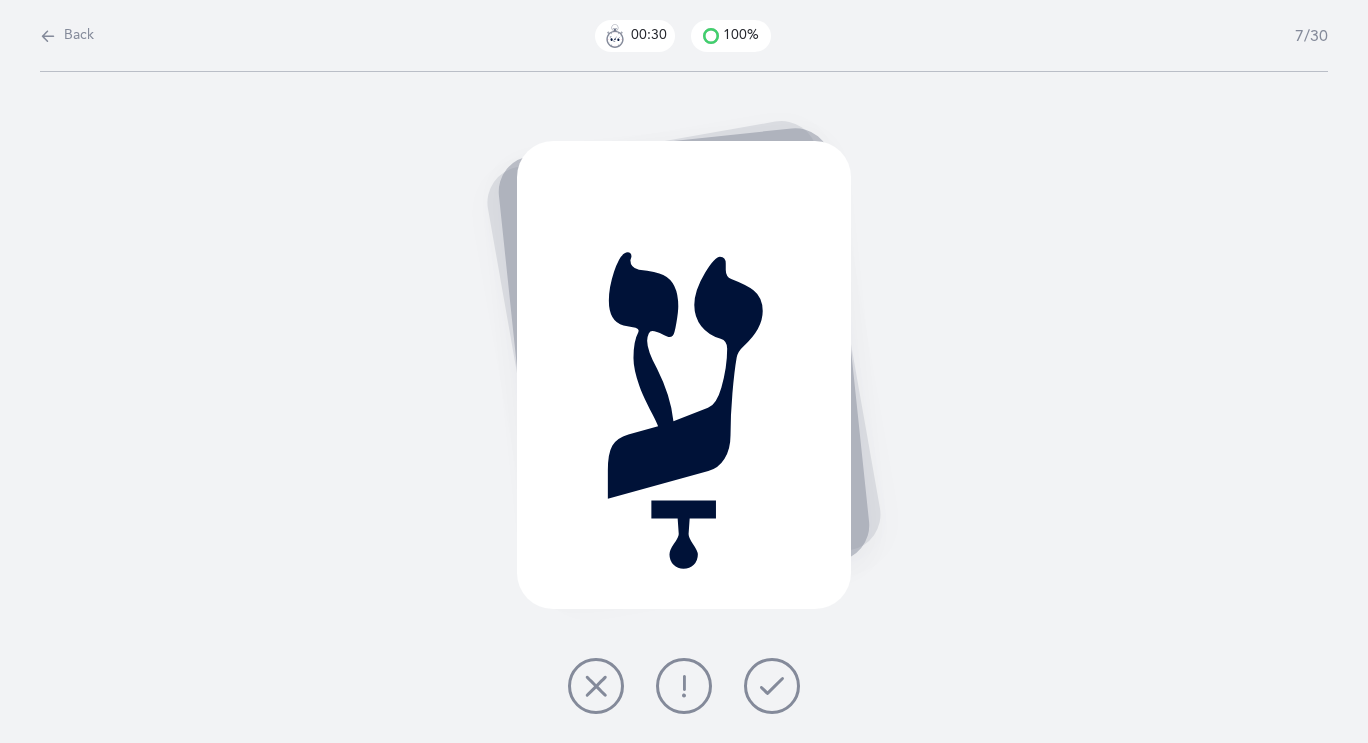 click at bounding box center [772, 686] 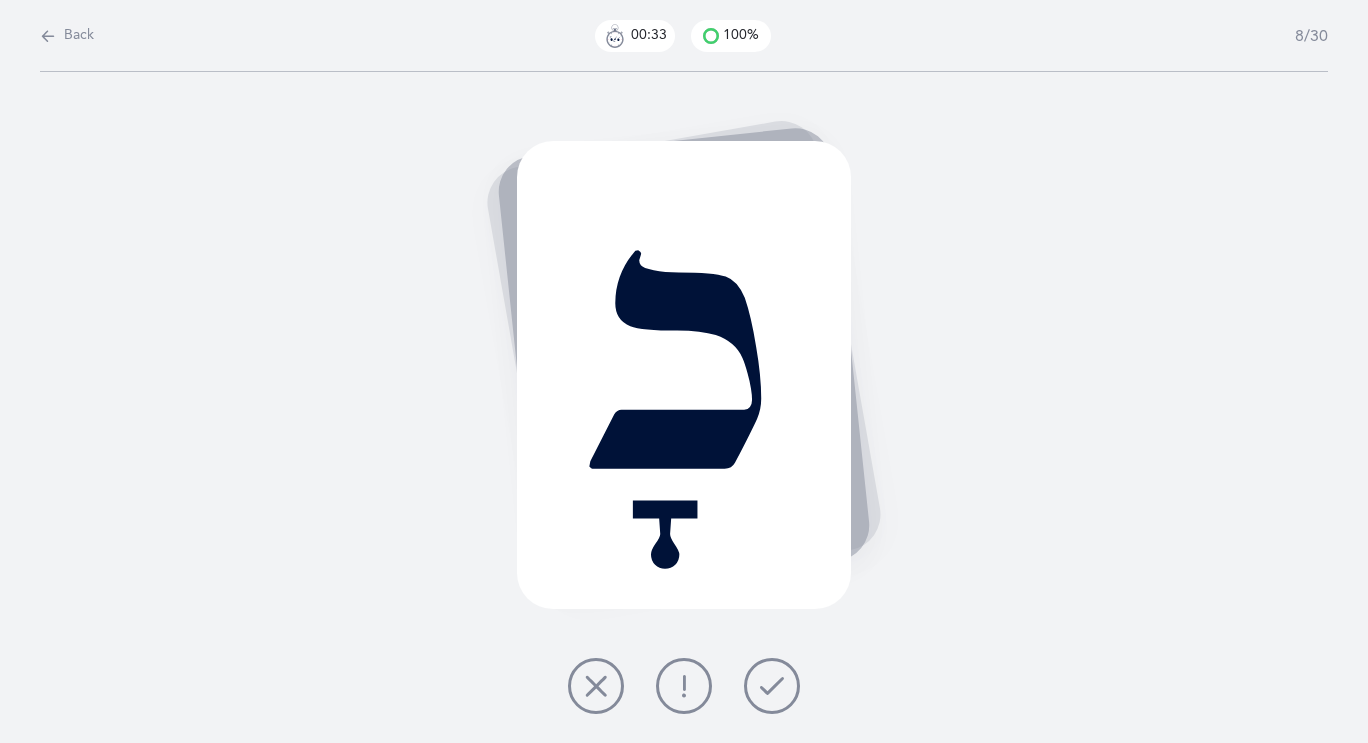 click at bounding box center [772, 686] 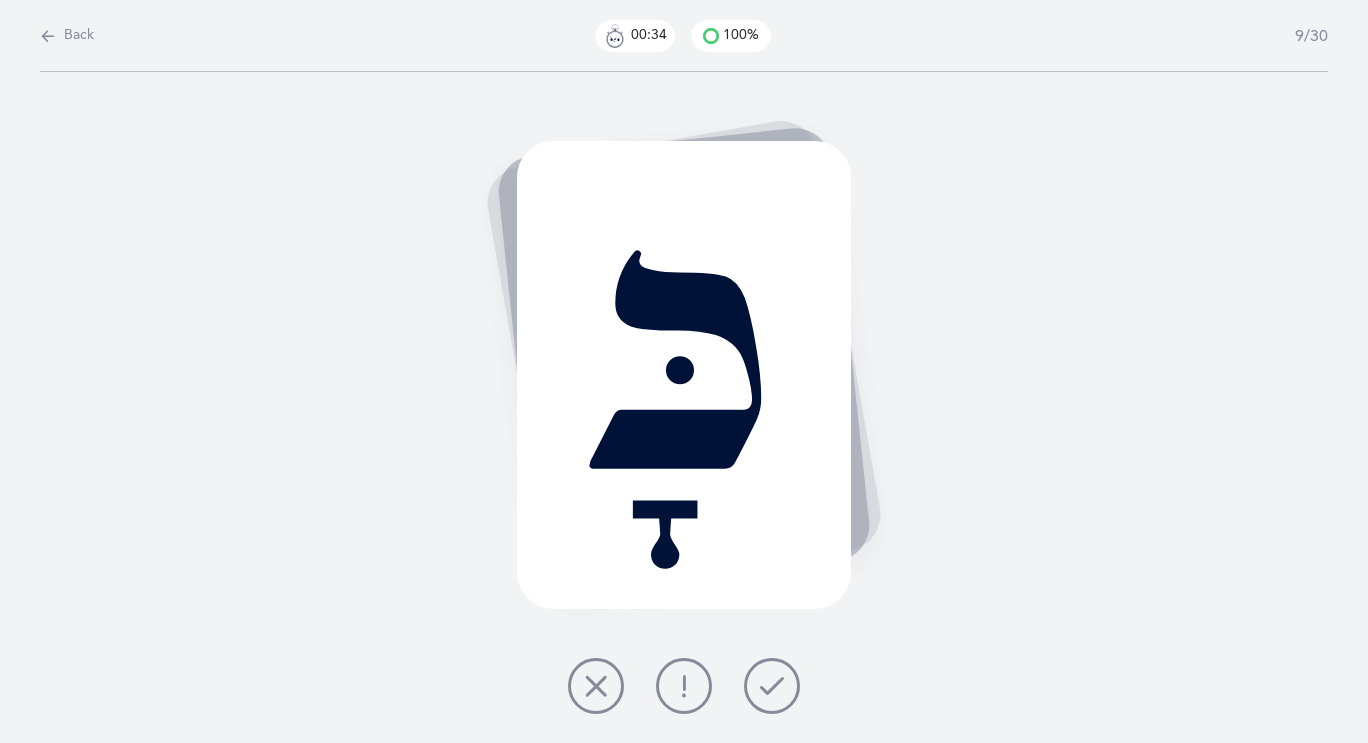 click at bounding box center [772, 686] 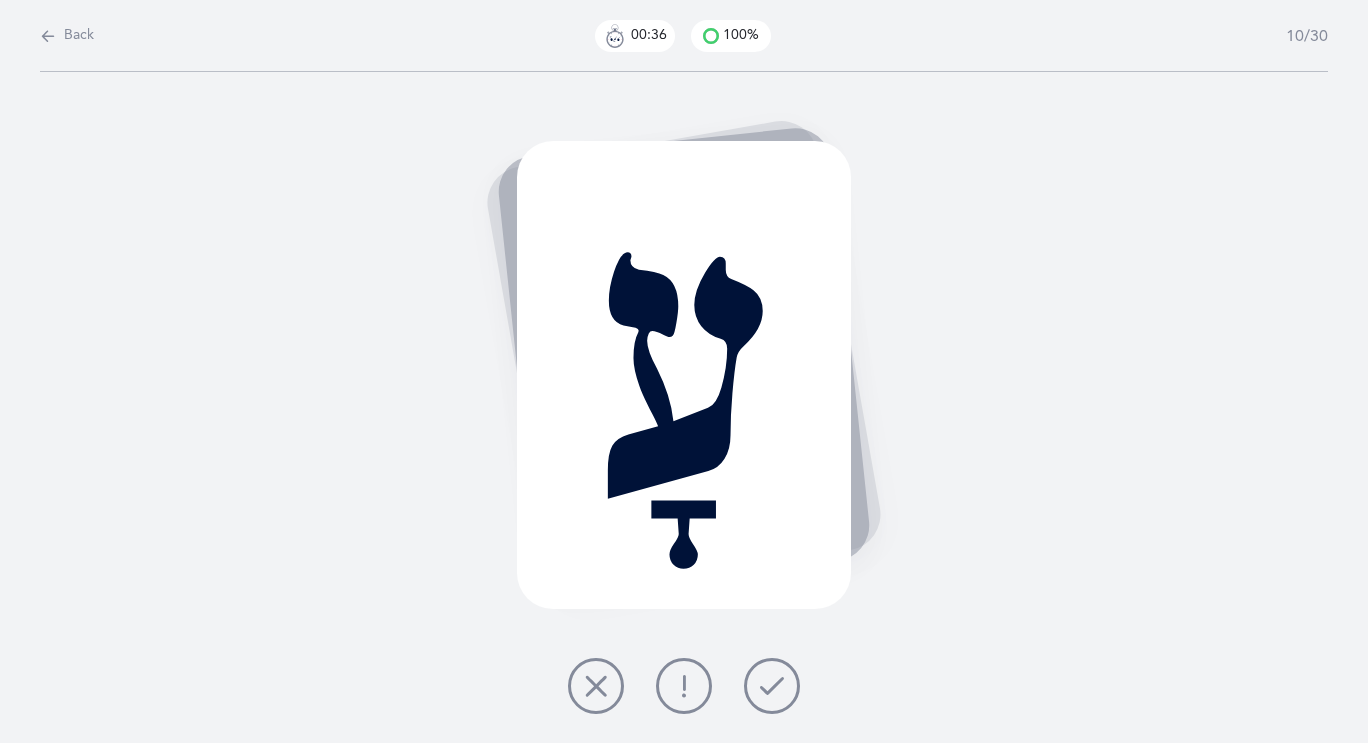 click at bounding box center [772, 686] 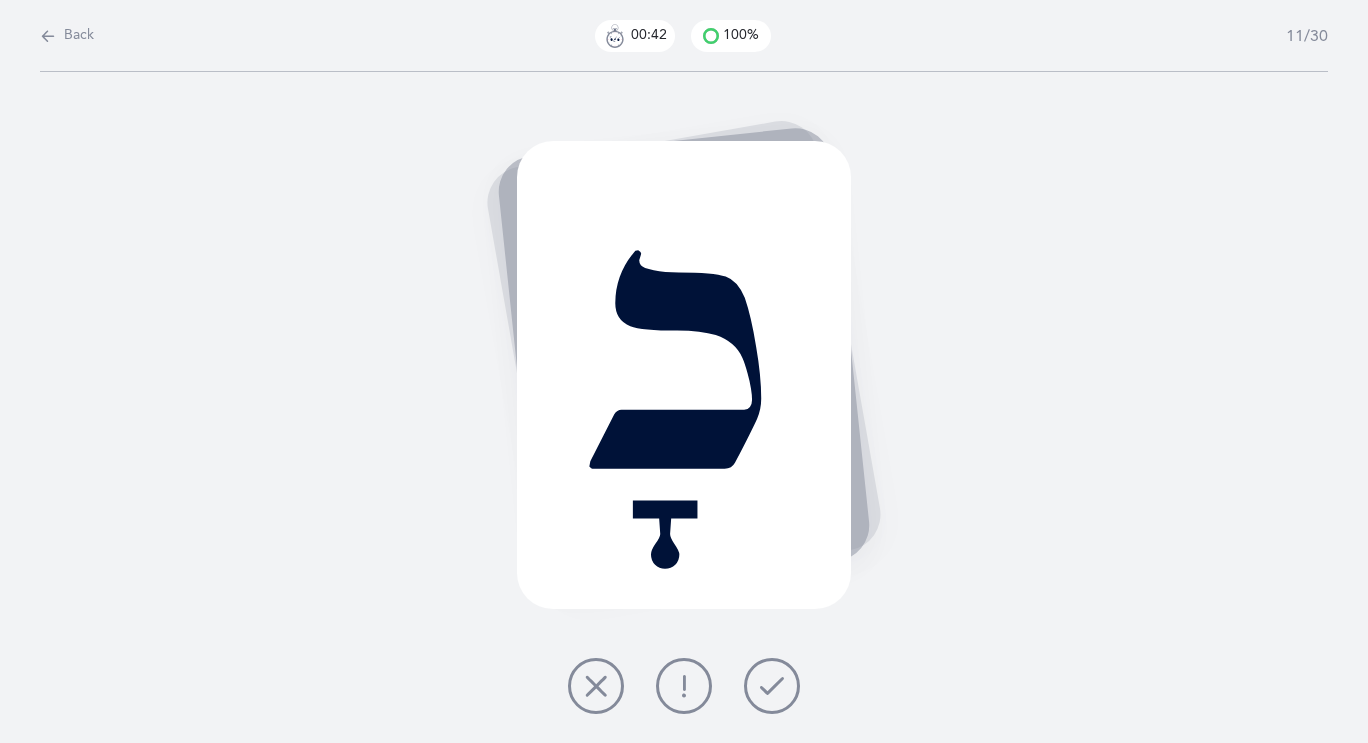 click at bounding box center (772, 686) 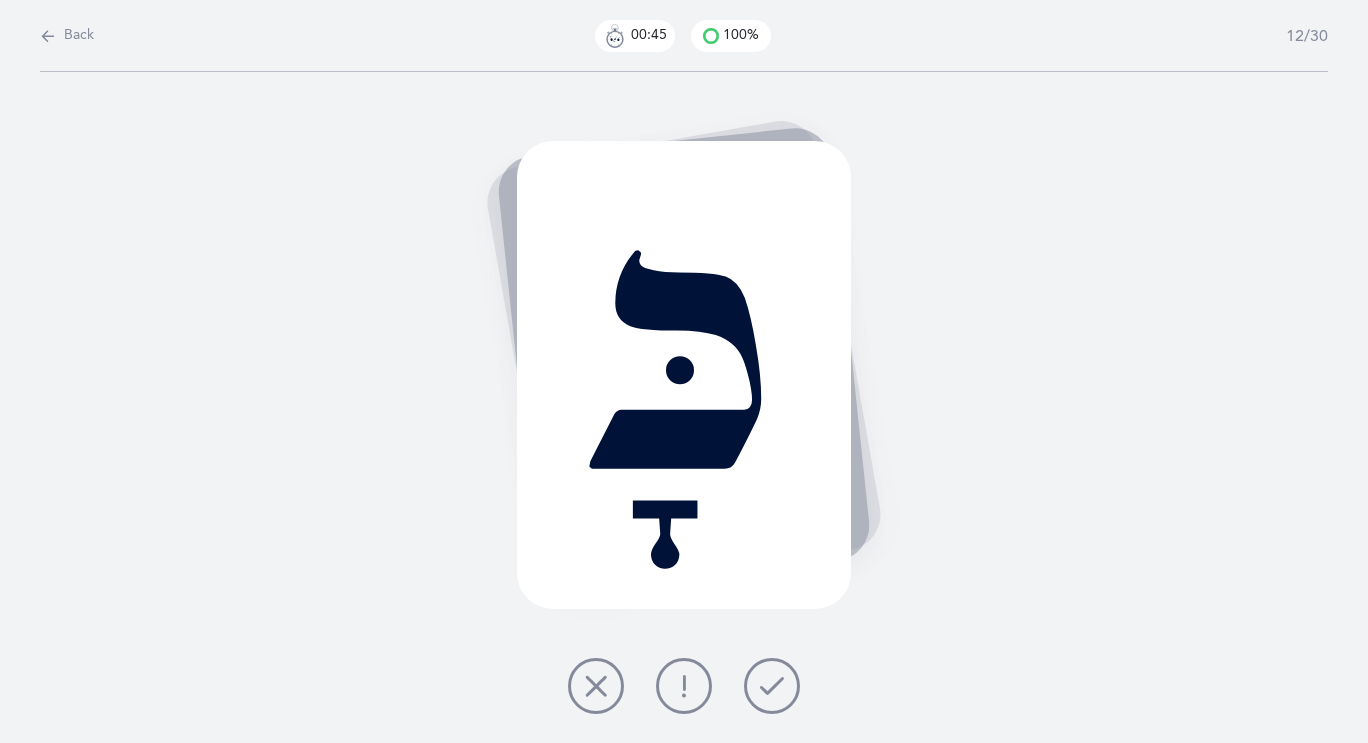 click at bounding box center [772, 686] 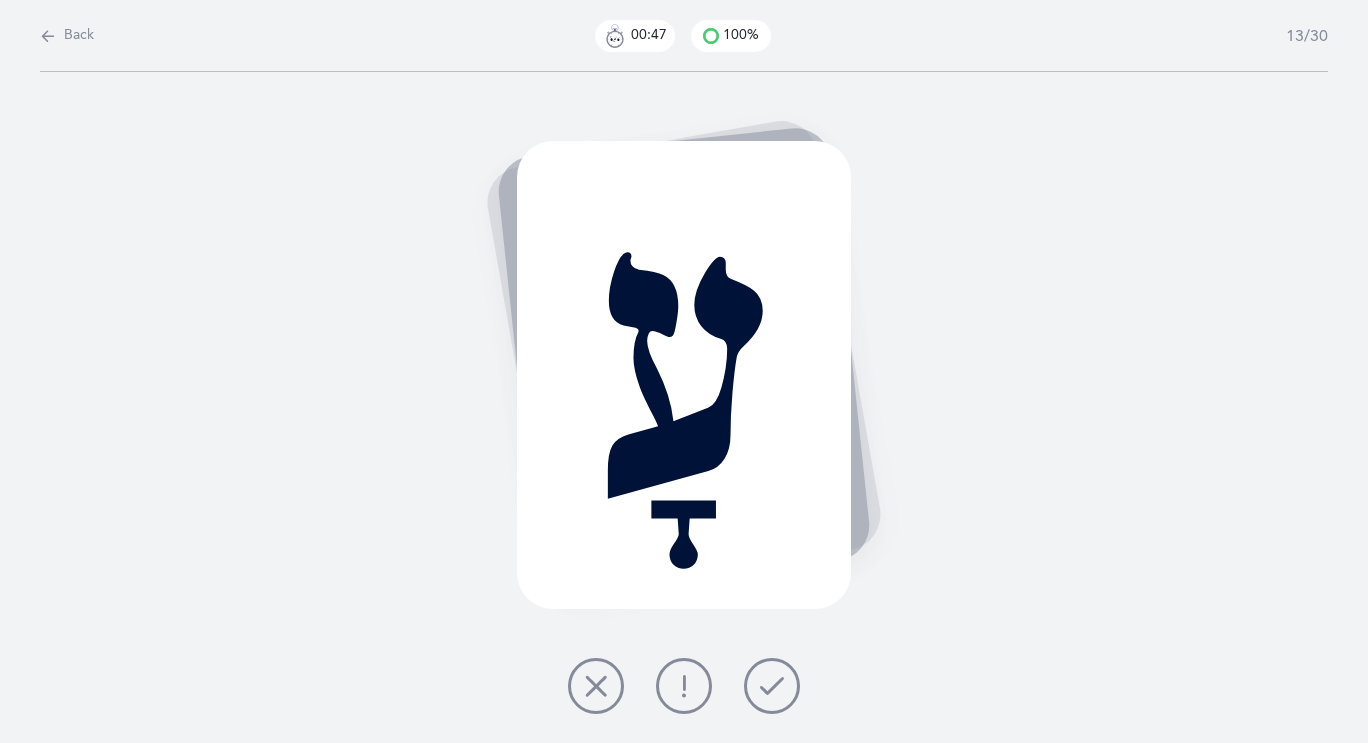 click at bounding box center [772, 686] 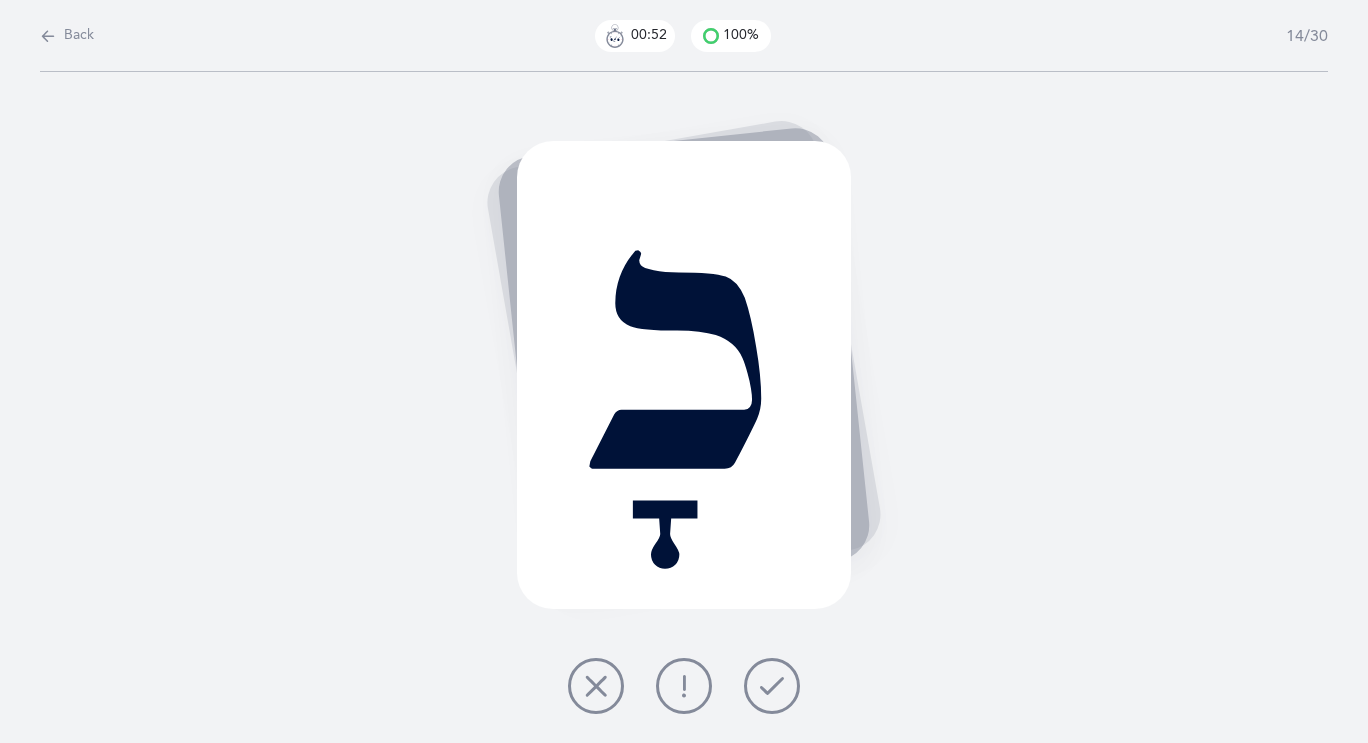 click at bounding box center (772, 686) 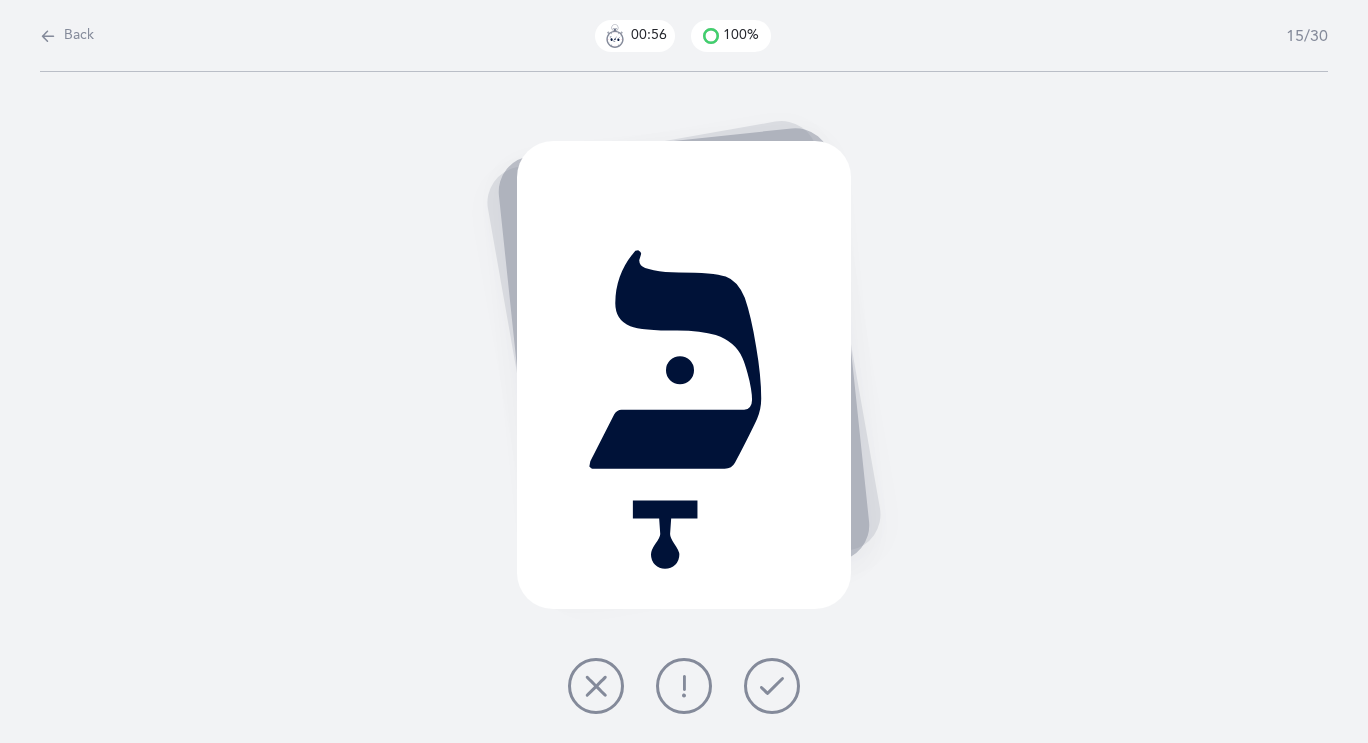click at bounding box center (772, 686) 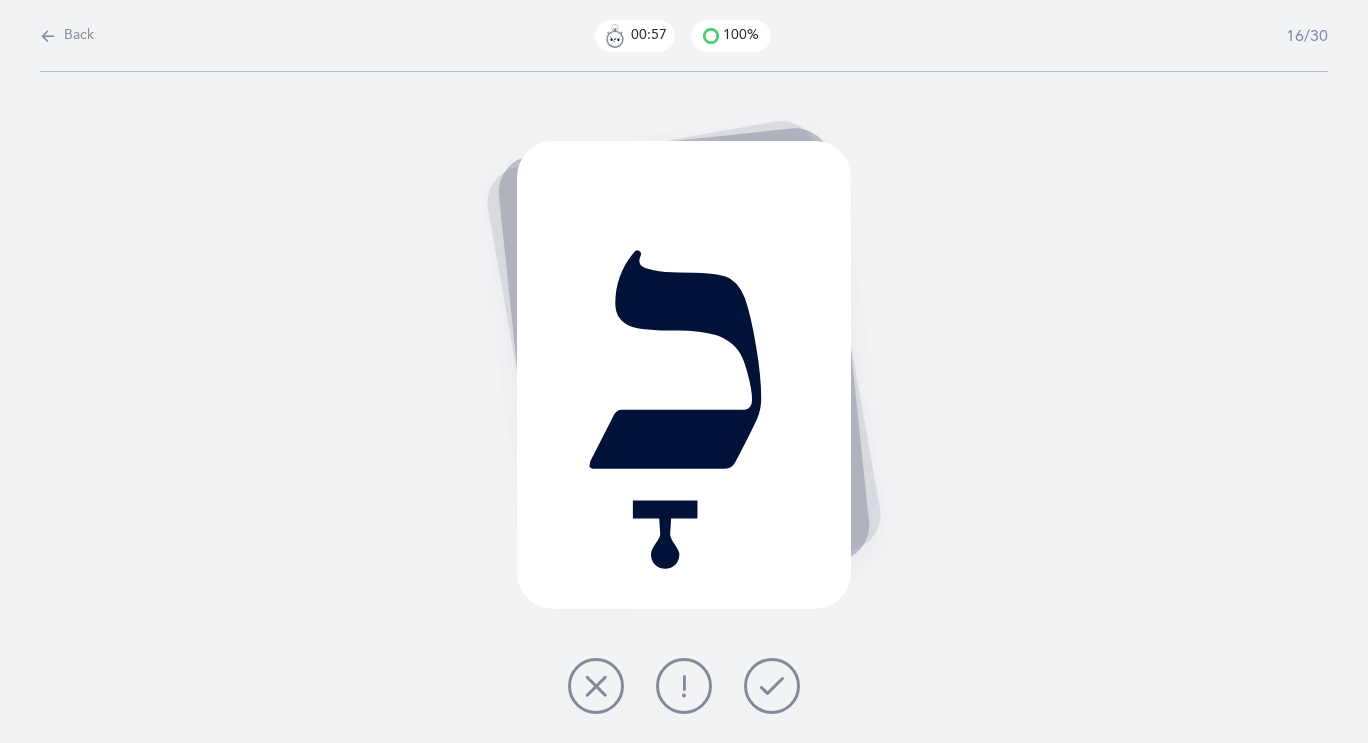 click at bounding box center (772, 686) 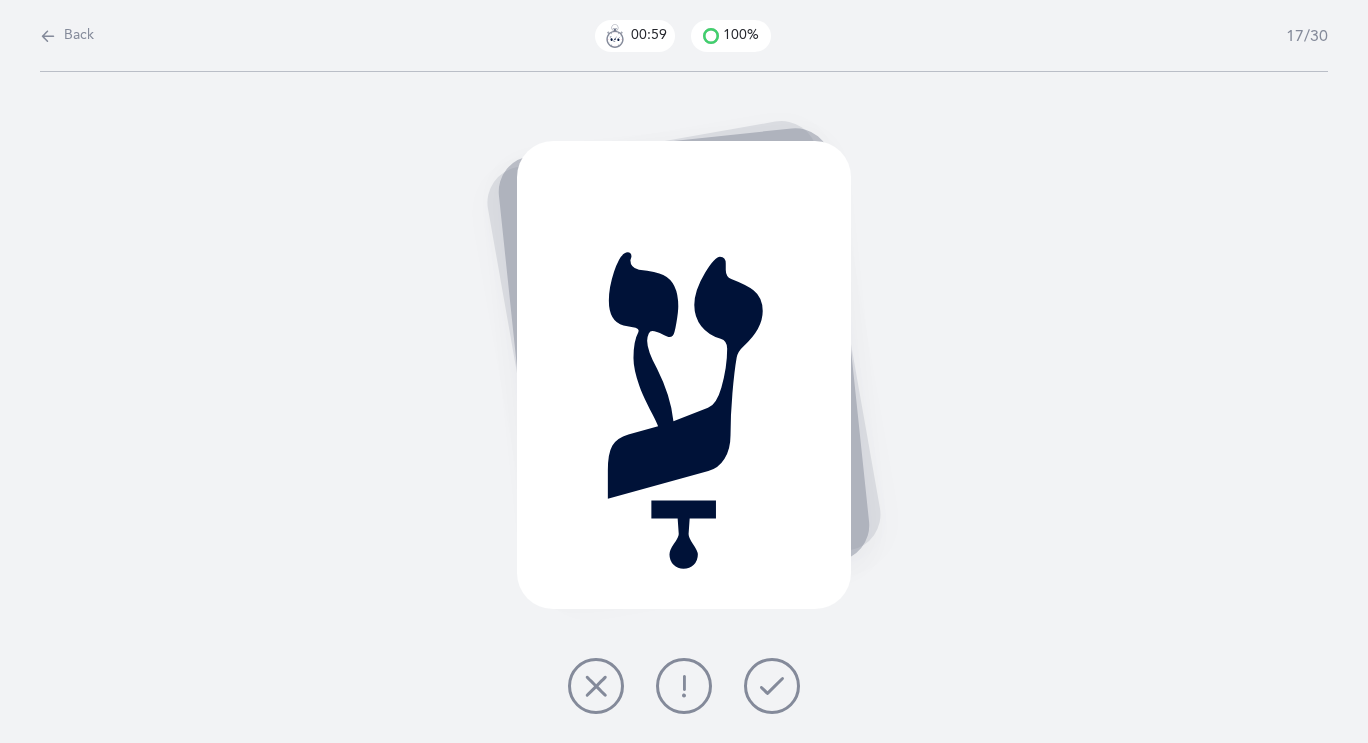 click at bounding box center (772, 686) 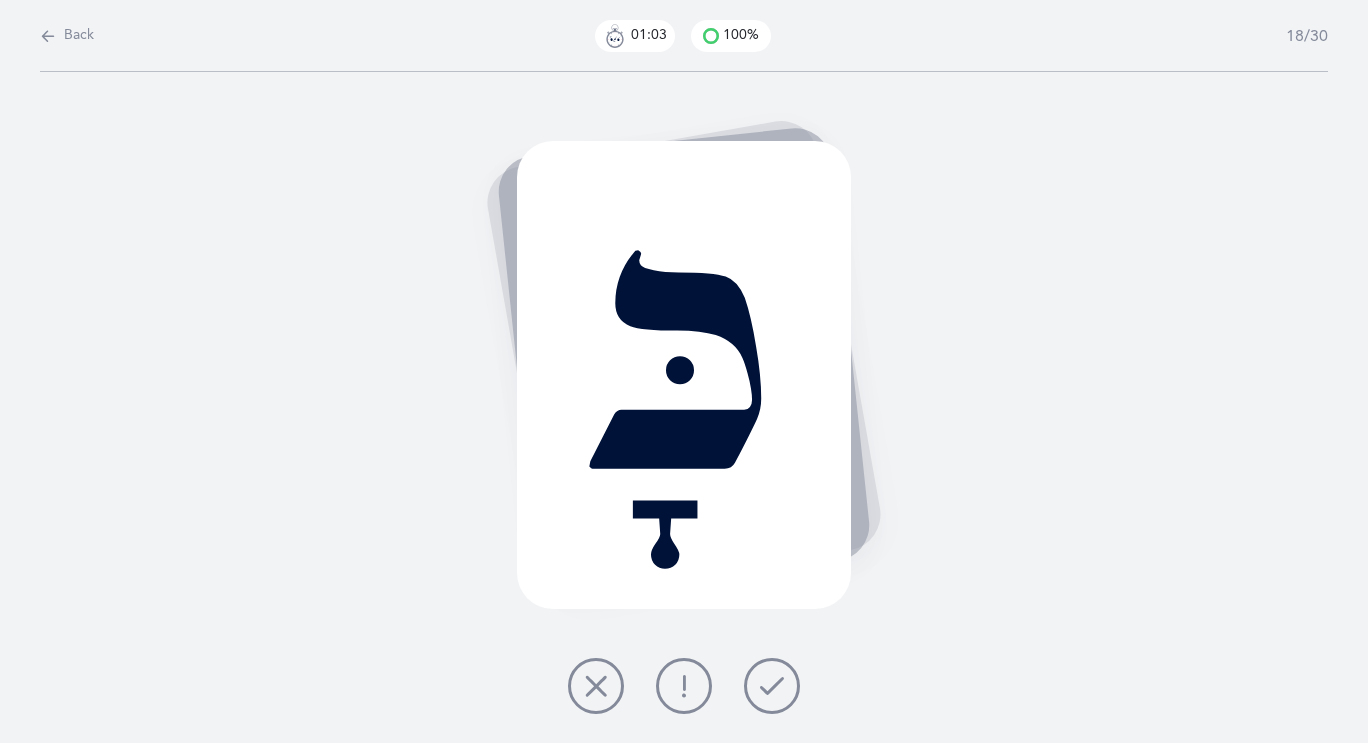 click at bounding box center (772, 686) 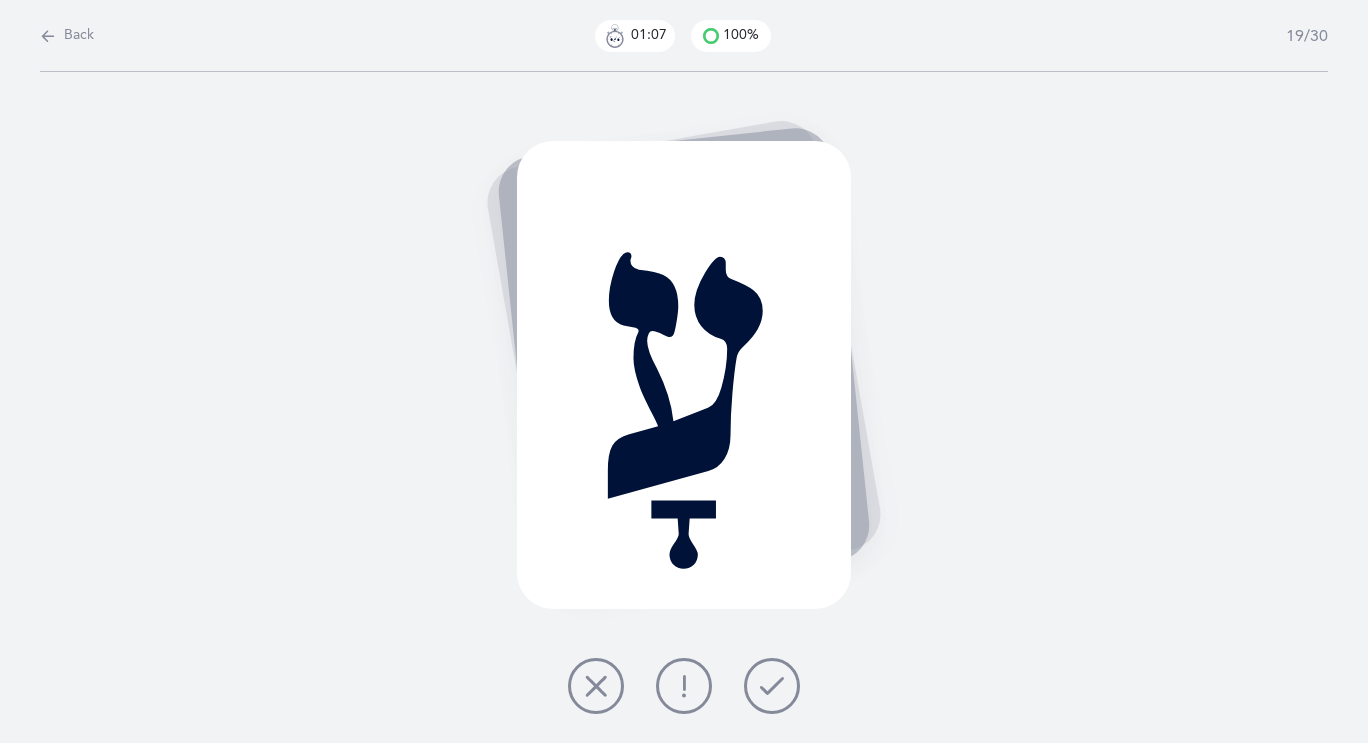 click at bounding box center [772, 686] 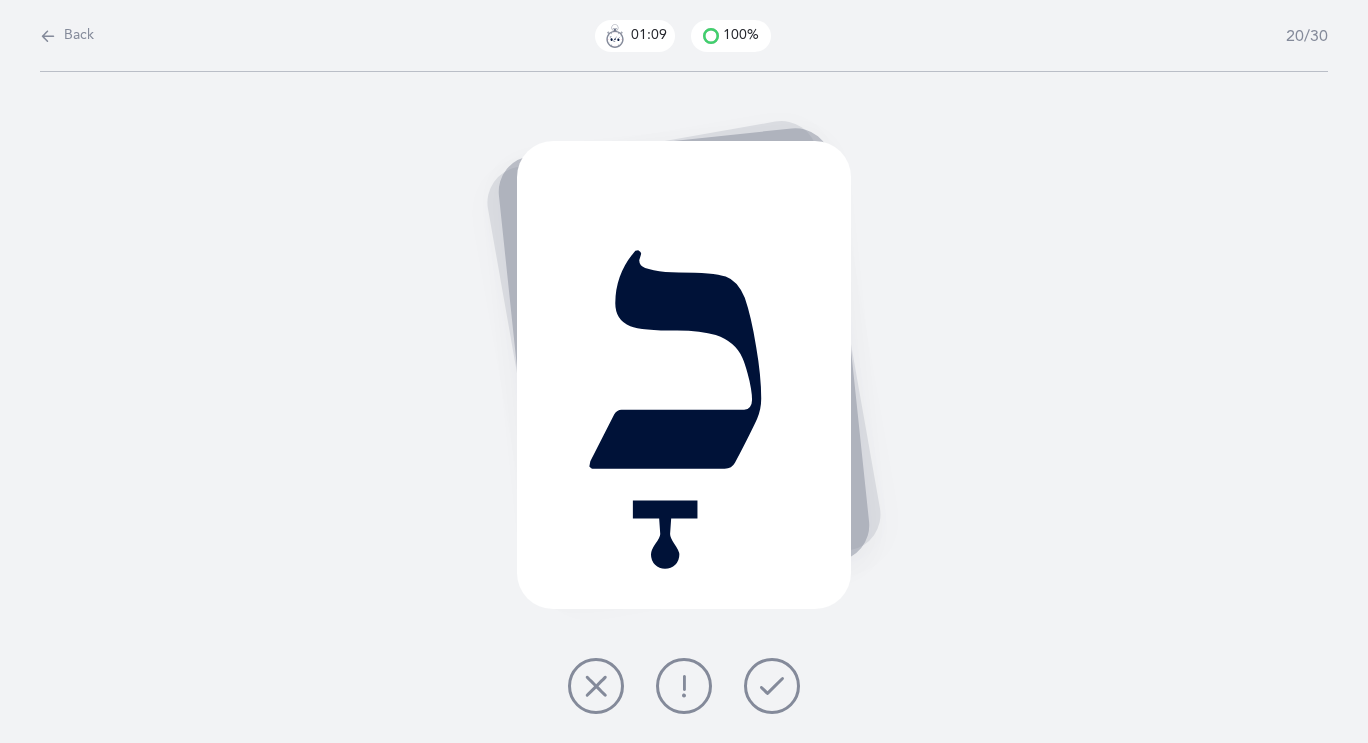 click at bounding box center [772, 686] 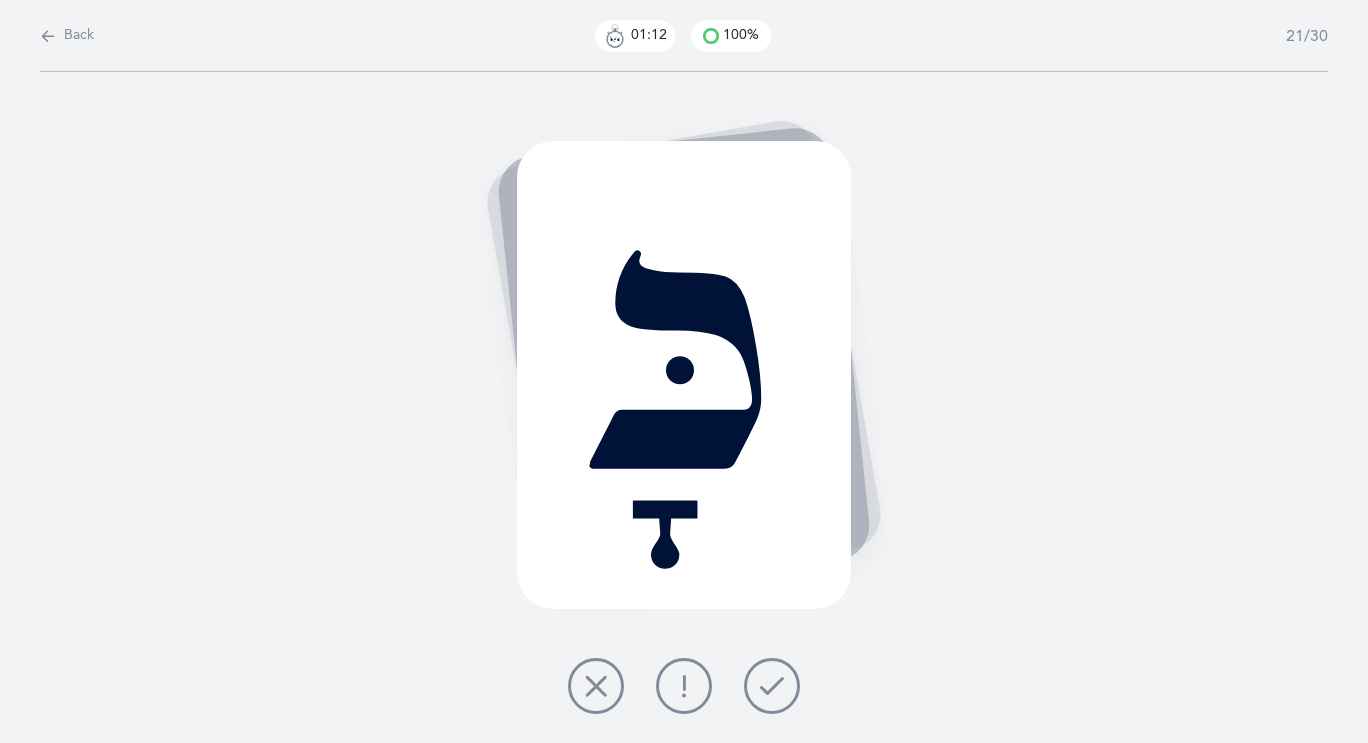 click at bounding box center [772, 686] 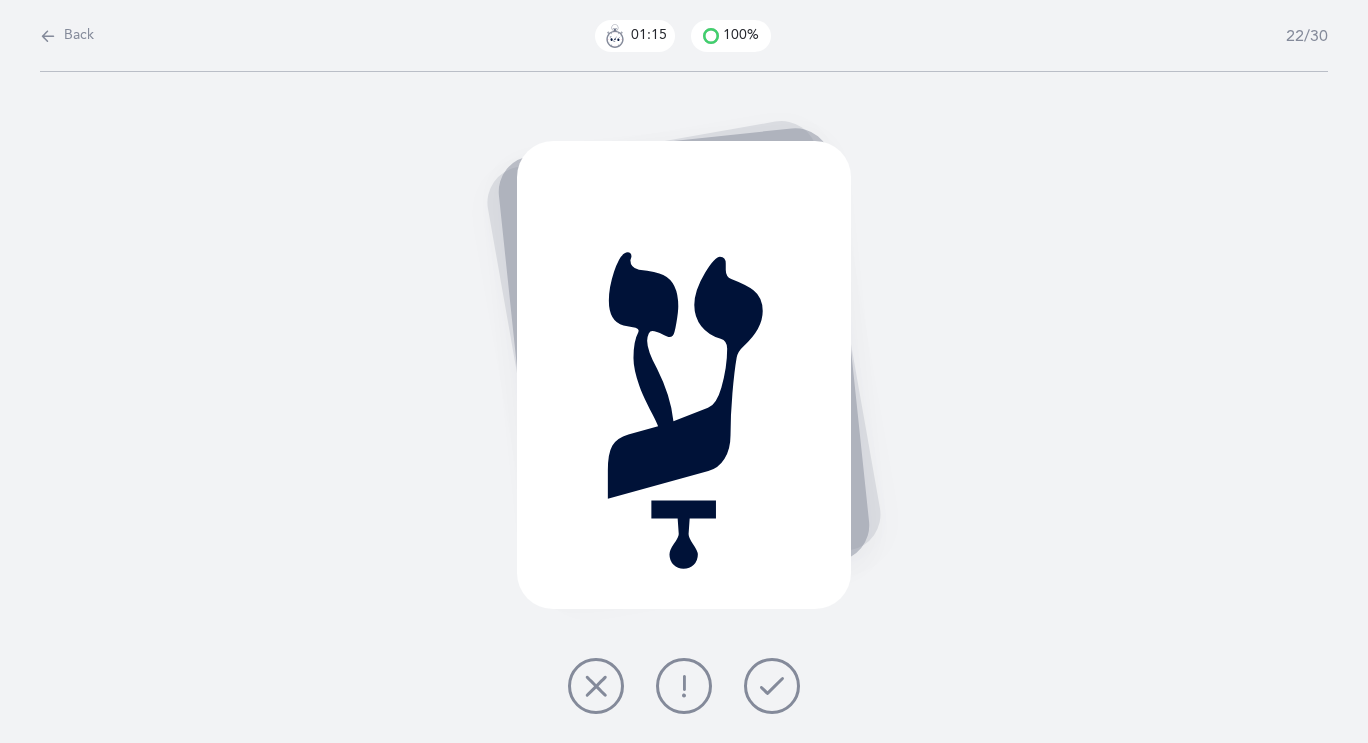 click at bounding box center (772, 686) 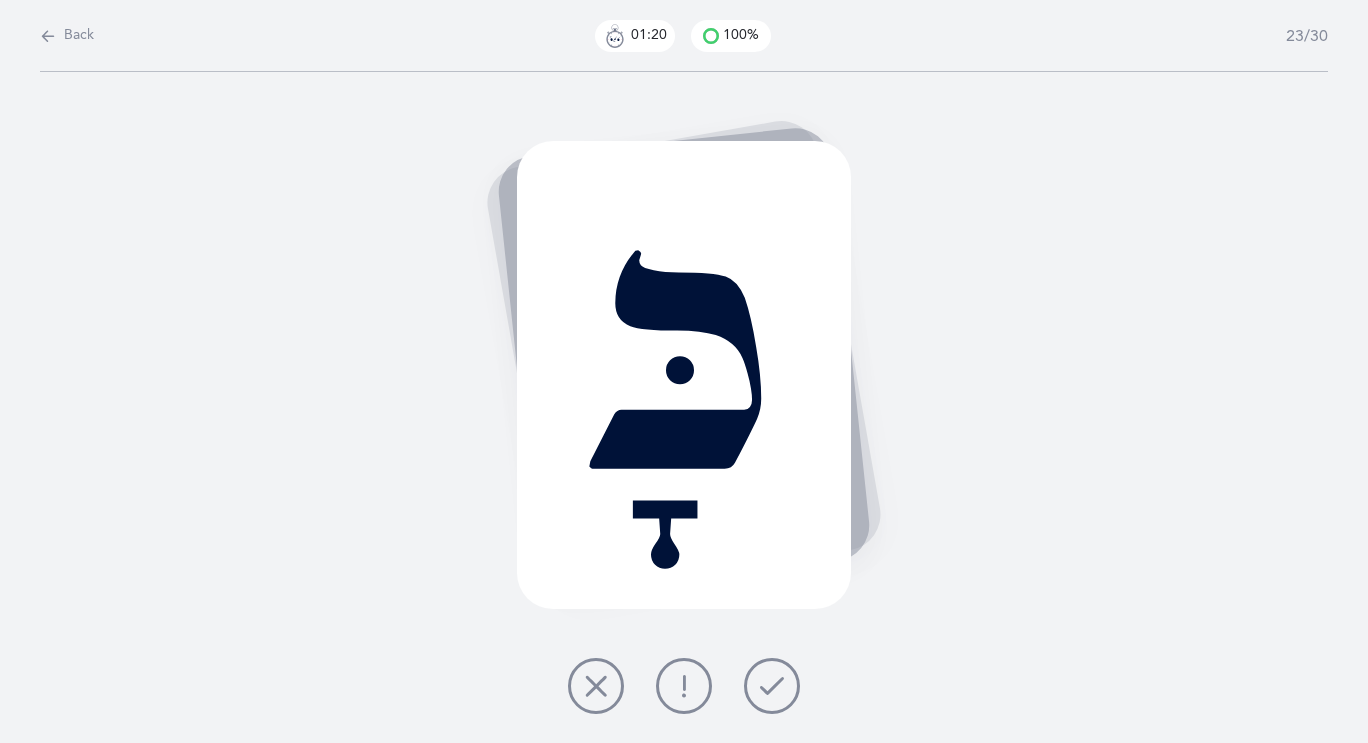 click at bounding box center [772, 686] 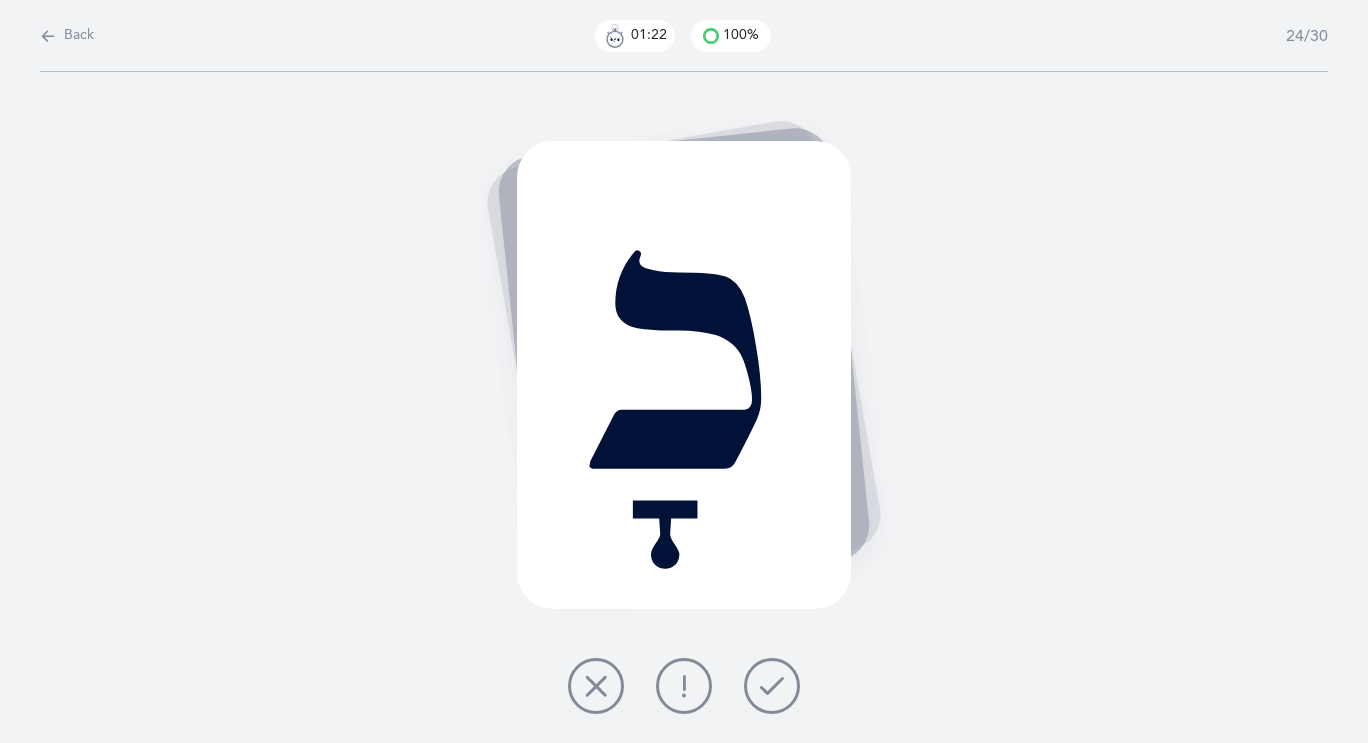 click at bounding box center [772, 686] 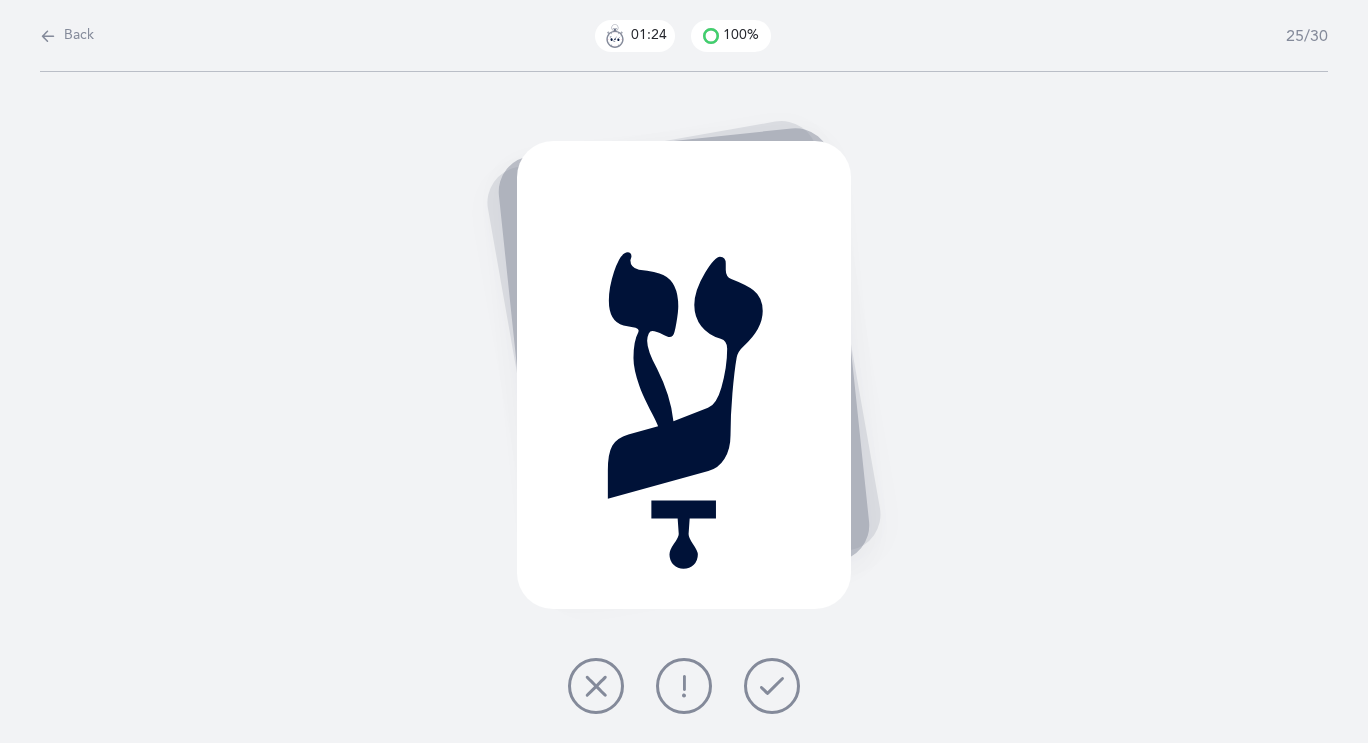 click at bounding box center [772, 686] 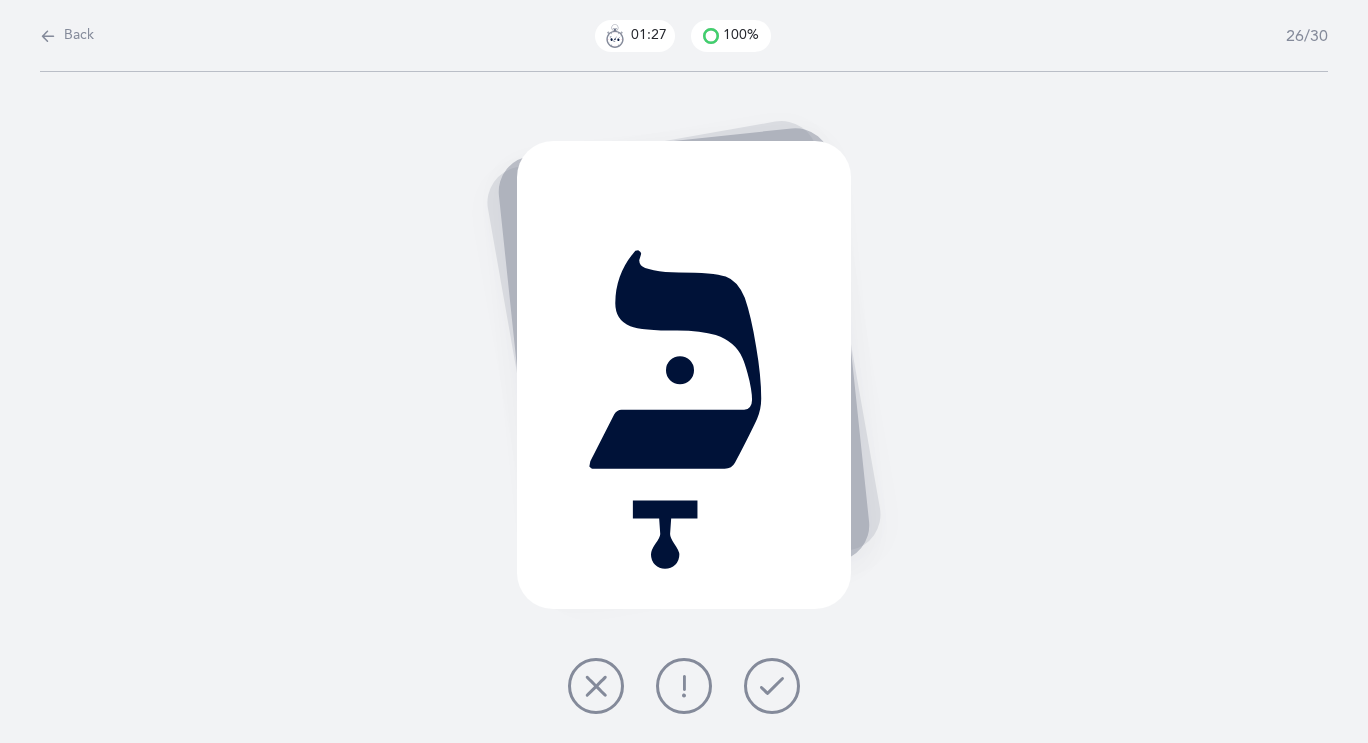 click at bounding box center [772, 686] 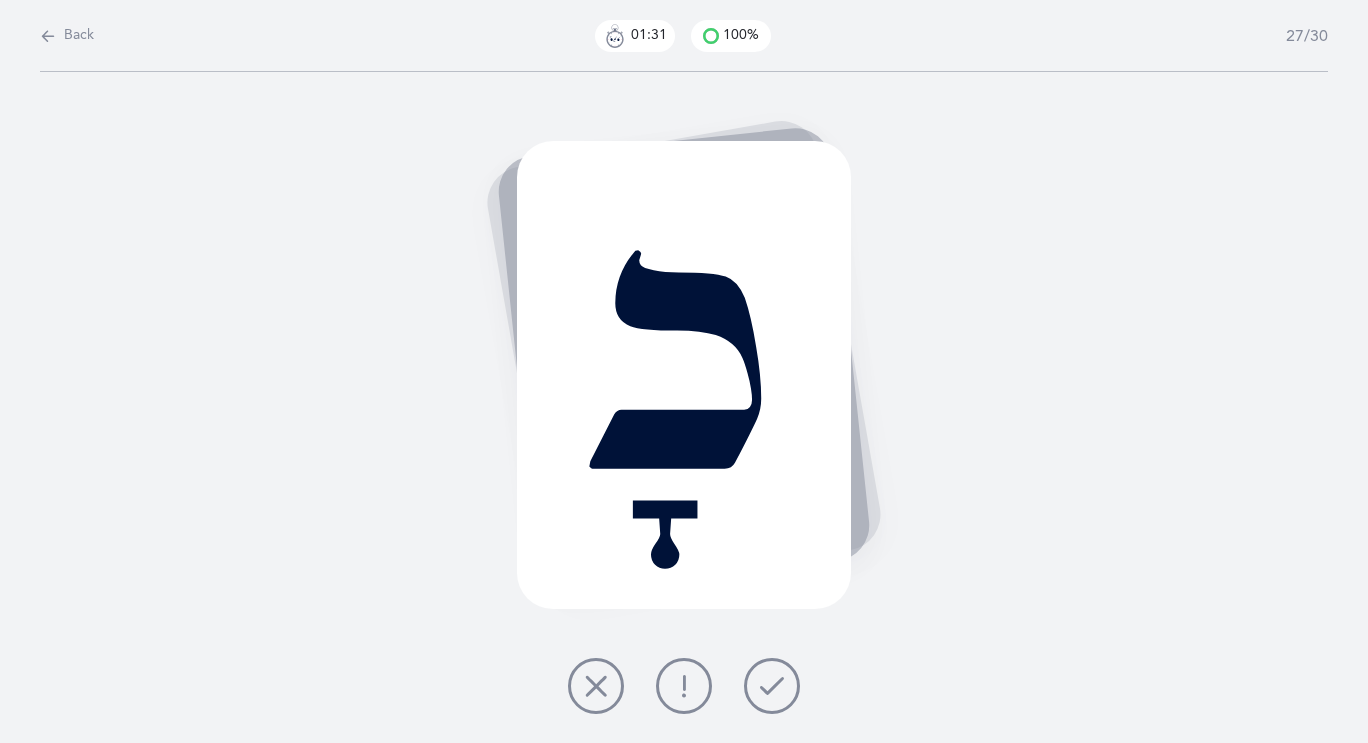click at bounding box center [772, 686] 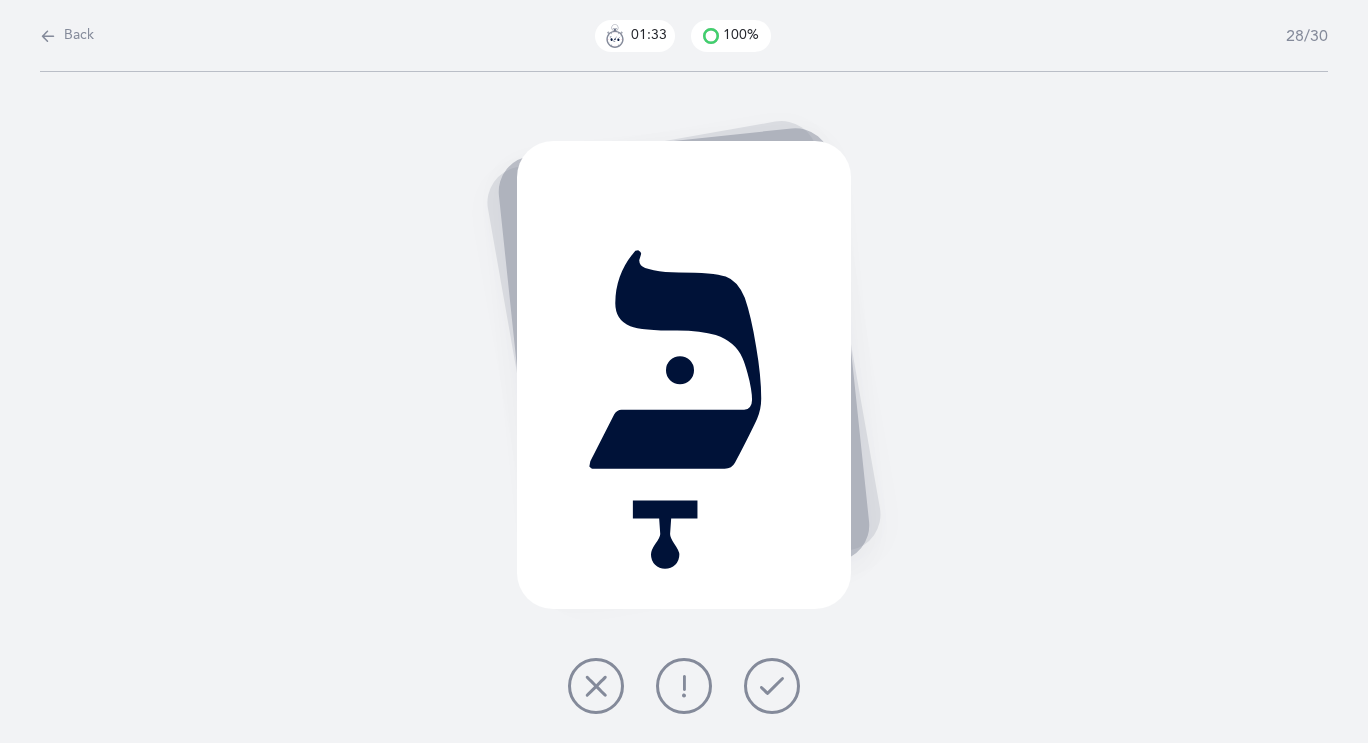 click at bounding box center (772, 686) 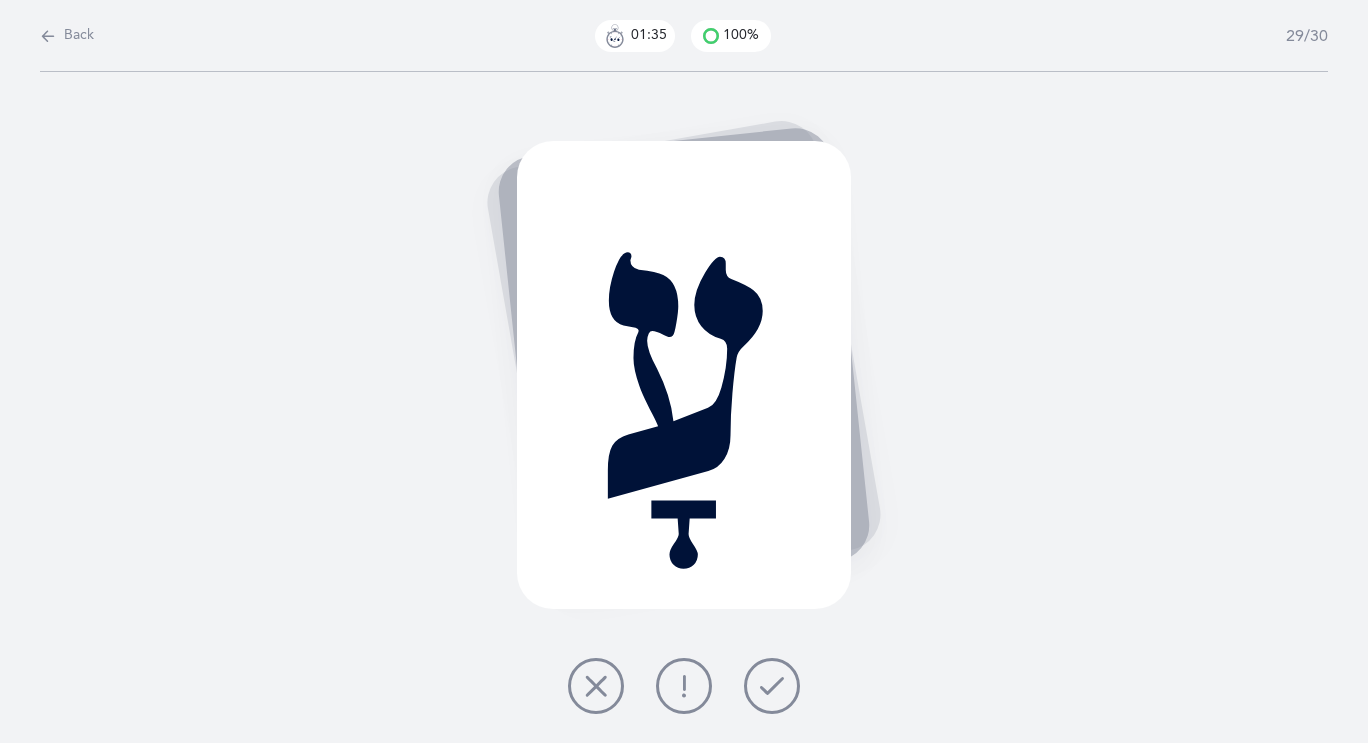 click at bounding box center (772, 686) 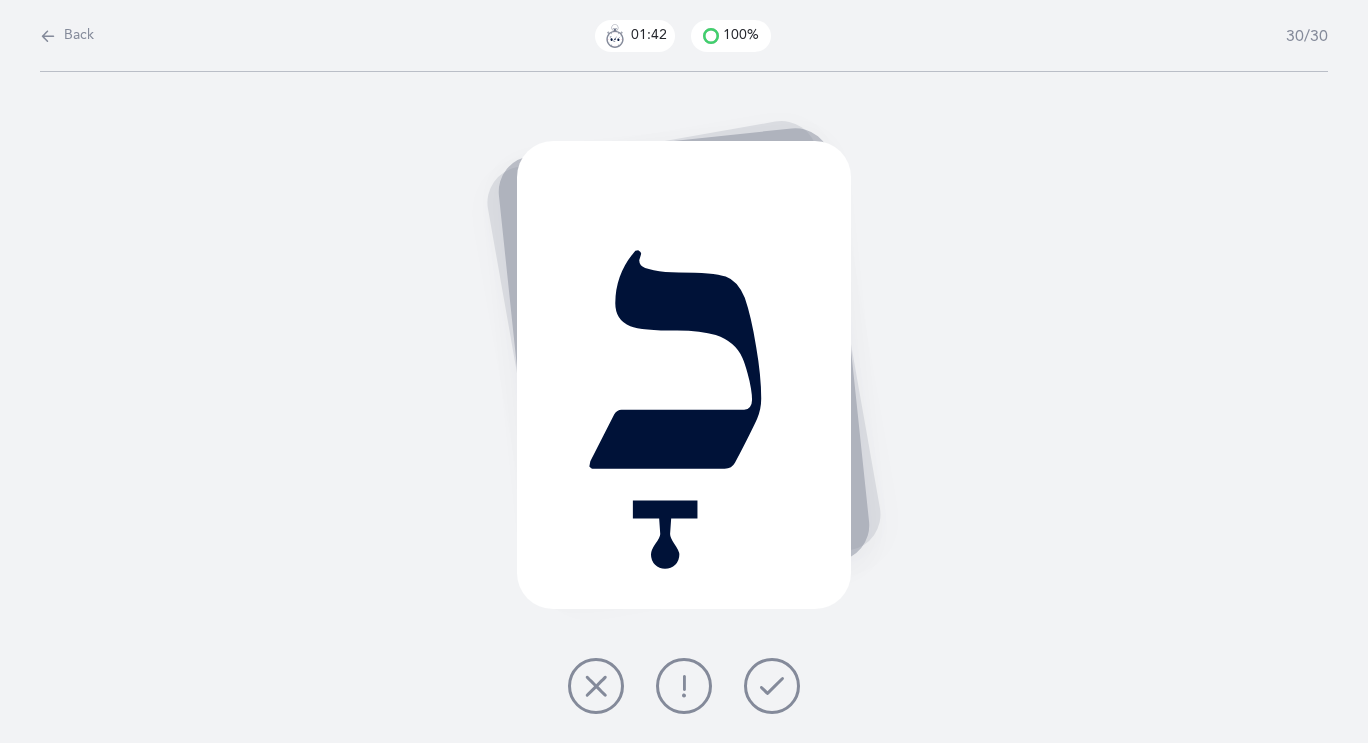 click at bounding box center [684, 686] 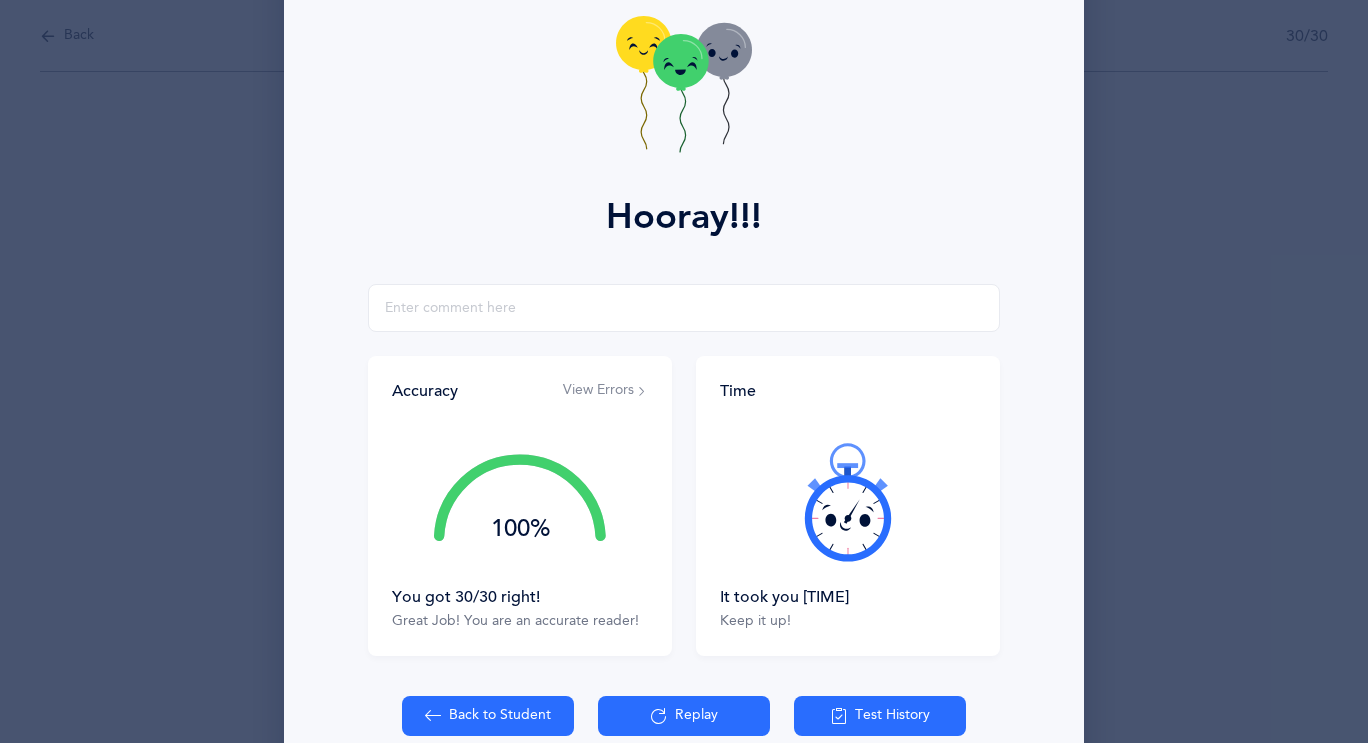scroll, scrollTop: 109, scrollLeft: 0, axis: vertical 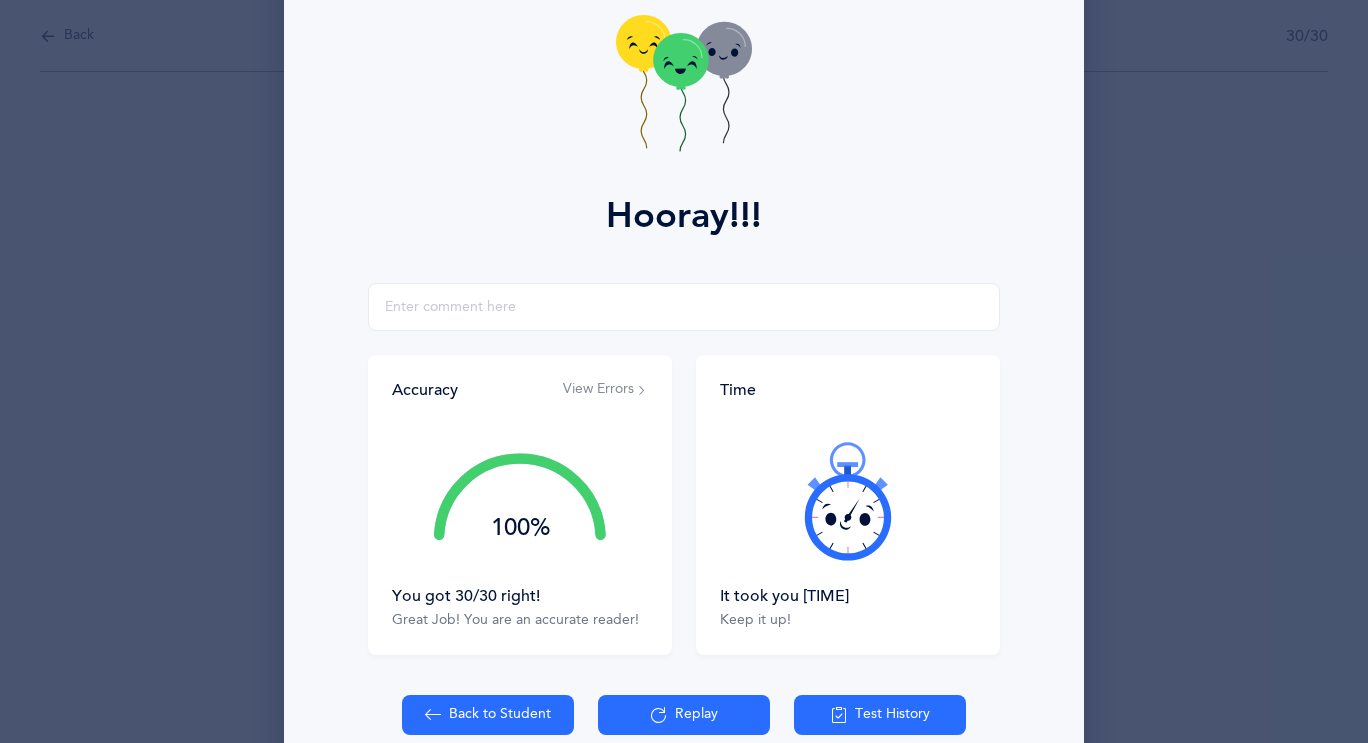 click on "View Errors" at bounding box center [605, 390] 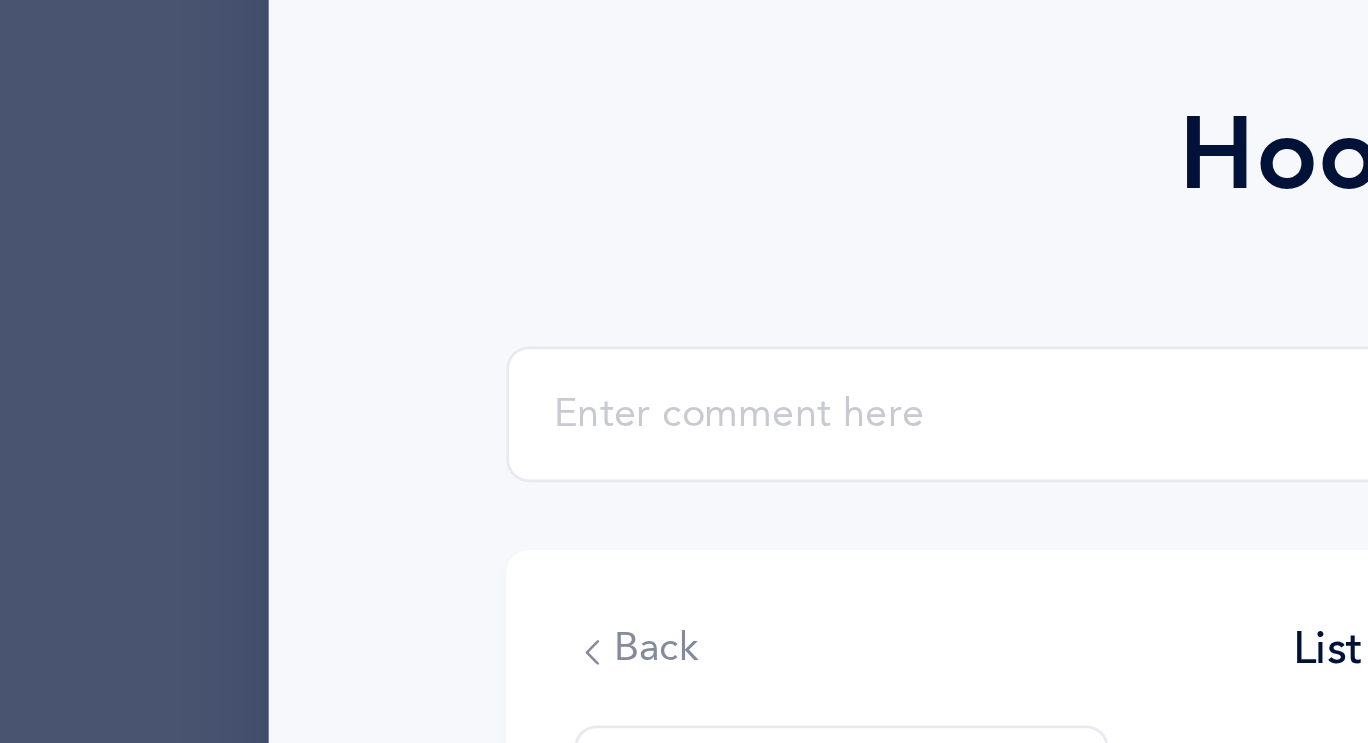 scroll, scrollTop: 110, scrollLeft: 0, axis: vertical 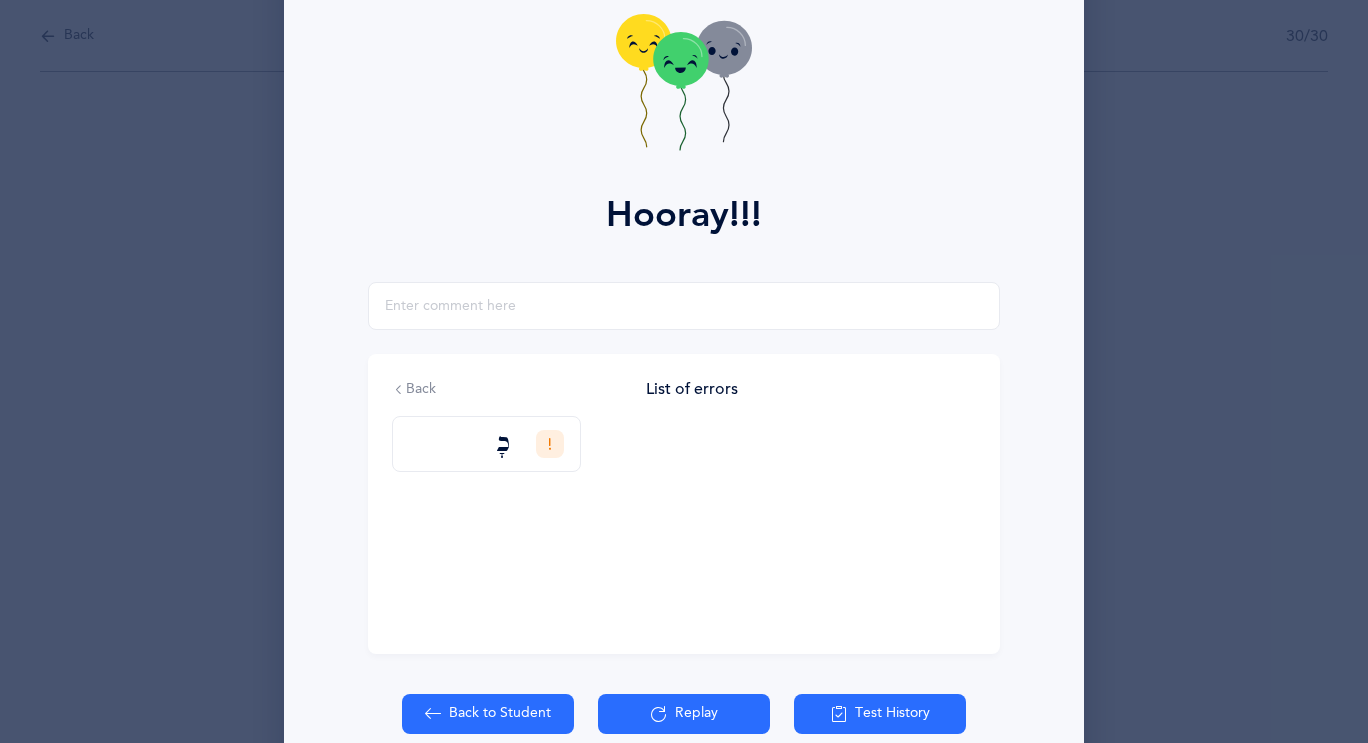 click at bounding box center [399, 390] 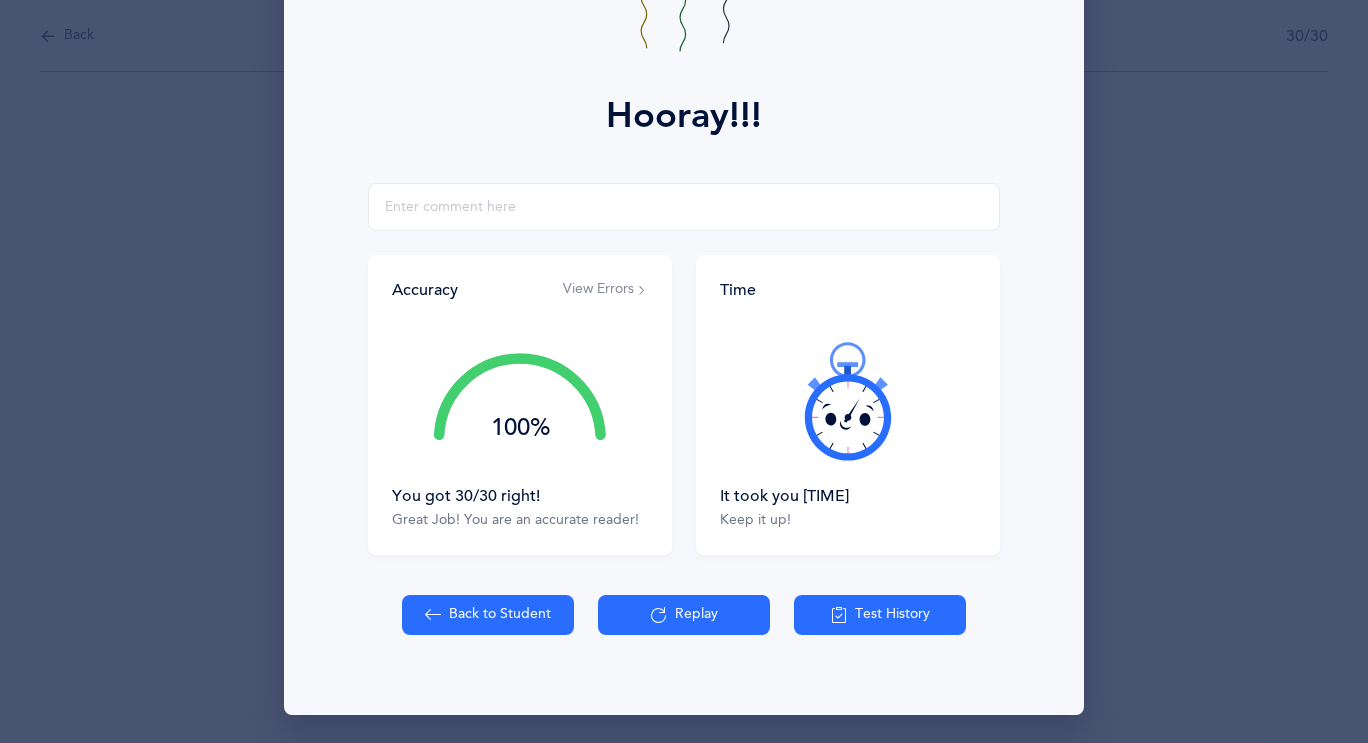 scroll, scrollTop: 208, scrollLeft: 0, axis: vertical 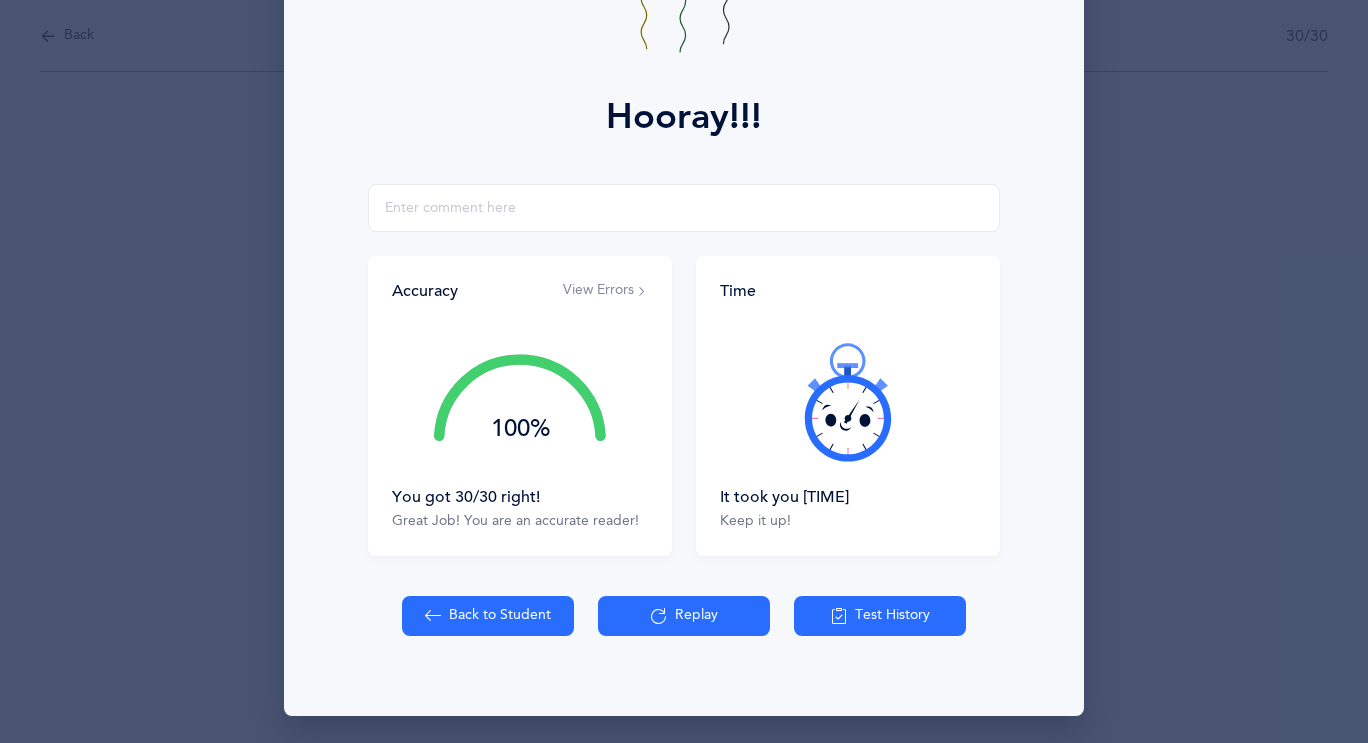 click on "Back to Student" at bounding box center [488, 616] 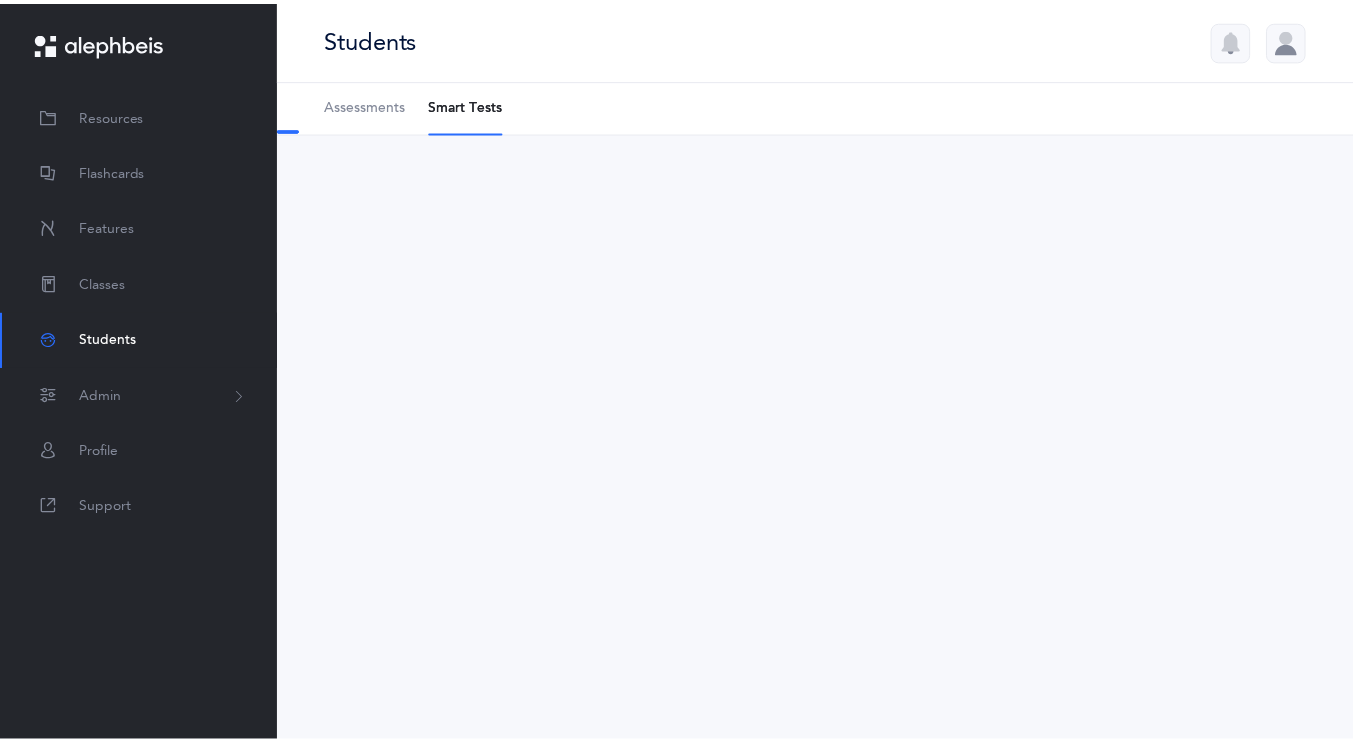 scroll, scrollTop: 0, scrollLeft: 0, axis: both 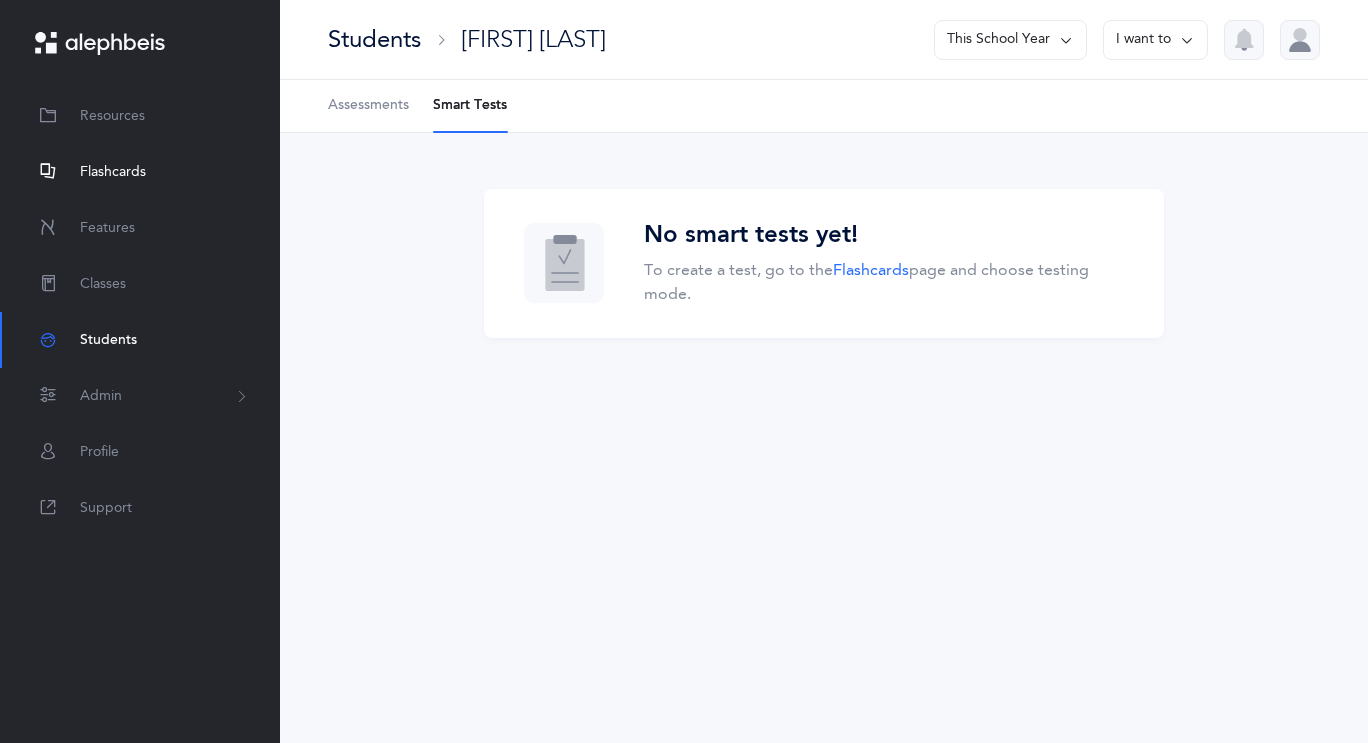 click on "Flashcards" at bounding box center (113, 172) 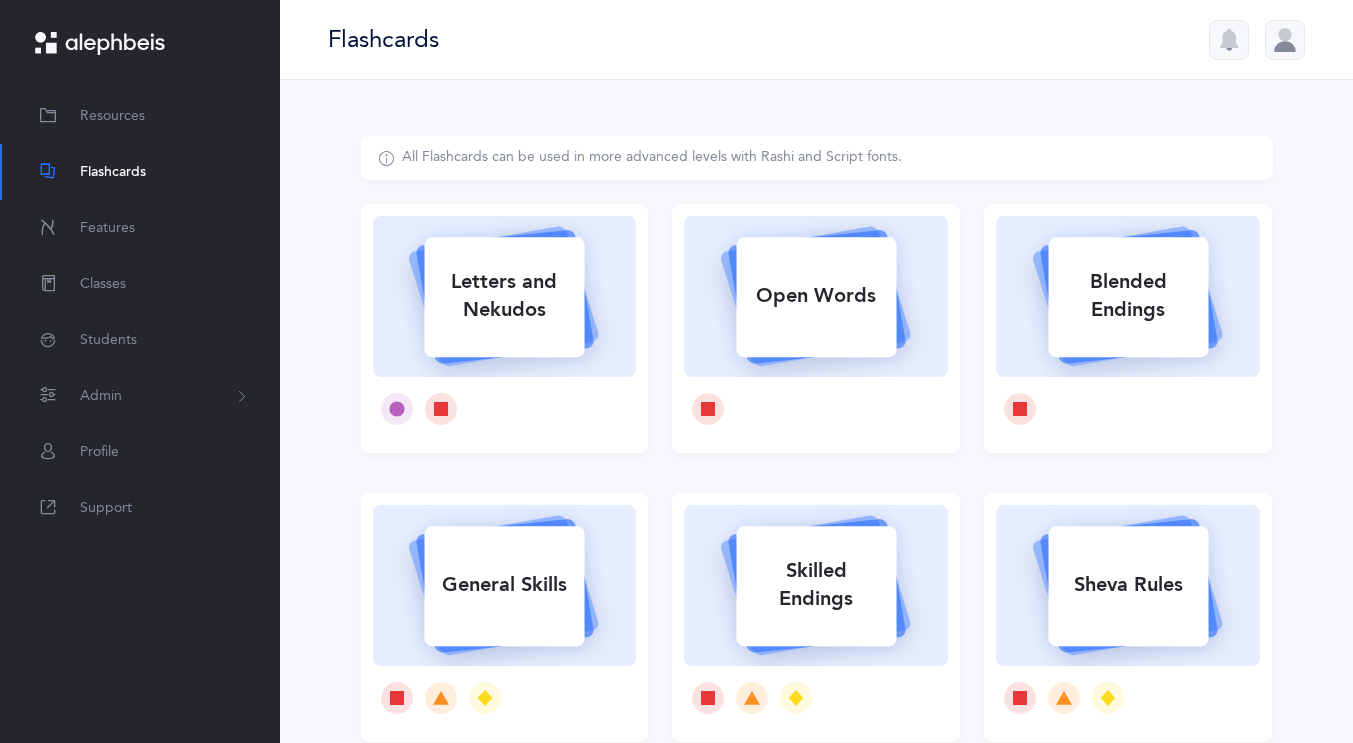 click on "Letters and Nekudos" at bounding box center (504, 296) 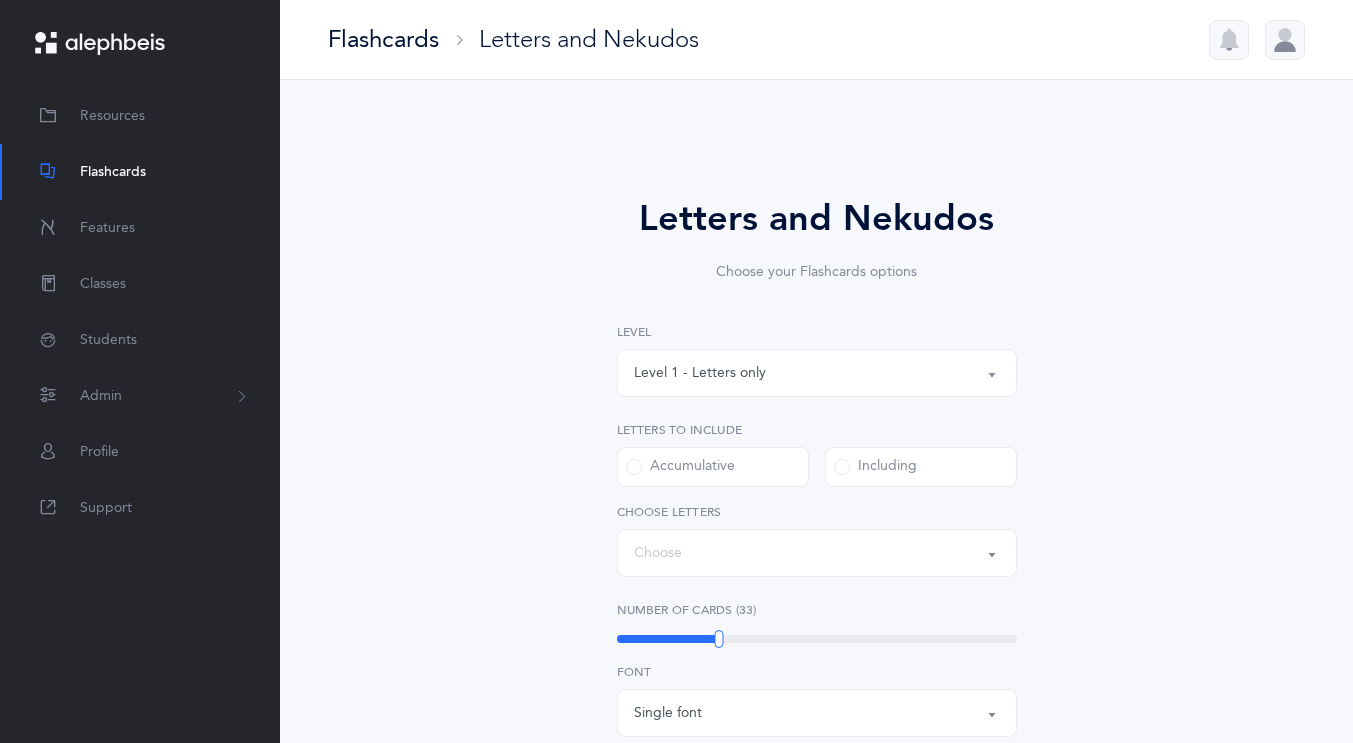 select on "27" 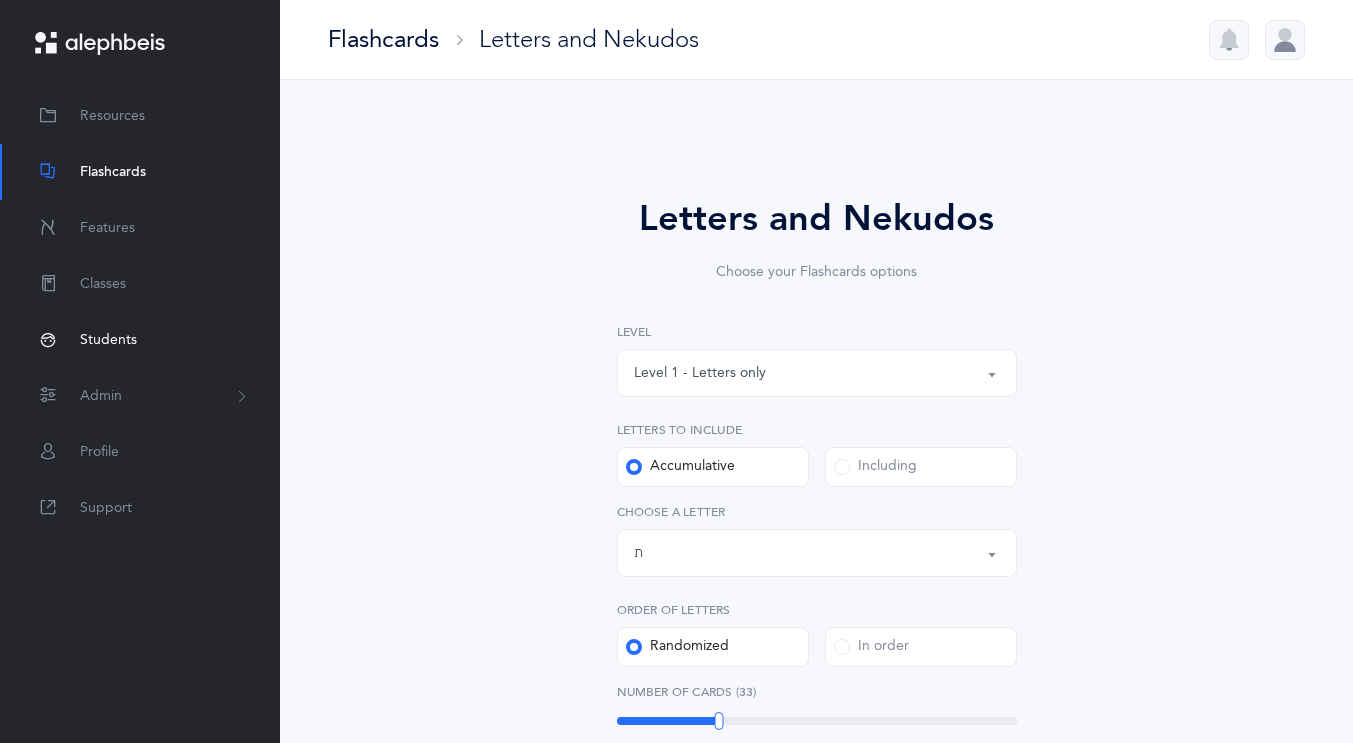click on "Students" at bounding box center [140, 340] 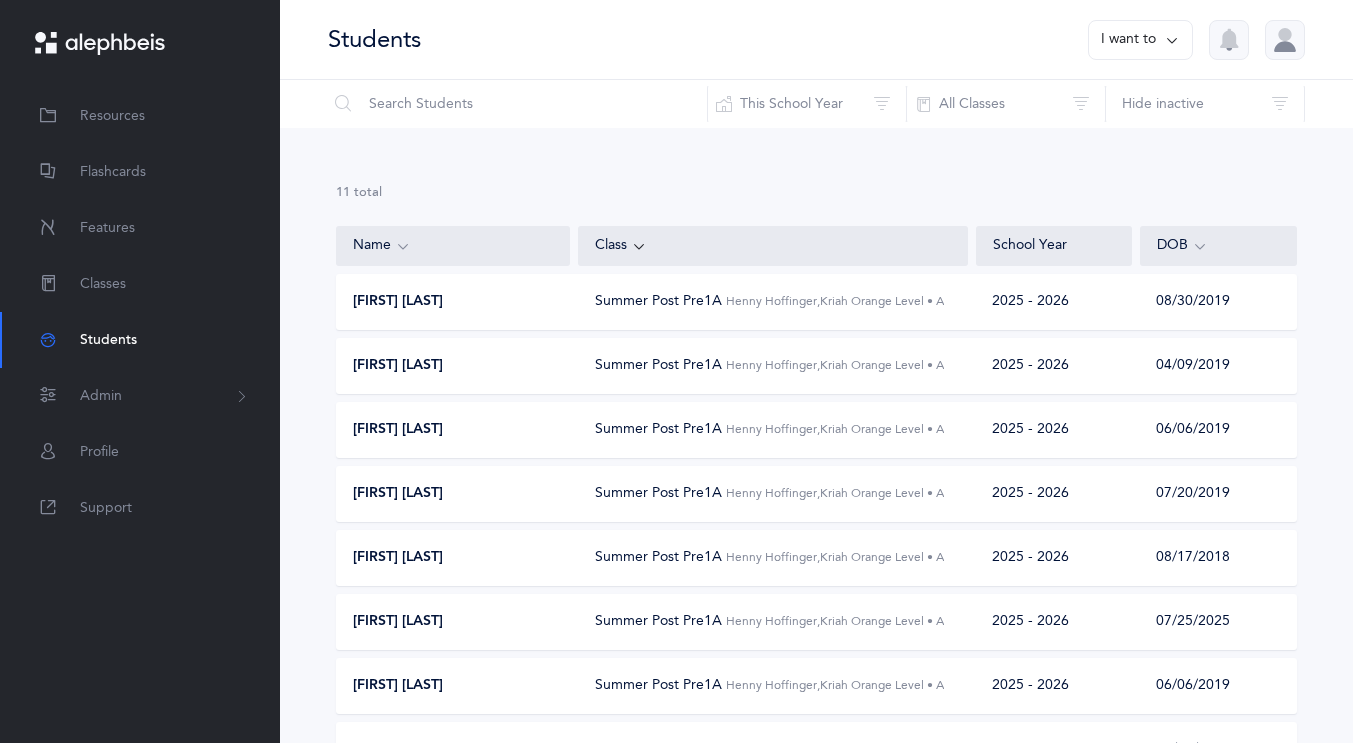 click on "[FIRST] [LAST]" at bounding box center (398, 366) 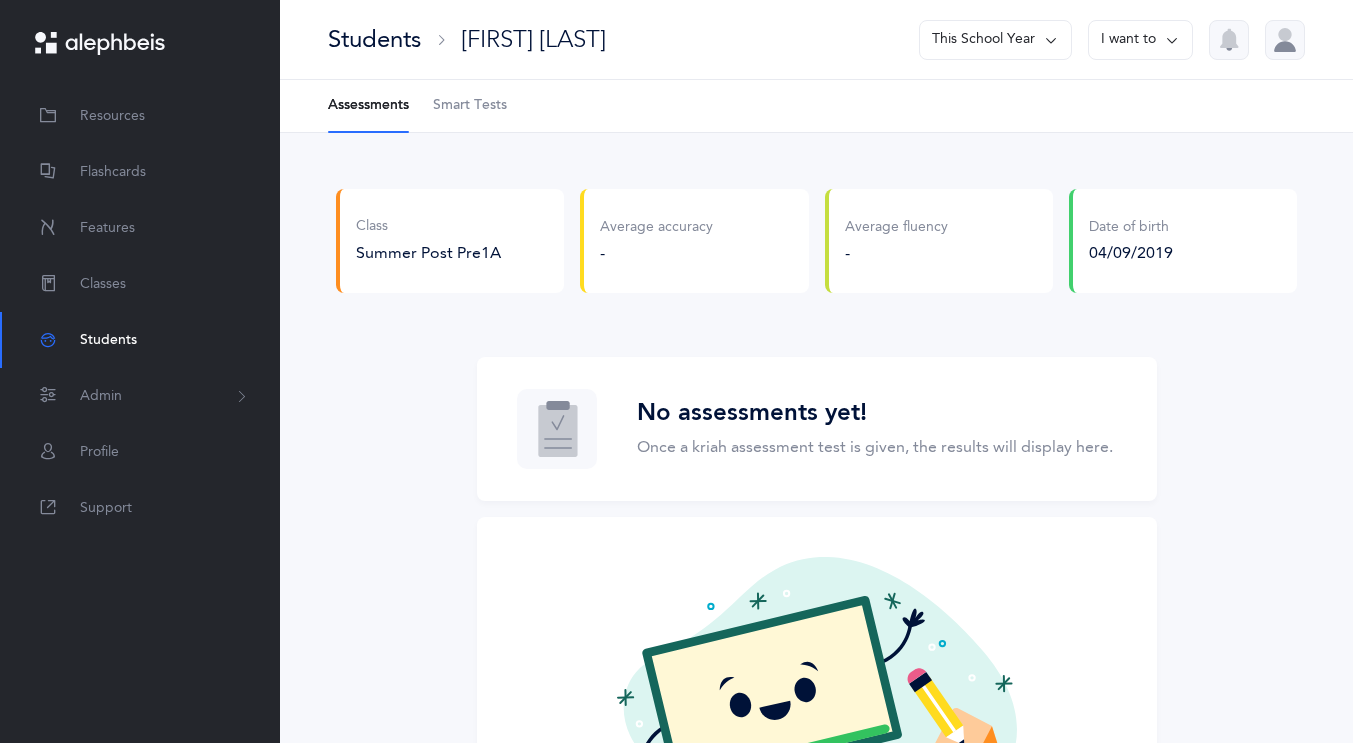 click on "Smart Tests" at bounding box center (470, 106) 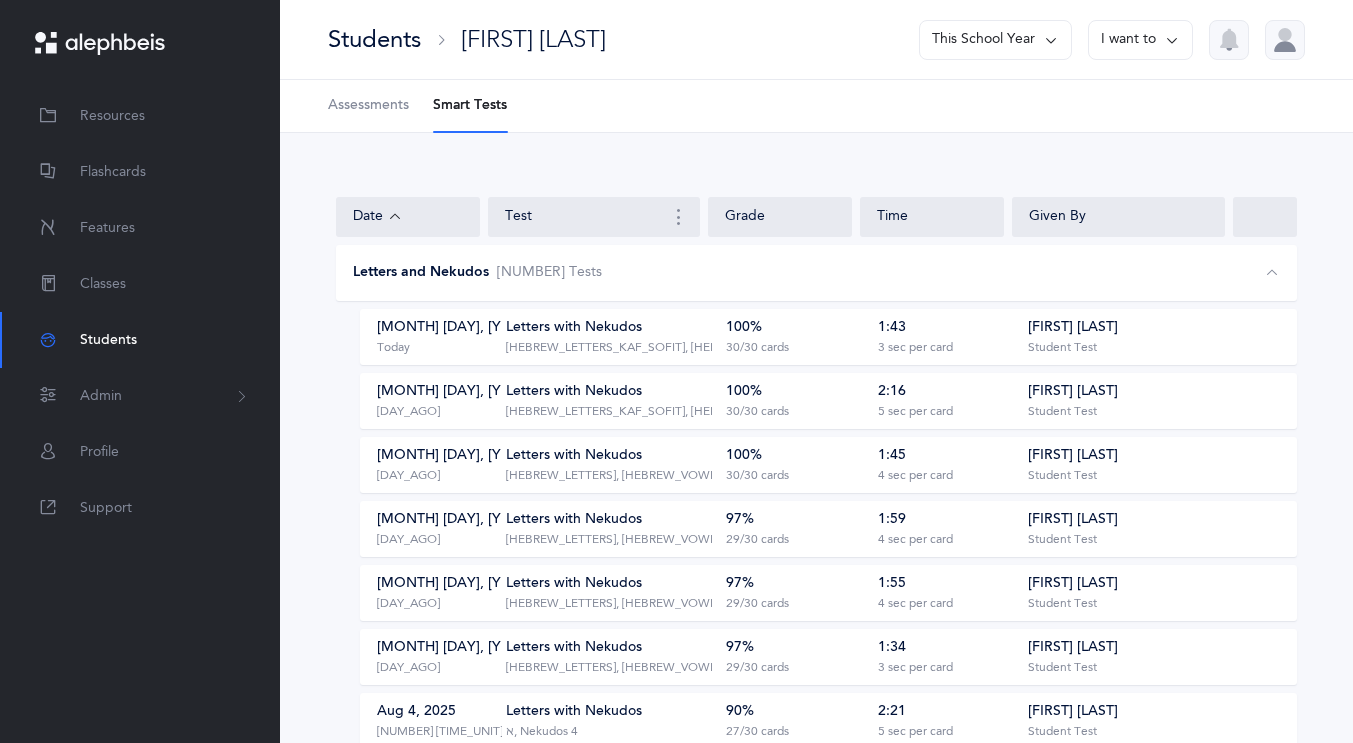 click on "[HEBREW_LETTERS], [HEBREW_VOWEL_PATAL" at bounding box center [635, 476] 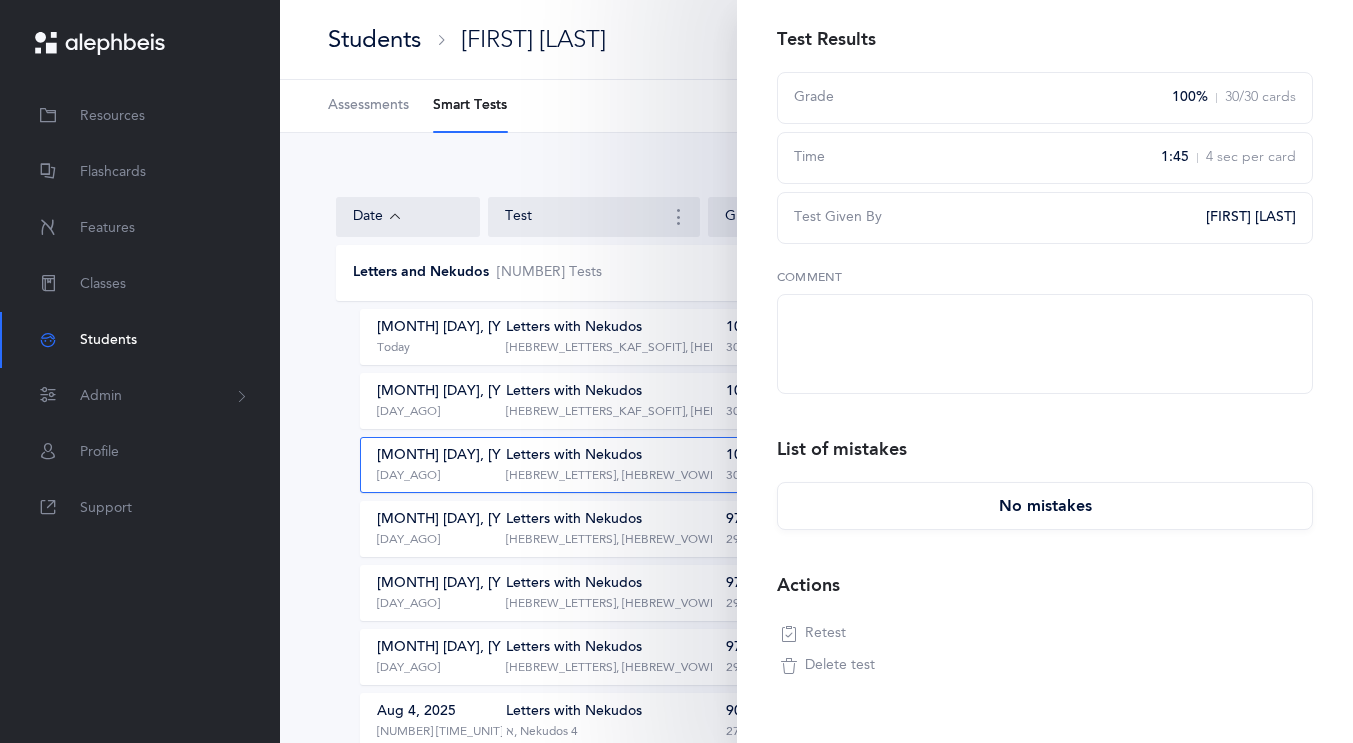 scroll, scrollTop: 192, scrollLeft: 0, axis: vertical 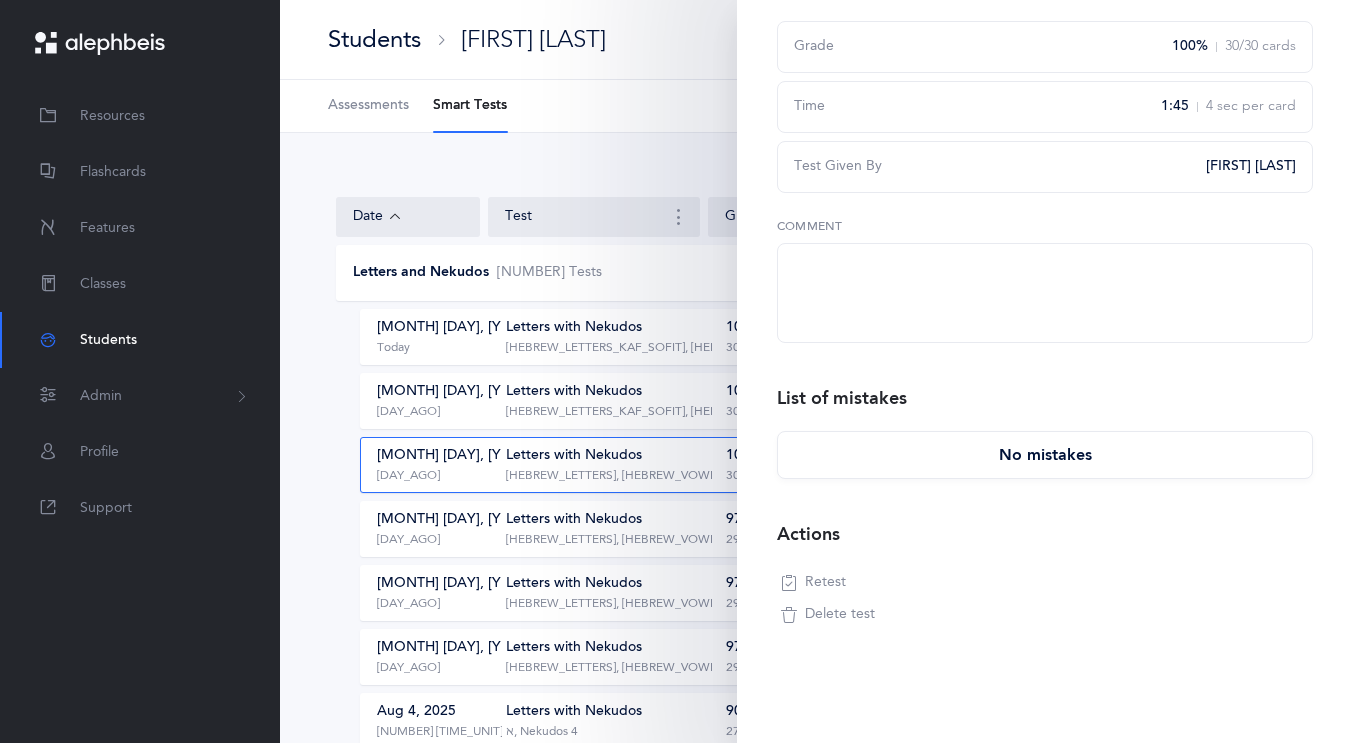 click on "Retest" at bounding box center [813, 583] 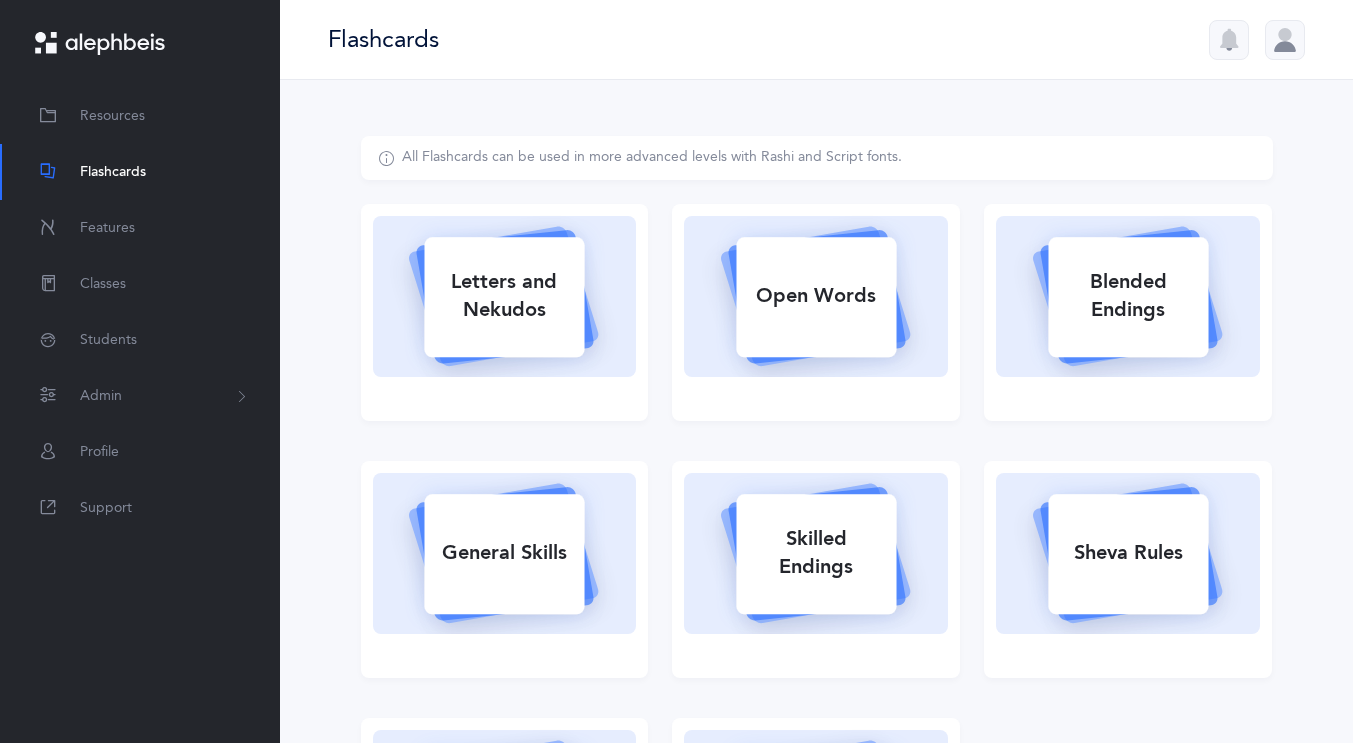 scroll, scrollTop: 0, scrollLeft: 0, axis: both 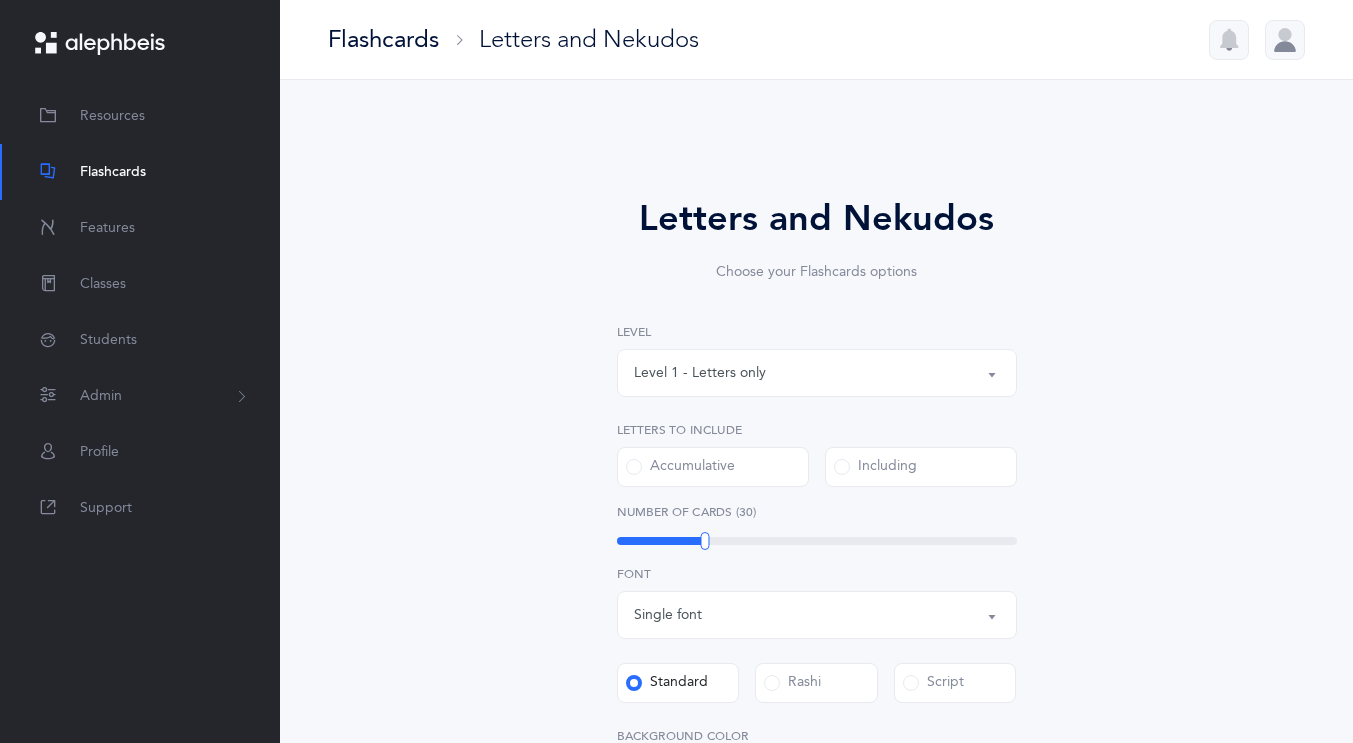 select 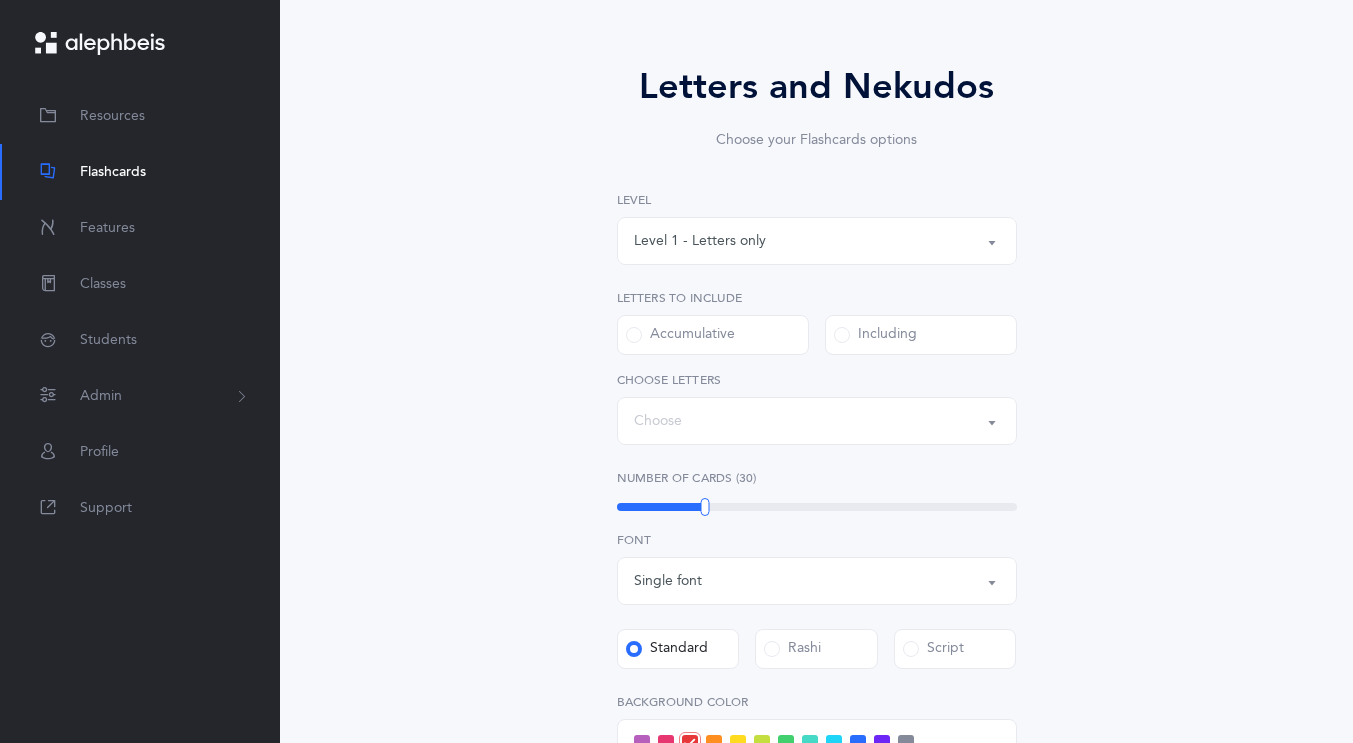 select on "4" 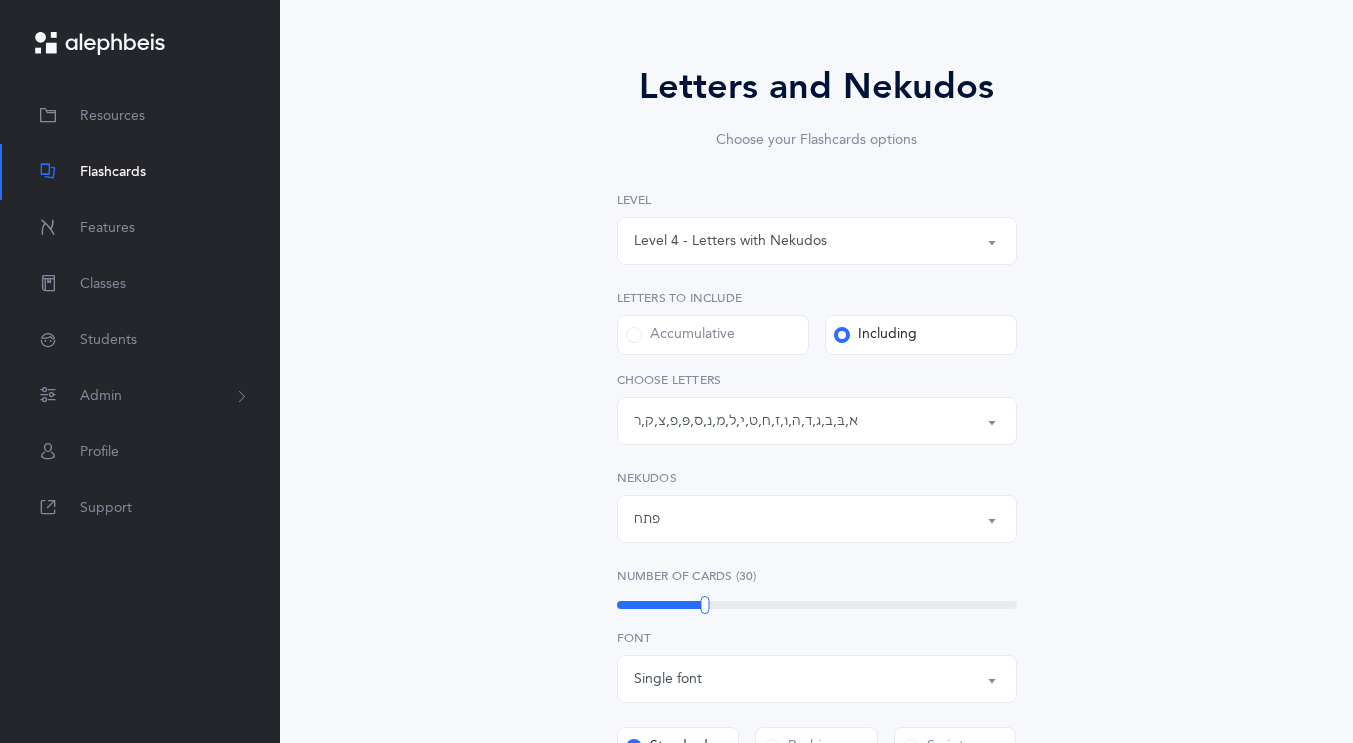 scroll, scrollTop: 405, scrollLeft: 0, axis: vertical 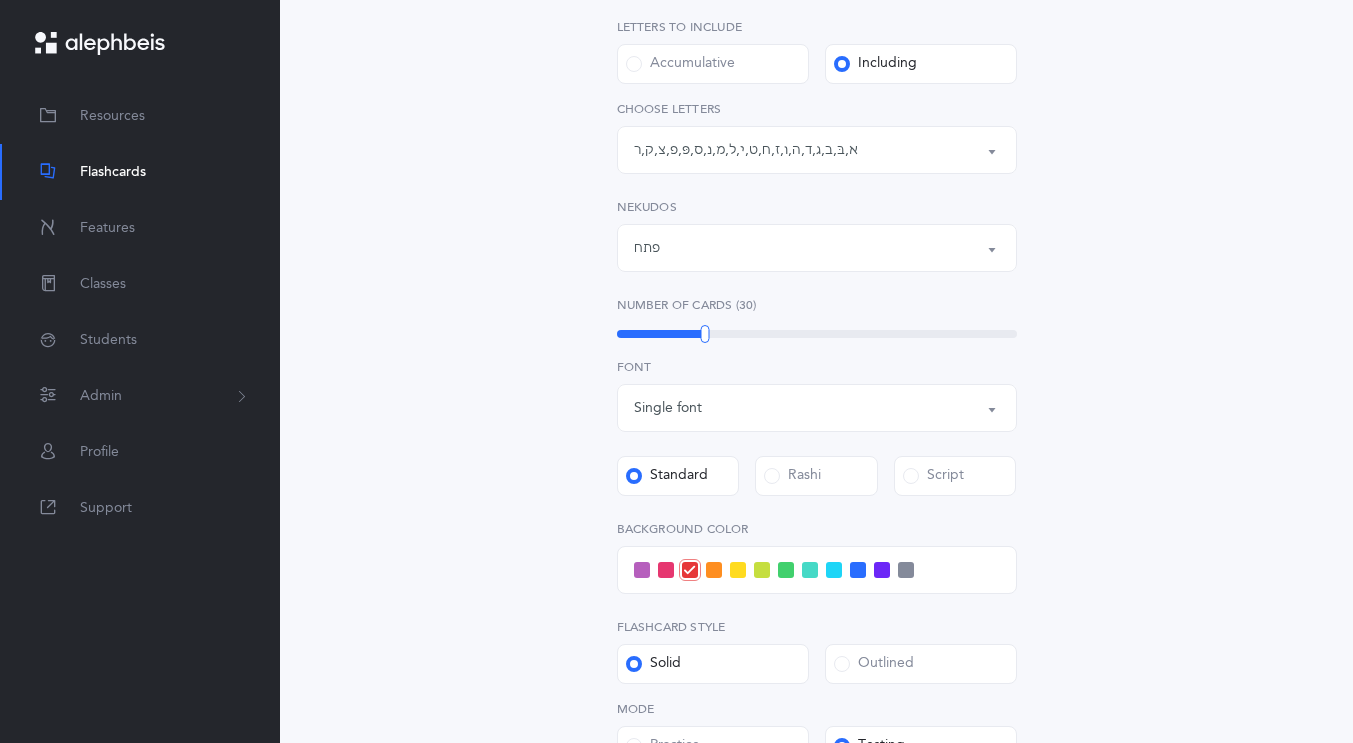 select on "14292" 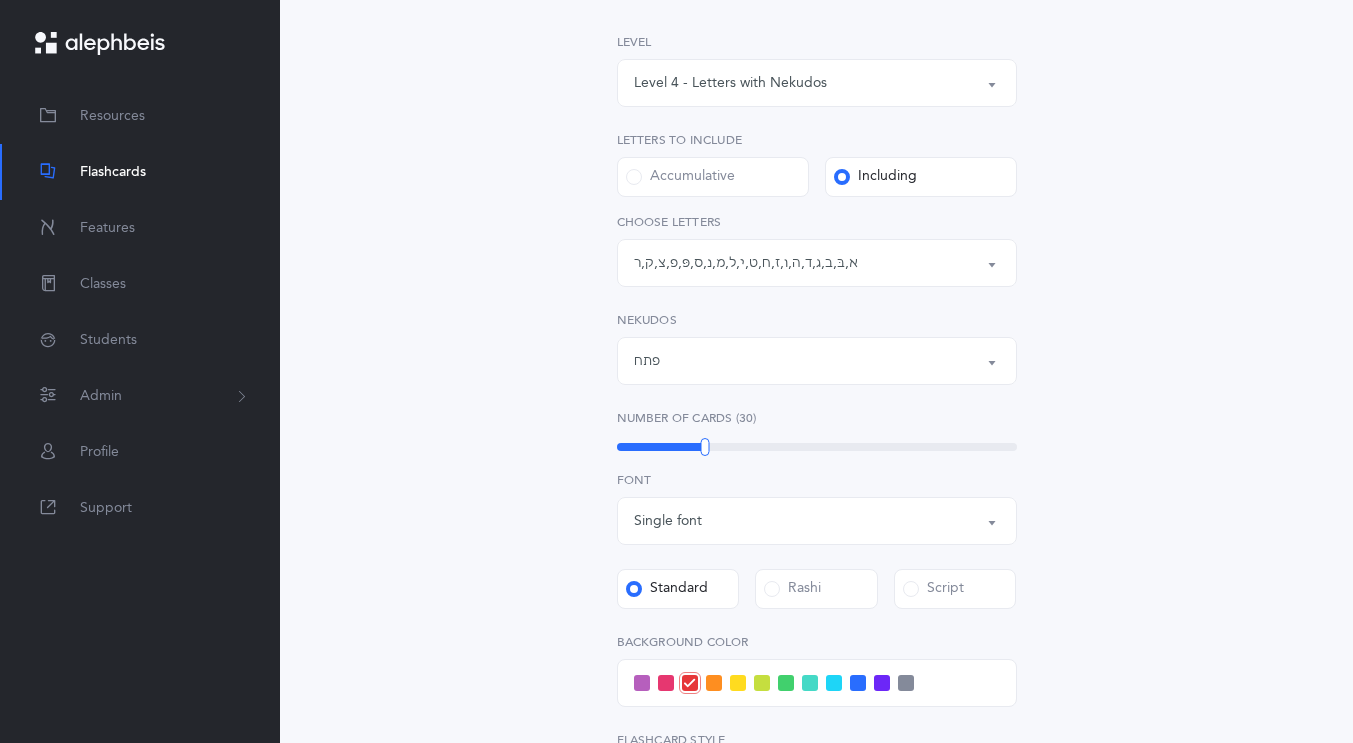 scroll, scrollTop: 288, scrollLeft: 0, axis: vertical 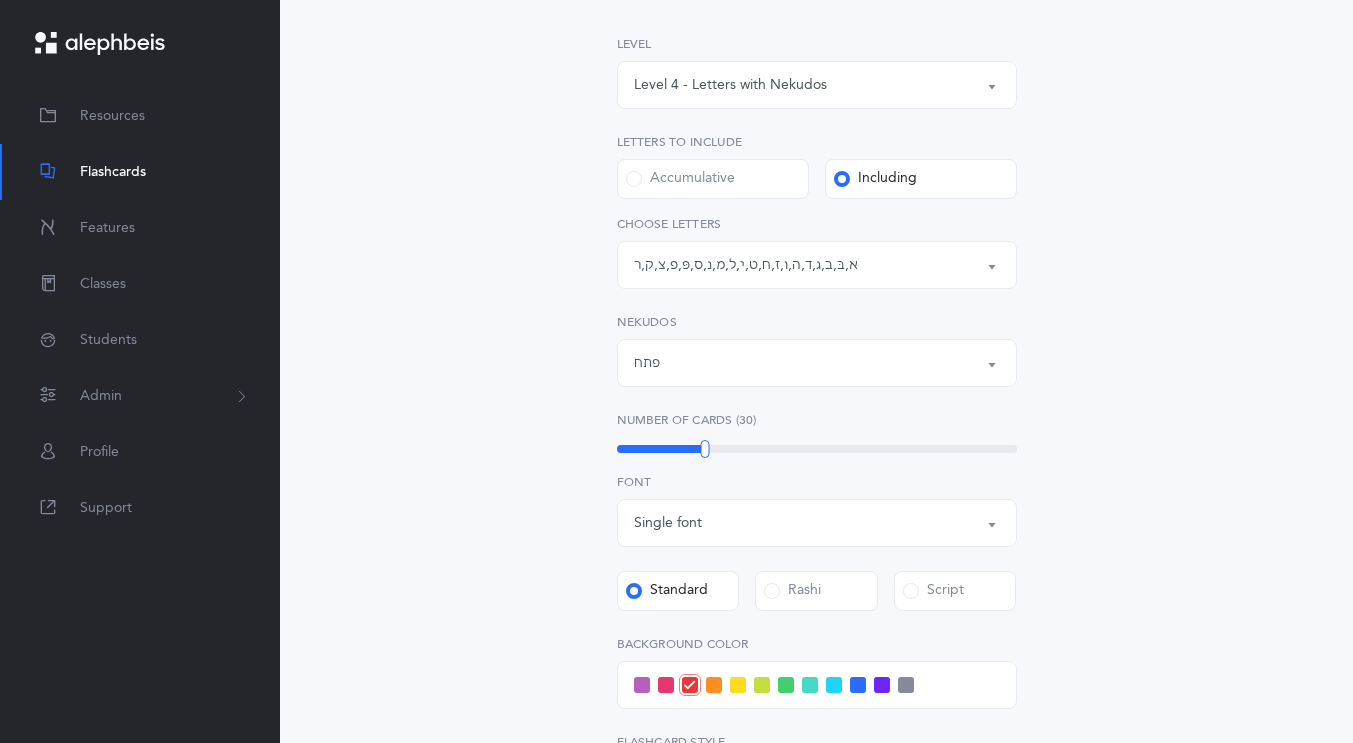 click on "פתח" at bounding box center [817, 363] 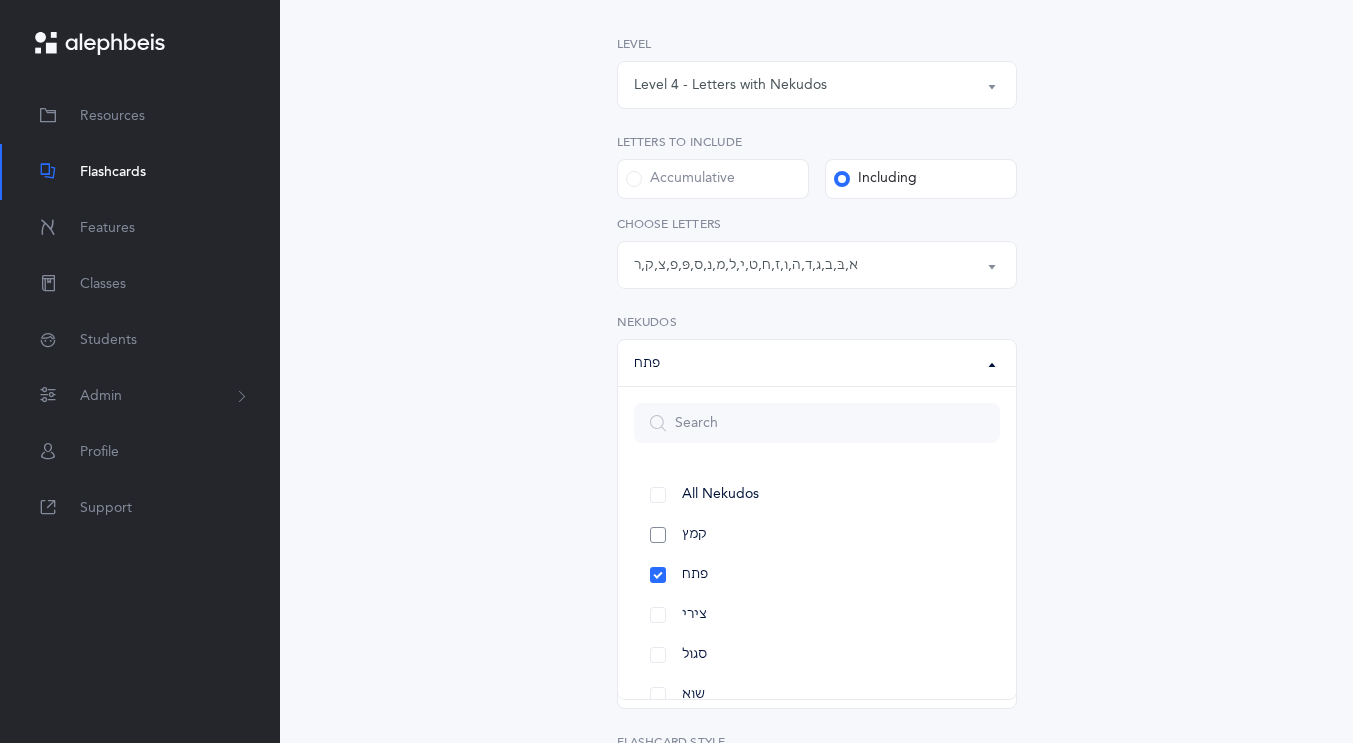 click on "קמץ" at bounding box center (817, 535) 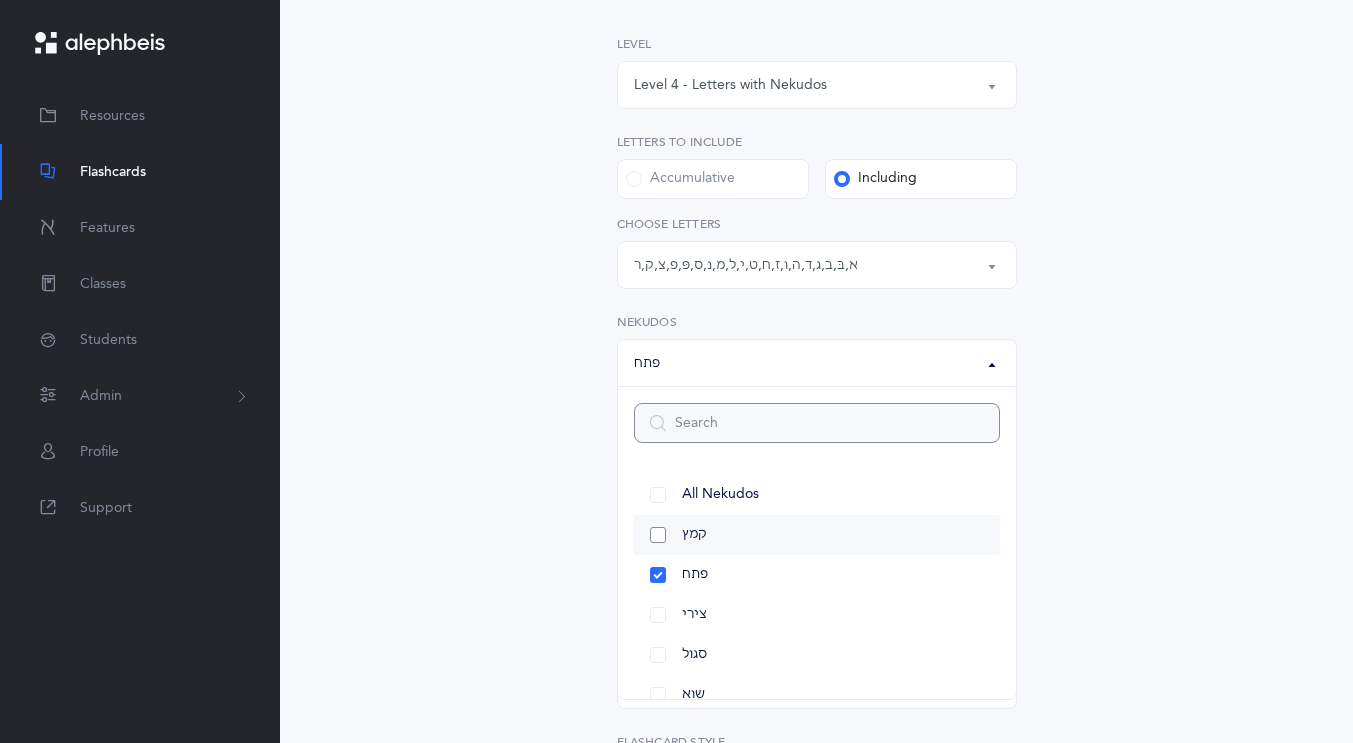select on "28" 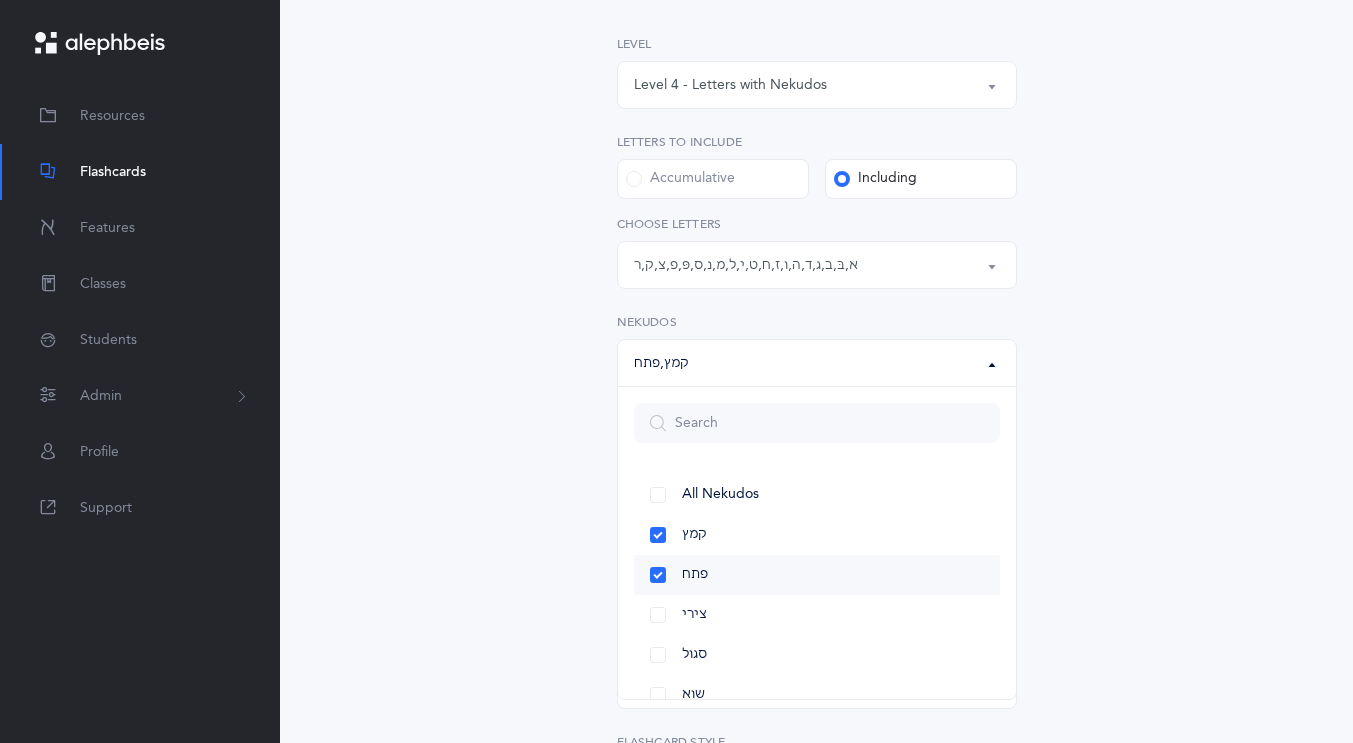 click on "פתח" at bounding box center (817, 575) 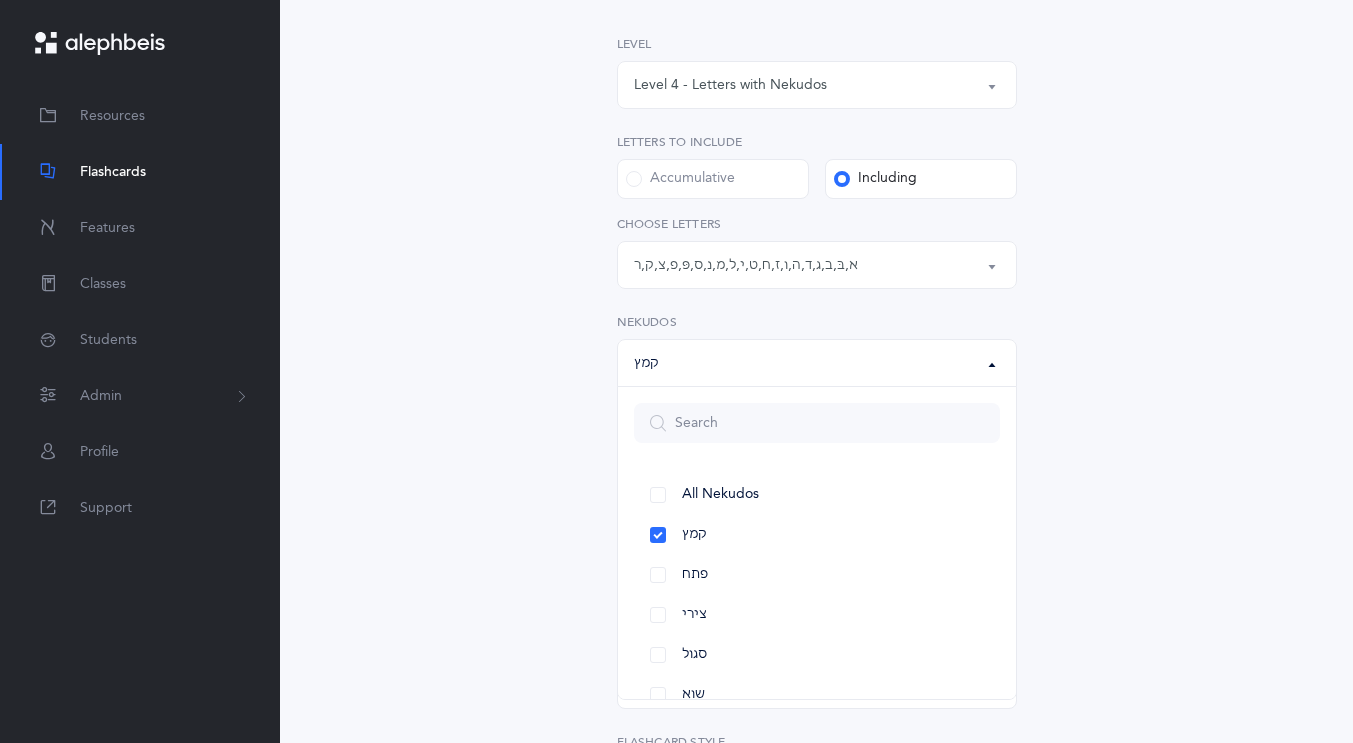 click on "Letters and Nekudos   Choose your Flashcards options         Level 1 - Letters only
Level 2 - Nekudos only
Level 3 - Letters and Nekudos
Level 4 - Letters with Nekudos
Level 4 - Letters with Nekudos   Level 1 - Letters only
Level 2 - Nekudos only
Level 3 - Letters and Nekudos
Level 4 - Letters with Nekudos
Level
Letters to include
Accumulative
Including
All Letters
א
בּ
ב
ג
ד
ה
ו
ז
ח
ט
י
כּ
ךּ
כ
ך
ל
מ
נ
ן
ס
ע
פּ
פ
צ
ק
ר
שׁ
שׂ
תּ
ת
Letters: א ,  בּ ,  ב ,  ג ,  ד ,  ה ,  ו ,  ז ,  ח ,  ט ,  י ,  ל ,  מ ,  נ ,  ס ,  פּ ,  פ ,  צ ,  ק ,  ר
All Letters
א
בּ
ב
ג
ד
ה
ו
ז
ח
ט
י
כּ
ךּ
כ
ך
ל
מ
נ
ן
ס
ע
פּ
פ
צ
ק
ר
שׁ
שׂ
תּ
ת
Choose letters
All Nekudos
קמץ
פתח
צירי
סגול" at bounding box center [817, 497] 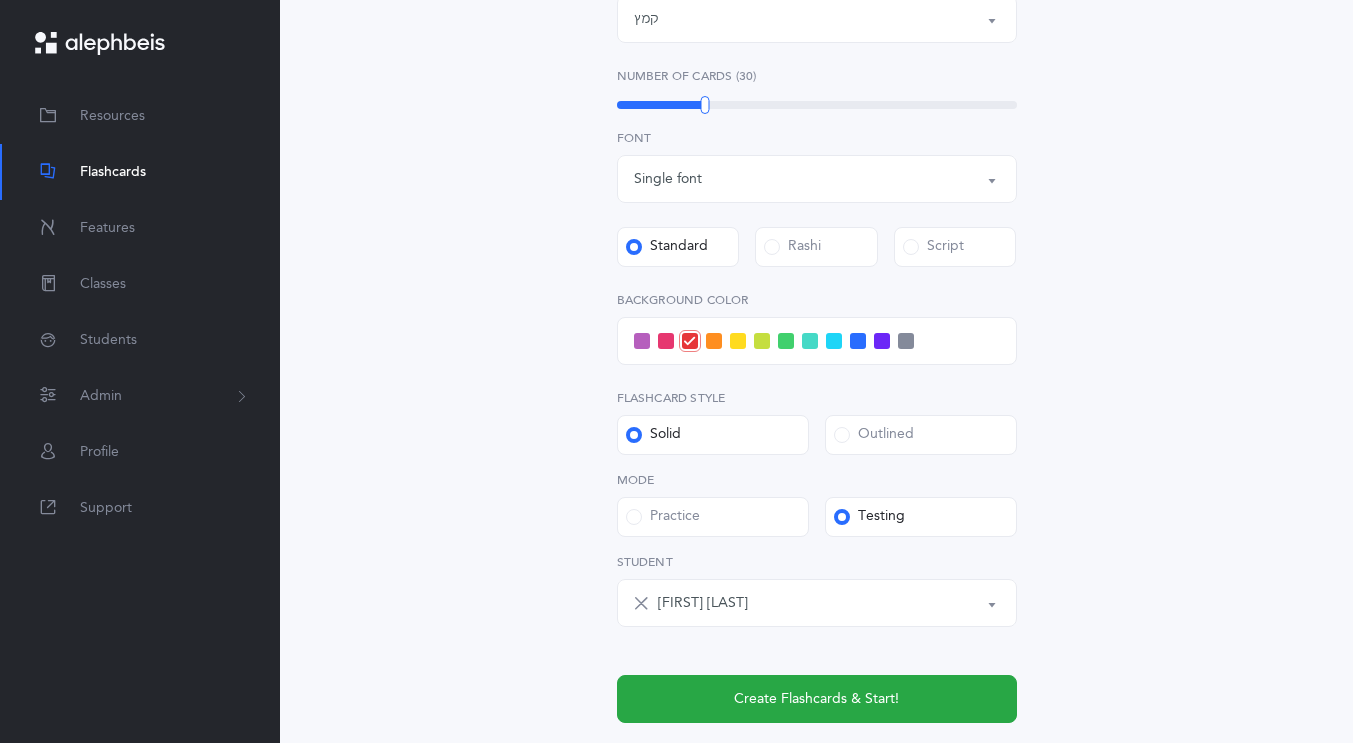 scroll, scrollTop: 655, scrollLeft: 0, axis: vertical 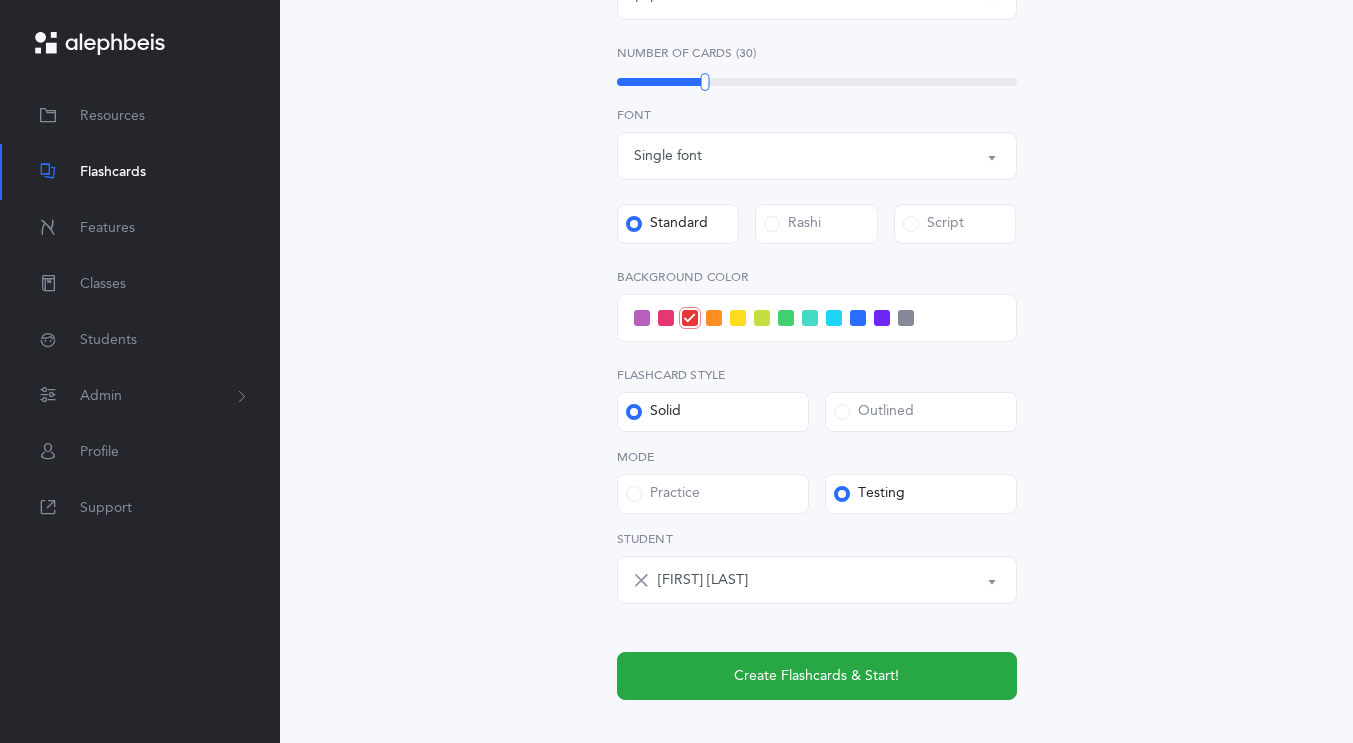 click at bounding box center (906, 318) 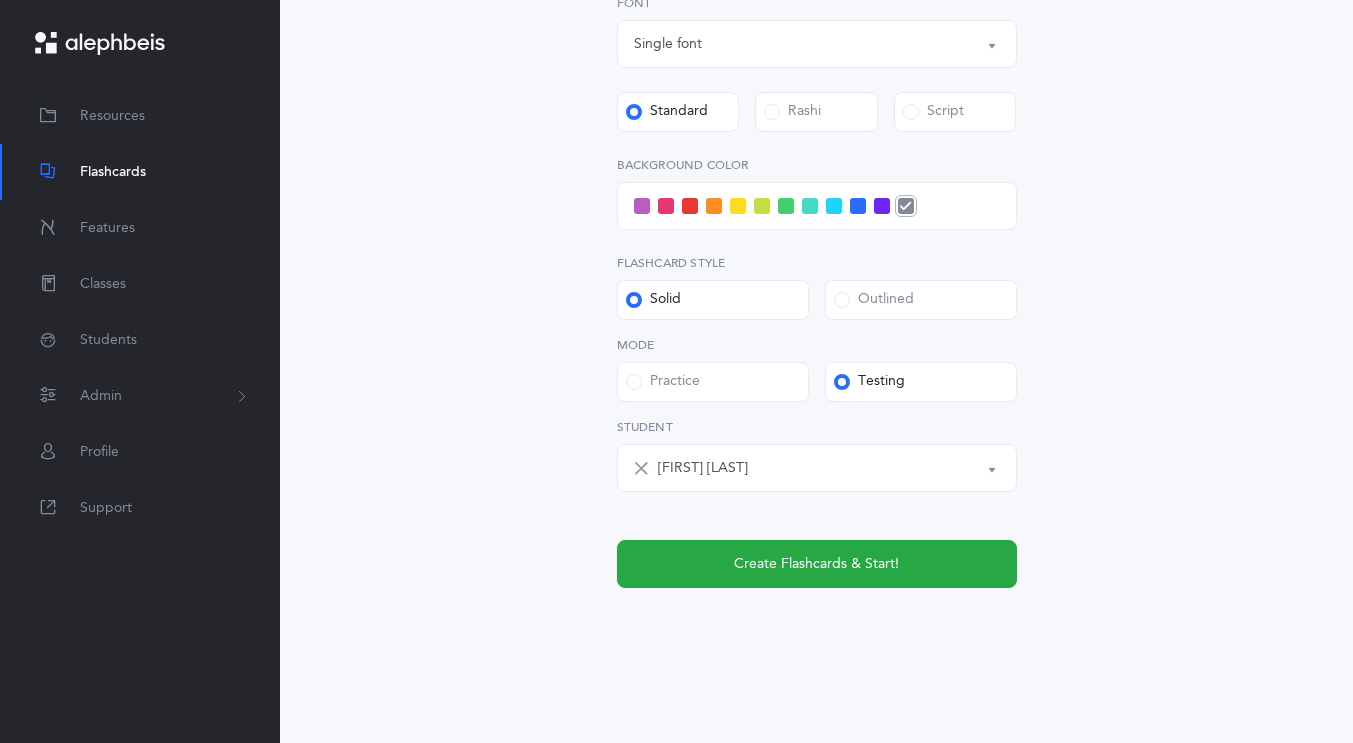 scroll, scrollTop: 771, scrollLeft: 0, axis: vertical 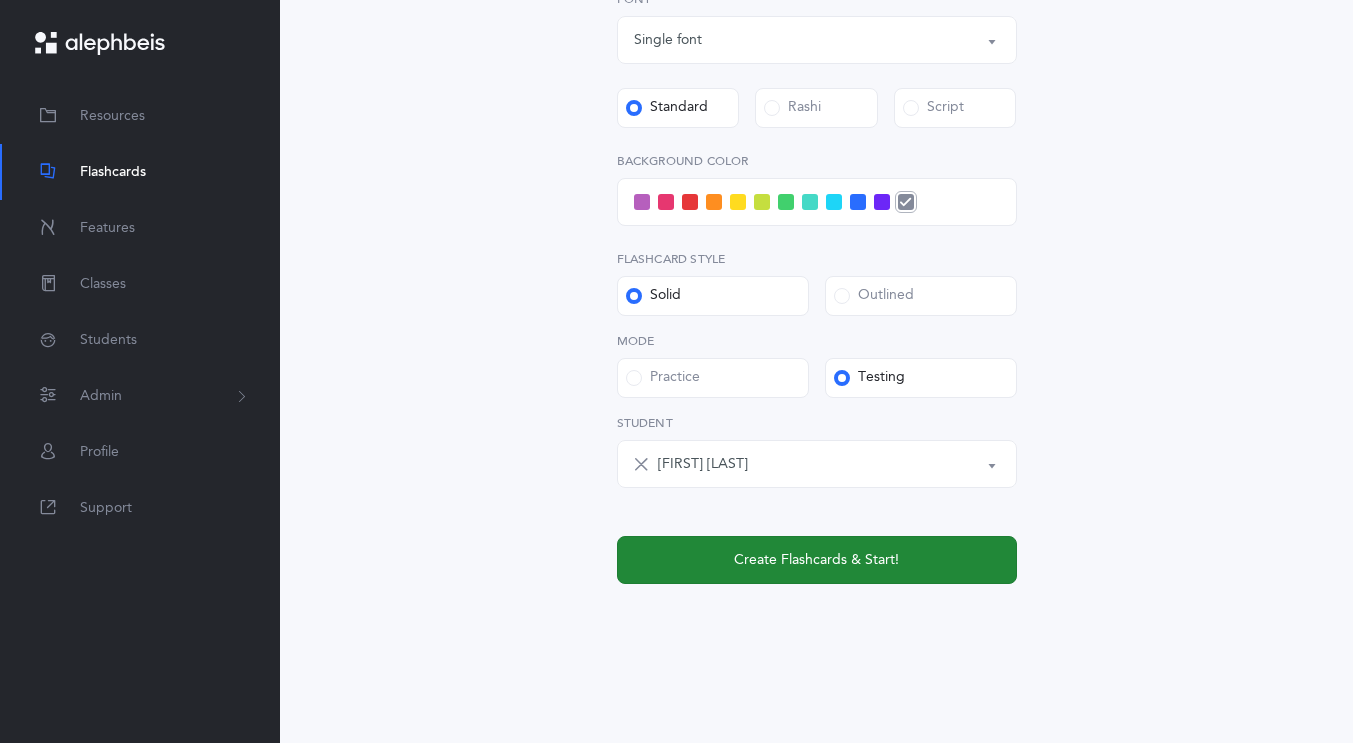 click on "Create Flashcards & Start!" at bounding box center [817, 560] 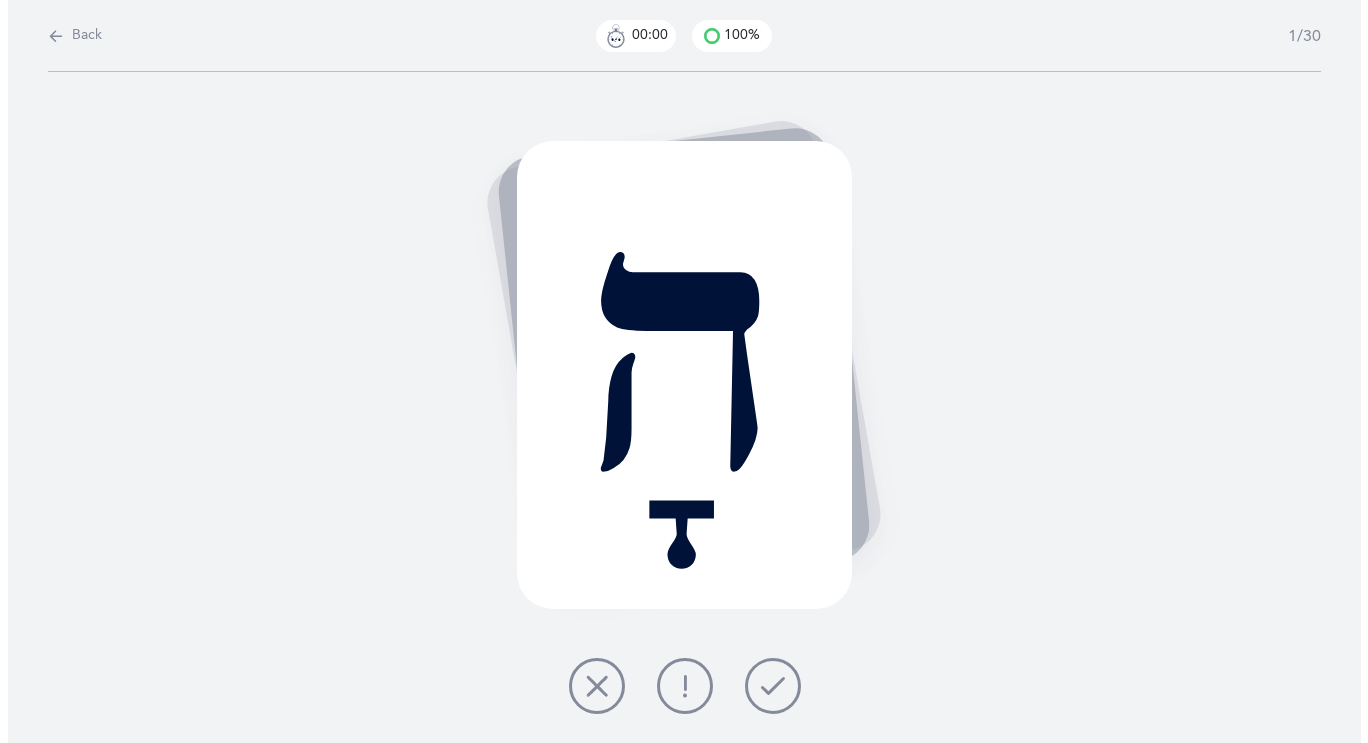 scroll, scrollTop: 0, scrollLeft: 0, axis: both 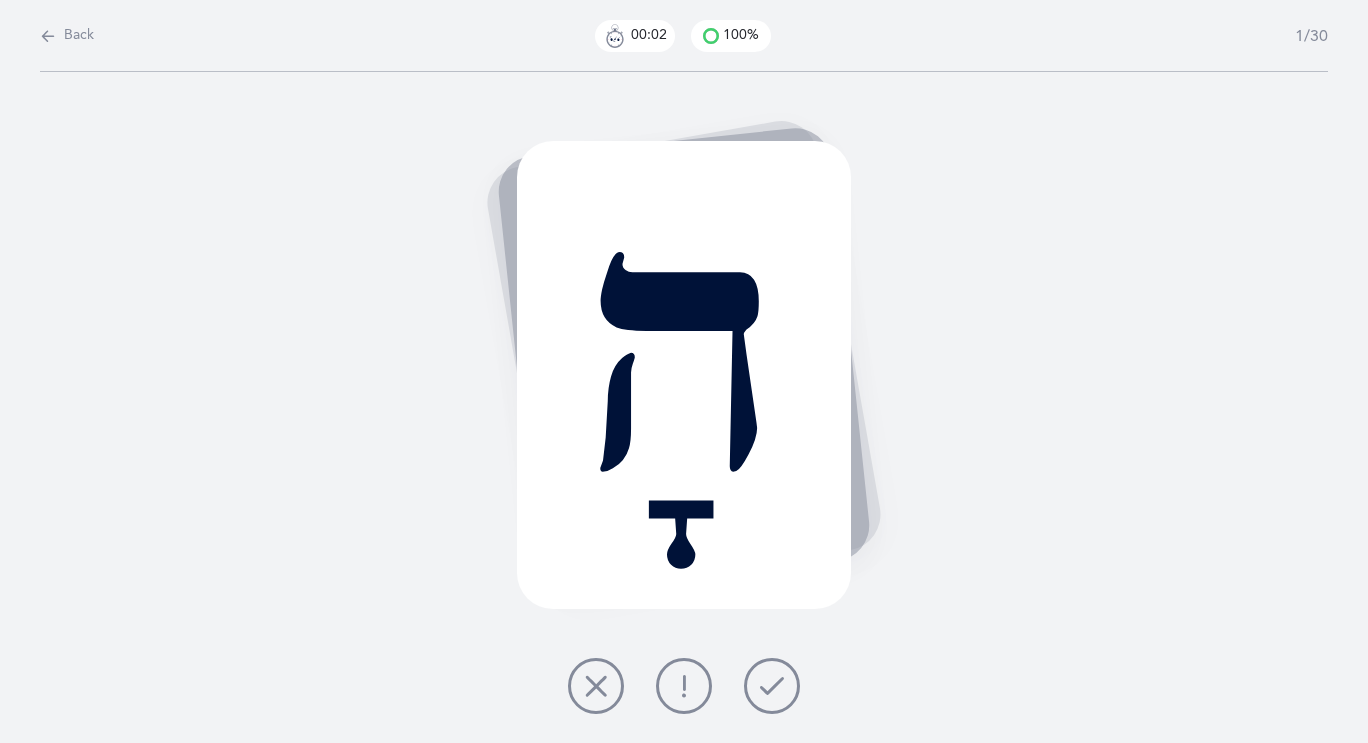 click at bounding box center (772, 686) 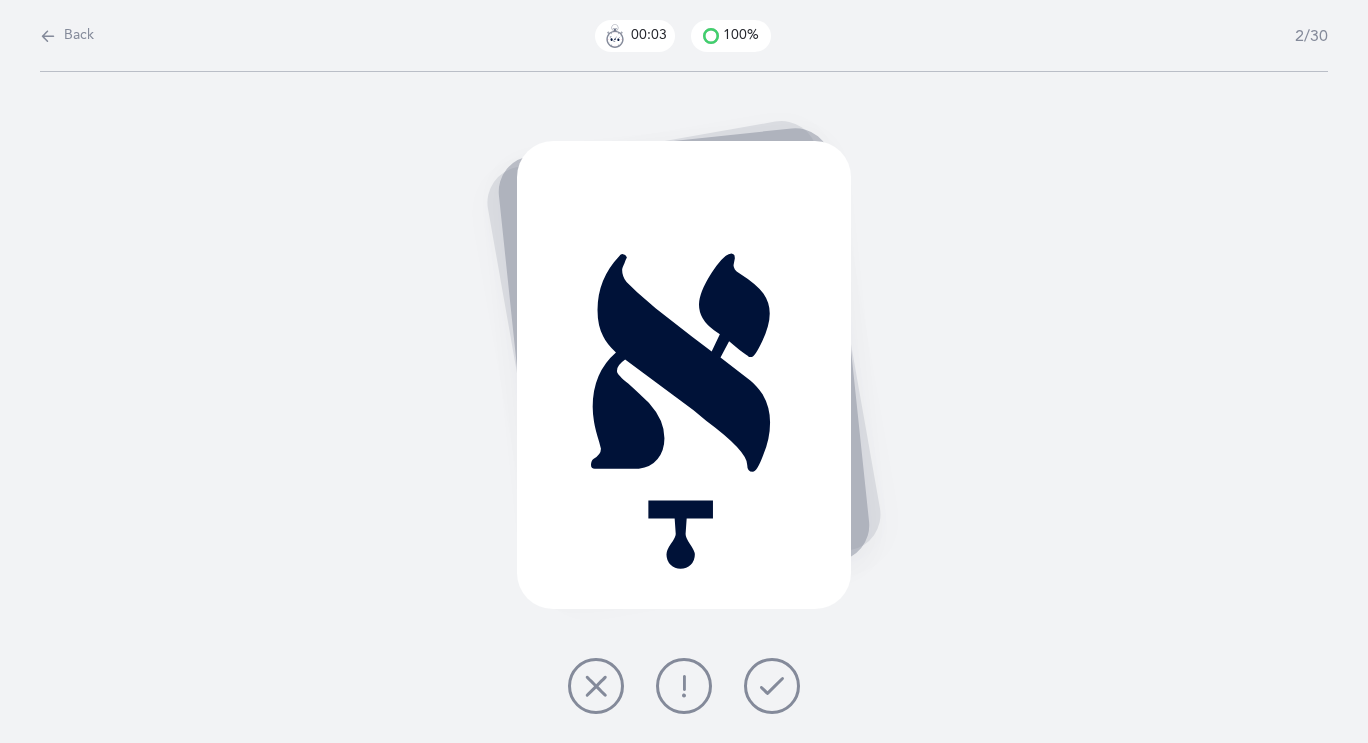 click at bounding box center (772, 686) 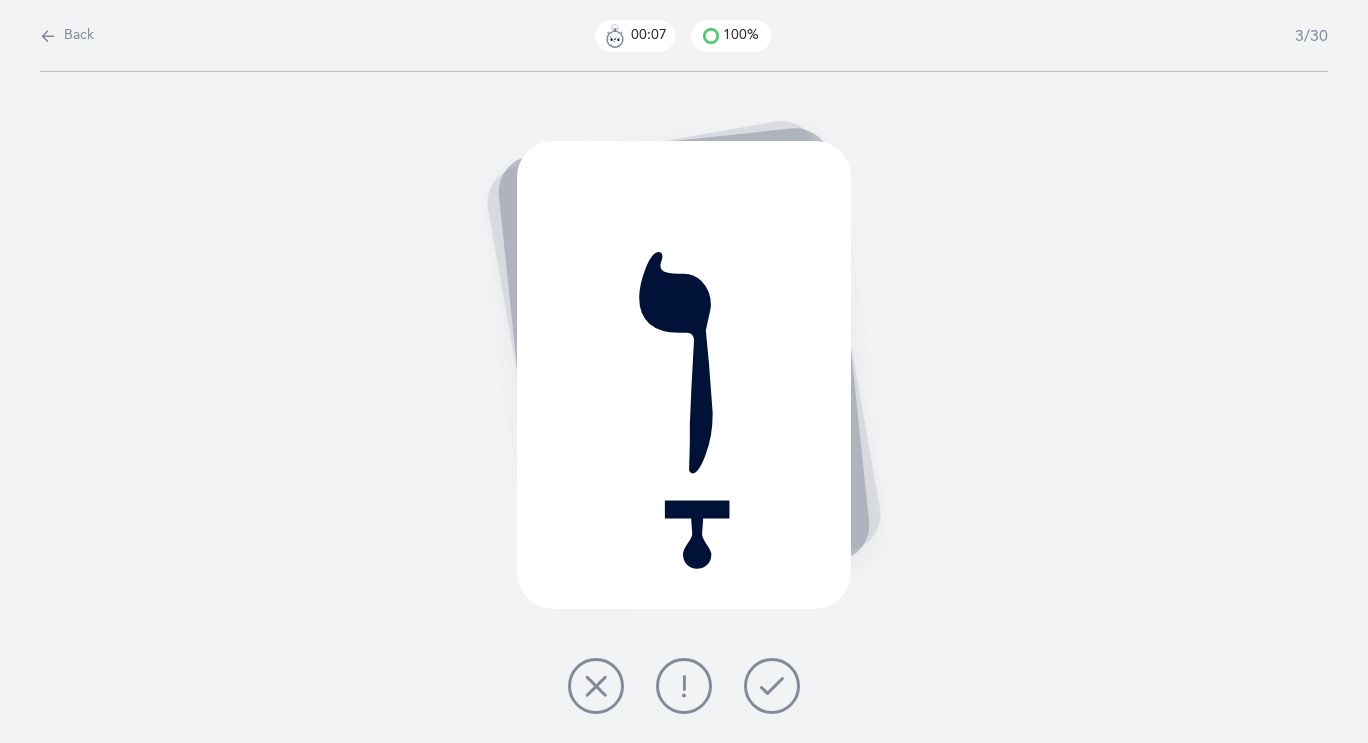 click at bounding box center [684, 686] 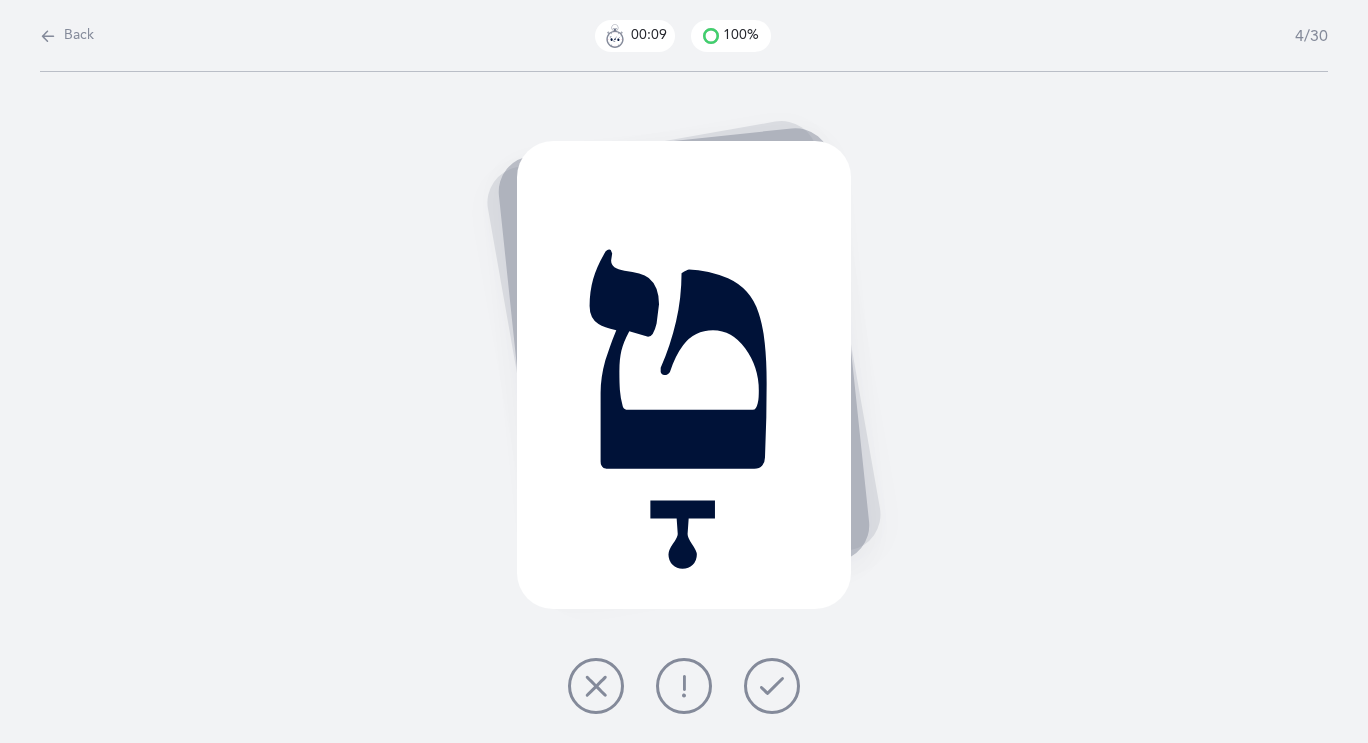 click at bounding box center (772, 686) 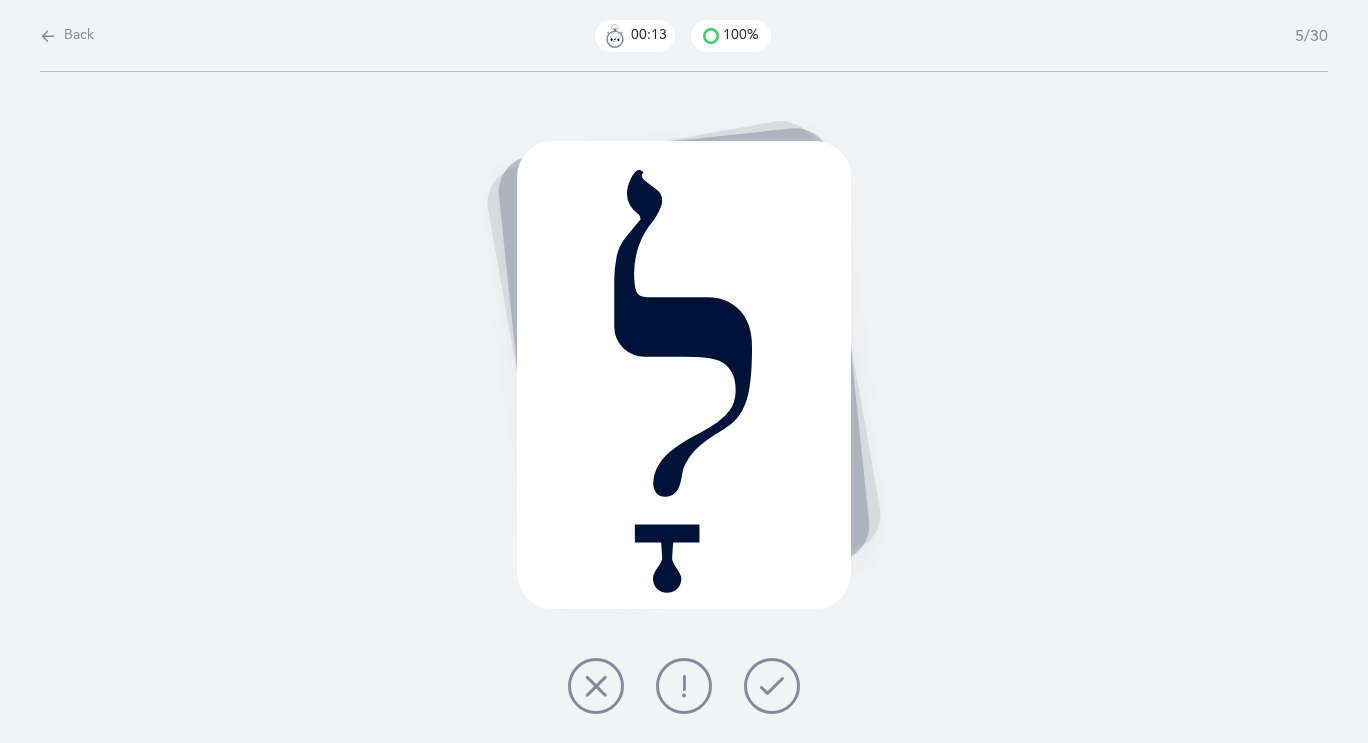 click at bounding box center [772, 686] 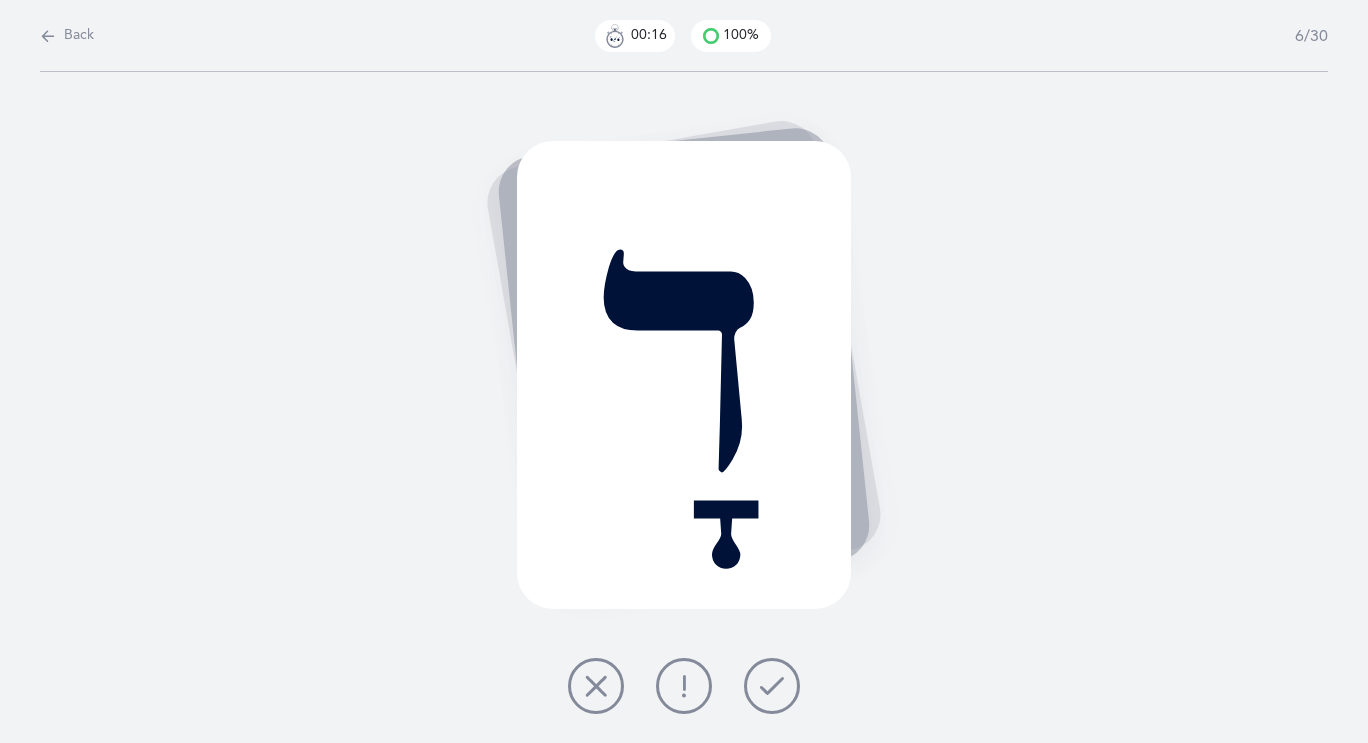 click at bounding box center (772, 686) 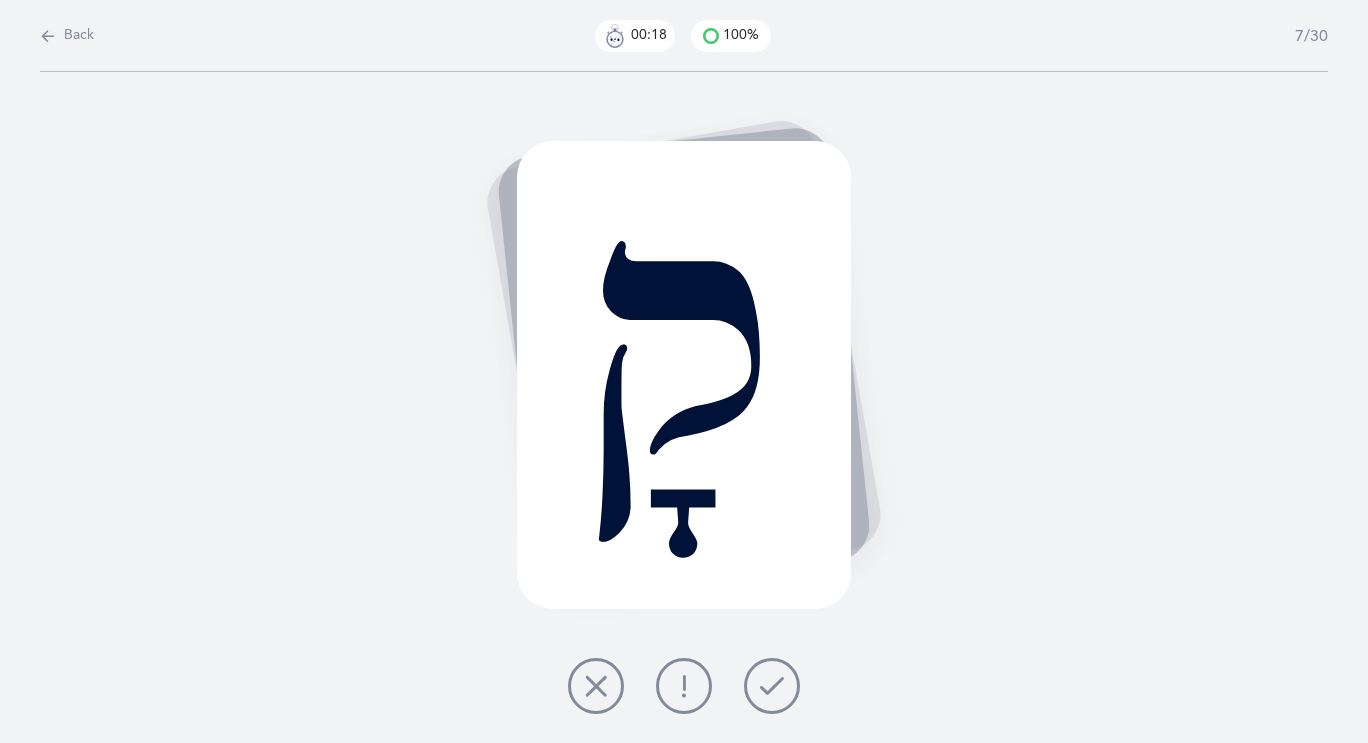 click at bounding box center [772, 686] 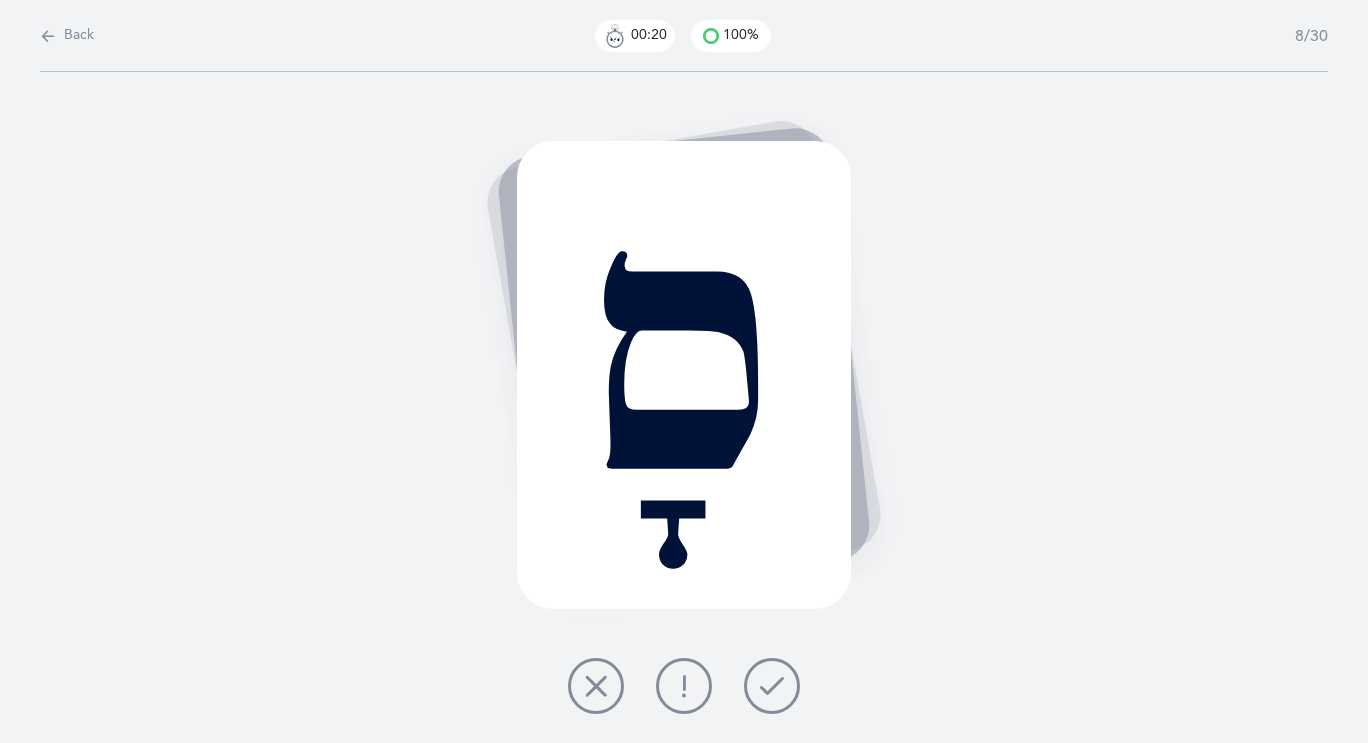click at bounding box center [772, 686] 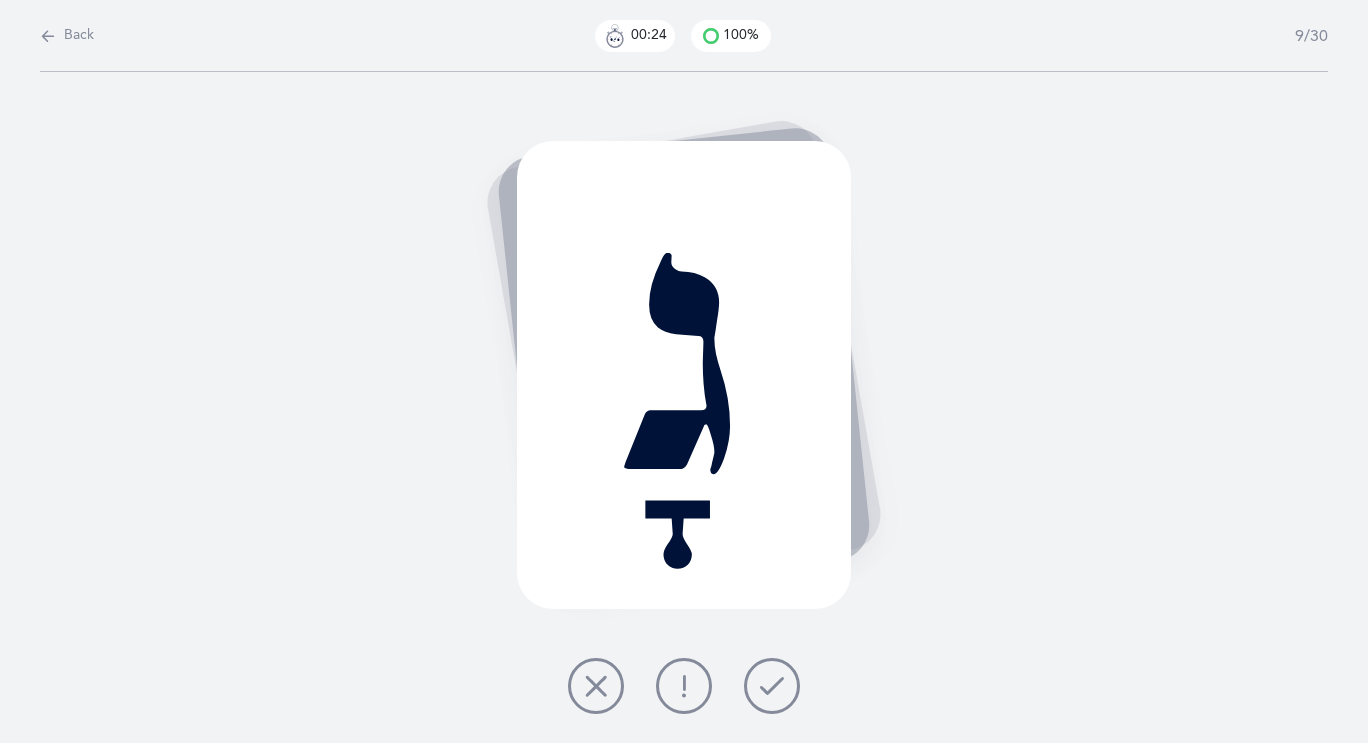 click at bounding box center (772, 686) 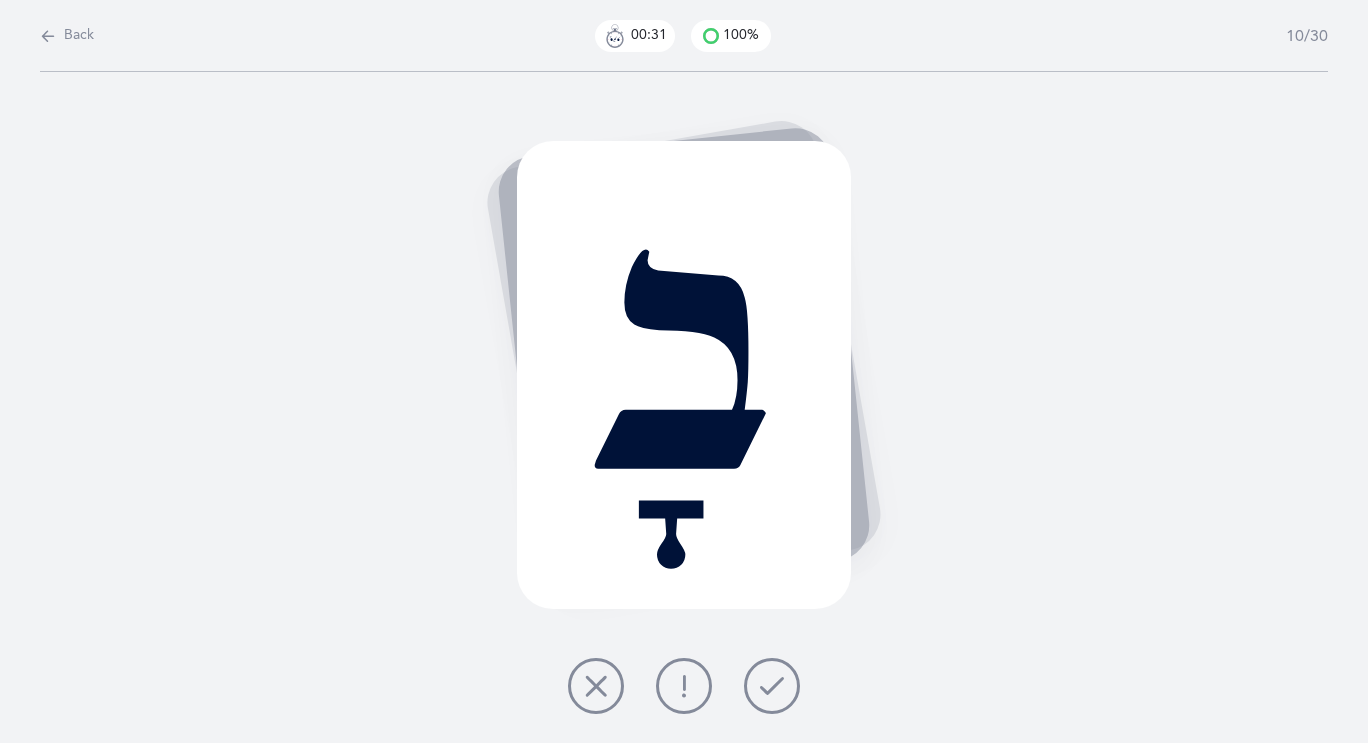 click at bounding box center (684, 686) 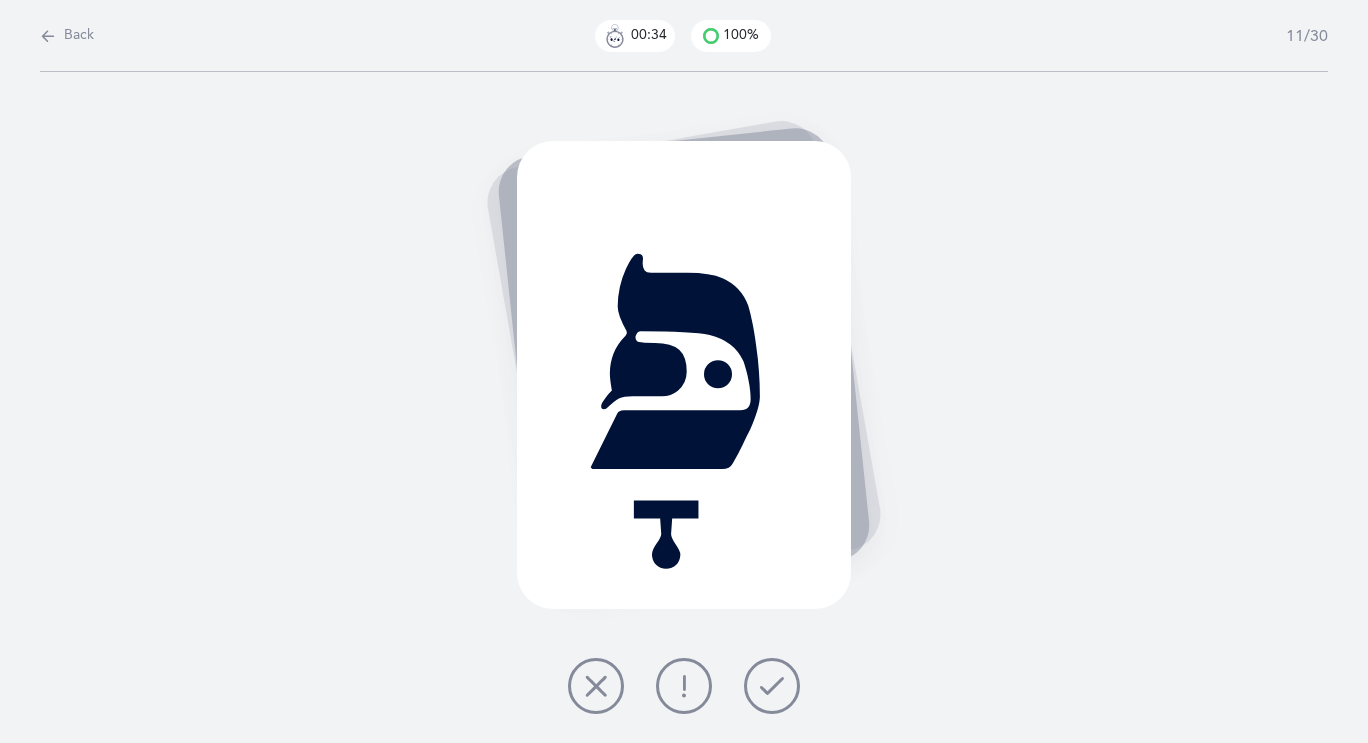 click at bounding box center [772, 686] 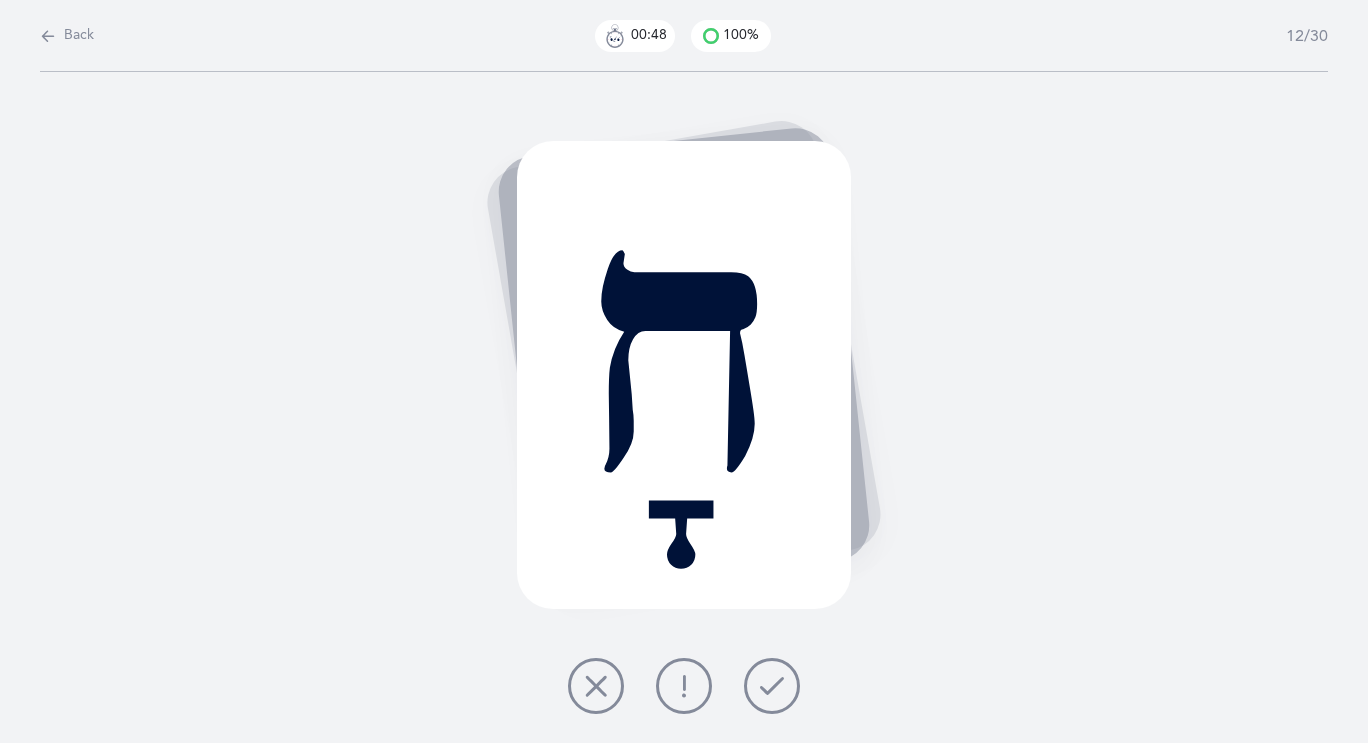 click at bounding box center [684, 686] 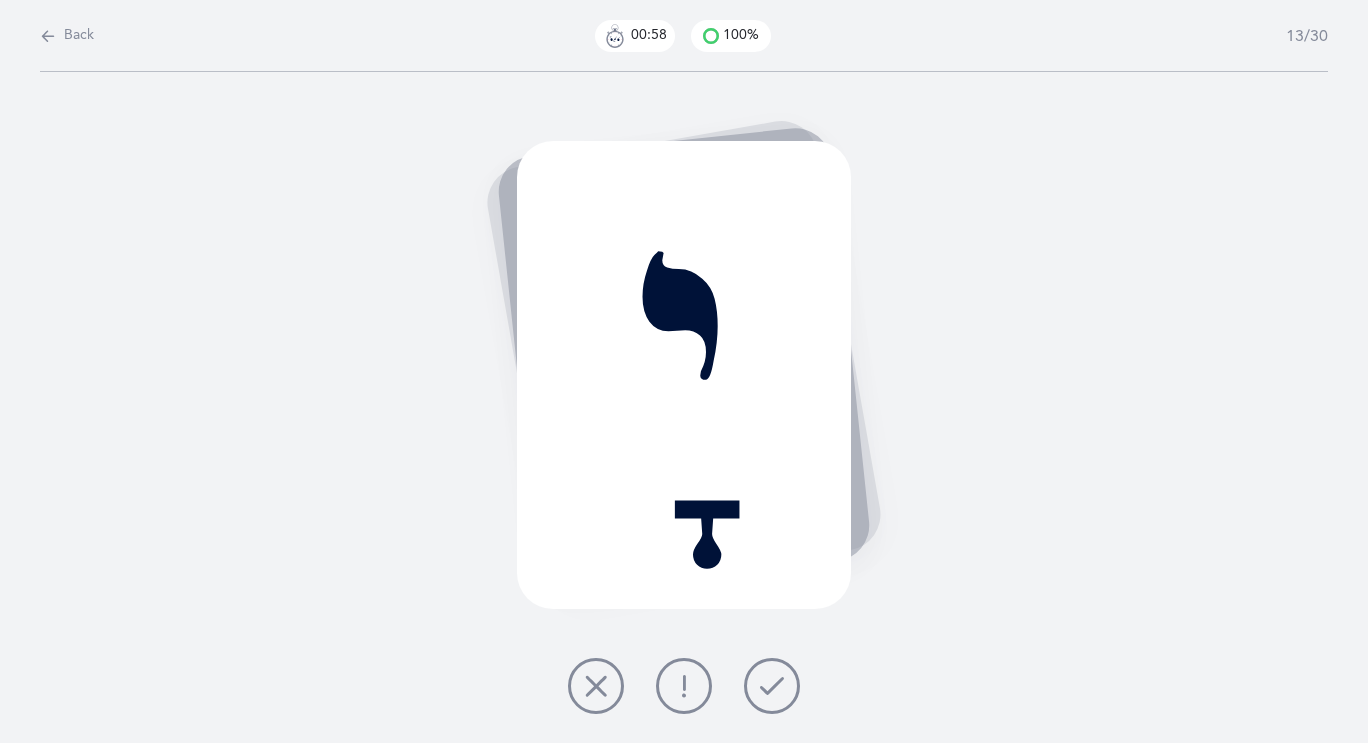 click at bounding box center [772, 686] 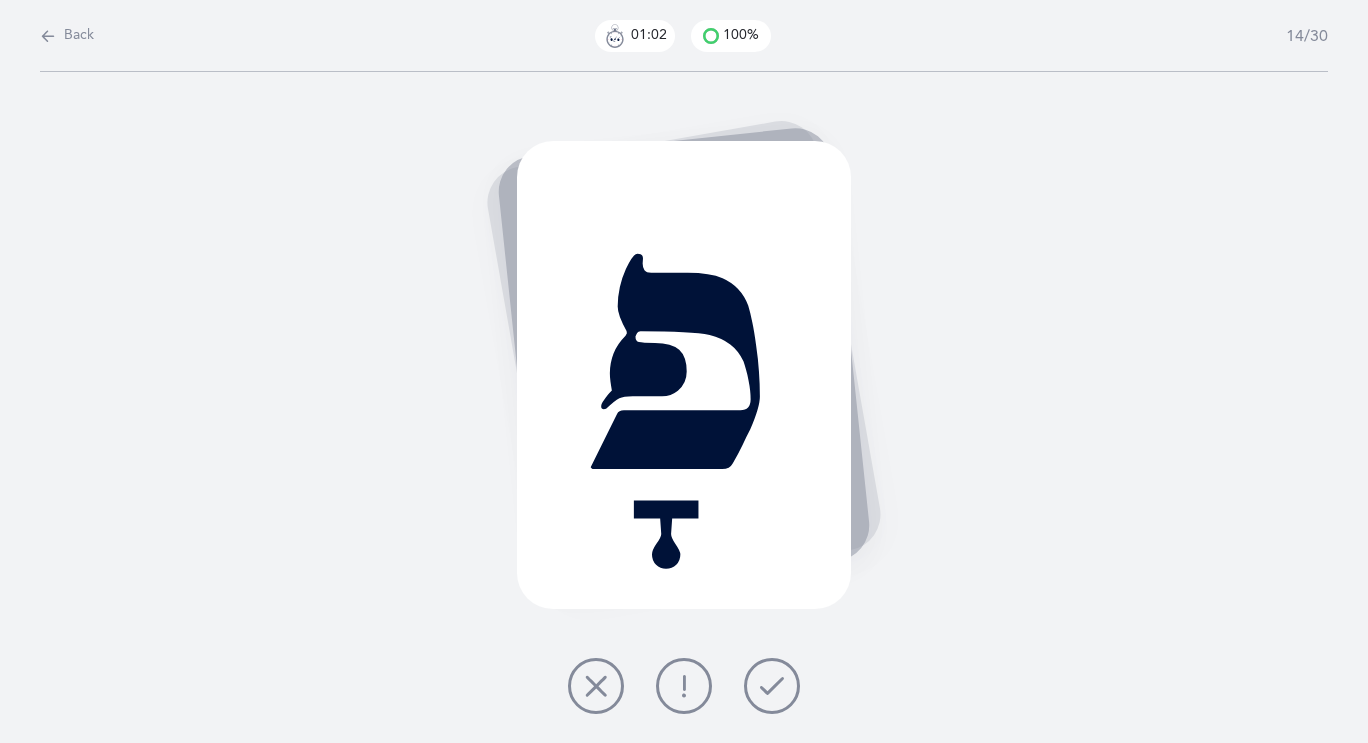 click at bounding box center (772, 686) 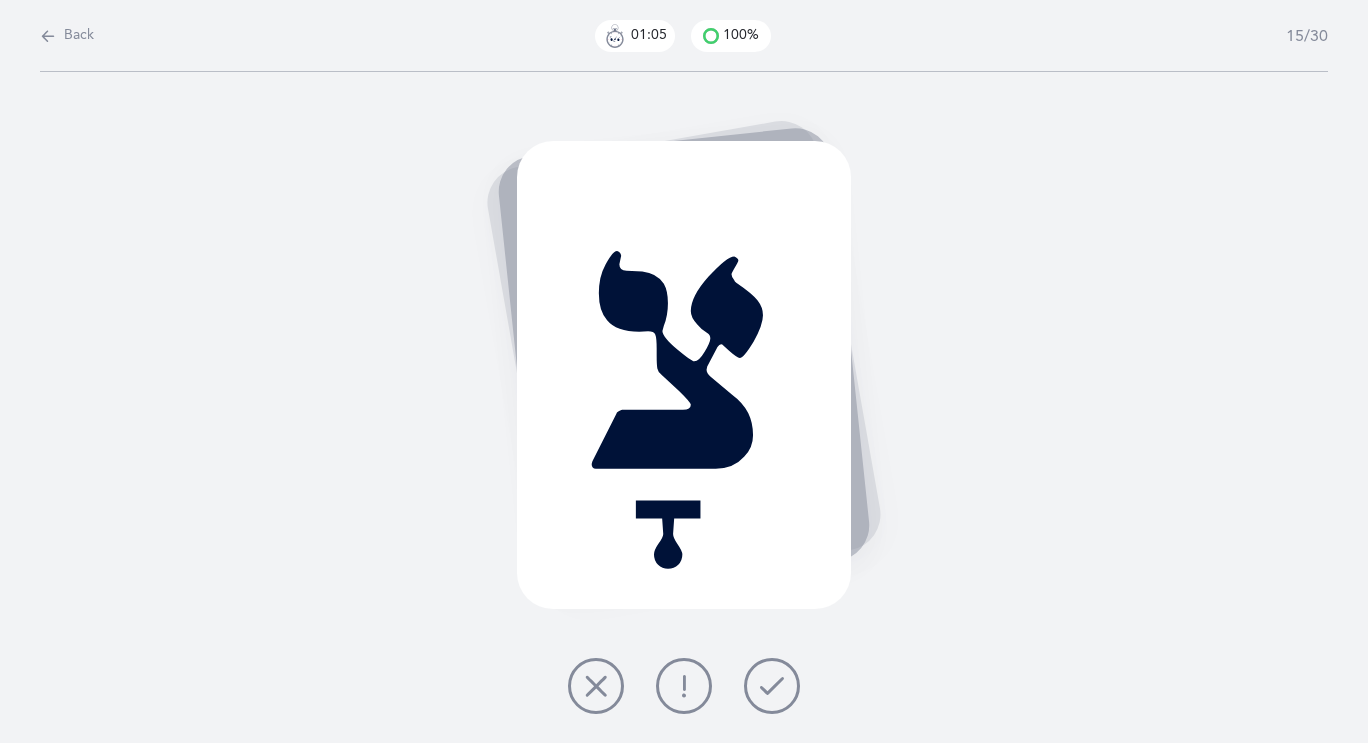 click at bounding box center [772, 686] 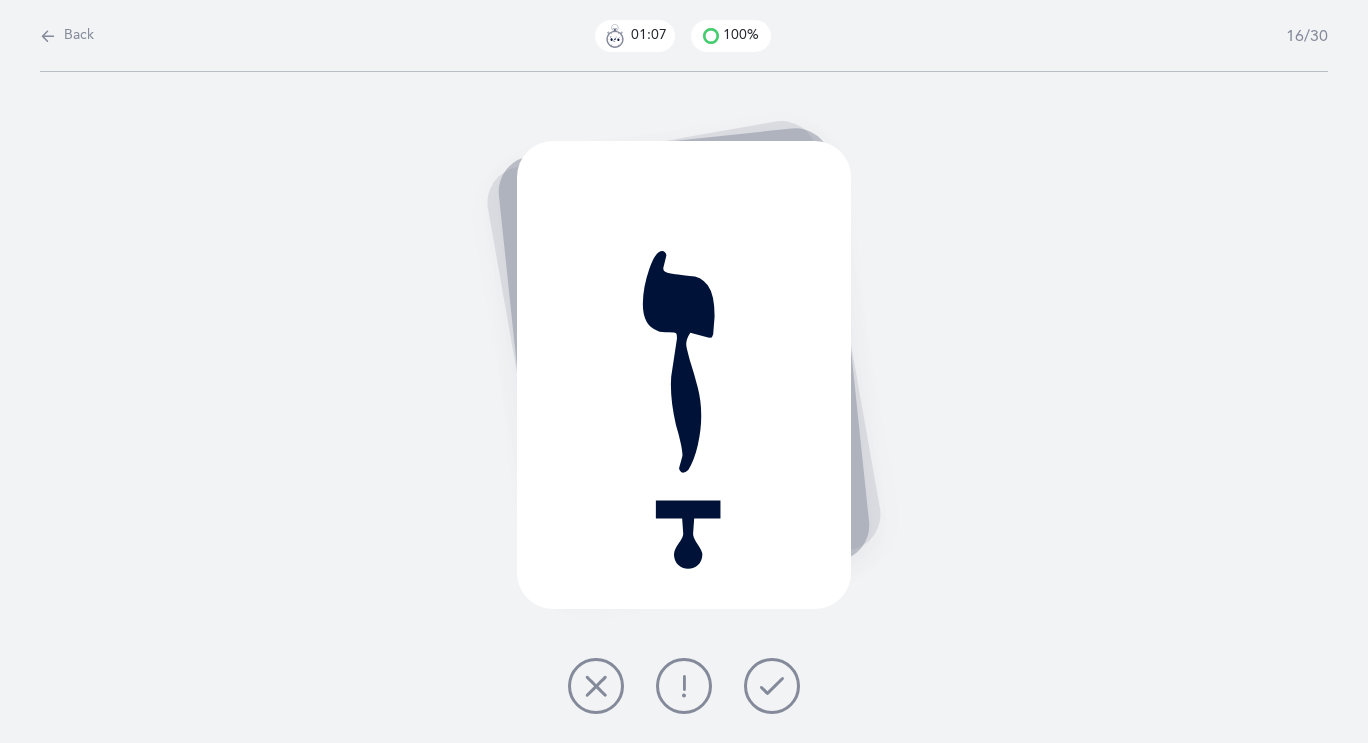 click at bounding box center (772, 686) 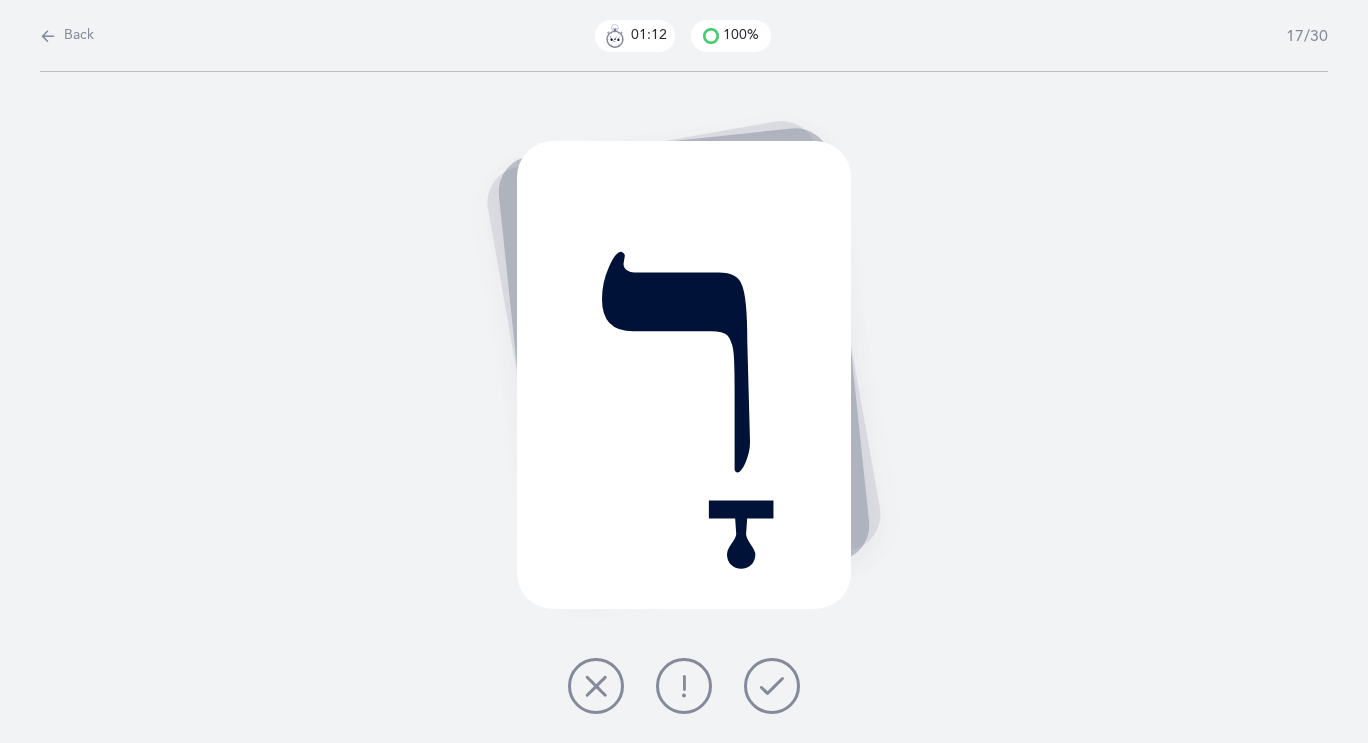 click at bounding box center (772, 686) 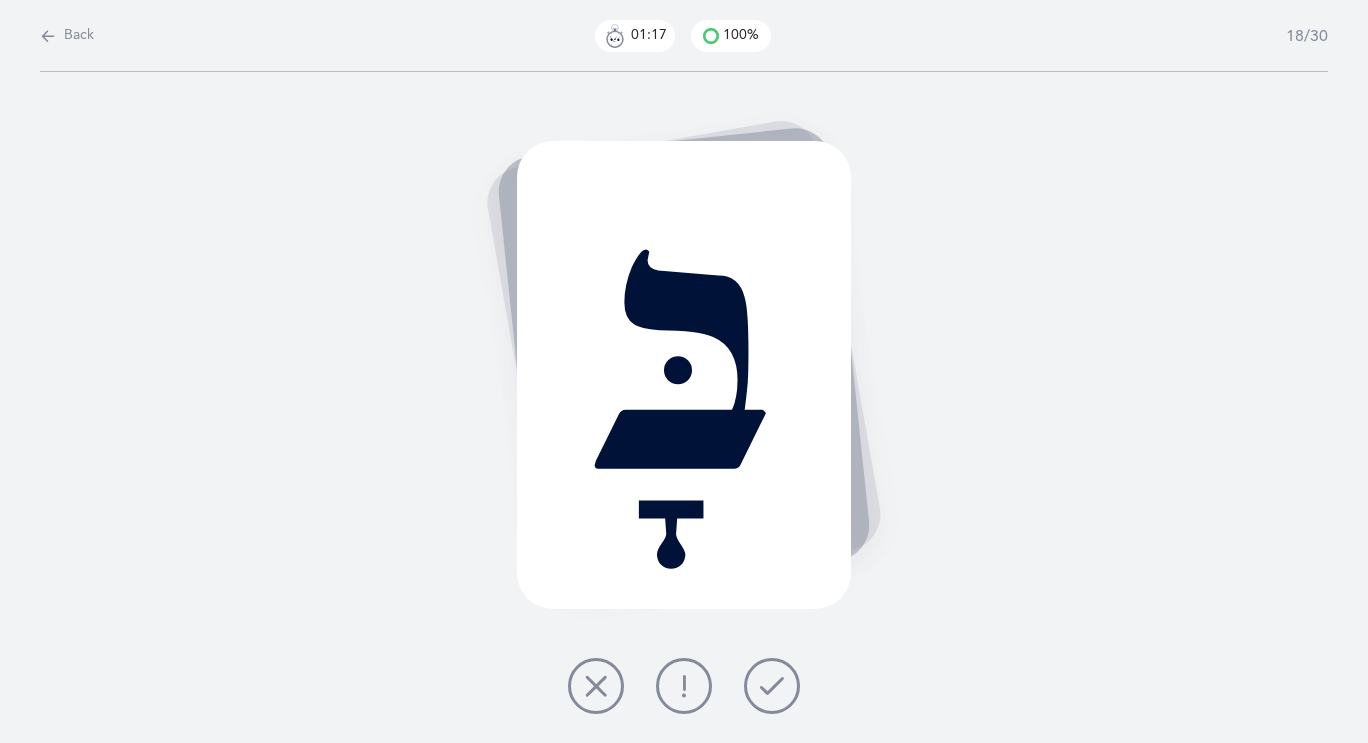 click at bounding box center [772, 686] 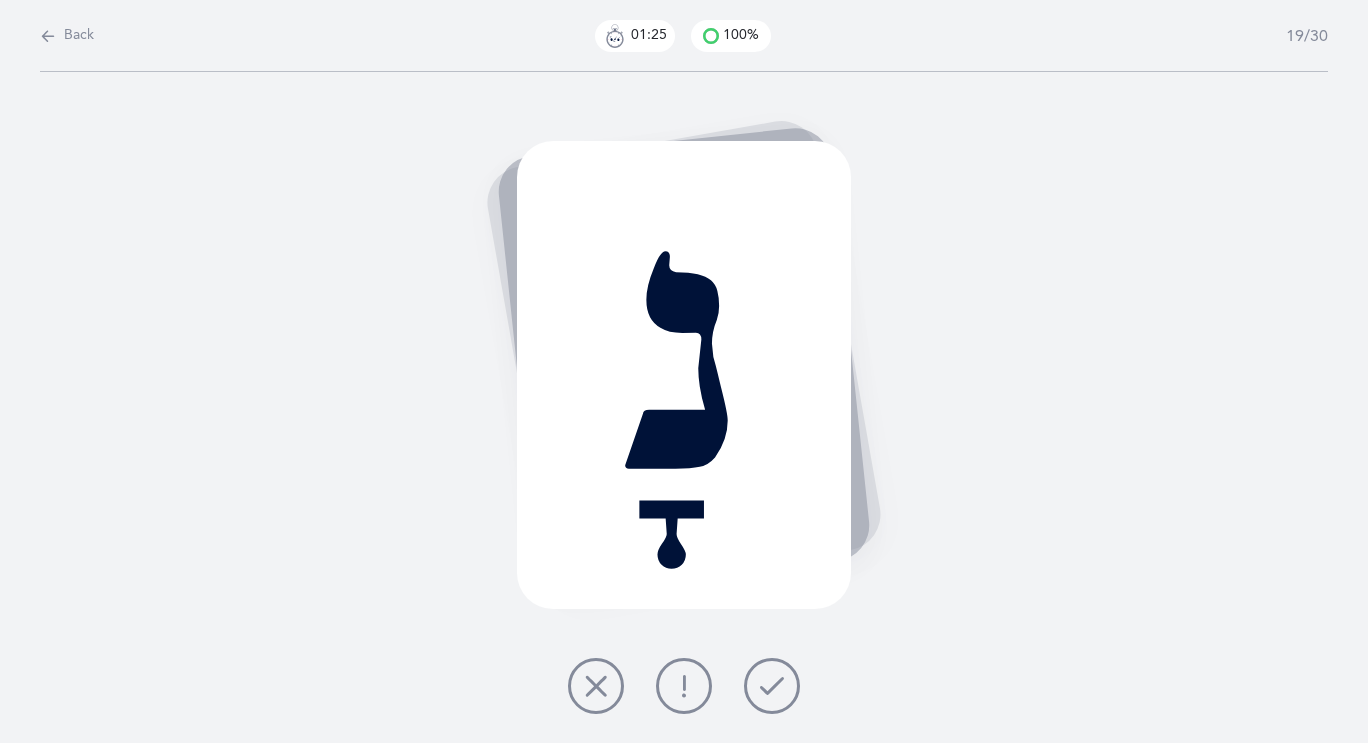 click at bounding box center [684, 686] 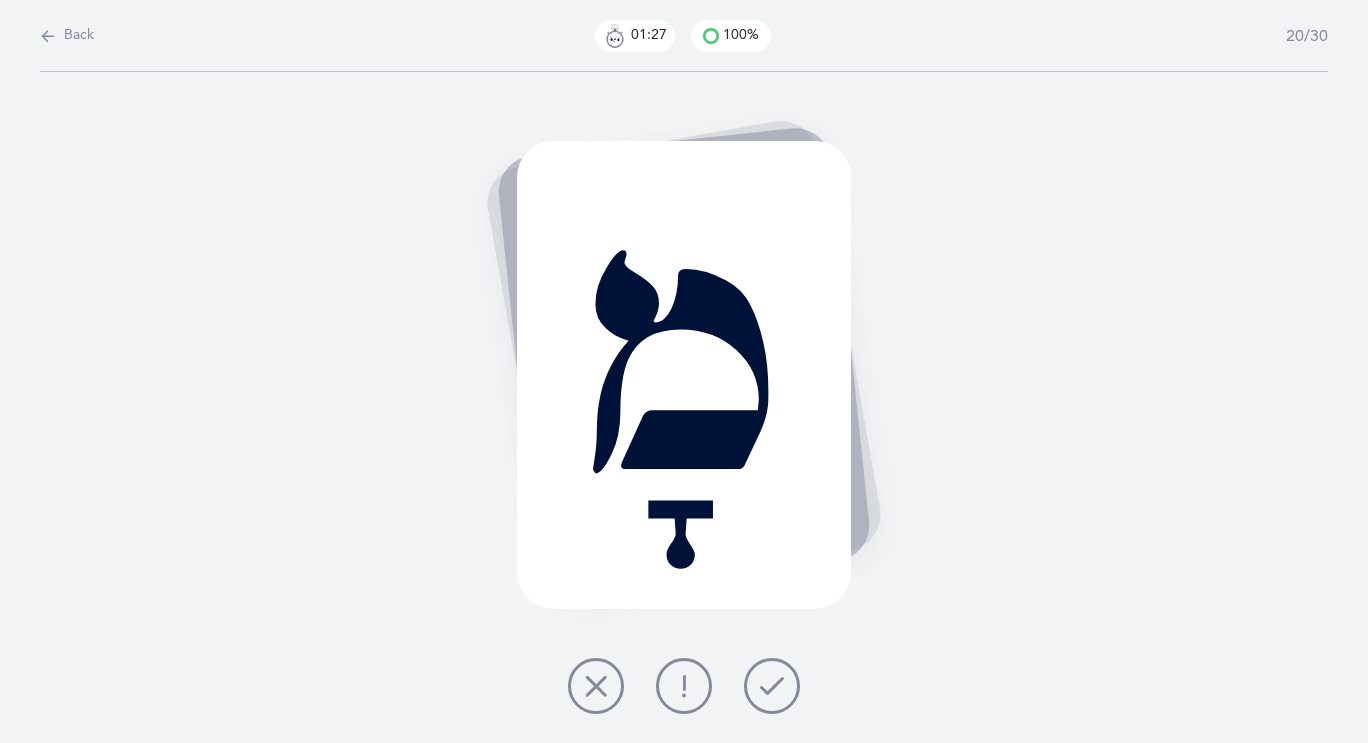 click at bounding box center [772, 686] 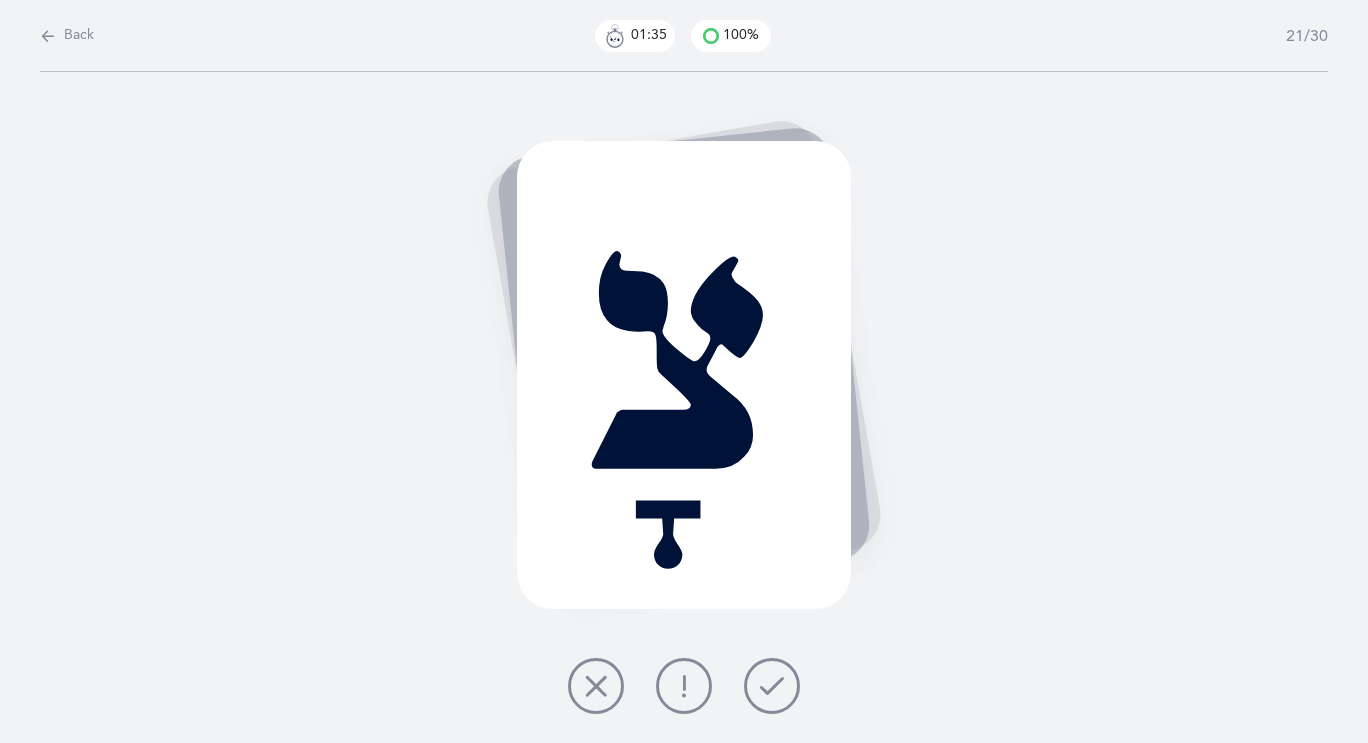 click at bounding box center (684, 686) 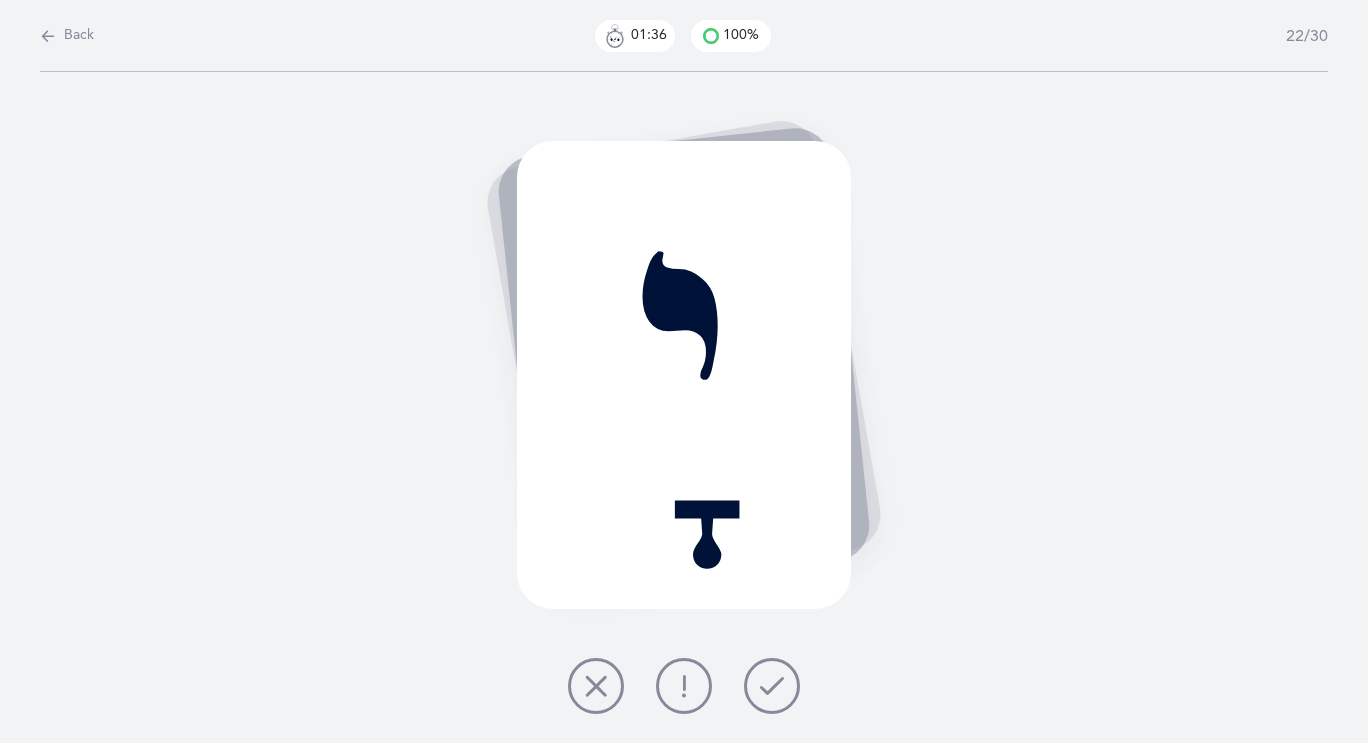 click at bounding box center (772, 686) 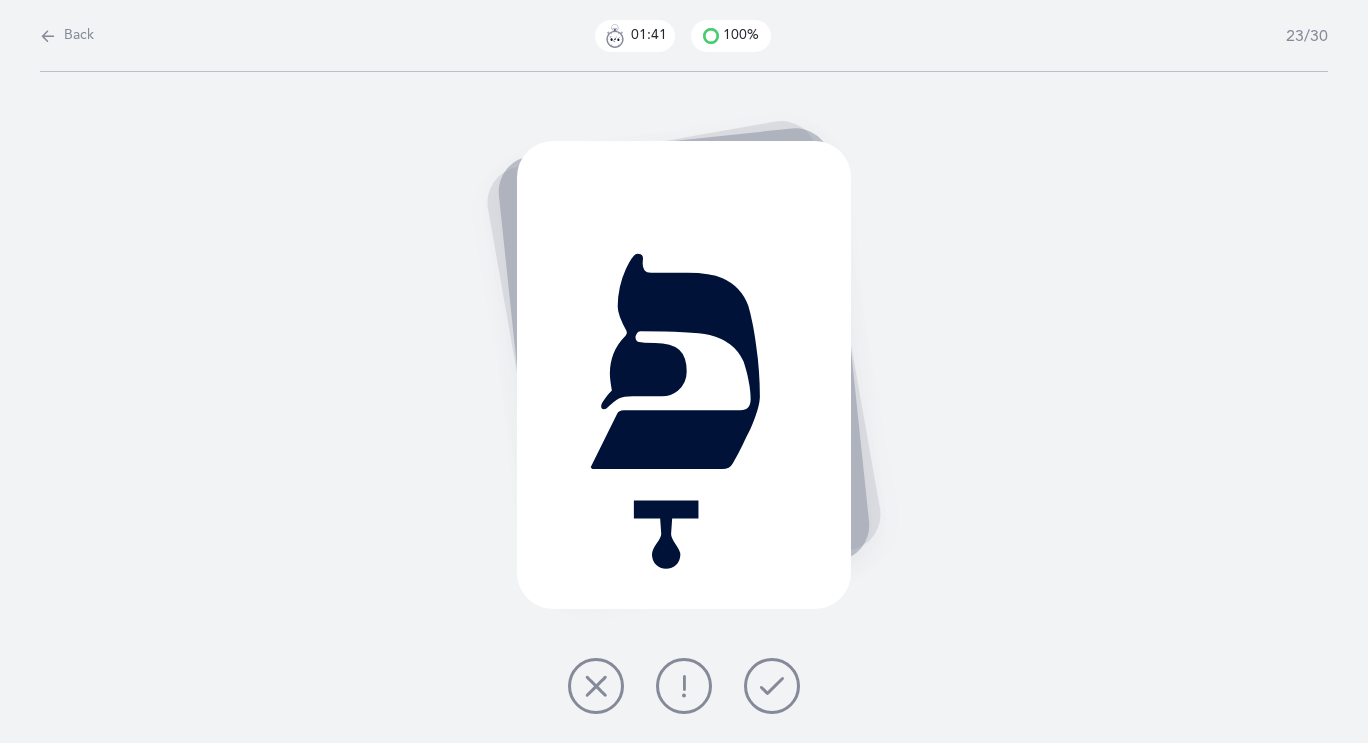 click at bounding box center (772, 686) 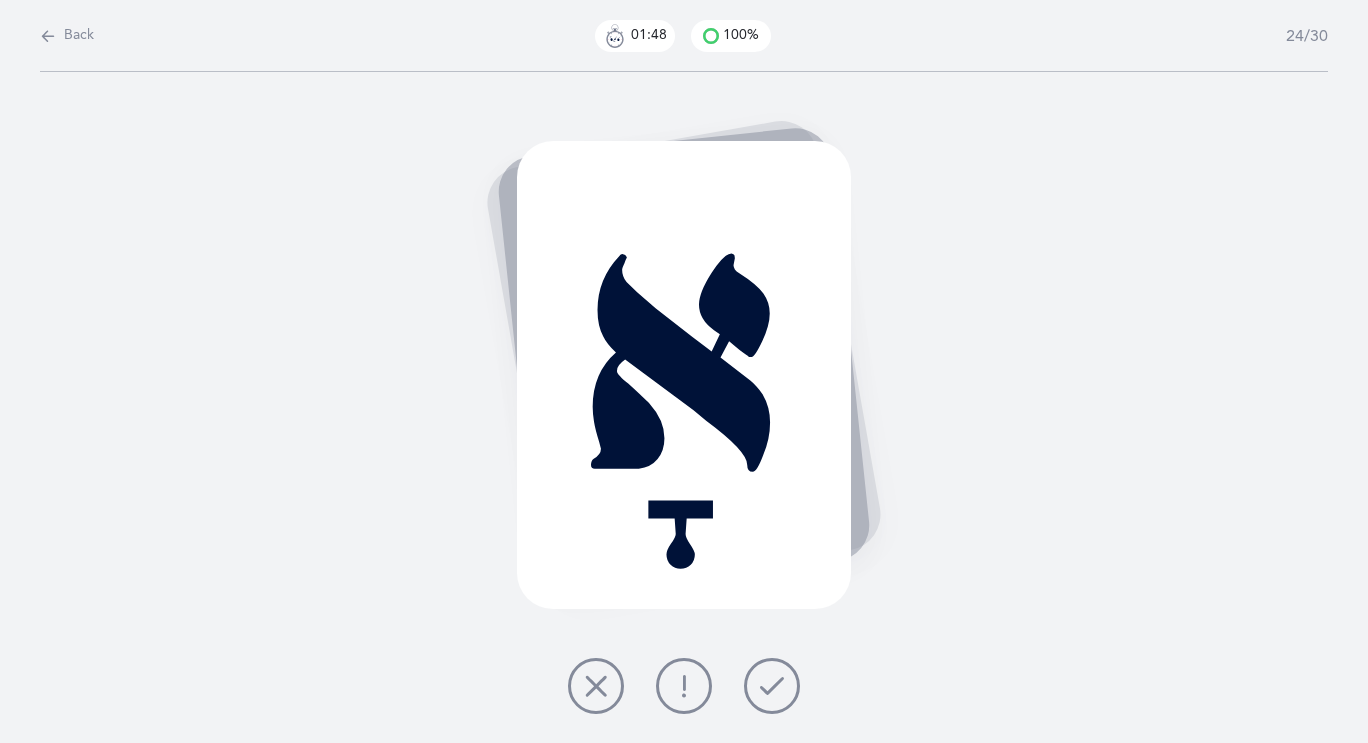 click at bounding box center (772, 686) 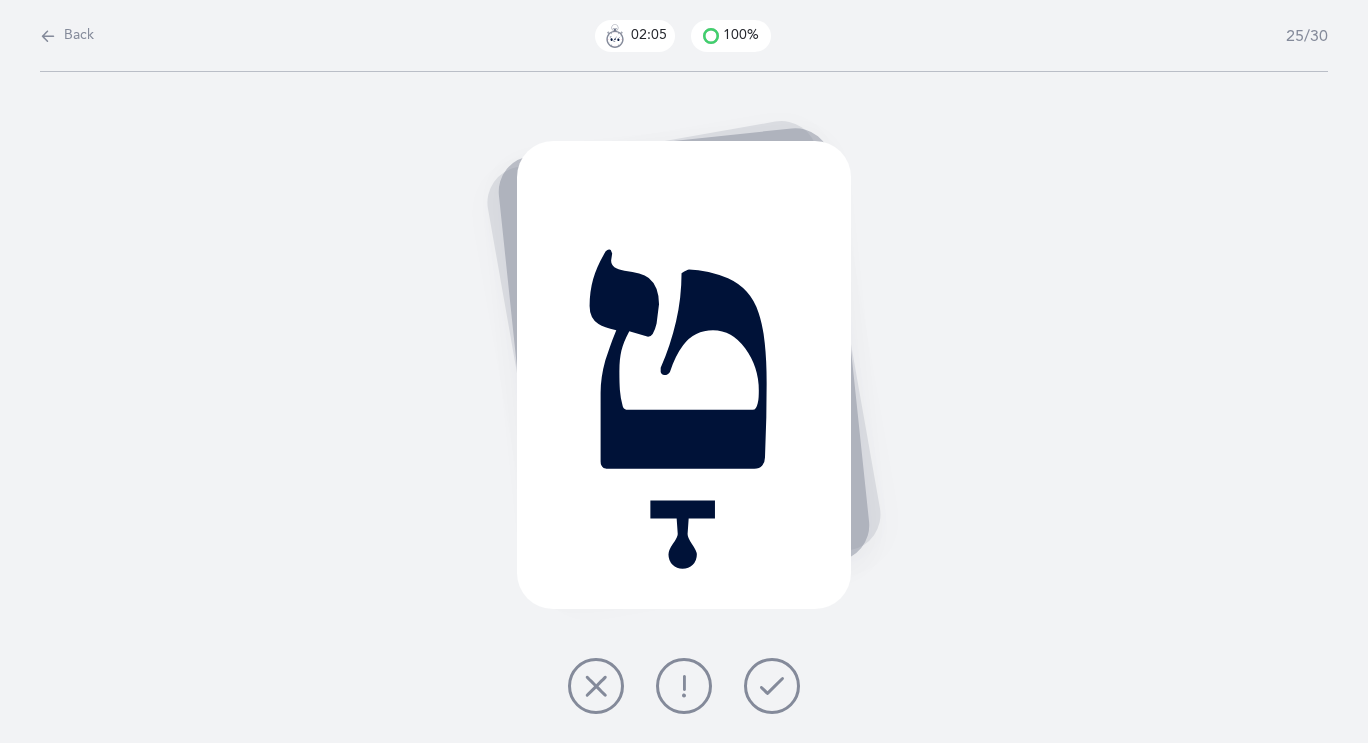 click at bounding box center [772, 686] 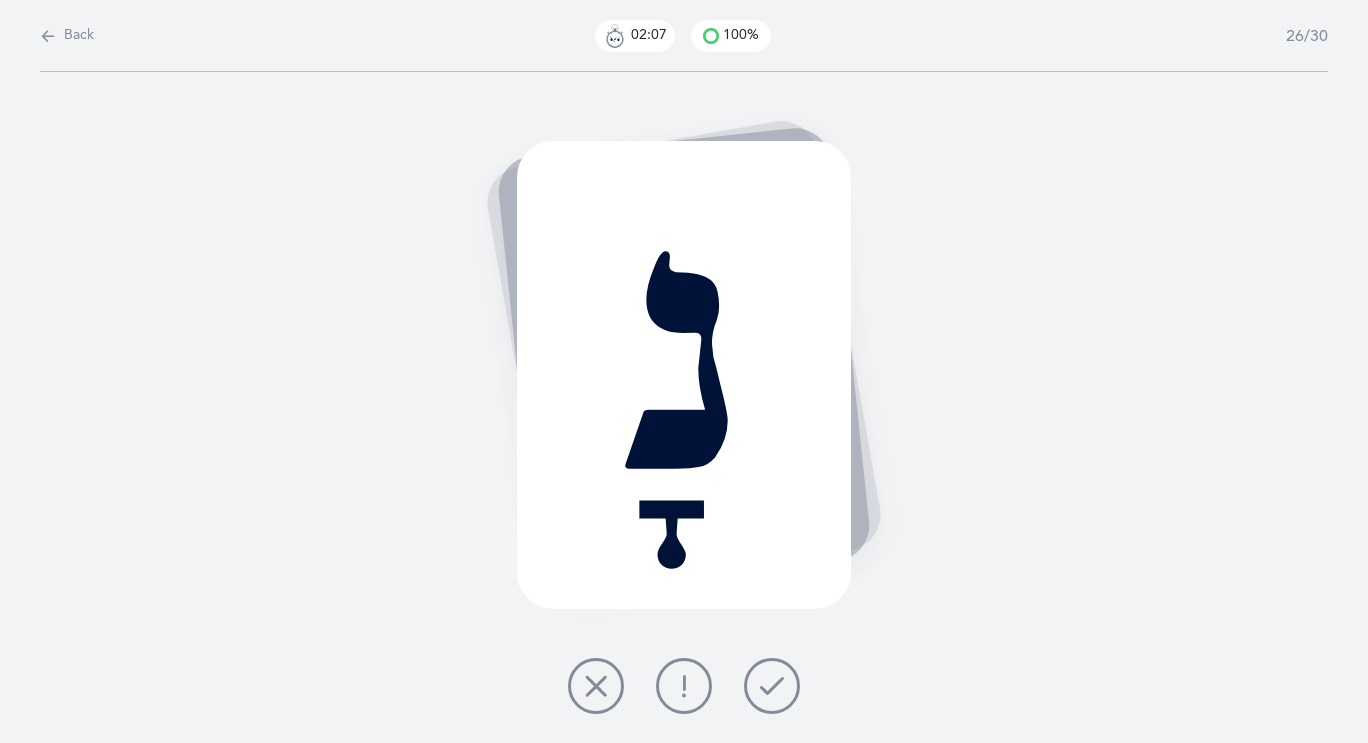 click at bounding box center (772, 686) 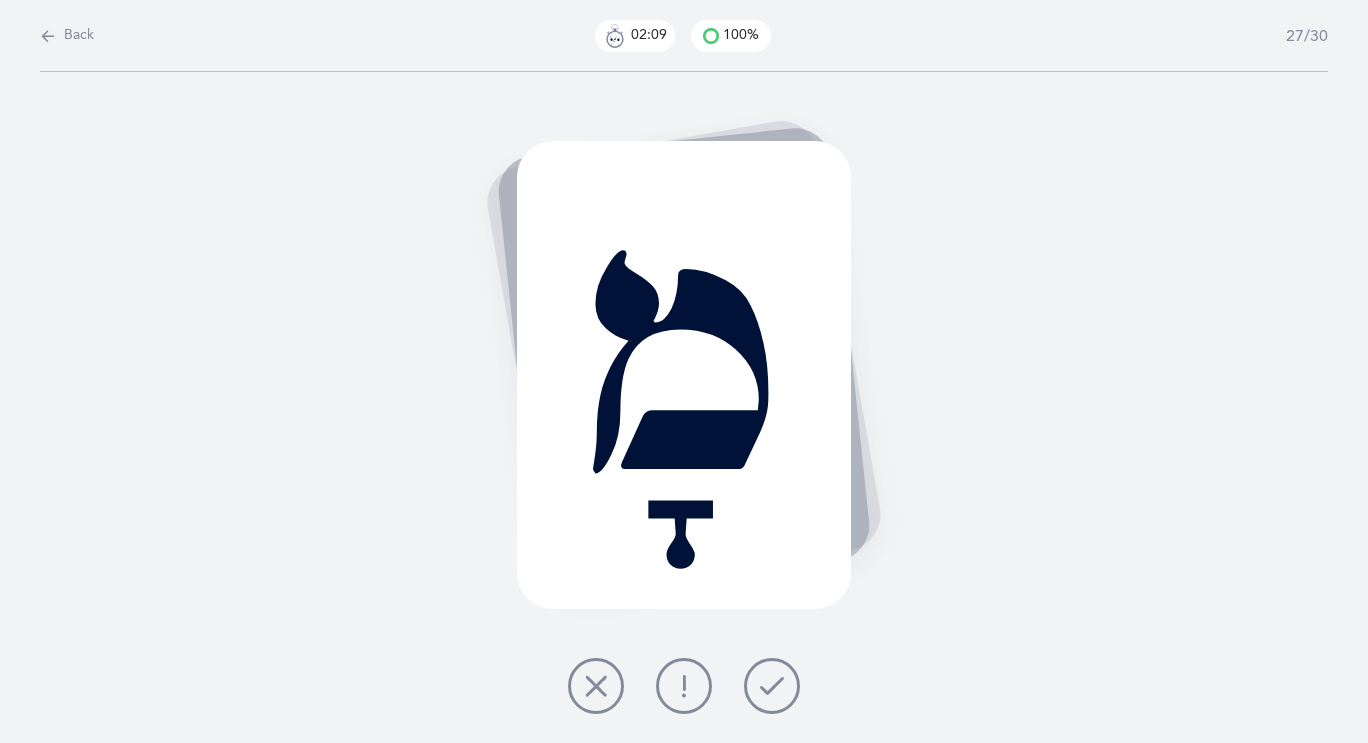 click at bounding box center (772, 686) 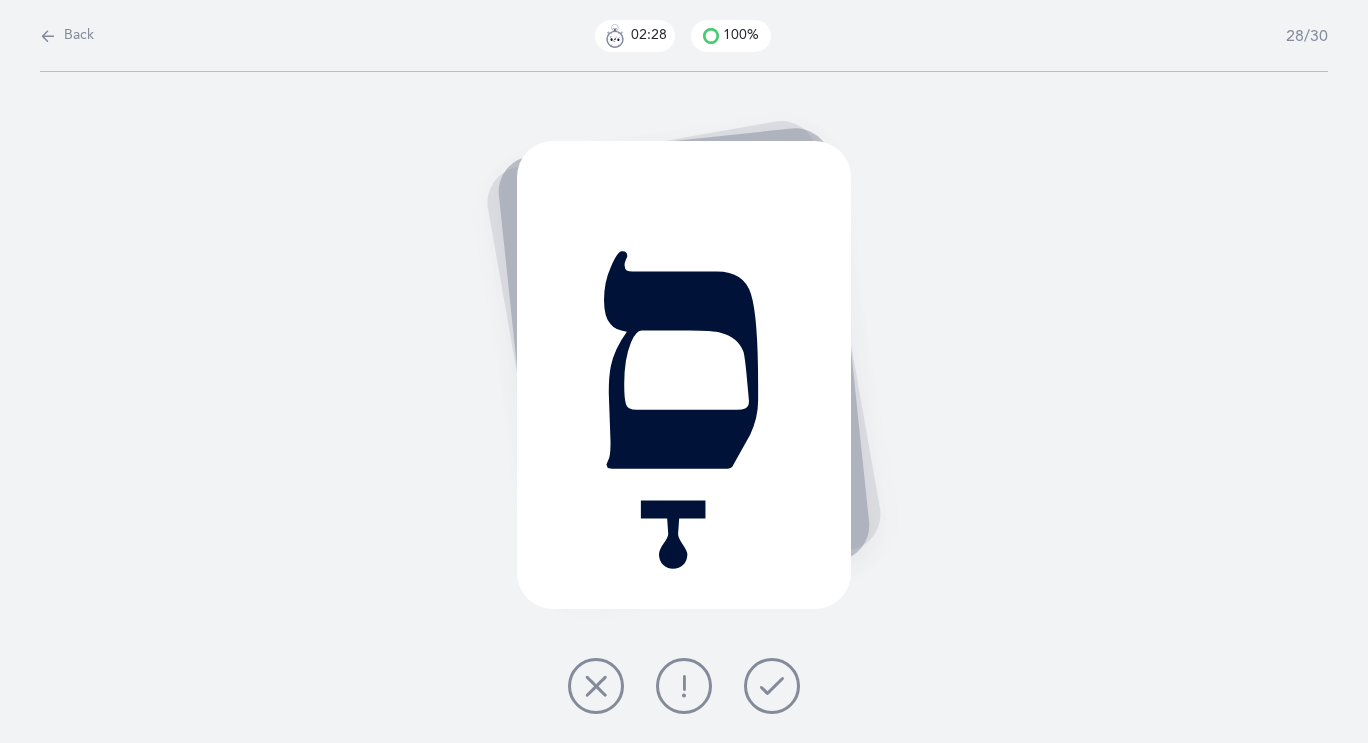 click at bounding box center (684, 686) 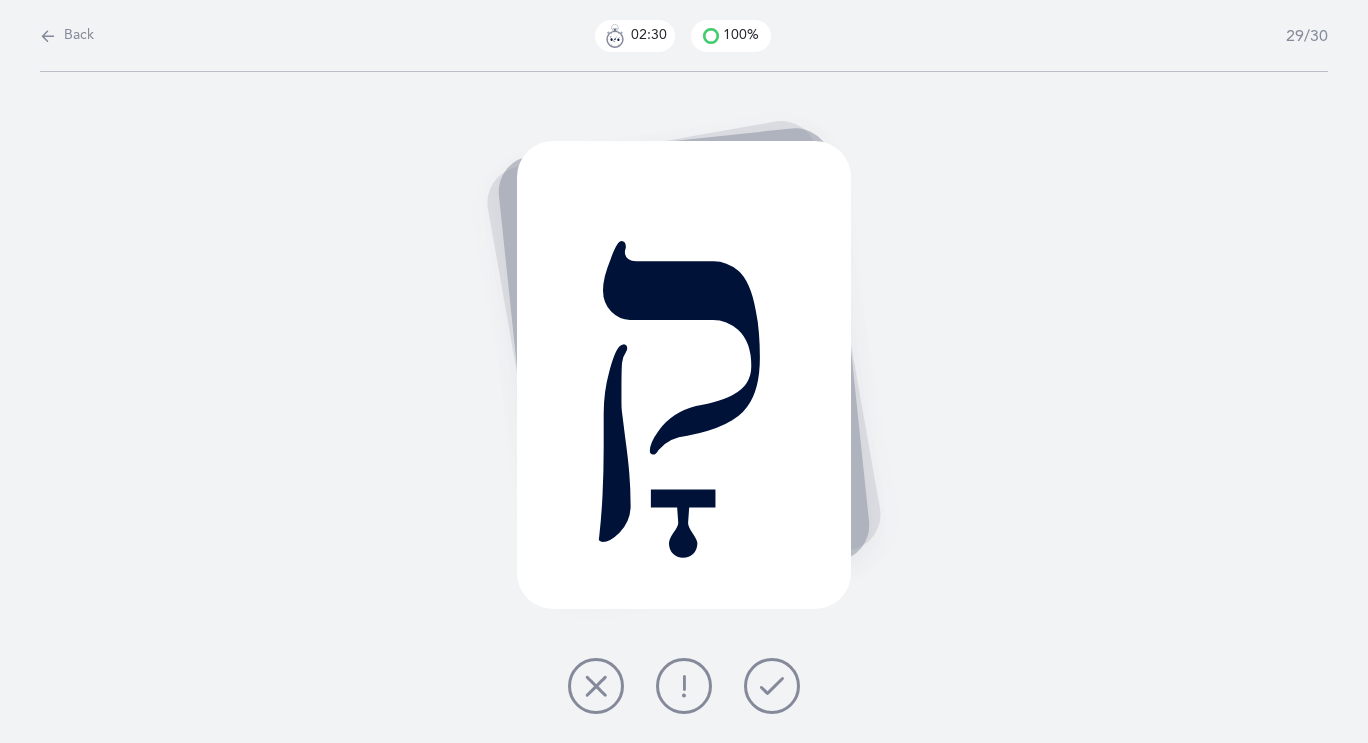 click at bounding box center (772, 686) 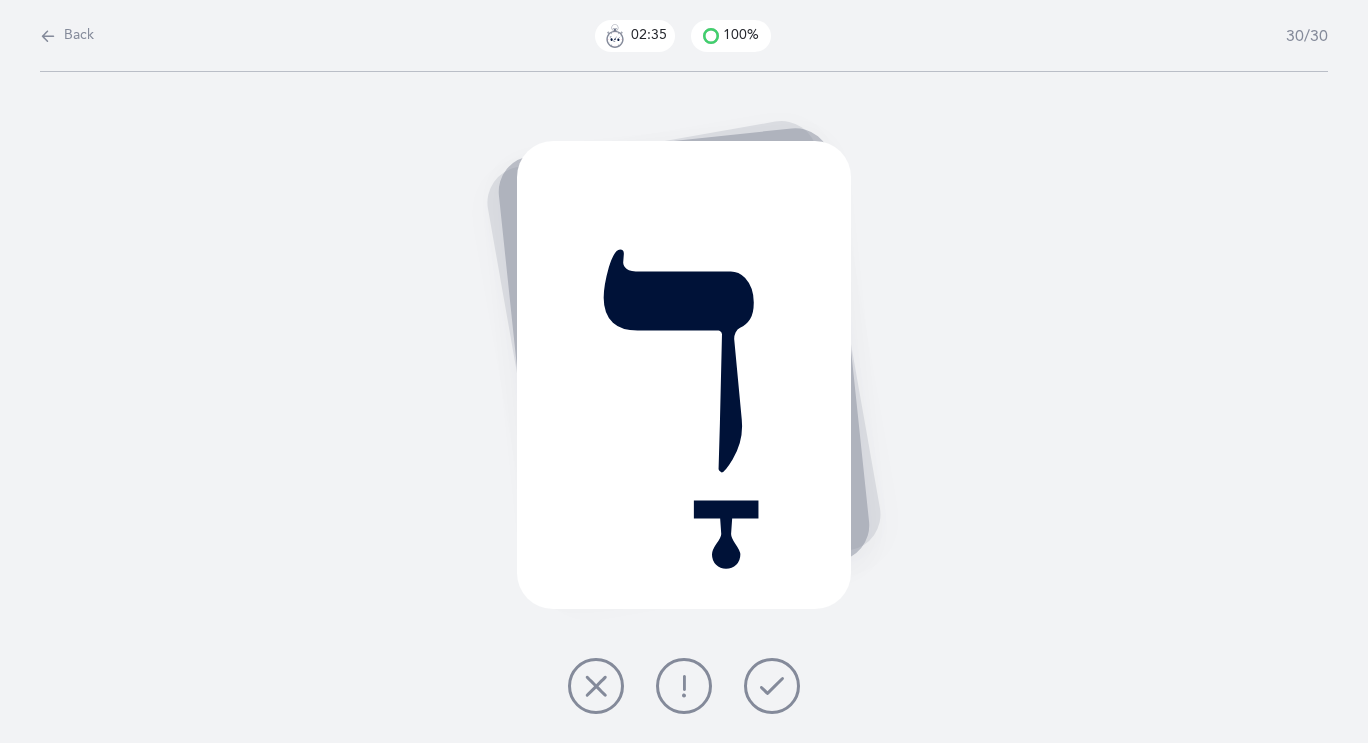 click at bounding box center (772, 686) 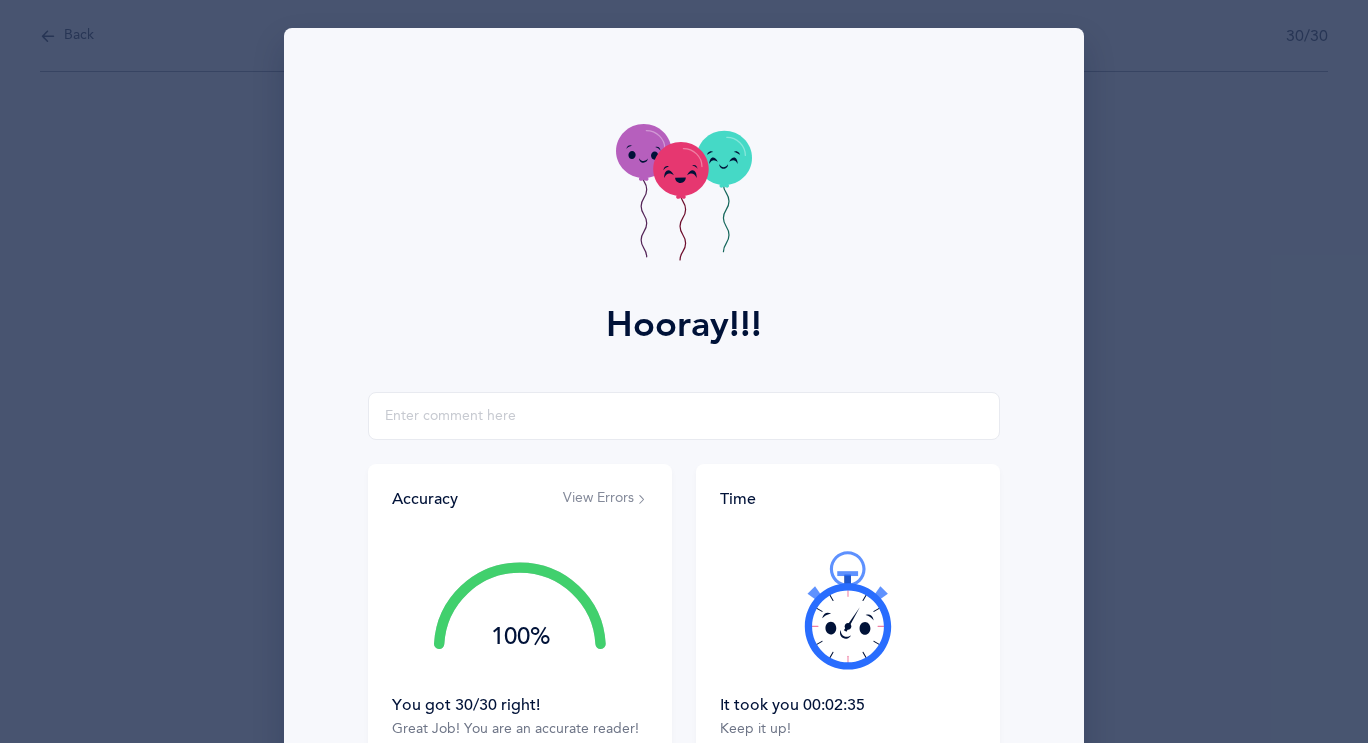 click on "View Errors" at bounding box center [605, 499] 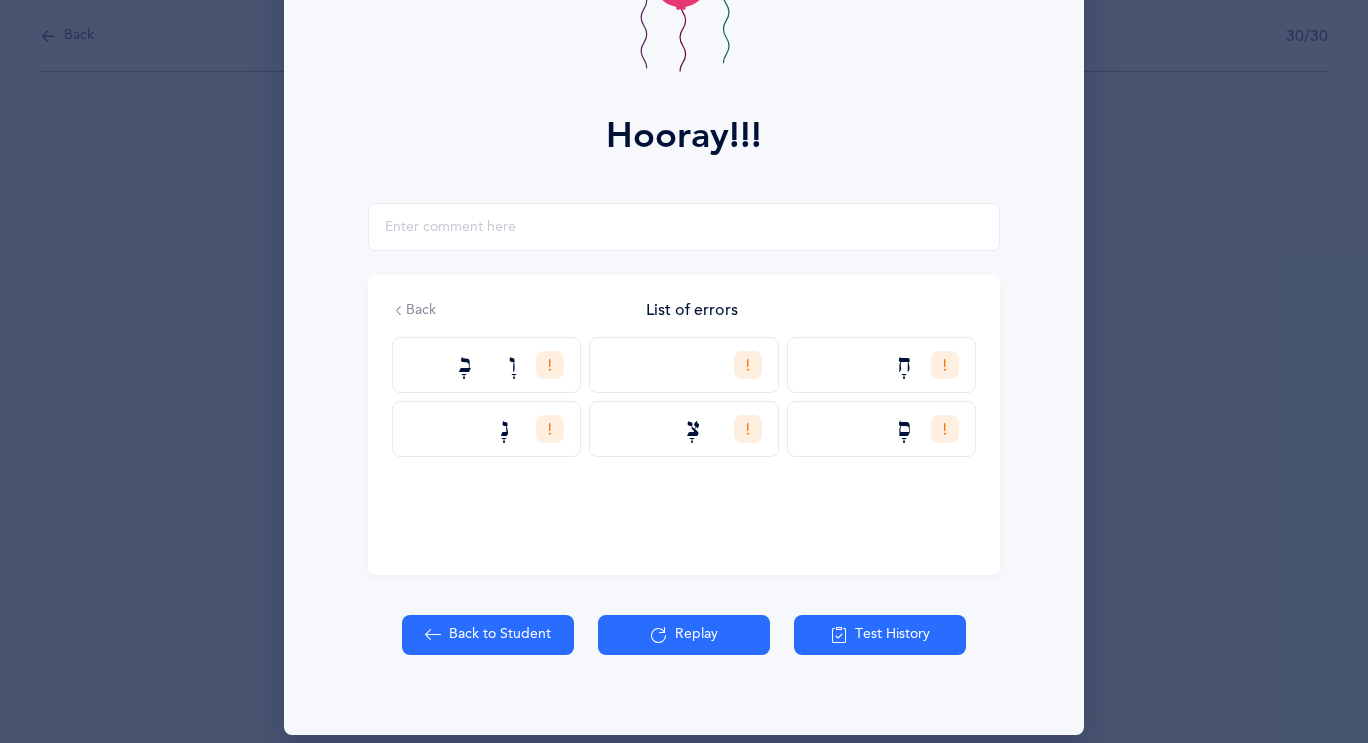scroll, scrollTop: 209, scrollLeft: 0, axis: vertical 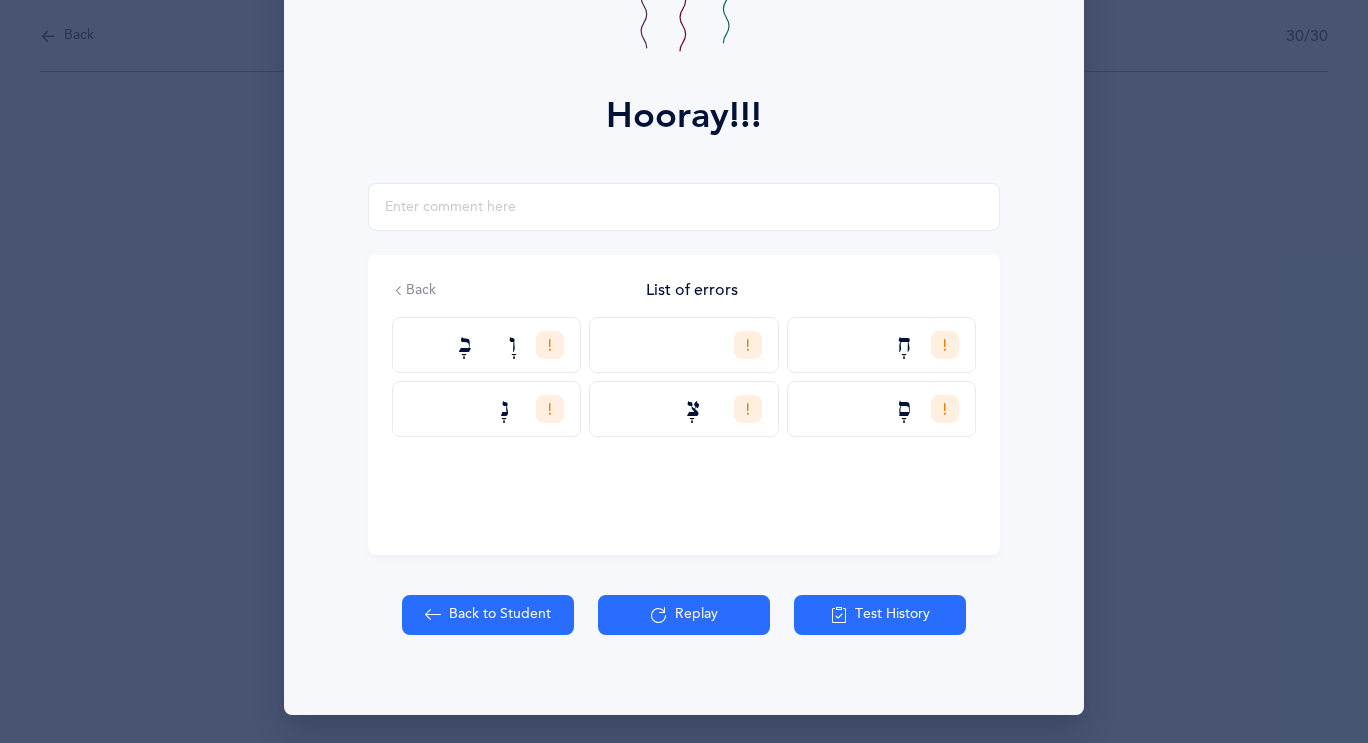 click at bounding box center [659, 615] 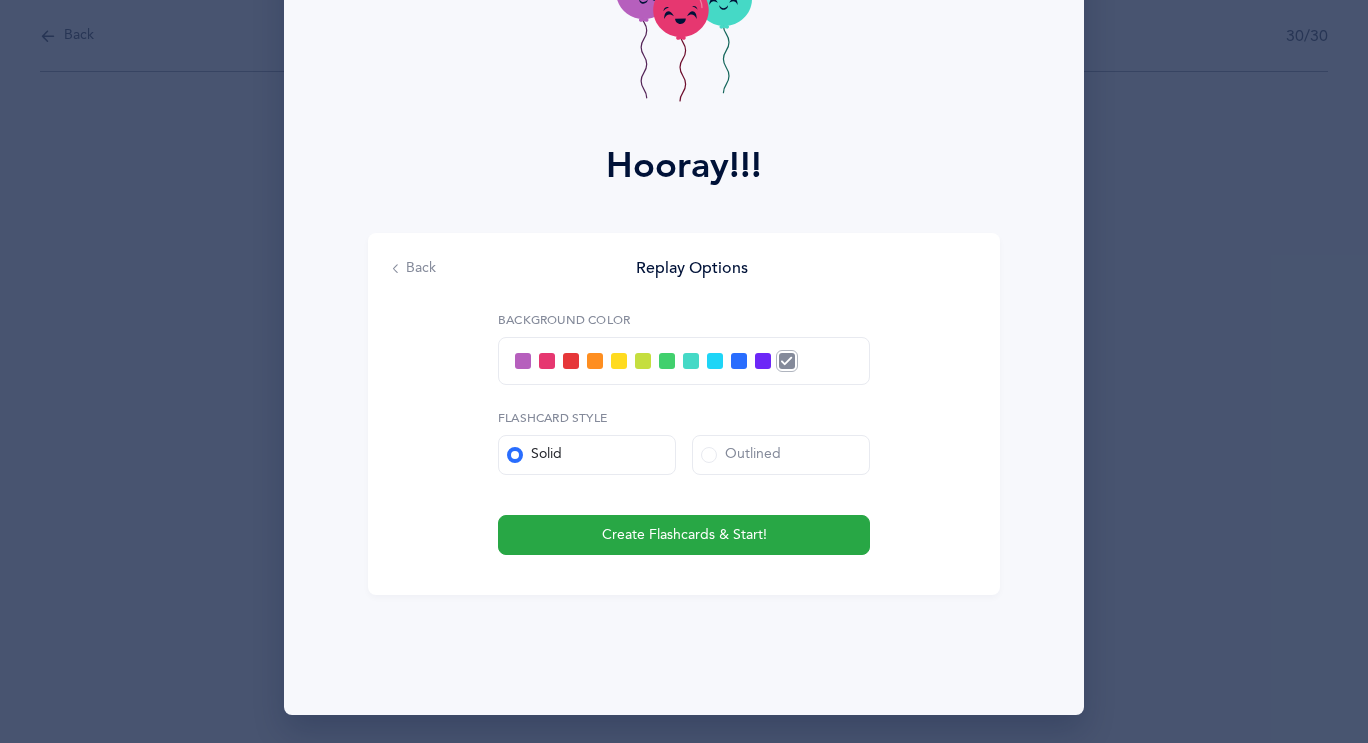 scroll, scrollTop: 159, scrollLeft: 0, axis: vertical 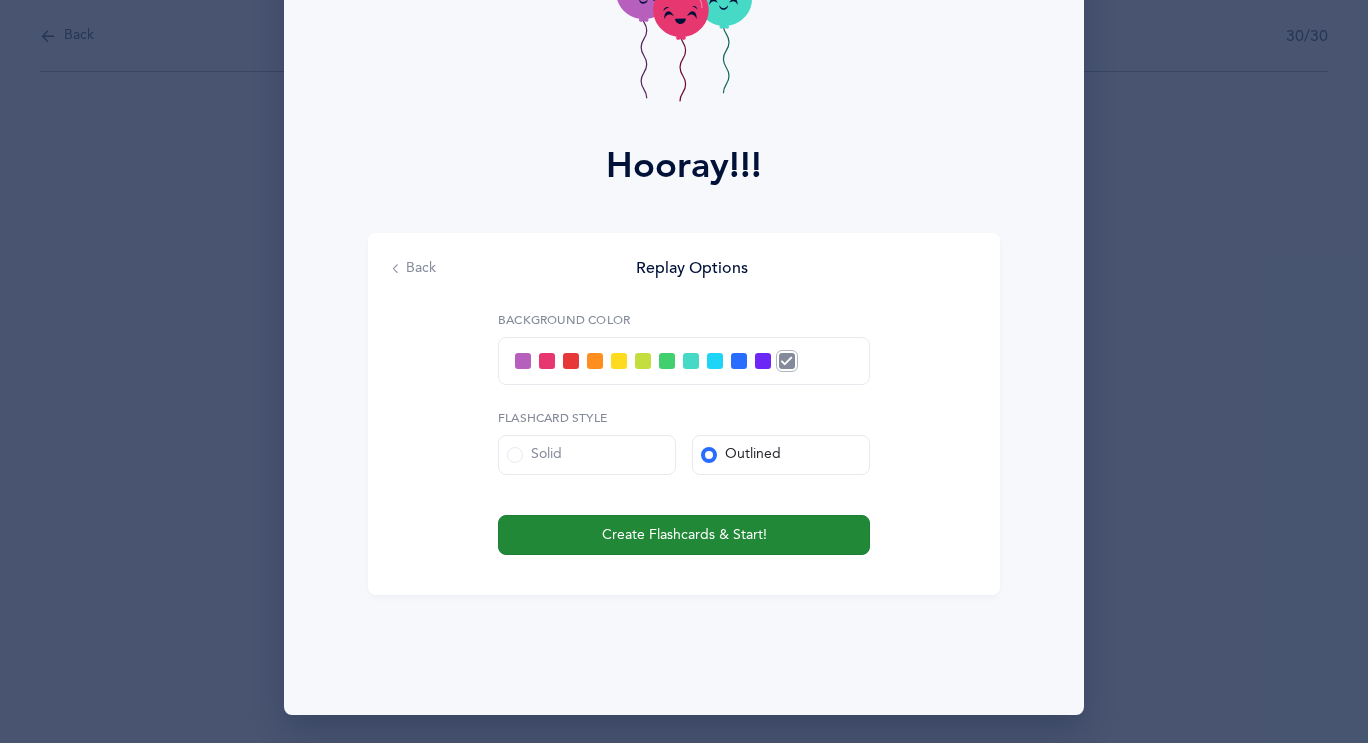 click on "Create Flashcards & Start!" at bounding box center [684, 535] 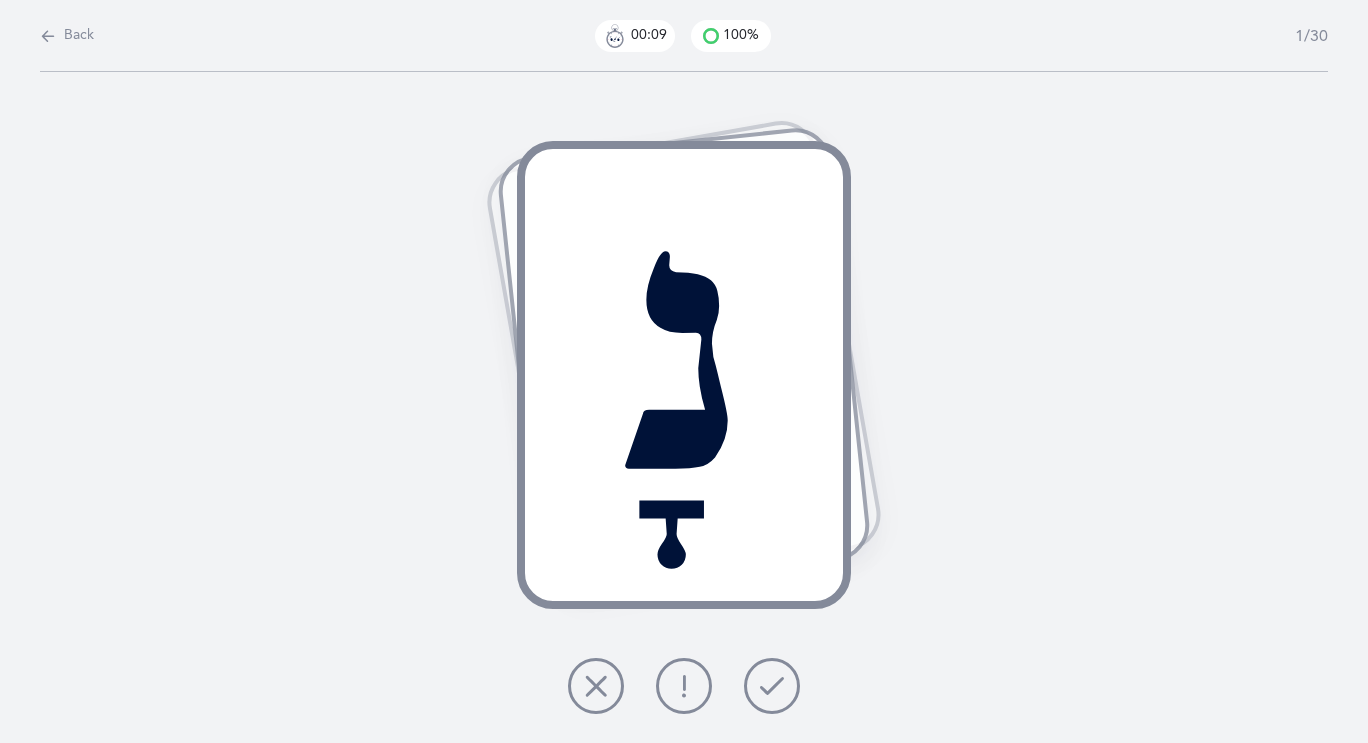 click at bounding box center (772, 686) 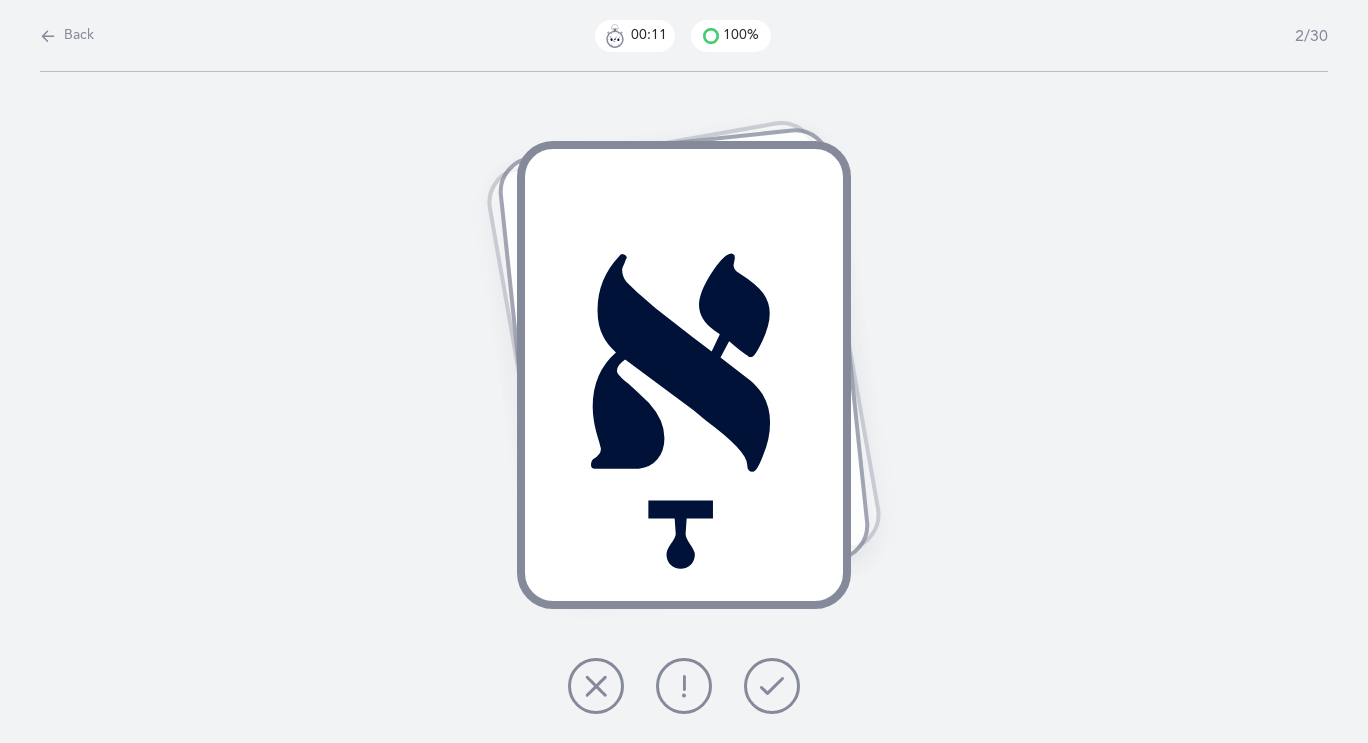 click at bounding box center [772, 686] 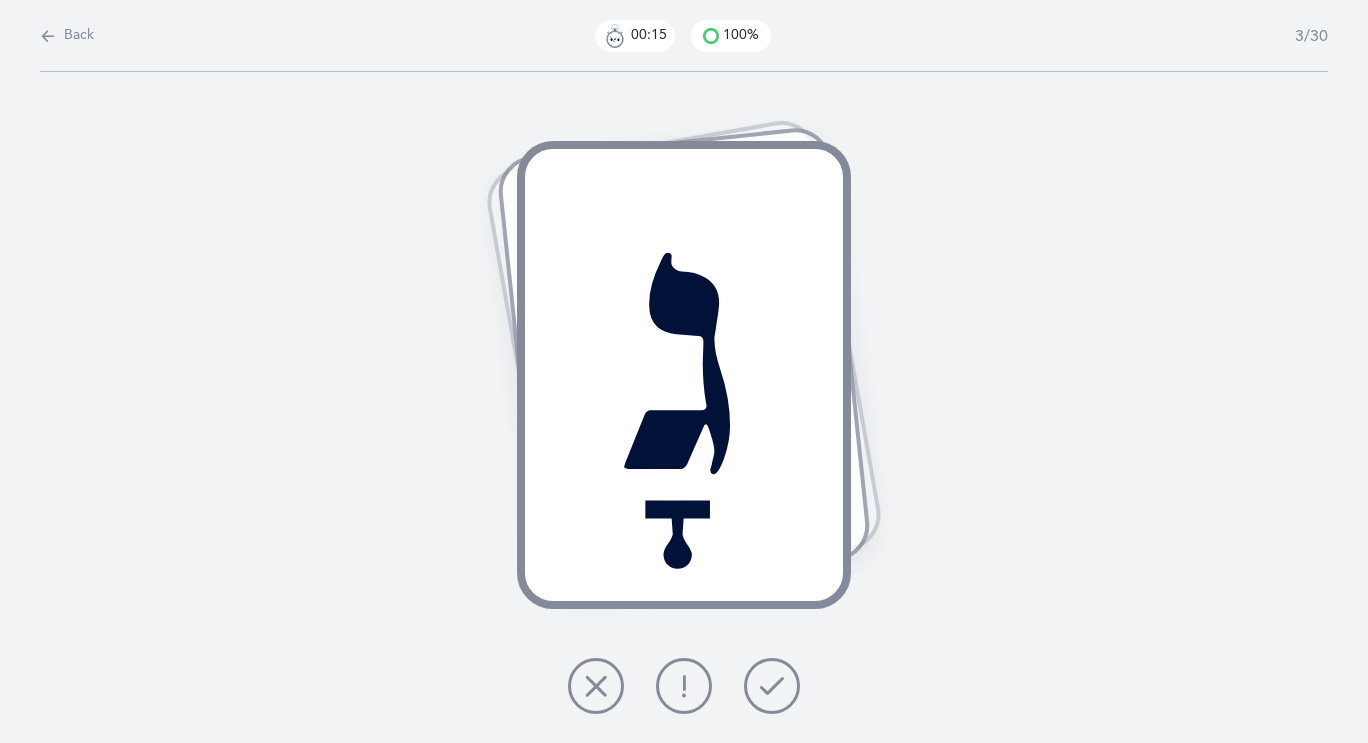 click at bounding box center (772, 686) 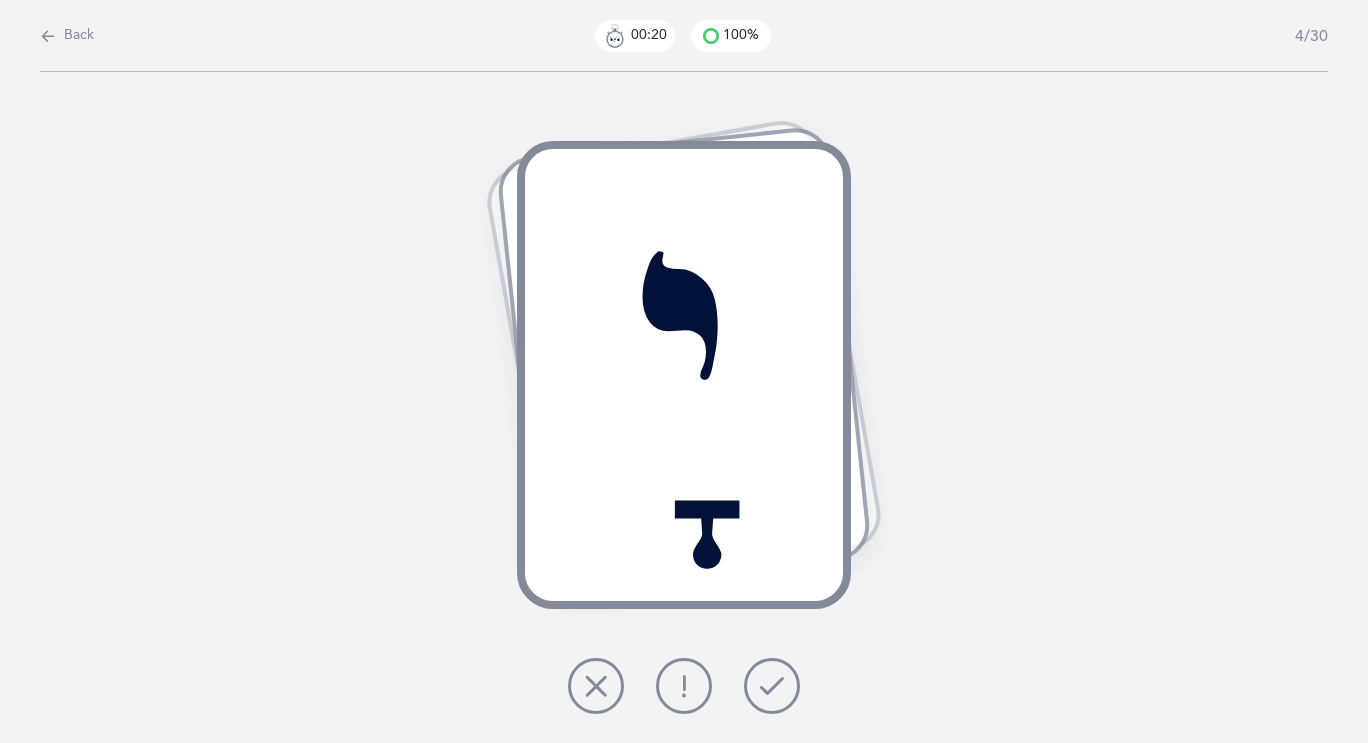 click at bounding box center [772, 686] 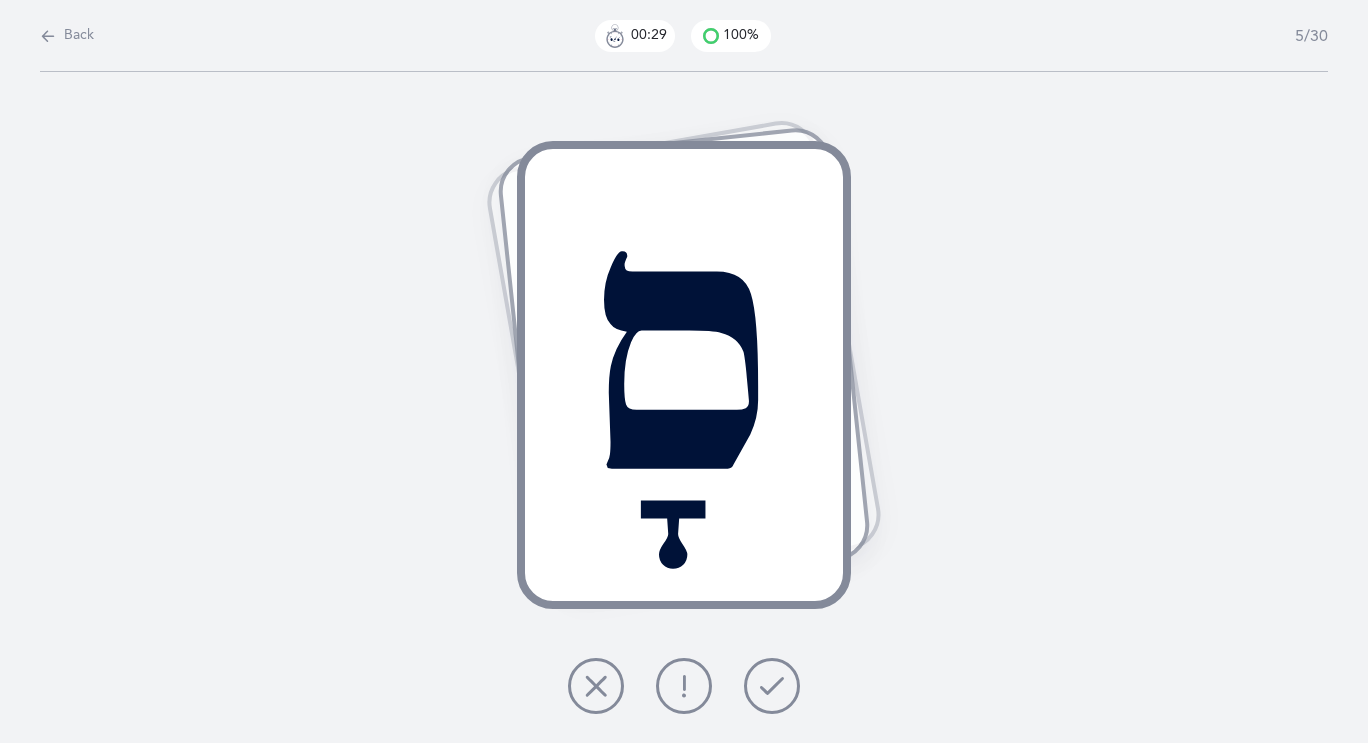 click at bounding box center (596, 686) 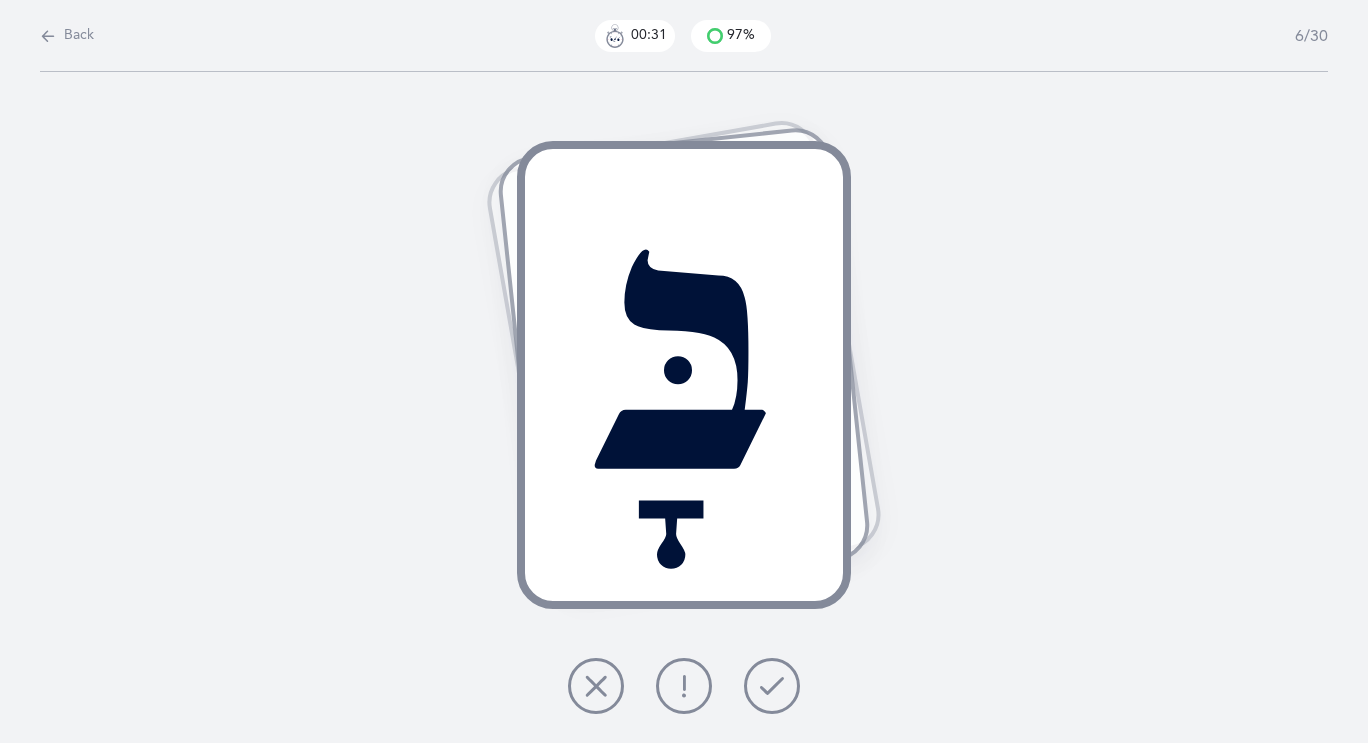 click at bounding box center [772, 686] 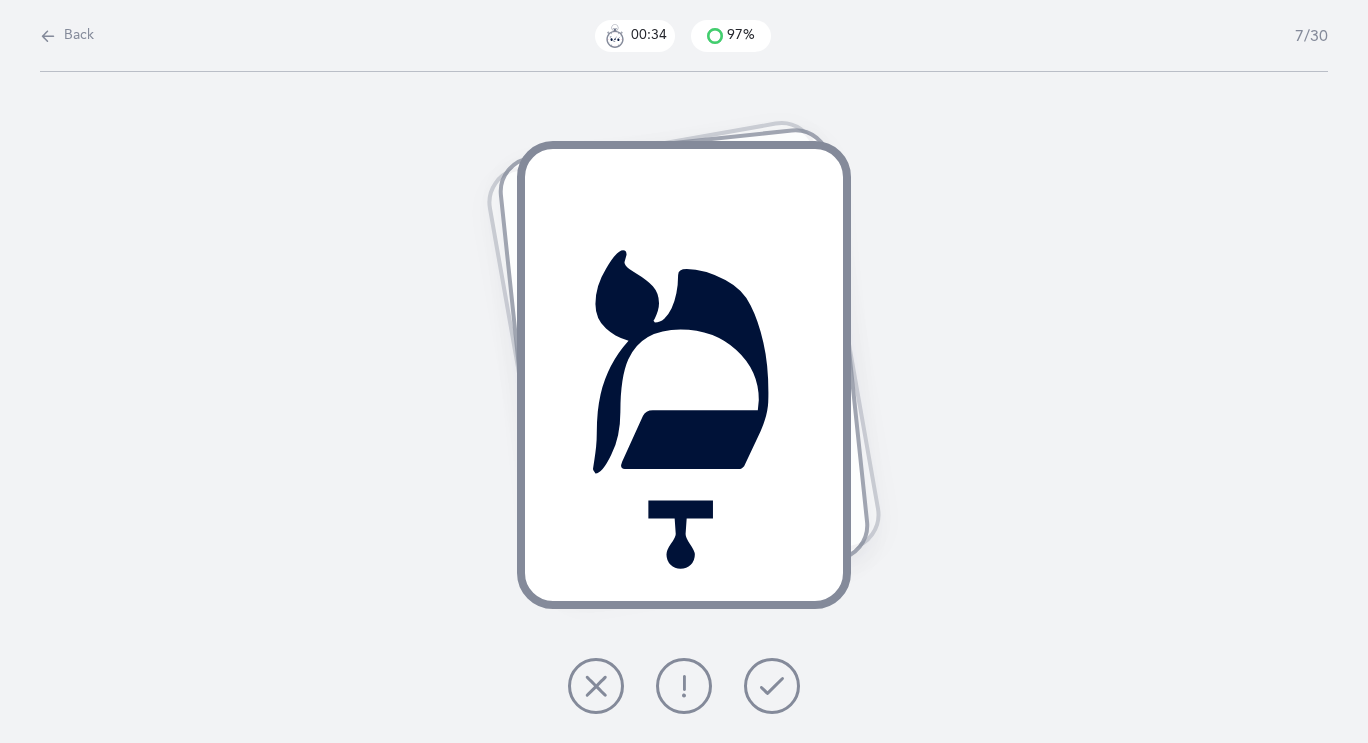 click at bounding box center [772, 686] 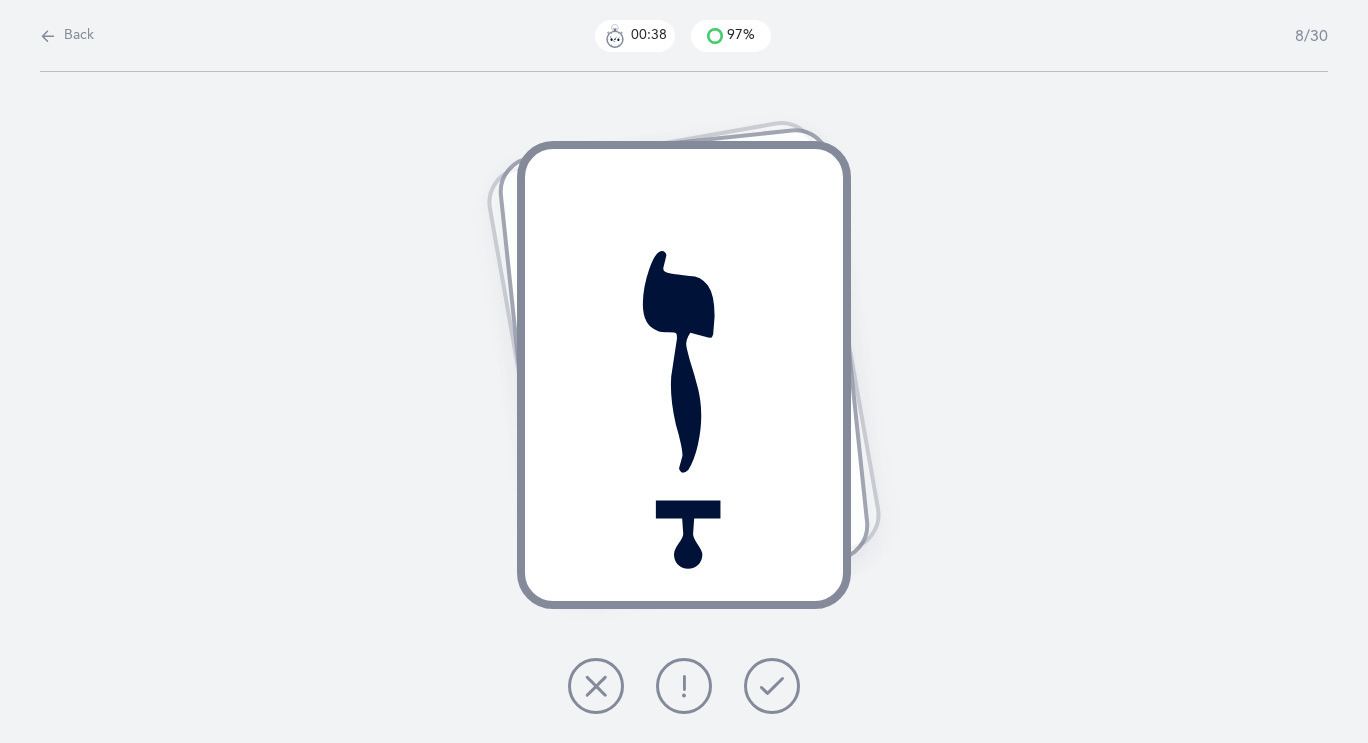 click at bounding box center (772, 686) 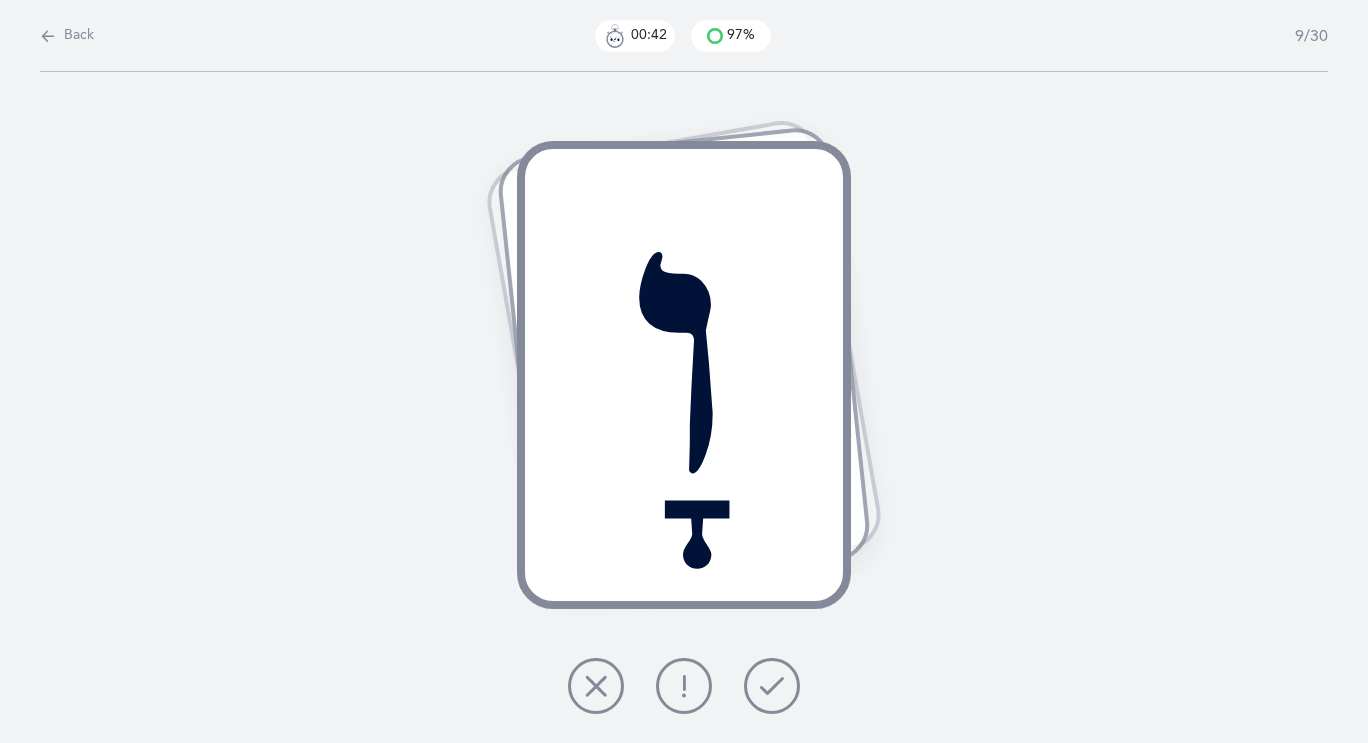 click at bounding box center (684, 686) 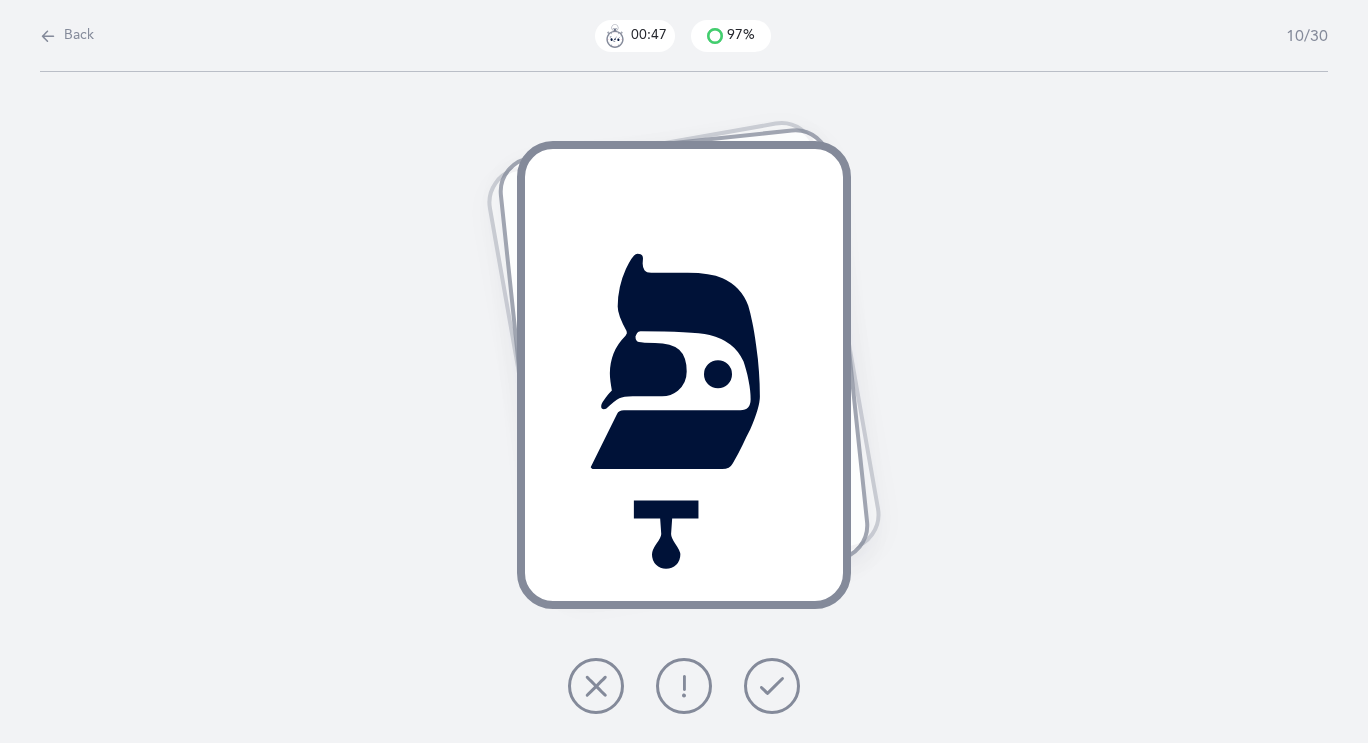 click at bounding box center [772, 686] 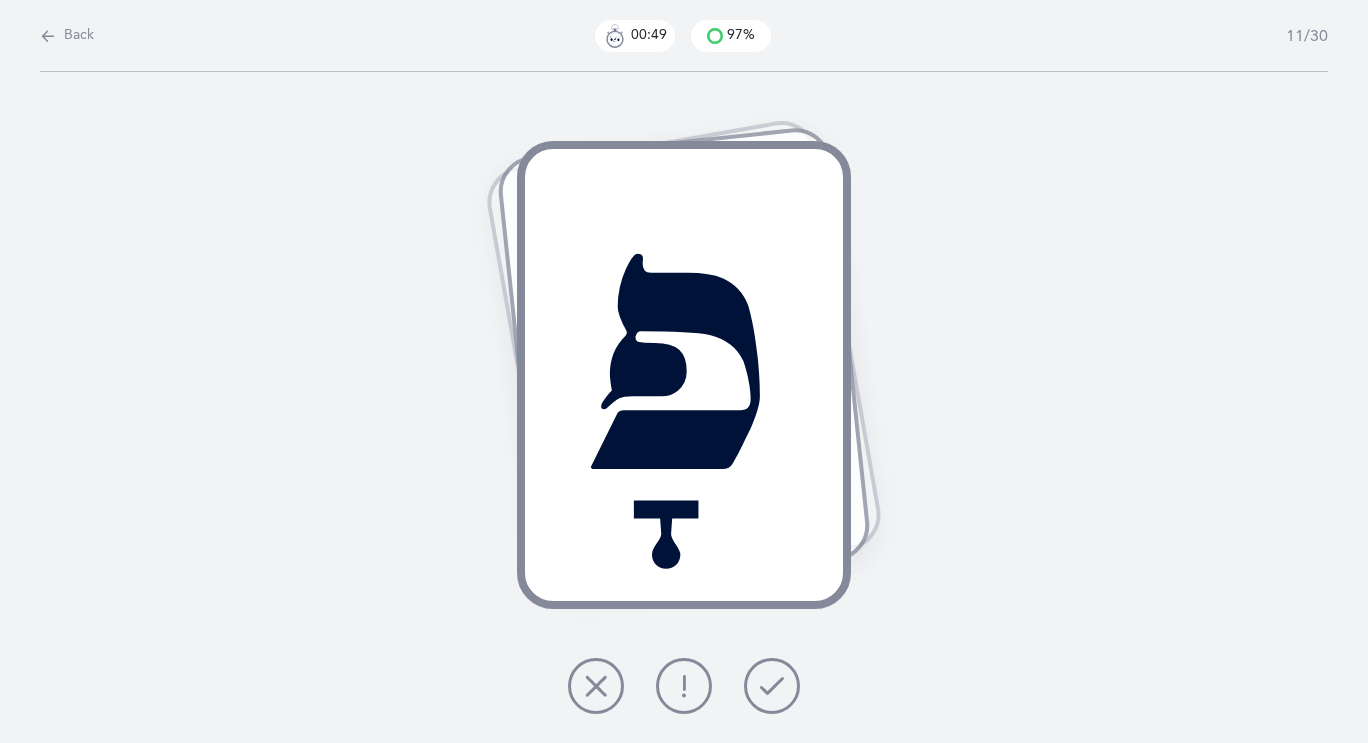 click at bounding box center [772, 686] 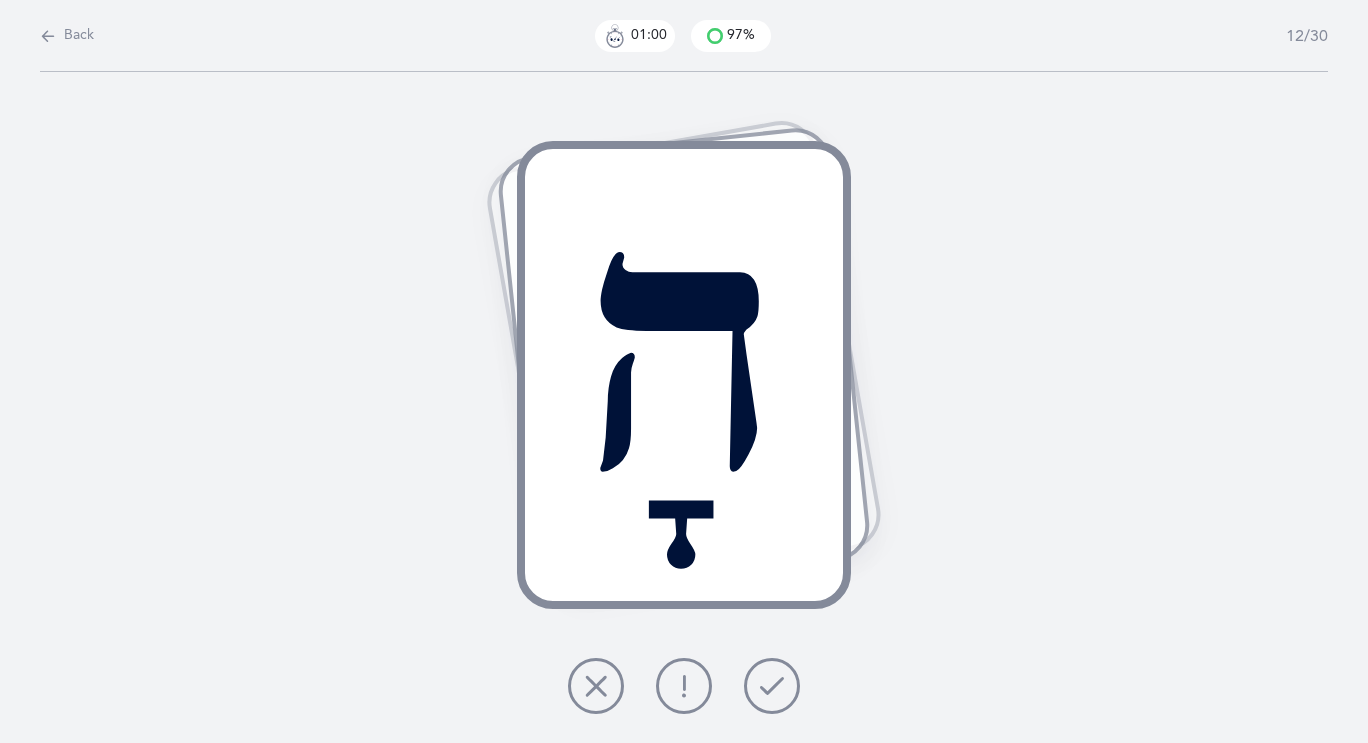 click at bounding box center [772, 686] 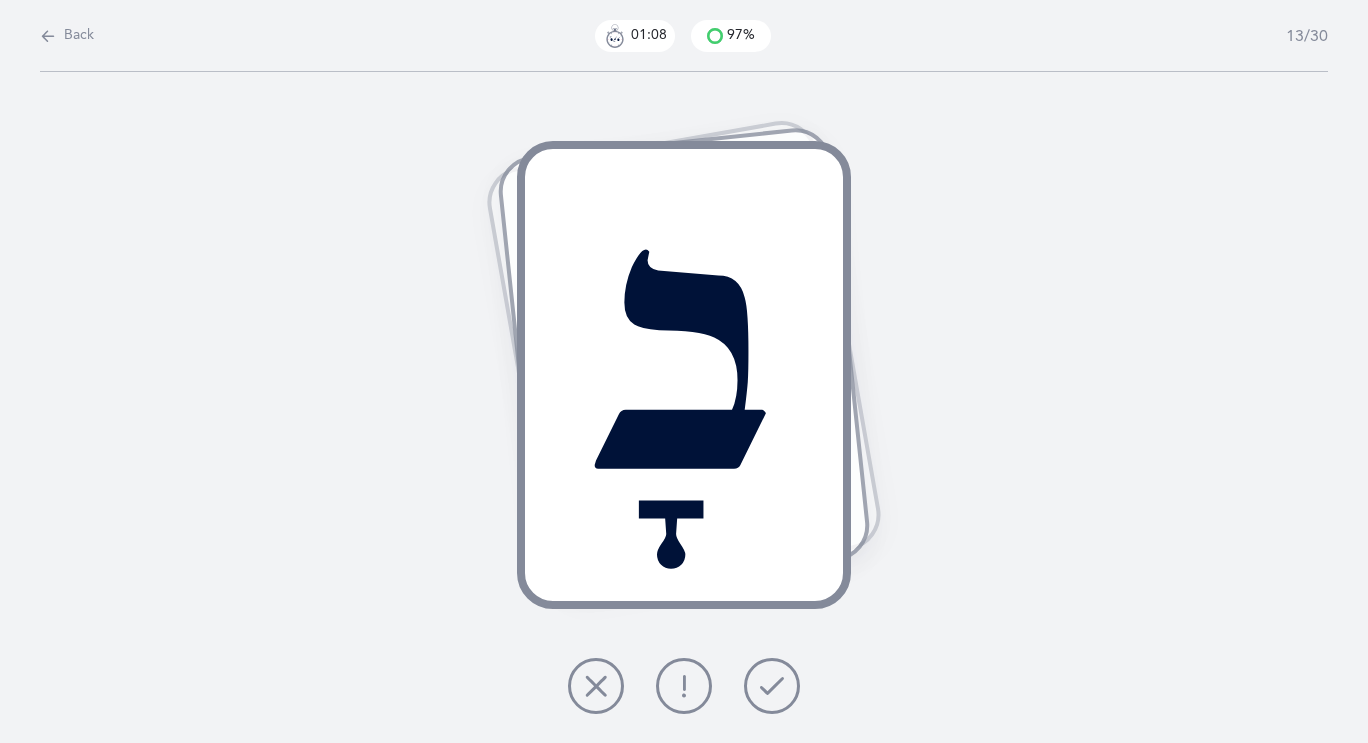 click at bounding box center (596, 686) 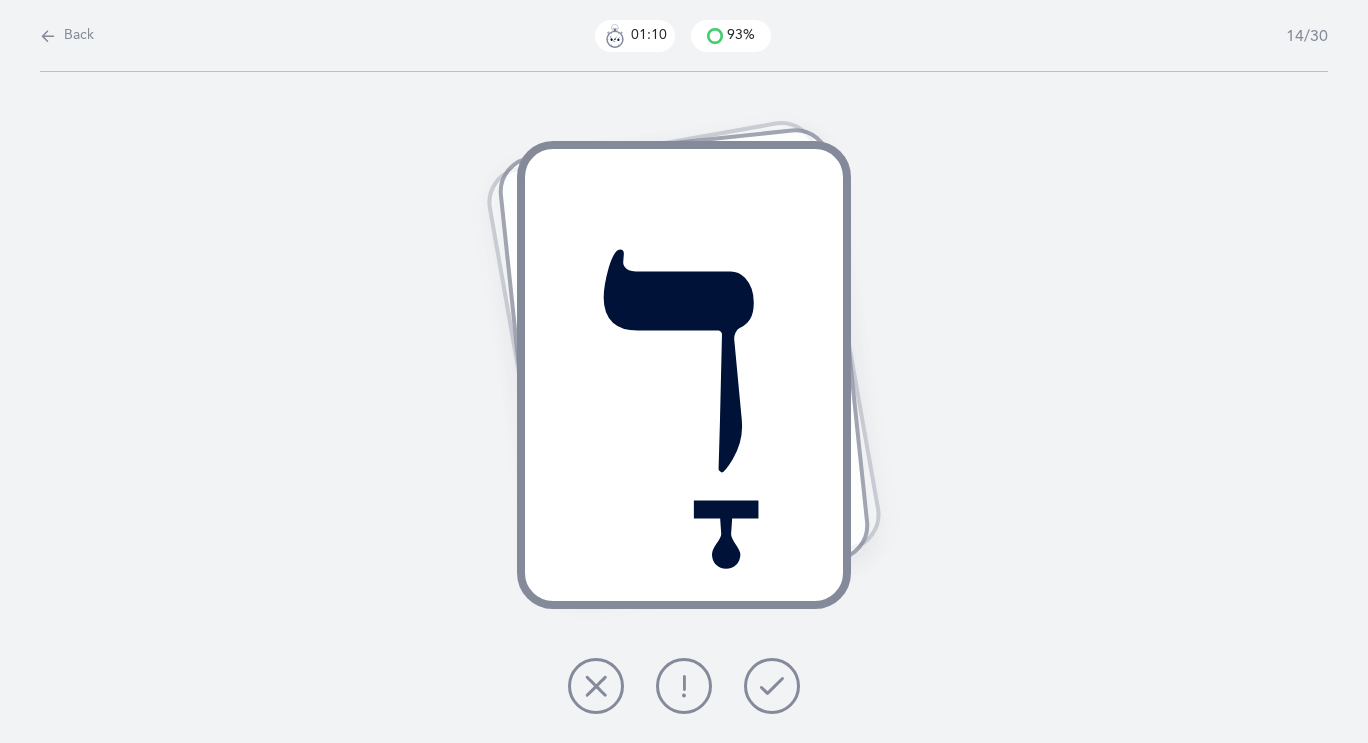 click at bounding box center [772, 686] 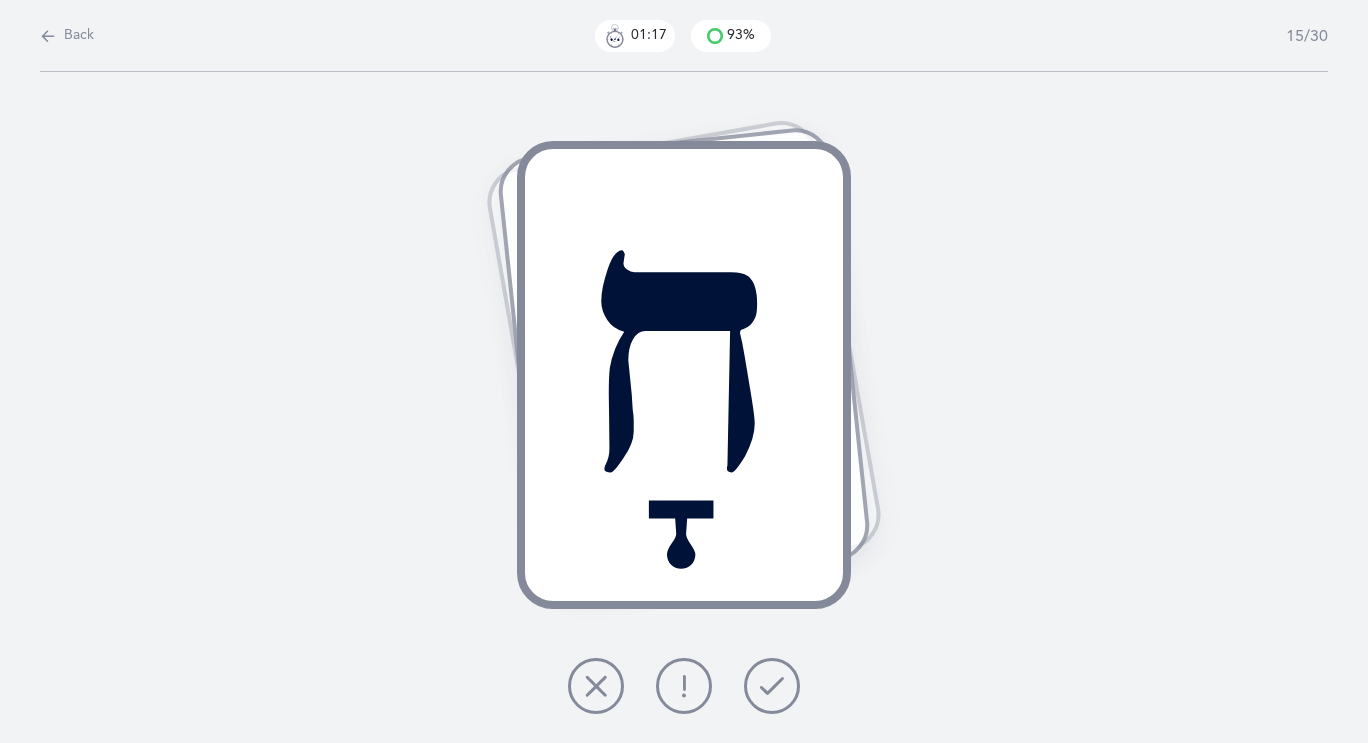 click at bounding box center [596, 686] 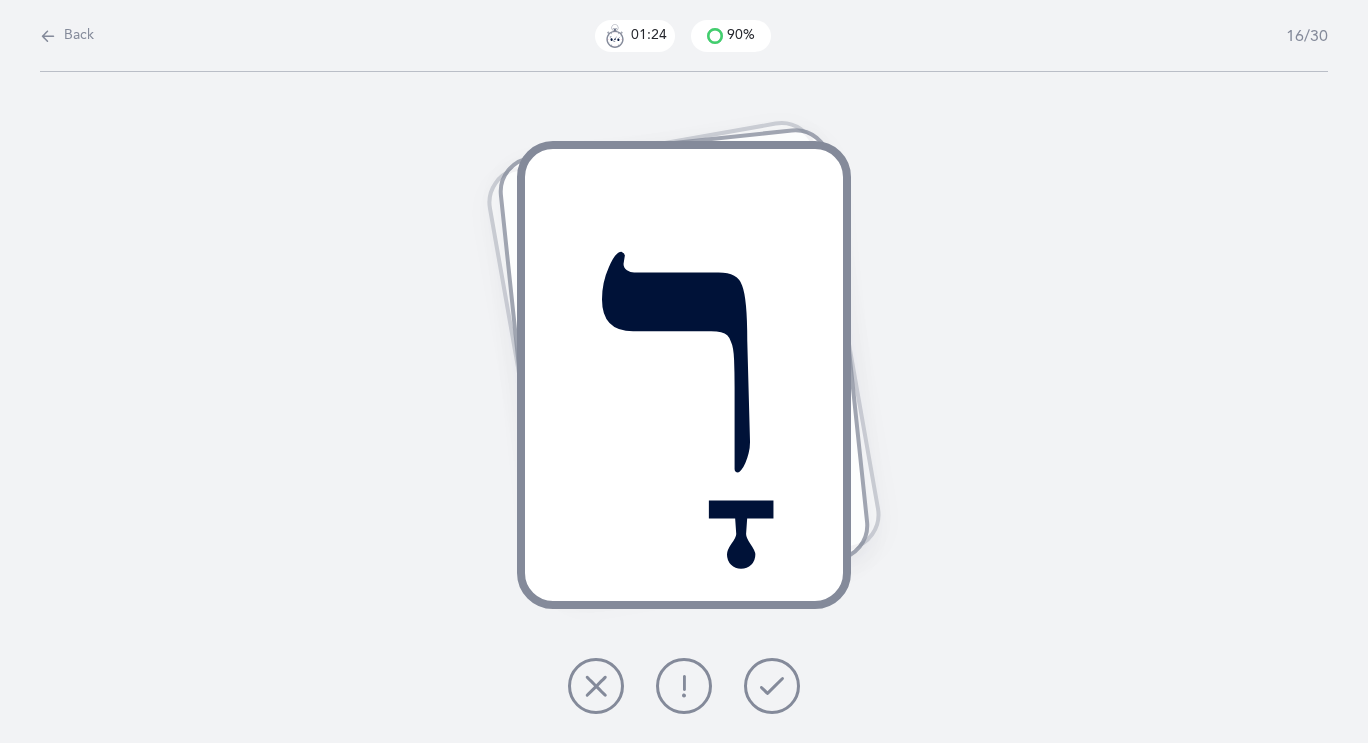 click at bounding box center [772, 686] 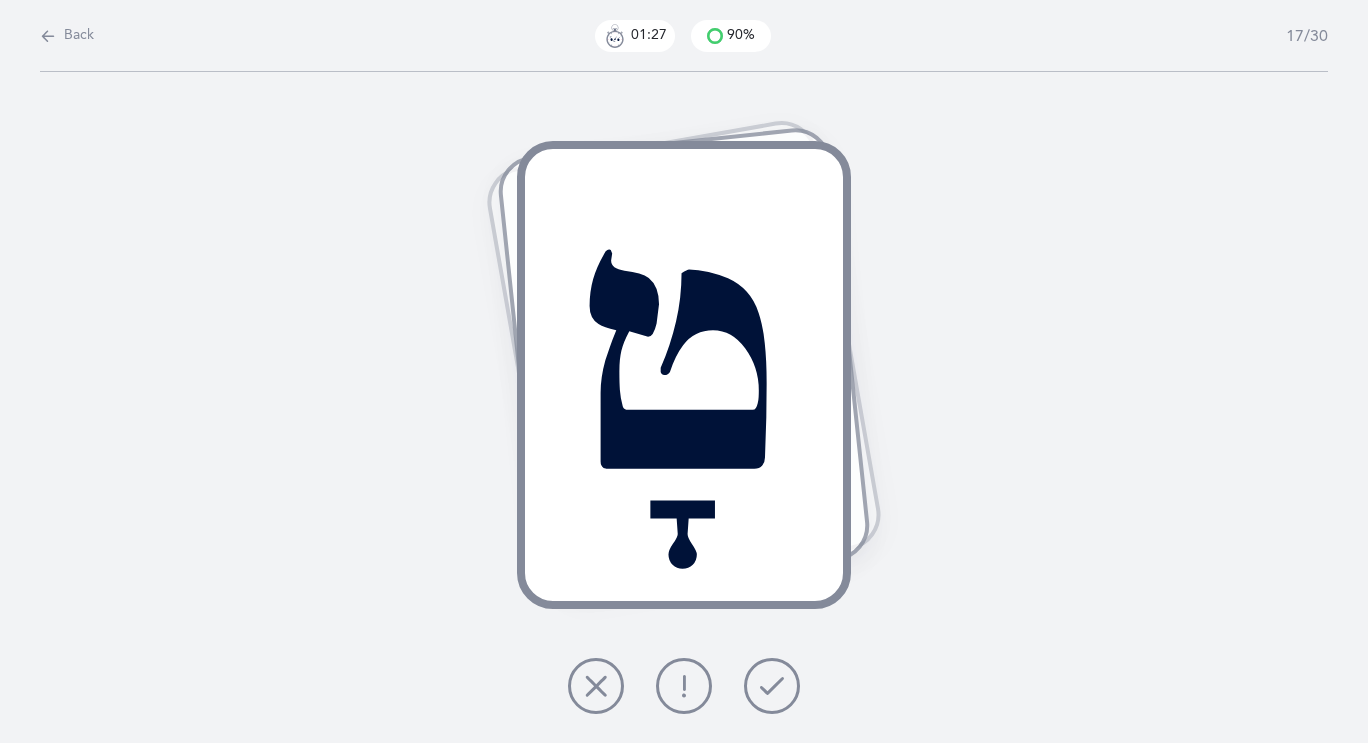 click at bounding box center [772, 686] 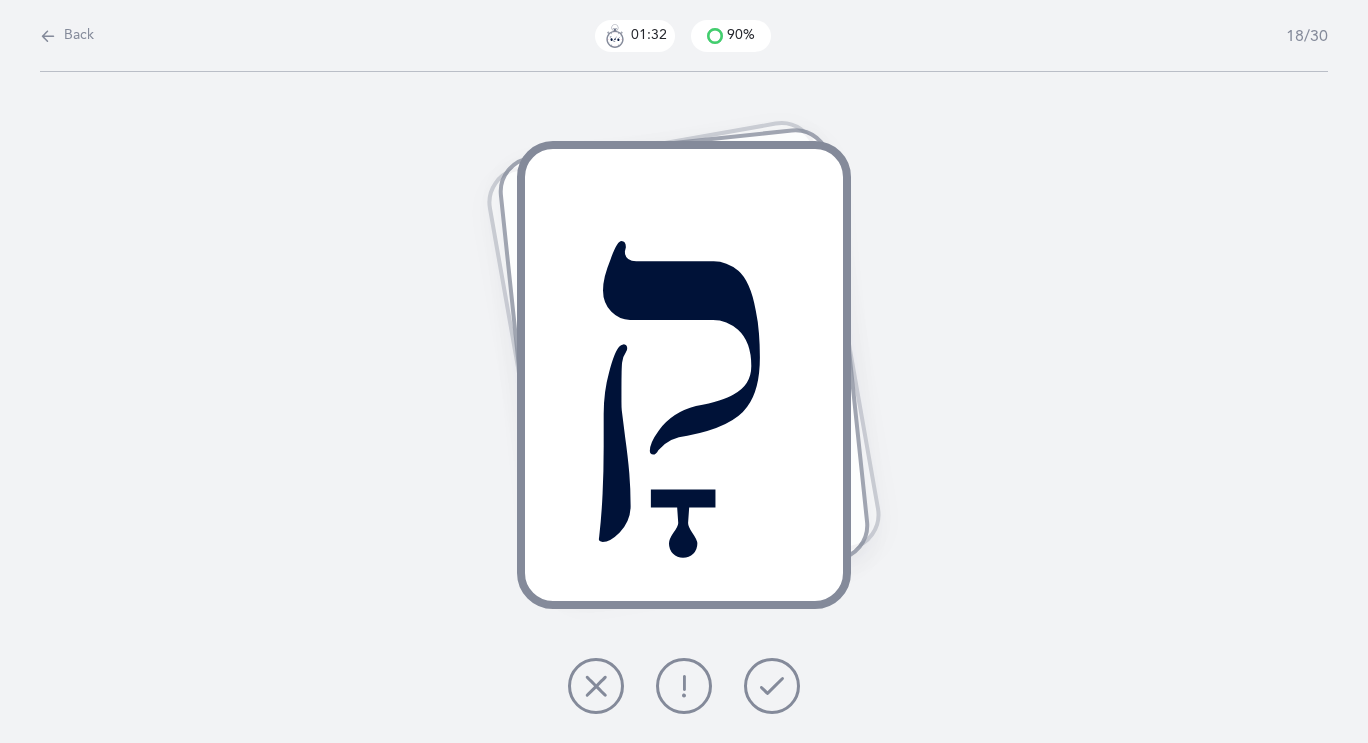 click at bounding box center [684, 686] 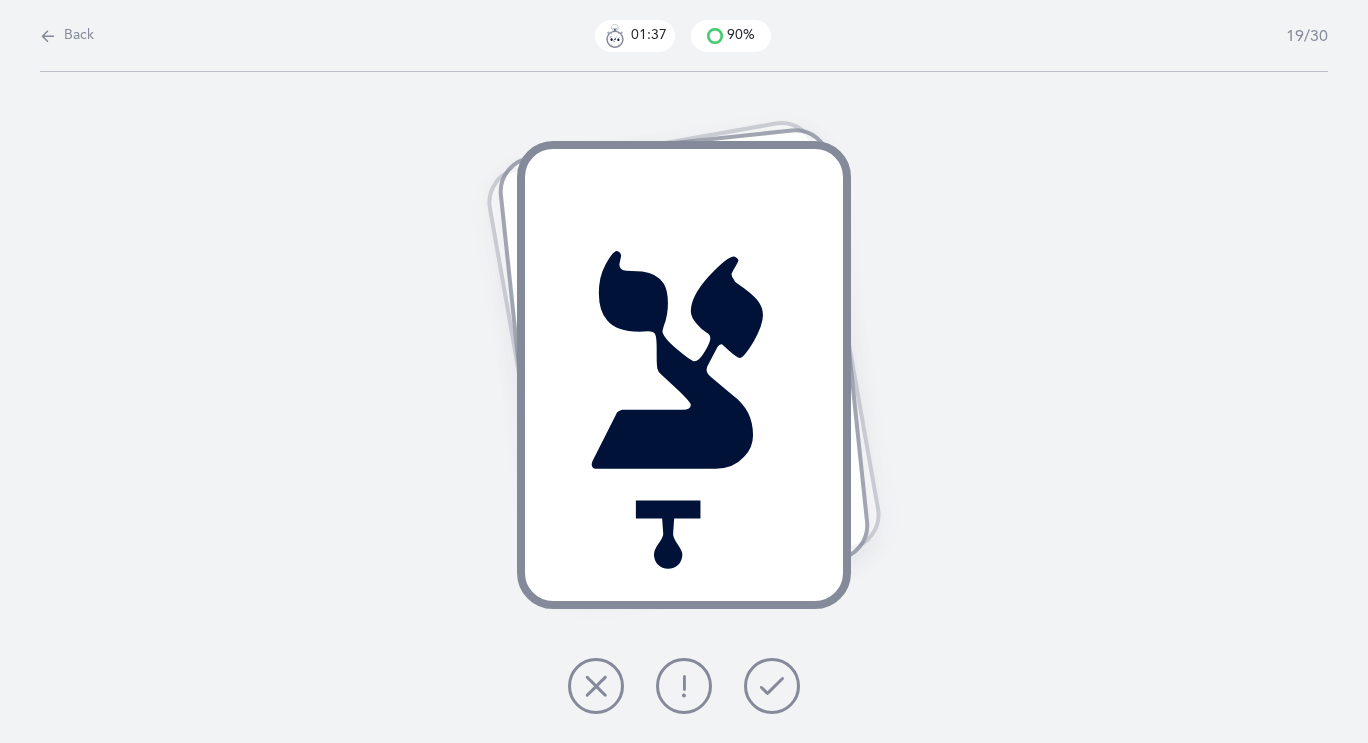 click at bounding box center [772, 686] 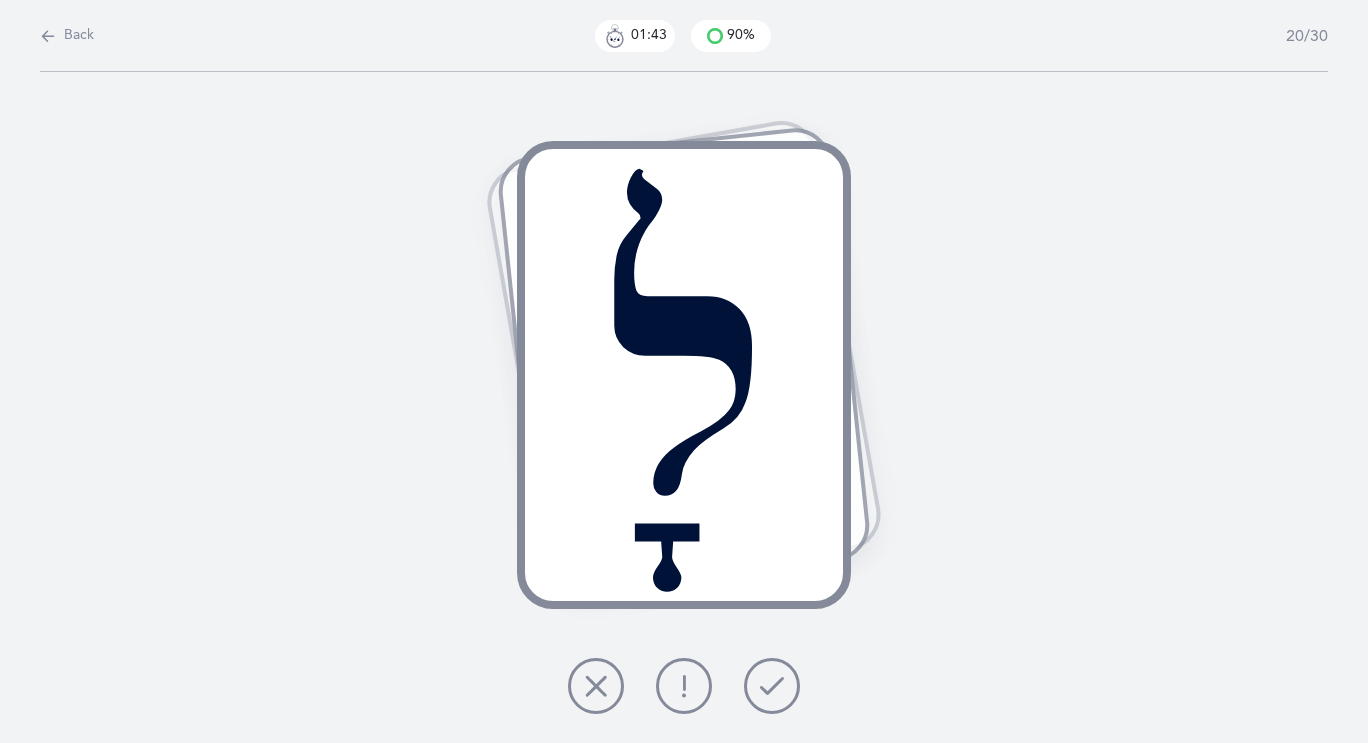 click at bounding box center (772, 686) 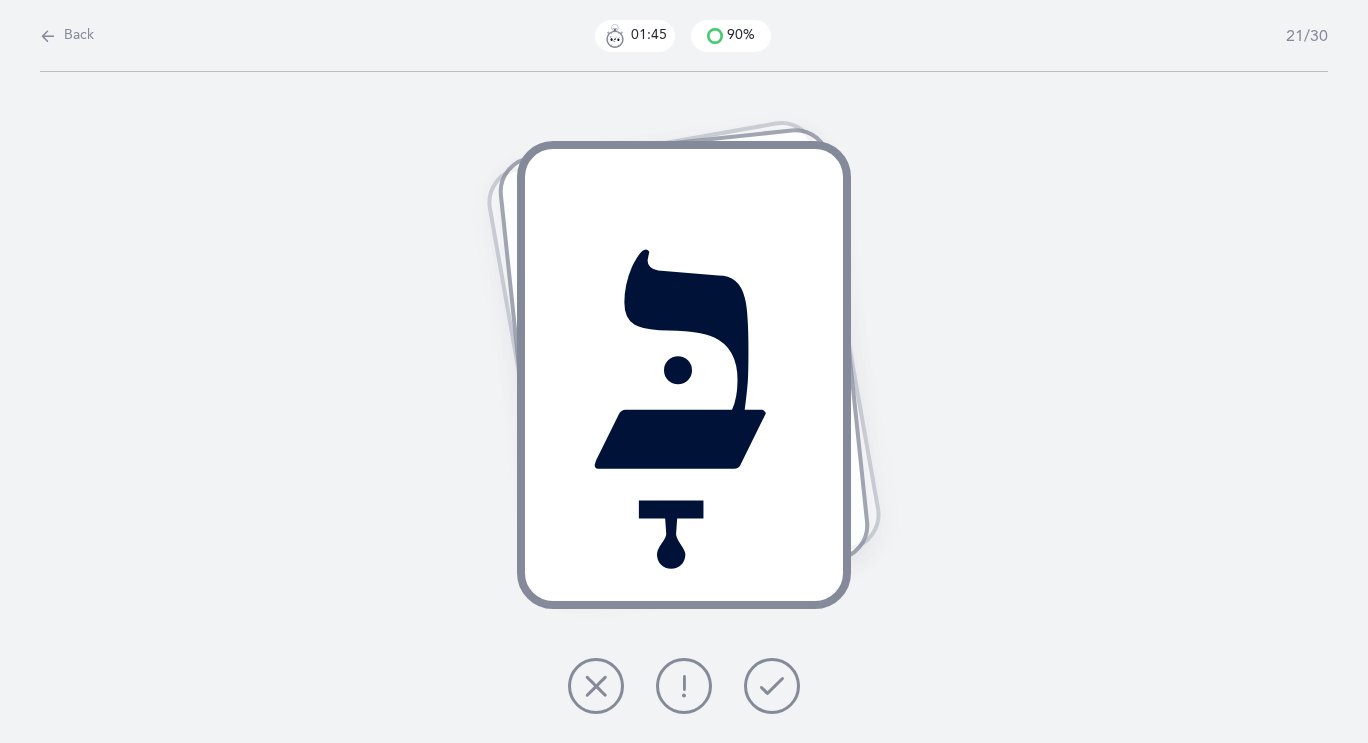 click at bounding box center [772, 686] 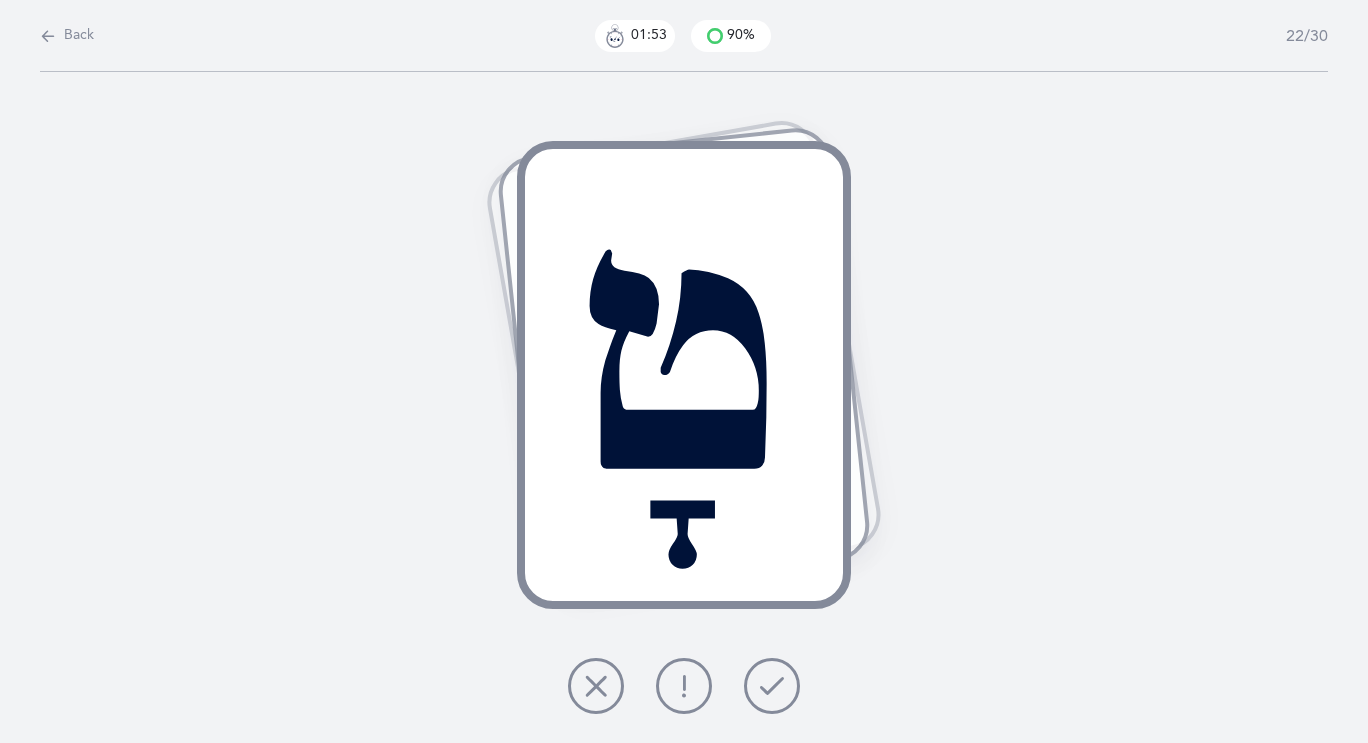 click at bounding box center [772, 686] 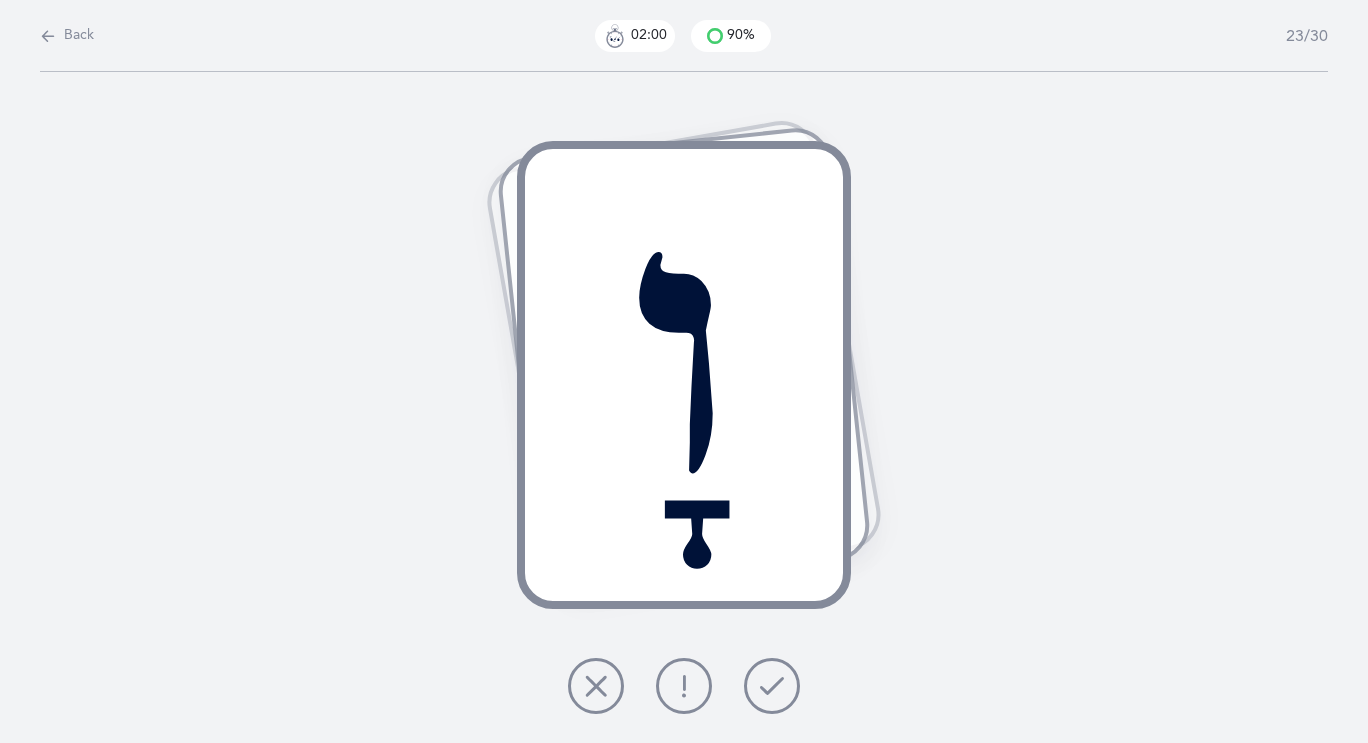 click at bounding box center [772, 686] 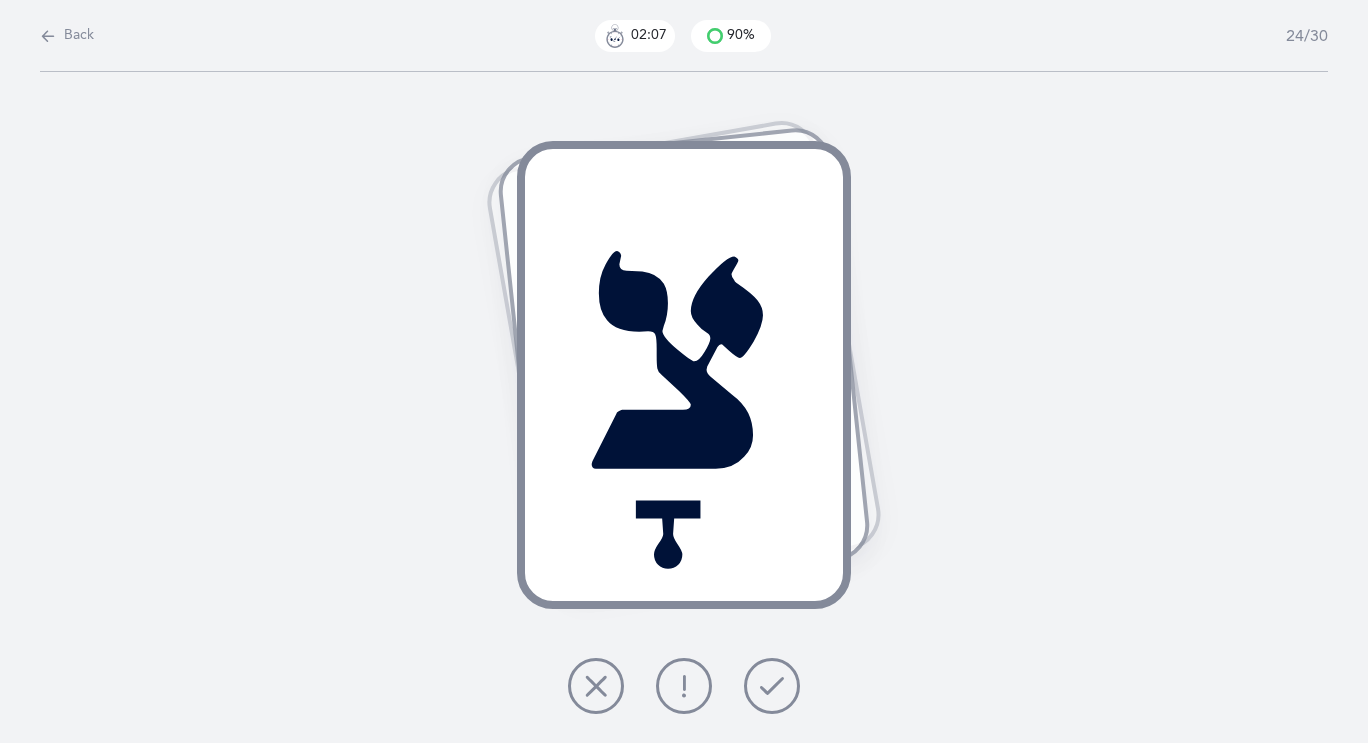 click at bounding box center [772, 686] 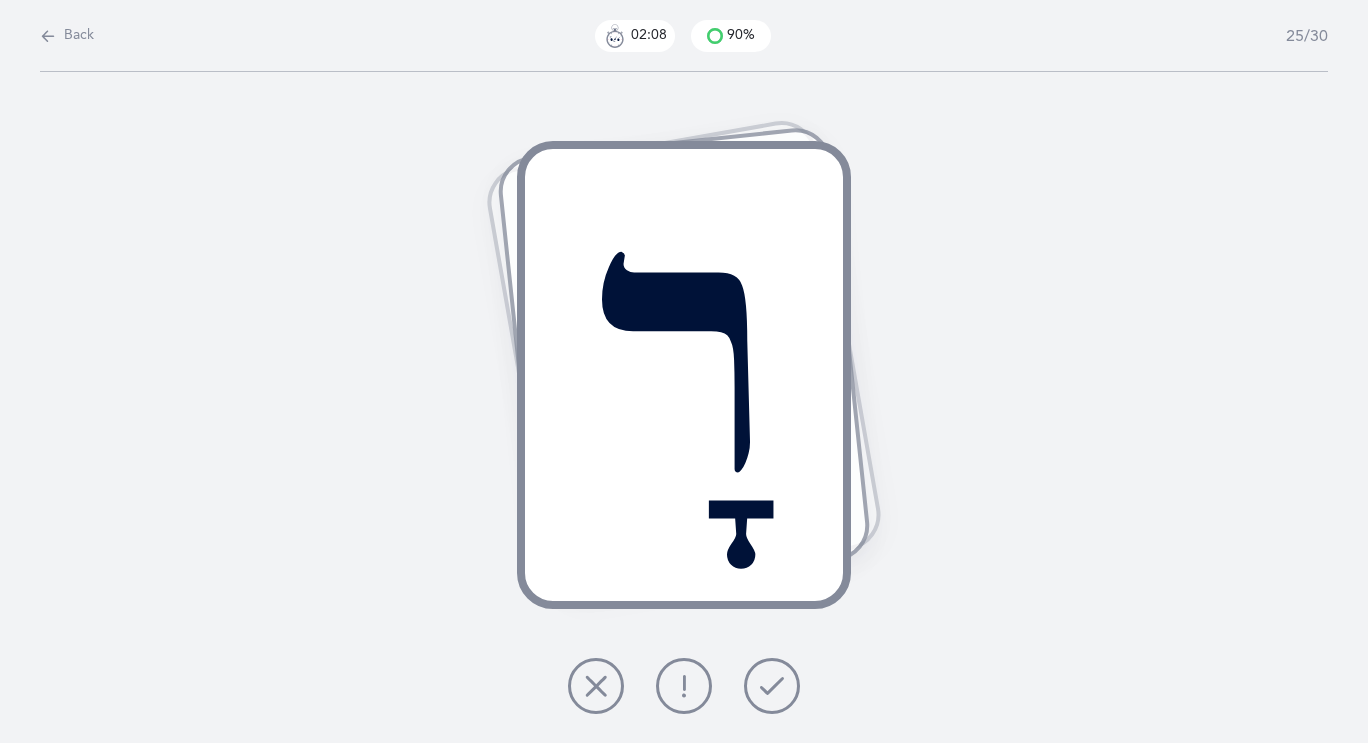 click at bounding box center [772, 686] 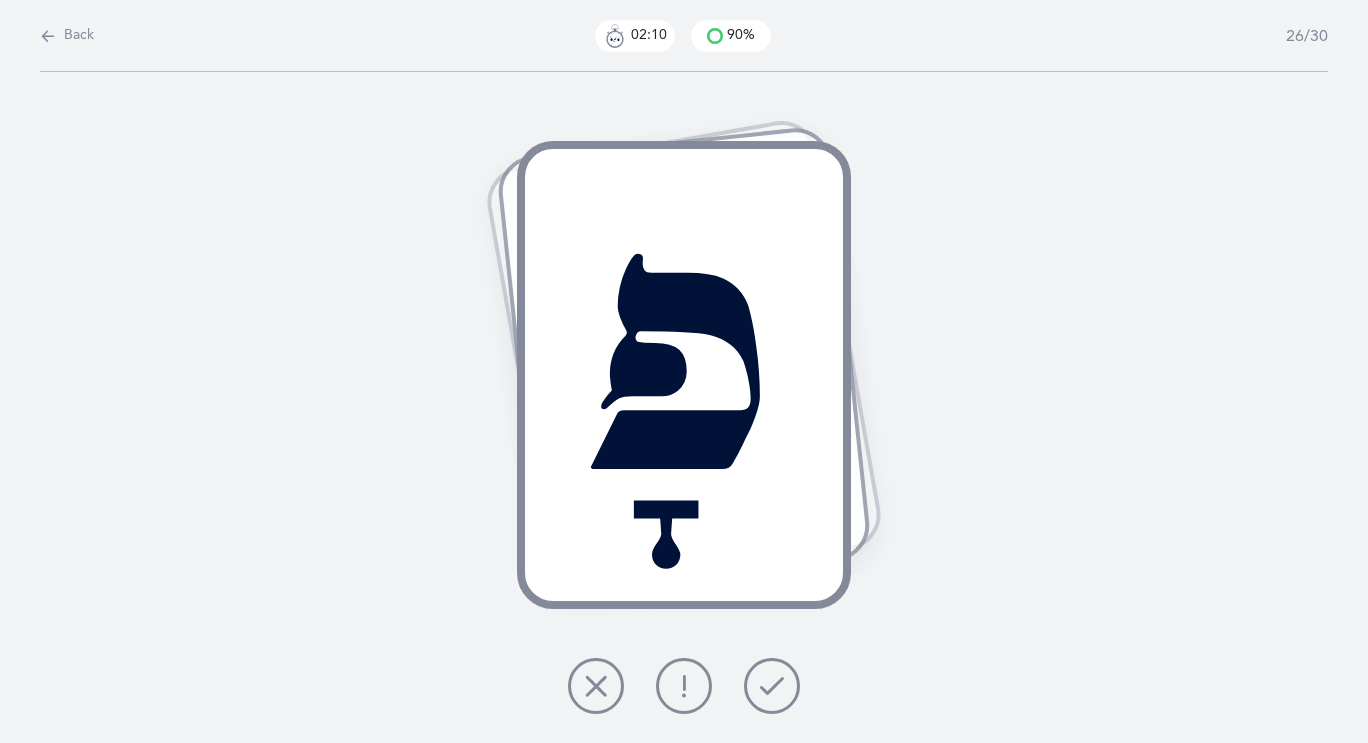 click at bounding box center (772, 686) 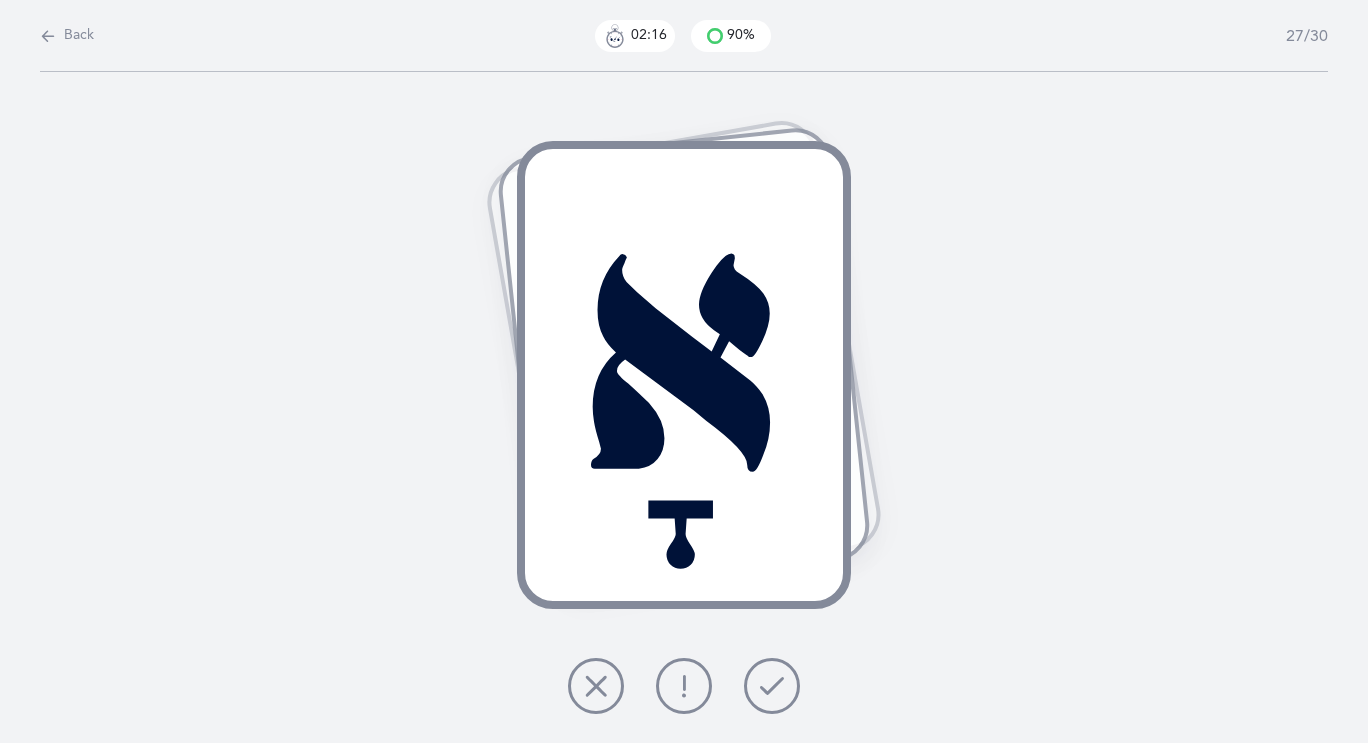 click at bounding box center (772, 686) 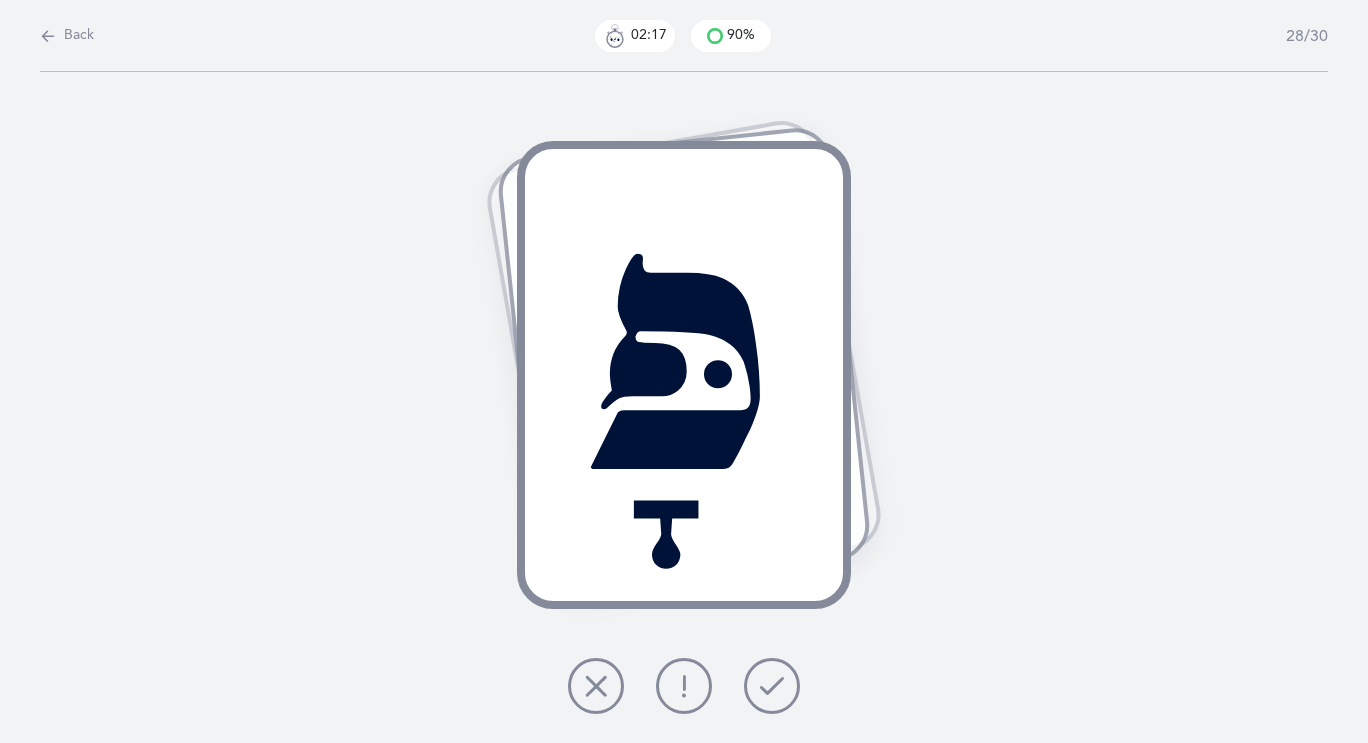 click at bounding box center [772, 686] 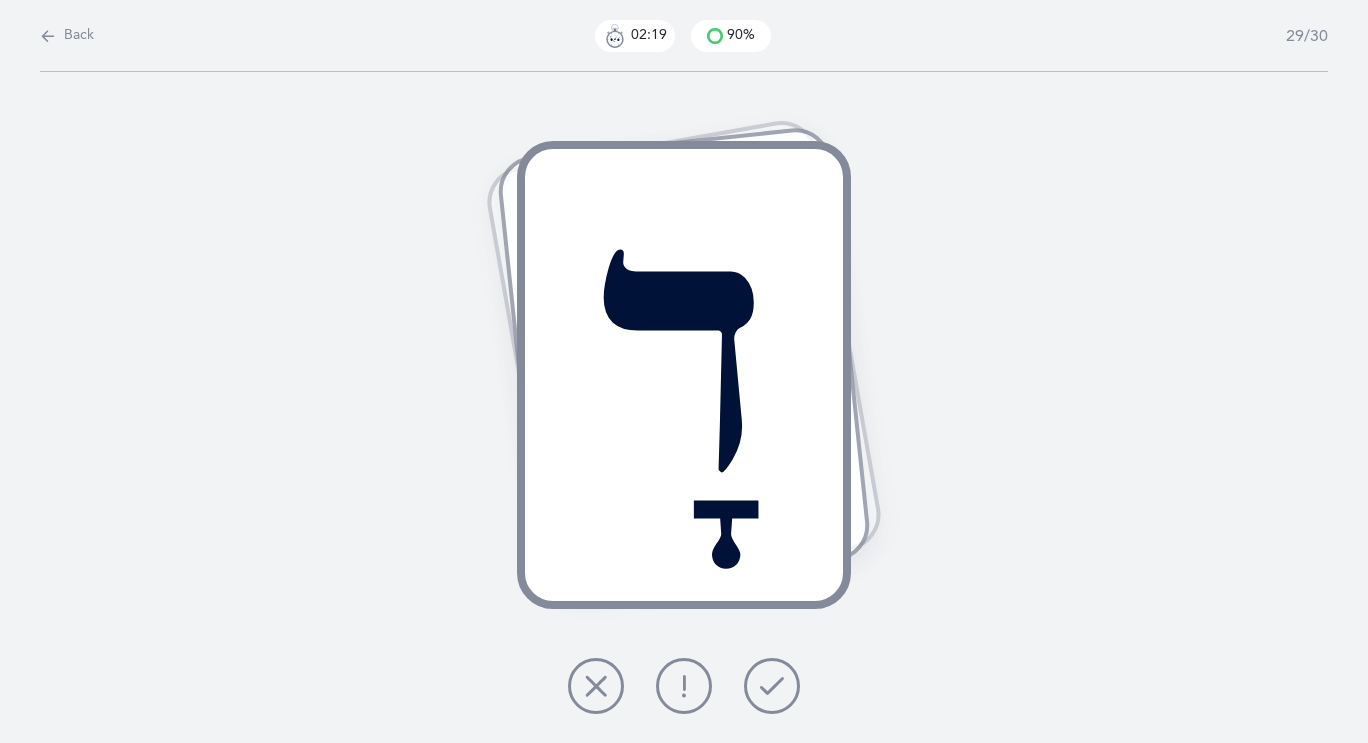 click at bounding box center (772, 686) 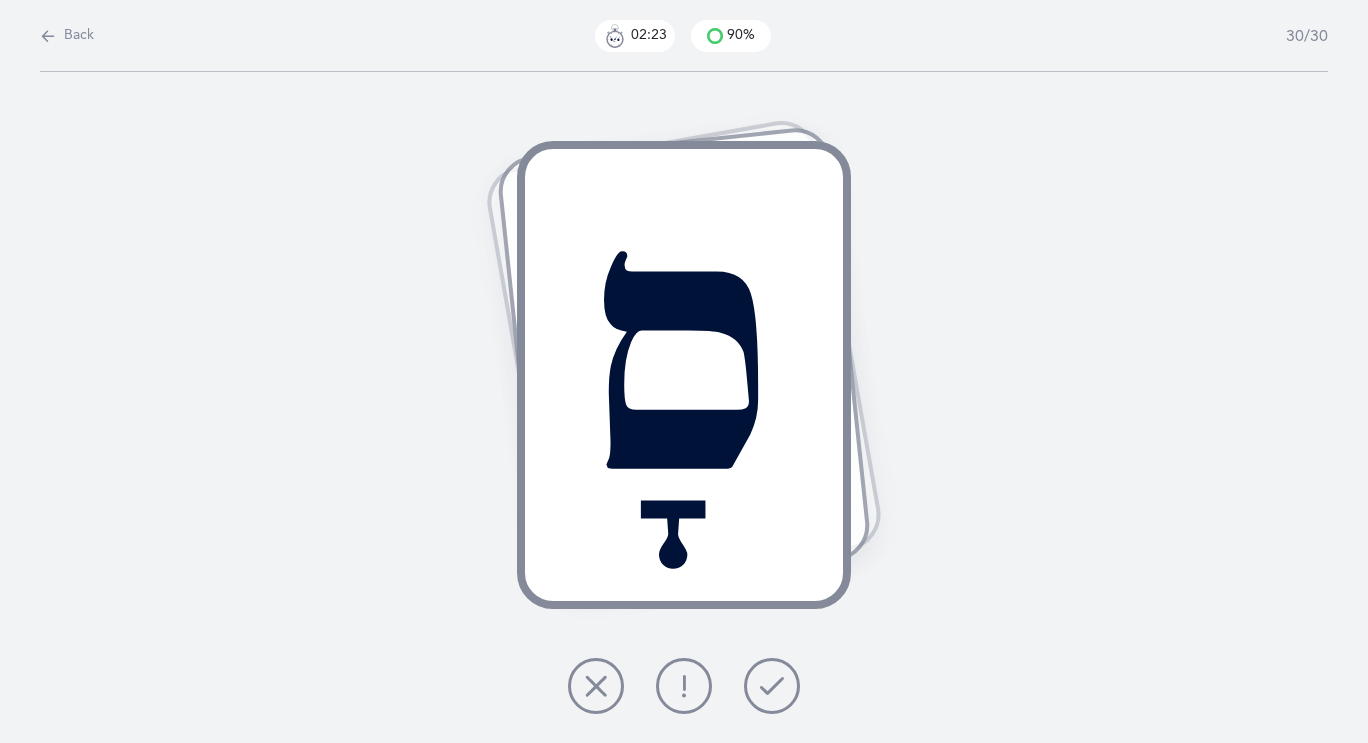 click at bounding box center [684, 686] 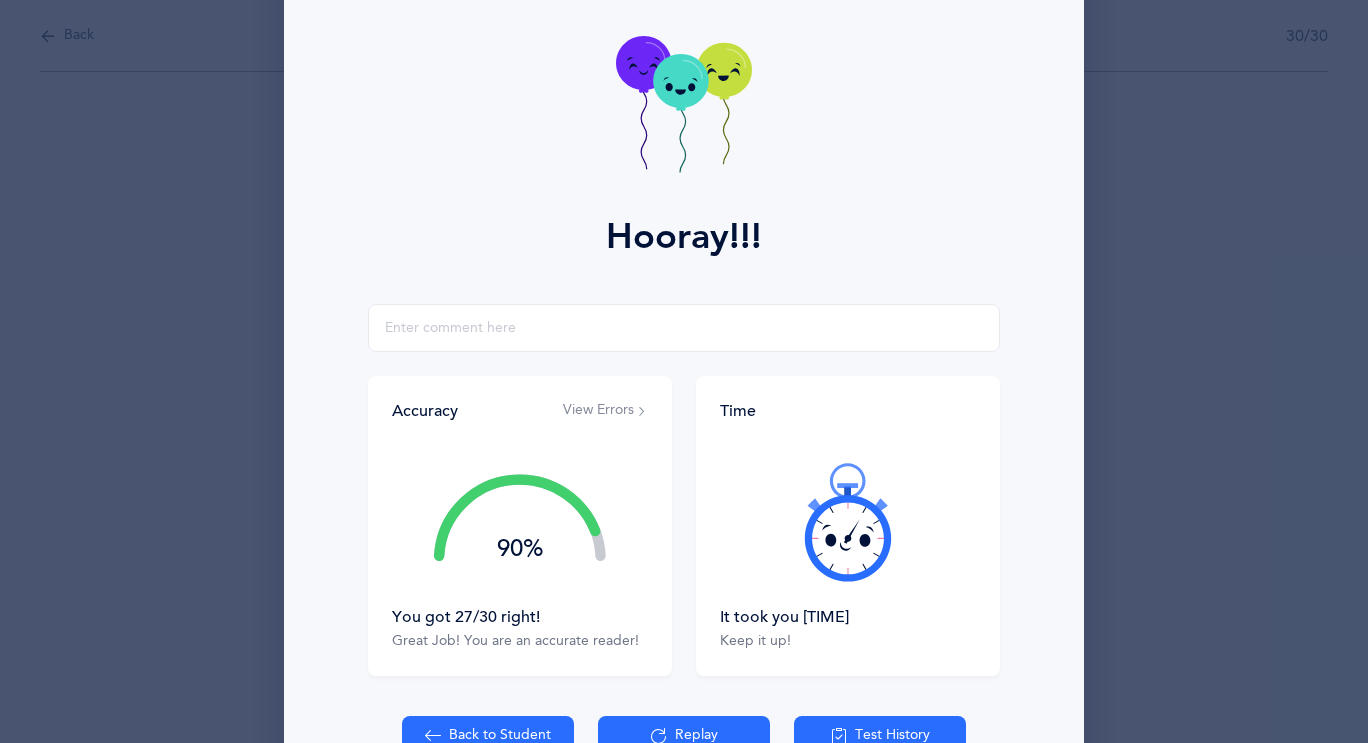 scroll, scrollTop: 99, scrollLeft: 0, axis: vertical 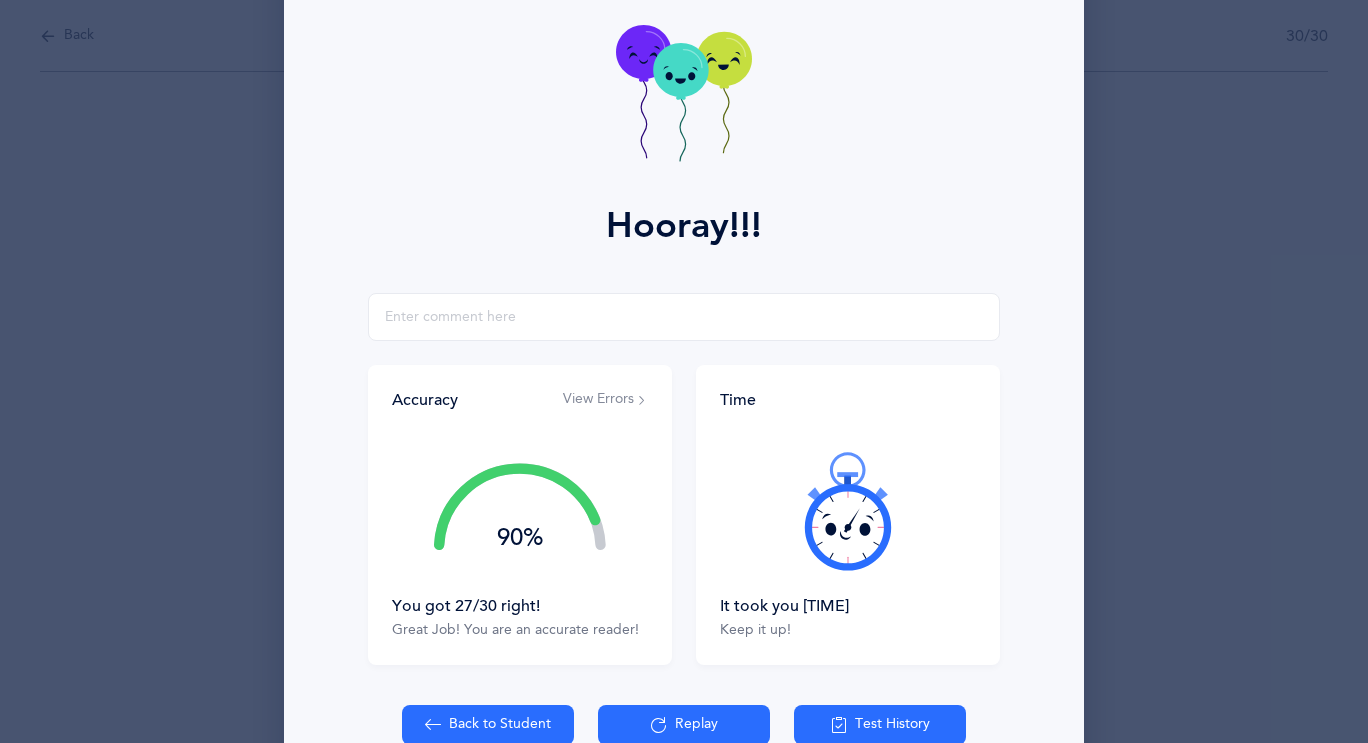 click on "View Errors" at bounding box center [605, 400] 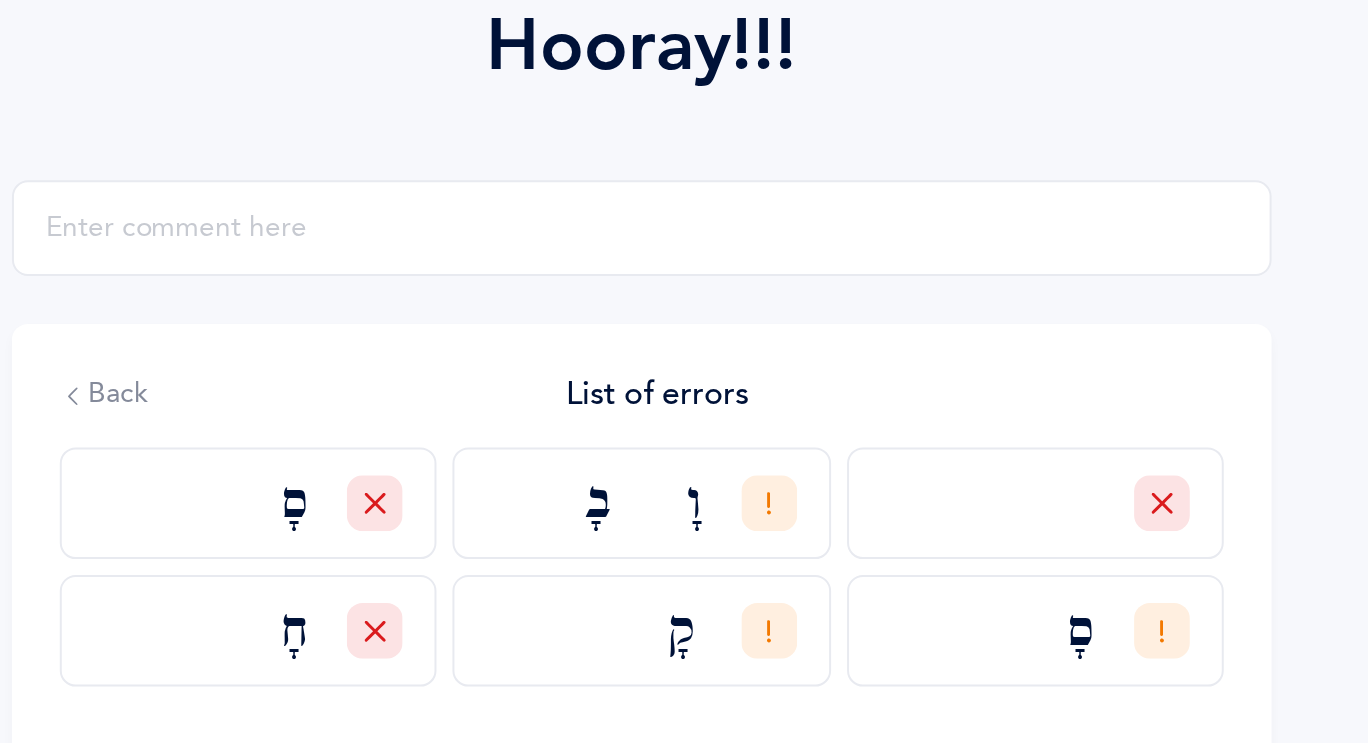 scroll, scrollTop: 0, scrollLeft: 0, axis: both 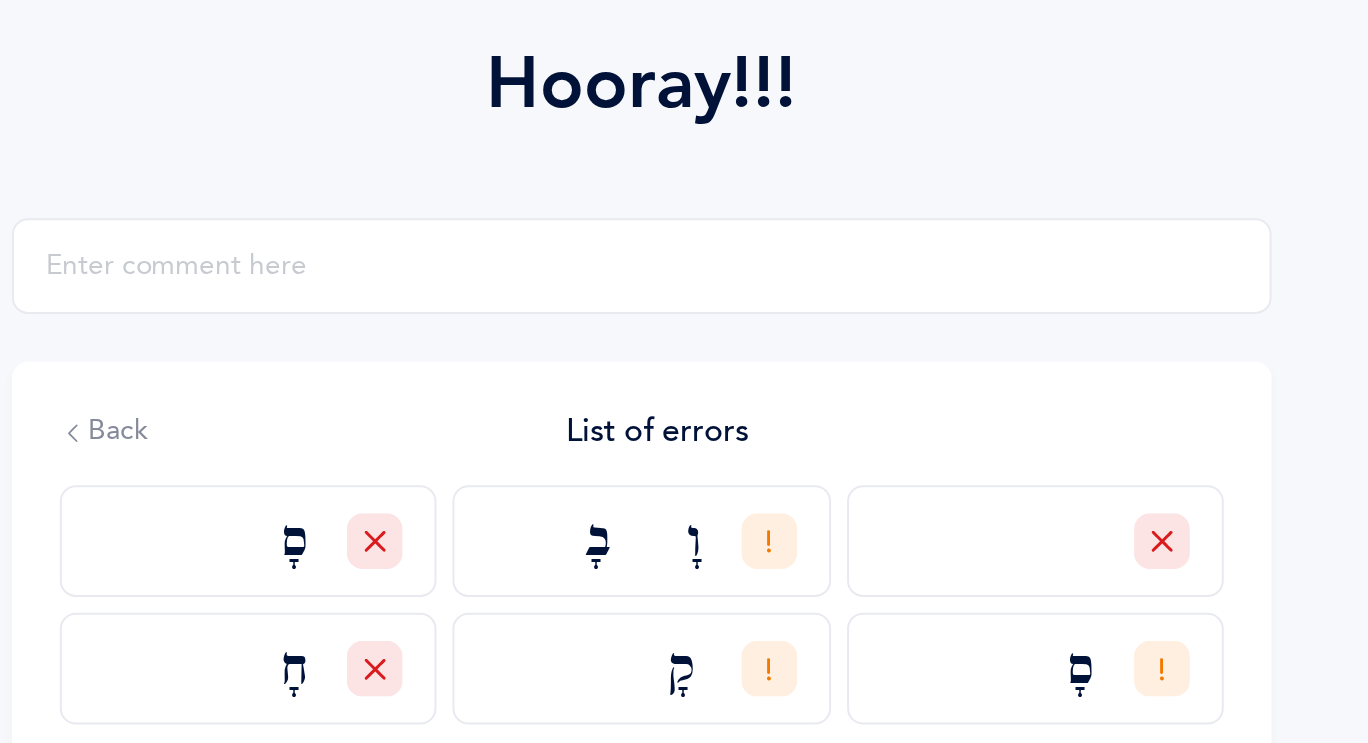 click at bounding box center [399, 500] 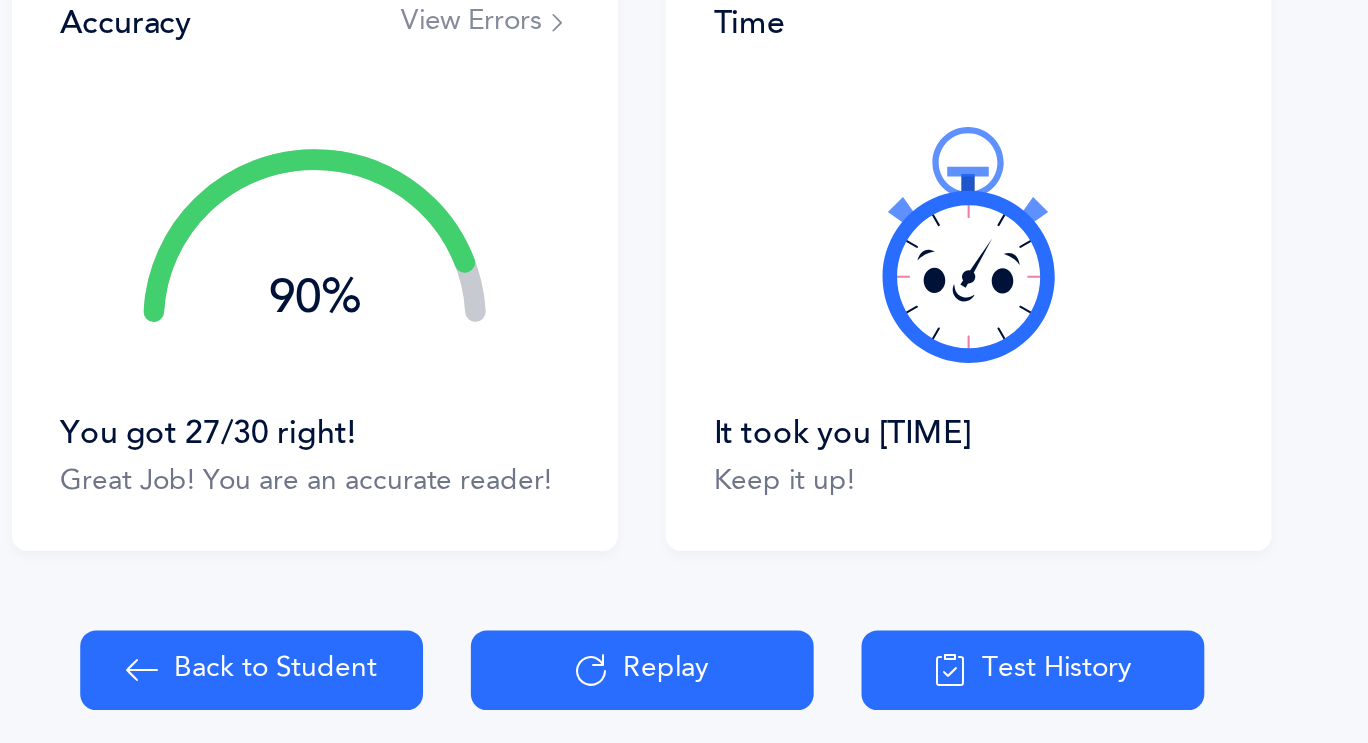 scroll, scrollTop: 209, scrollLeft: 0, axis: vertical 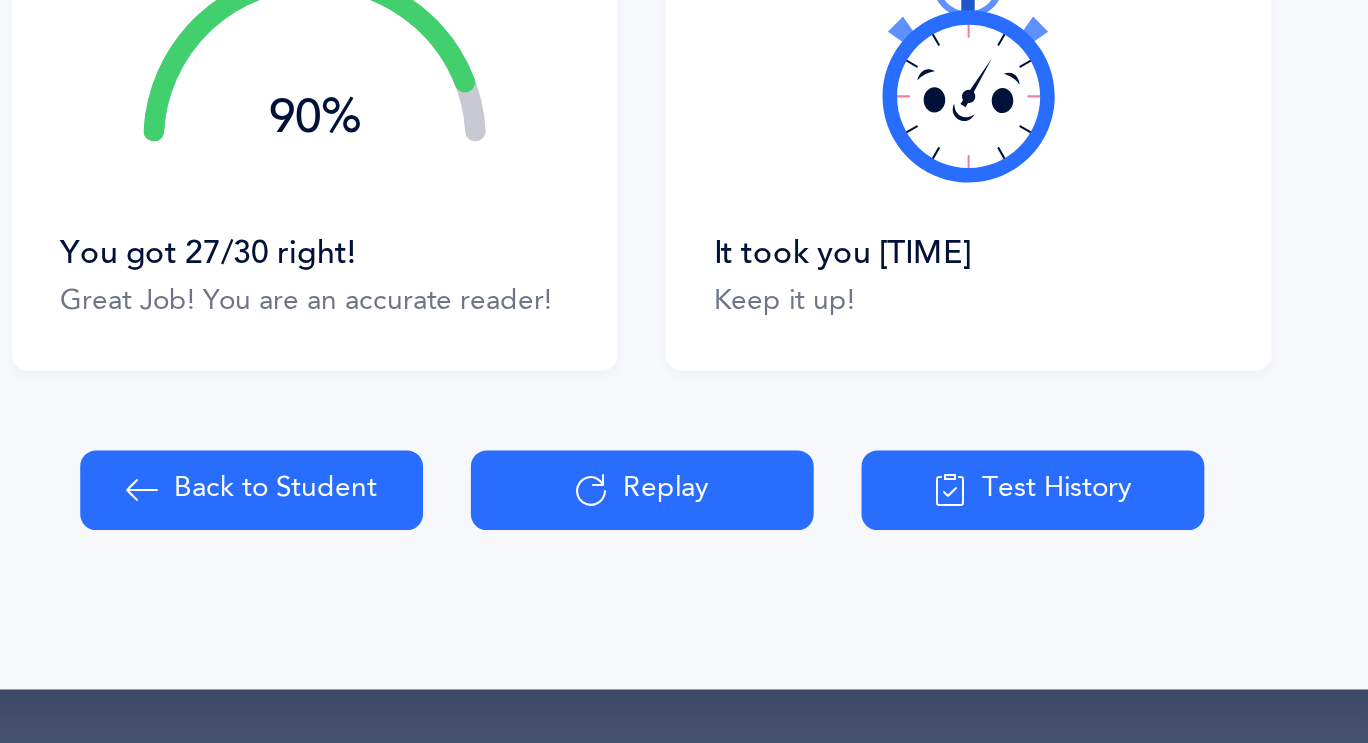 click at bounding box center (433, 615) 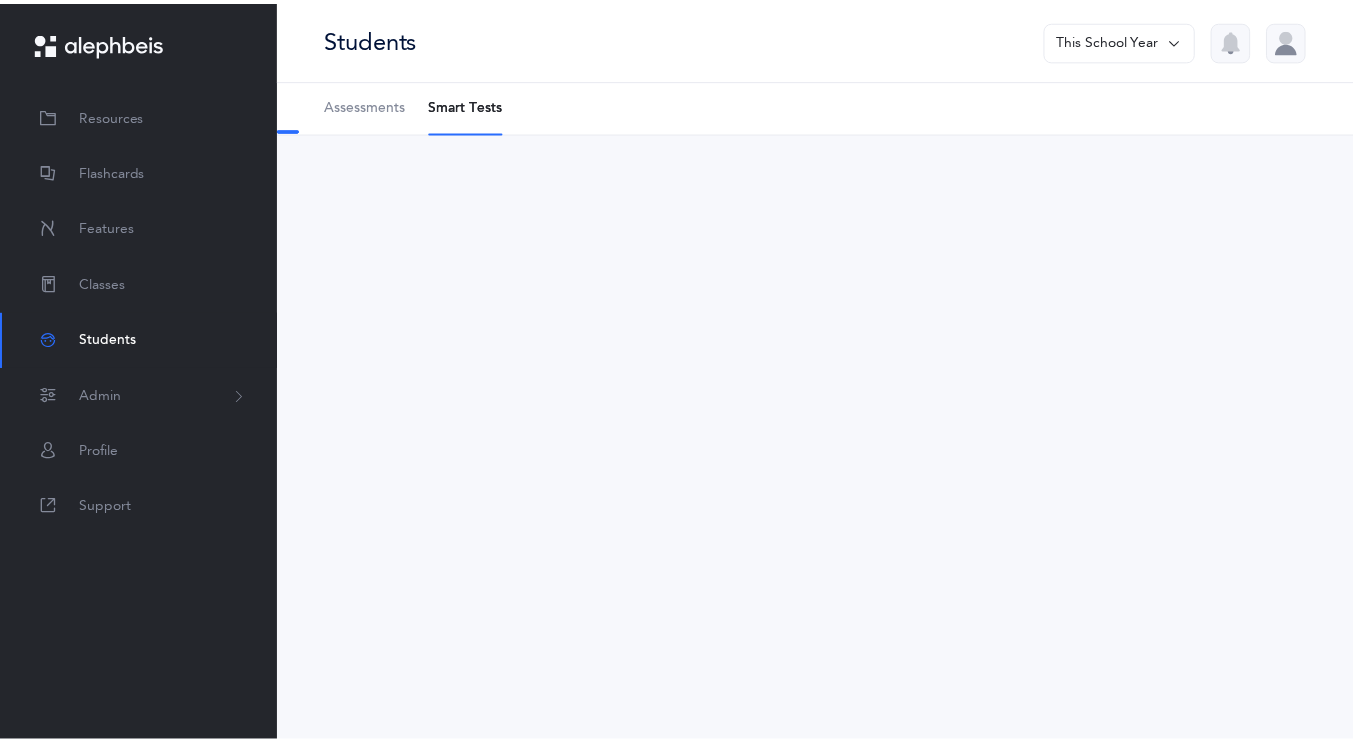scroll, scrollTop: 0, scrollLeft: 0, axis: both 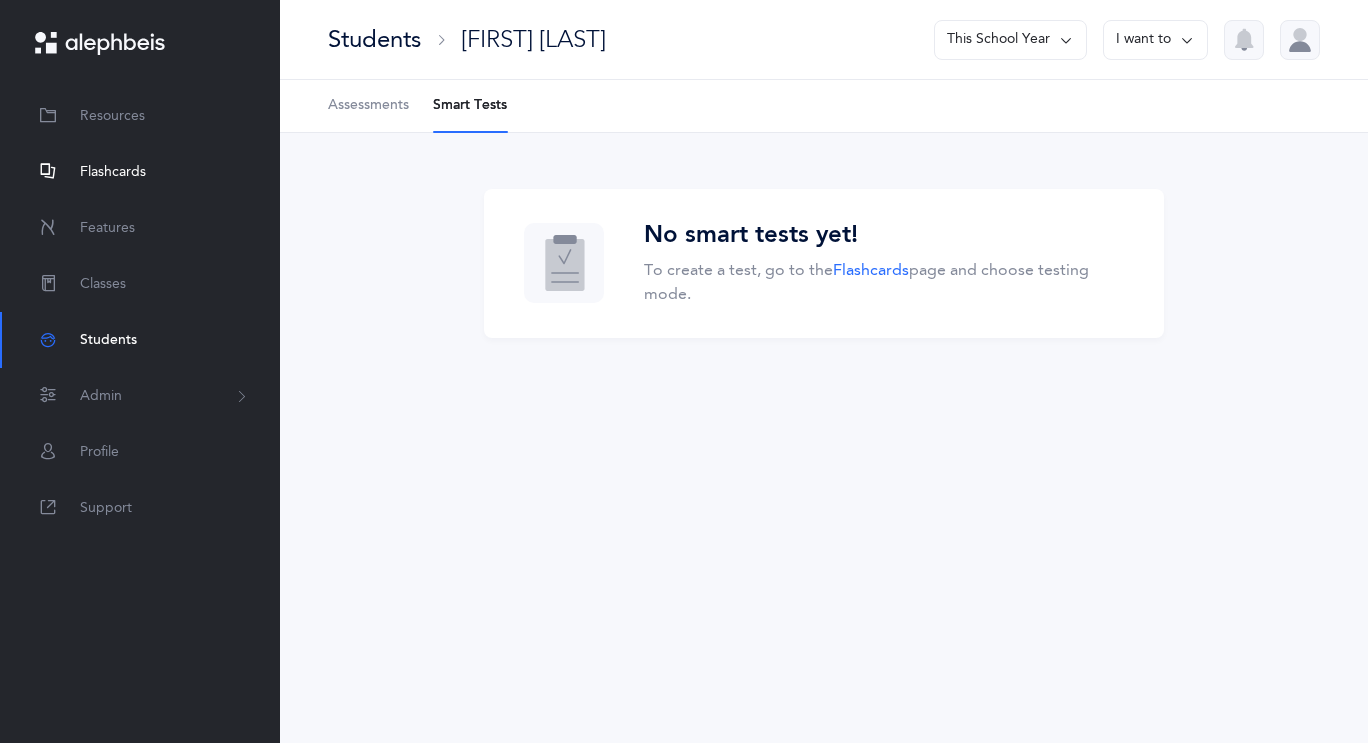 click on "Flashcards" at bounding box center (113, 172) 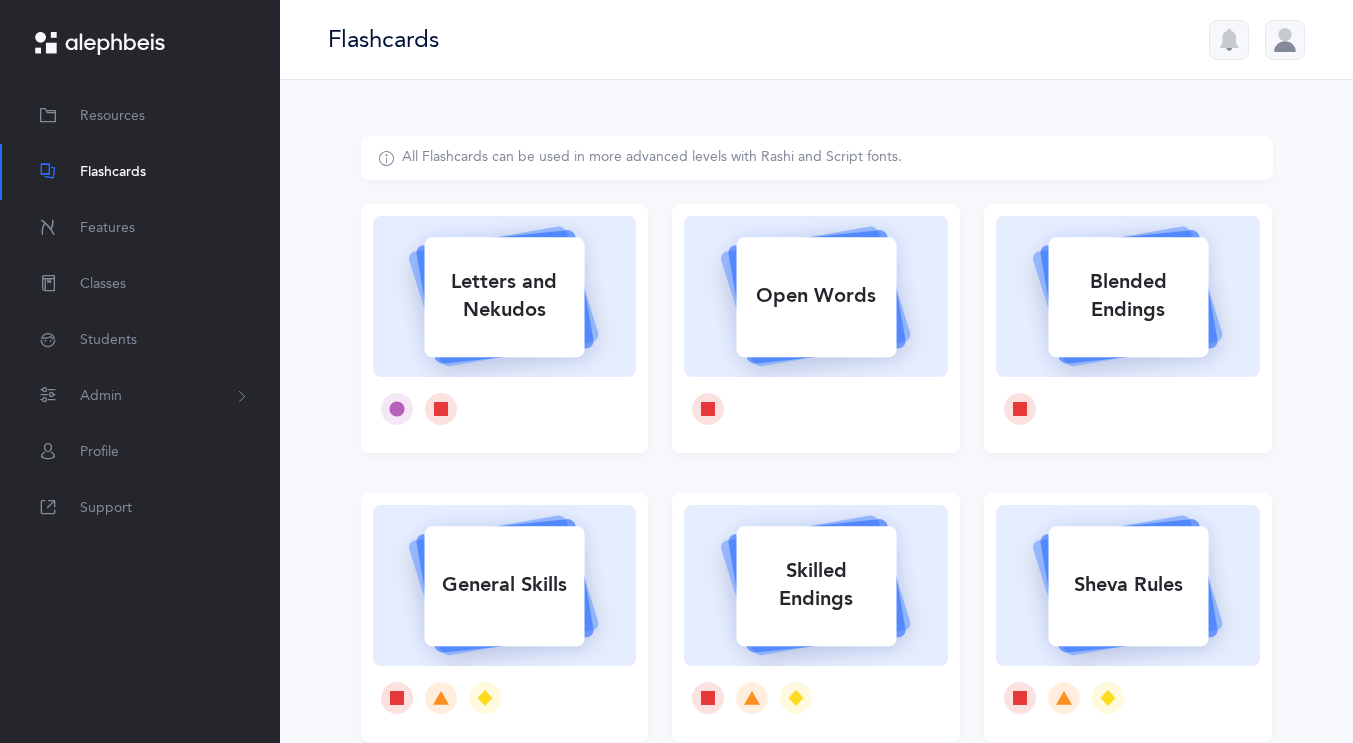 click on "Letters and Nekudos" at bounding box center [504, 296] 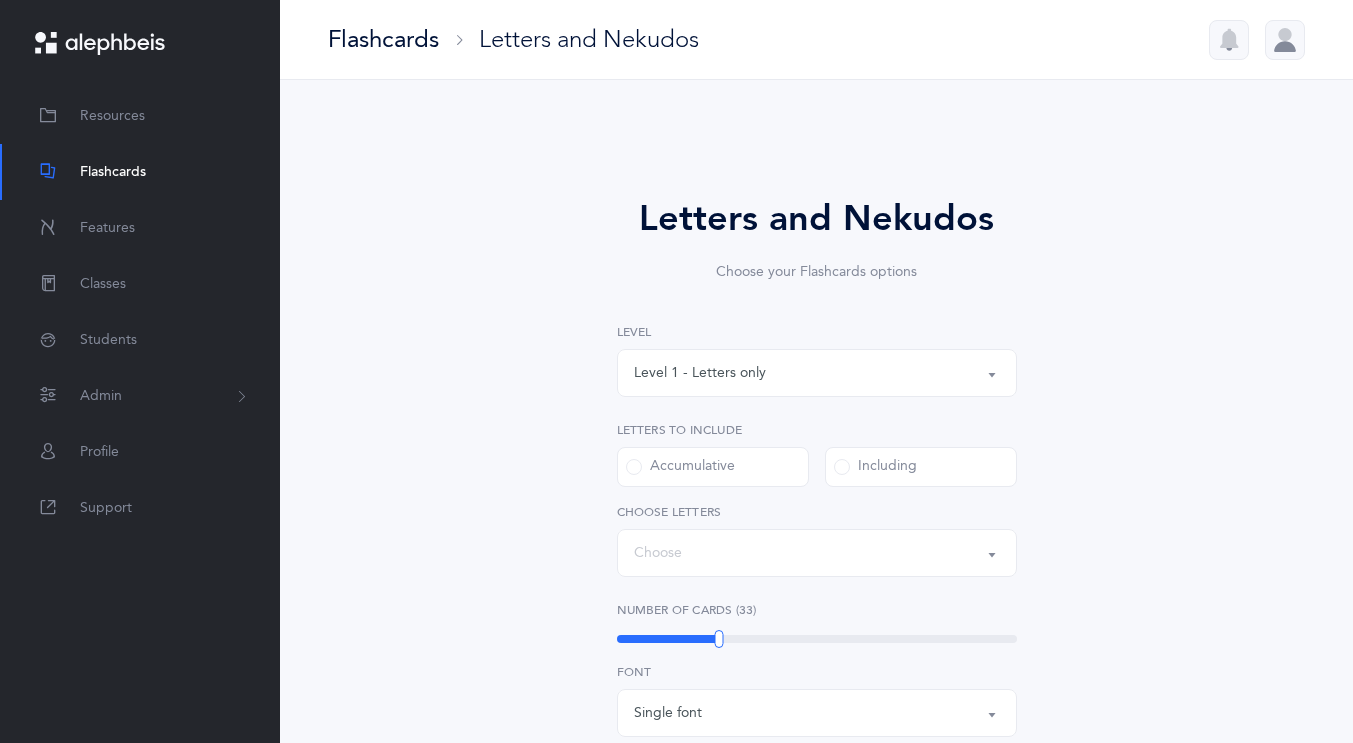 select on "27" 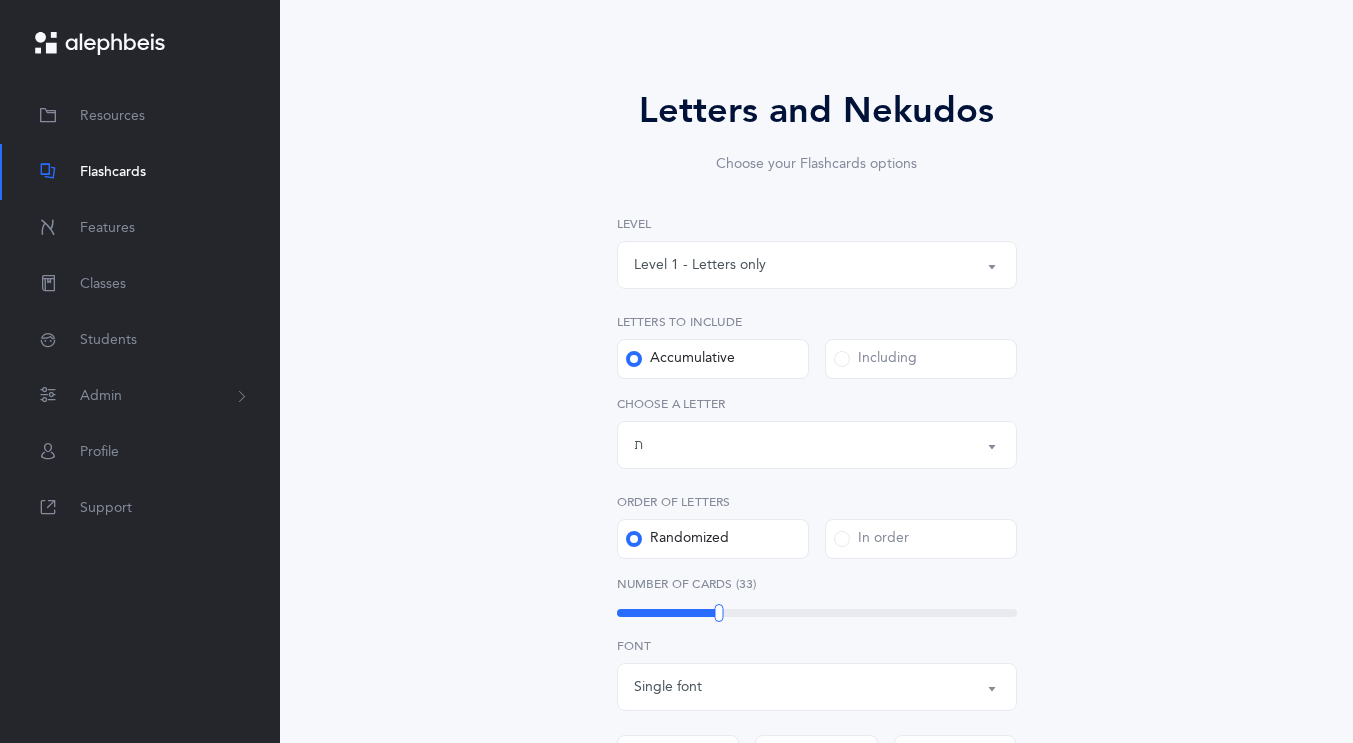 scroll, scrollTop: 278, scrollLeft: 0, axis: vertical 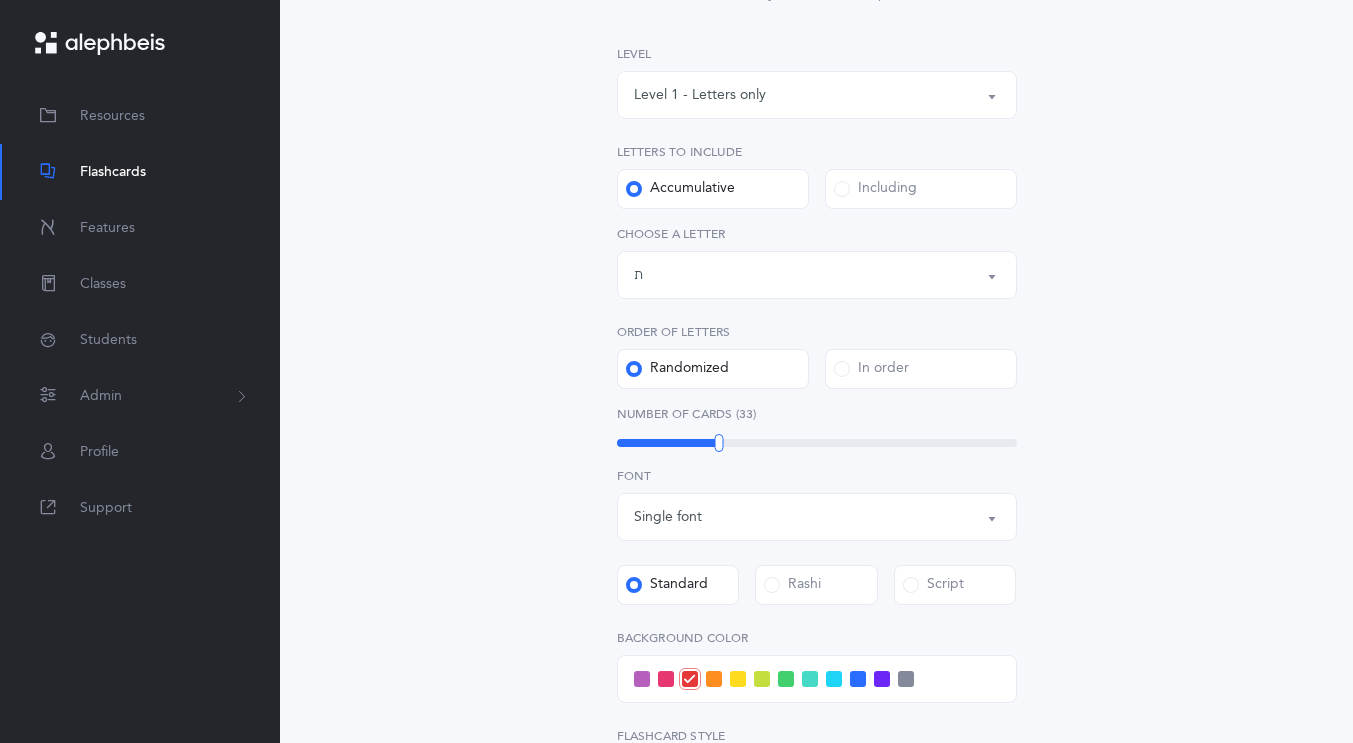 click on "Including" at bounding box center [875, 189] 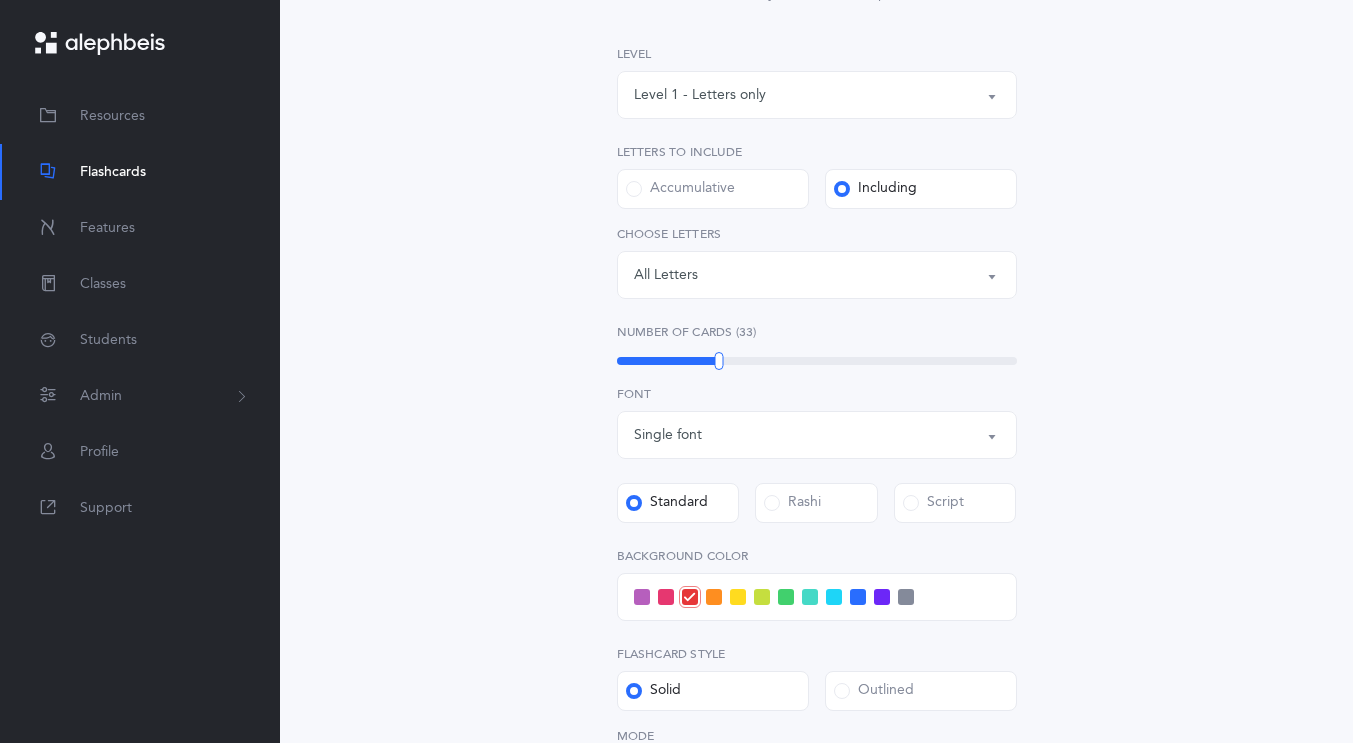 click on "Letters: All Letters" at bounding box center [817, 275] 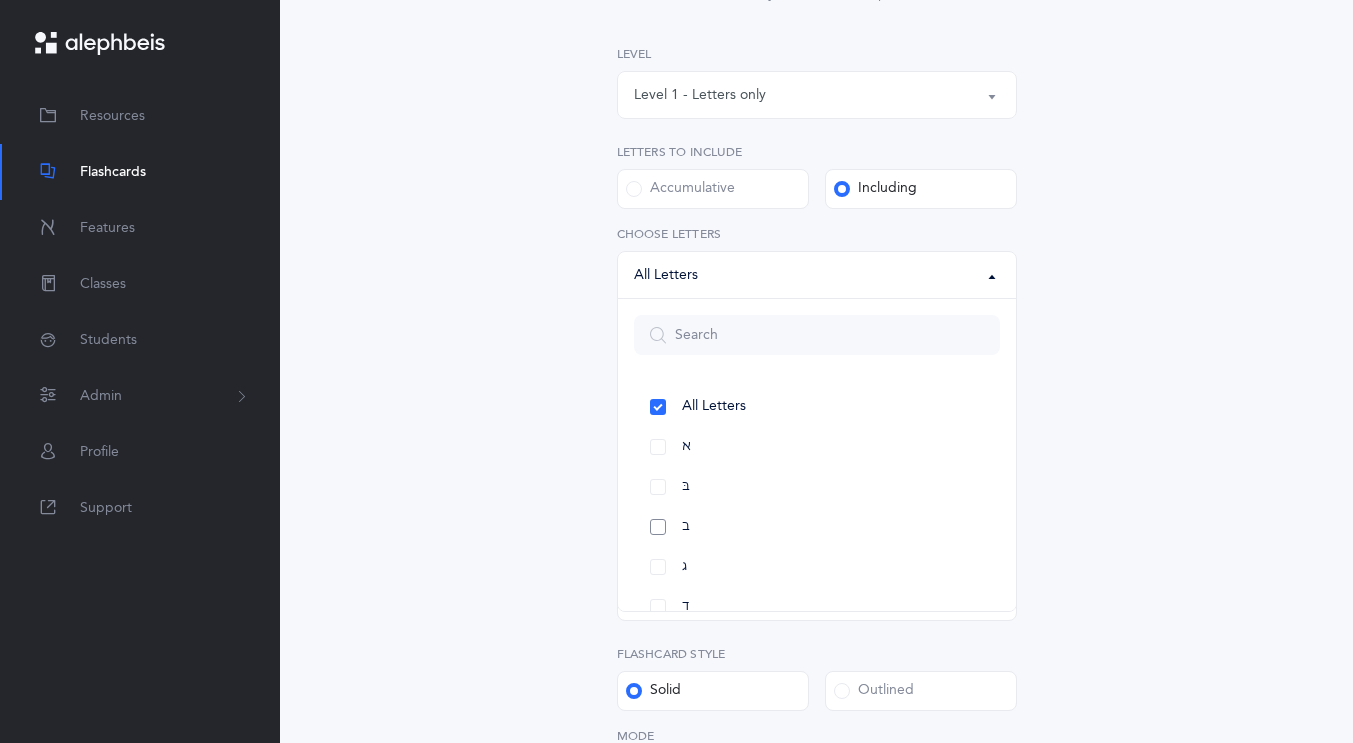 click on "ב" at bounding box center [817, 527] 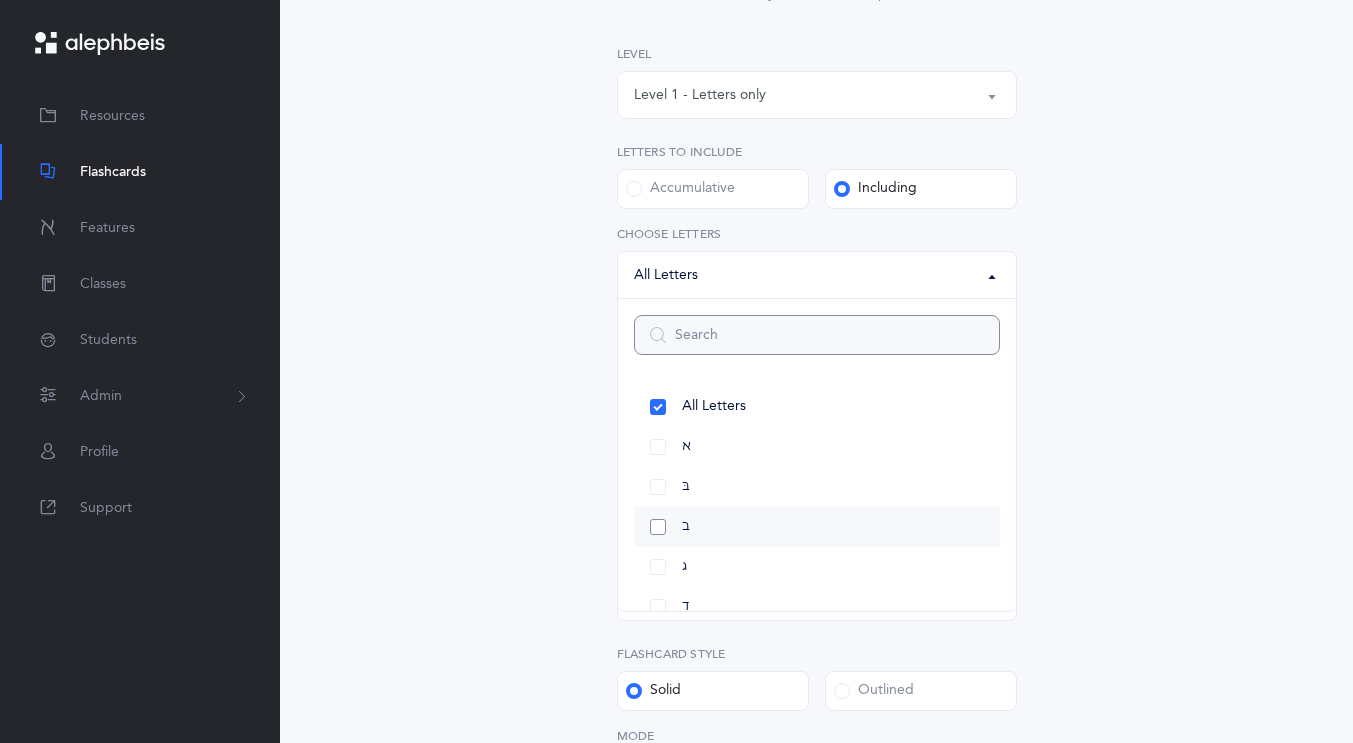 select on "2" 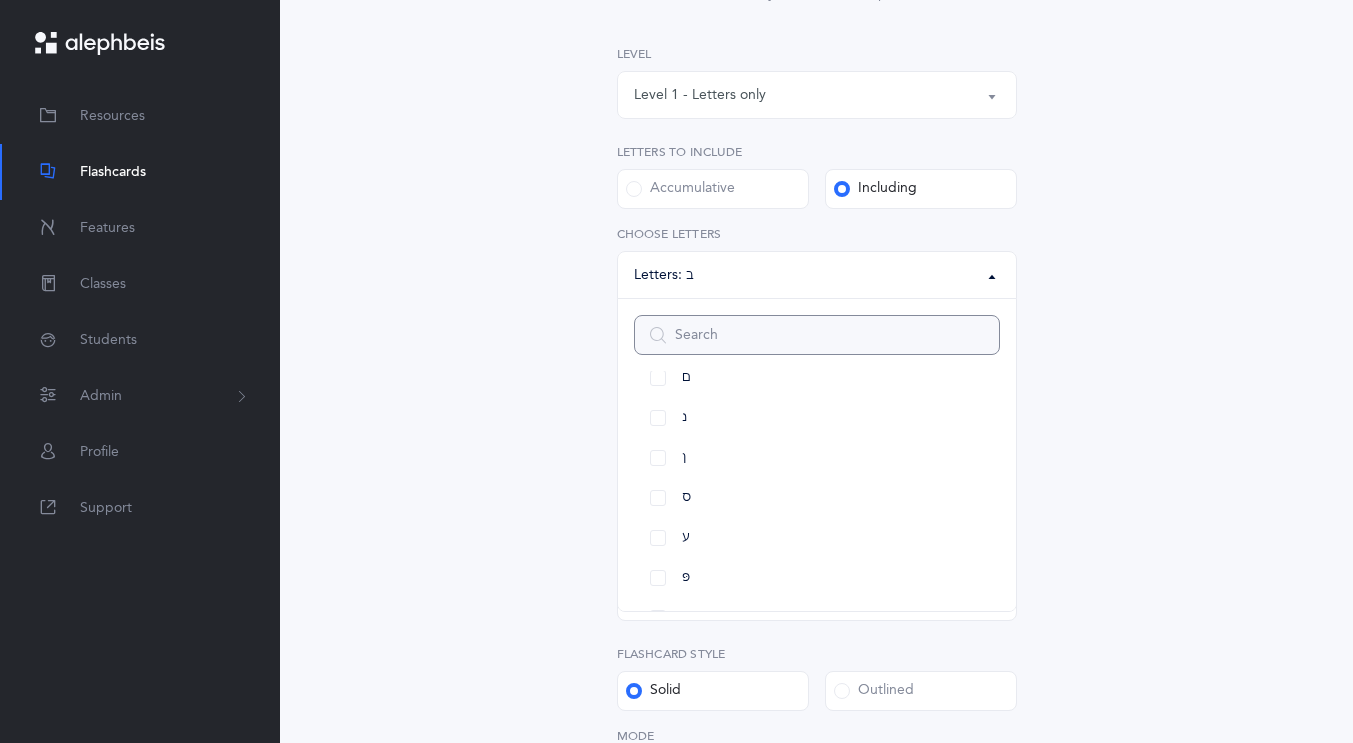 scroll, scrollTop: 778, scrollLeft: 0, axis: vertical 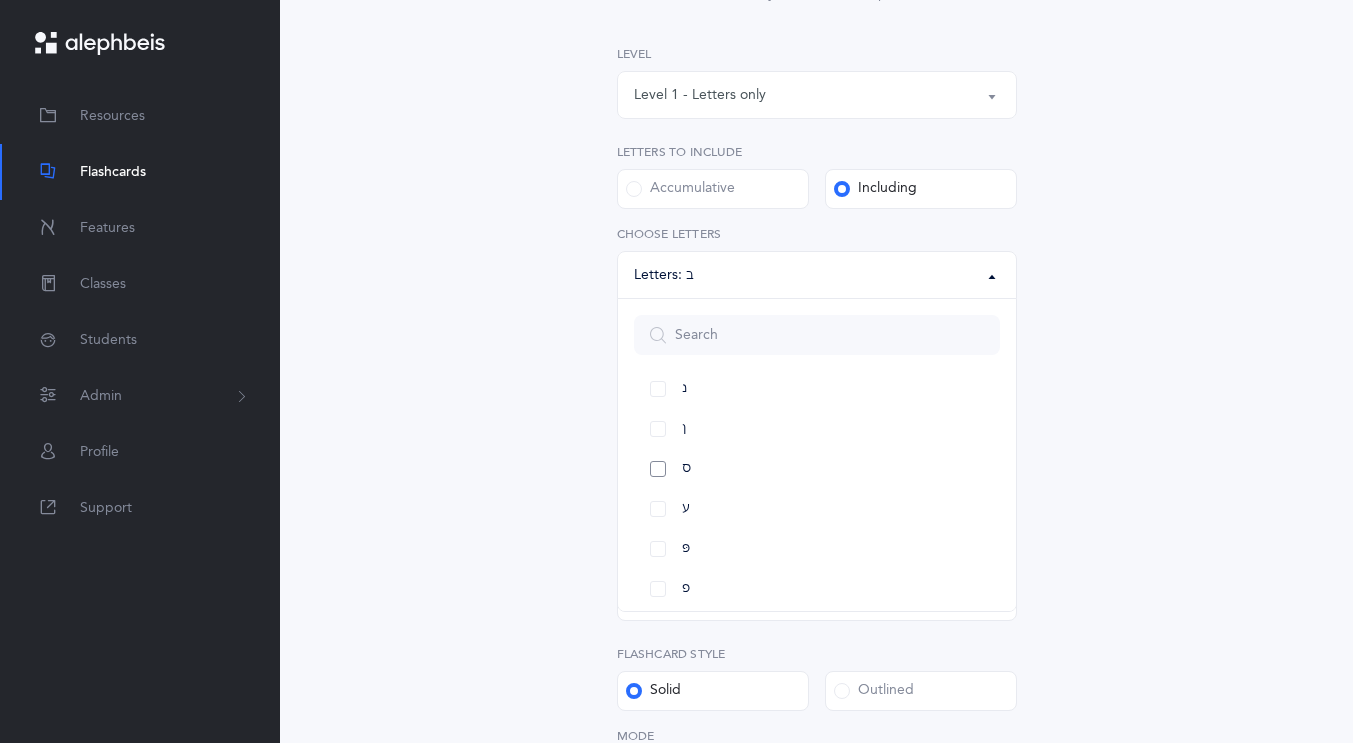 click on "ס" at bounding box center [817, 469] 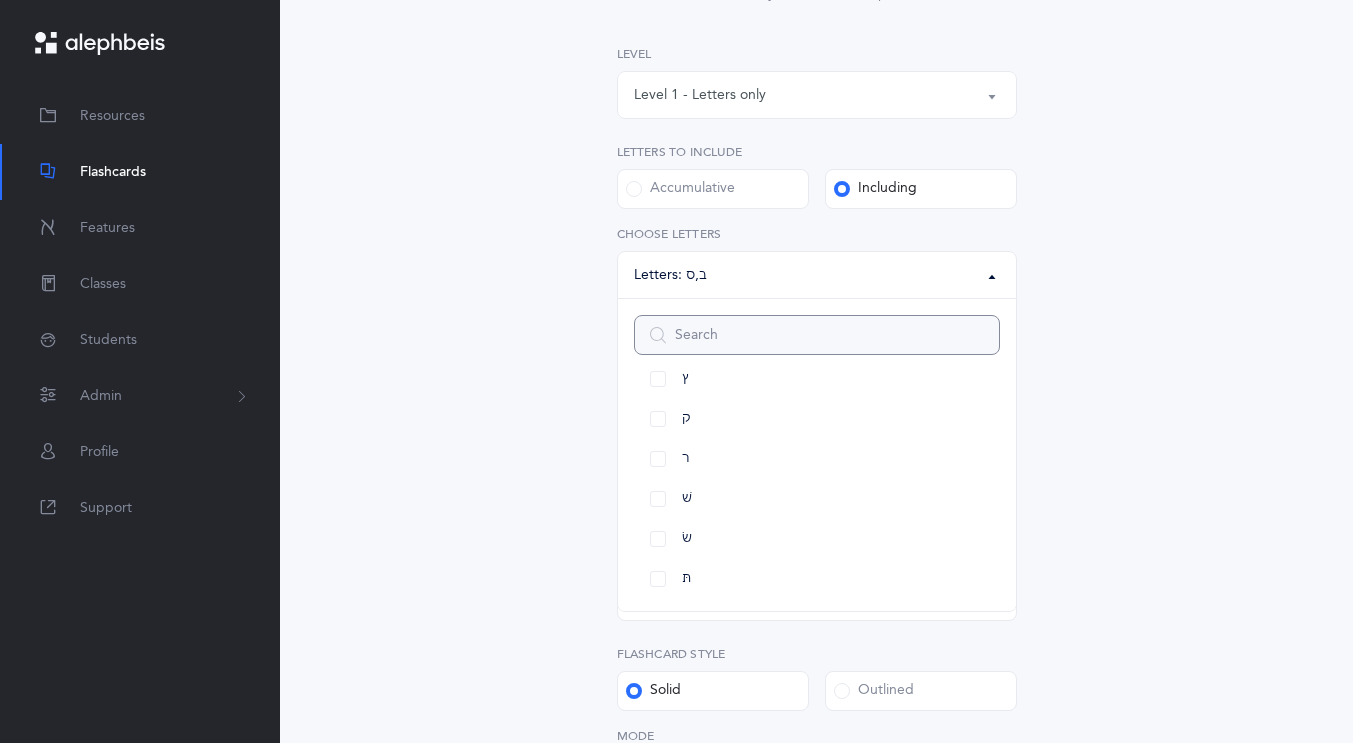 scroll, scrollTop: 1152, scrollLeft: 0, axis: vertical 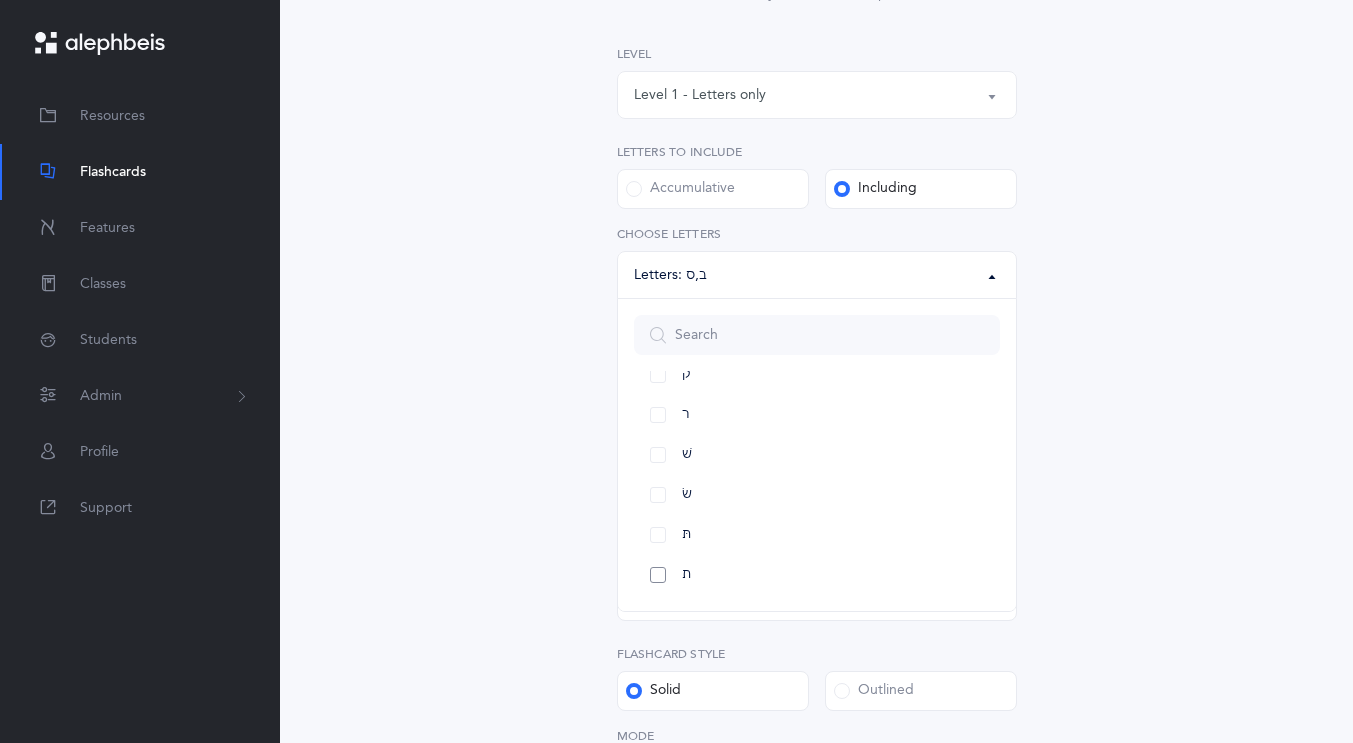 click on "ת" at bounding box center (817, 575) 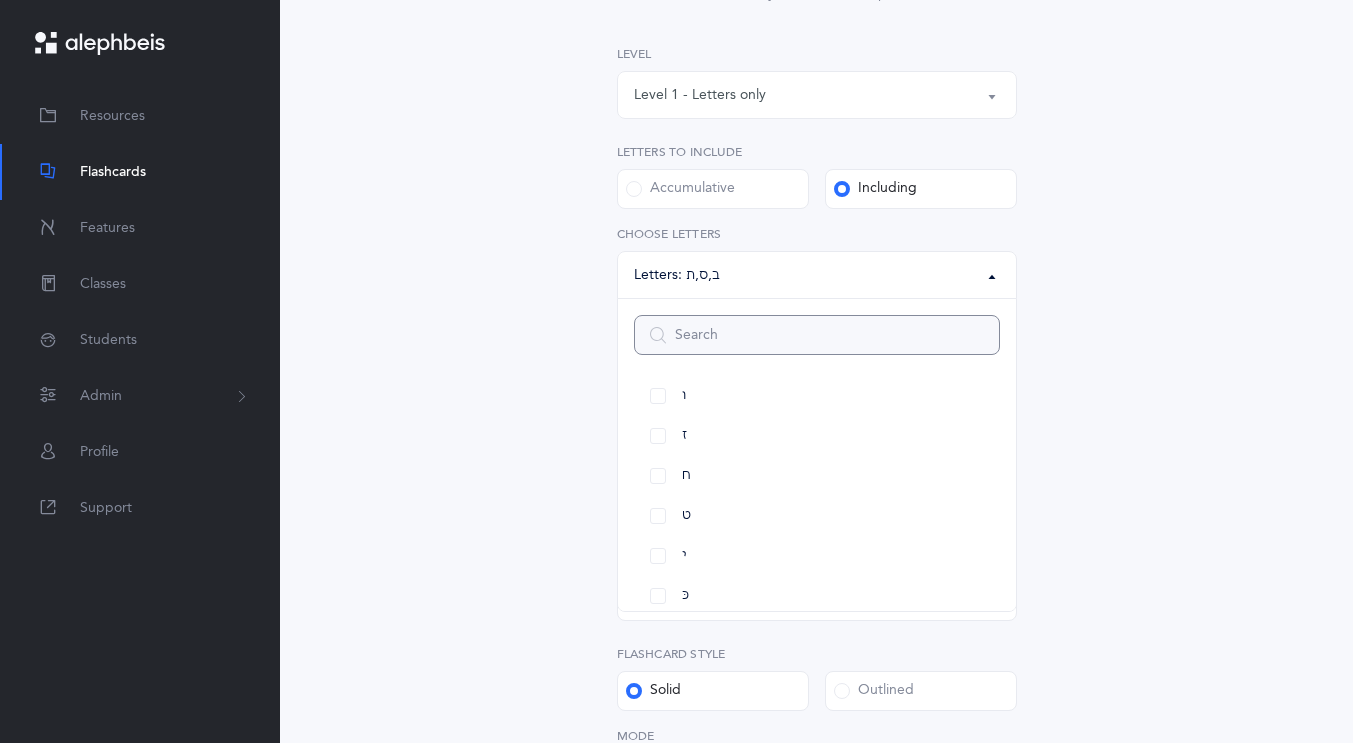 scroll, scrollTop: 293, scrollLeft: 0, axis: vertical 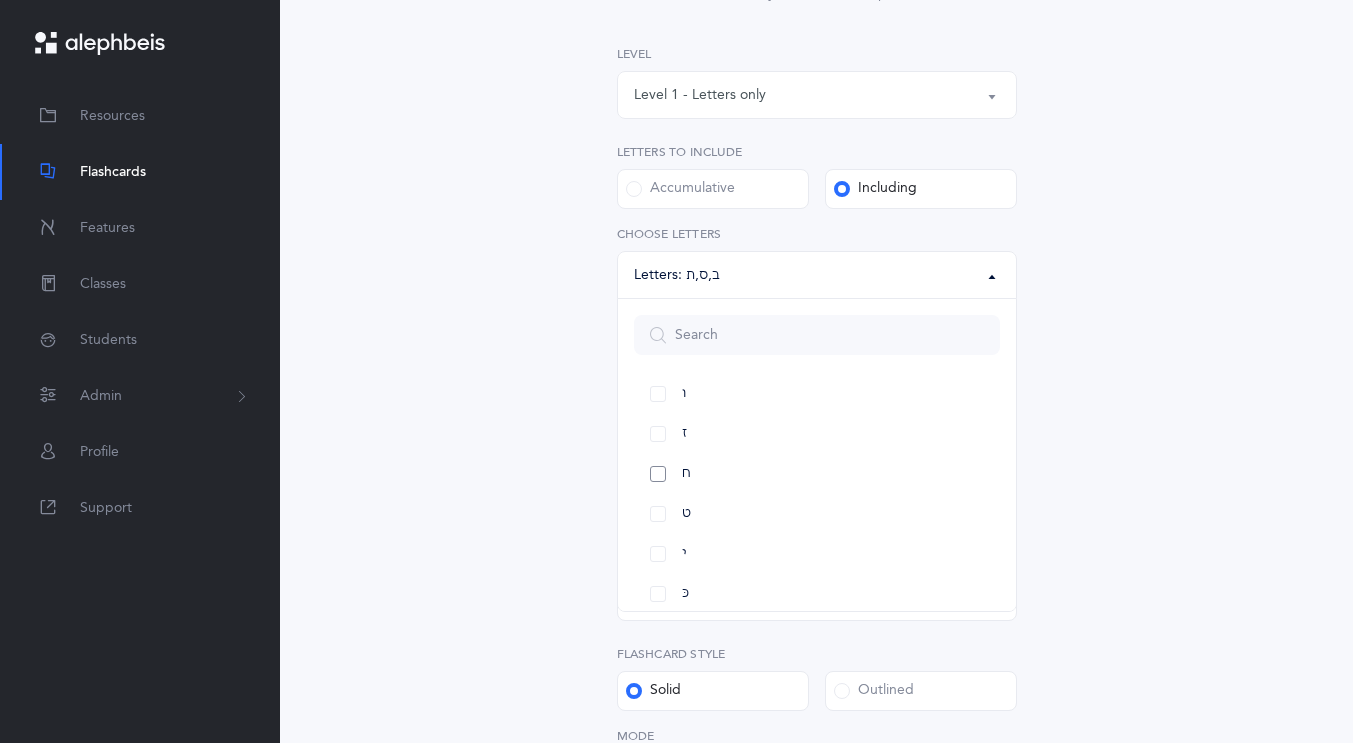 click on "ח" at bounding box center (817, 474) 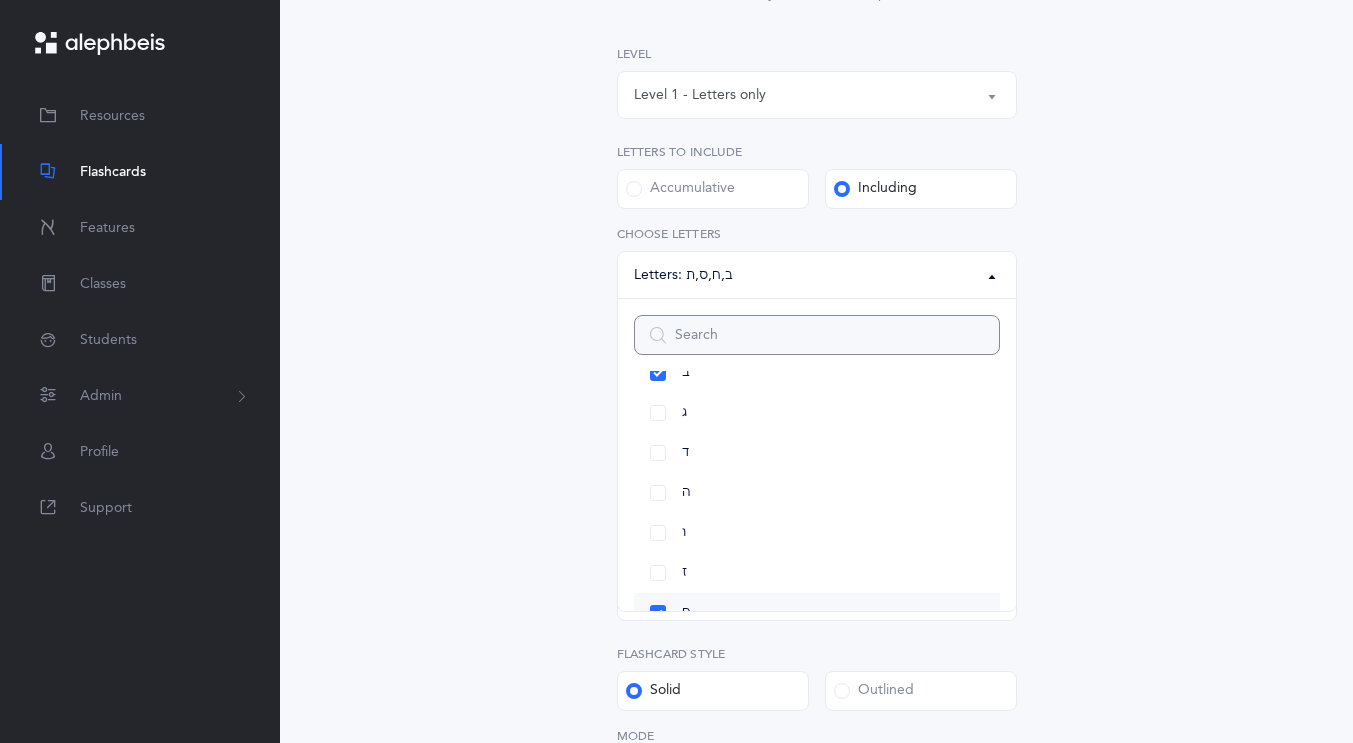 scroll, scrollTop: 154, scrollLeft: 0, axis: vertical 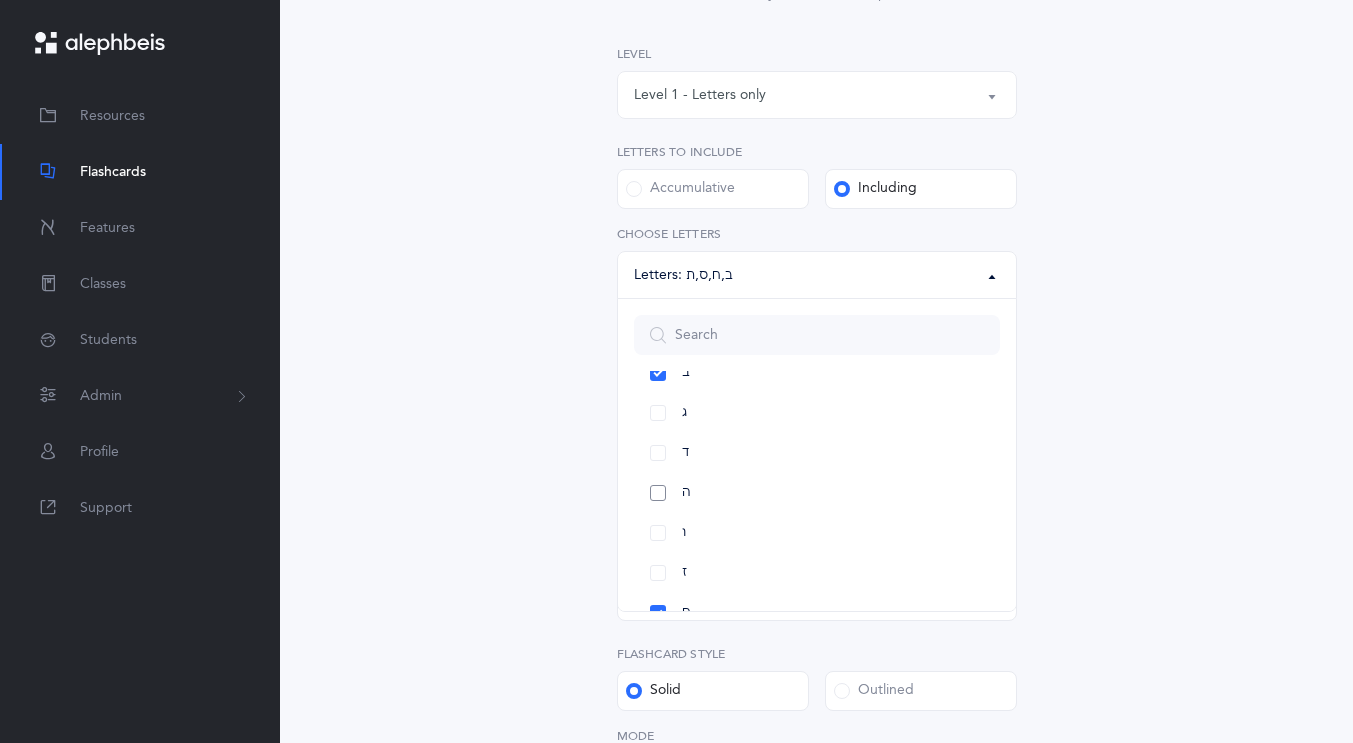 click on "ה" at bounding box center [817, 493] 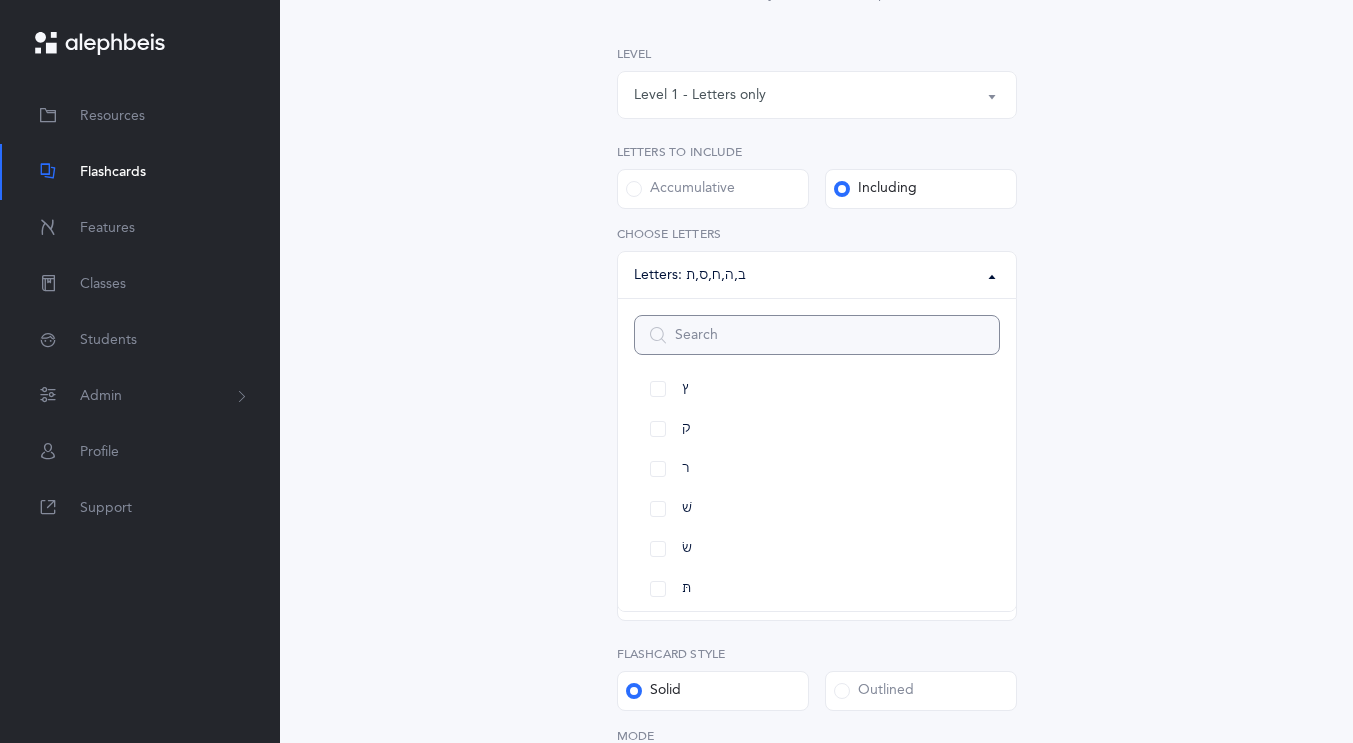 scroll, scrollTop: 1152, scrollLeft: 0, axis: vertical 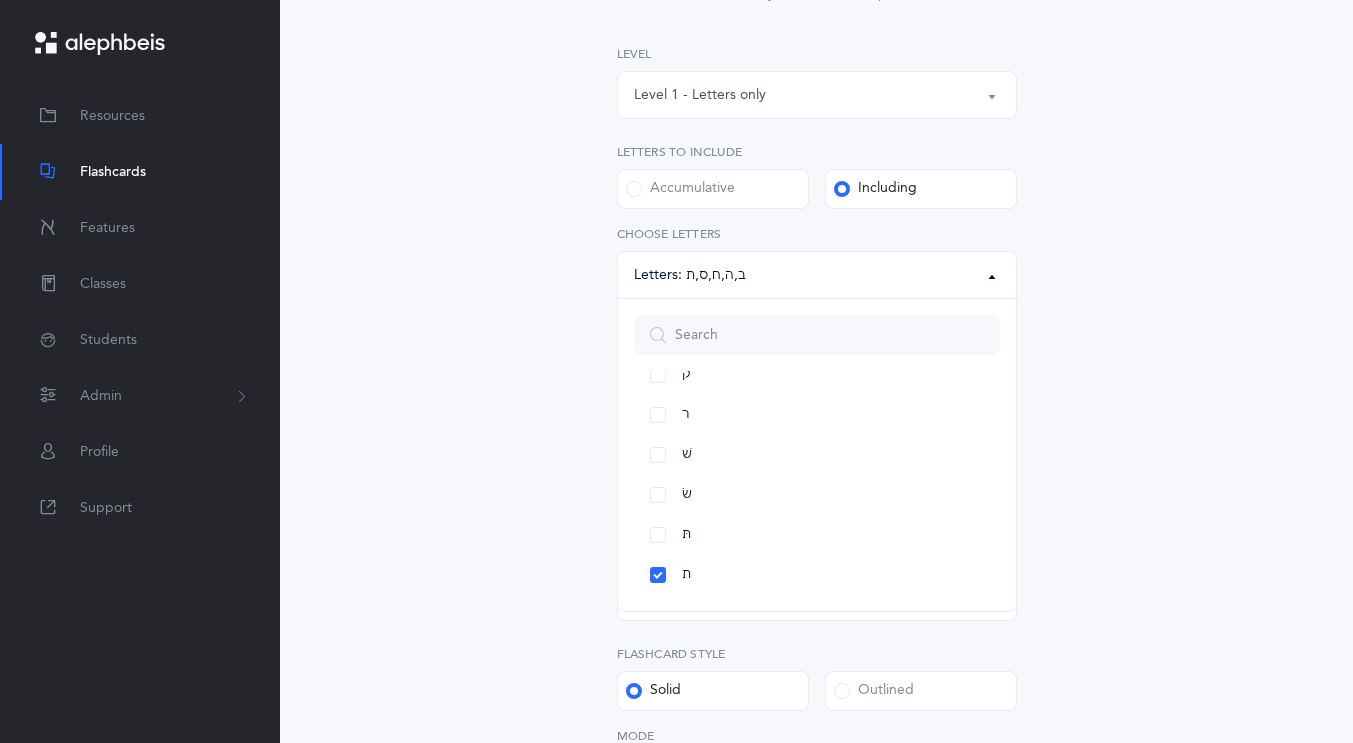 click on "Letters and Nekudos   Choose your Flashcards options         Level 1 - Letters only
Level 2 - Nekudos only
Level 3 - Letters and Nekudos
Level 4 - Letters with Nekudos
Level 1 - Letters only
Level
Letters to include
Accumulative
Including
All Letters
א
בּ
ב
ג
ד
ה
ו
ז
ח
ט
י
כּ
ךּ
כ
ך
ל
מ
ם
נ
ן
ס
ע
פּ
פ
ף
צ
ץ
ק
ר
שׁ
שׂ
תּ
ת
Letters: ב ,  ה ,  ח ,  ס ,  ת
All Letters
א
בּ
ב
ג
ד
ה
ו
ז
ח
ט
י
כּ
ךּ
כ
ך
ל
מ
ם
נ
ן
ס
ע
פּ
פ
ף
צ
ץ
ק
ר
שׁ
שׂ
תּ
ת
Choose letters
Upgrade your plan to Ultimate
You need to be on the Ultimate plan to use this feature
Upgrade your plan to
Ultimate     20   per student / school year" at bounding box center (817, 413) 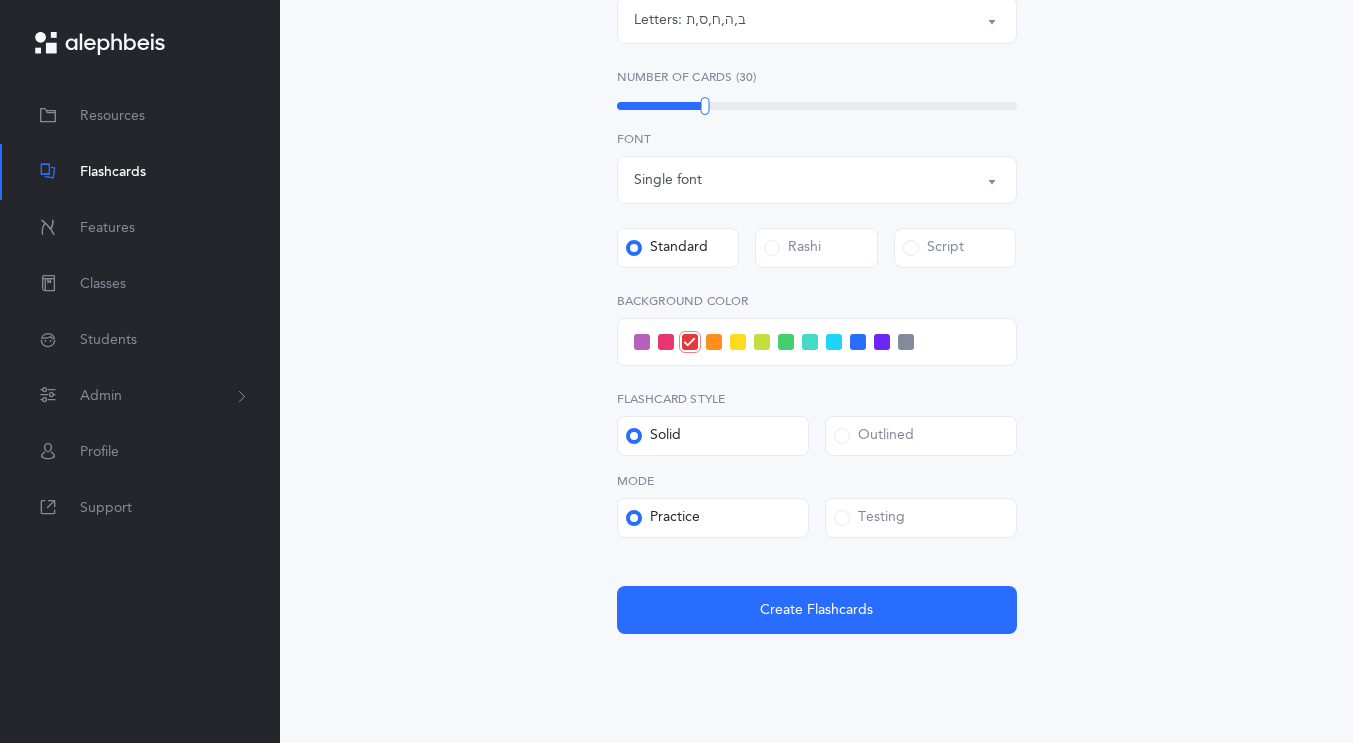 scroll, scrollTop: 584, scrollLeft: 0, axis: vertical 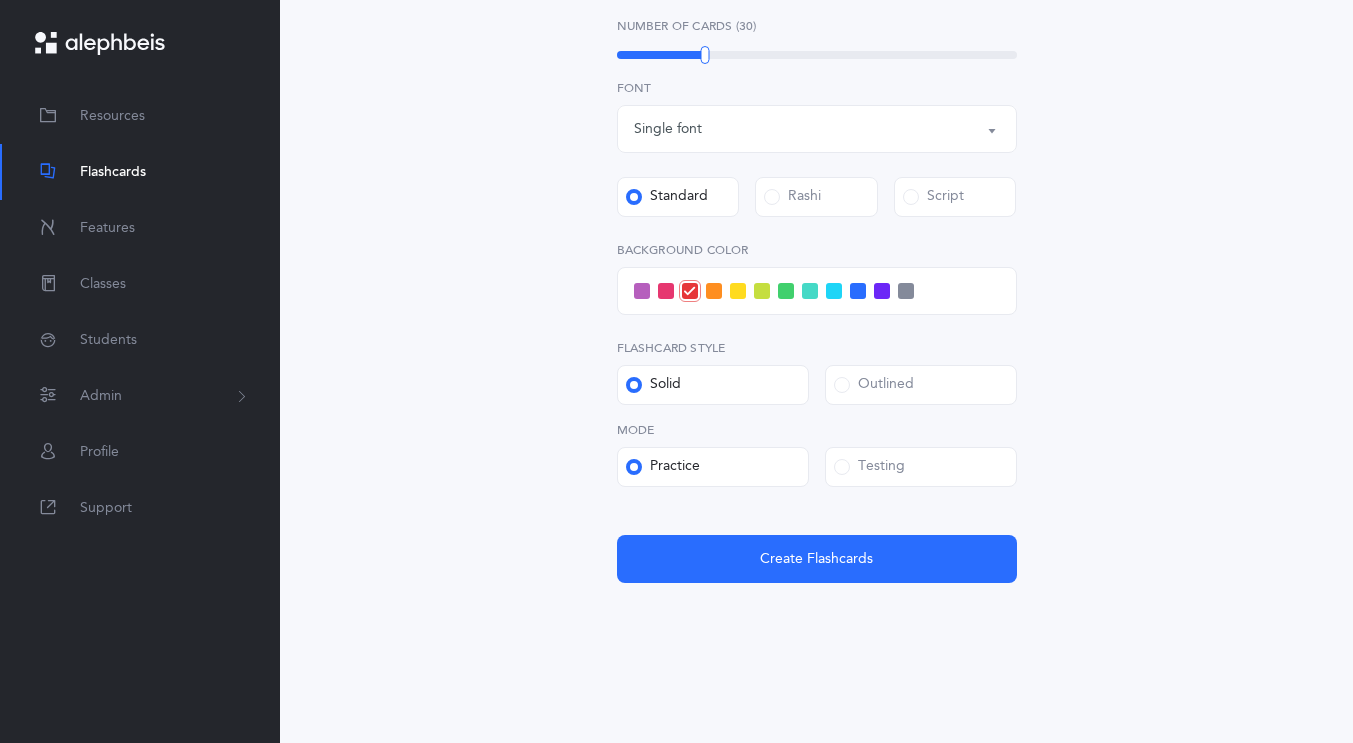 click on "Testing" at bounding box center (869, 467) 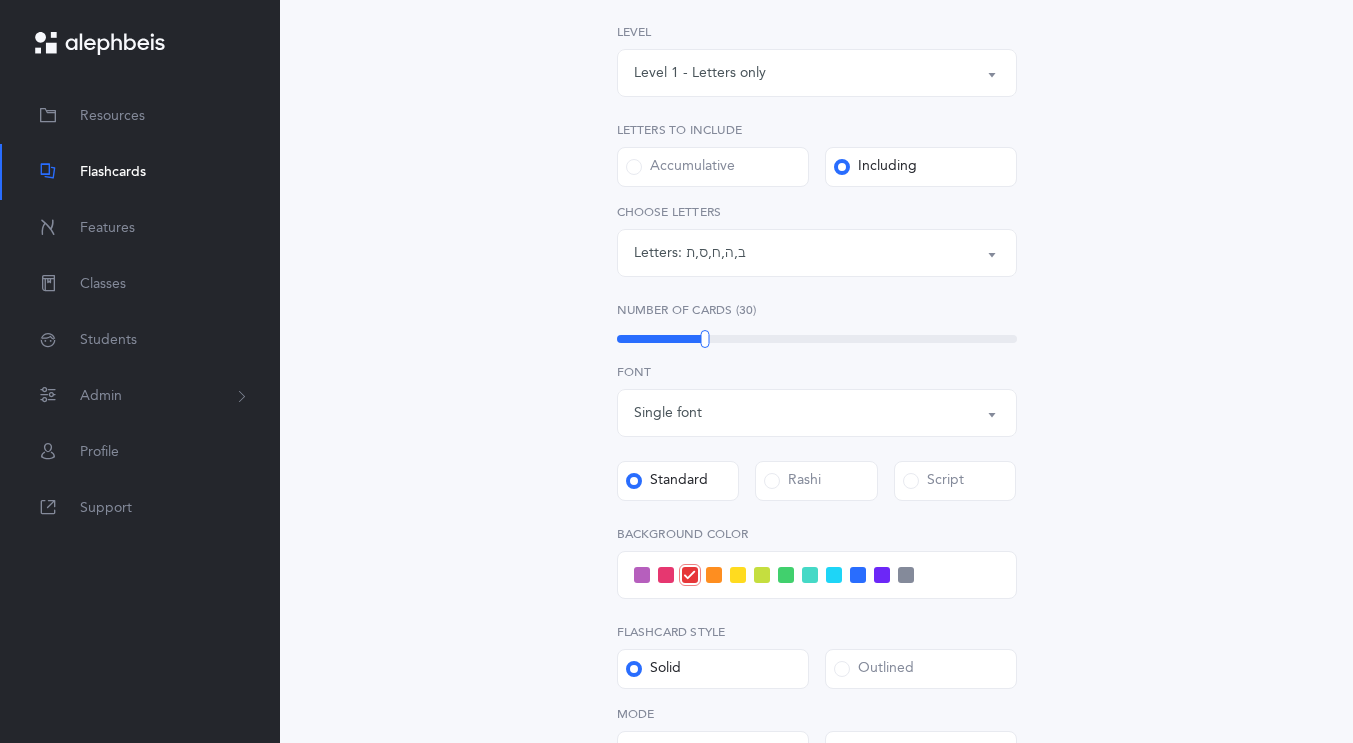 scroll, scrollTop: 294, scrollLeft: 0, axis: vertical 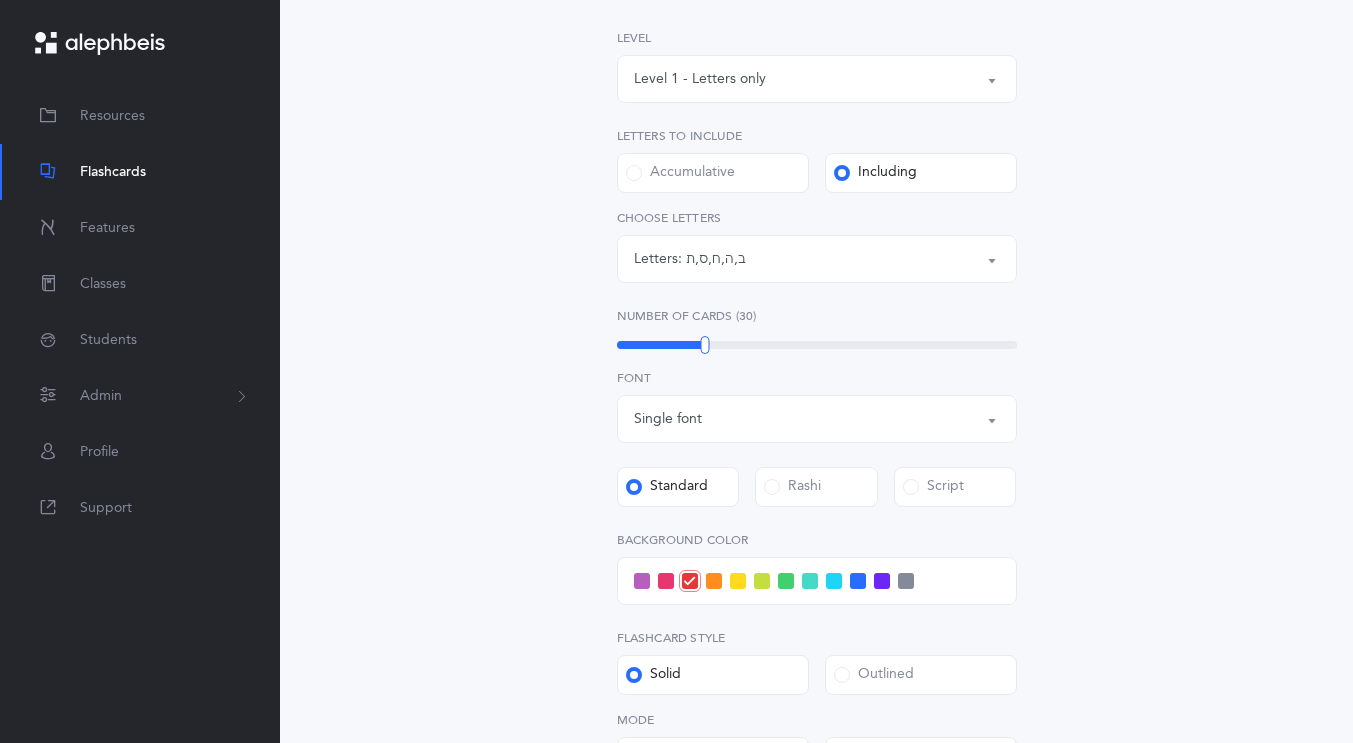 click on "ב ,  ה ,  ח ,  ס ,  ת" at bounding box center (716, 259) 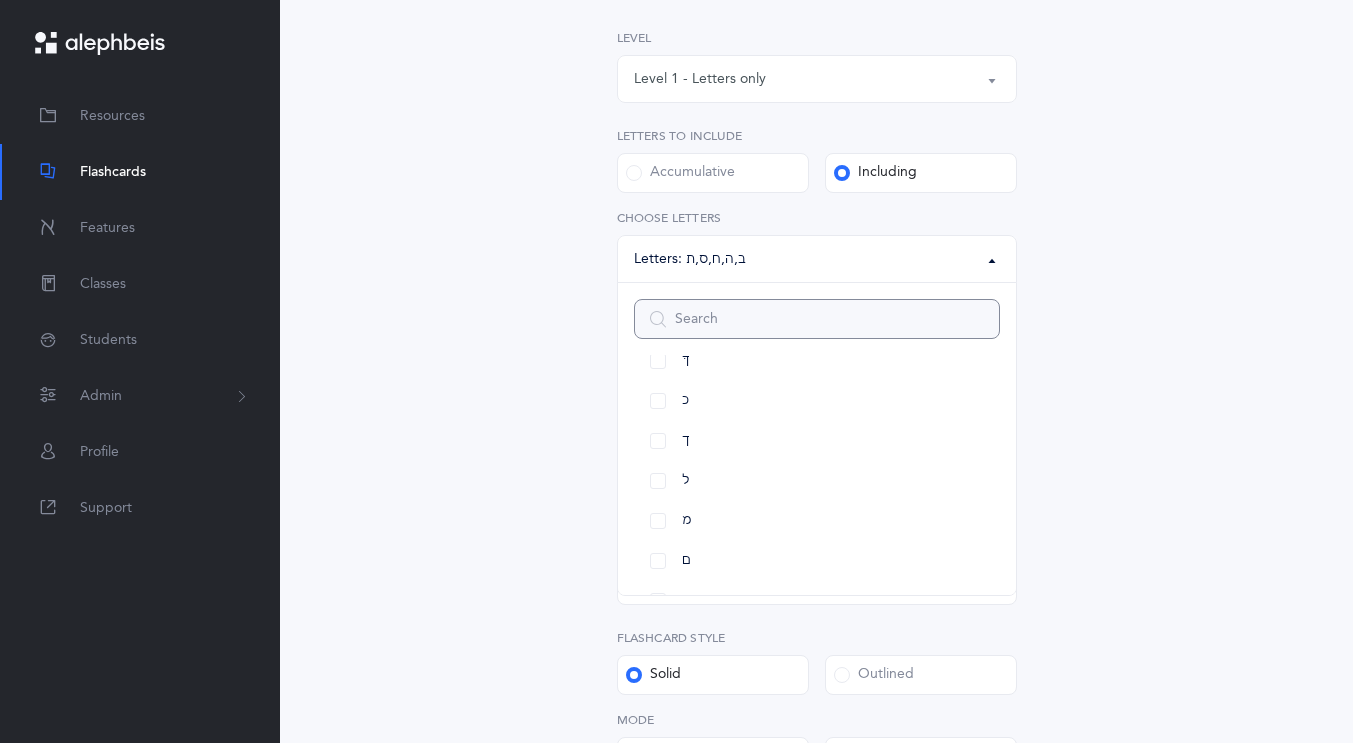 scroll, scrollTop: 551, scrollLeft: 0, axis: vertical 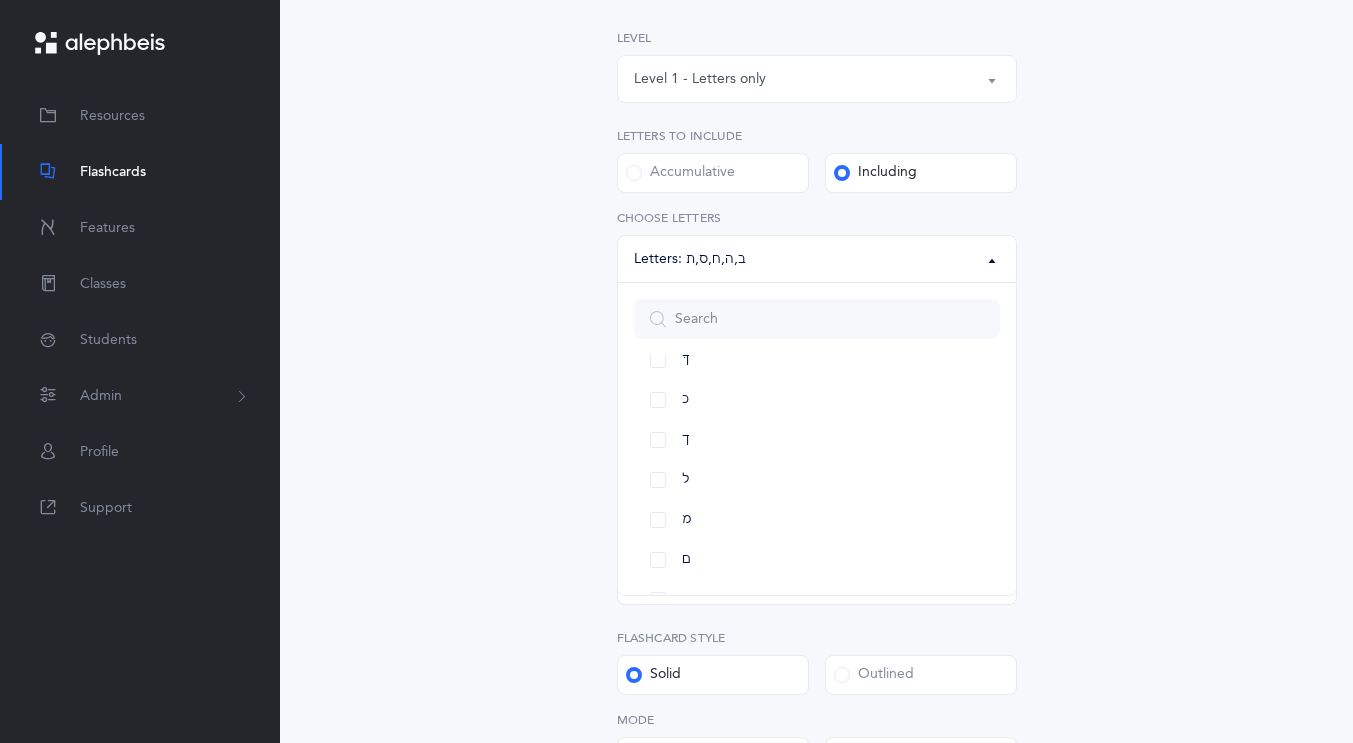 click on "Letters and Nekudos   Choose your Flashcards options         Level 1 - Letters only
Level 2 - Nekudos only
Level 3 - Letters and Nekudos
Level 4 - Letters with Nekudos
Level 1 - Letters only
Level
Letters to include
Accumulative
Including
All Letters
א
בּ
ב
ג
ד
ה
ו
ז
ח
ט
י
כּ
ךּ
כ
ך
ל
מ
ם
נ
ן
ס
ע
פּ
פ
ף
צ
ץ
ק
ר
שׁ
שׂ
תּ
ת
Letters: ב ,  ה ,  ח ,  ס ,  ת
All Letters
א
בּ
ב
ג
ד
ה
ו
ז
ח
ט
י
כּ
ךּ
כ
ך
ל
מ
ם
נ
ן
ס
ע
פּ
פ
ף
צ
ץ
ק
ר
שׁ
שׂ
תּ
ת
Choose letters
Upgrade your plan to Ultimate
You need to be on the Ultimate plan to use this feature
Upgrade your plan to
Ultimate     20   per student / school year" at bounding box center [817, 442] 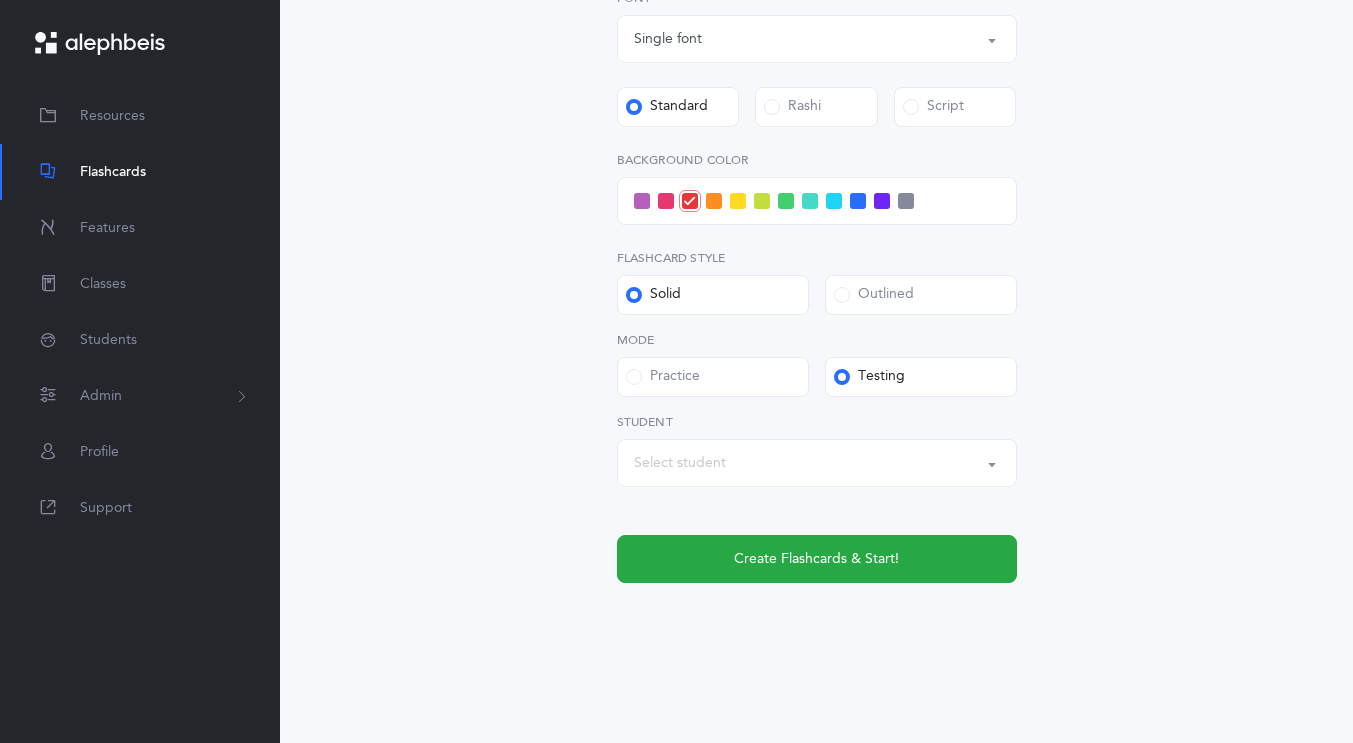 scroll, scrollTop: 673, scrollLeft: 0, axis: vertical 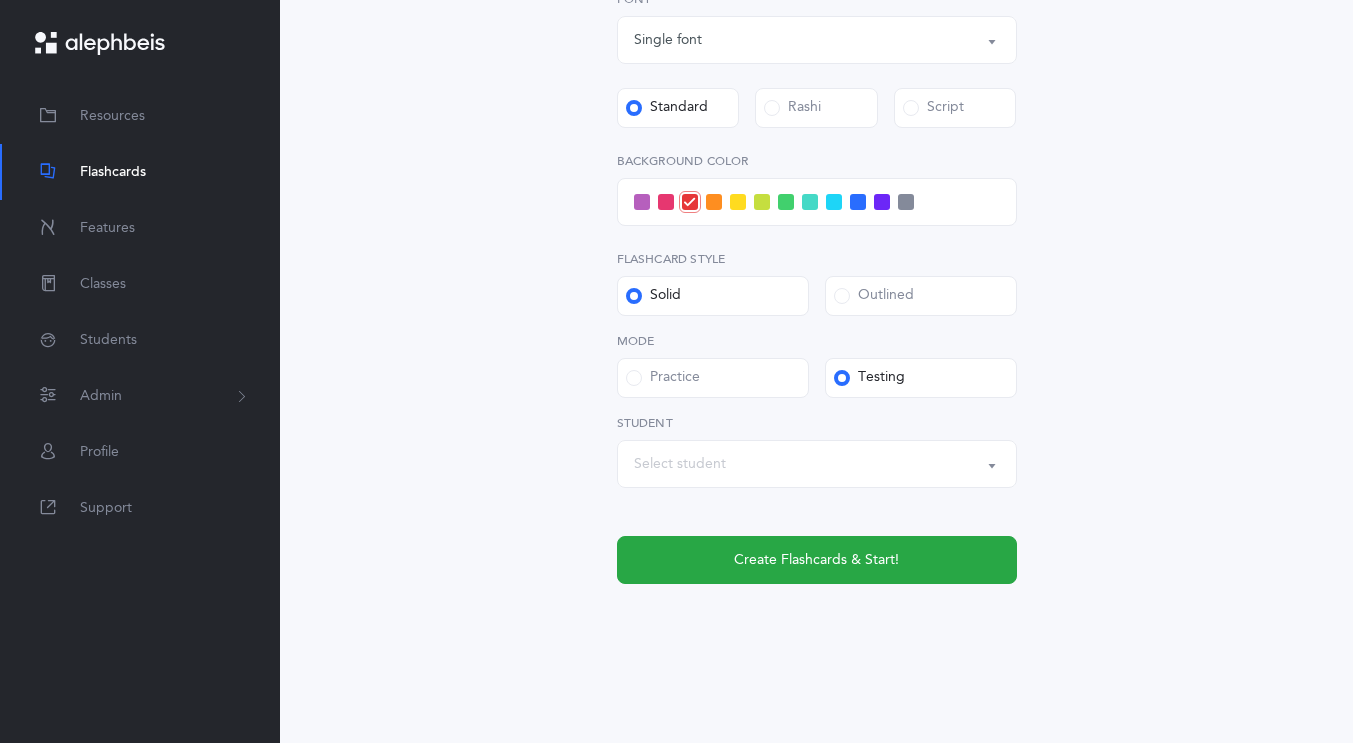 click on "Select student" at bounding box center [680, 464] 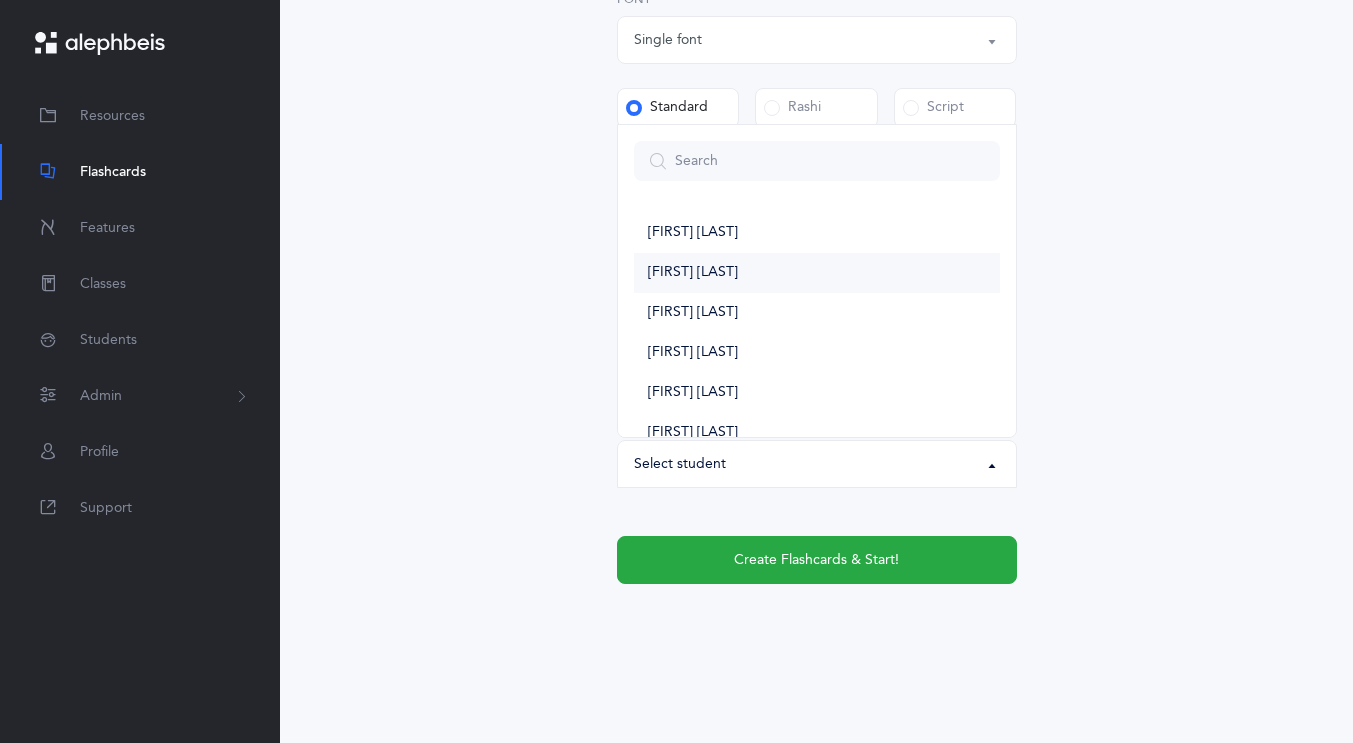 click on "[FIRST] [LAST]" at bounding box center [817, 273] 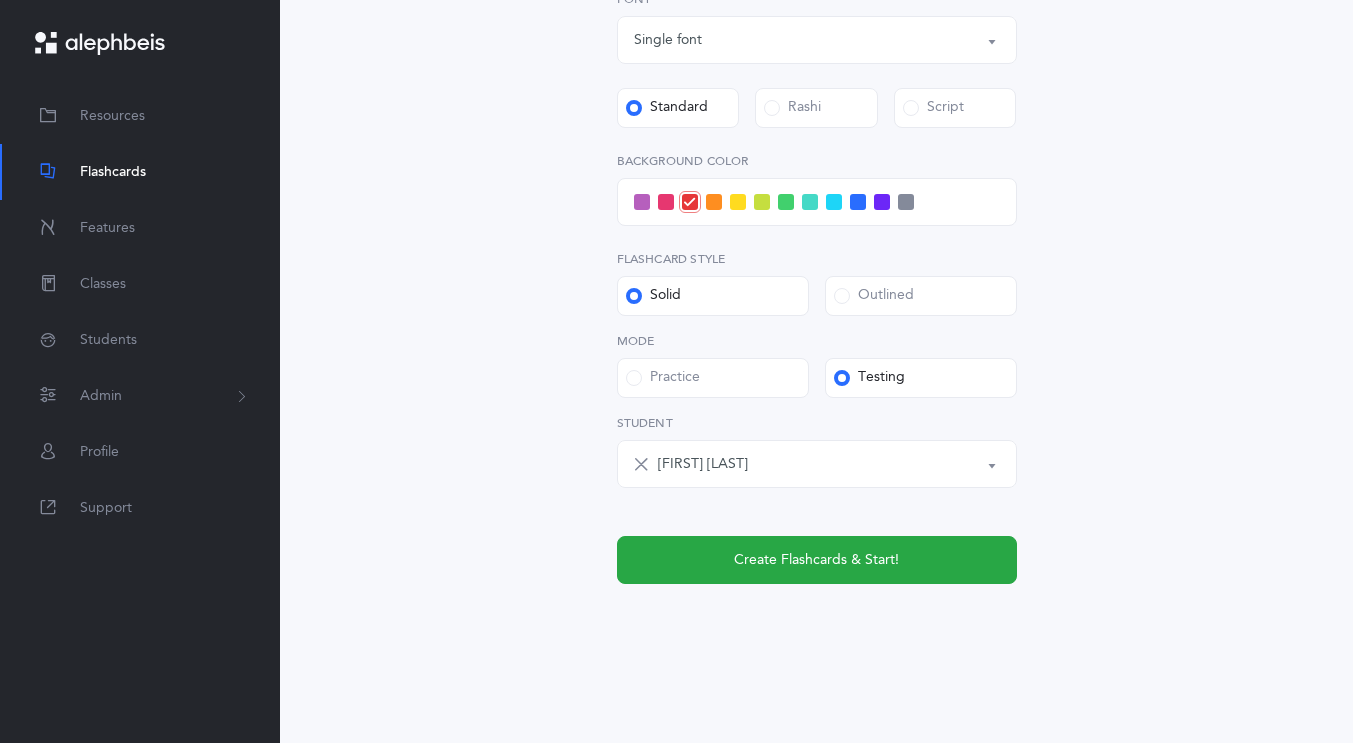 click at bounding box center (906, 202) 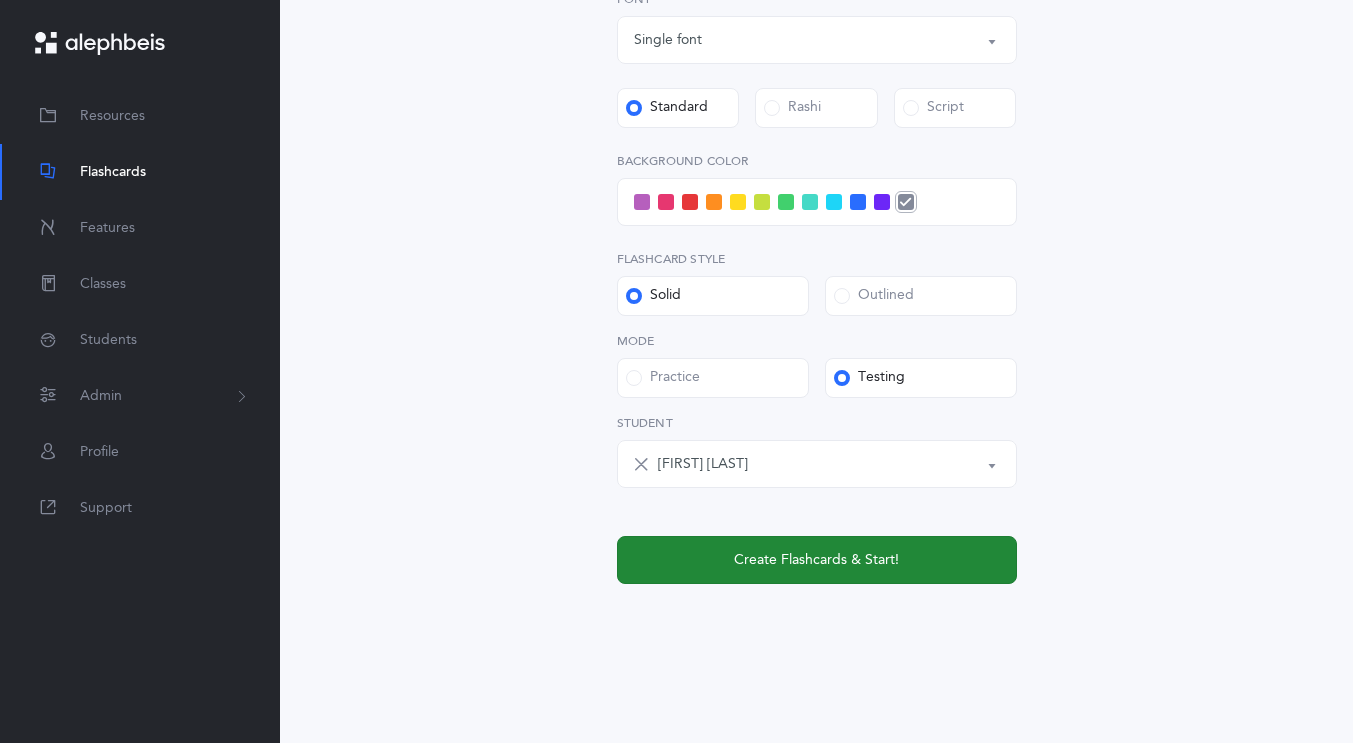 click on "Create Flashcards & Start!" at bounding box center [817, 560] 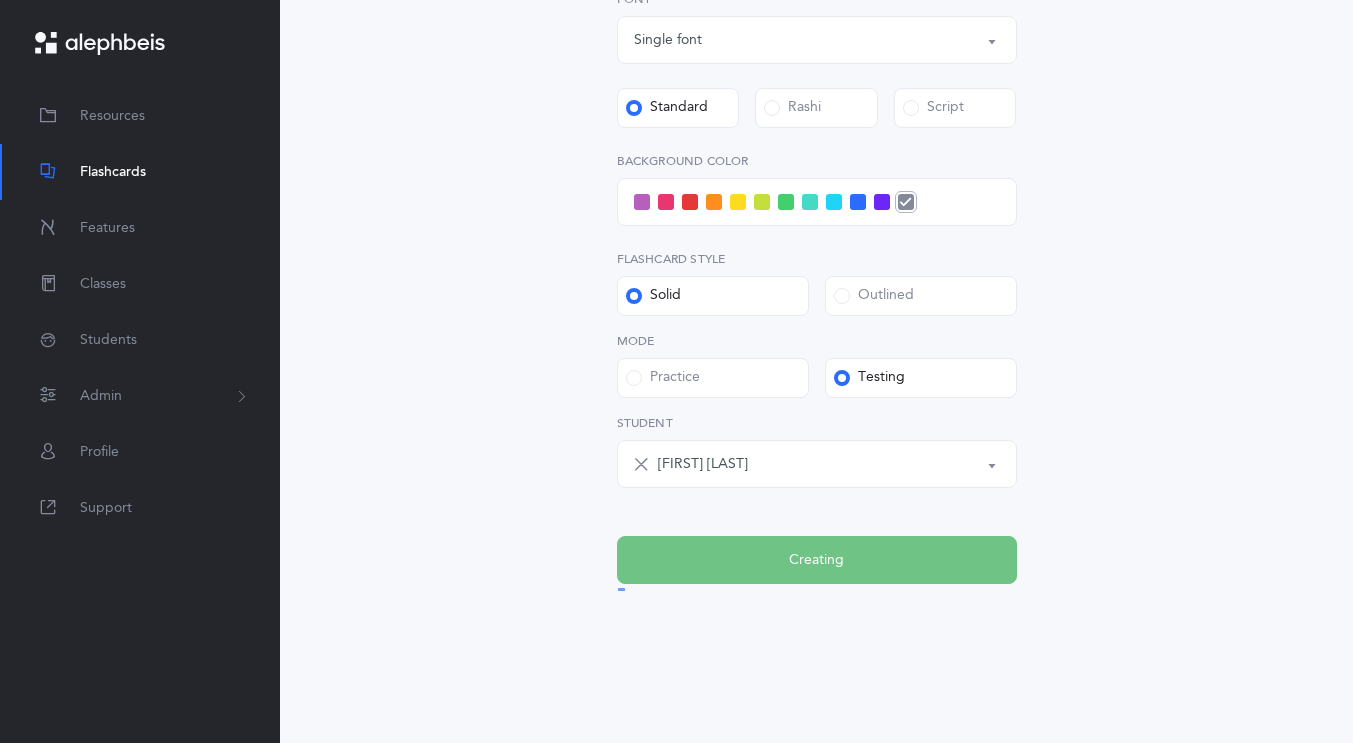 scroll, scrollTop: 0, scrollLeft: 0, axis: both 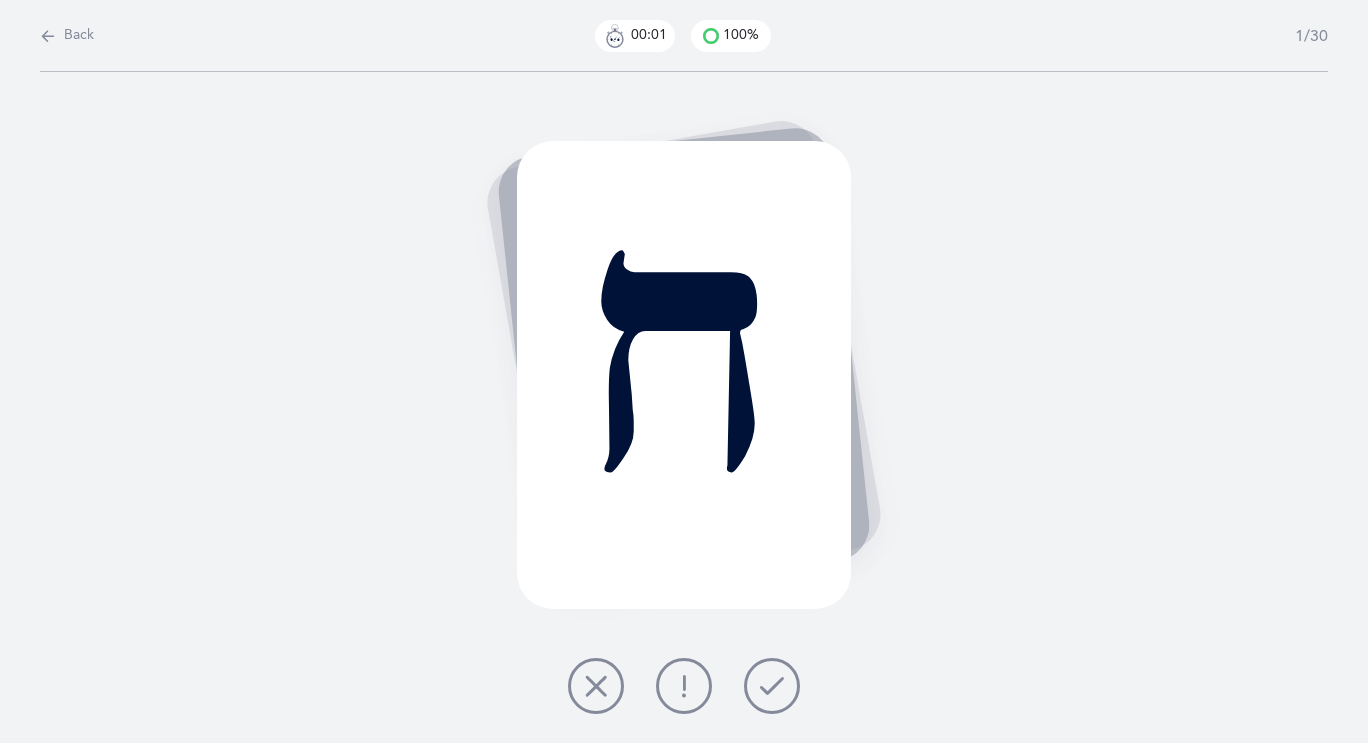 click on "Back" at bounding box center (67, 36) 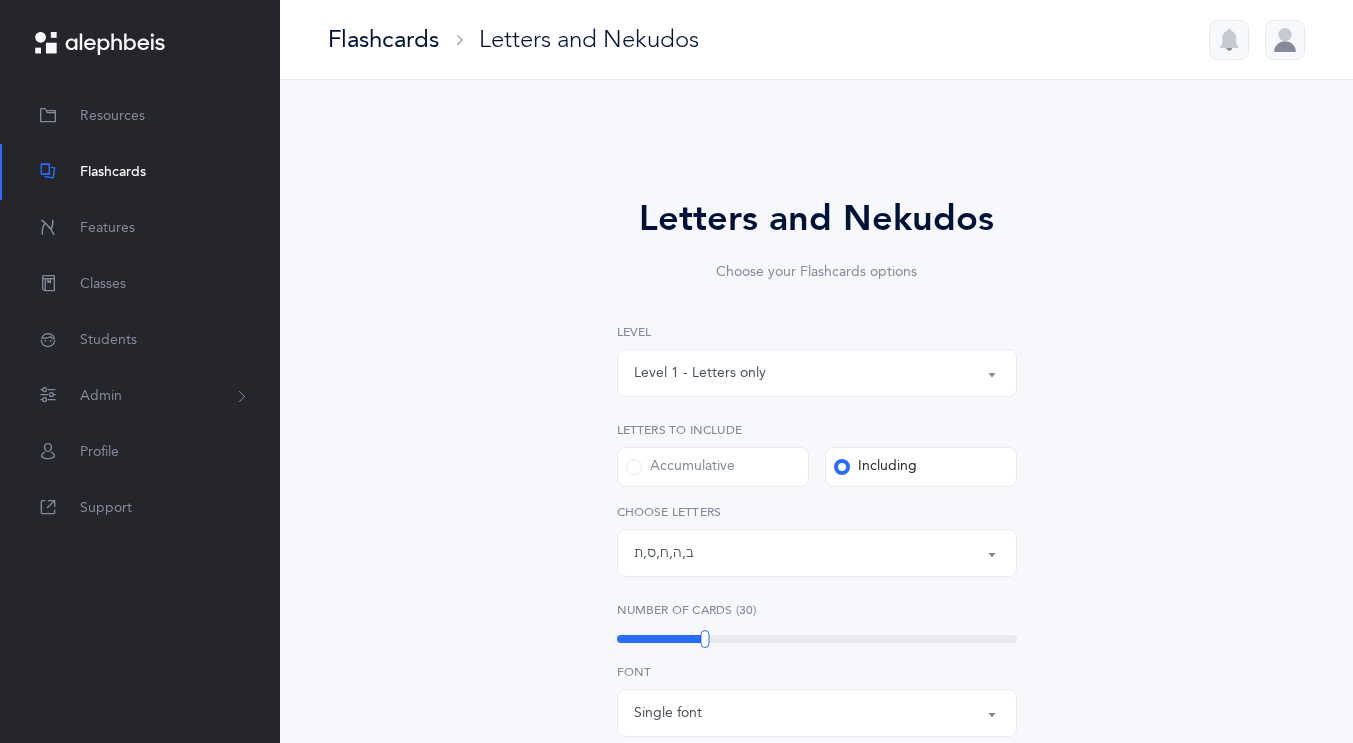 scroll, scrollTop: 30, scrollLeft: 0, axis: vertical 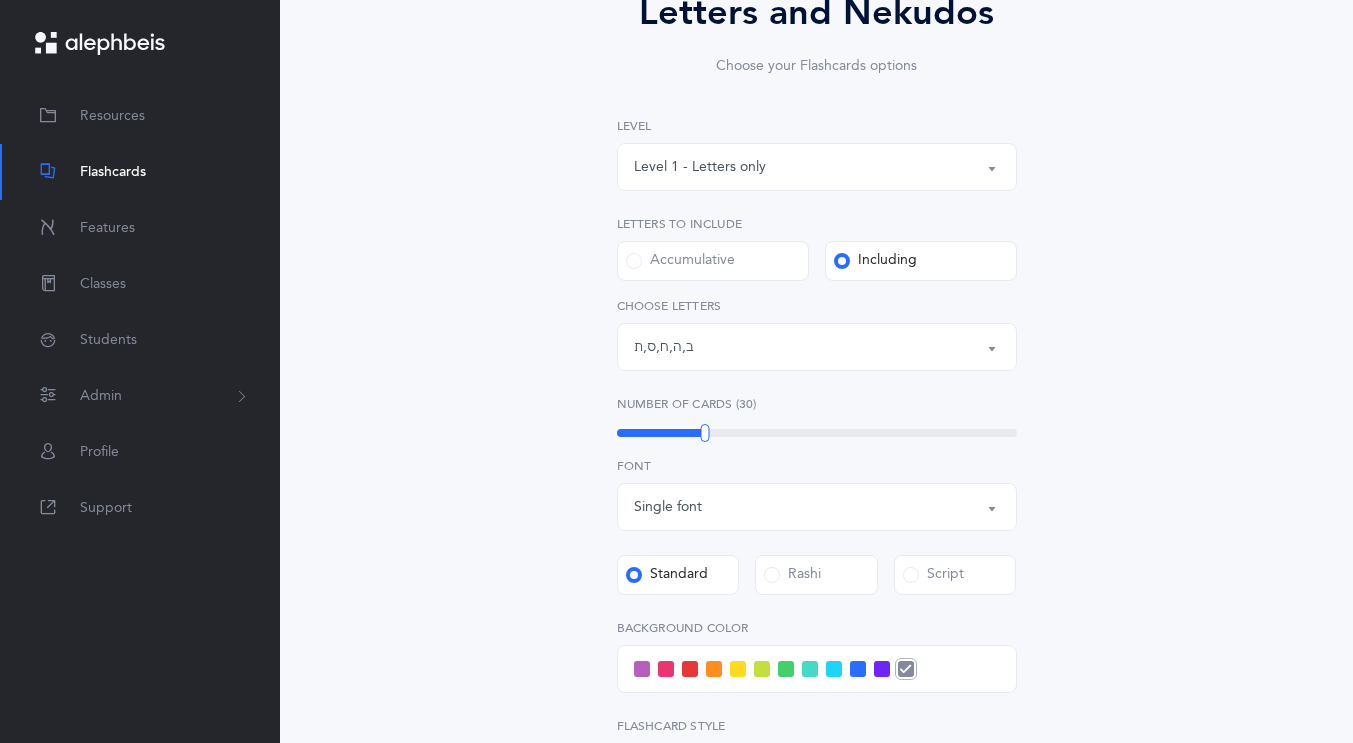 click on "Level 1 - Letters only" at bounding box center [700, 167] 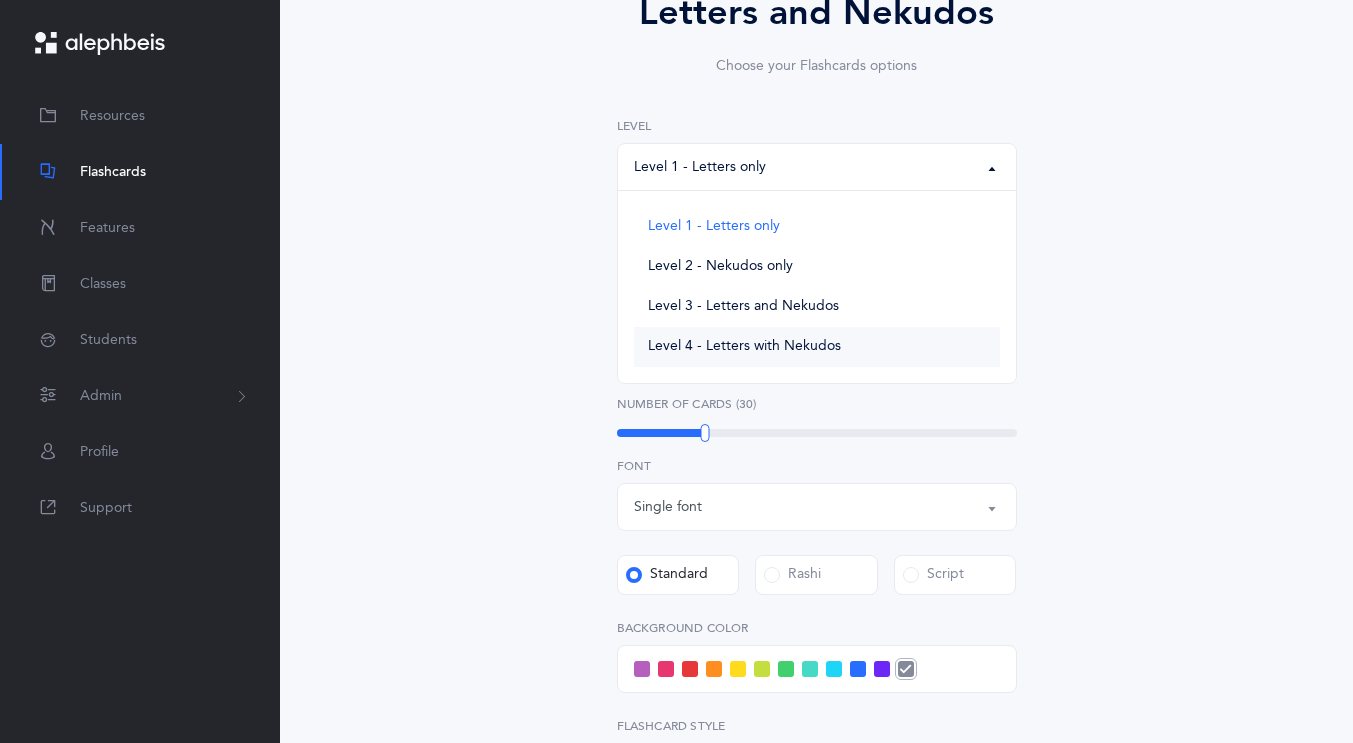 click on "Level 4 - Letters with Nekudos" at bounding box center (817, 347) 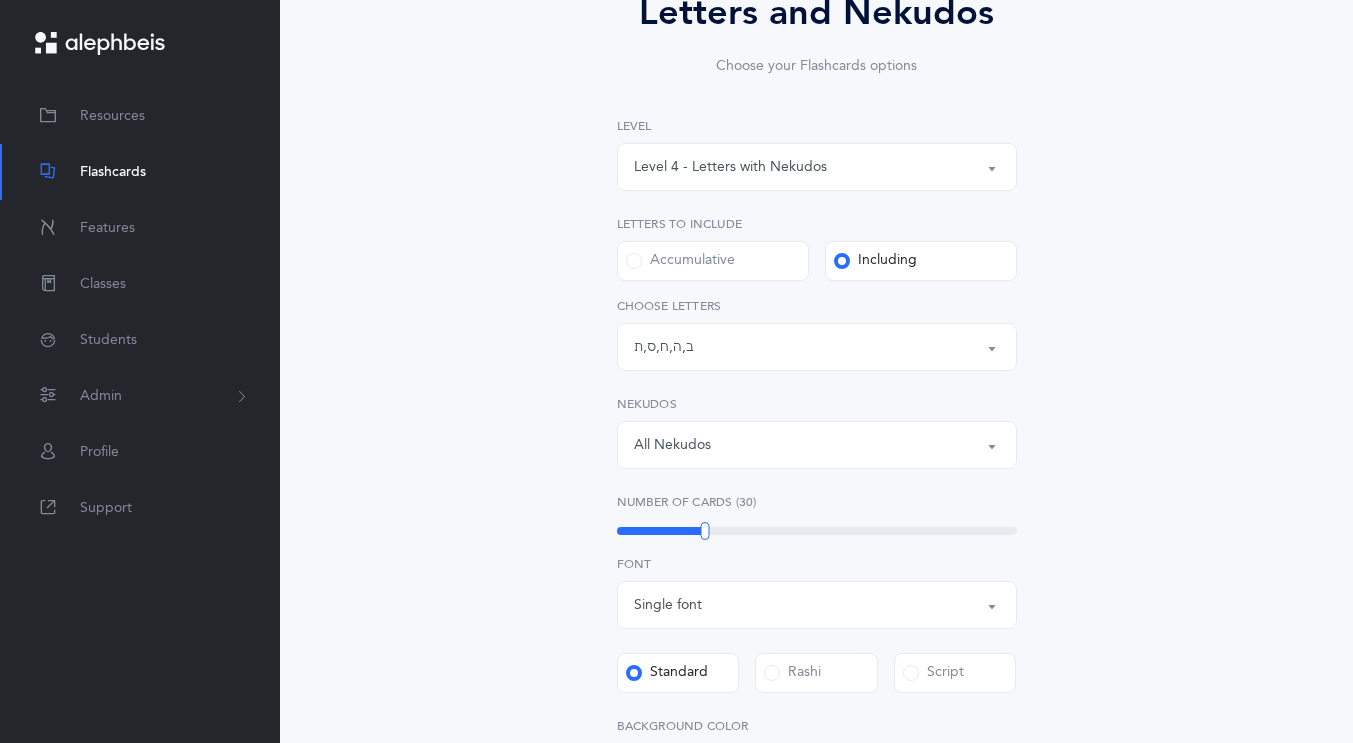 scroll, scrollTop: 289, scrollLeft: 0, axis: vertical 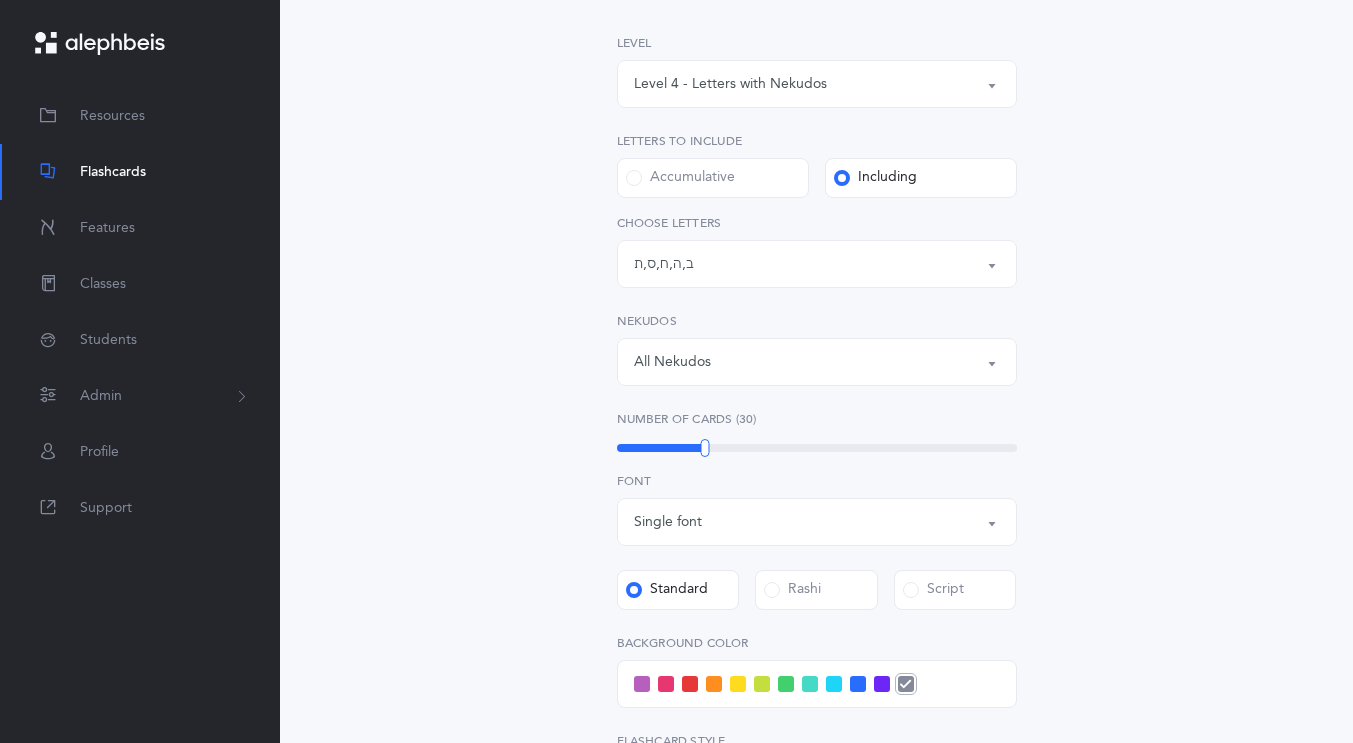 click on "All Nekudos" at bounding box center [672, 362] 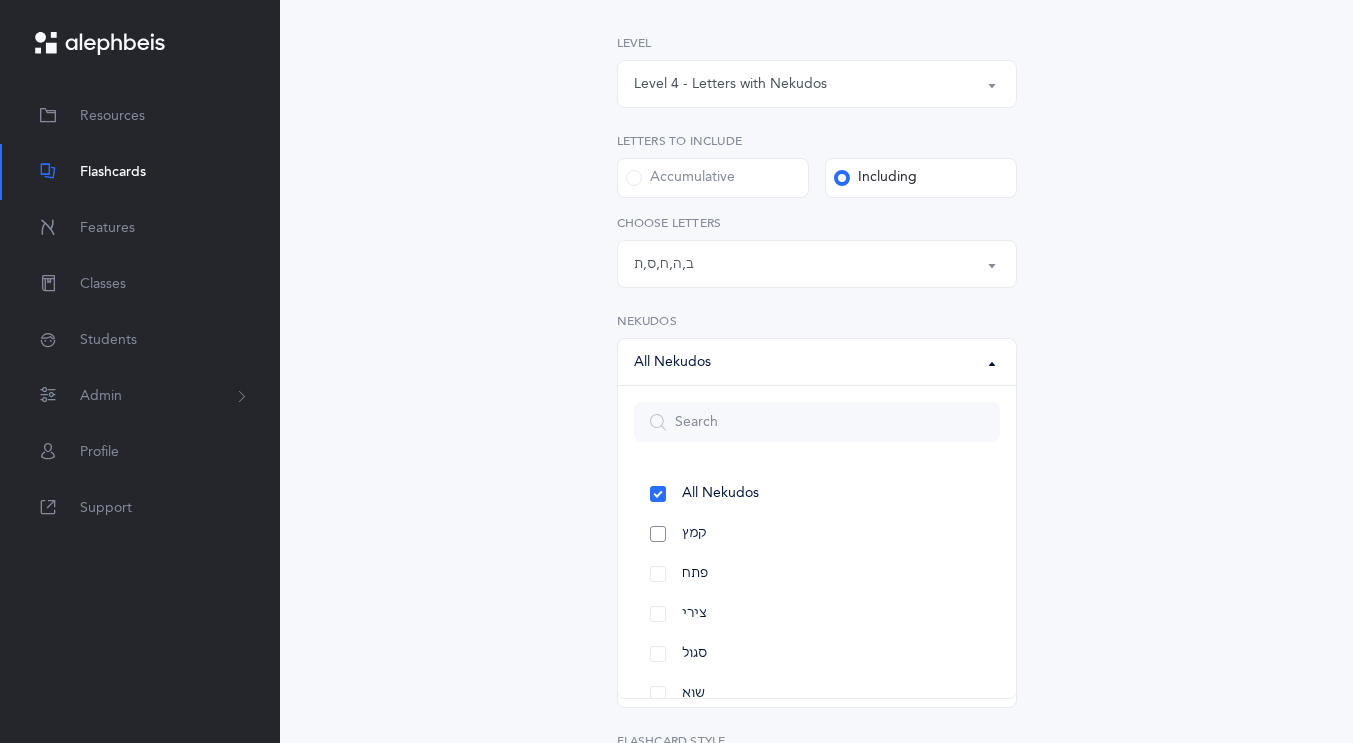 click on "קמץ" at bounding box center (817, 534) 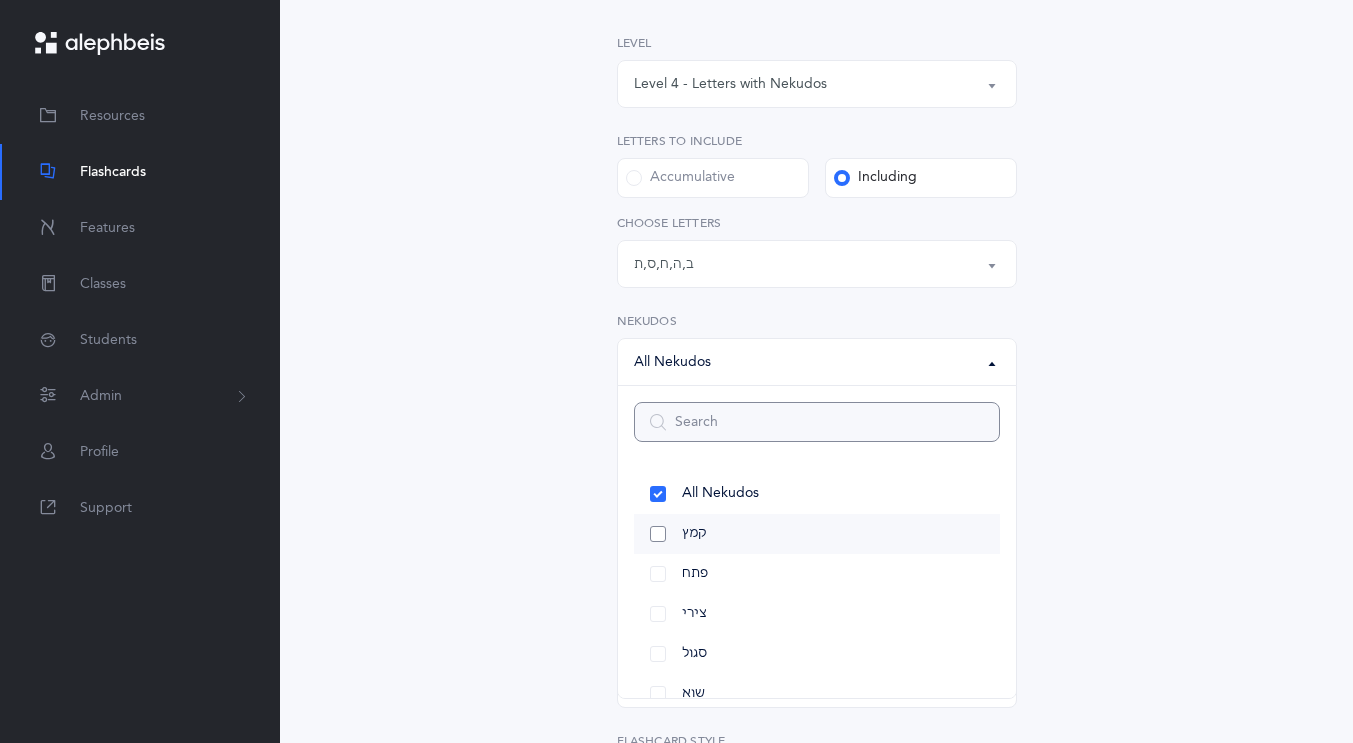 select on "28" 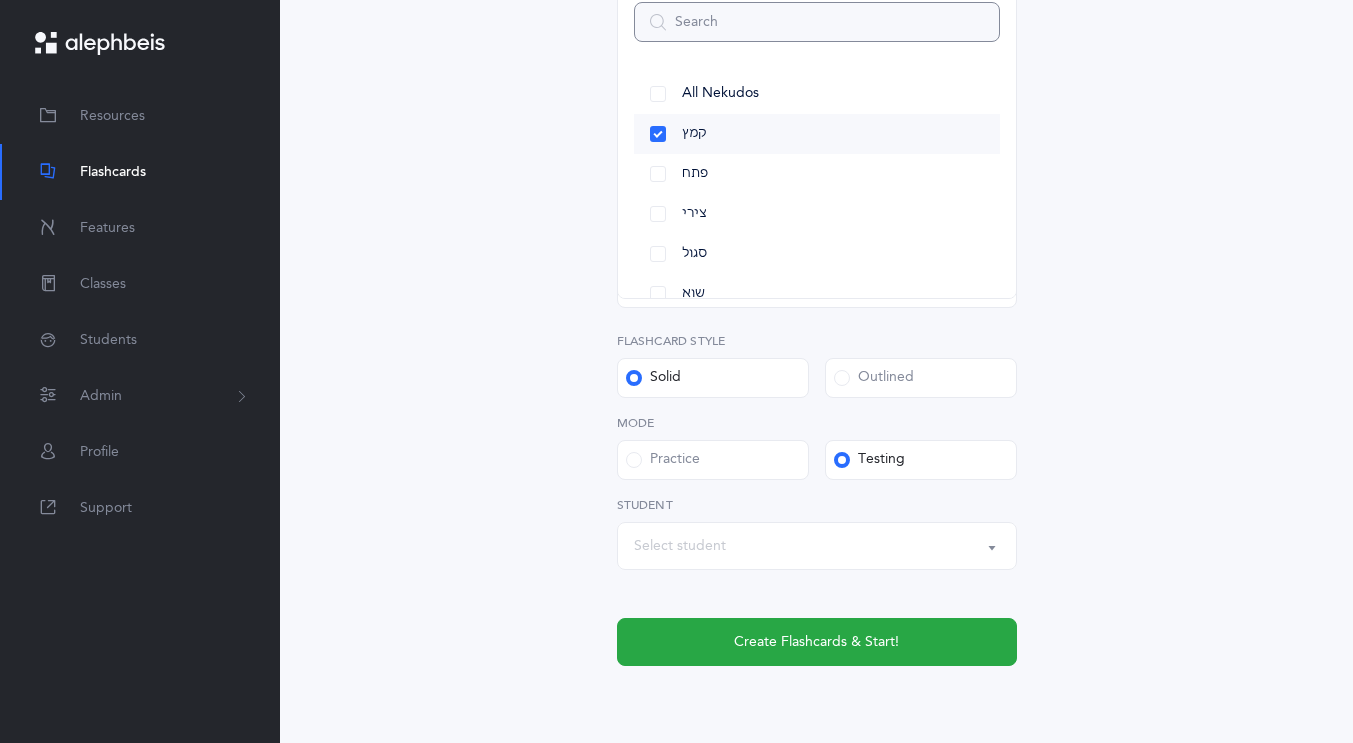 scroll, scrollTop: 721, scrollLeft: 0, axis: vertical 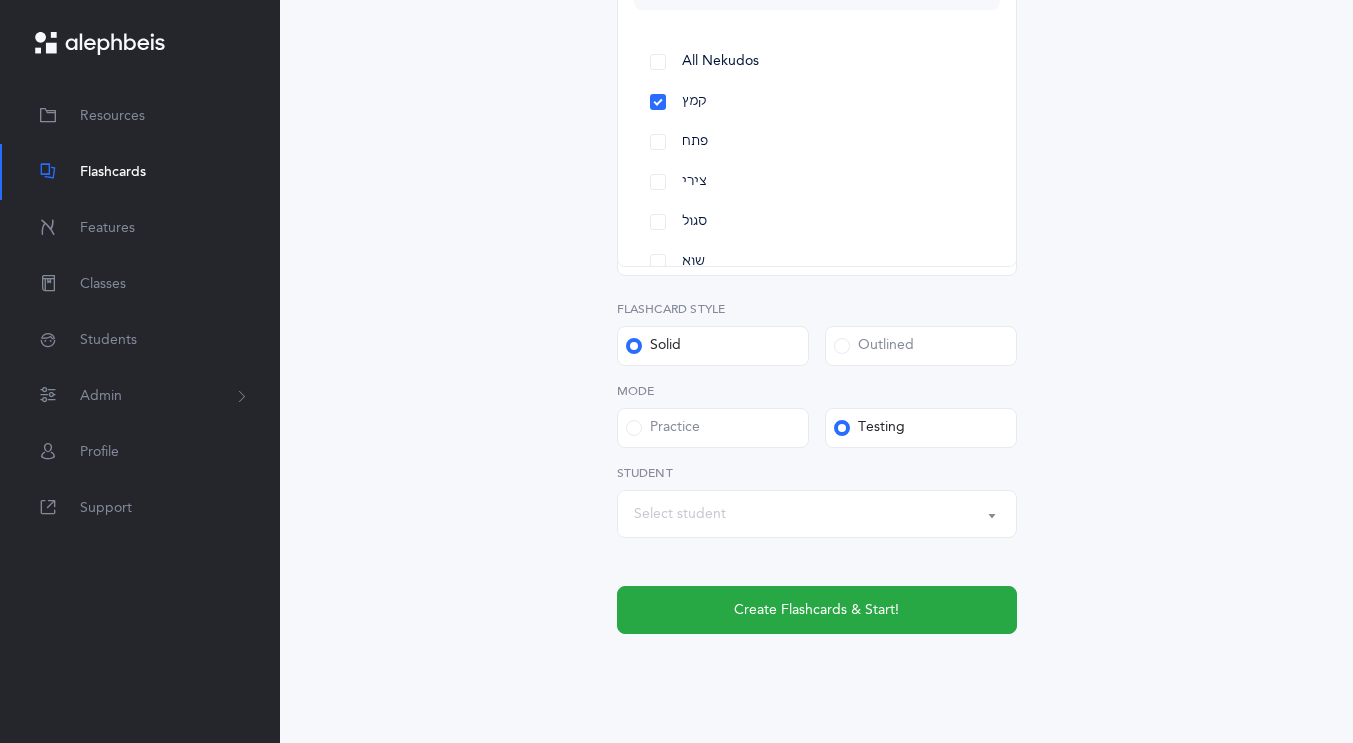 click on "Select student" at bounding box center (680, 514) 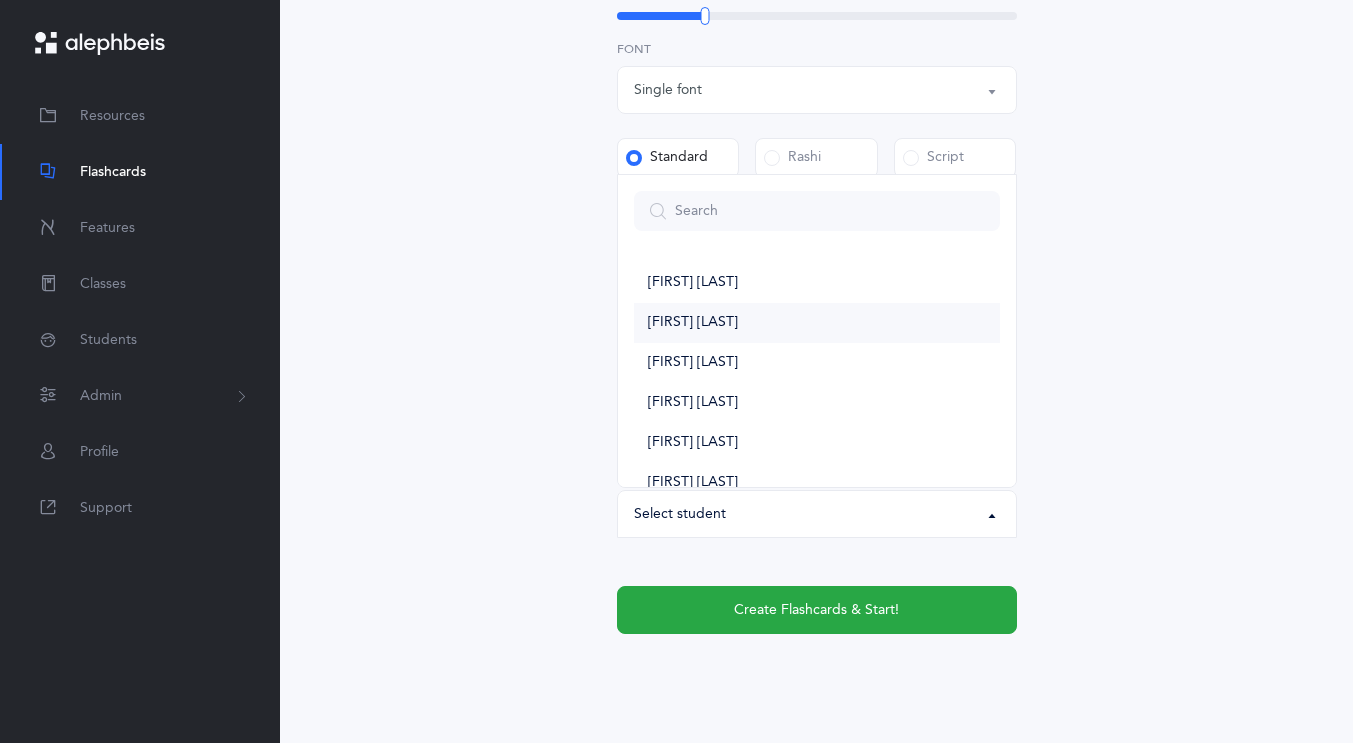 click on "[FIRST] [LAST]" at bounding box center [817, 323] 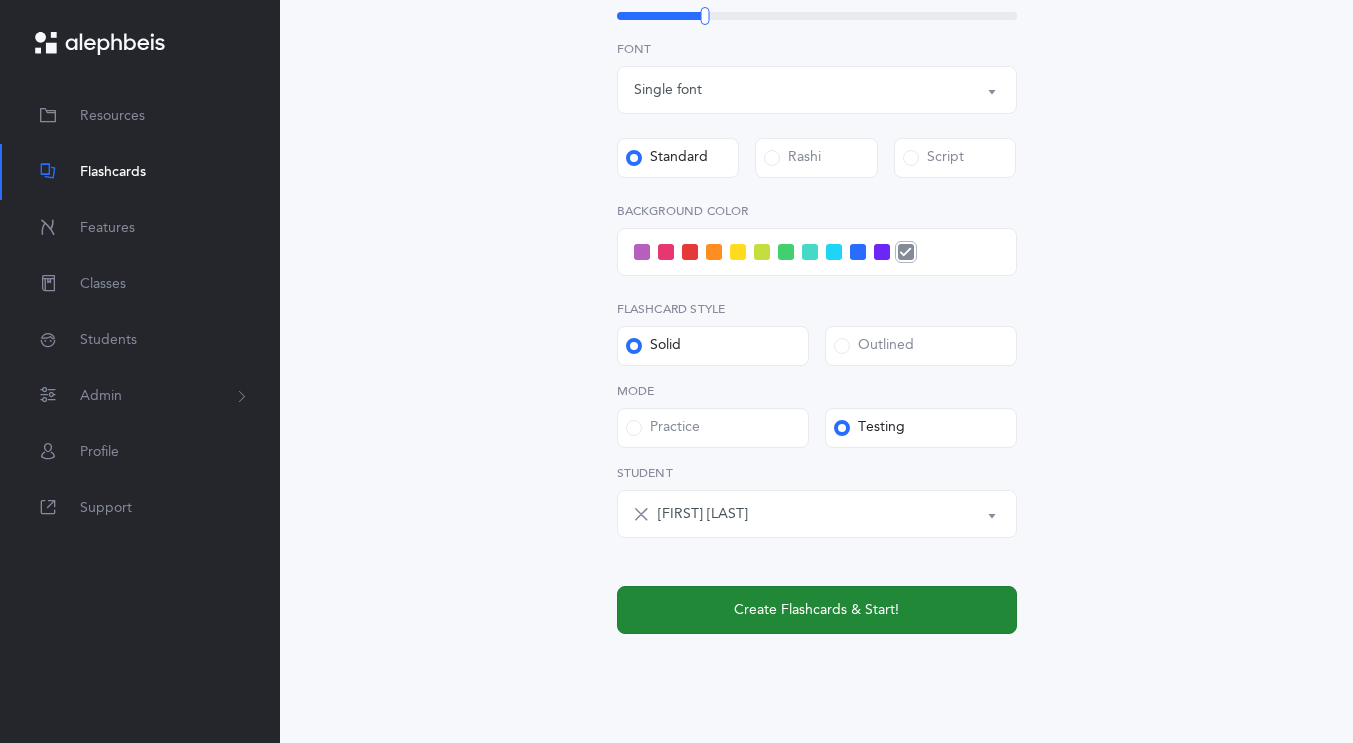 click on "Create Flashcards & Start!" at bounding box center (817, 610) 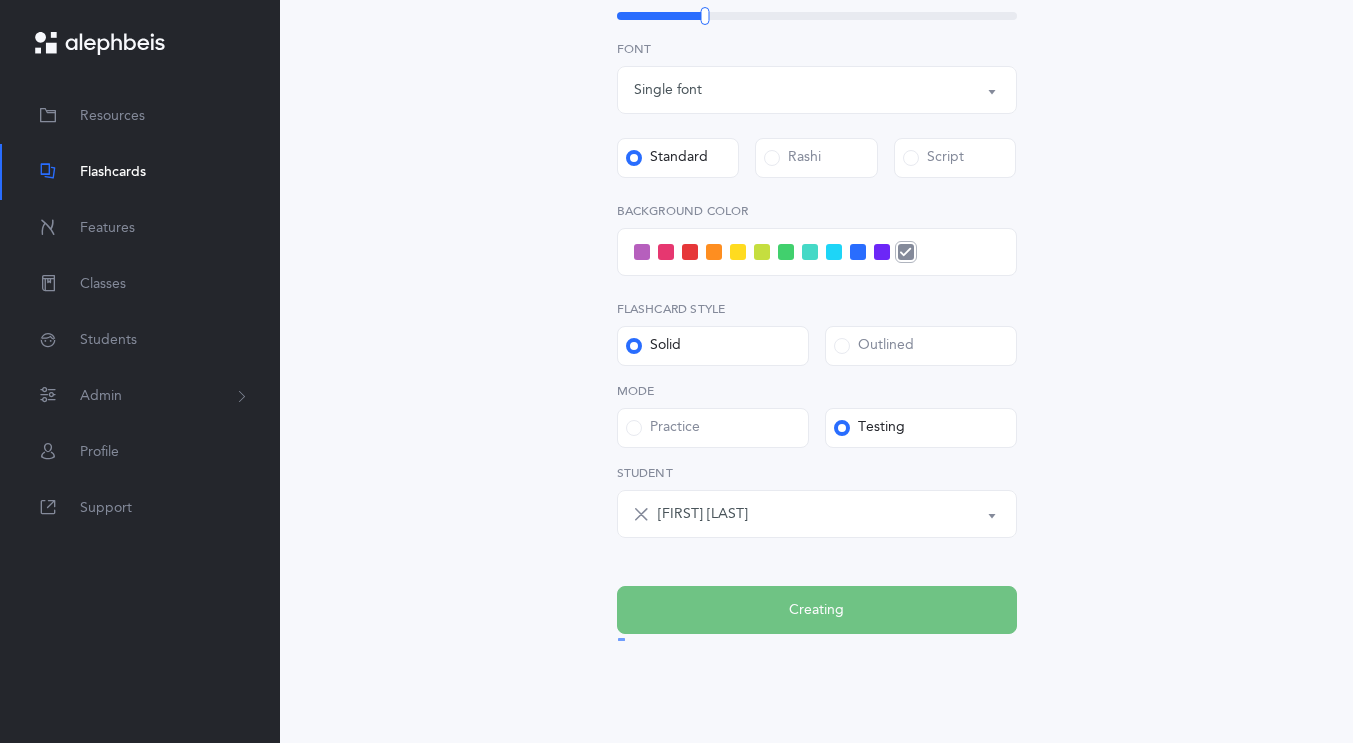 scroll, scrollTop: 0, scrollLeft: 0, axis: both 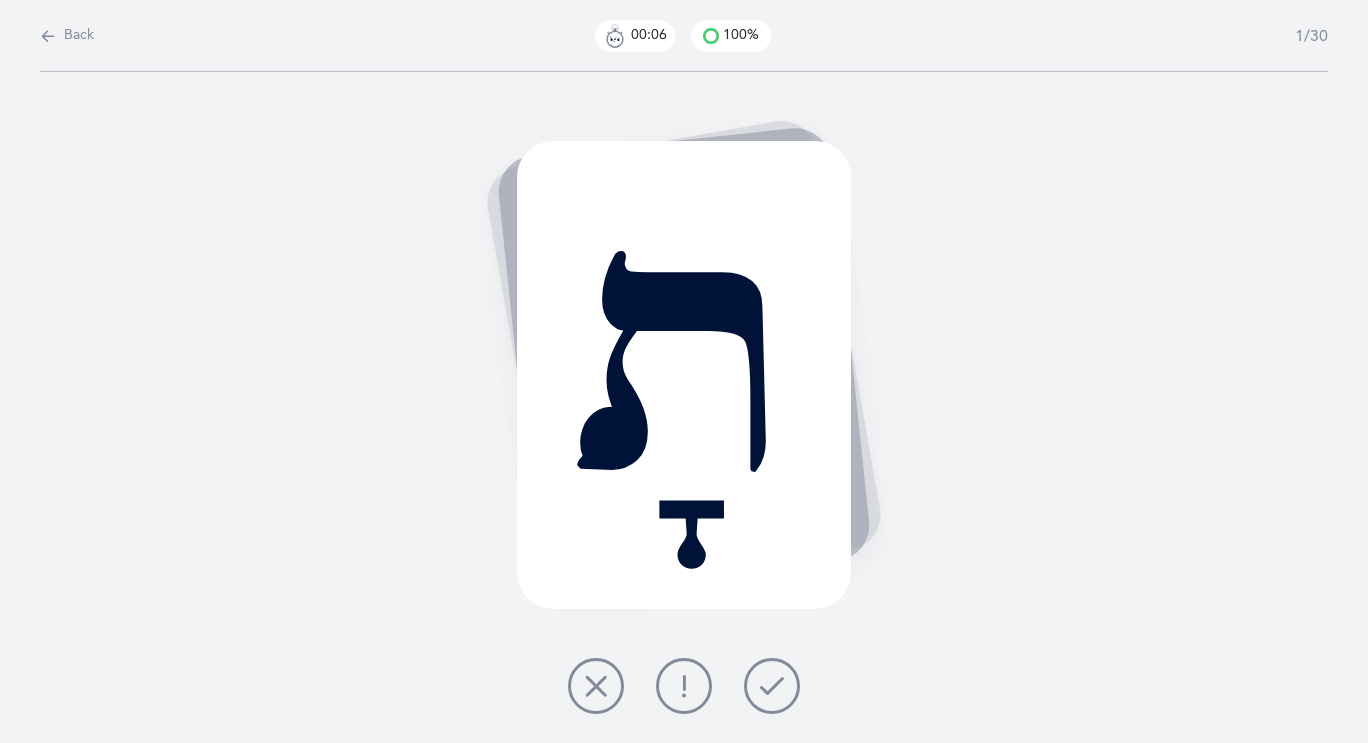 click at bounding box center (48, 36) 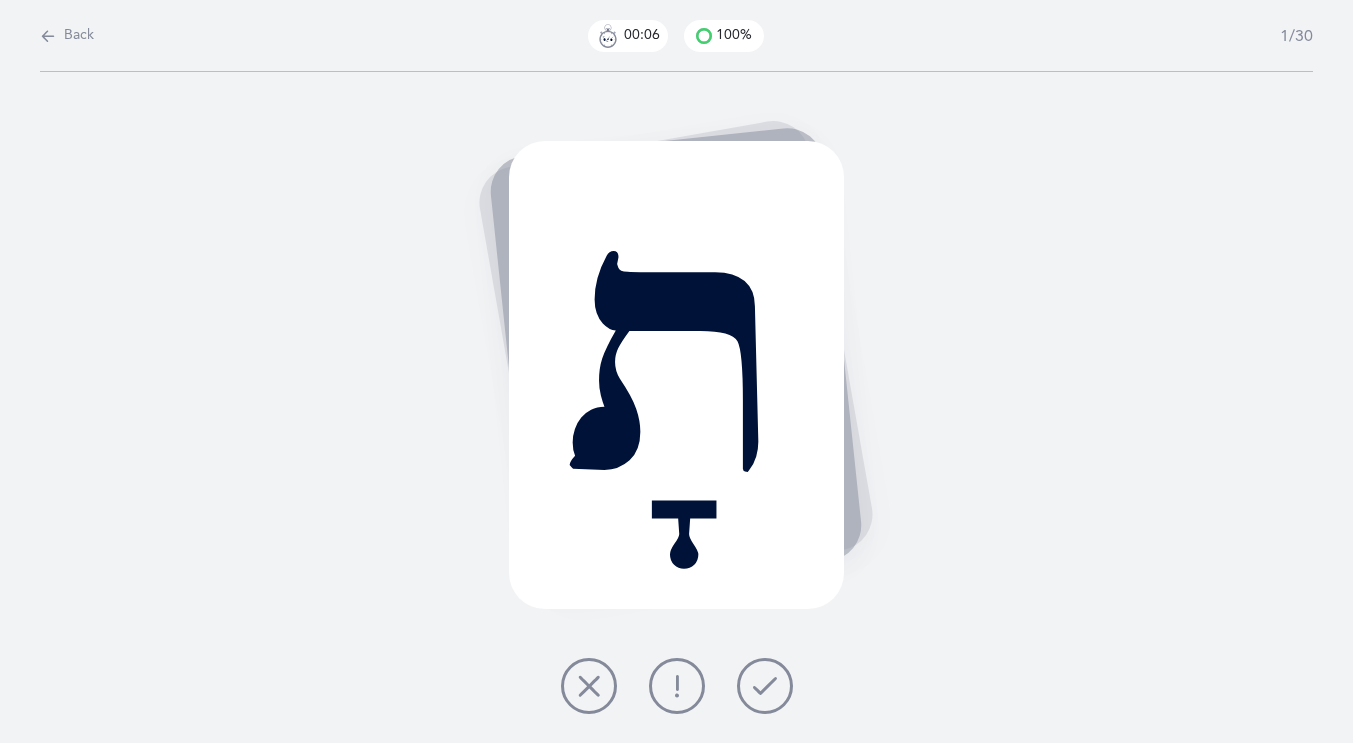 select on "4" 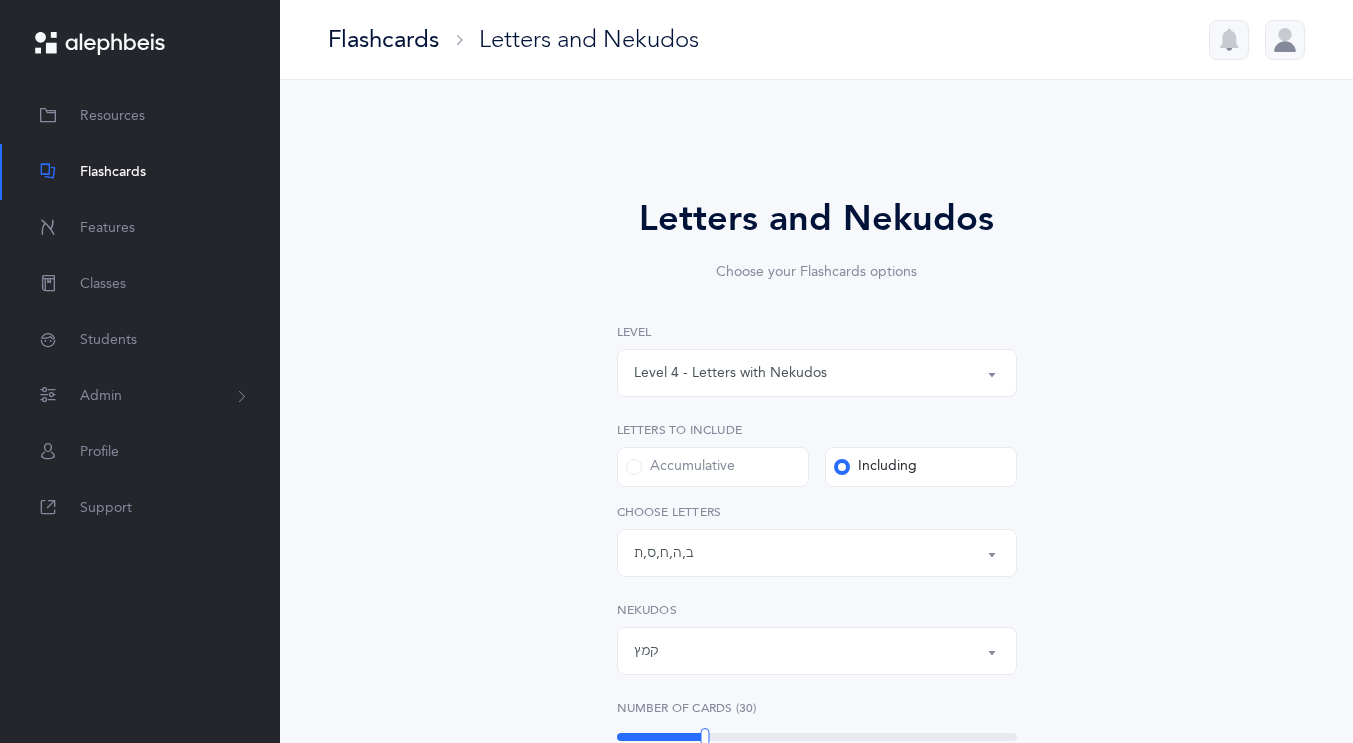 scroll, scrollTop: 30, scrollLeft: 0, axis: vertical 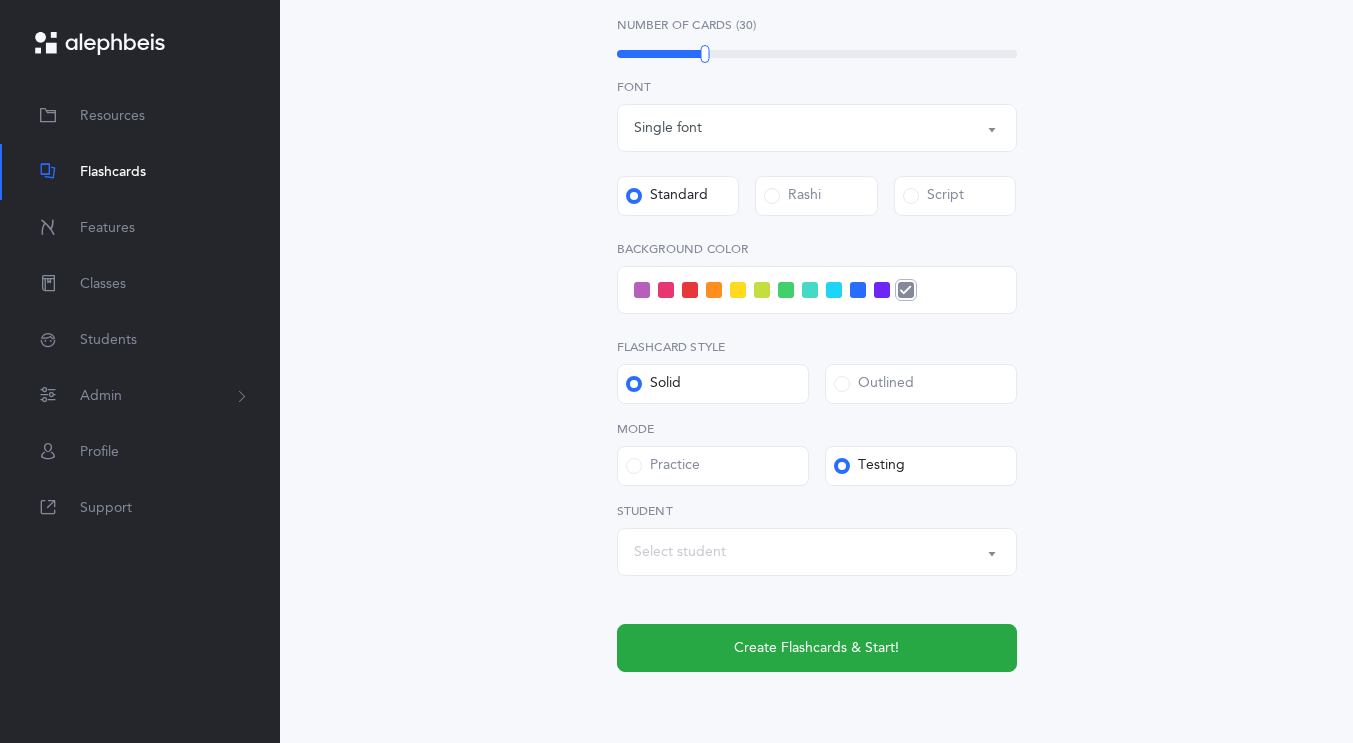 click on "Select student" at bounding box center (817, 552) 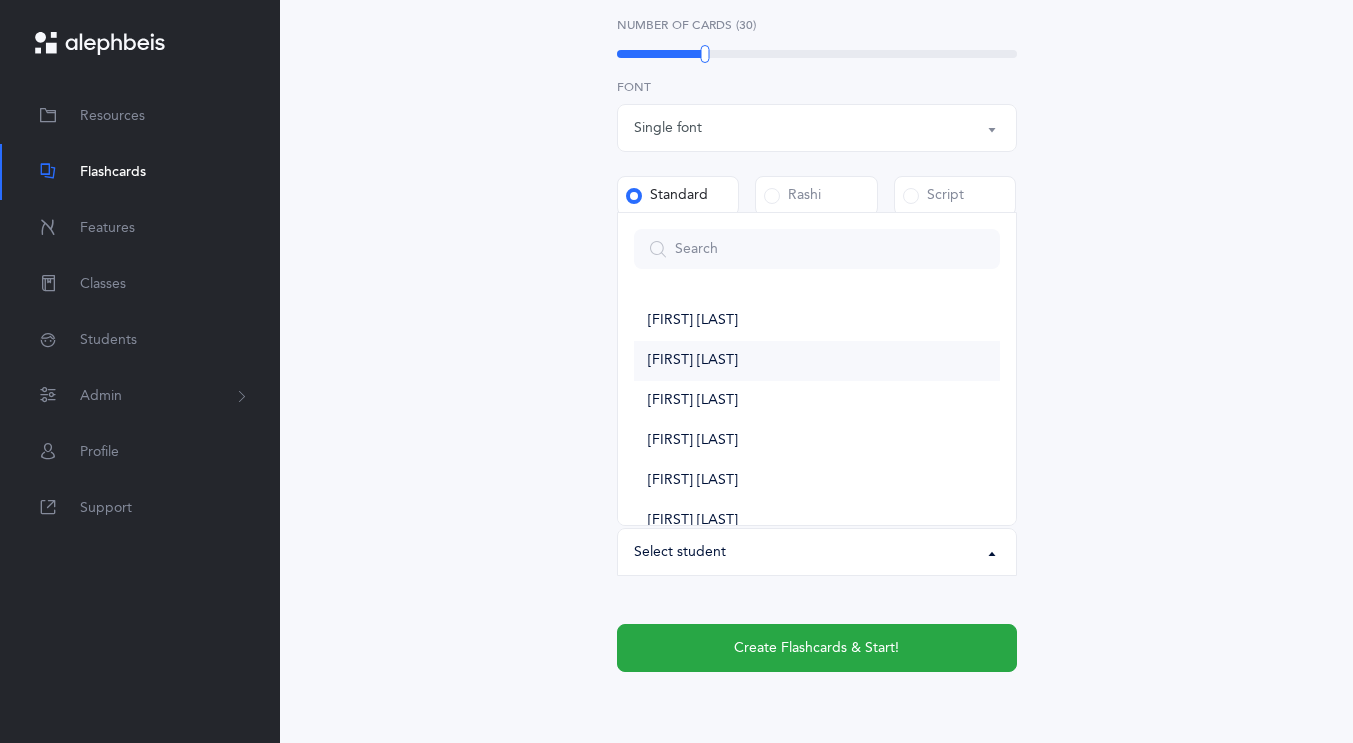 click on "[FIRST] [LAST]" at bounding box center [817, 361] 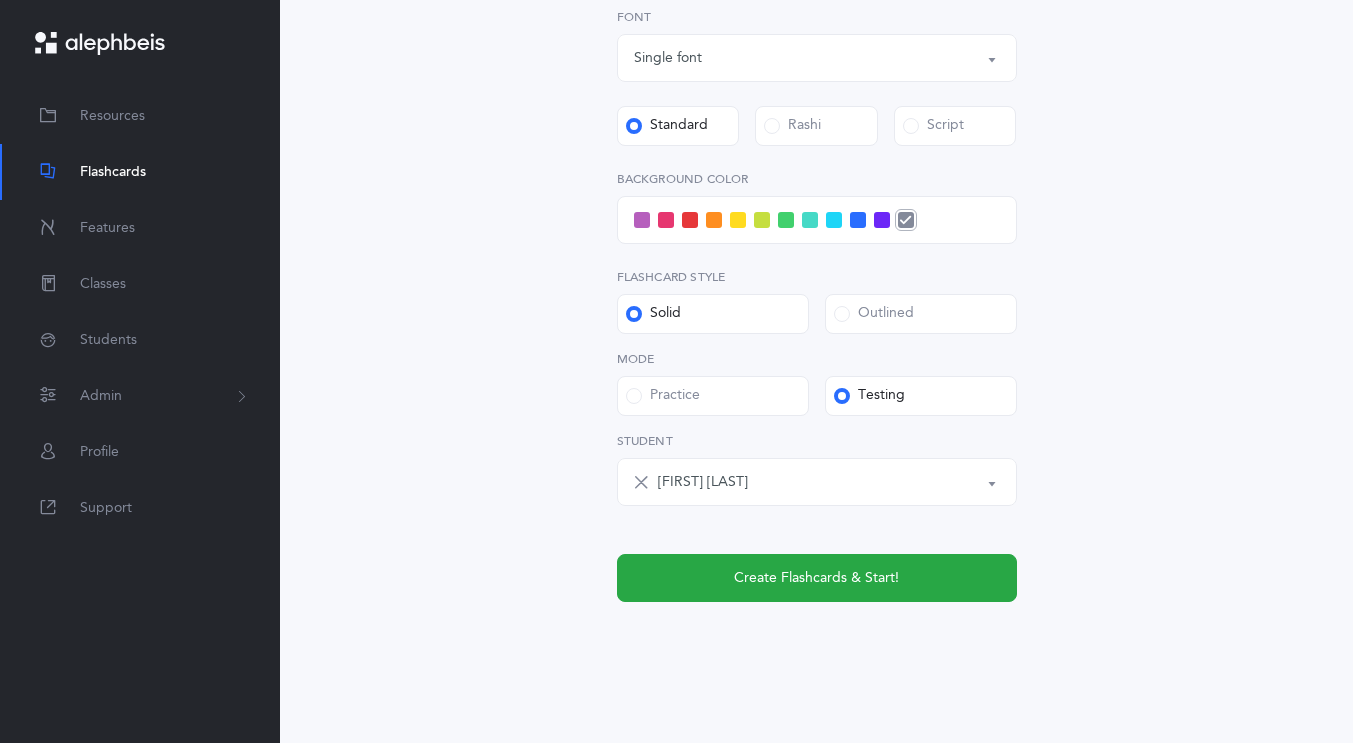 scroll, scrollTop: 772, scrollLeft: 0, axis: vertical 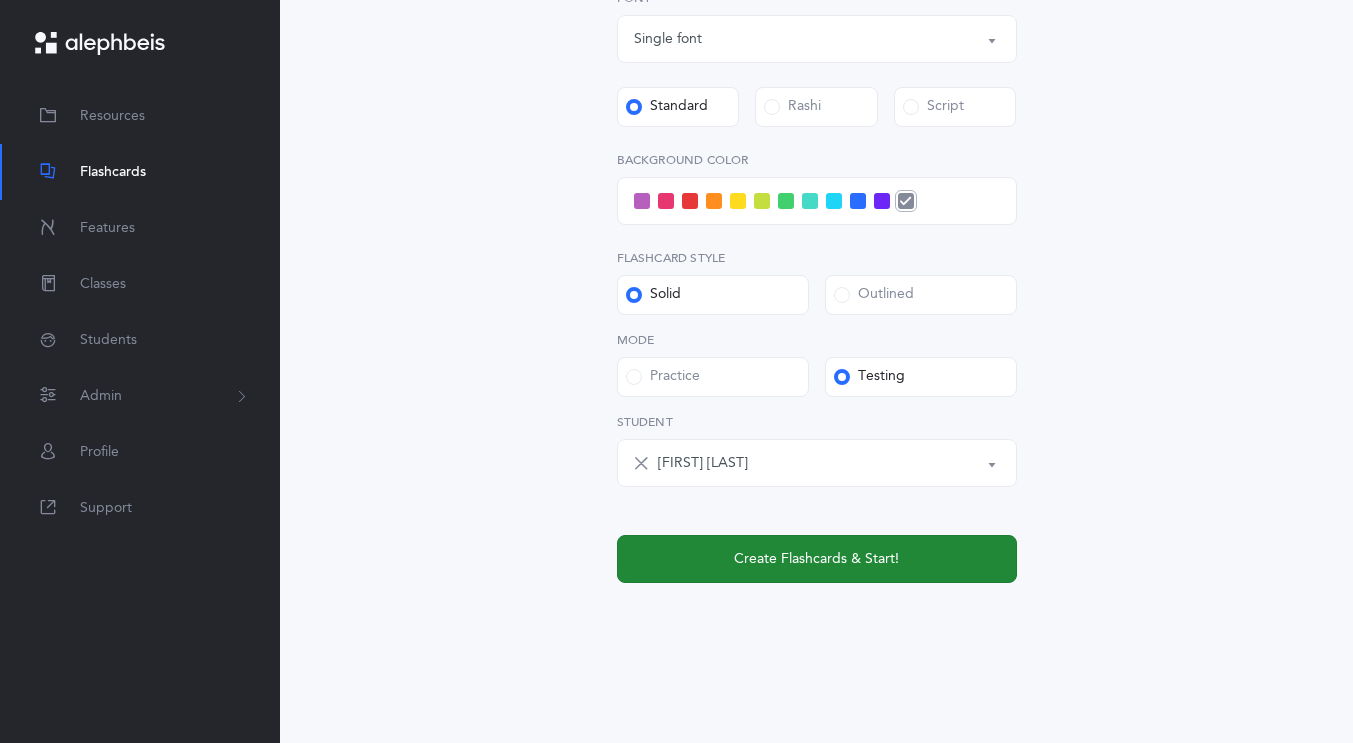 click on "Create Flashcards & Start!" at bounding box center [817, 559] 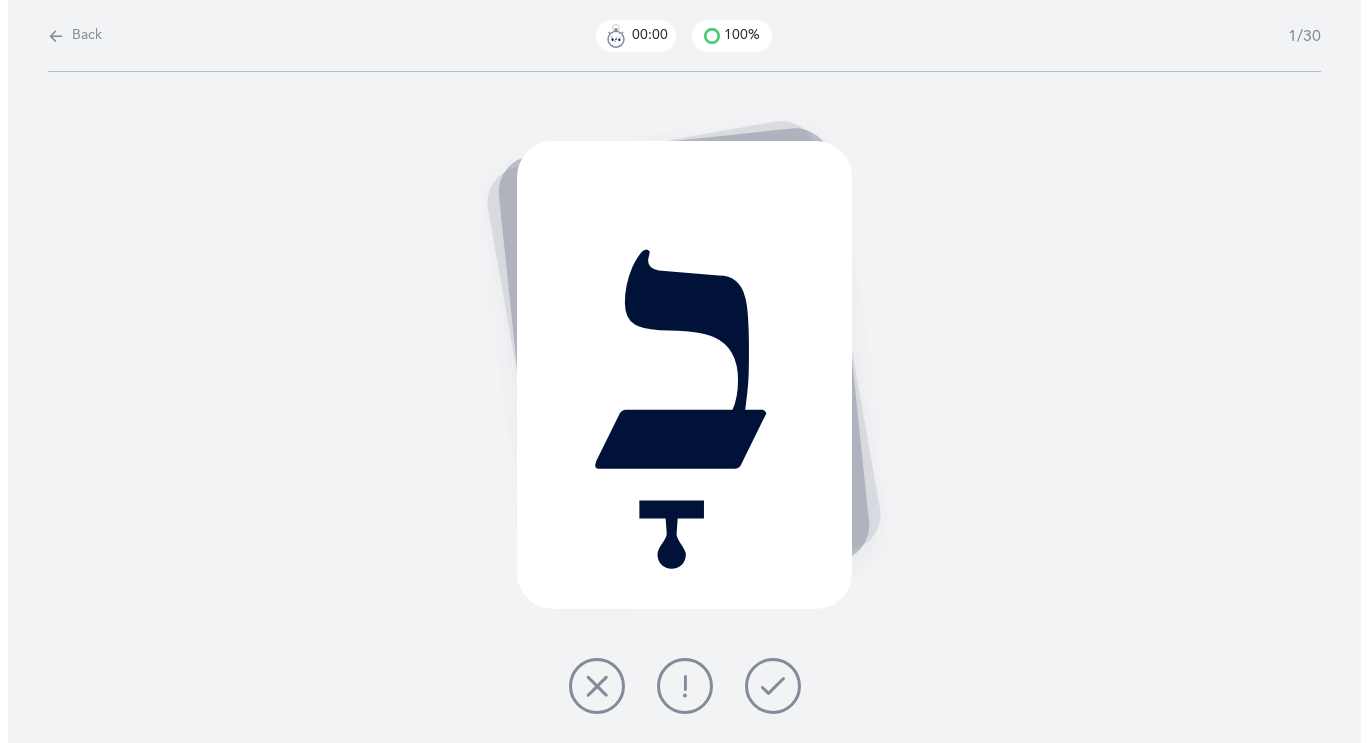scroll, scrollTop: 0, scrollLeft: 0, axis: both 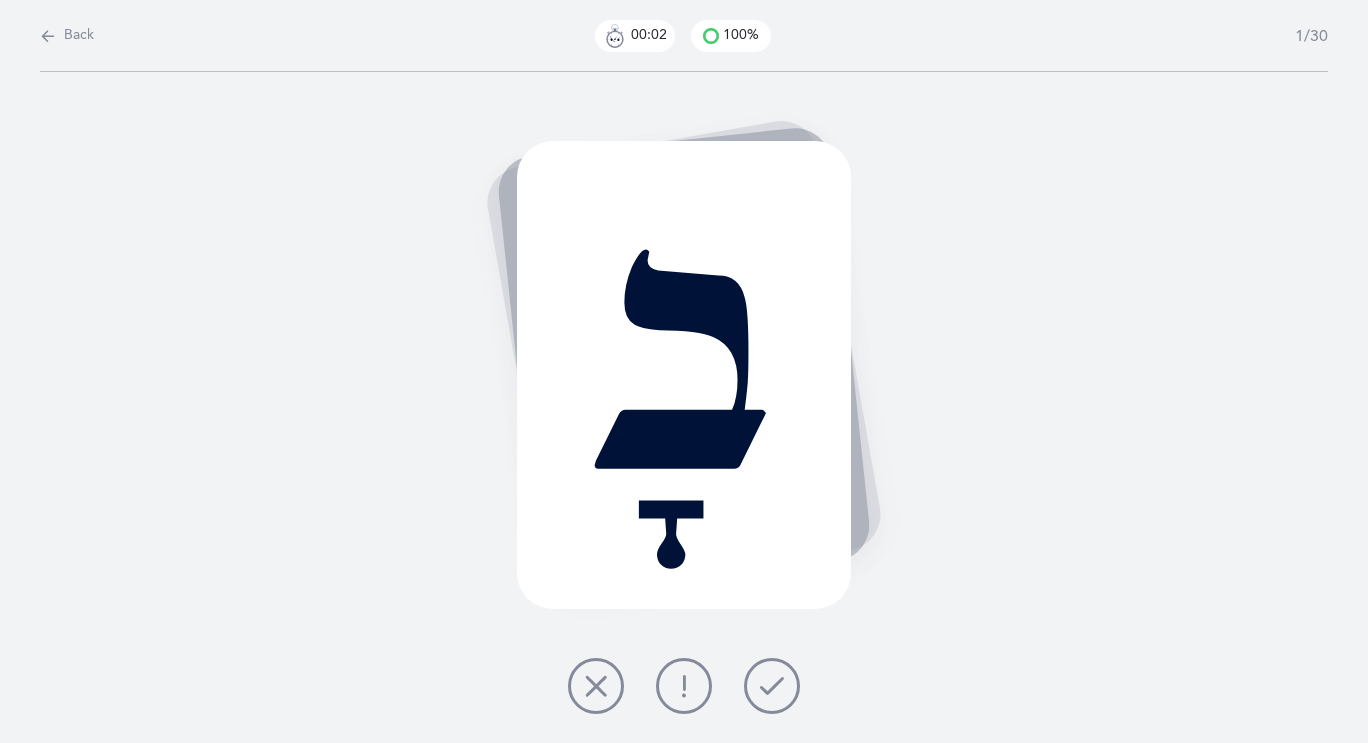 click at bounding box center [772, 686] 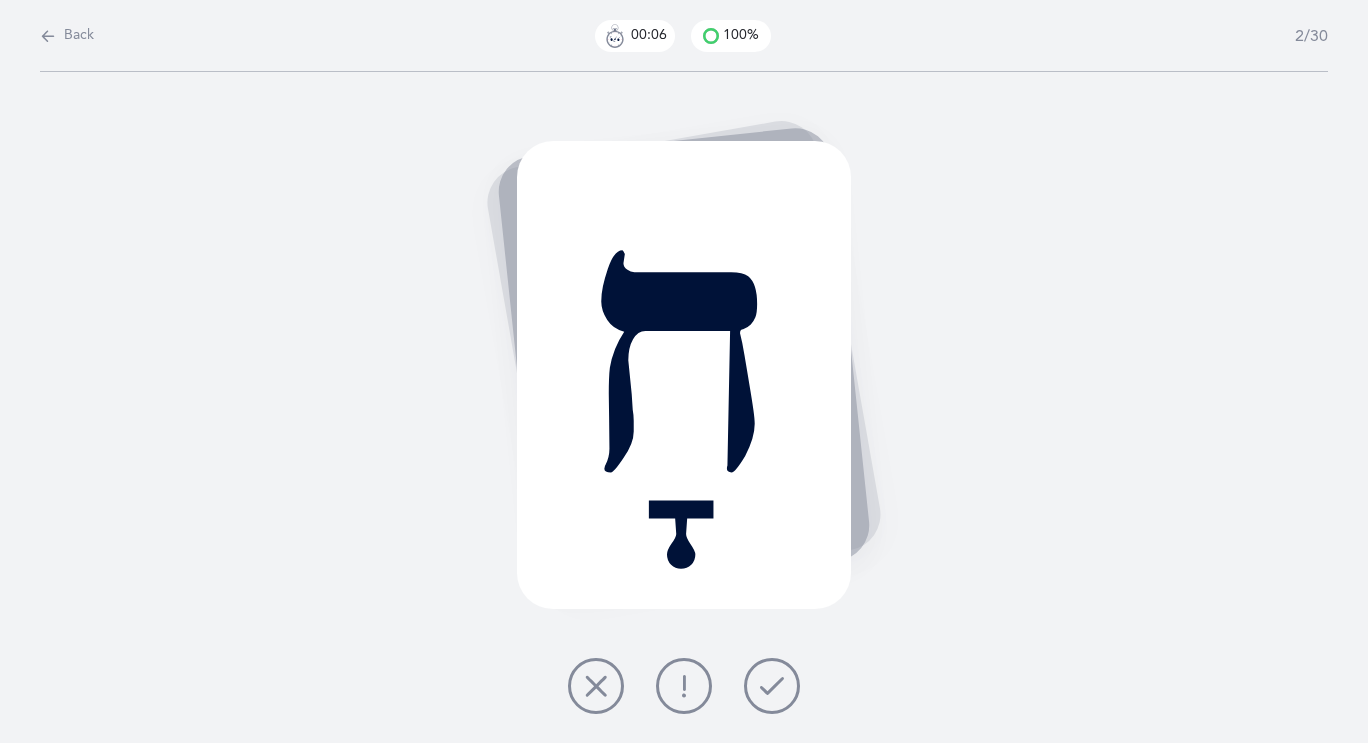 click at bounding box center (772, 686) 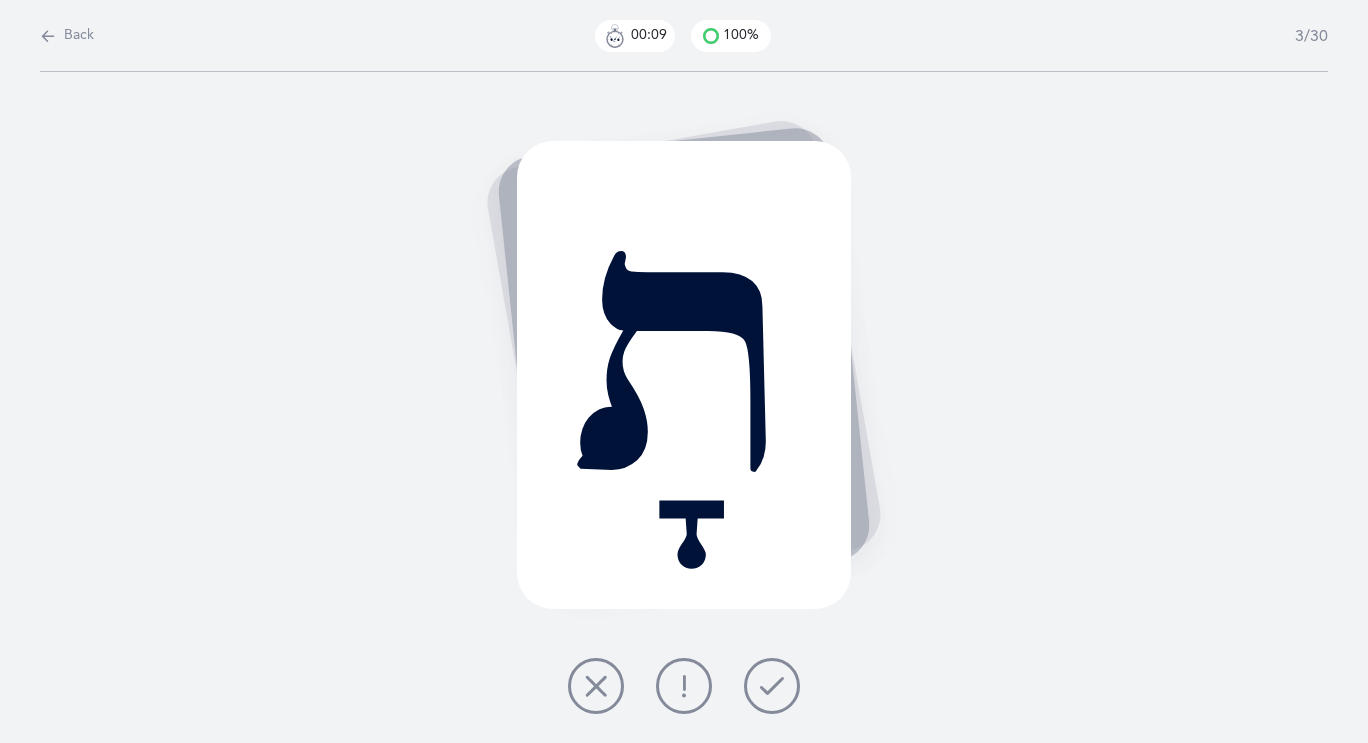click at bounding box center [772, 686] 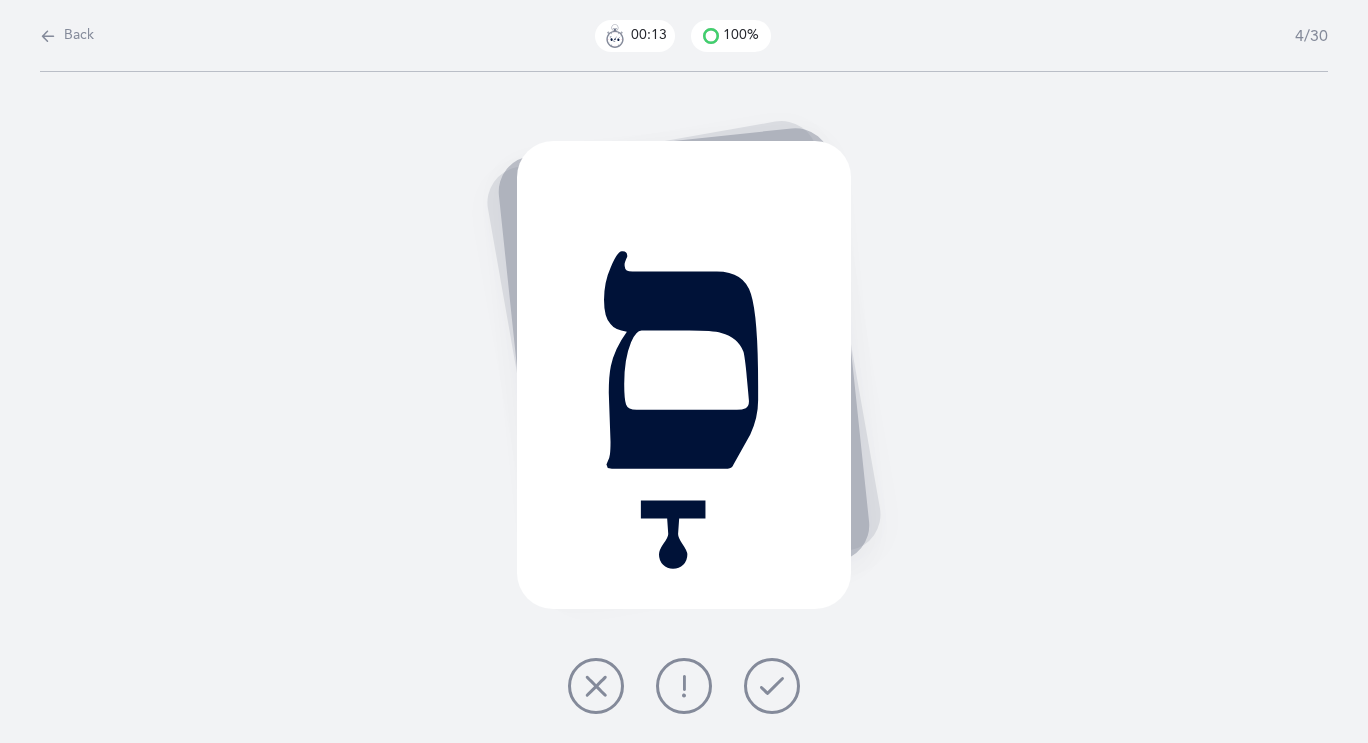 click at bounding box center (772, 686) 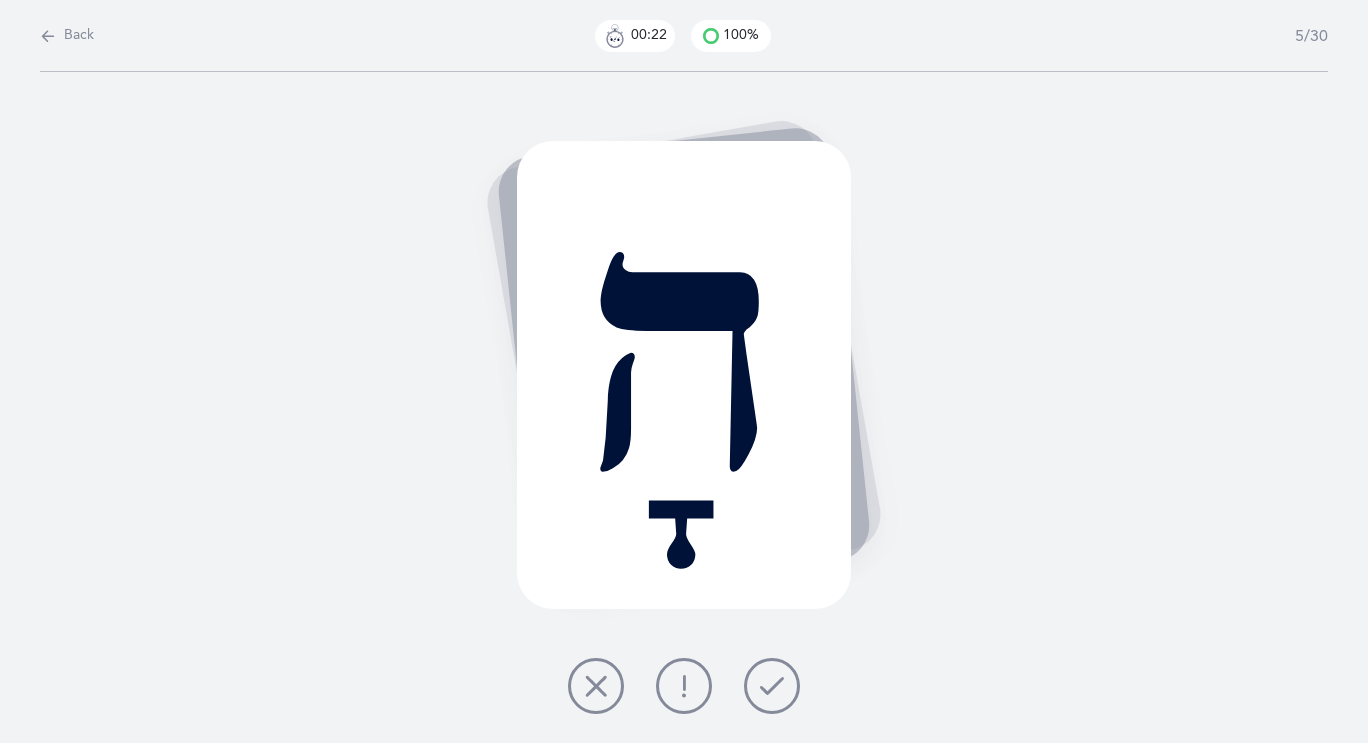 click at bounding box center (684, 686) 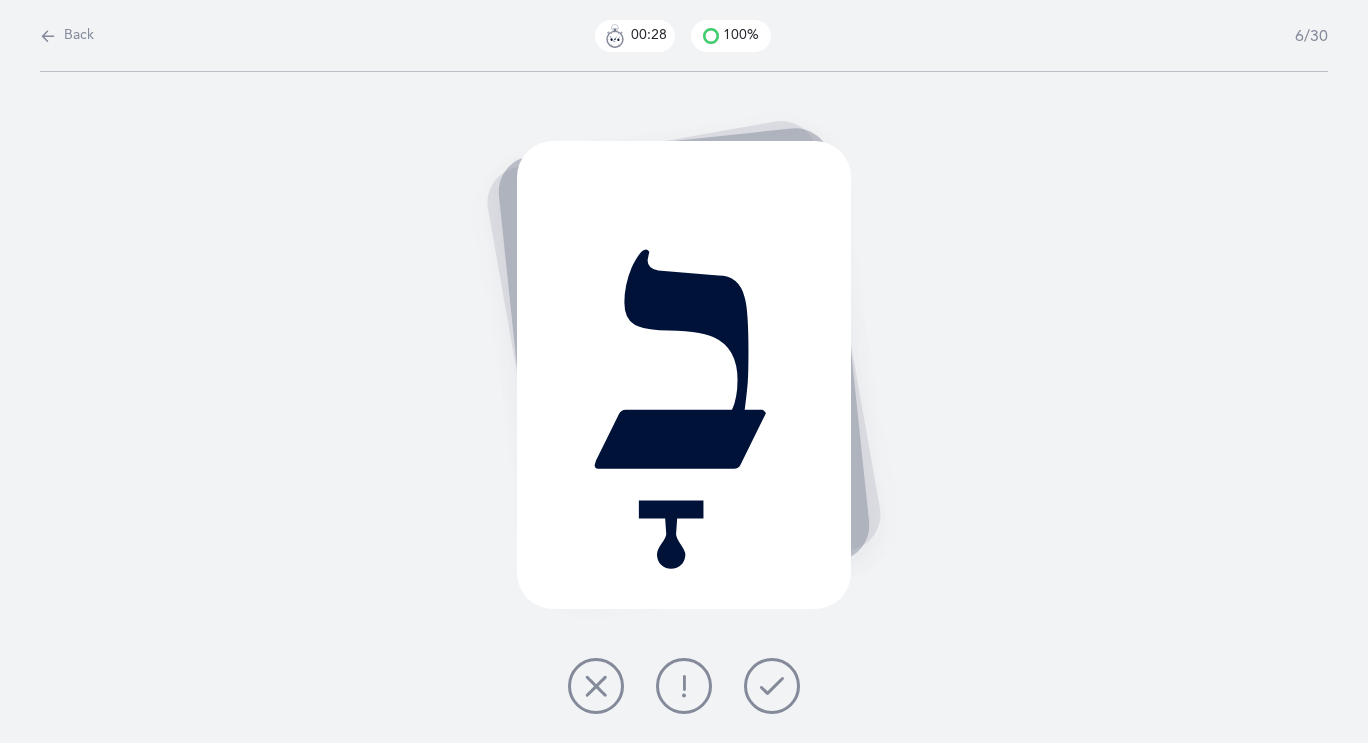click at bounding box center (772, 686) 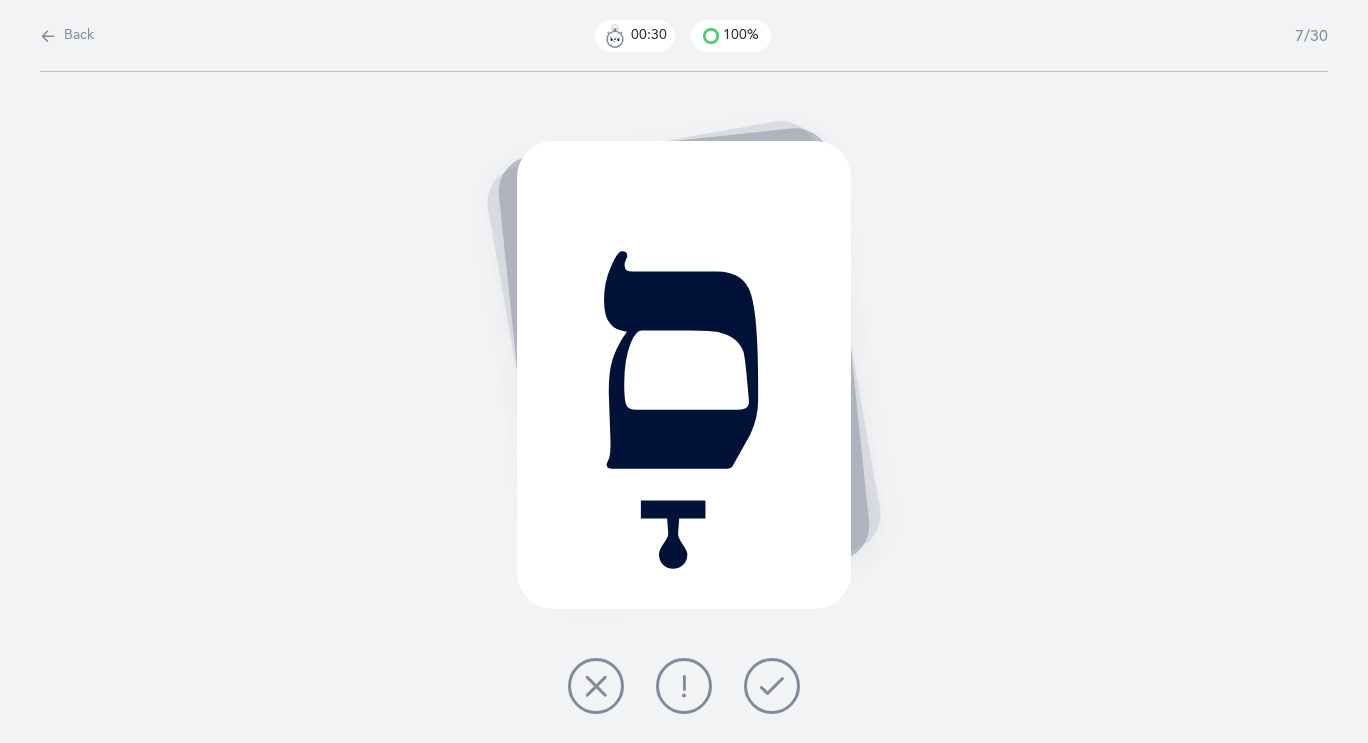 click at bounding box center (772, 686) 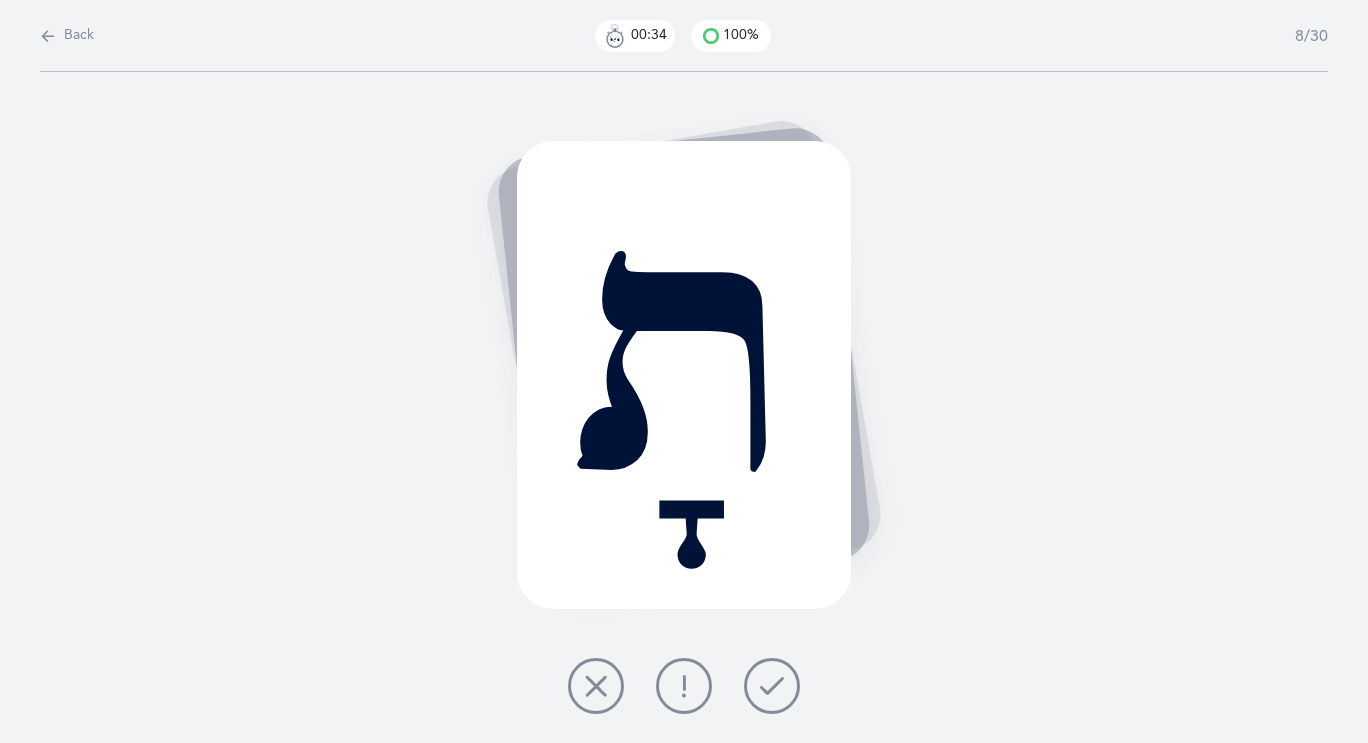 click at bounding box center [772, 686] 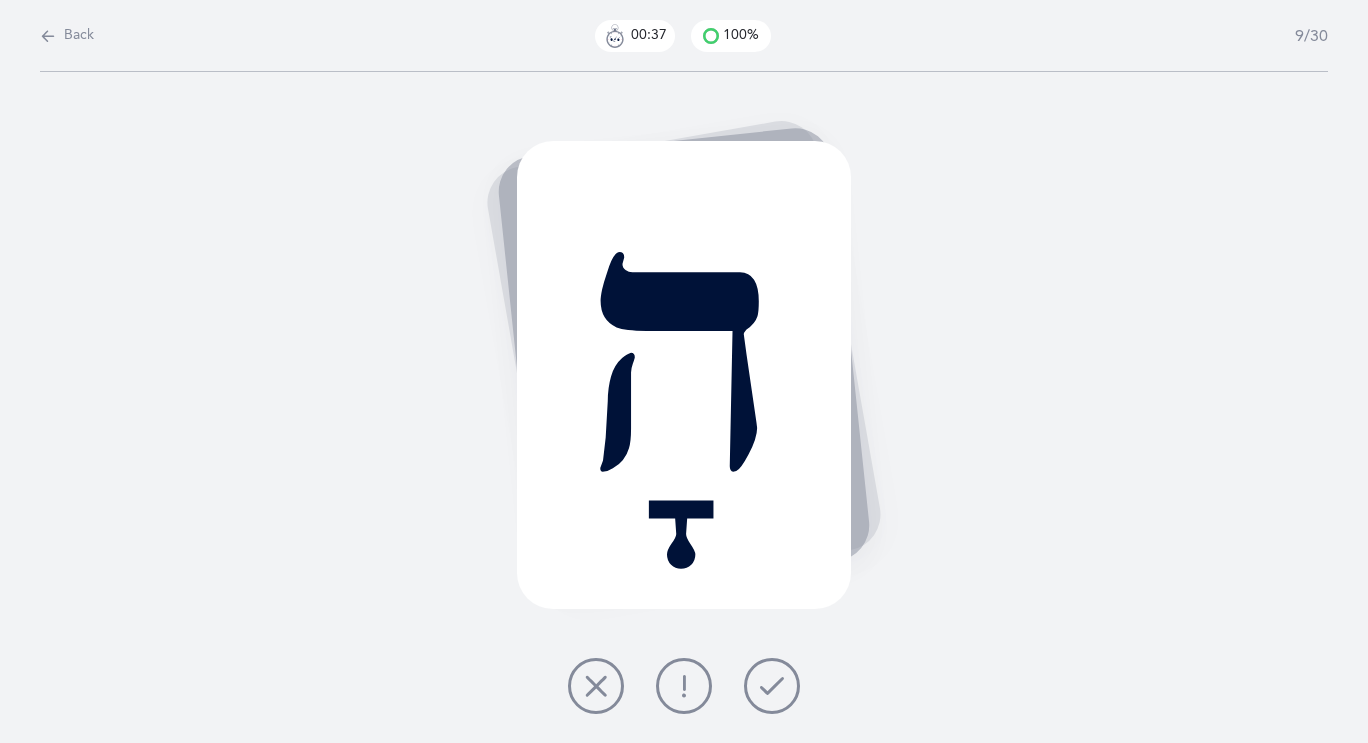 click at bounding box center [772, 686] 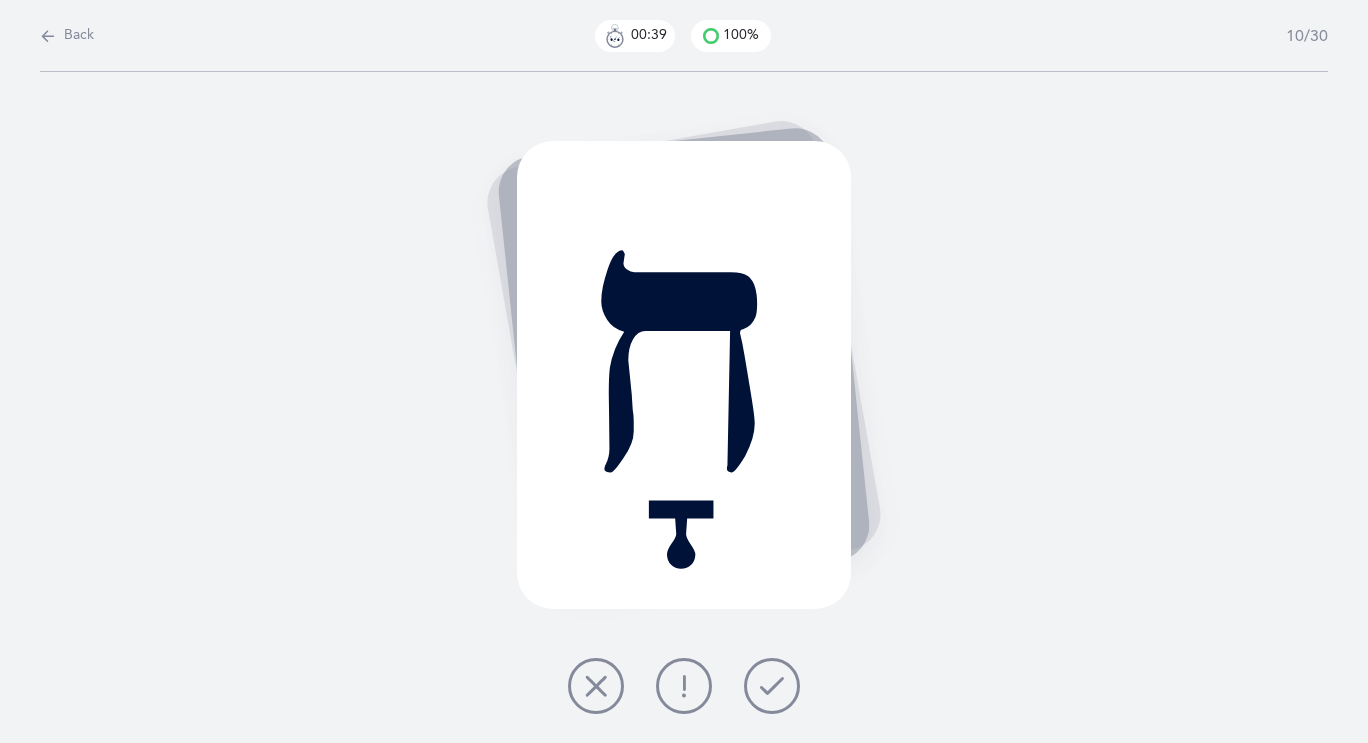 click at bounding box center [772, 686] 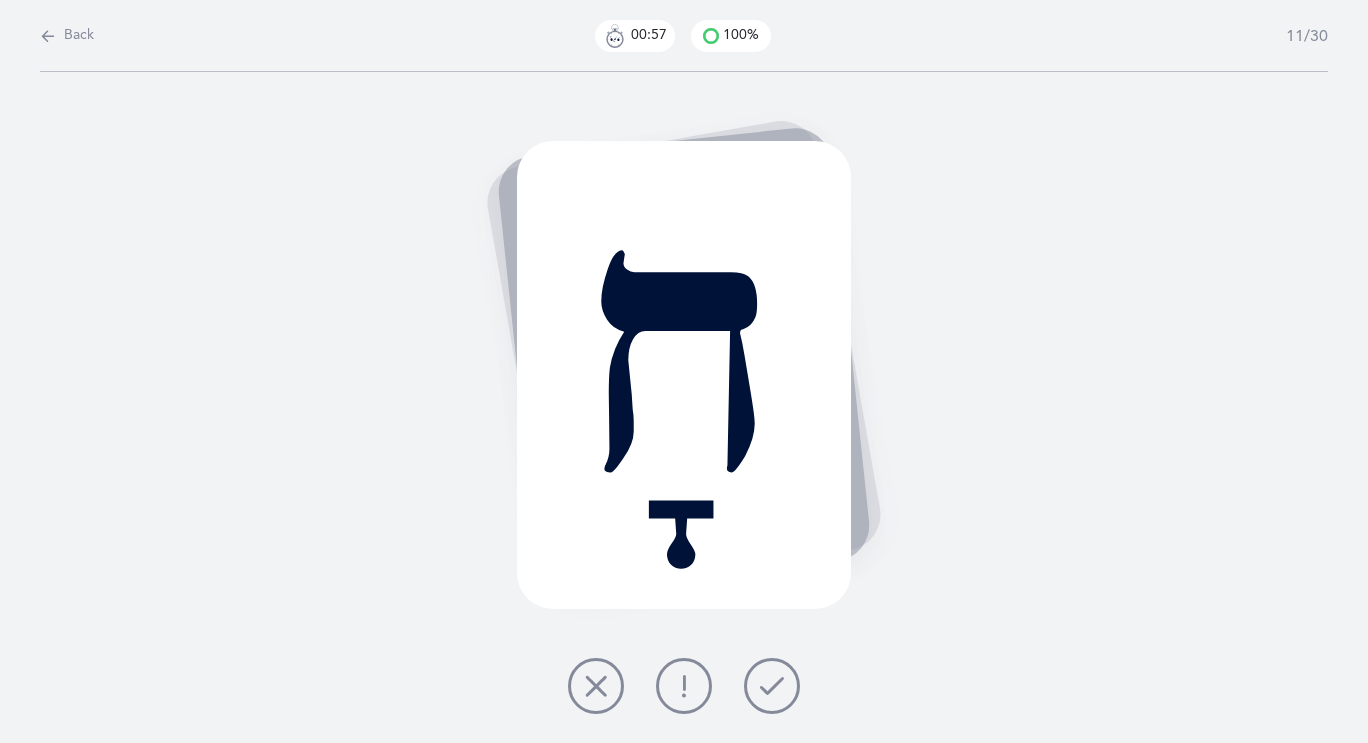 click at bounding box center (772, 686) 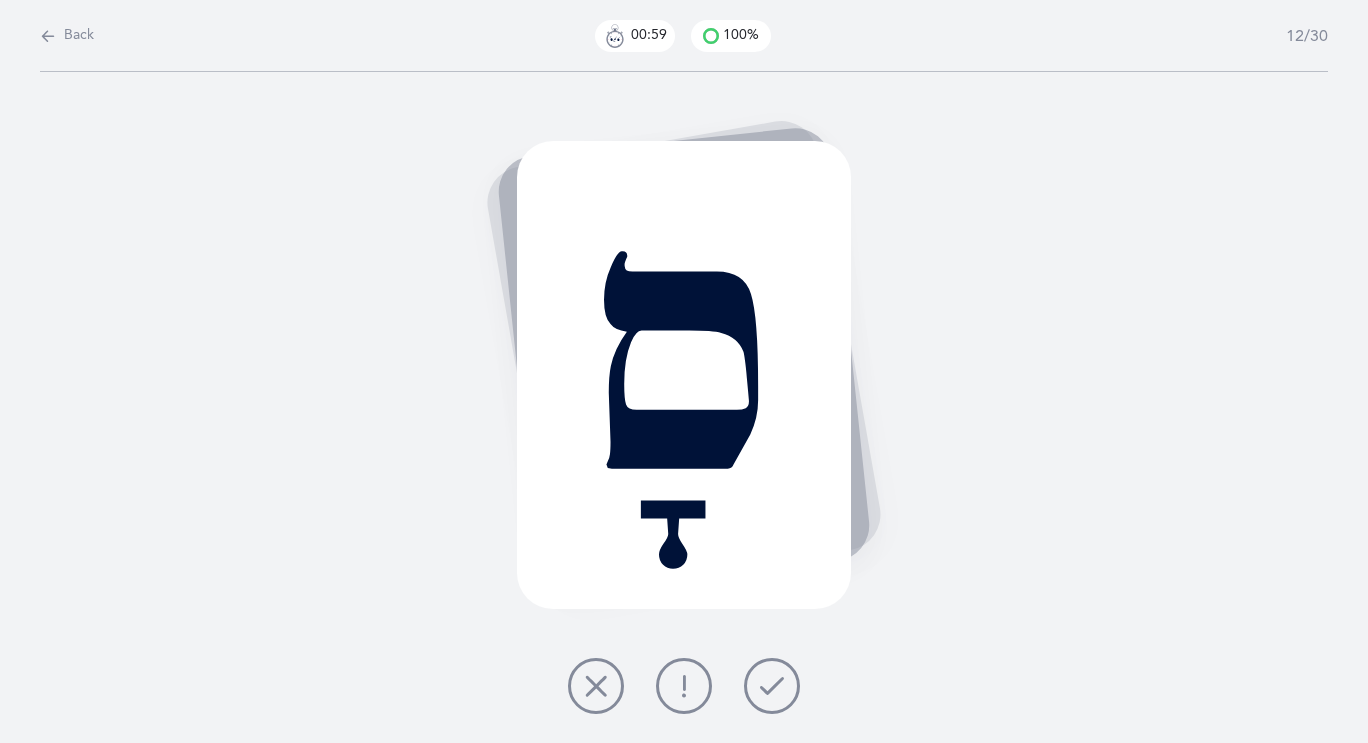 click at bounding box center (772, 686) 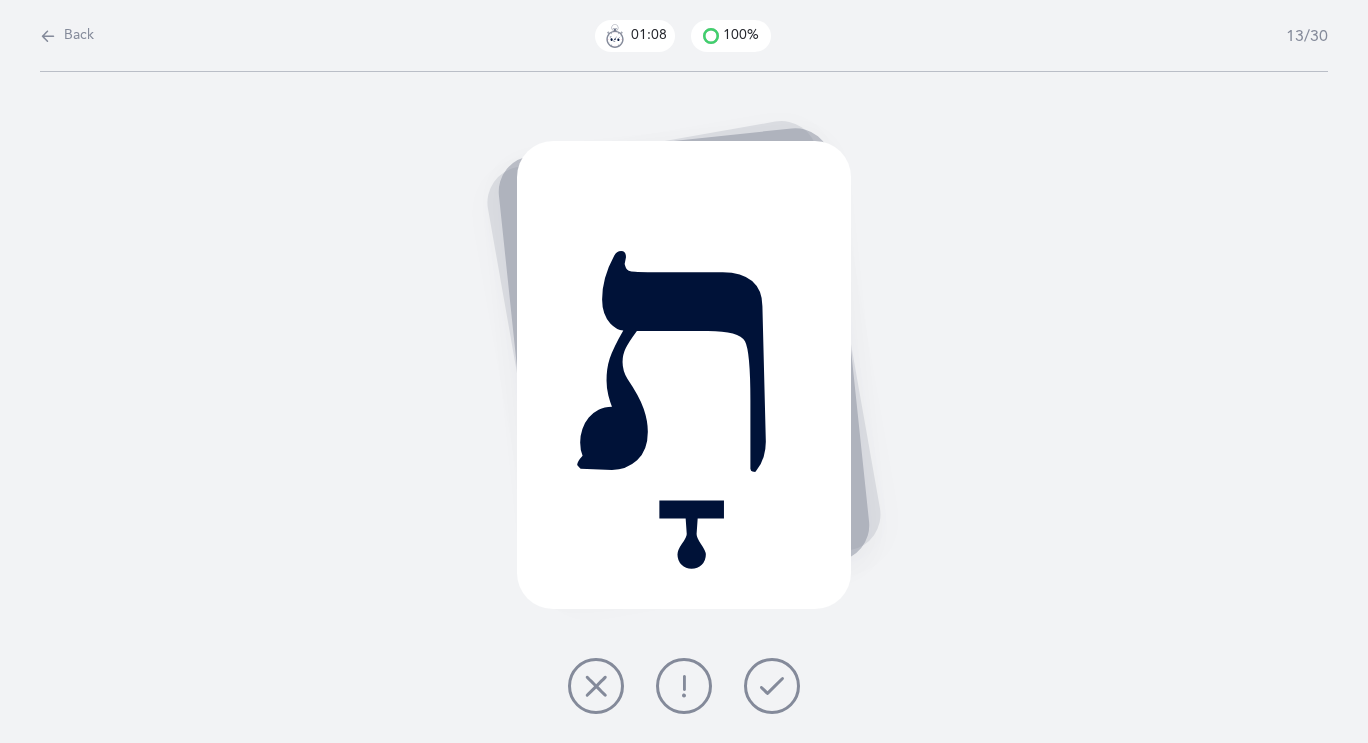 click at bounding box center [772, 686] 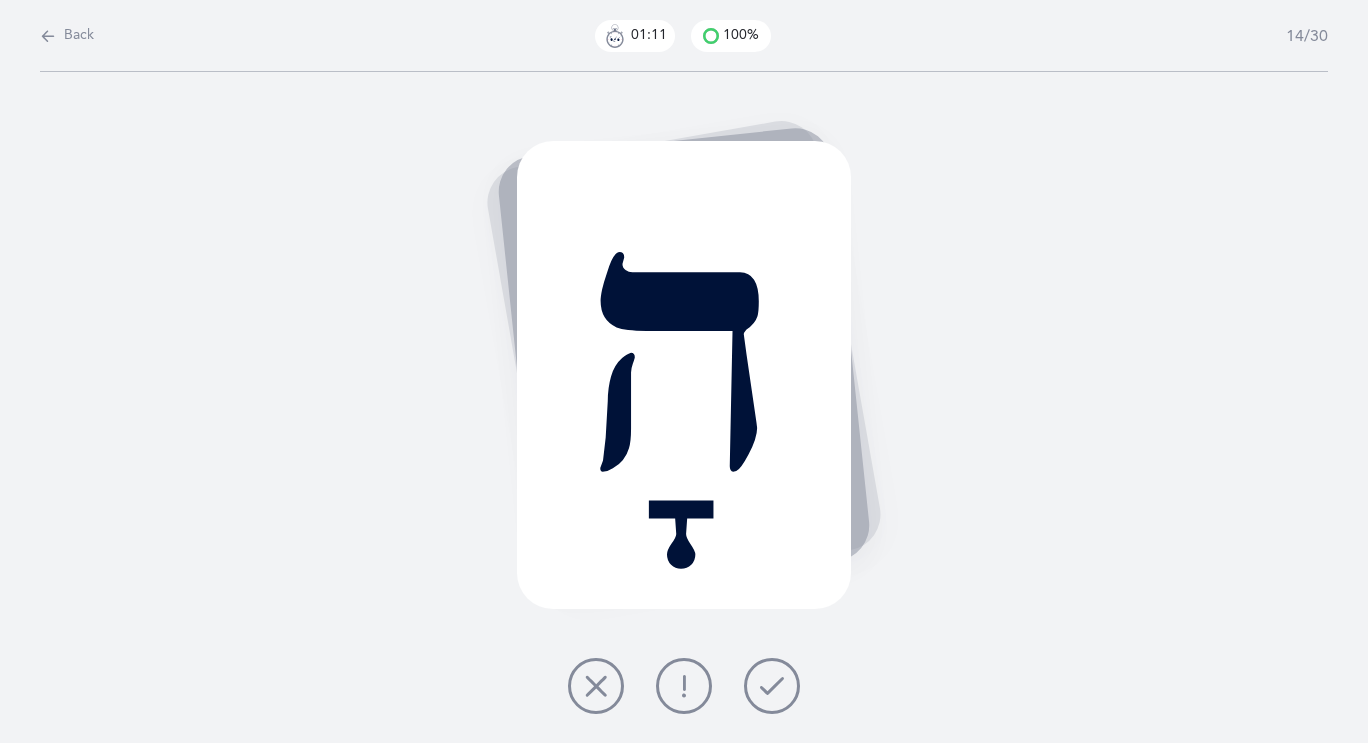 click at bounding box center (772, 686) 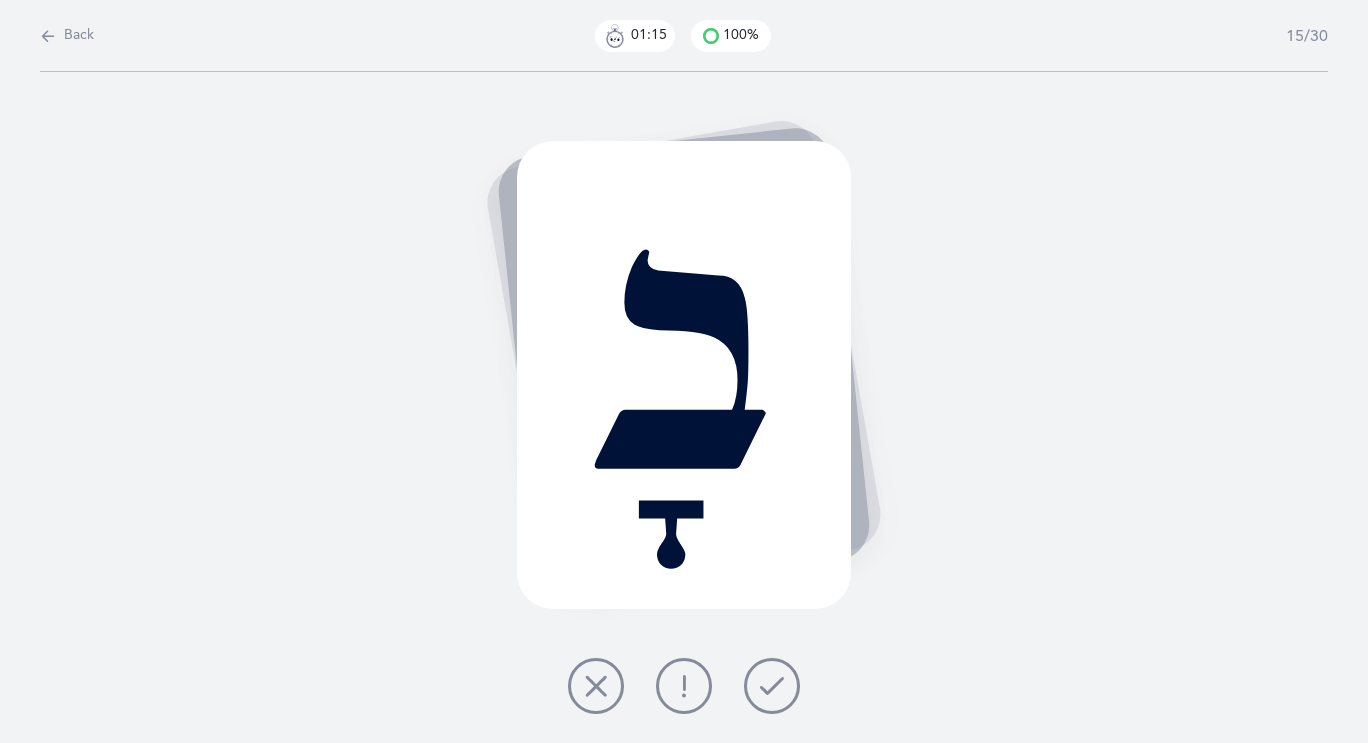 click at bounding box center (772, 686) 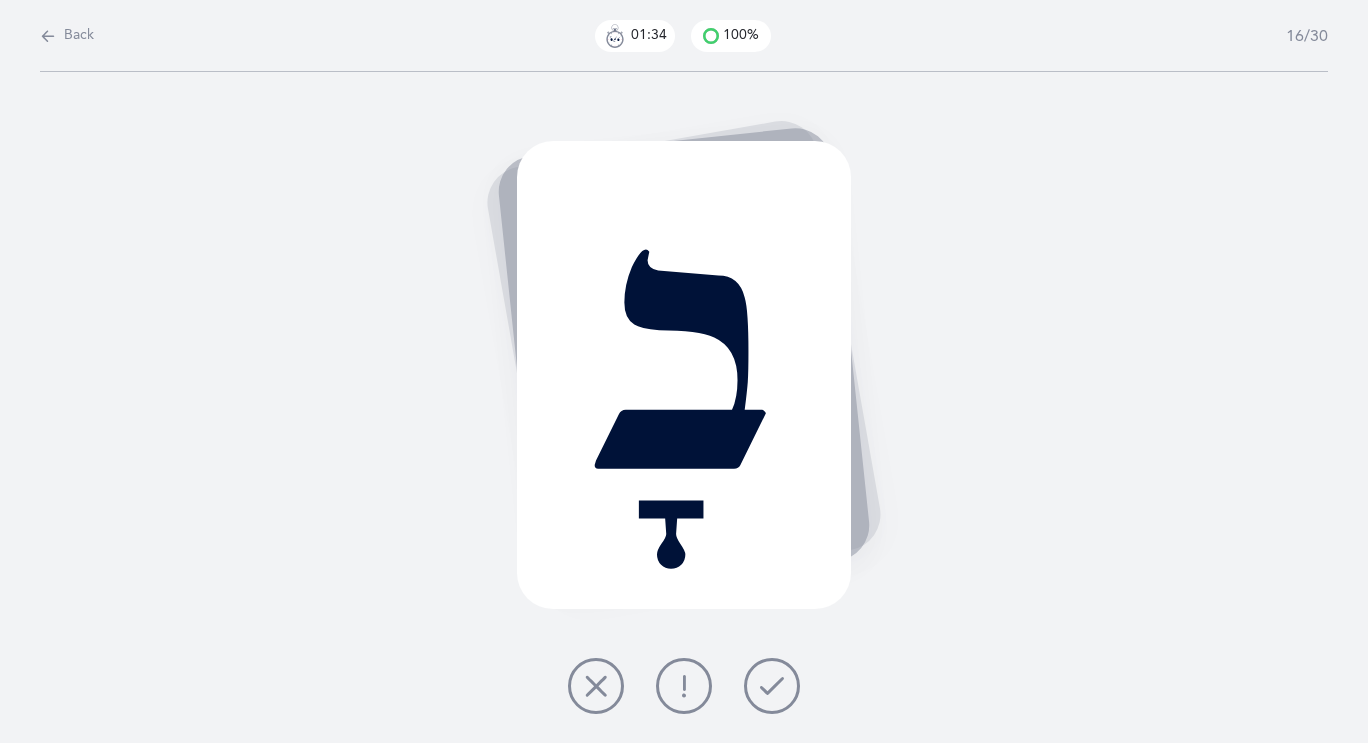 click at bounding box center [596, 686] 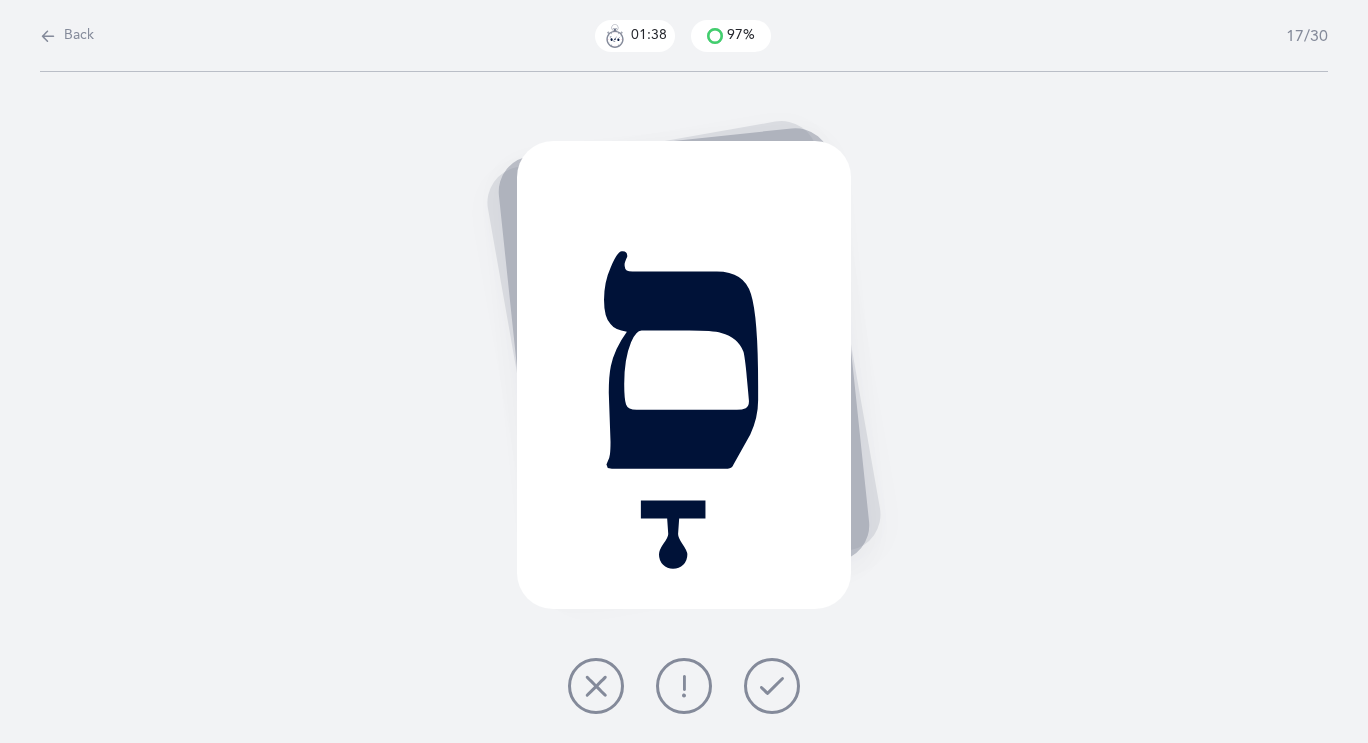 click at bounding box center (772, 686) 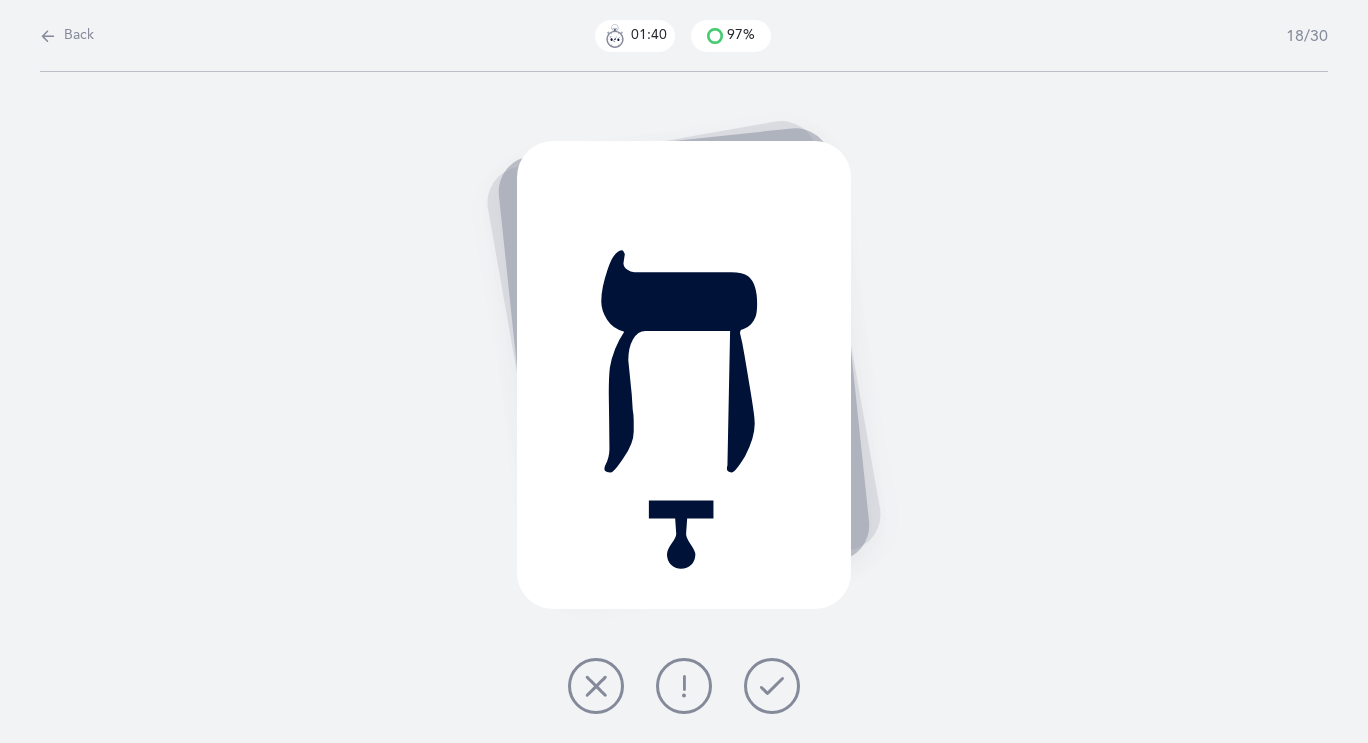 click at bounding box center [772, 686] 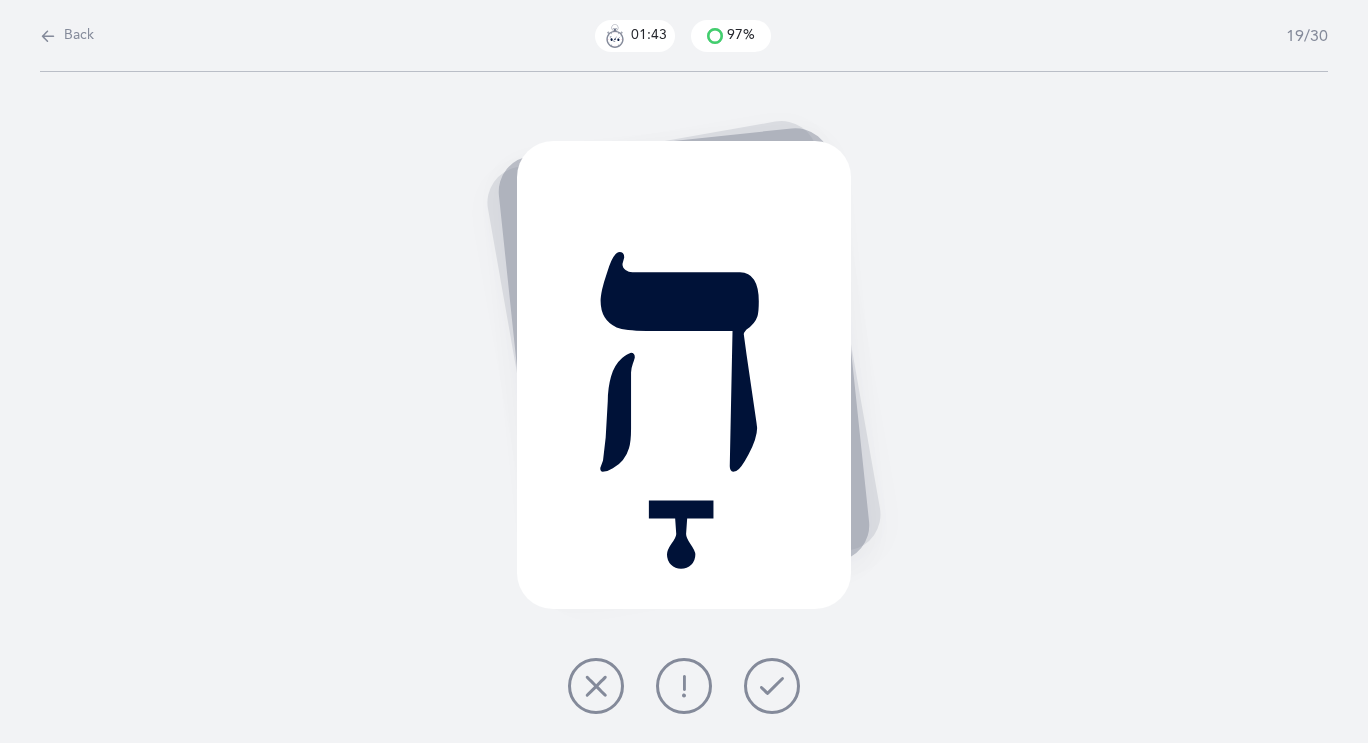 click at bounding box center [772, 686] 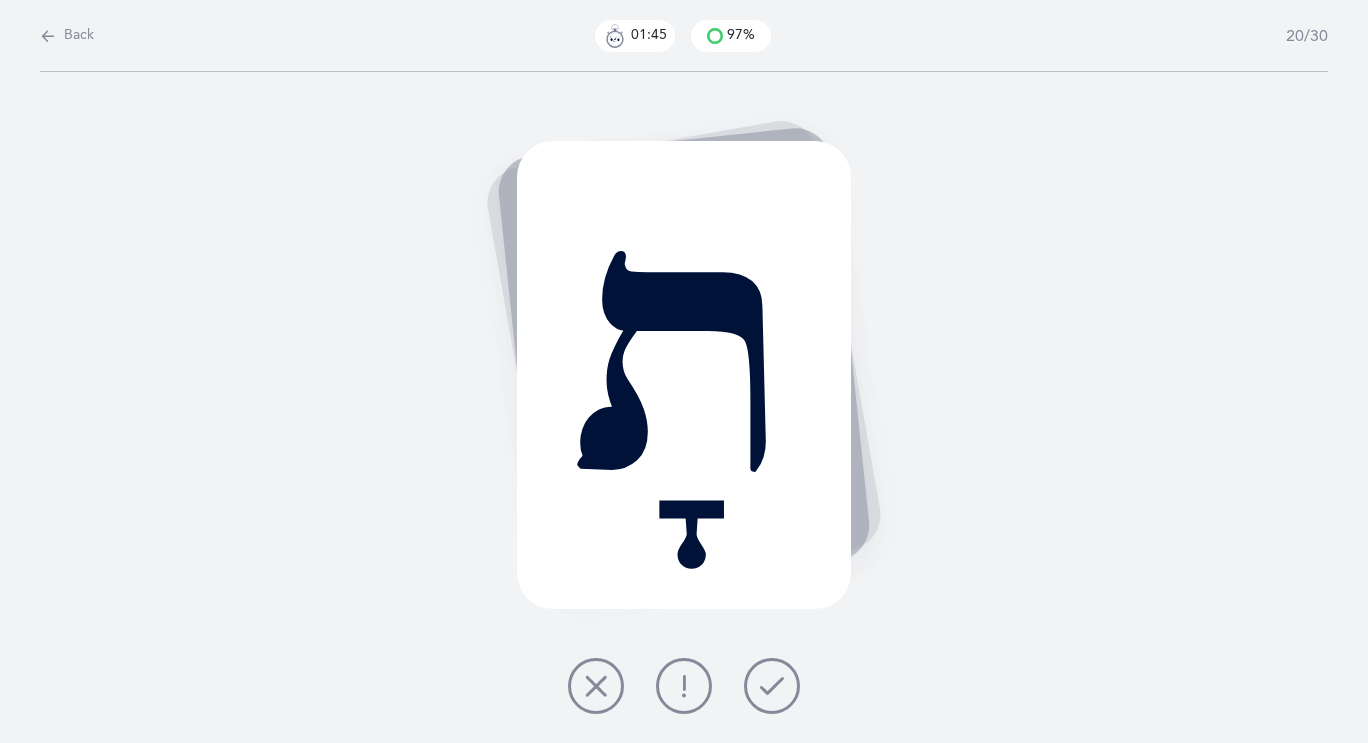 click at bounding box center [772, 686] 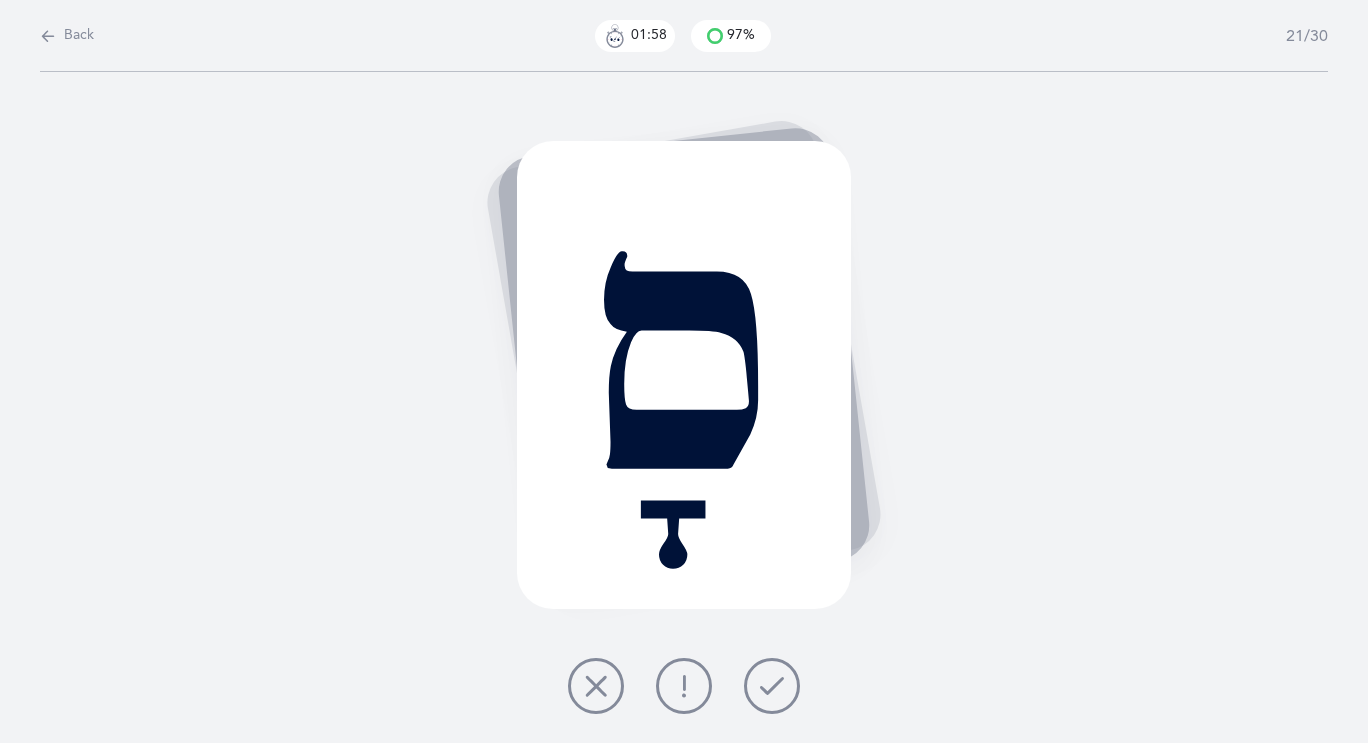click at bounding box center (772, 686) 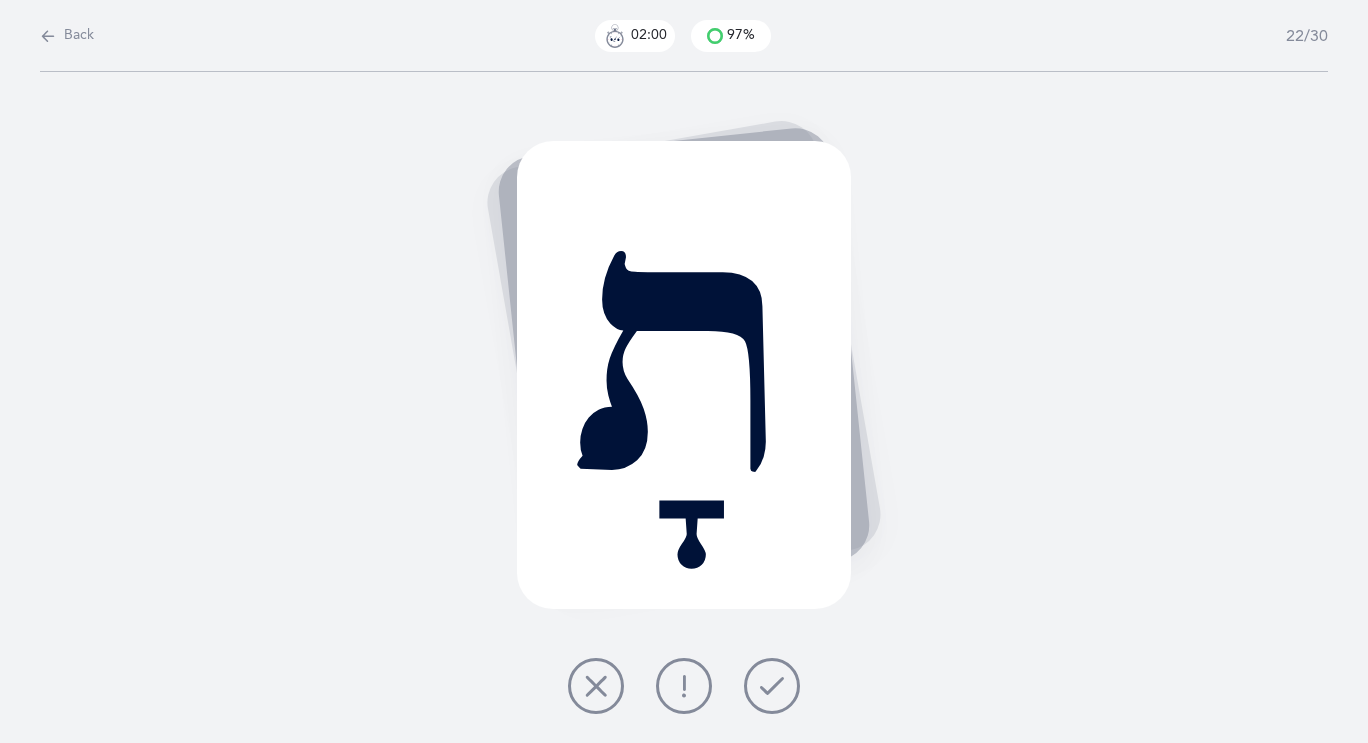 click at bounding box center (772, 686) 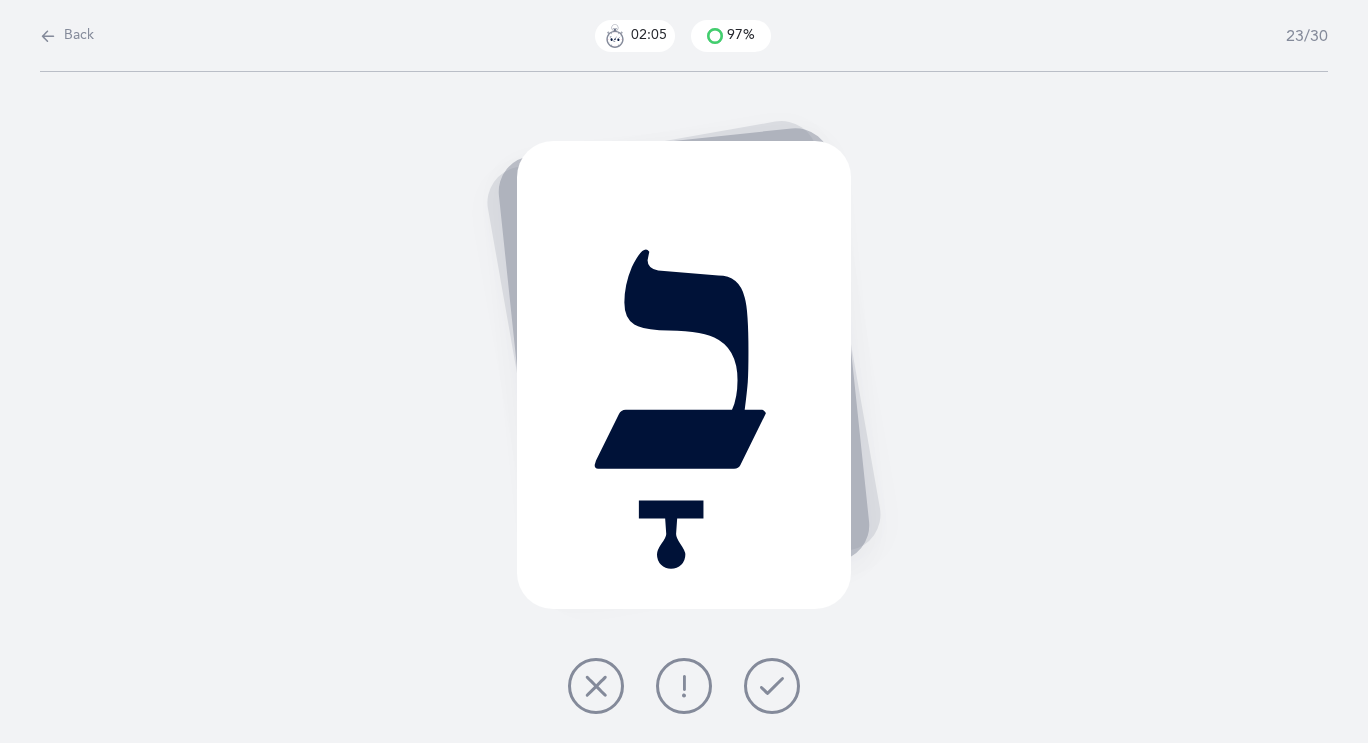 click at bounding box center (772, 686) 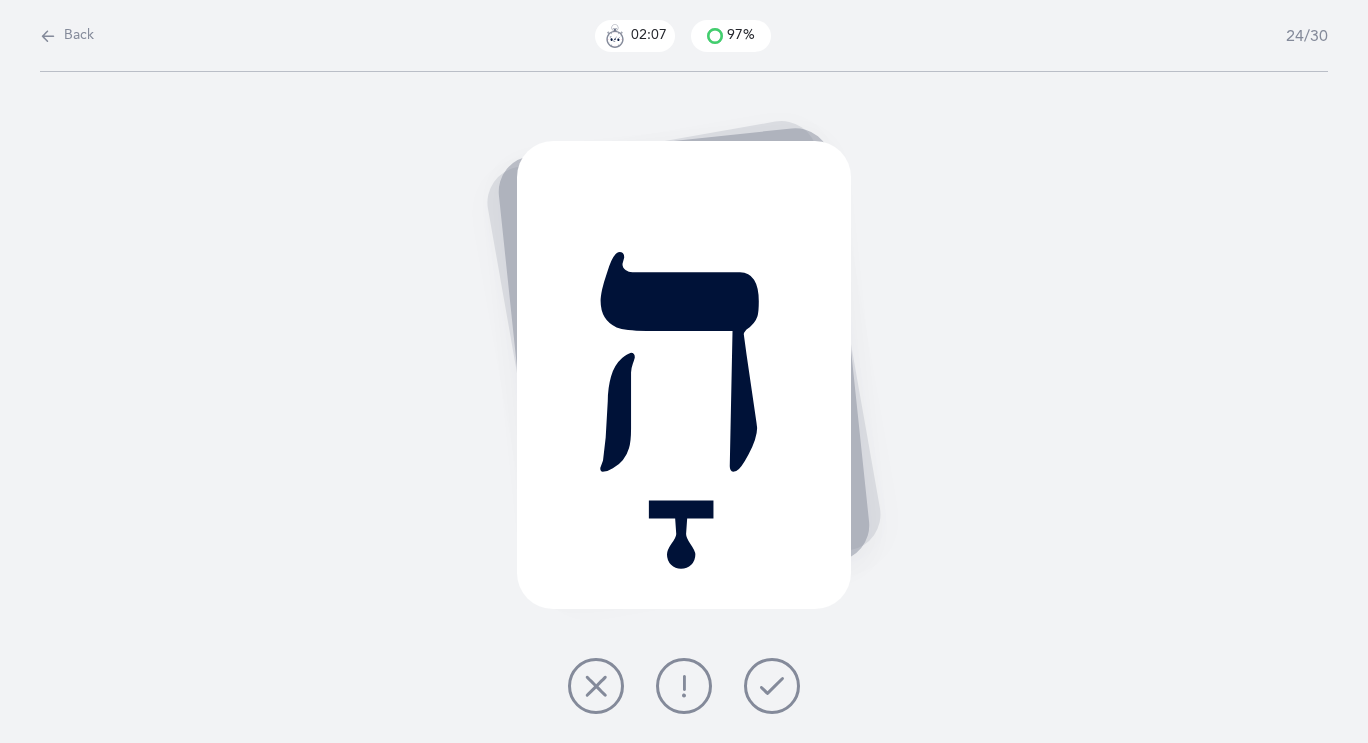 click at bounding box center [772, 686] 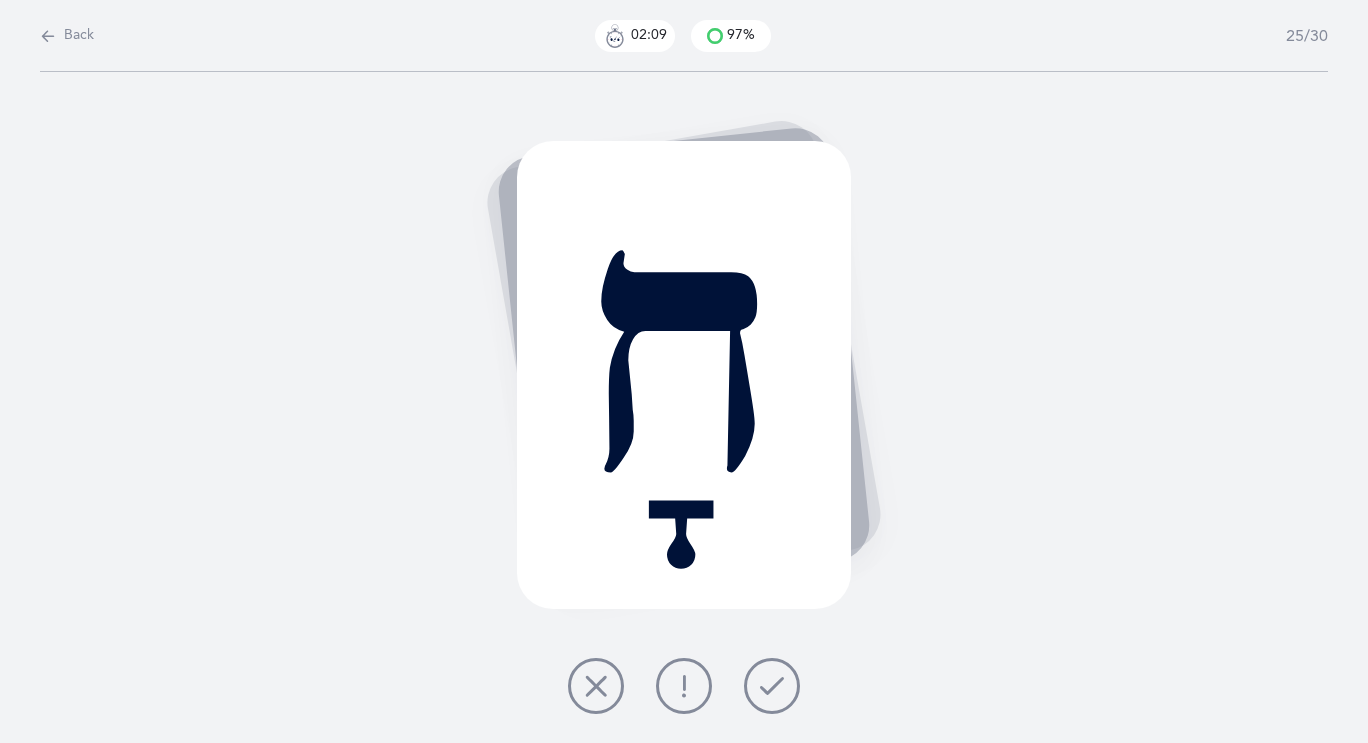 click at bounding box center (772, 686) 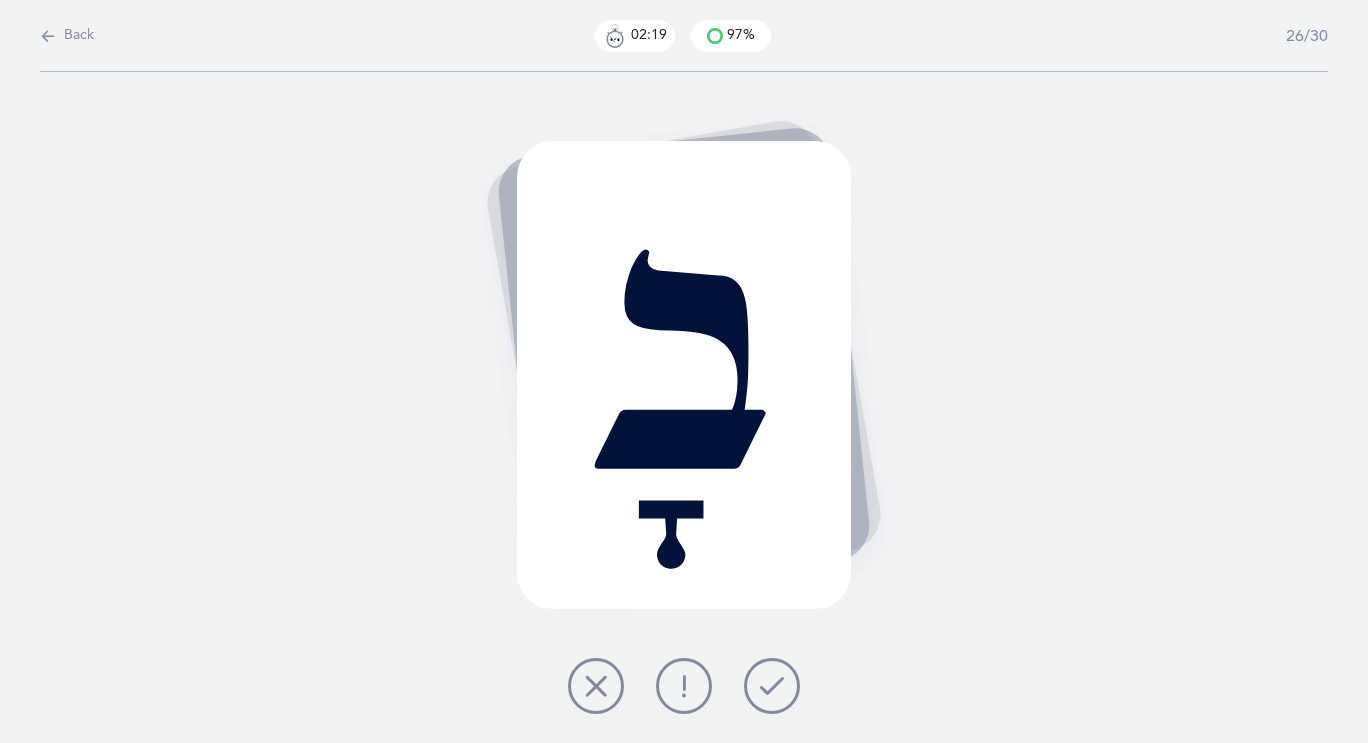 click at bounding box center (596, 686) 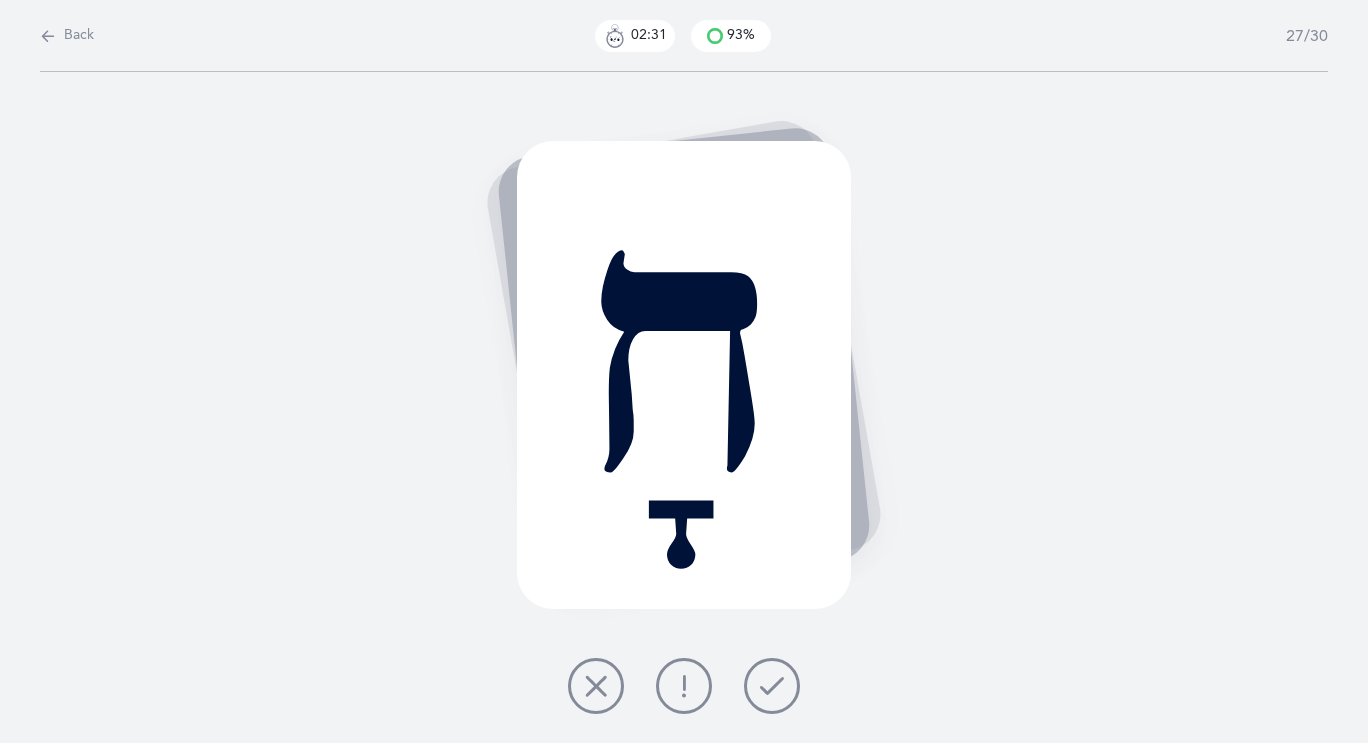 click at bounding box center [684, 686] 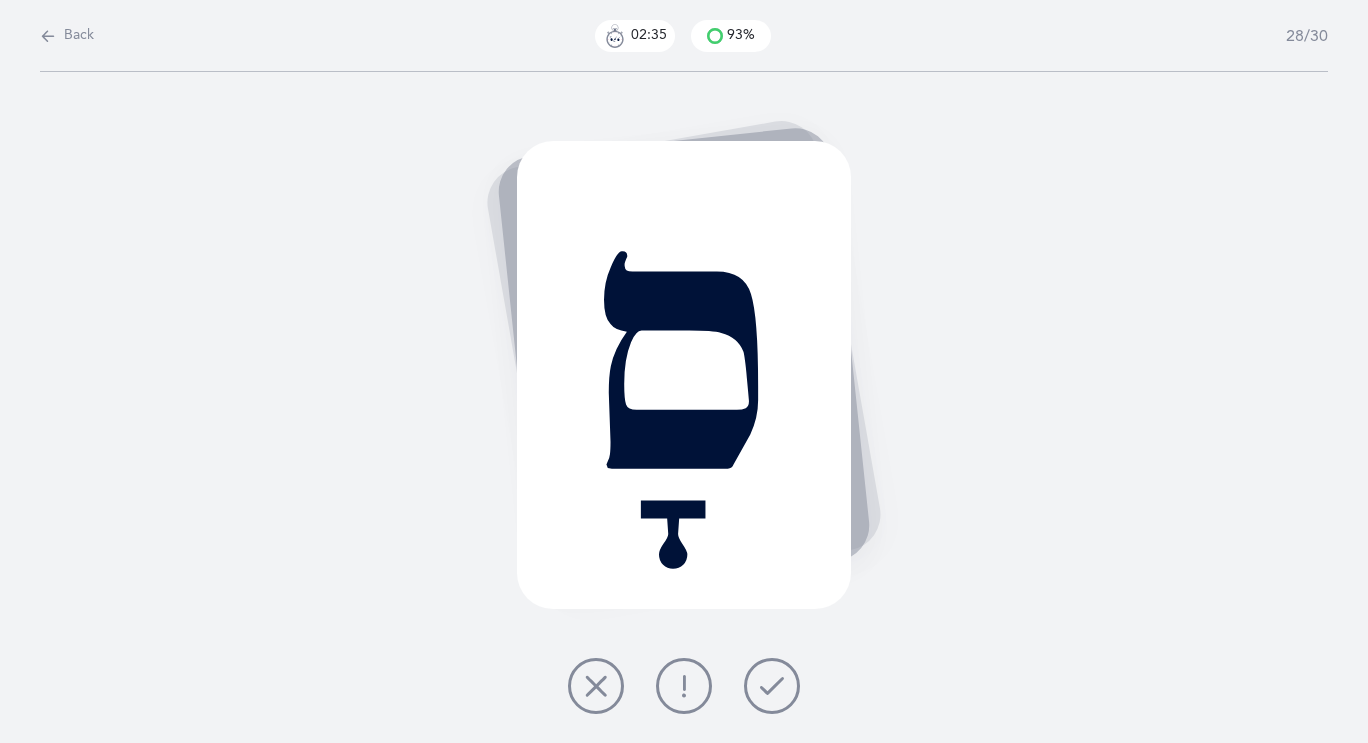 click at bounding box center (772, 686) 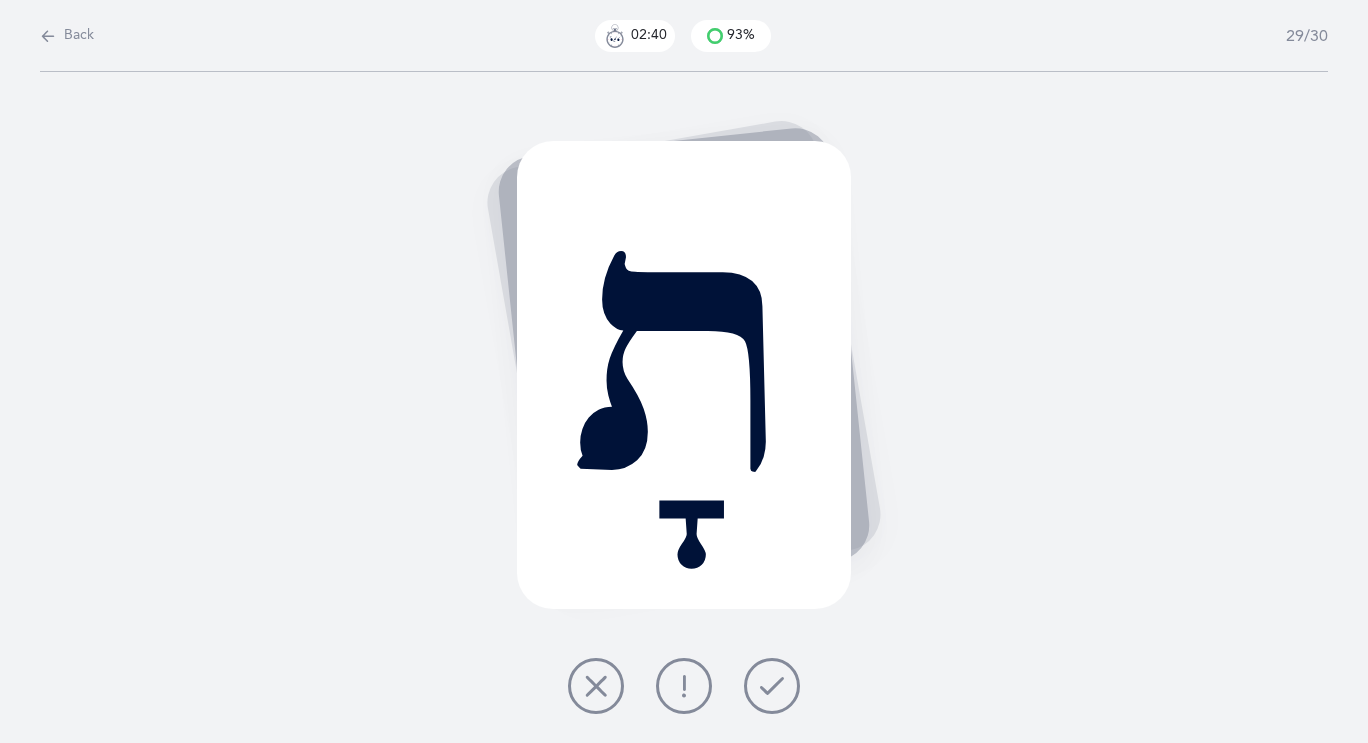 click at bounding box center (772, 686) 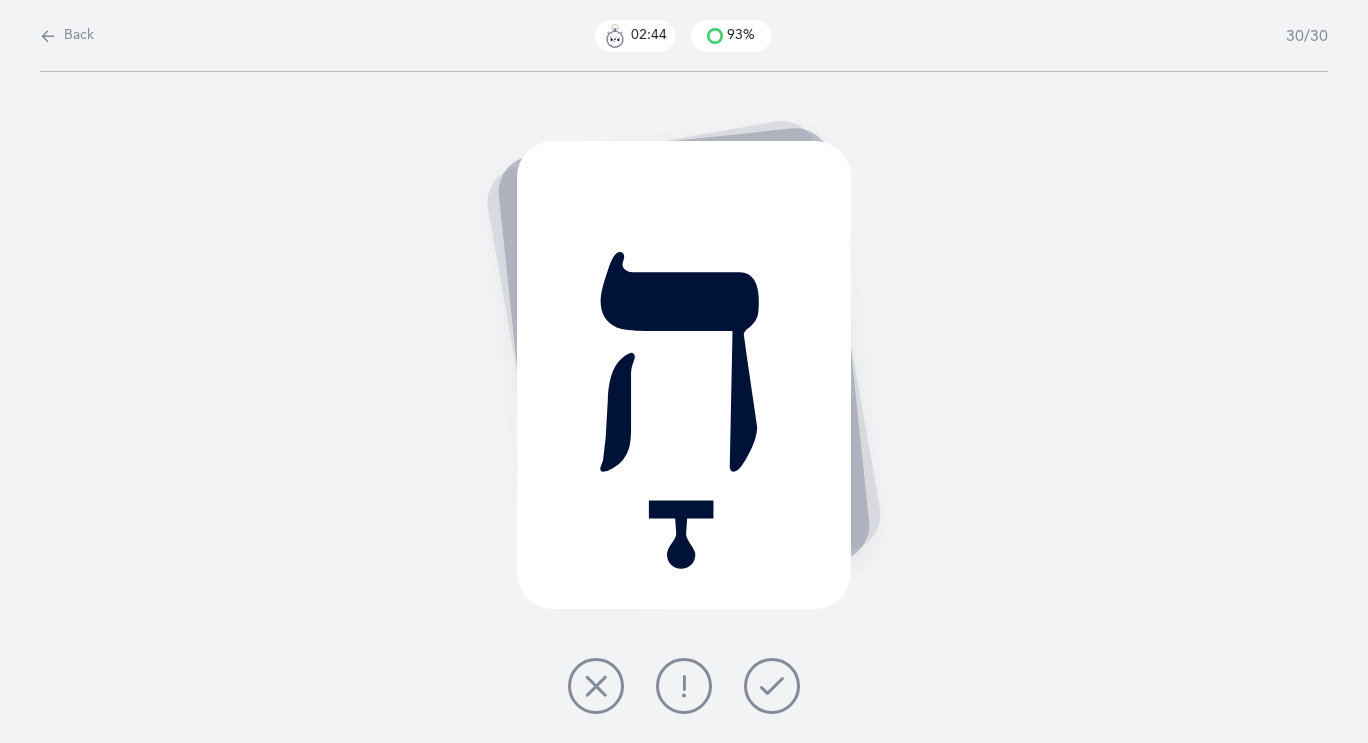 click at bounding box center [772, 686] 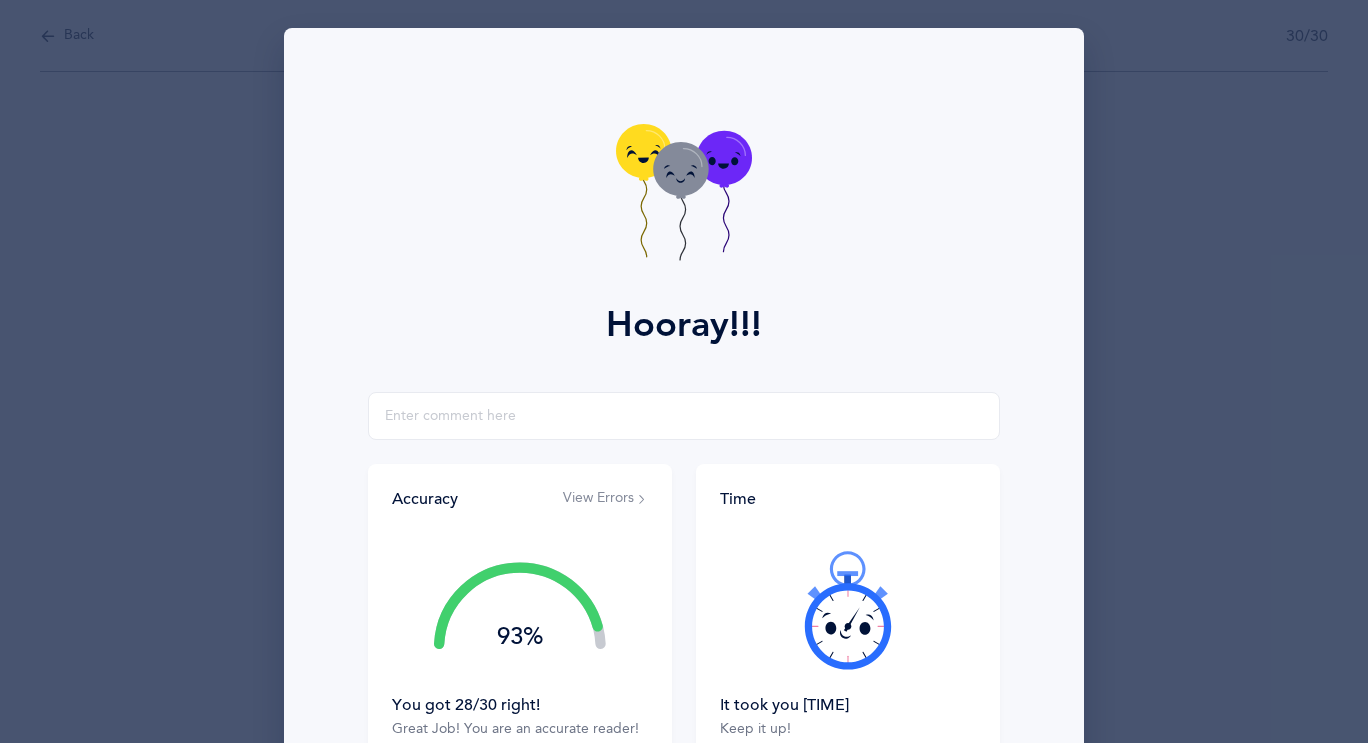 click on "View Errors" at bounding box center (605, 499) 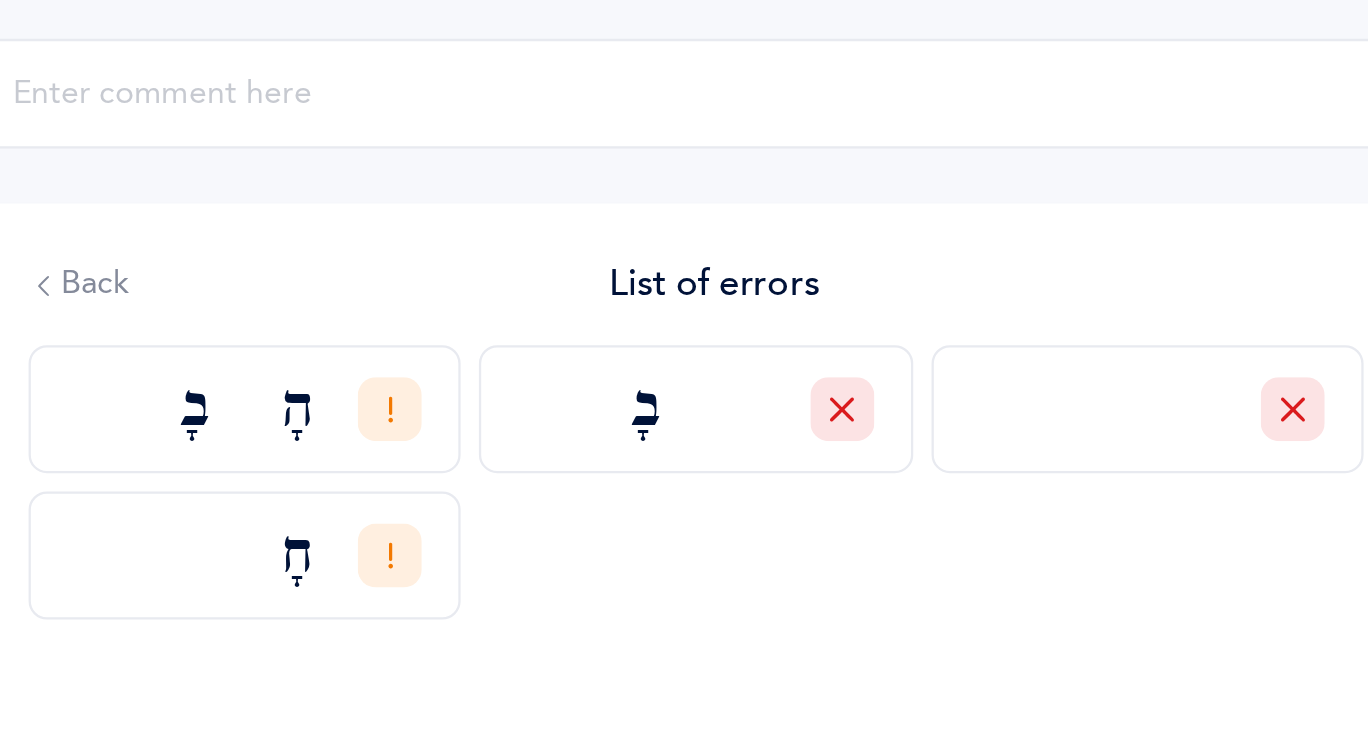 click on "Back" at bounding box center [414, 500] 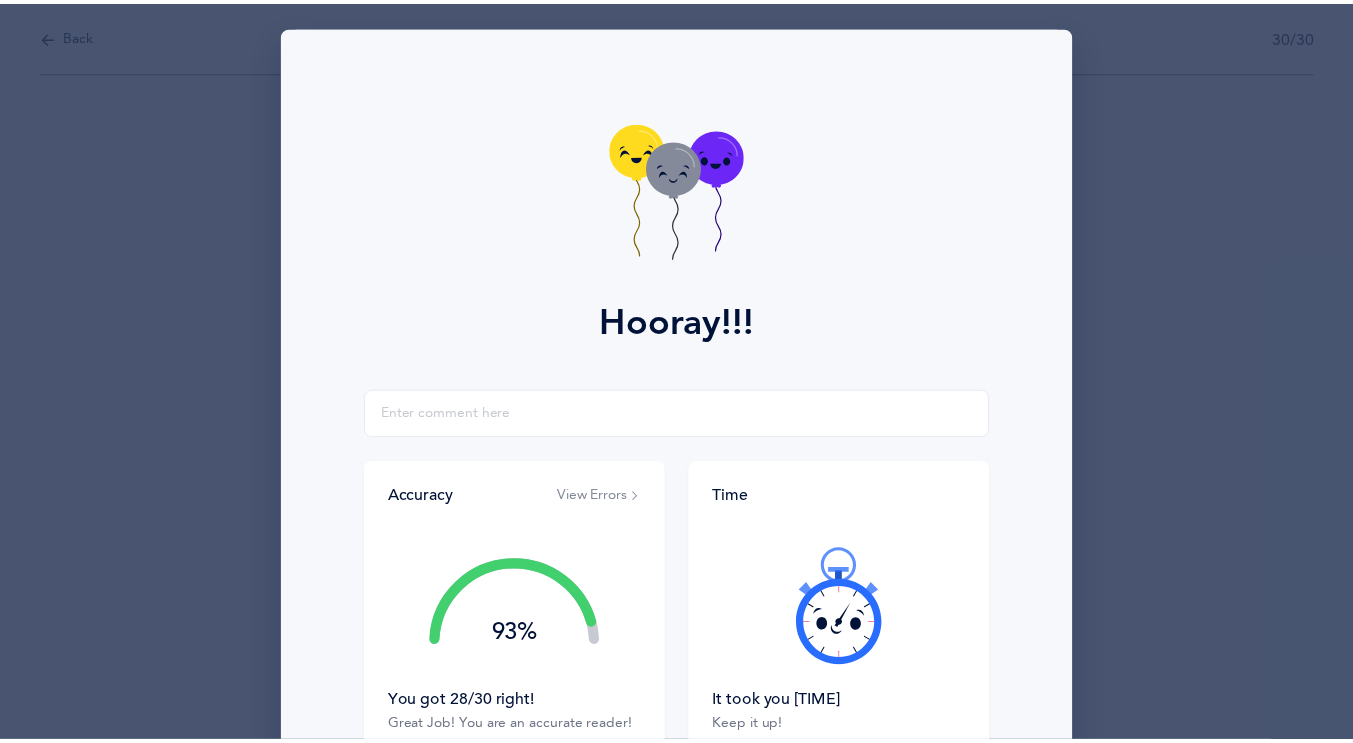 scroll, scrollTop: 209, scrollLeft: 0, axis: vertical 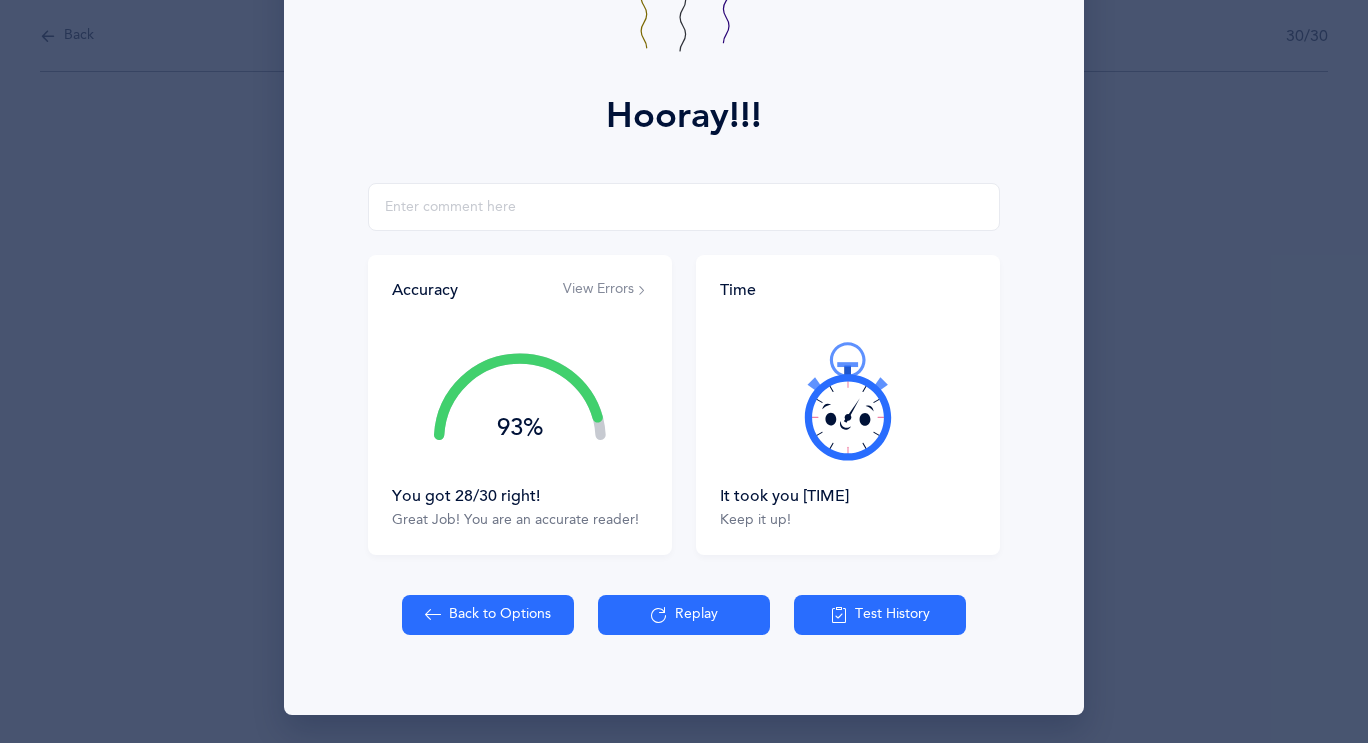 click at bounding box center [433, 615] 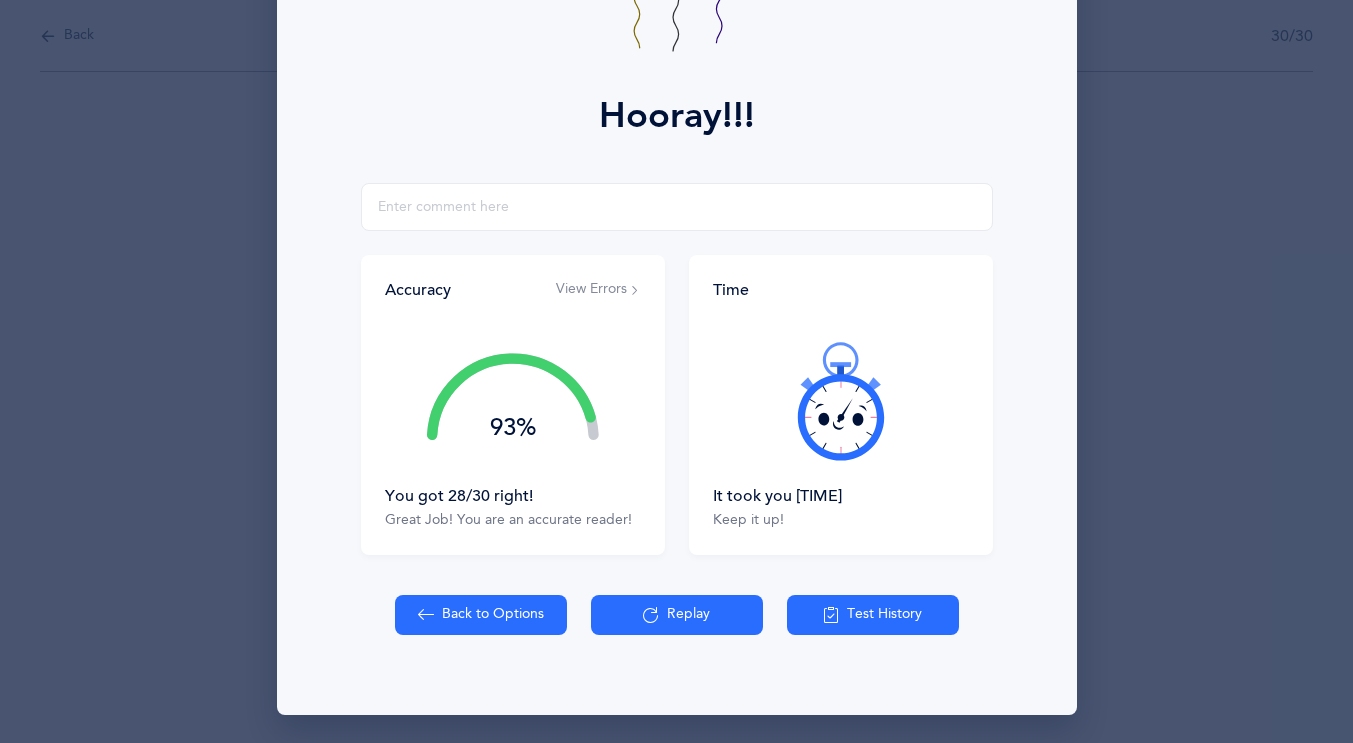select on "4" 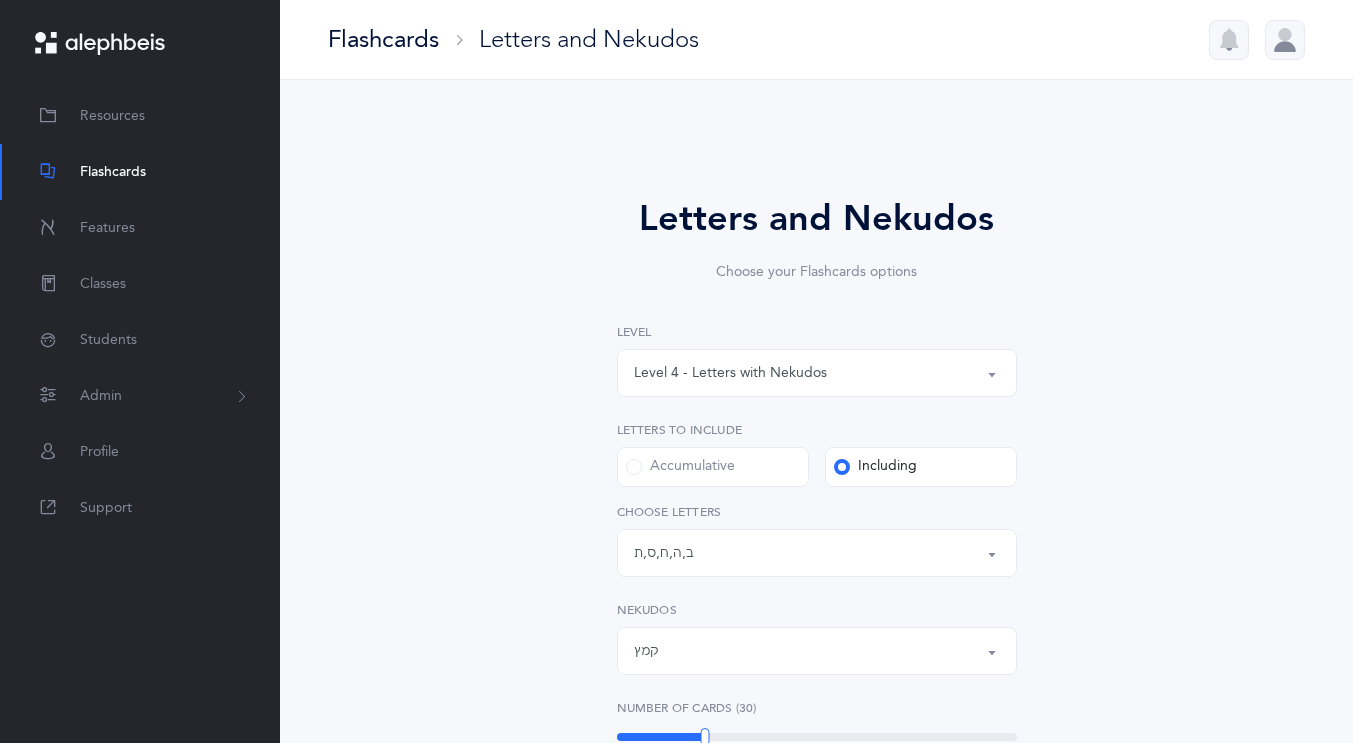 scroll, scrollTop: 30, scrollLeft: 0, axis: vertical 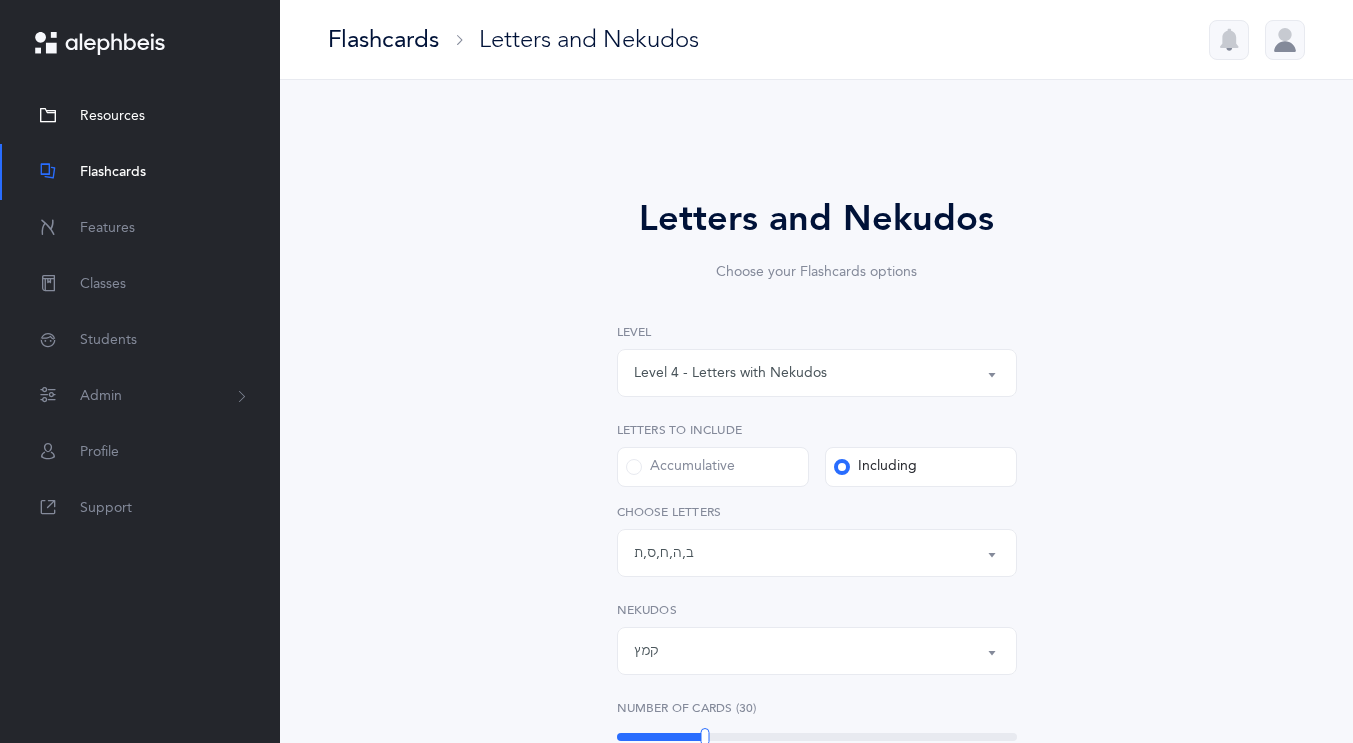 click on "Resources" at bounding box center [112, 116] 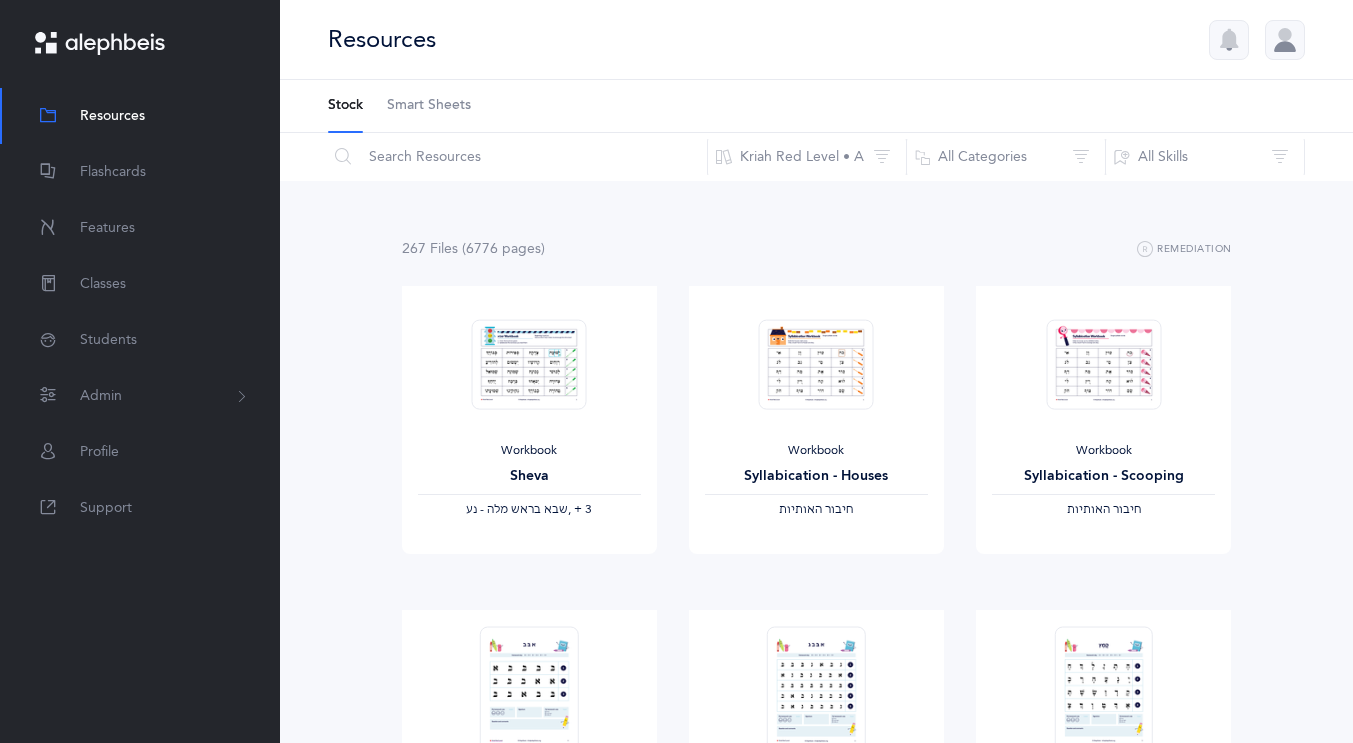 click on "Smart Sheets" at bounding box center [429, 106] 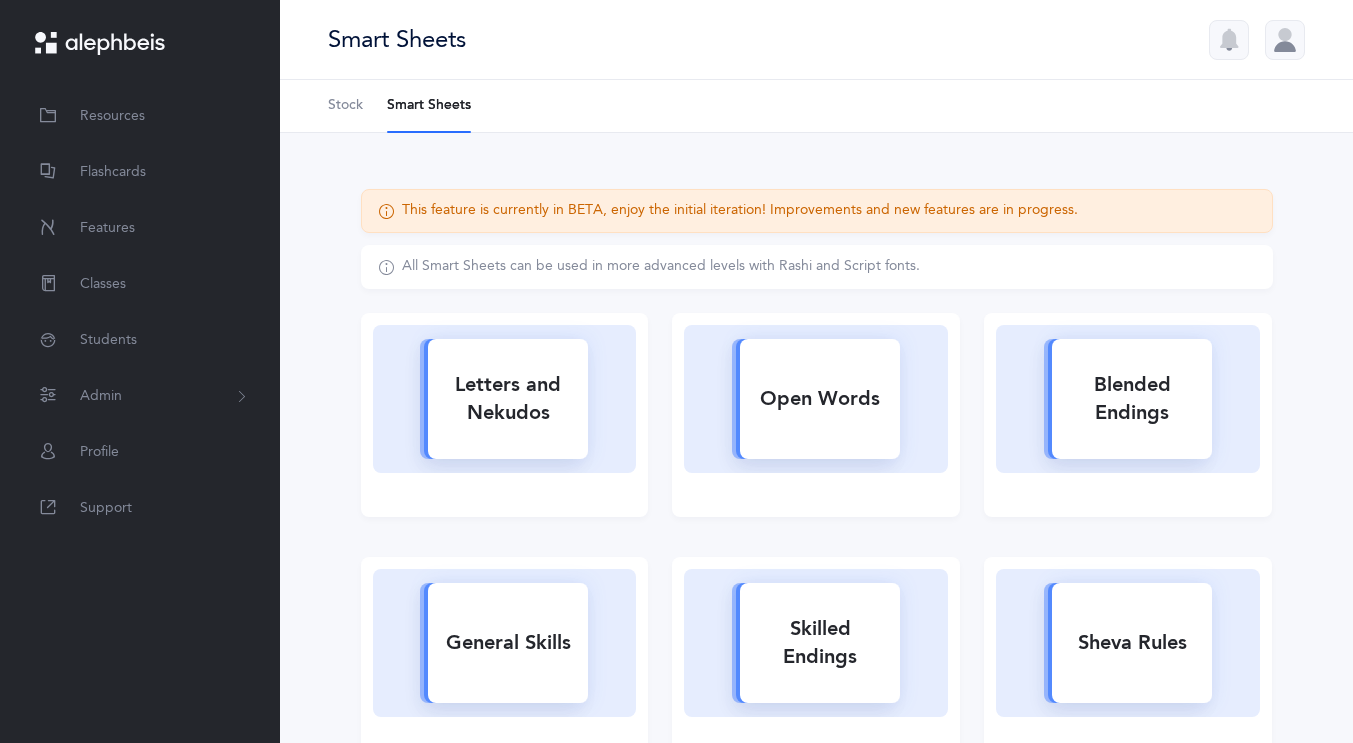 scroll, scrollTop: 0, scrollLeft: 0, axis: both 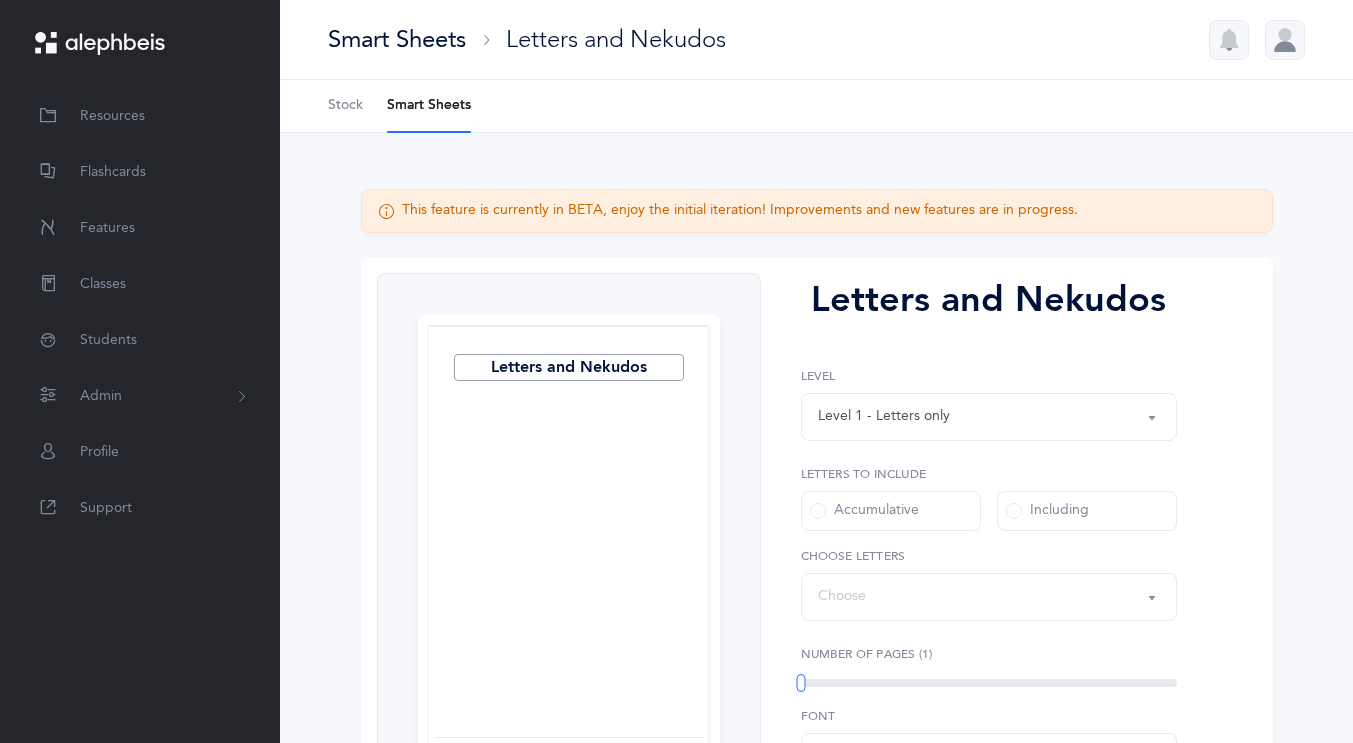 select on "27" 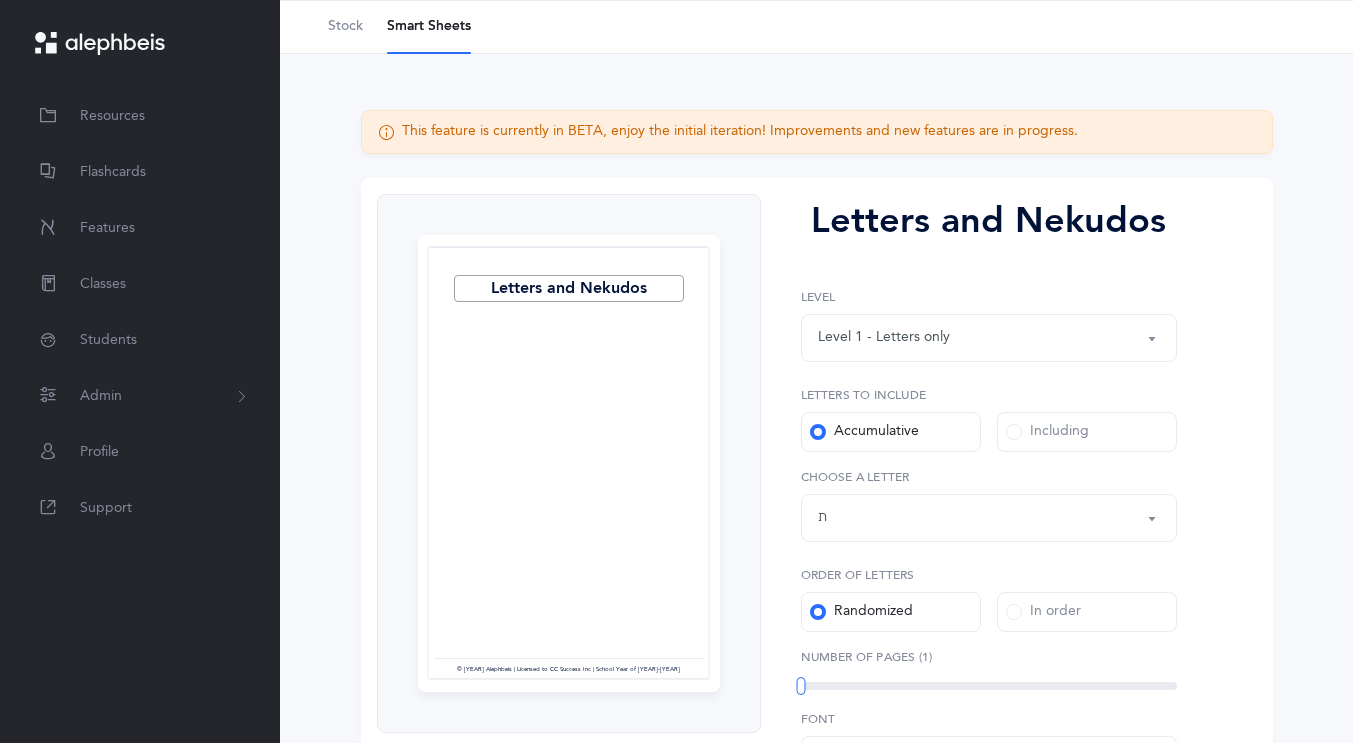 scroll, scrollTop: 224, scrollLeft: 0, axis: vertical 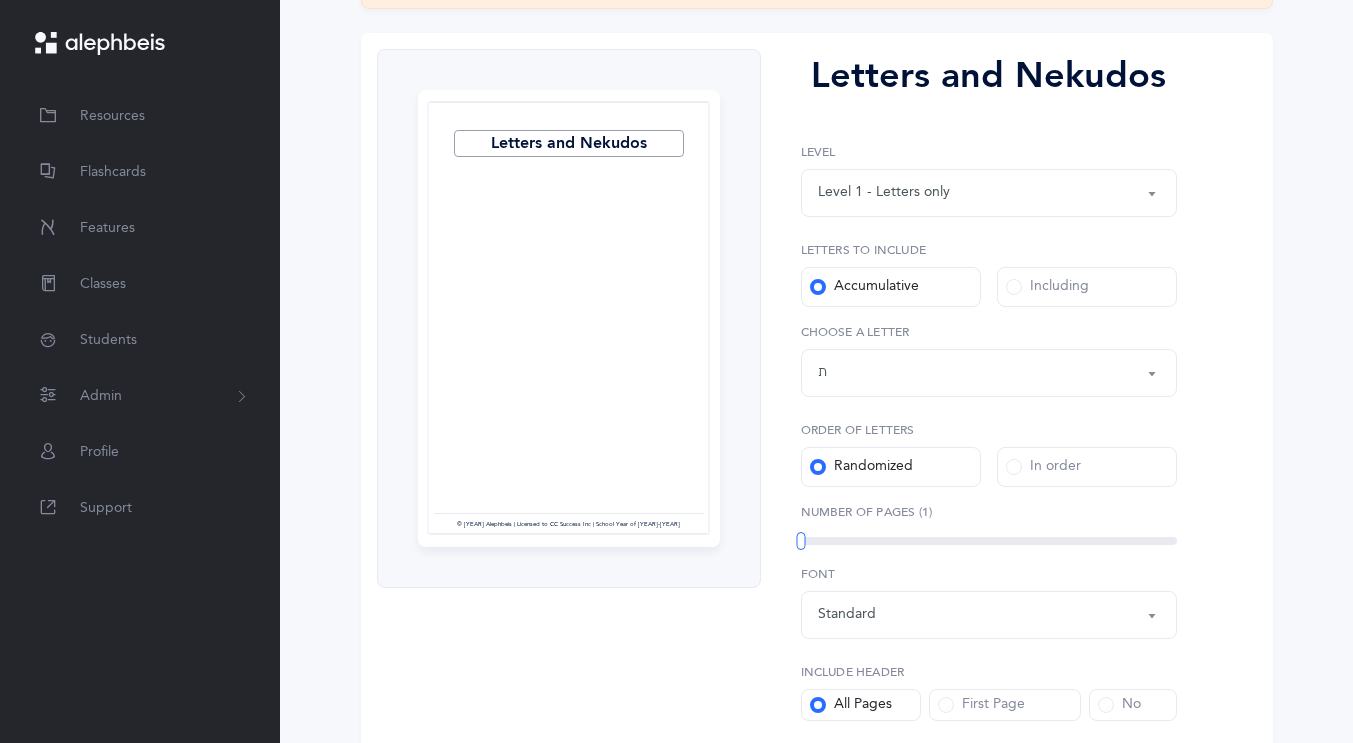 click on "Level 1 - Letters only" at bounding box center [884, 192] 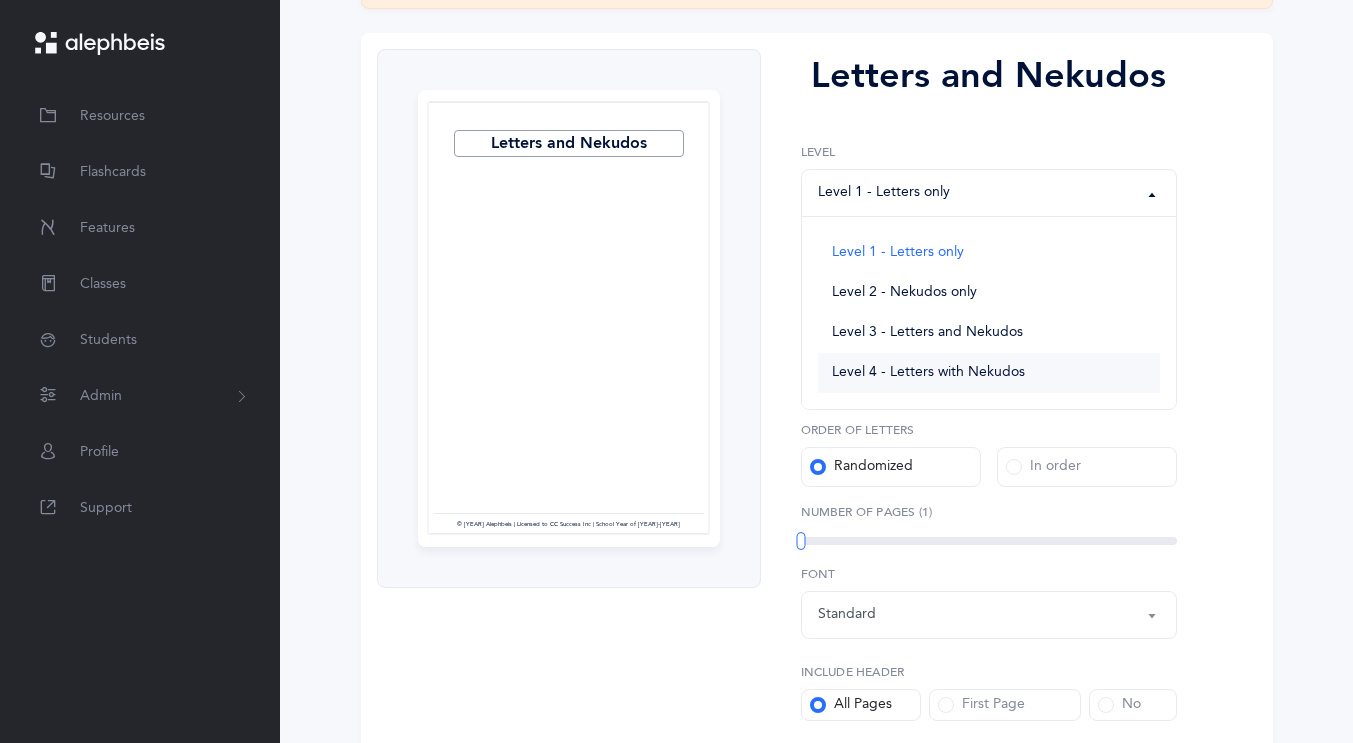 click on "Level 4 - Letters with Nekudos" at bounding box center [928, 373] 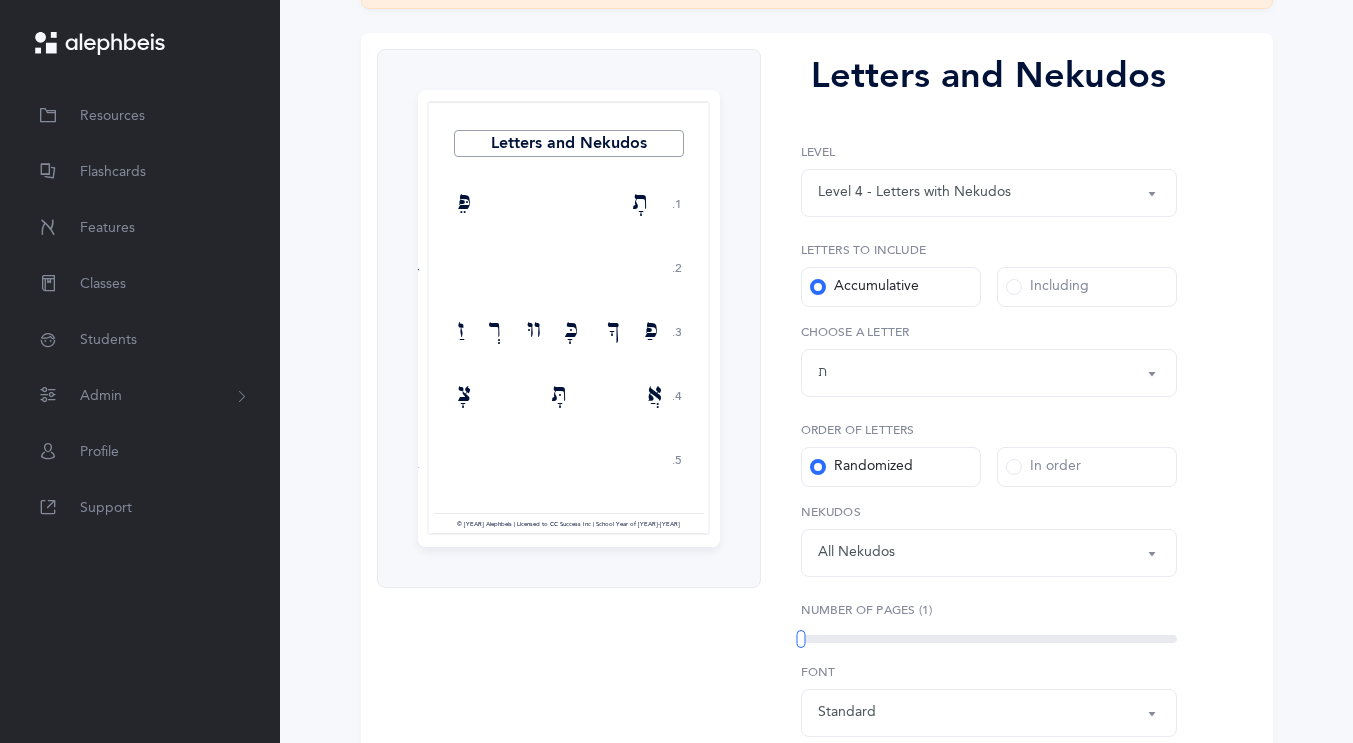 click on "Including" at bounding box center [1047, 287] 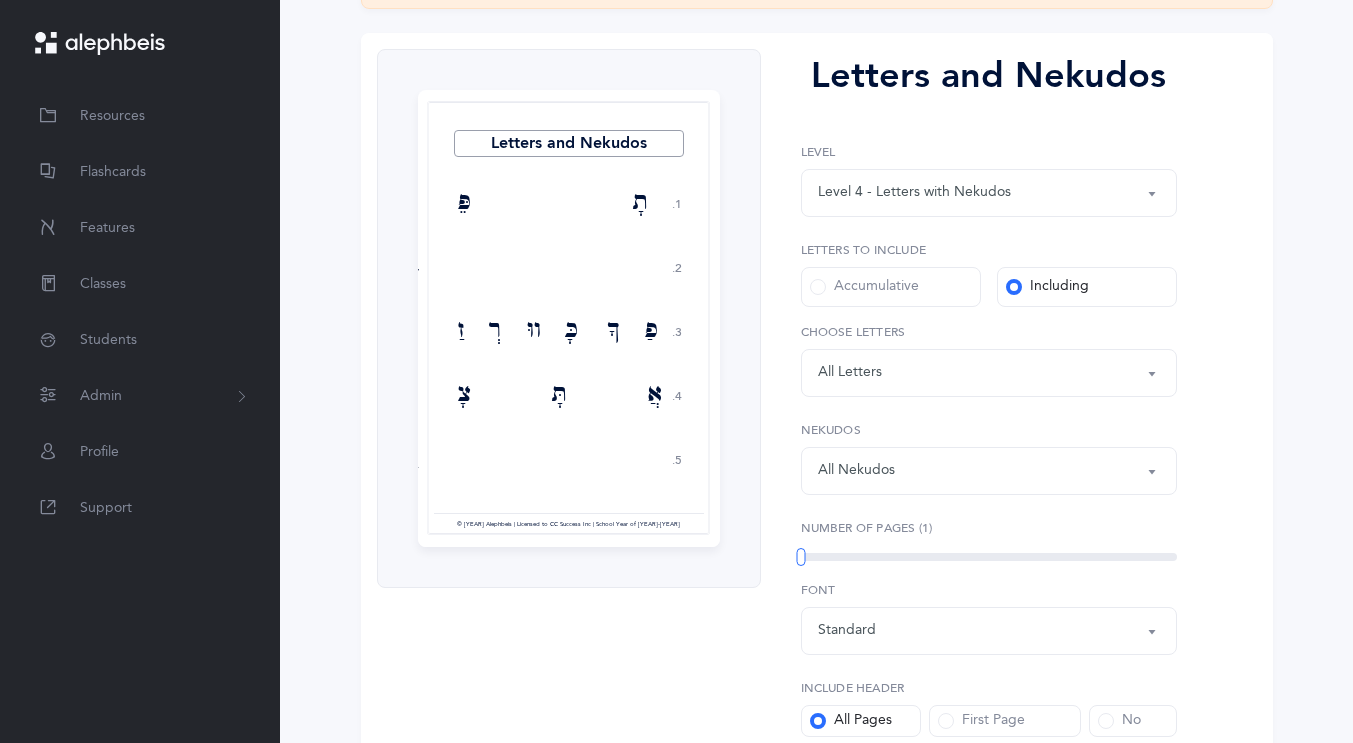 click on "Letters: All Letters" at bounding box center [989, 373] 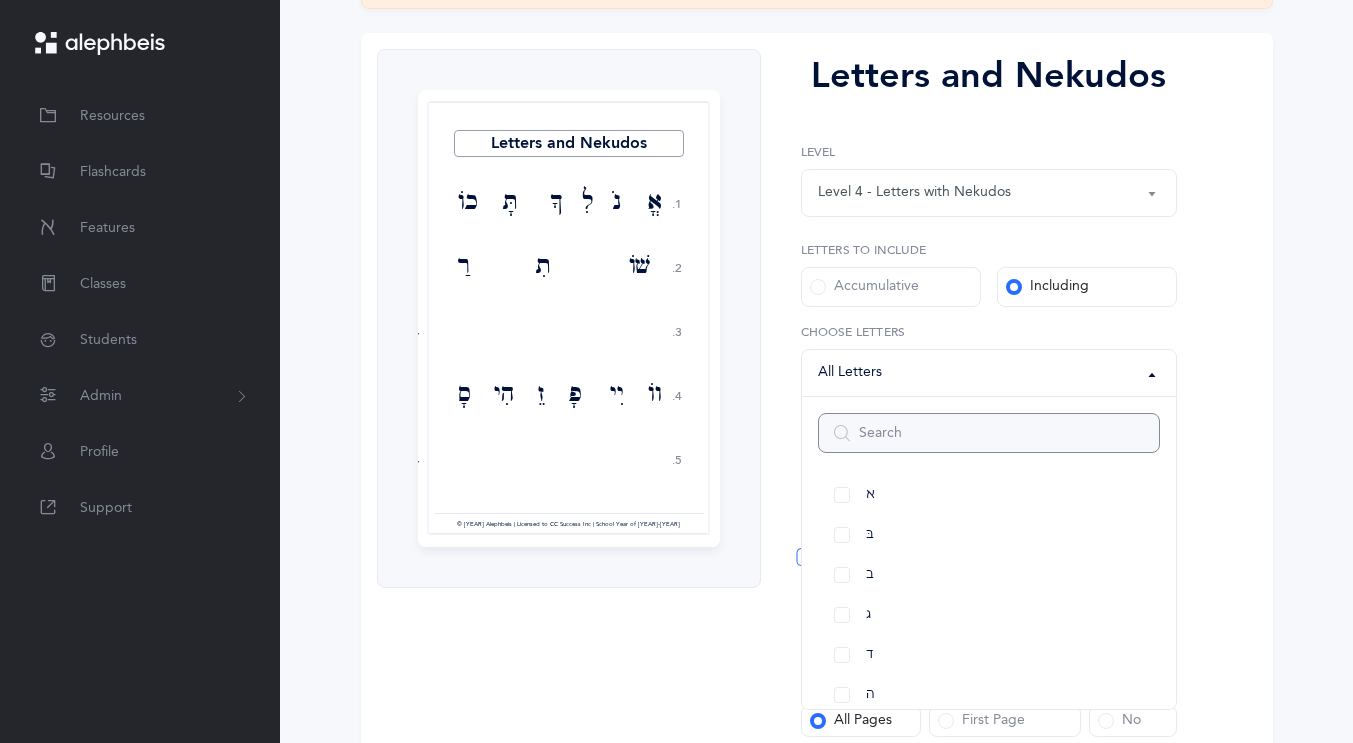 scroll, scrollTop: 50, scrollLeft: 0, axis: vertical 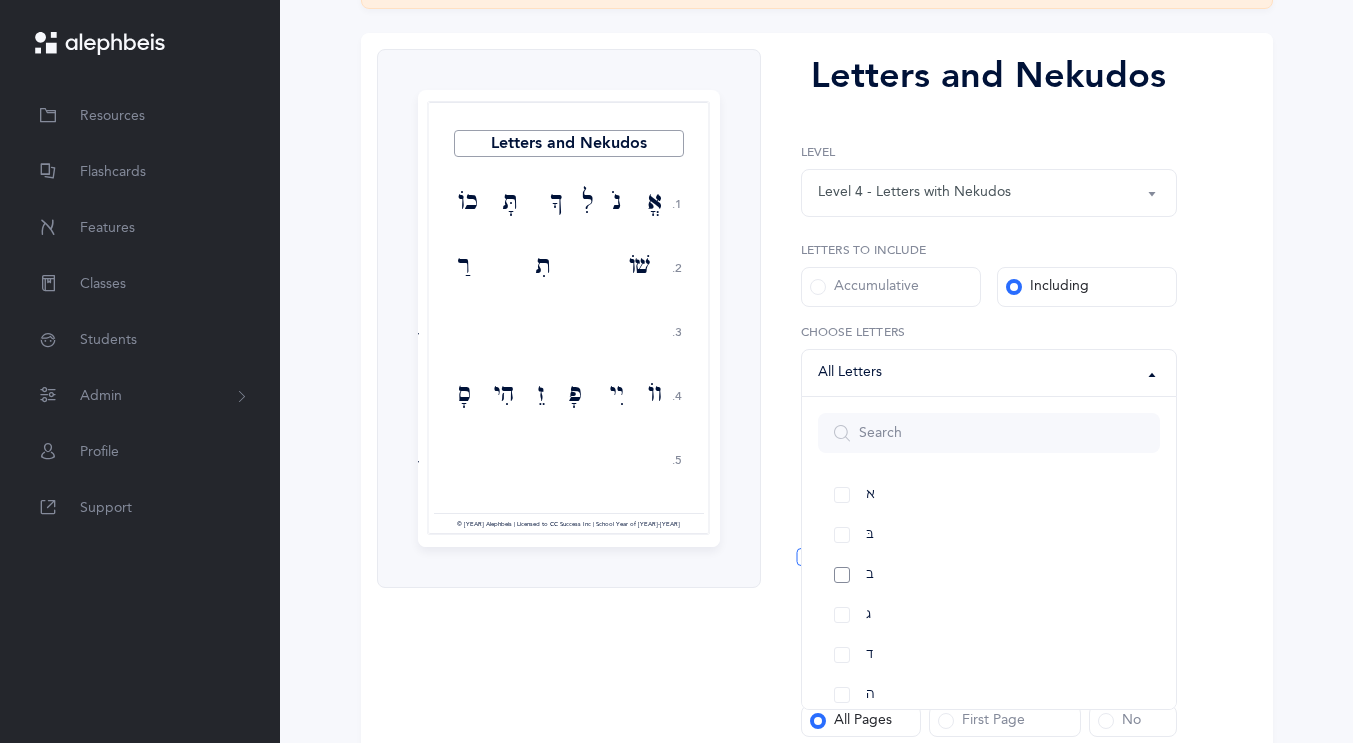 click on "ב" at bounding box center [989, 575] 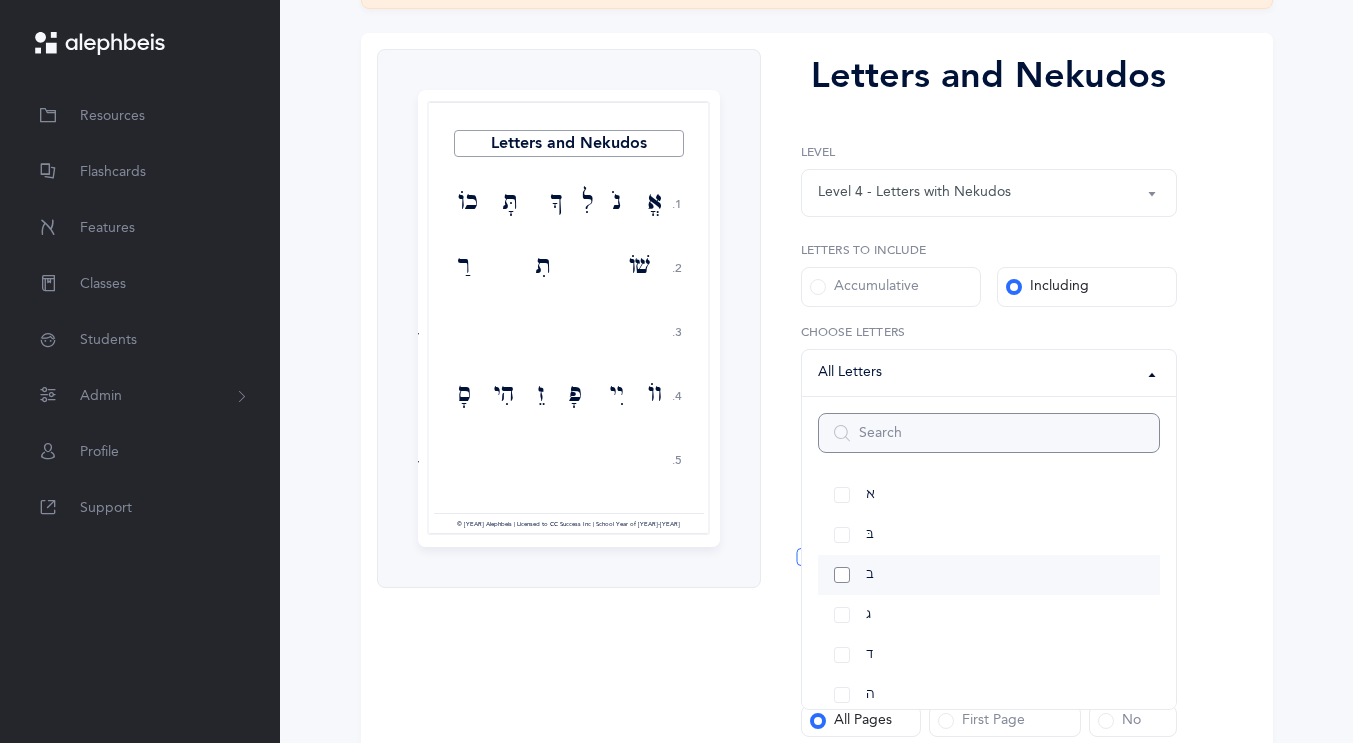 select on "2" 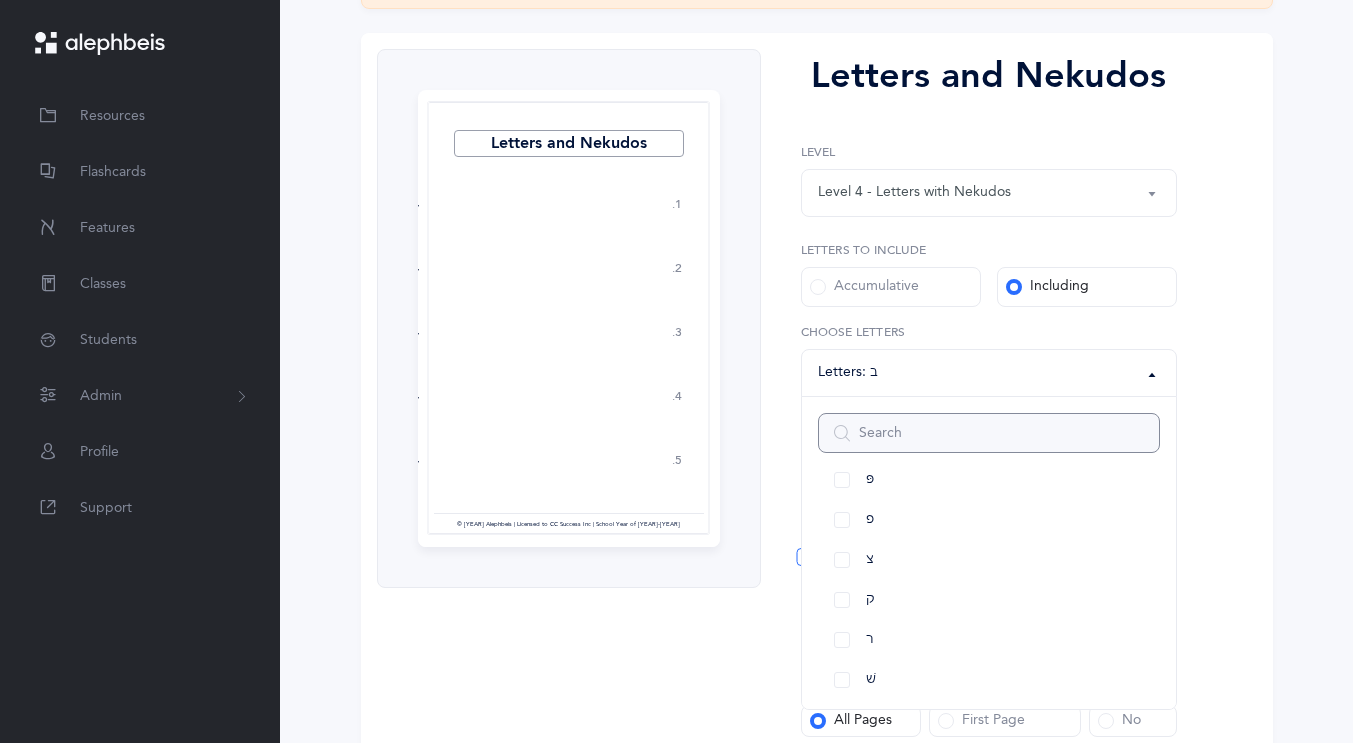 scroll, scrollTop: 1032, scrollLeft: 0, axis: vertical 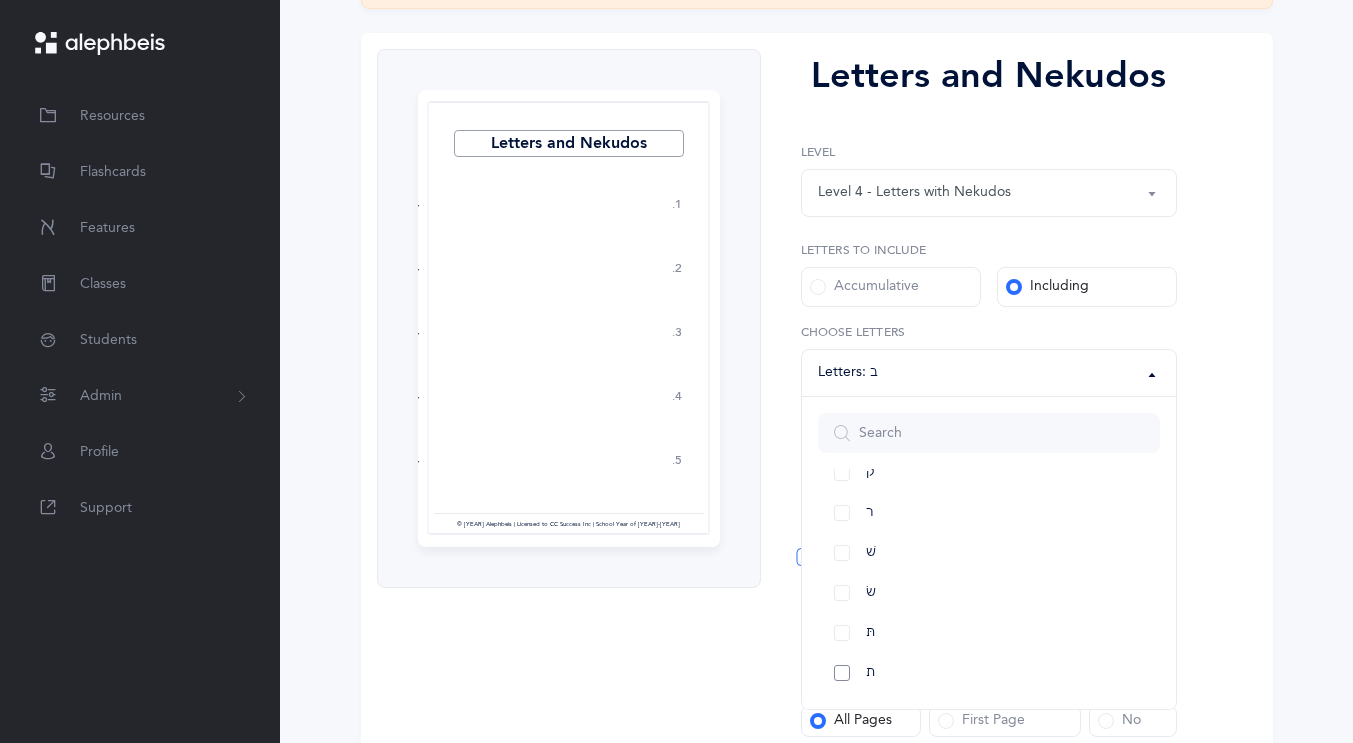 click on "ת" at bounding box center (989, 673) 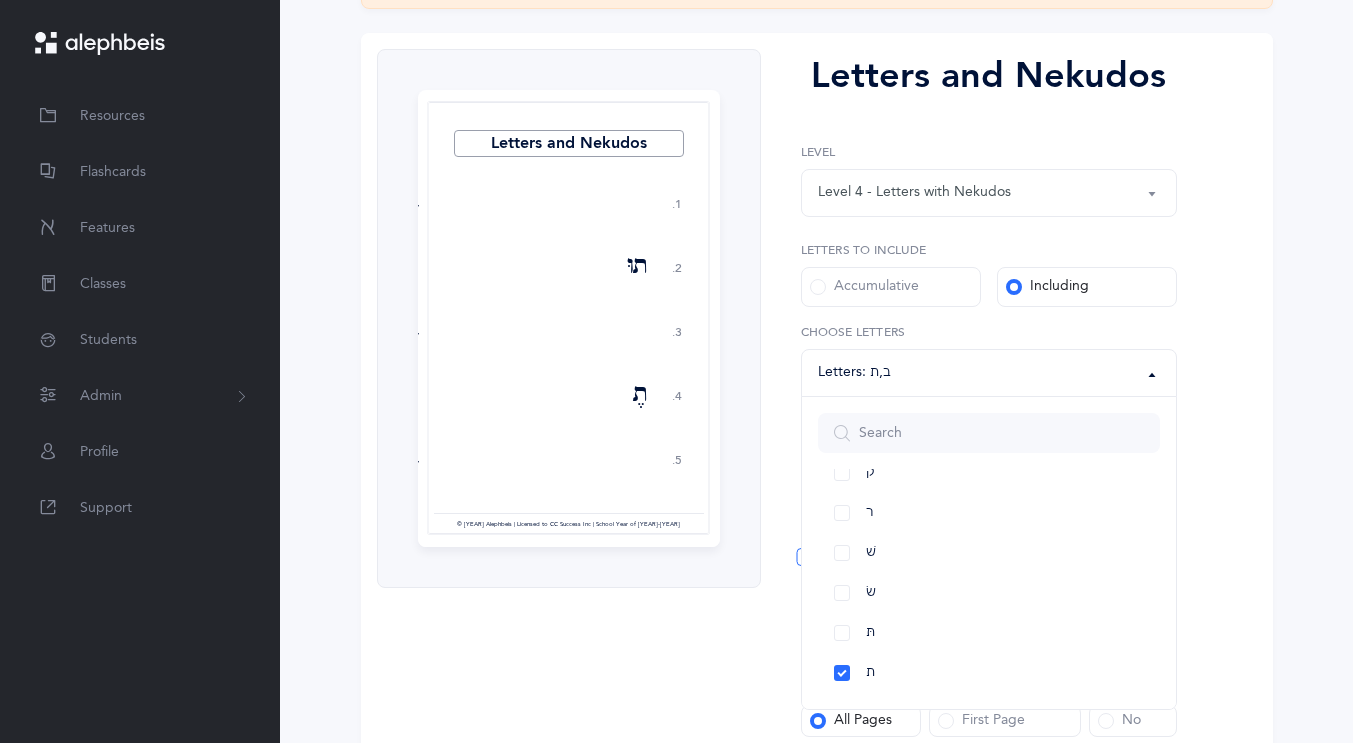 click on "Letters and Nekudos
1.
2.
3.
4.
5.
בַ
תוּ
בֶ
תֶ
בְ
תֹ
תִ
בוֹ
תִ
בִי
בֻ
תְ
תִ
בַ
בִ
תֹ
תֻ
בַ
בִי
תִ
בִי
תִי
תֹ
Page 1" at bounding box center [569, 441] 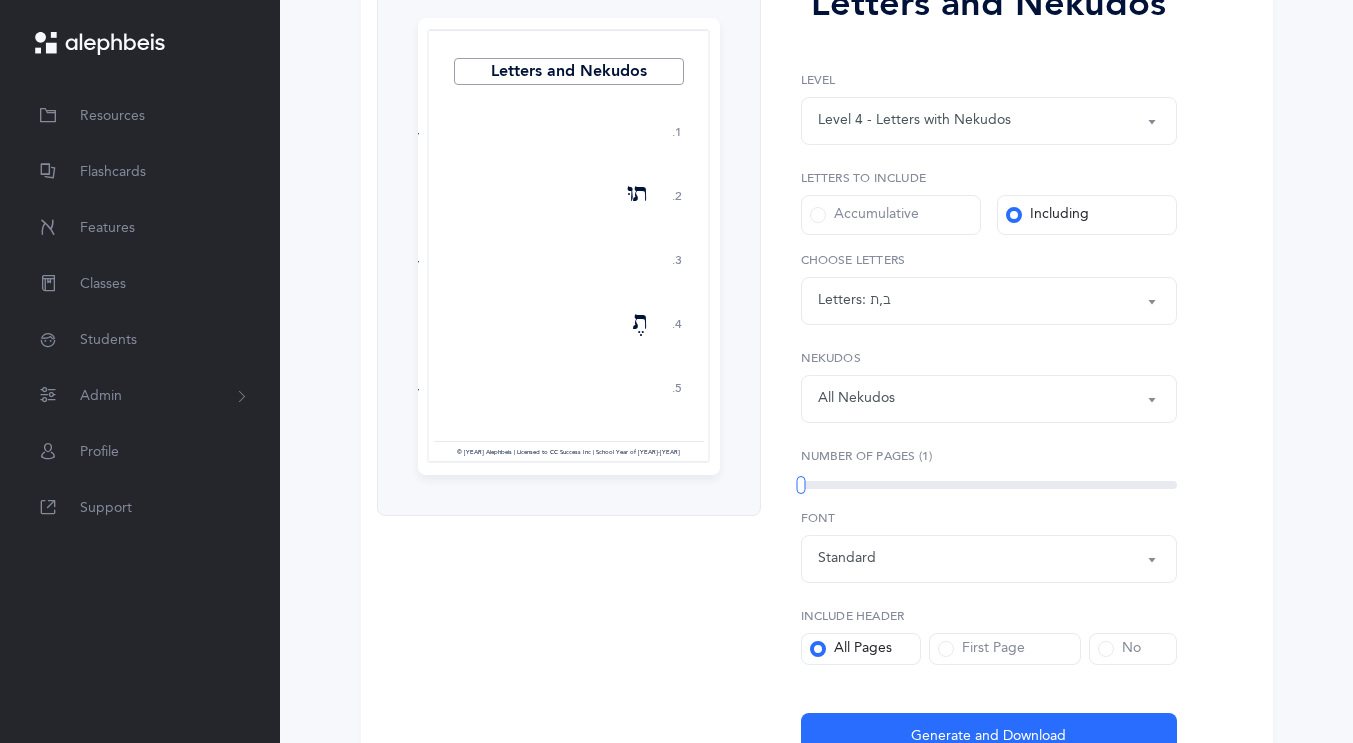 scroll, scrollTop: 410, scrollLeft: 0, axis: vertical 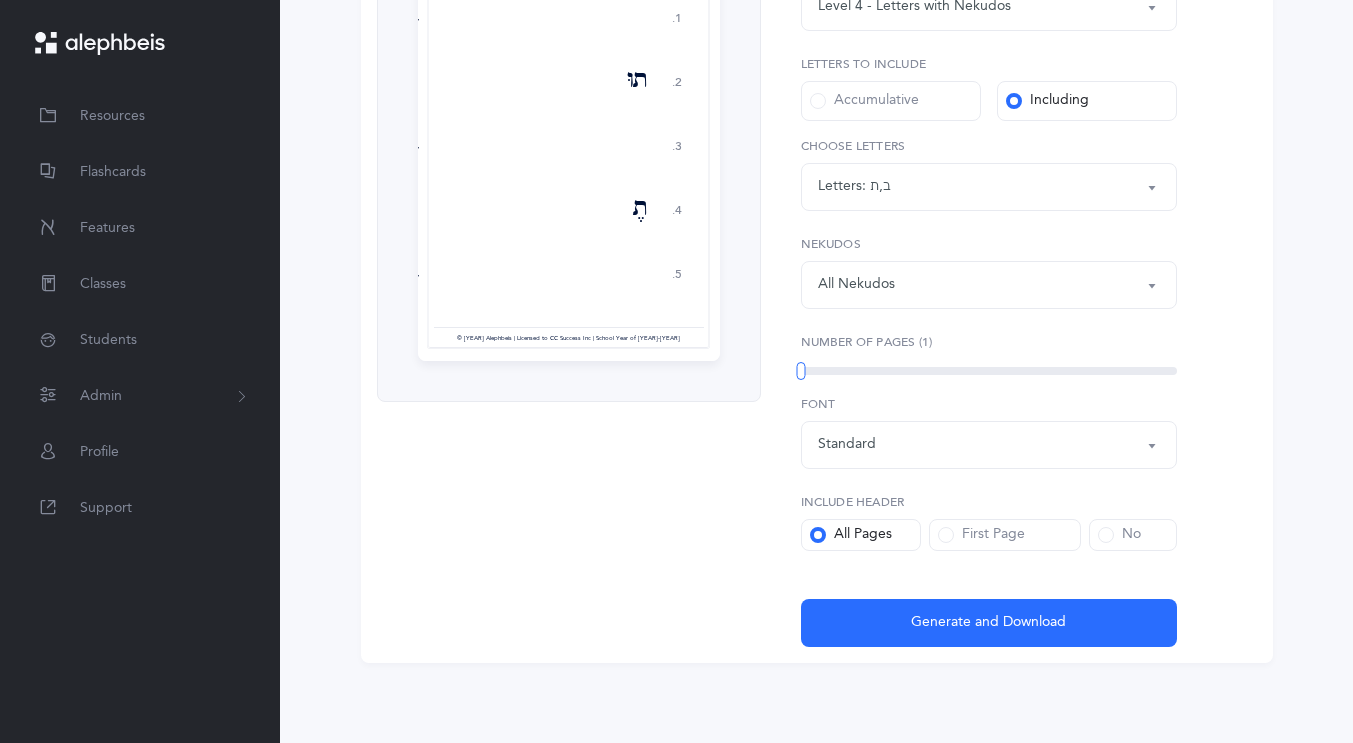 click on "All Nekudos" at bounding box center (856, 284) 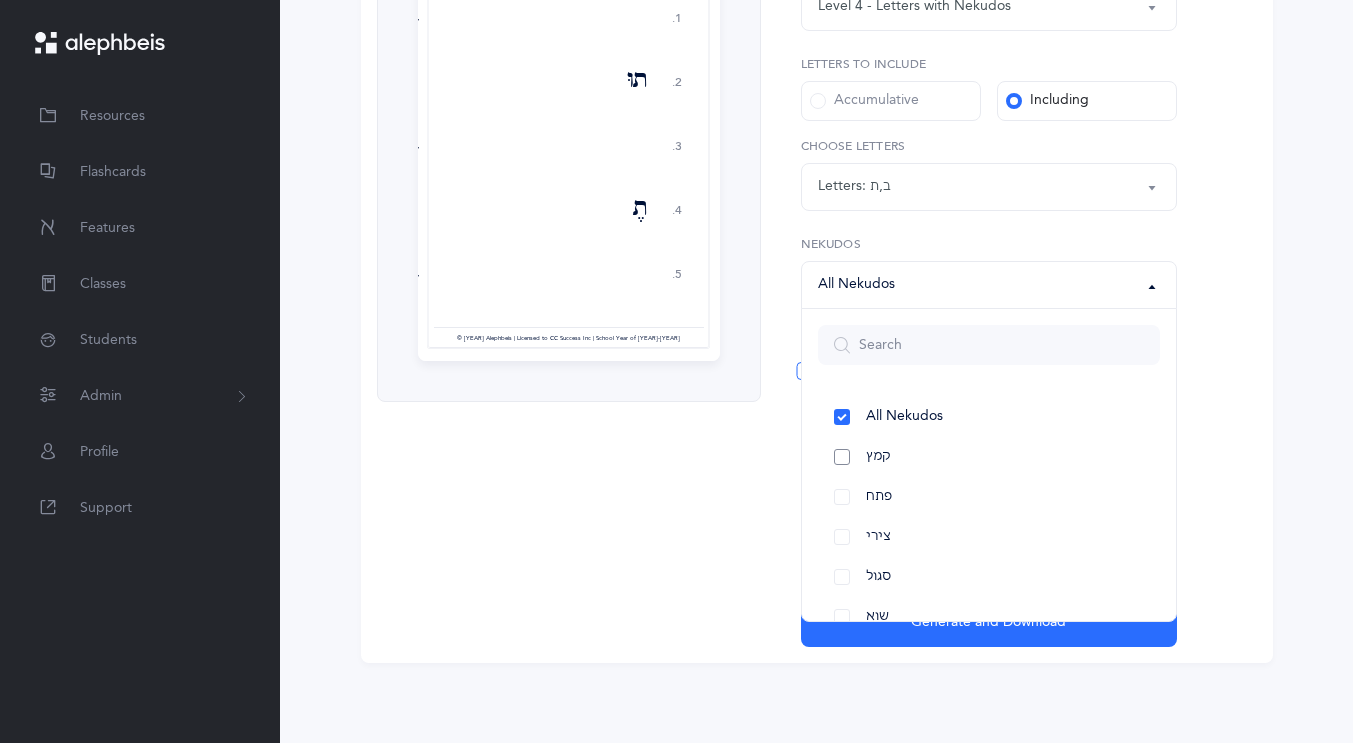 click on "קמץ" at bounding box center [989, 457] 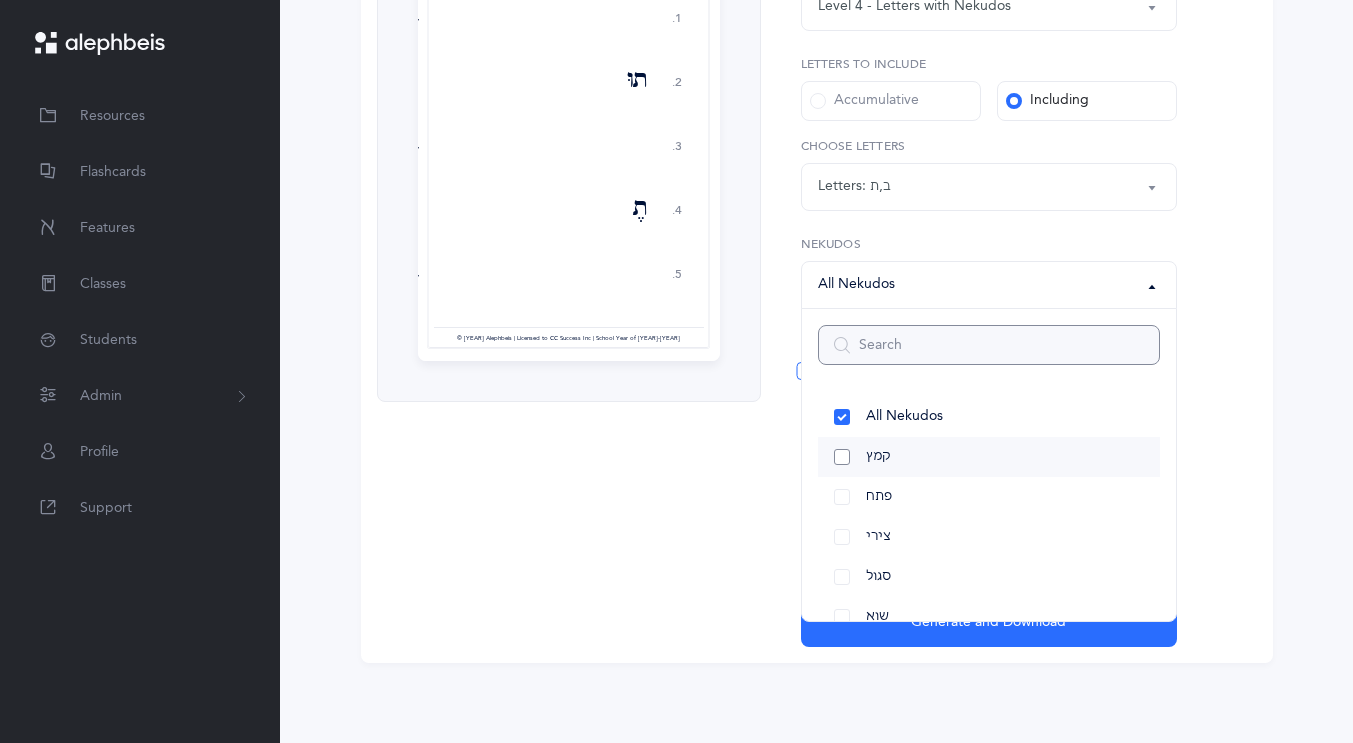 select on "28" 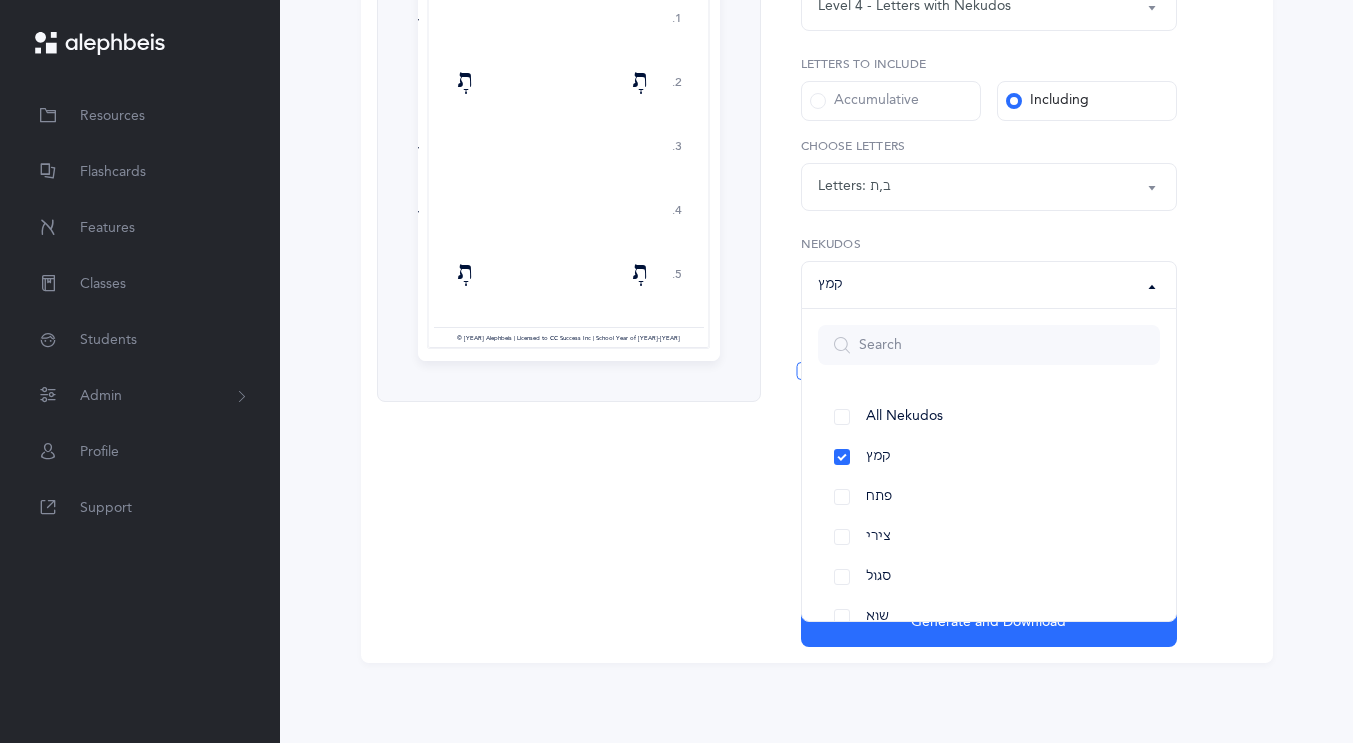 click on "Letters and Nekudos
1.
2.
3.
4.
5.
בָ
תָ
תָ
בָ
בָ
תָ
תָ
בָ
בָ
תָ
בָ
תָ
תָ
בָ
בָ
תָ
תָ
בָ
בָ
תָ
תָ
בָ
בָ
Page 1" at bounding box center [569, 255] 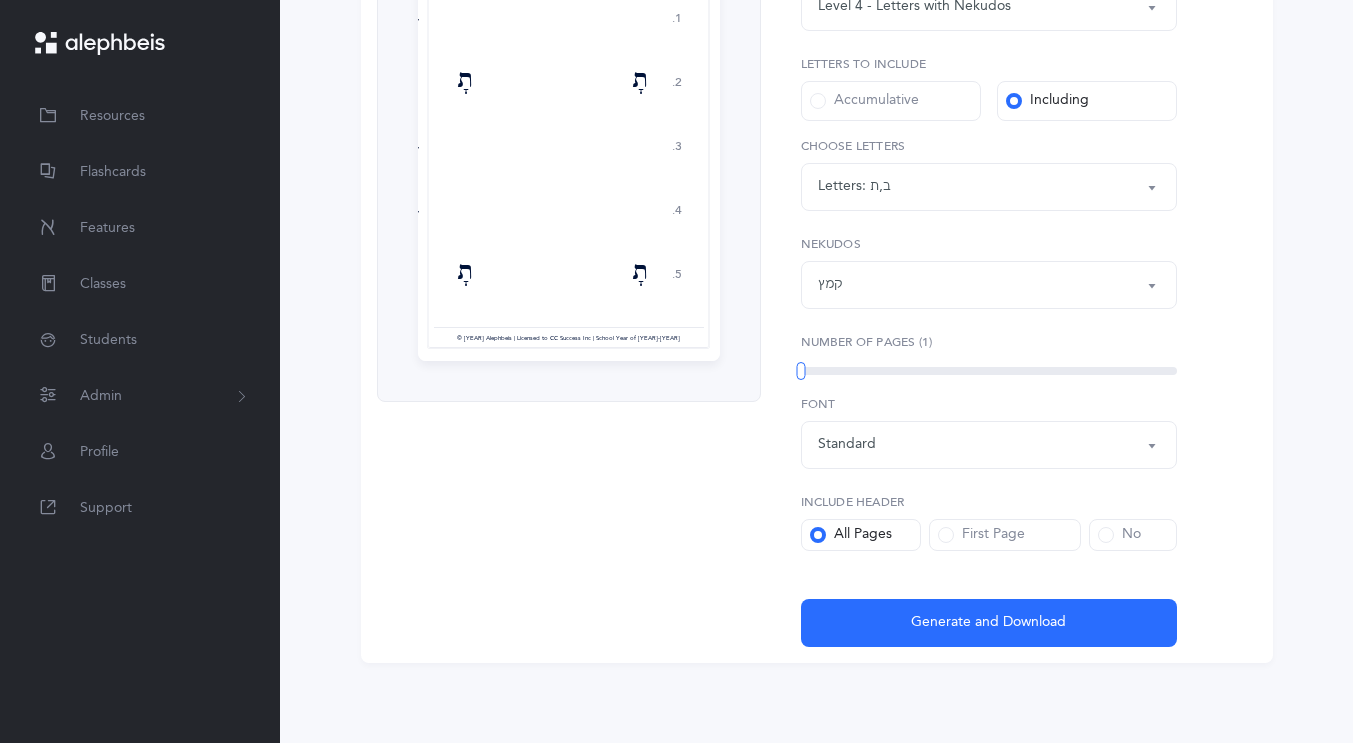 click on "Standard" at bounding box center (989, 445) 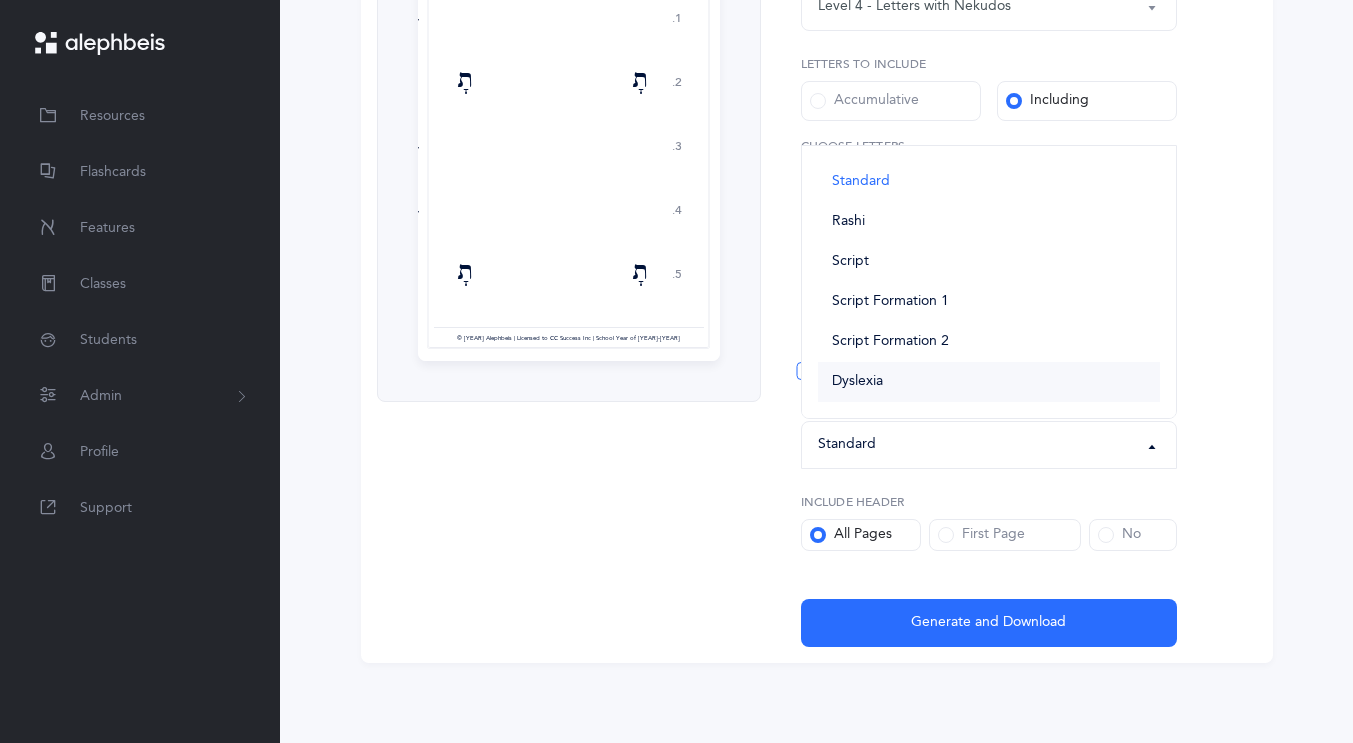 click on "Dyslexia" at bounding box center (857, 382) 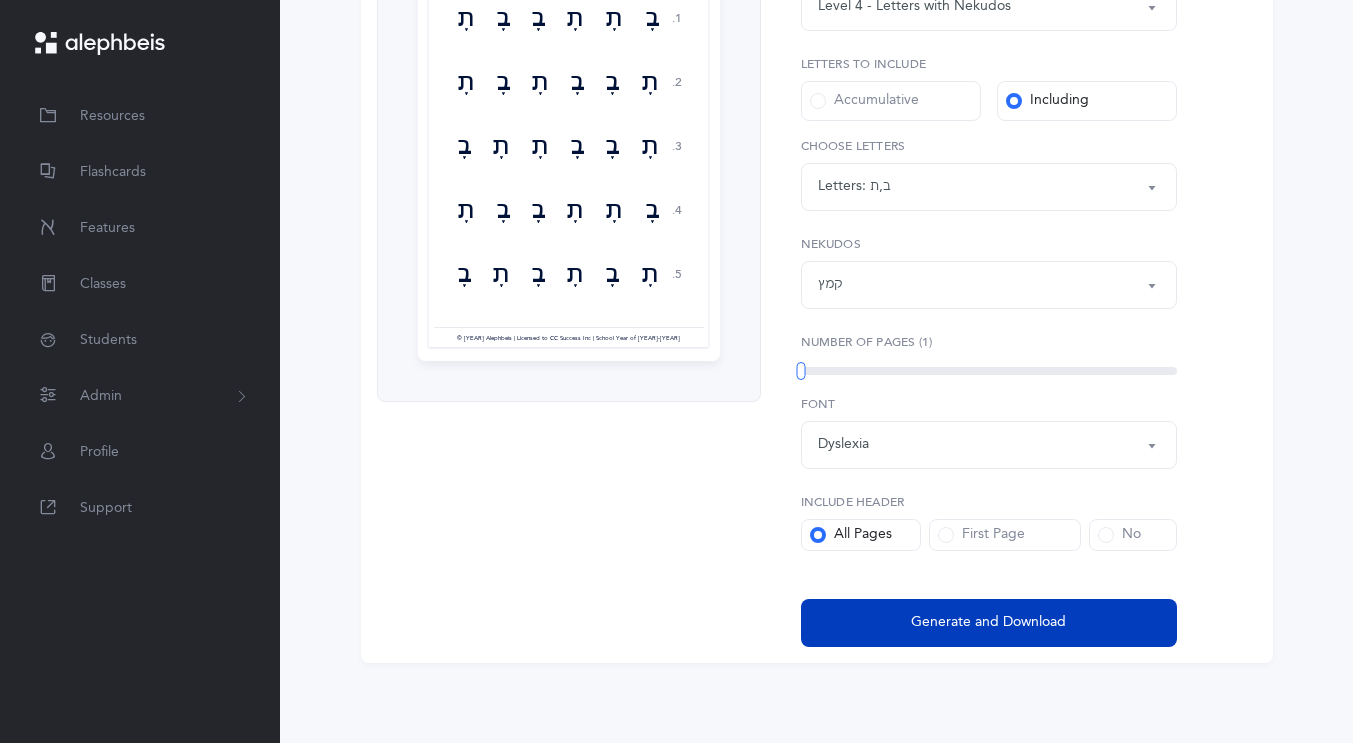 click on "Generate and Download" at bounding box center (989, 623) 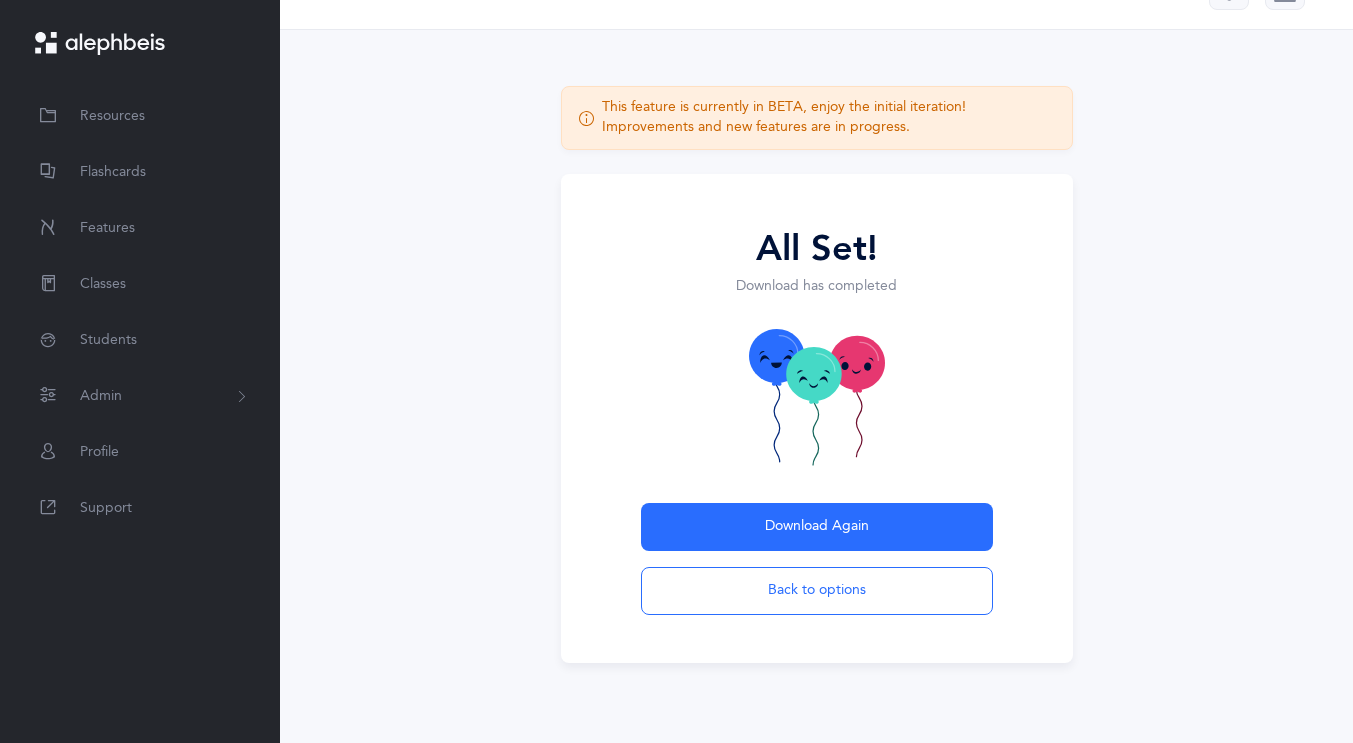 scroll, scrollTop: 50, scrollLeft: 0, axis: vertical 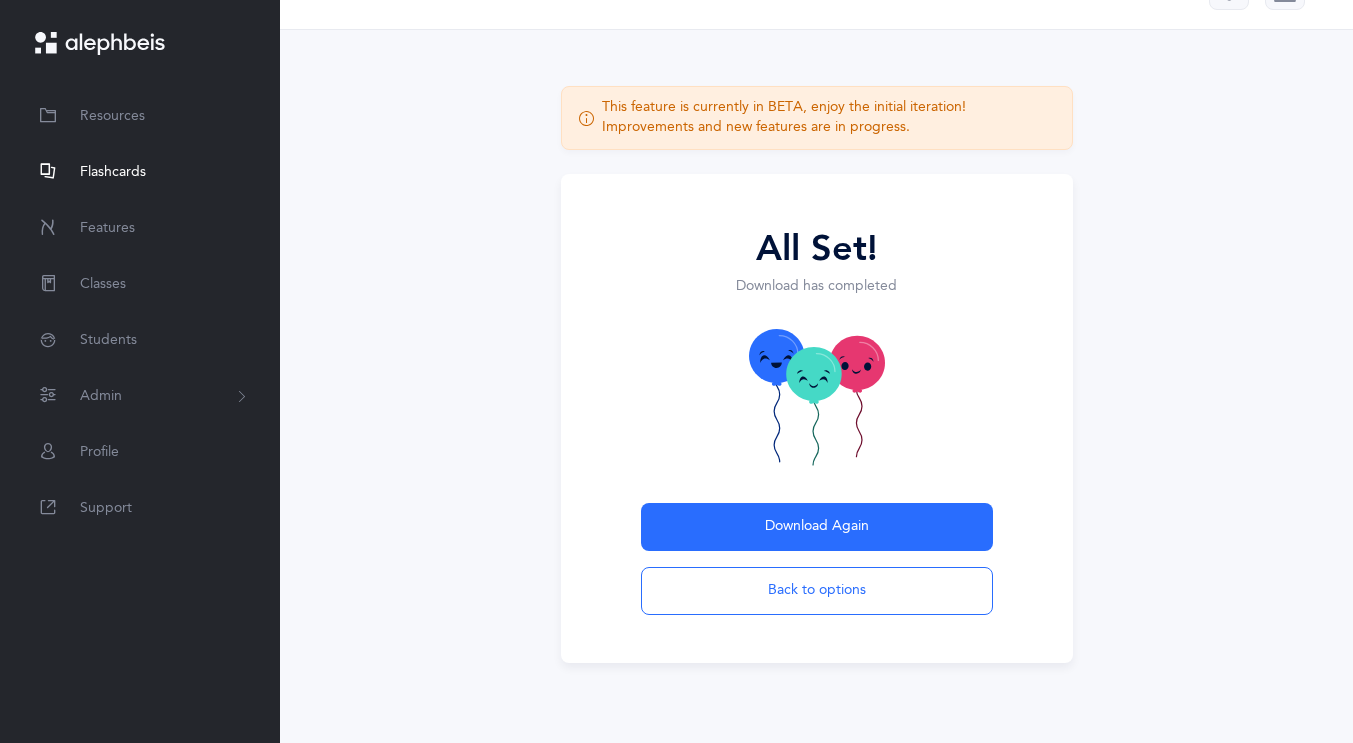 click on "Flashcards" at bounding box center (140, 172) 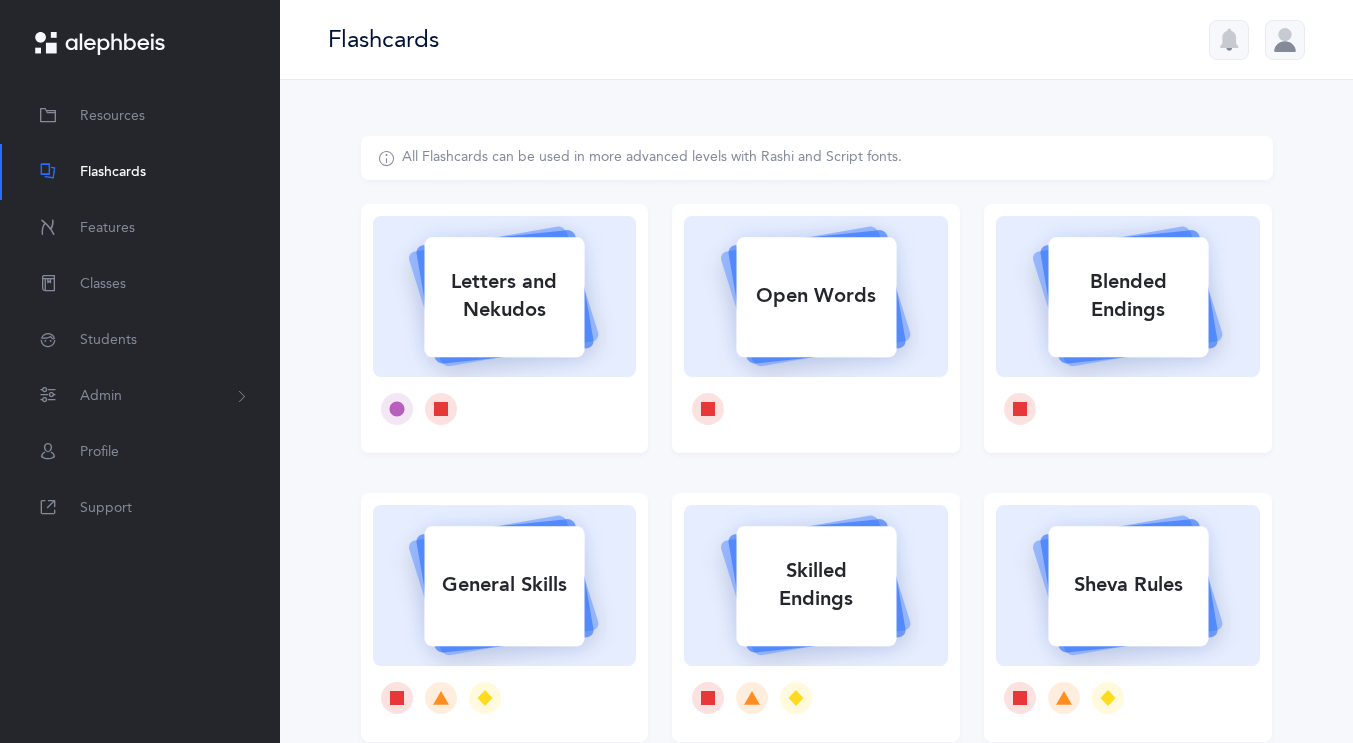 click on "Letters and Nekudos" at bounding box center [504, 296] 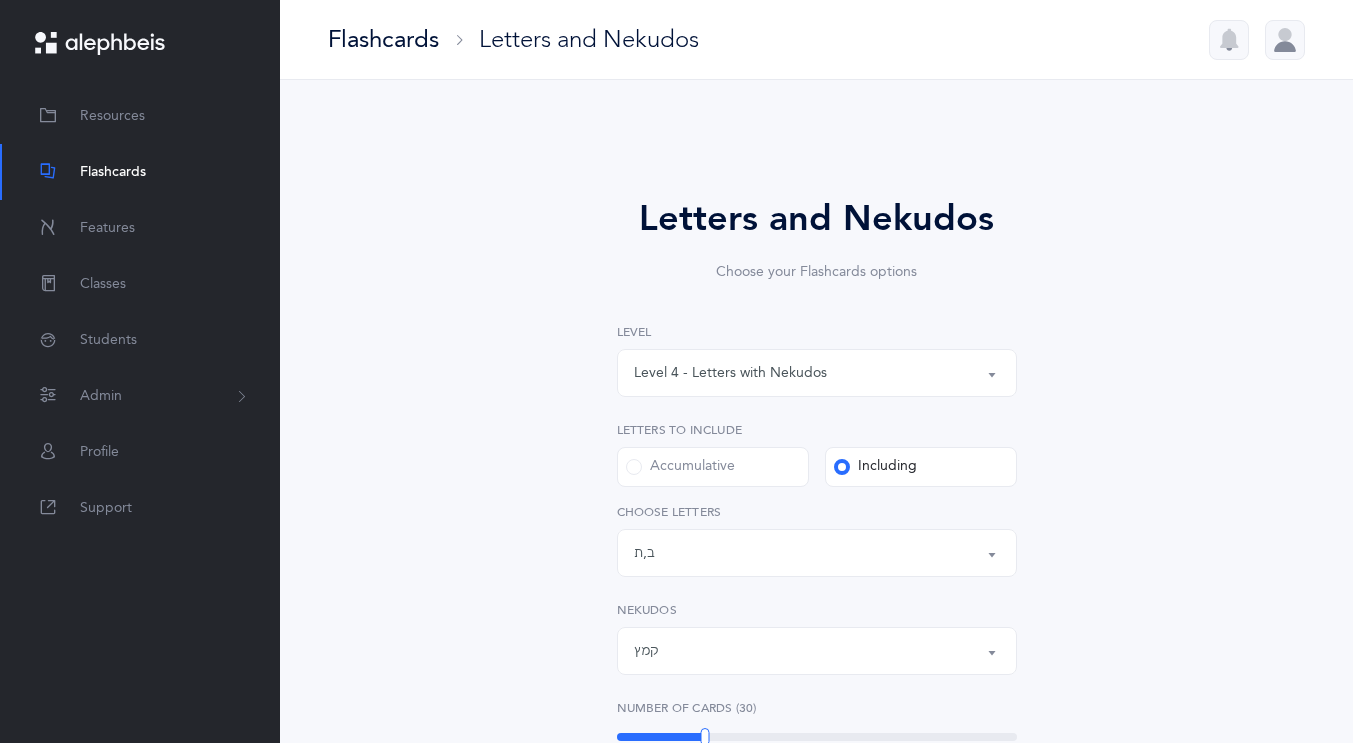 scroll, scrollTop: 30, scrollLeft: 0, axis: vertical 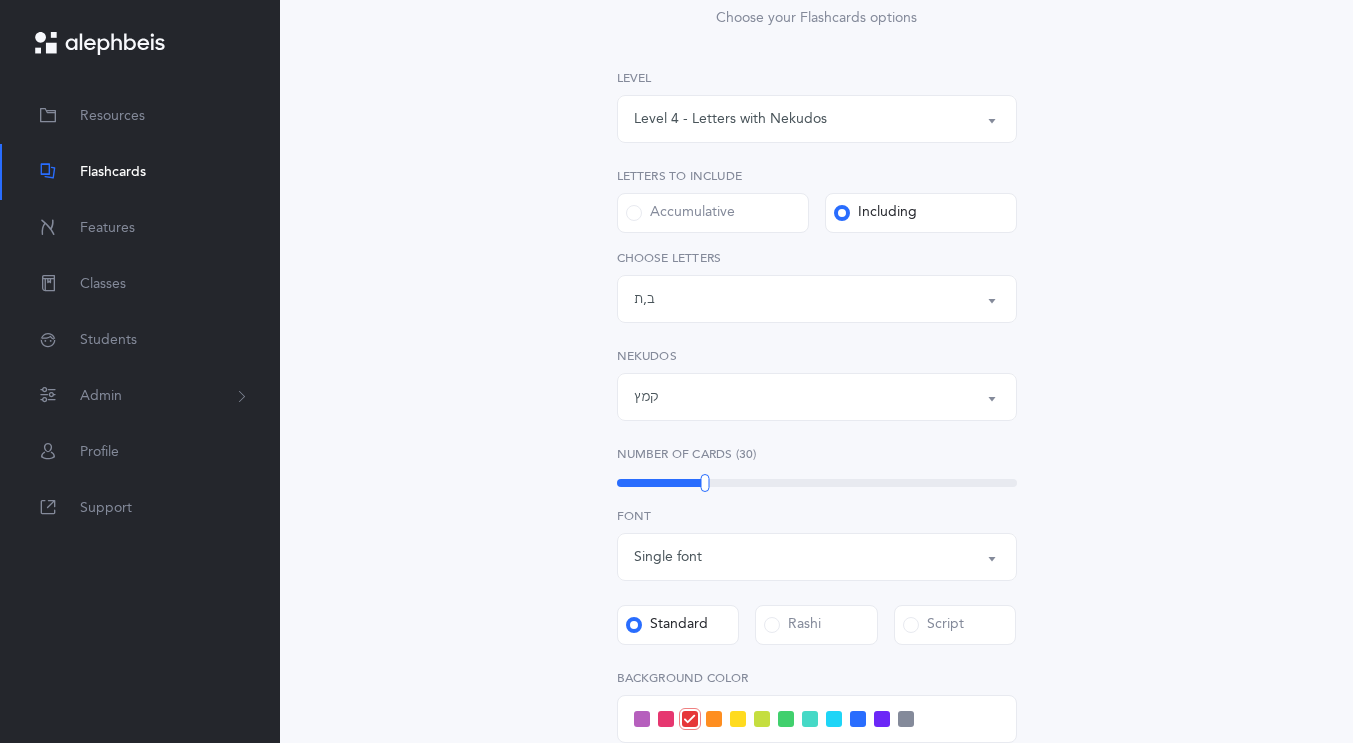 click on "Letters: ב ,  ת" at bounding box center [817, 299] 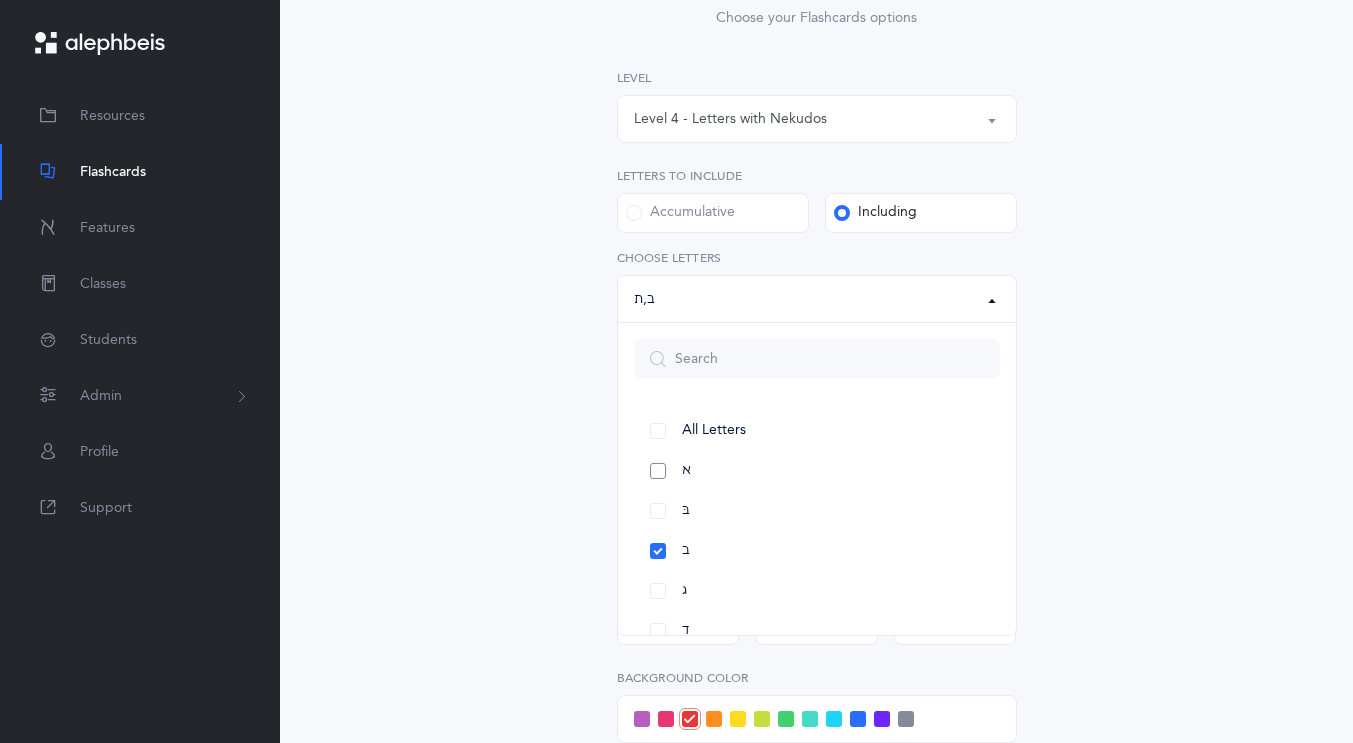 click on "א" at bounding box center (817, 471) 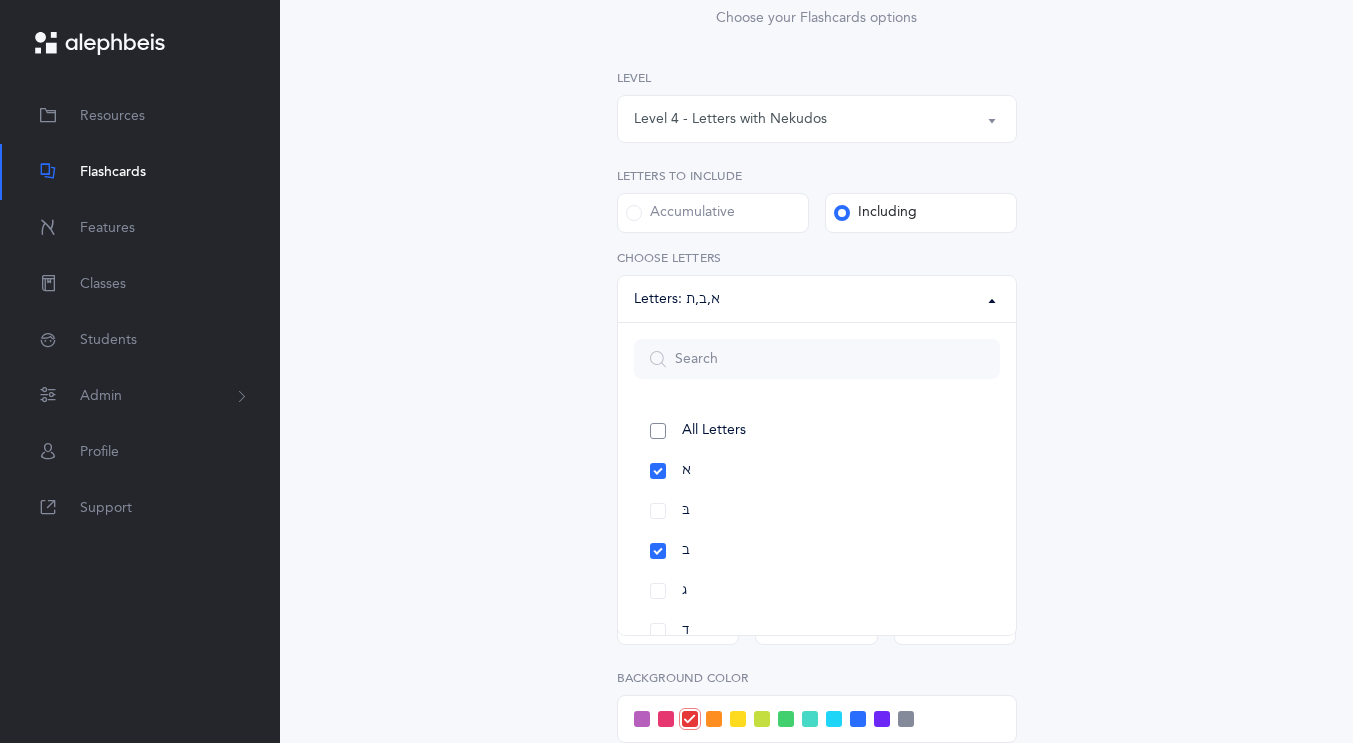 click on "All Letters" at bounding box center (817, 431) 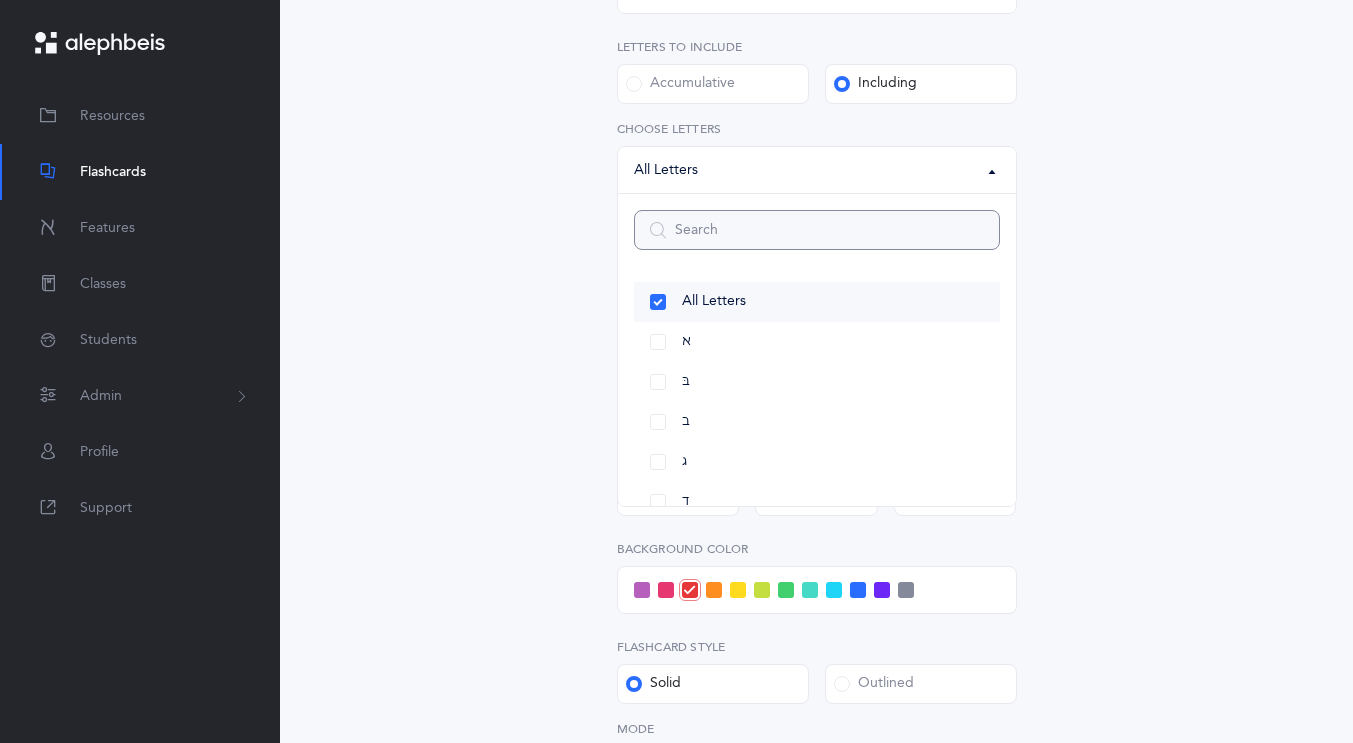 scroll, scrollTop: 379, scrollLeft: 0, axis: vertical 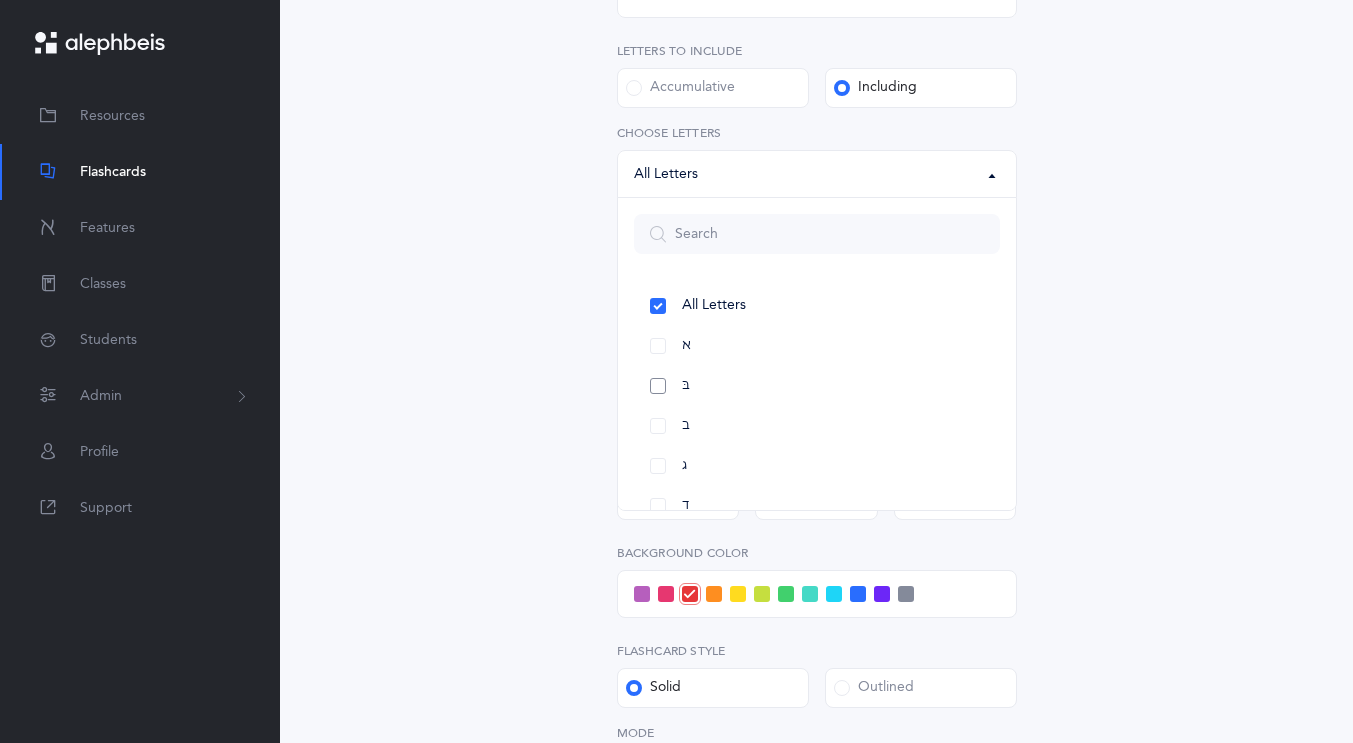 click on "בּ" at bounding box center [817, 386] 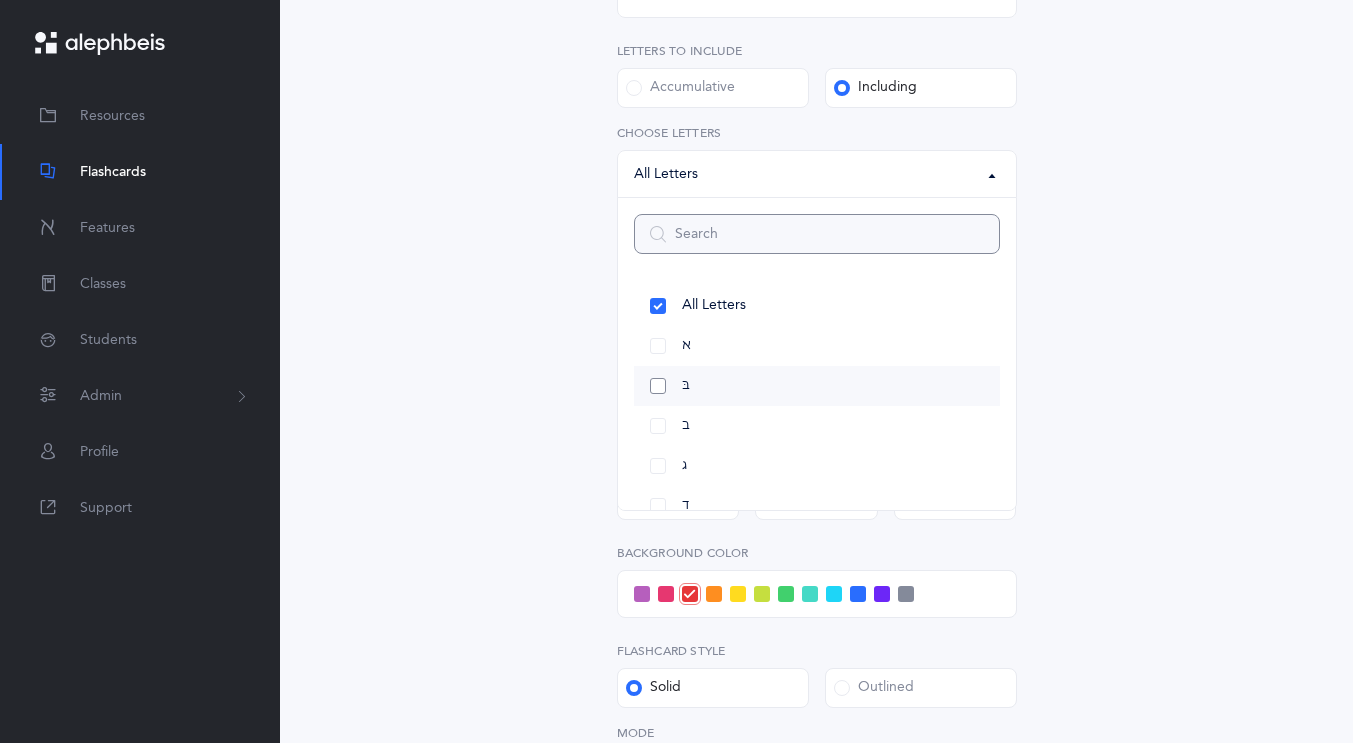 select on "81" 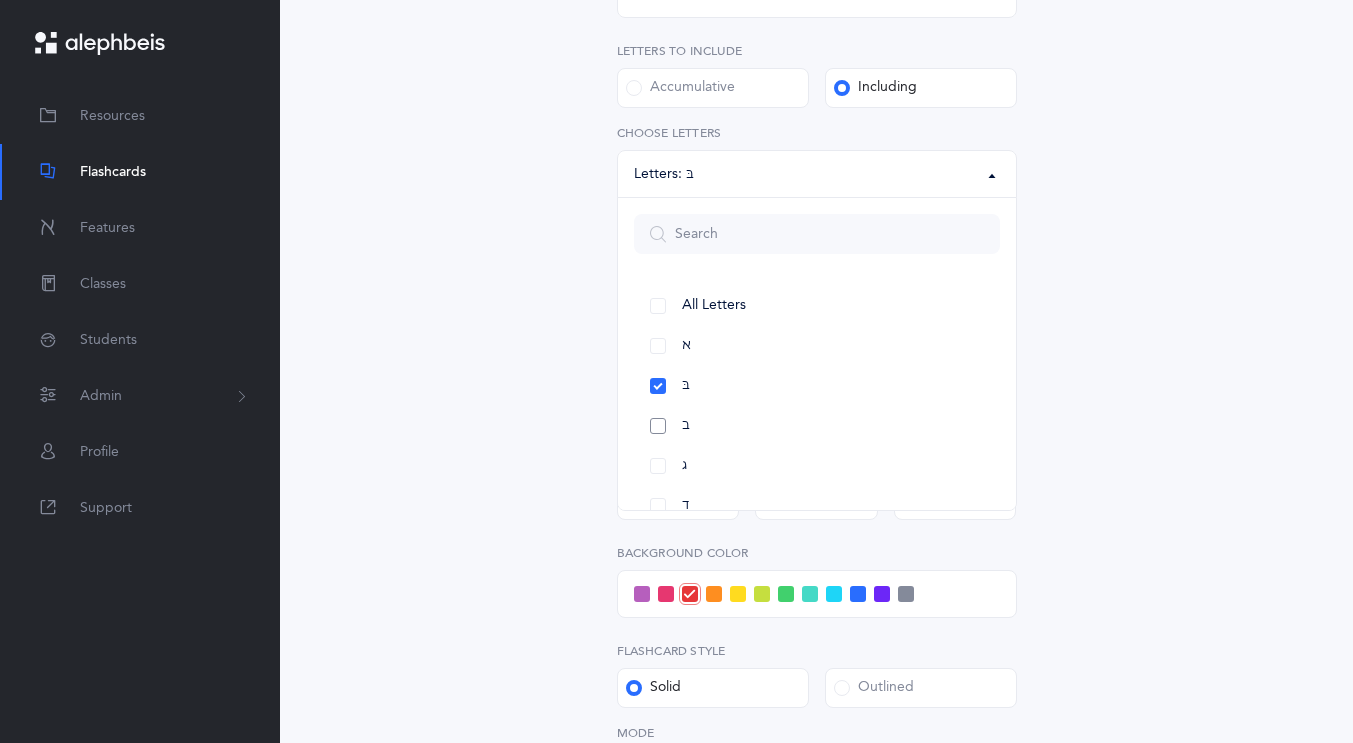 click on "ב" at bounding box center (817, 426) 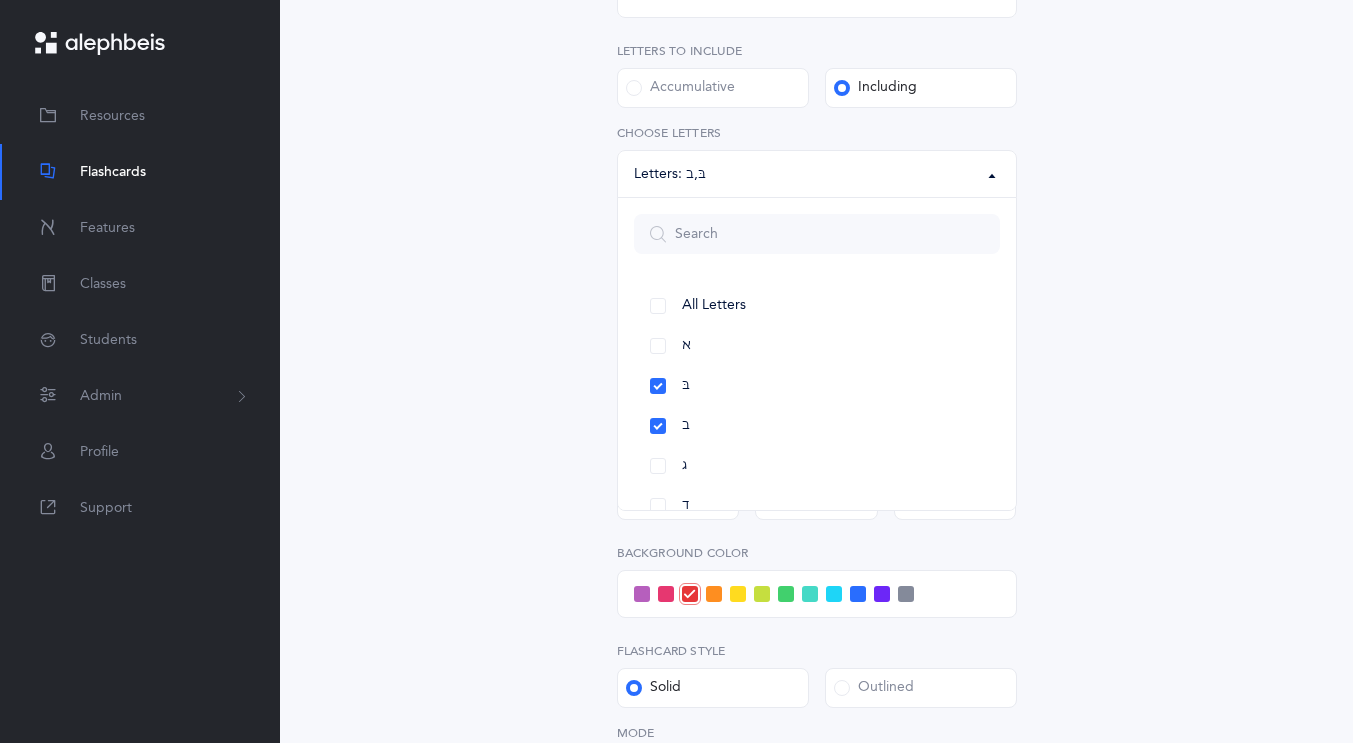 click on "Letters and Nekudos   Choose your Flashcards options         Level 1 - Letters only
Level 2 - Nekudos only
Level 3 - Letters and Nekudos
Level 4 - Letters with Nekudos
Level 4 - Letters with Nekudos
Level
Letters to include
Accumulative
Including
All Letters
א
בּ
ב
ג
ד
ה
ו
ז
ח
ט
י
כּ
ךּ
כ
ך
ל
מ
נ
ן
ס
ע
פּ
פ
צ
ק
ר
שׁ
שׂ
תּ
ת
Letters: בּ ,  ב
All Letters
א
בּ
ב
ג
ד
ה
ו
ז
ח
ט
י
כּ
ךּ
כ
ך
ל
מ
נ
ן
ס
ע
פּ
פ
צ
ק
ר
שׁ
שׂ
תּ
ת
Choose letters
All Nekudos
קמץ
פתח
צירי
סגול
שוא
חולם חסר
חולם מלא
חיריק חסר
חיריק מלא
קובוץ
שורוק
חטף קמץ
חטף פתח
חטף סגול
קמץ
Nekudos
Ultimate" at bounding box center (817, 361) 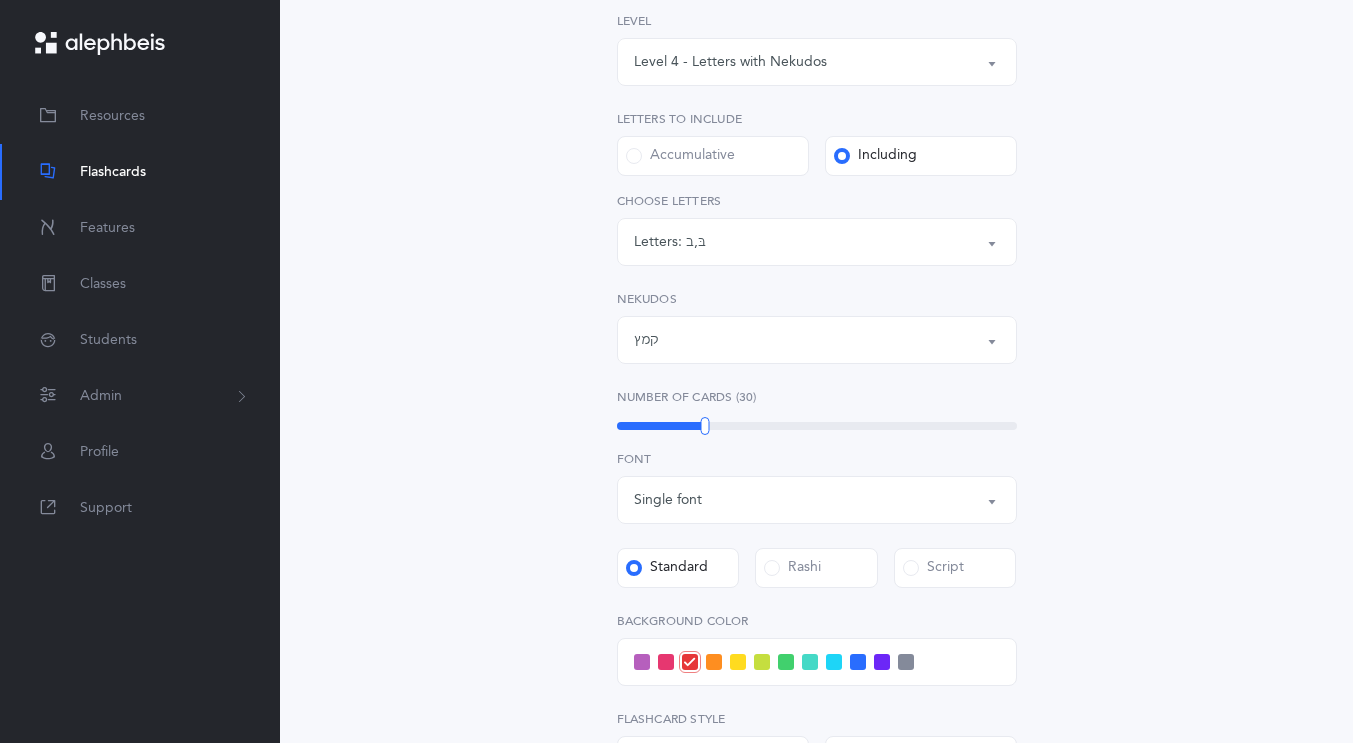 scroll, scrollTop: 242, scrollLeft: 0, axis: vertical 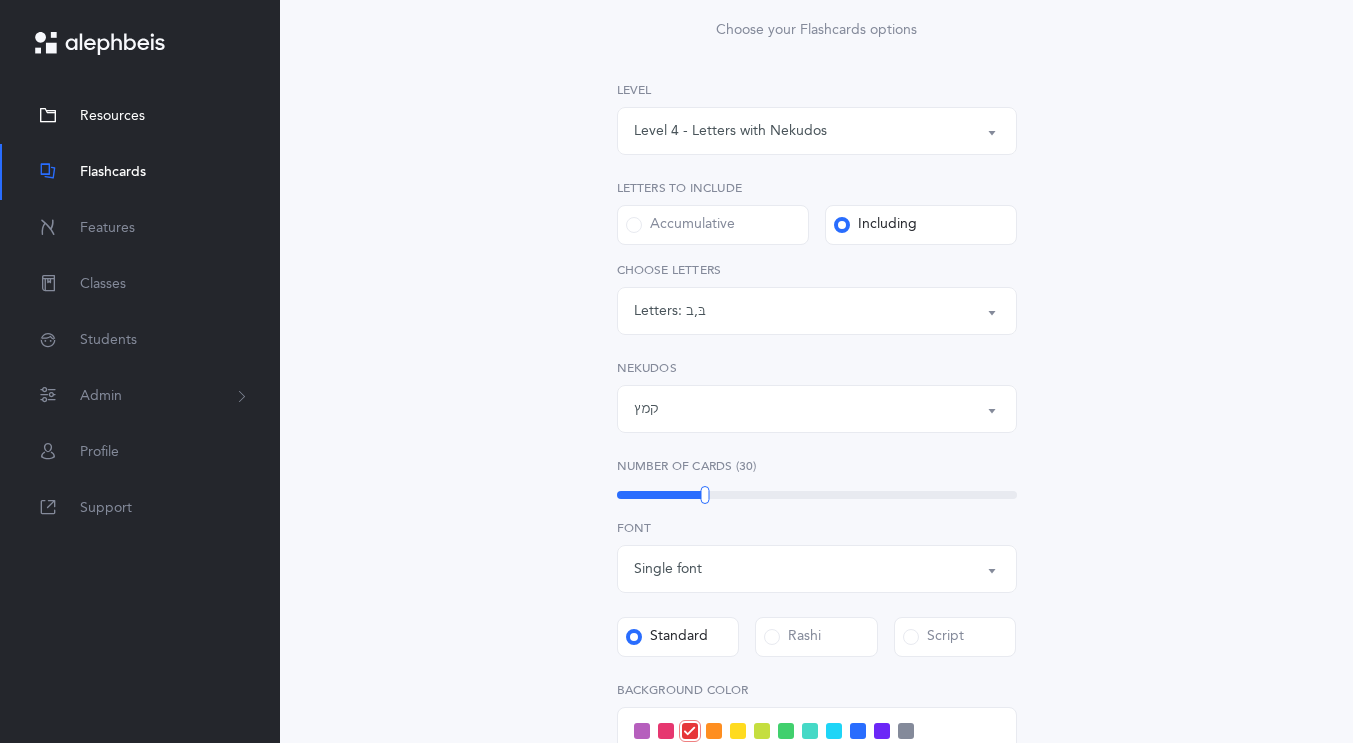 click on "Resources" at bounding box center [140, 116] 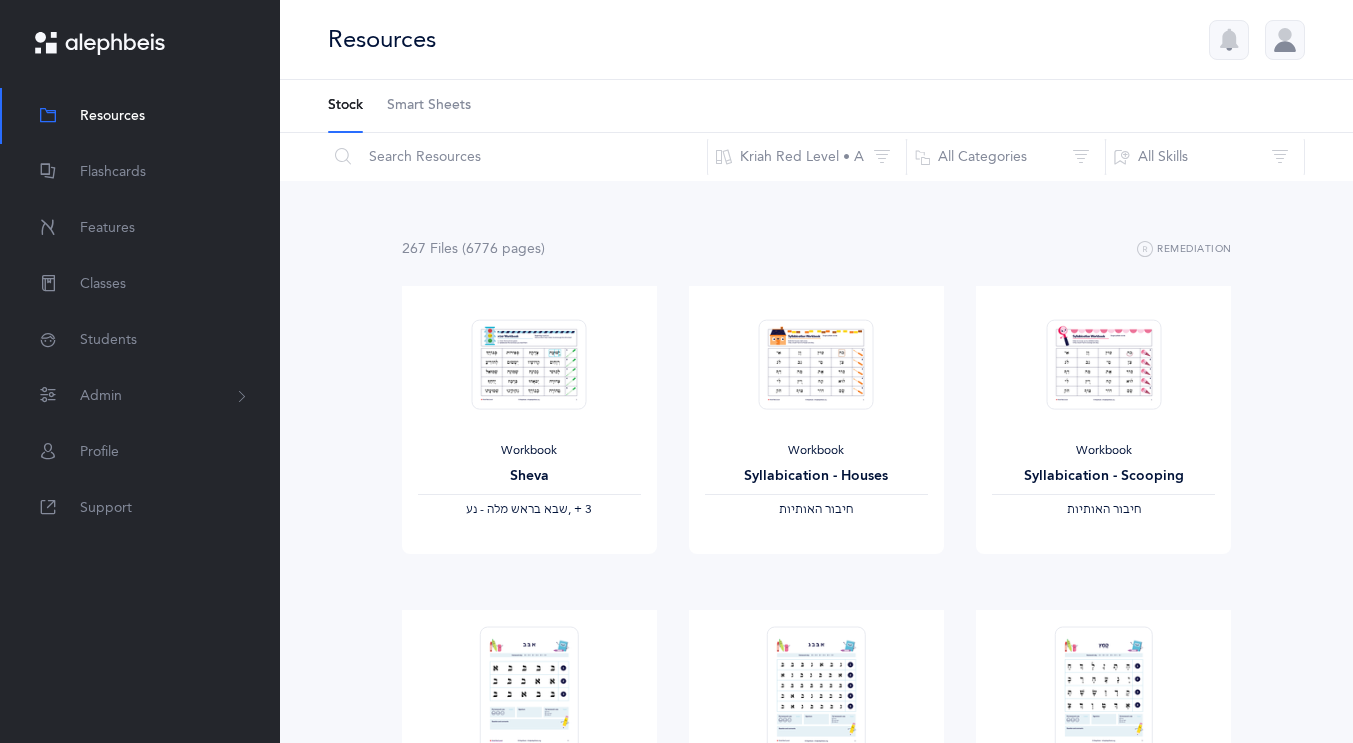 click on "Smart Sheets" at bounding box center (429, 106) 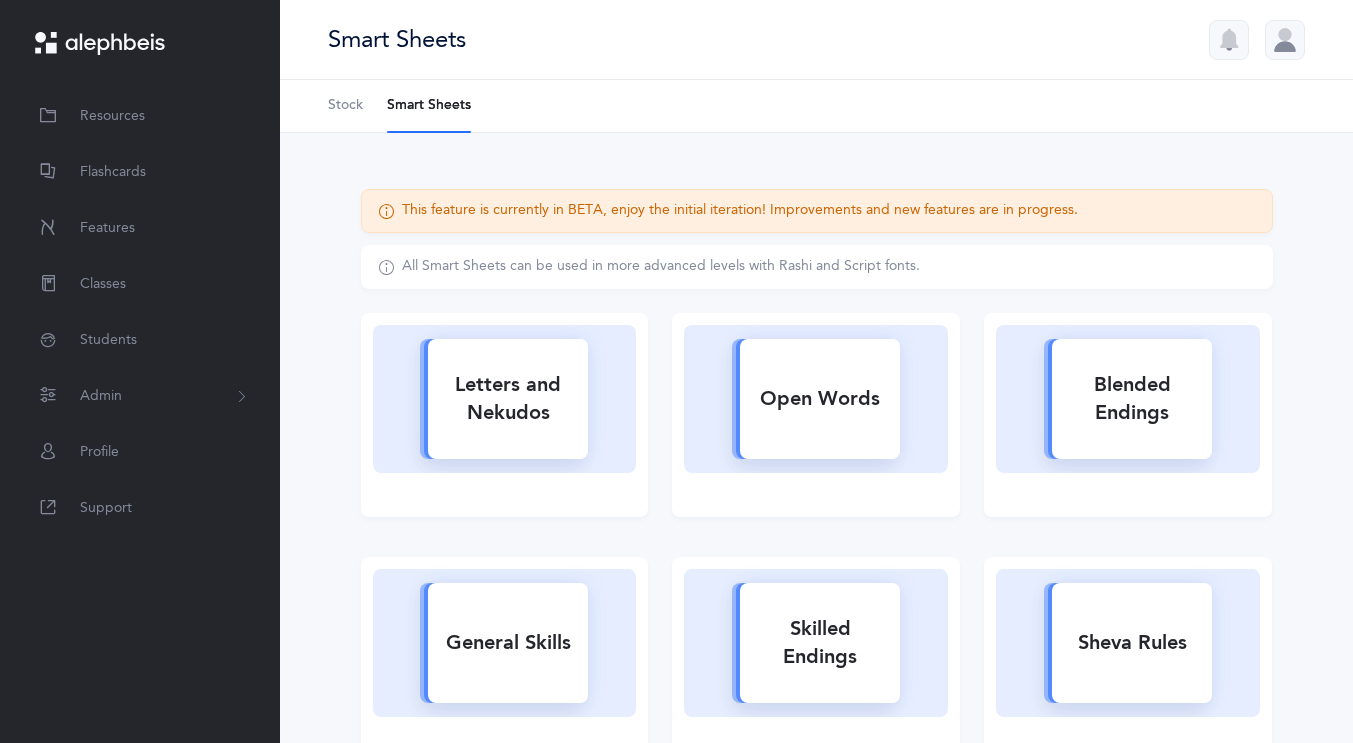 scroll, scrollTop: 0, scrollLeft: 0, axis: both 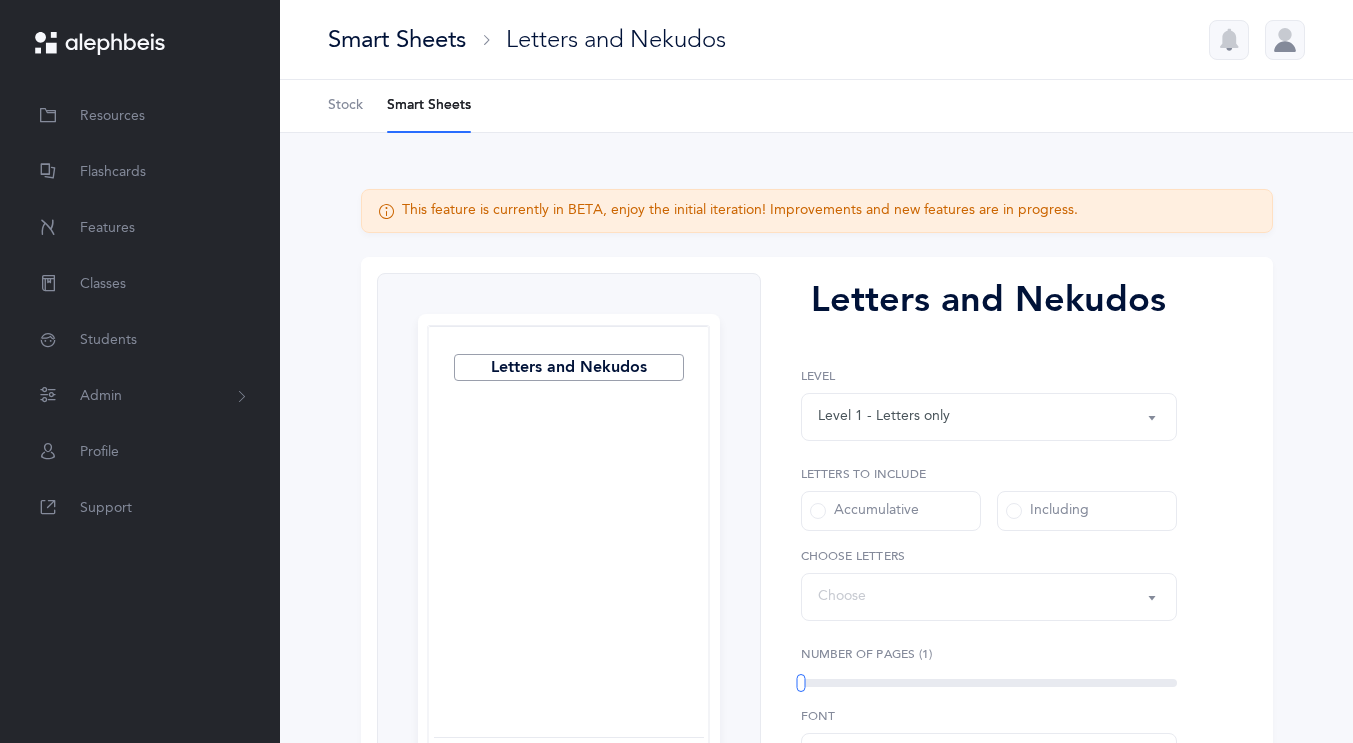 select on "27" 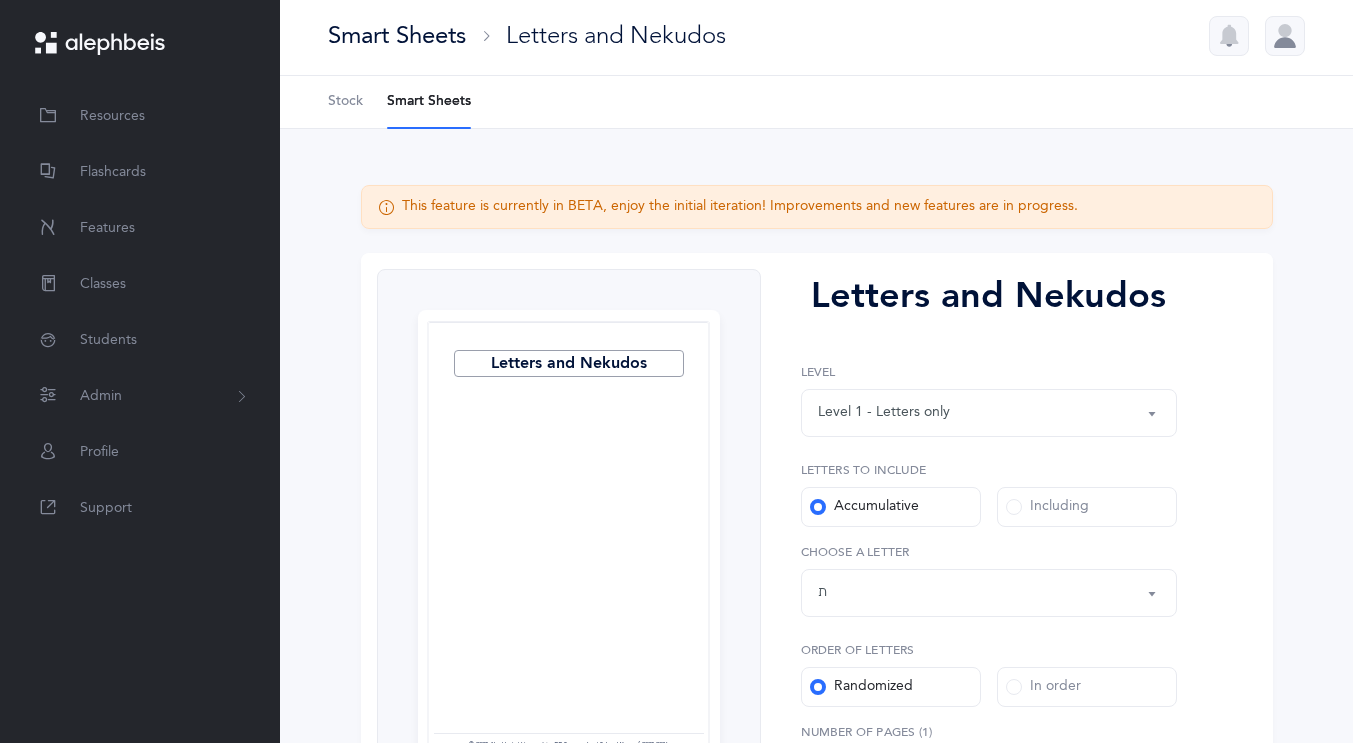 scroll, scrollTop: 3, scrollLeft: 0, axis: vertical 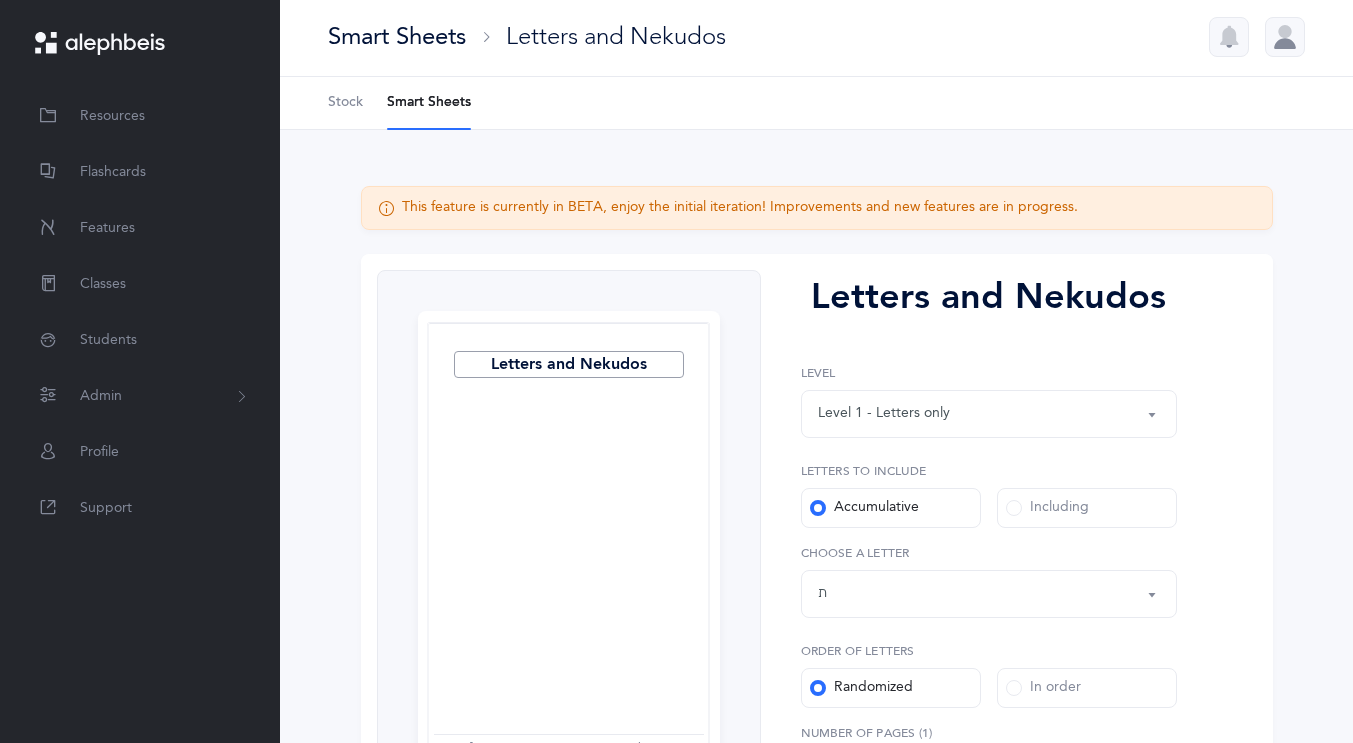 click on "Stock" at bounding box center [345, 103] 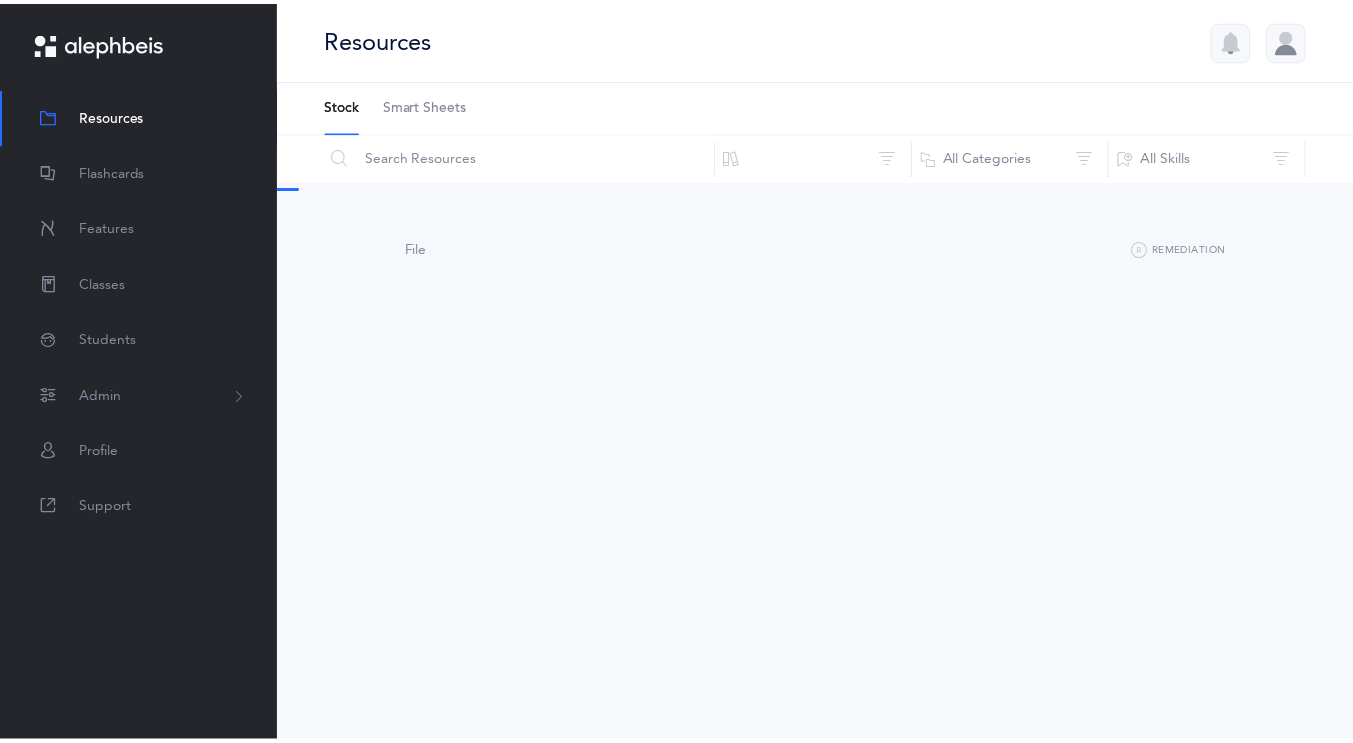 scroll, scrollTop: 0, scrollLeft: 0, axis: both 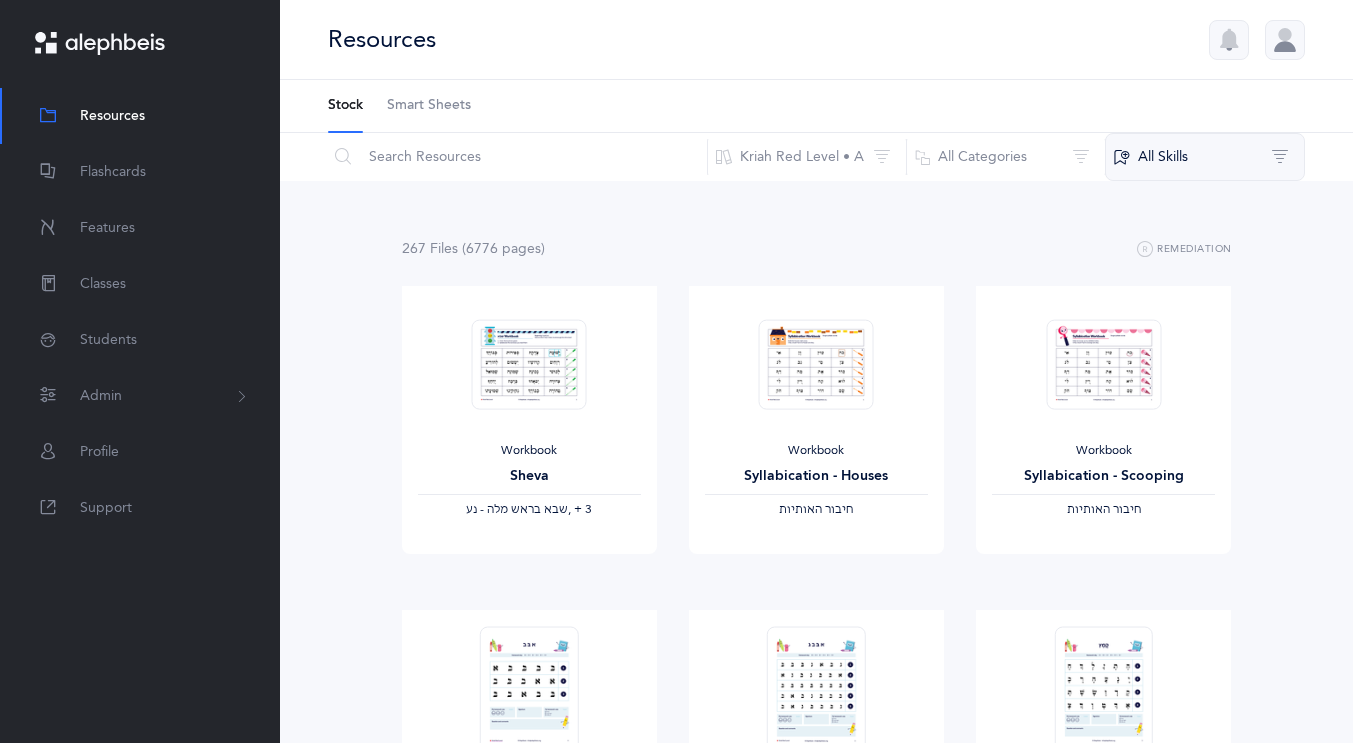 click on "All Skills" at bounding box center (1205, 157) 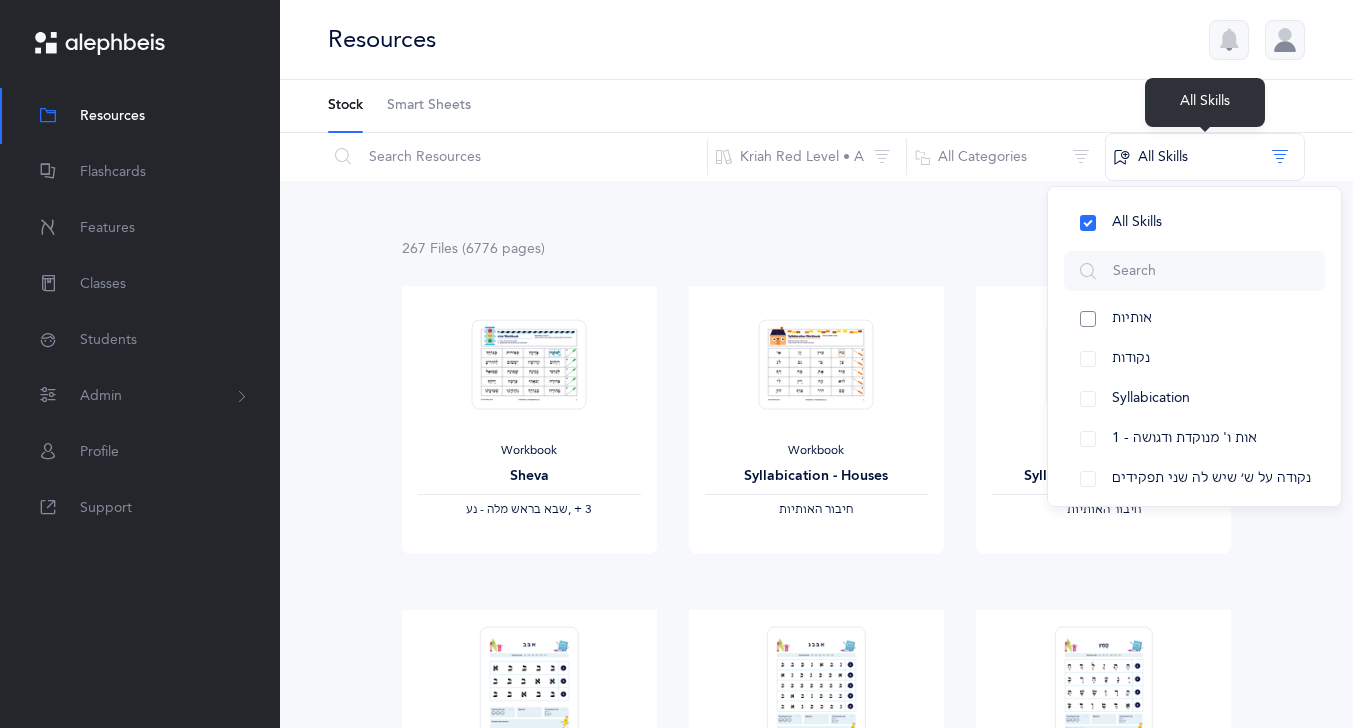 click on "אותיות" at bounding box center [1194, 319] 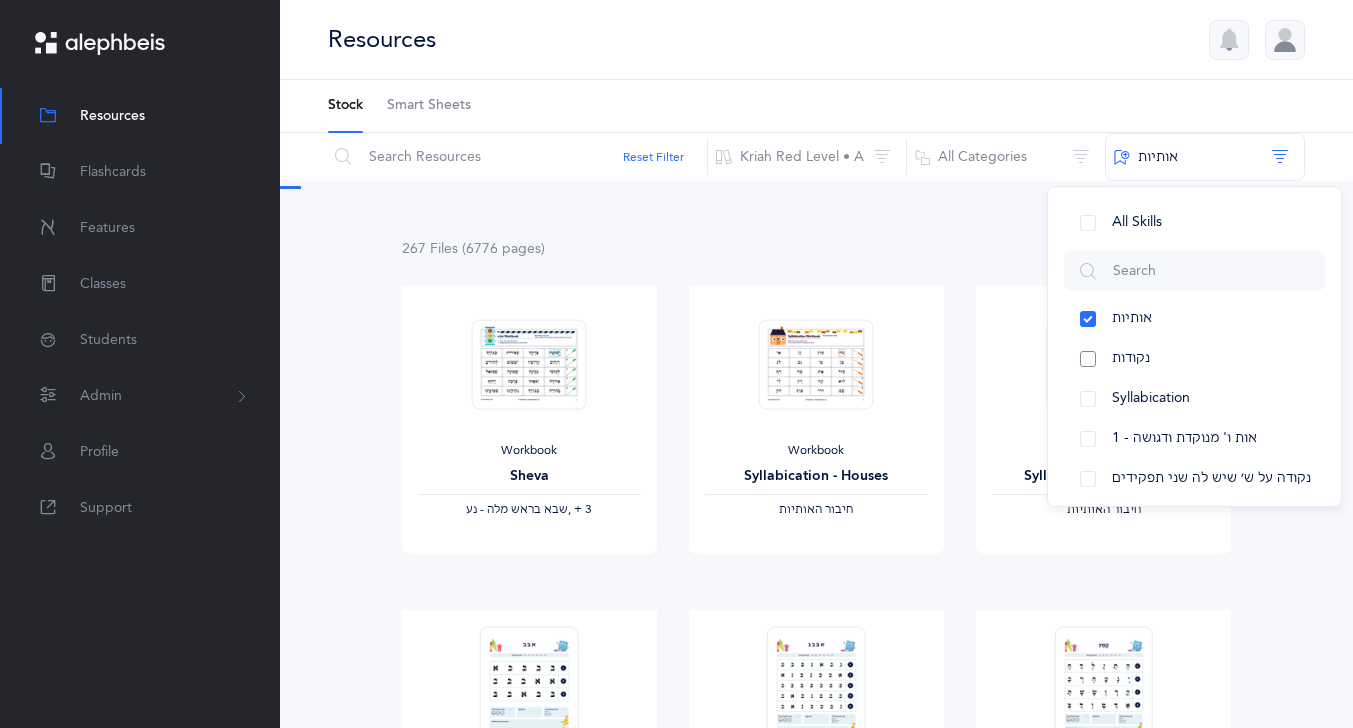 click on "נקודות" at bounding box center (1194, 359) 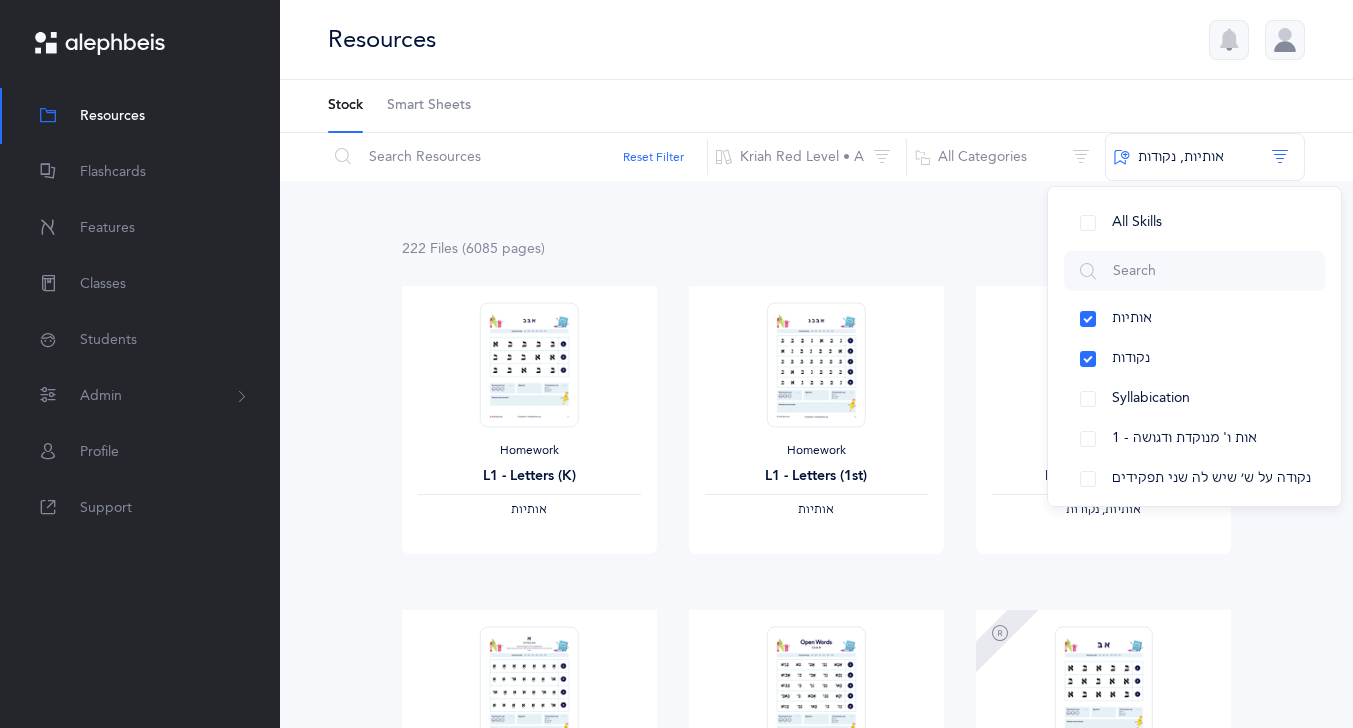 click on "222
File s
(6085 page s )
Remediation
Homework
L1 - Letters (K)
‫אותיות‬   View       Homework
L1 - Letters (1st)
‫אותיות‬   View       Homework
L2 - Nekudos (1st)
‫אותיות, נקודות‬   View       Homework
L3 - Open Words (K)
‫הברות בודדות, אותיות, נקודות‬   View       Homework
L3 - Open Words (1st)
‫הברות בודדות, אותיות, נקודות‬   View         Homework, Remediation
L1 - Letters
‫אותיות‬   View         Homework, Remediation     ‫אותיות, נקודות‬   View" at bounding box center [816, 1281] 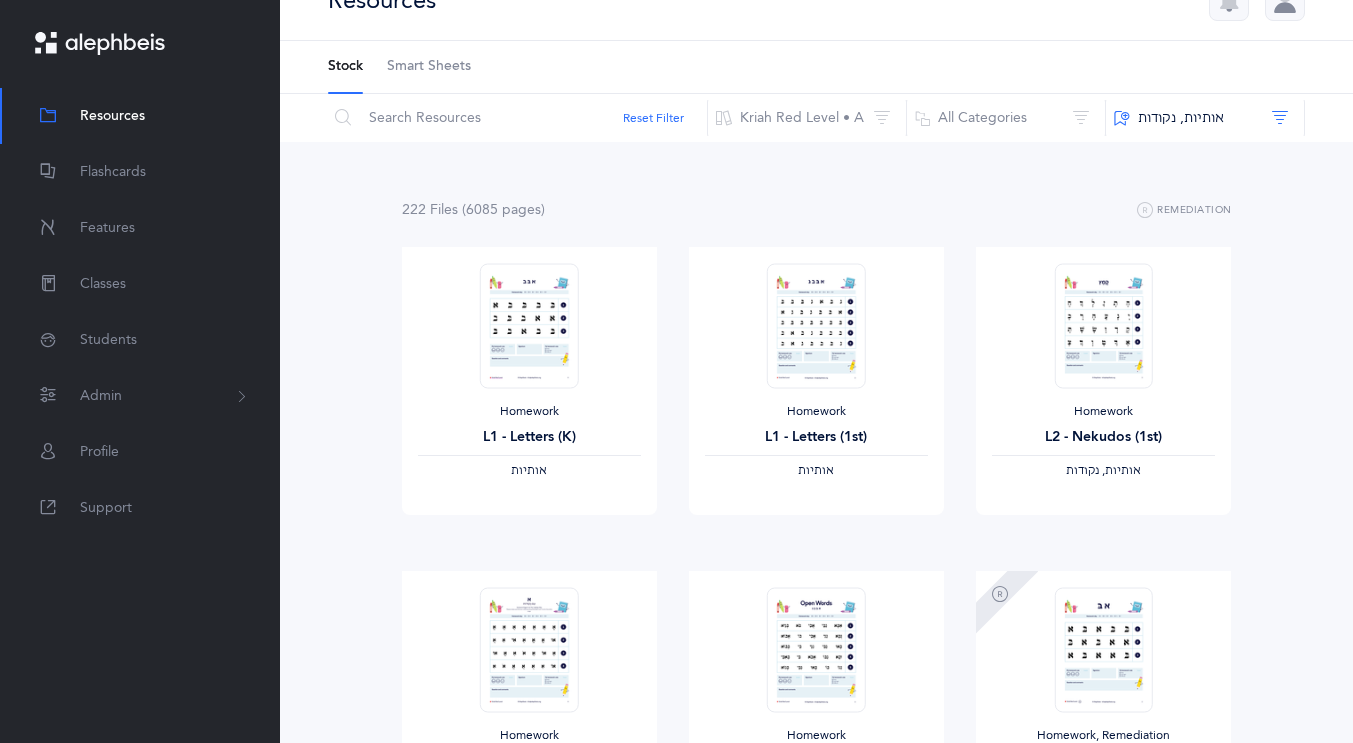 scroll, scrollTop: 0, scrollLeft: 0, axis: both 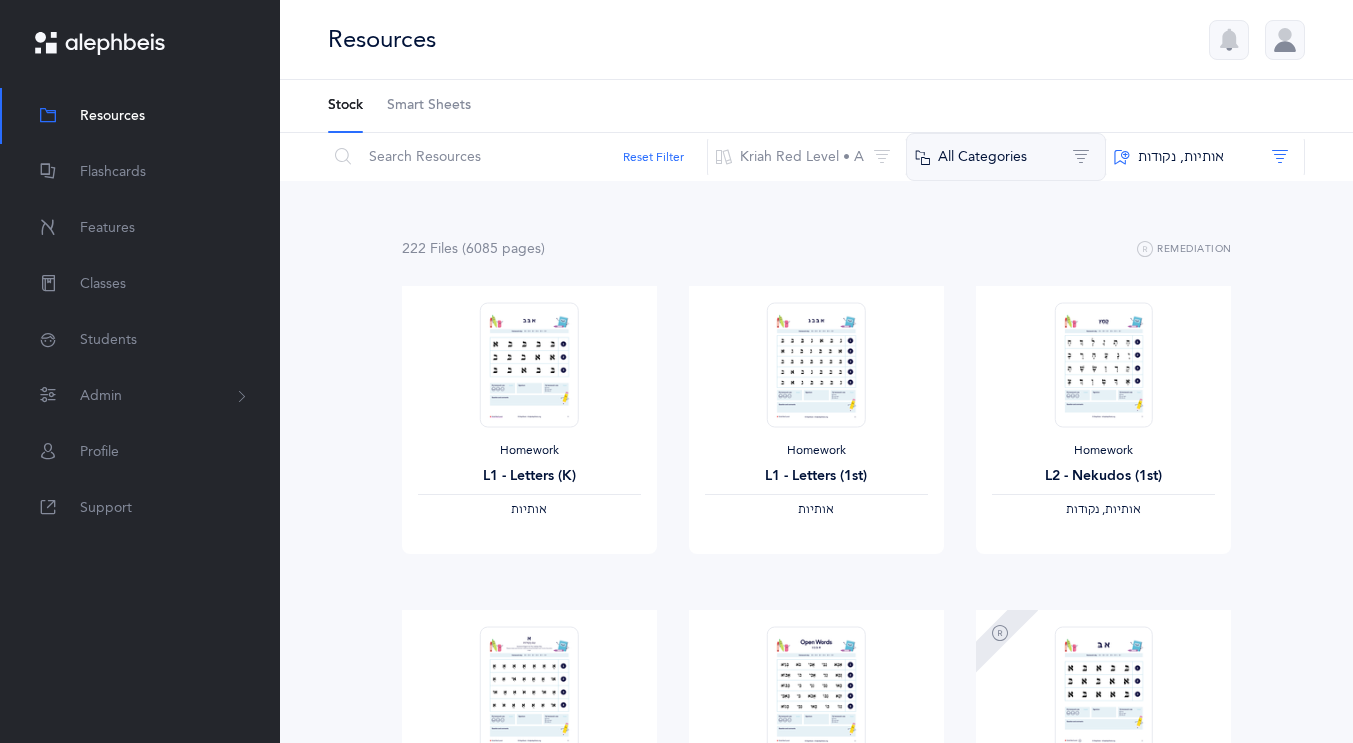 click on "All Categories" at bounding box center (1006, 157) 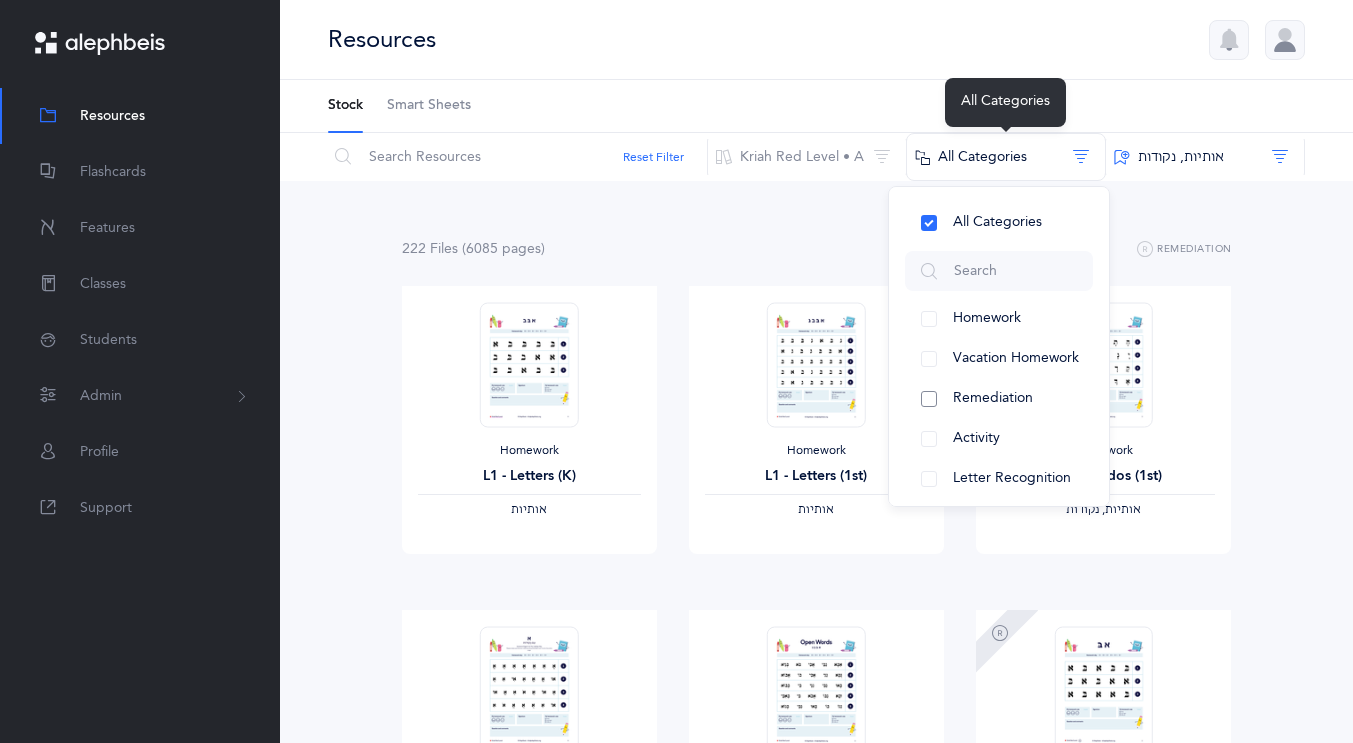 click on "Remediation" at bounding box center (999, 399) 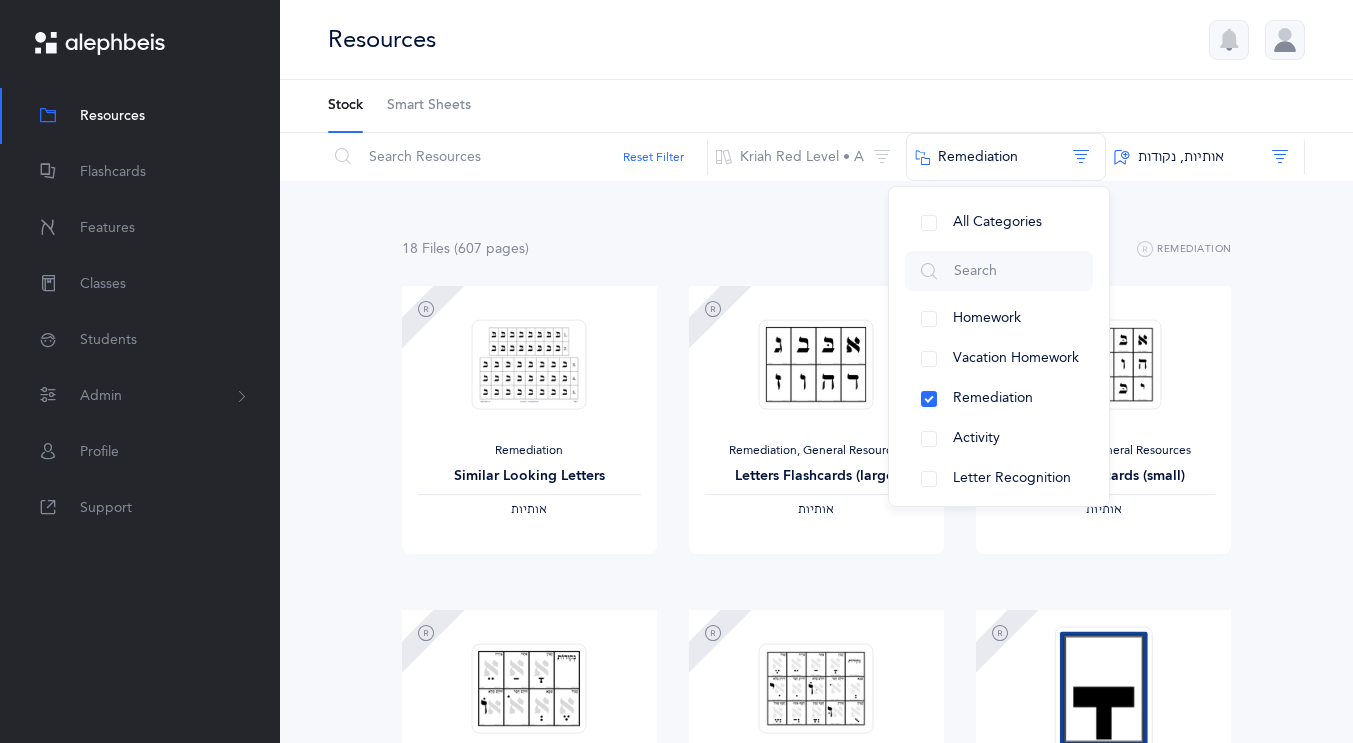 click on "18
File s
(607 page s )
Remediation
Remediation
Similar Looking Letters
‫אותיות‬   View         Remediation, General Resources
Letters Flashcards (large)
‫אותיות‬   View         Remediation, General Resources
Letters Flashcards (small)
‫אותיות‬   View         Remediation, General Resources
Letters and Nekudos Flashcards (large)
‫אותיות, נקודות‬   View         Remediation, General Resources
Letters and Nekudos Flashcards (small)
‫אותיות, נקודות‬   View         Remediation, General Resources     ‫נקודות‬   View         Remediation       View" at bounding box center [816, 1245] 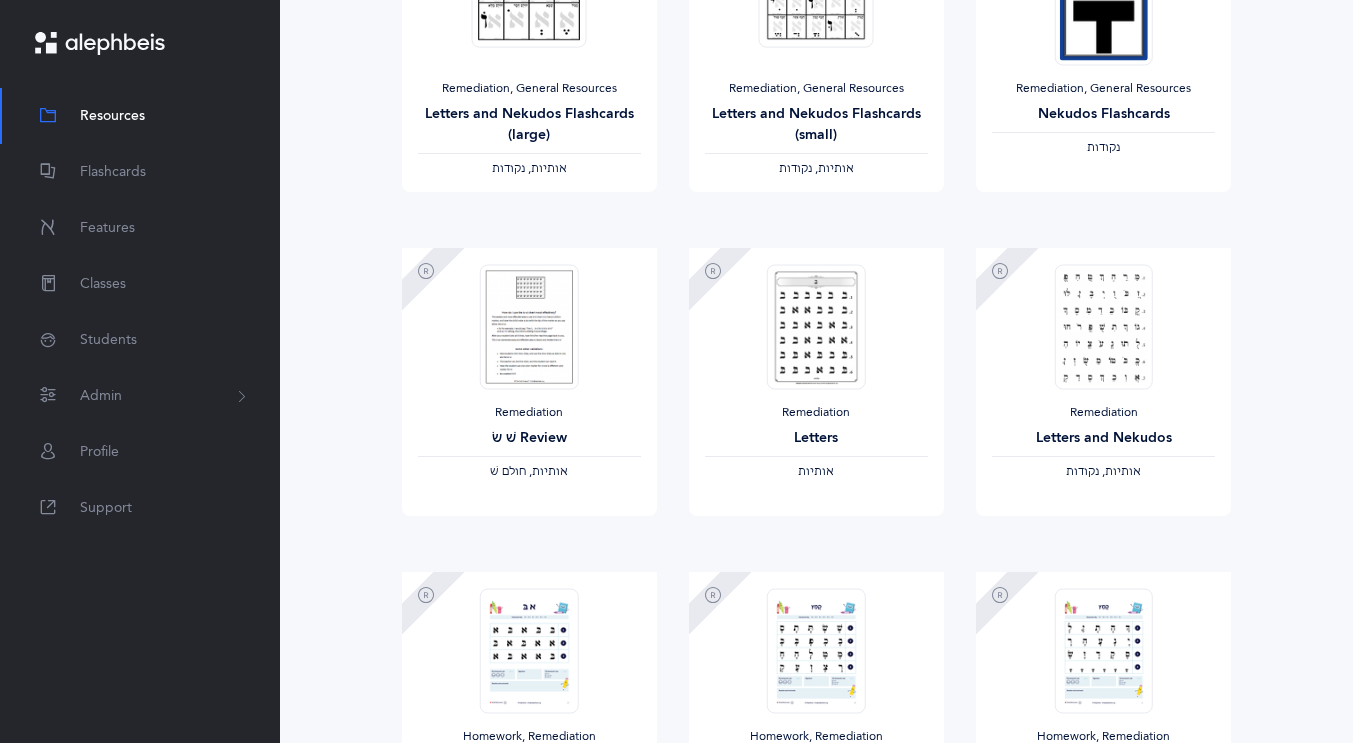 scroll, scrollTop: 665, scrollLeft: 0, axis: vertical 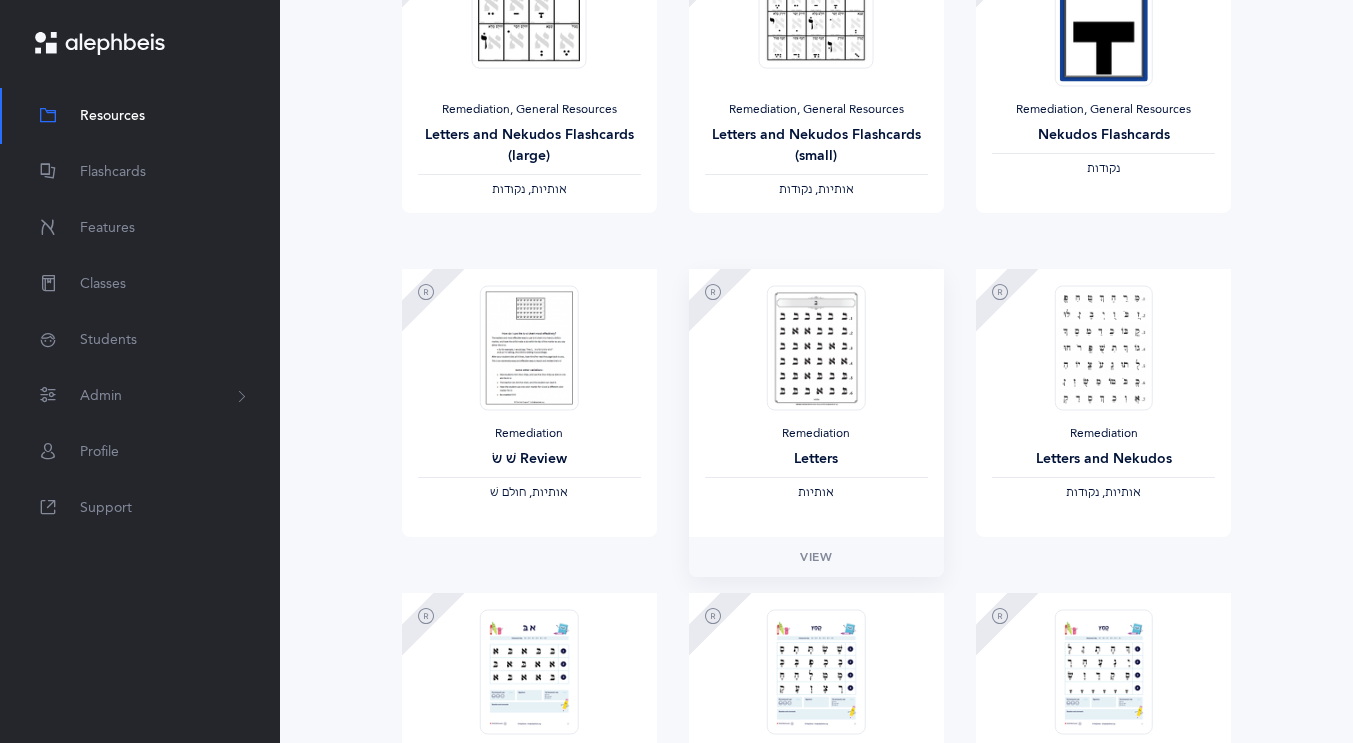 click at bounding box center [816, 347] 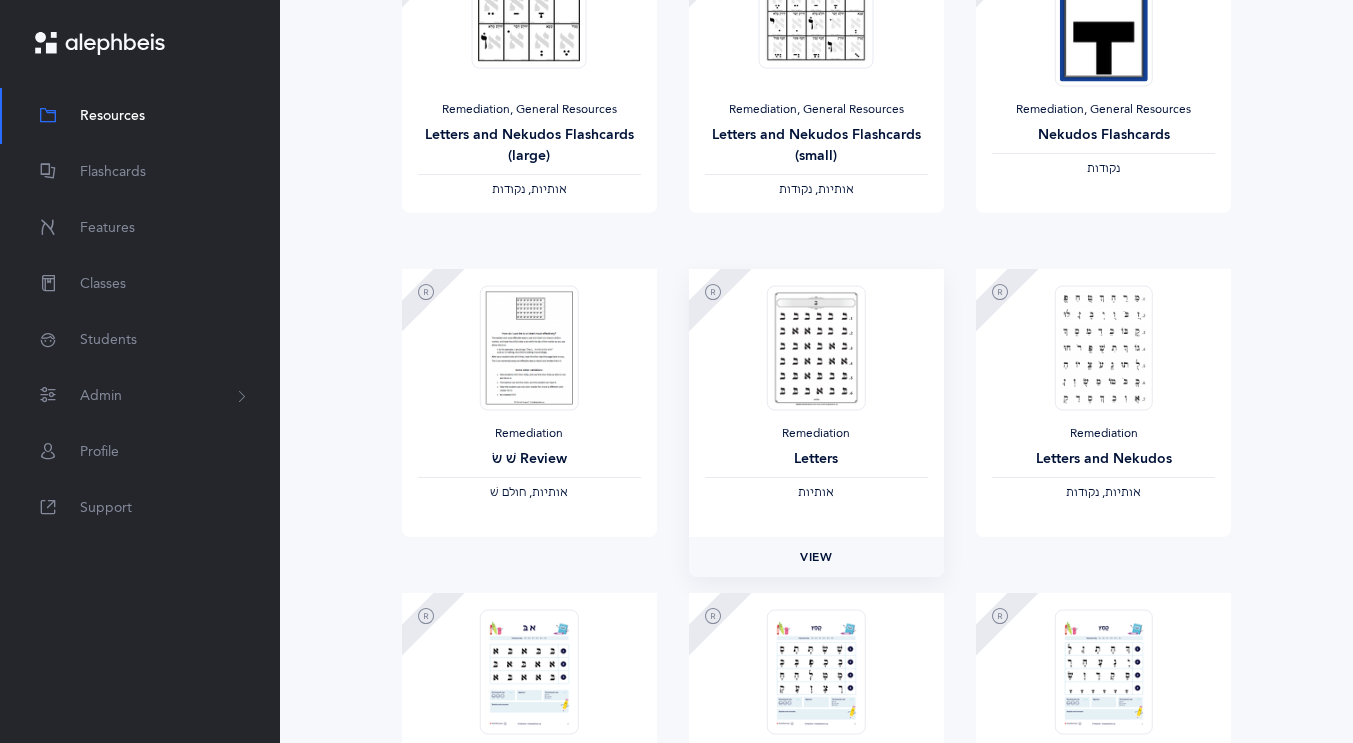 click on "View" at bounding box center (816, 557) 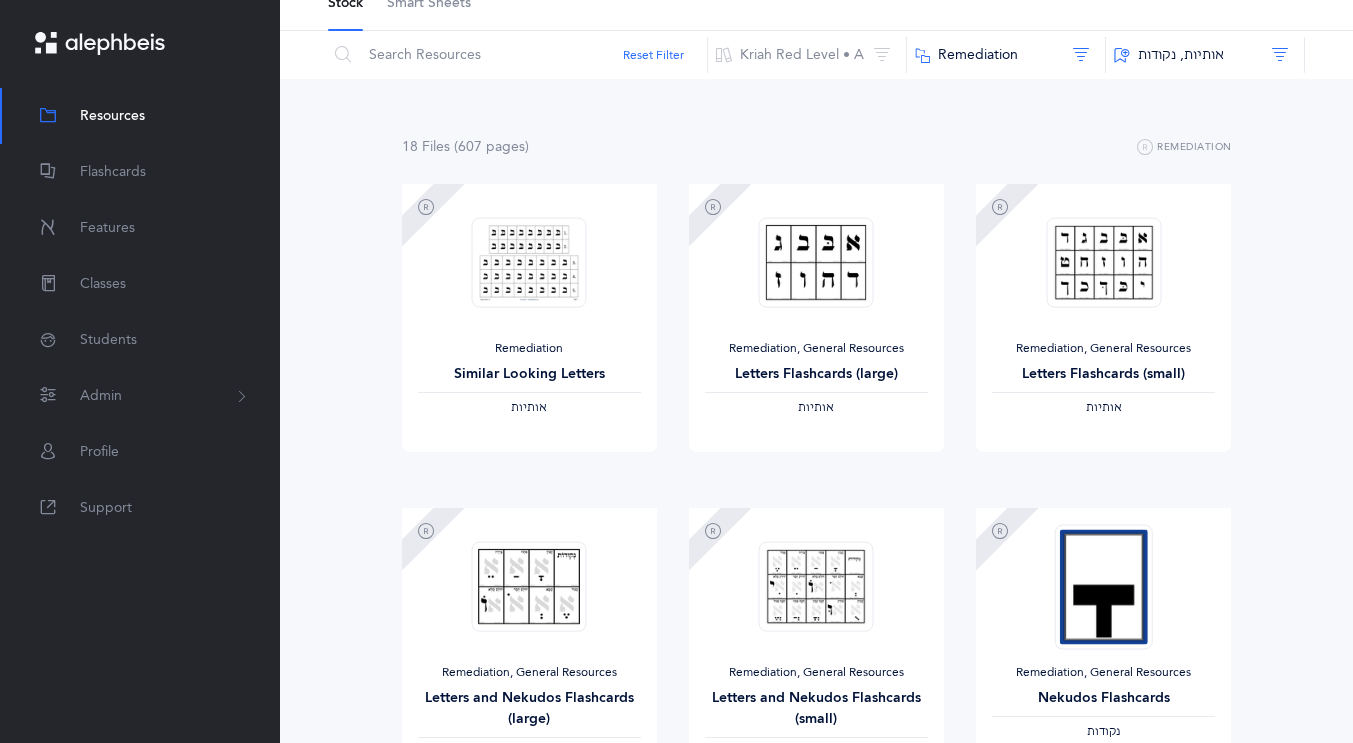 scroll, scrollTop: 0, scrollLeft: 0, axis: both 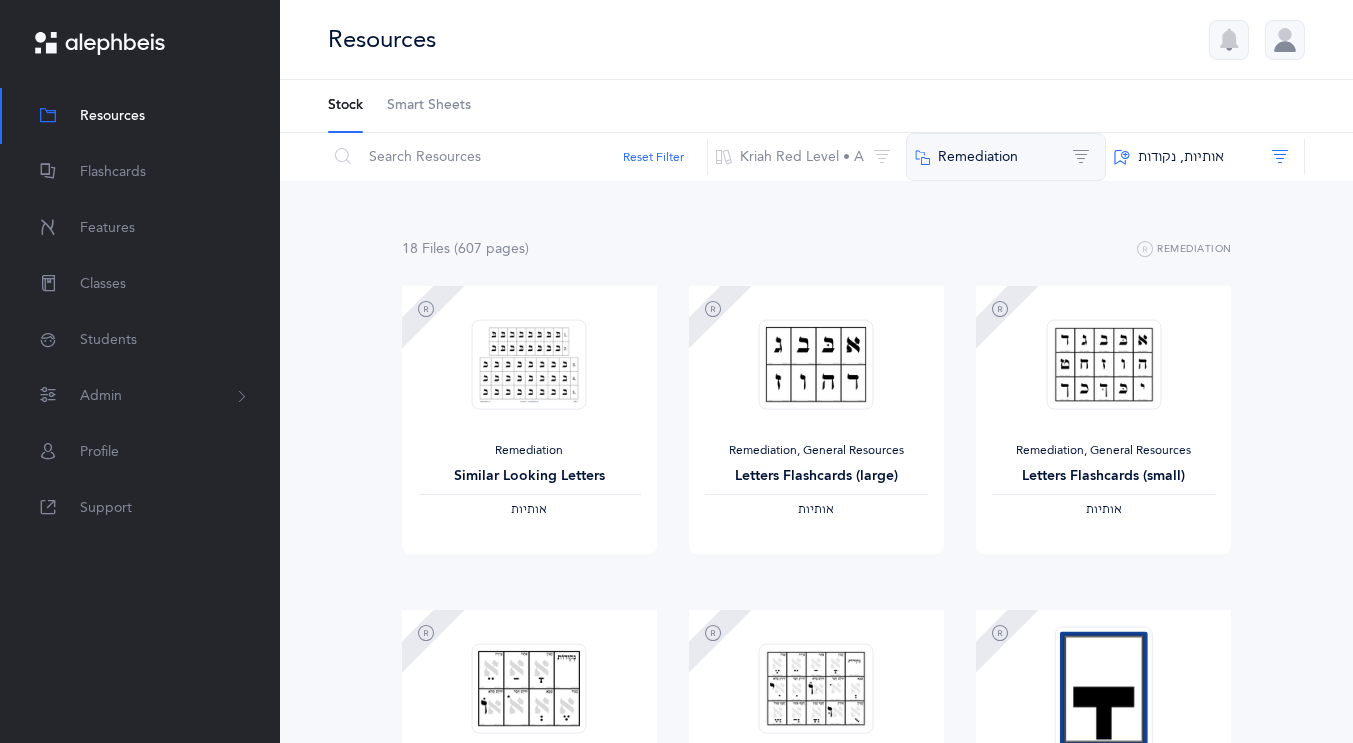 click on "Remediation" at bounding box center [1006, 157] 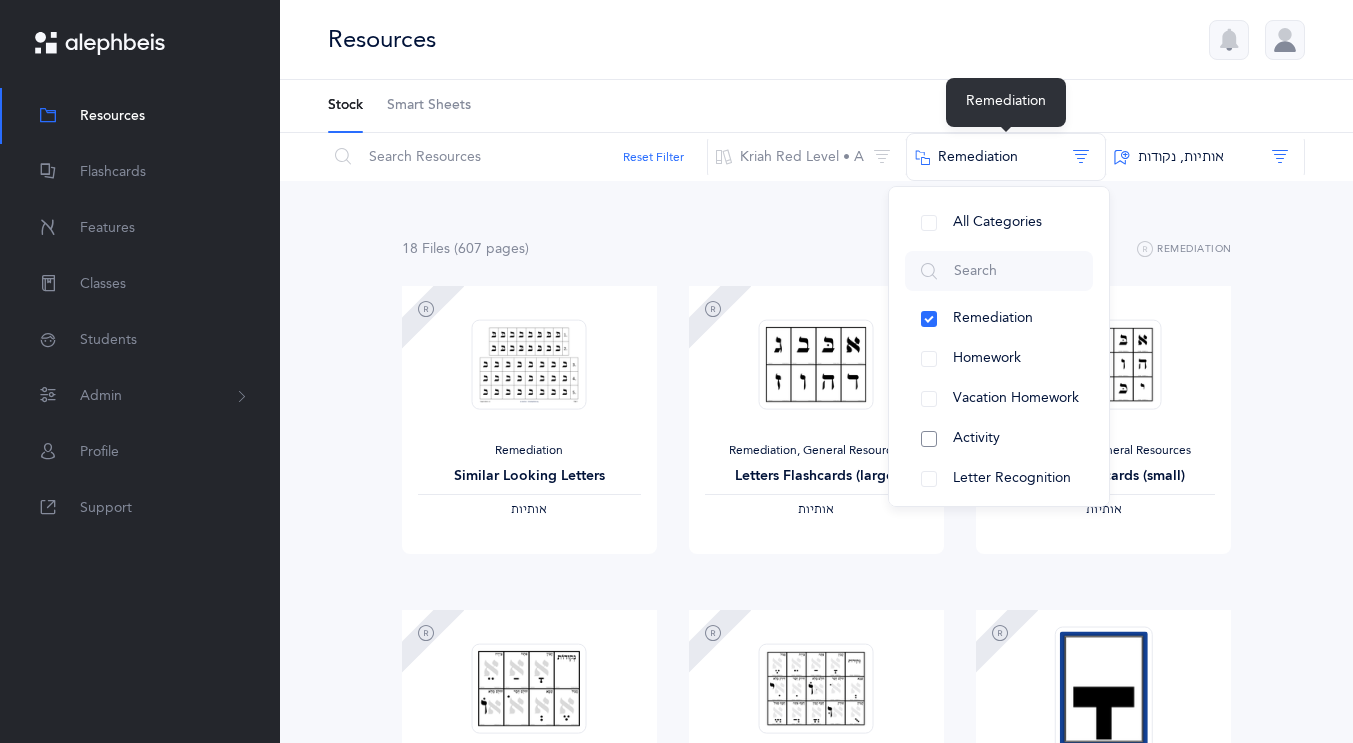 click on "Activity" at bounding box center (999, 439) 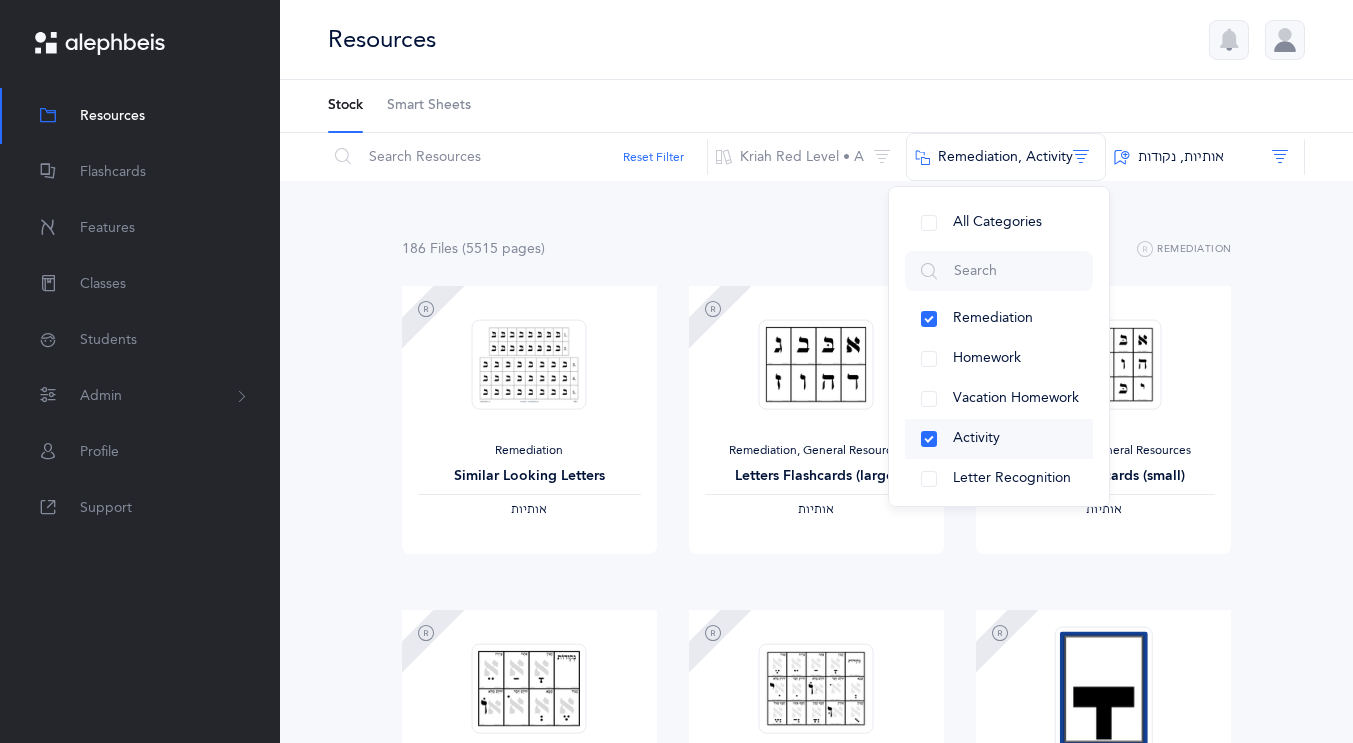 click on "Activity" at bounding box center [999, 439] 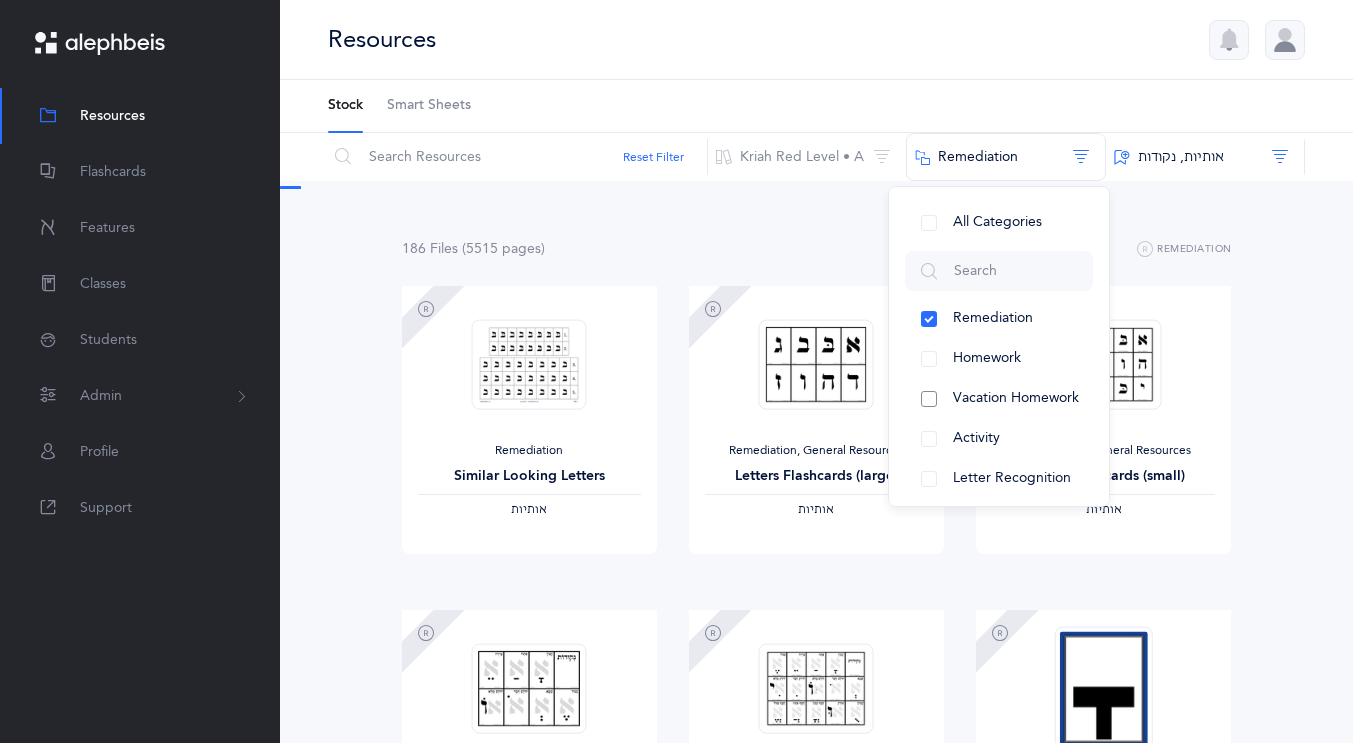 click on "Vacation Homework" at bounding box center (999, 399) 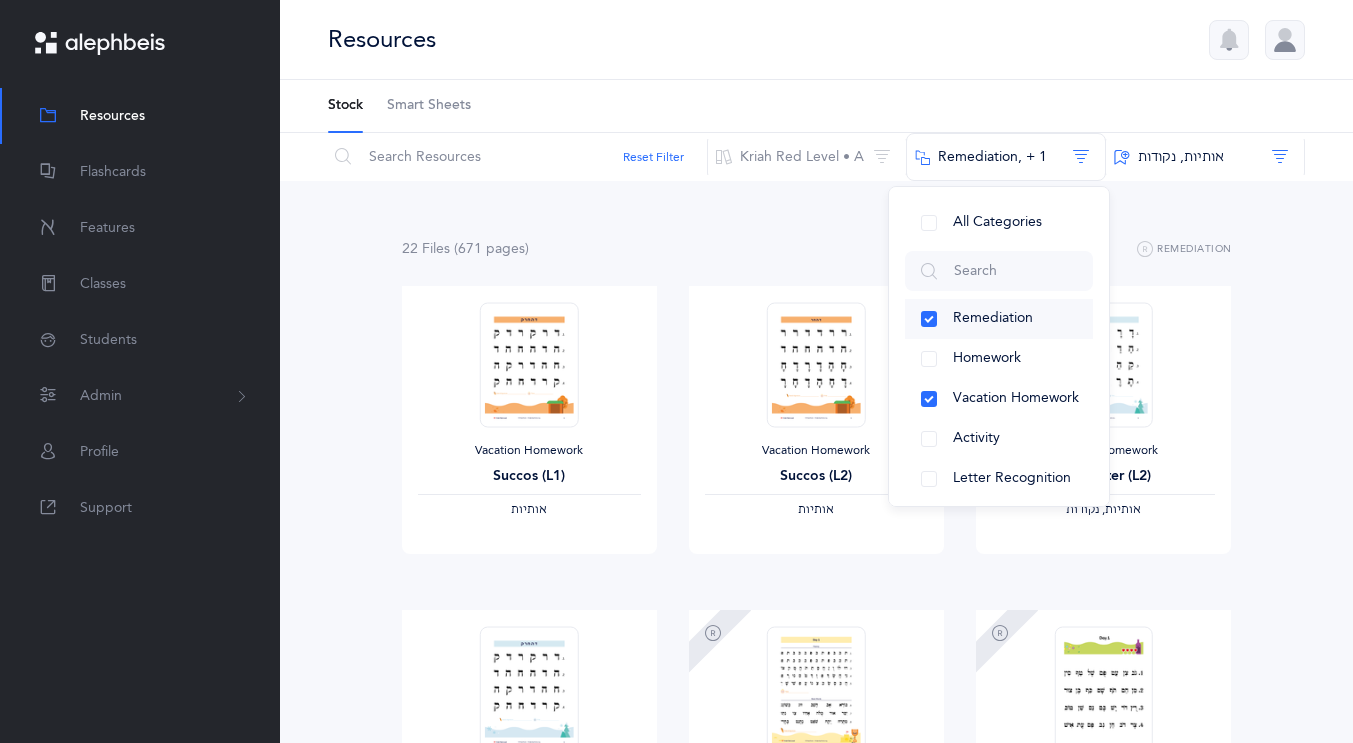 click on "Remediation" at bounding box center (999, 319) 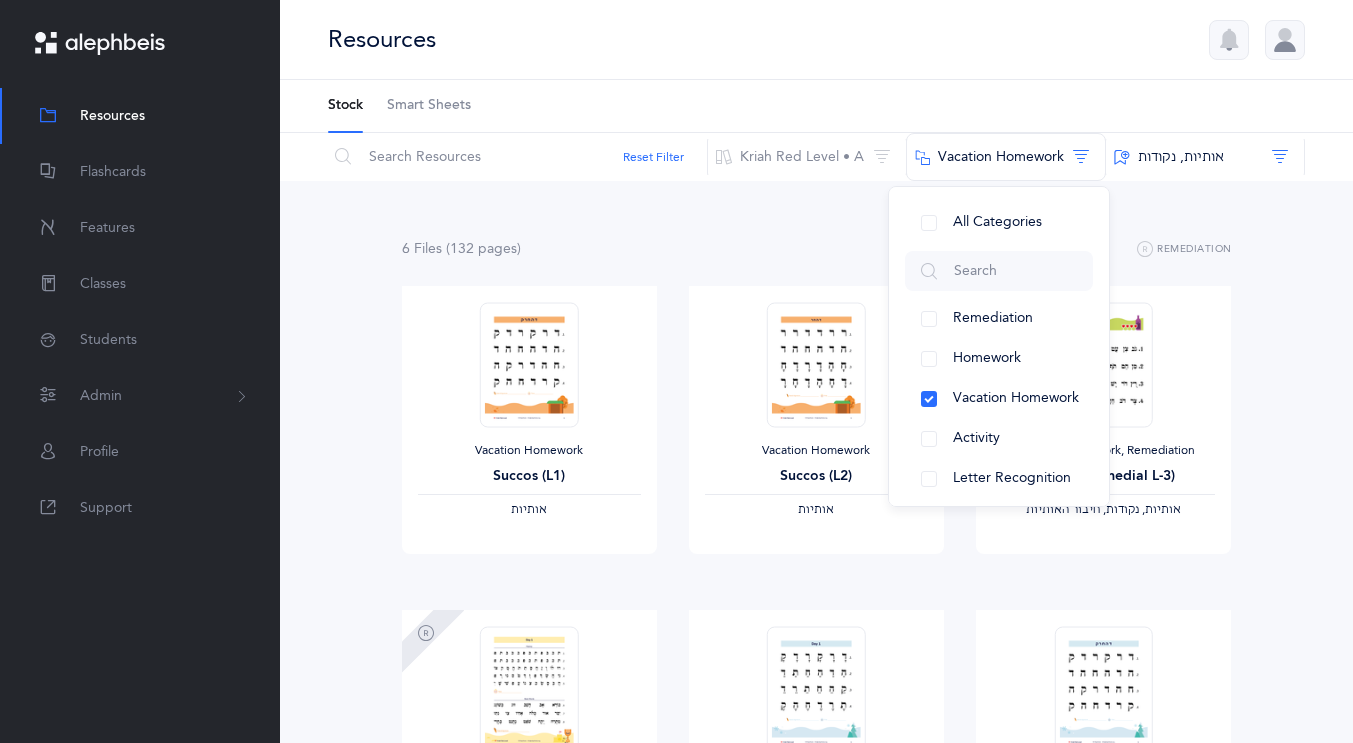 click on "6
File s
(132 page s )
Remediation
Vacation Homework
Succos  (L1)
‫אותיות‬   View       Vacation Homework
Succos  (L2)
‫אותיות‬   View         Vacation Homework, Remediation
Pesach (Remedial L-3)
‫אותיות, נקודות, חיבור האותיות‬   View         Vacation Homework, Remediation
Summer (L1) Fluency & Basic Words
‫אותיות‬ , Fluency   View       Vacation Homework
Midwinter (L2)
‫אותיות, נקודות‬   View       Vacation Homework
Midwinter (L1)
‫אותיות, נקודות‬   View           ." at bounding box center [816, 597] 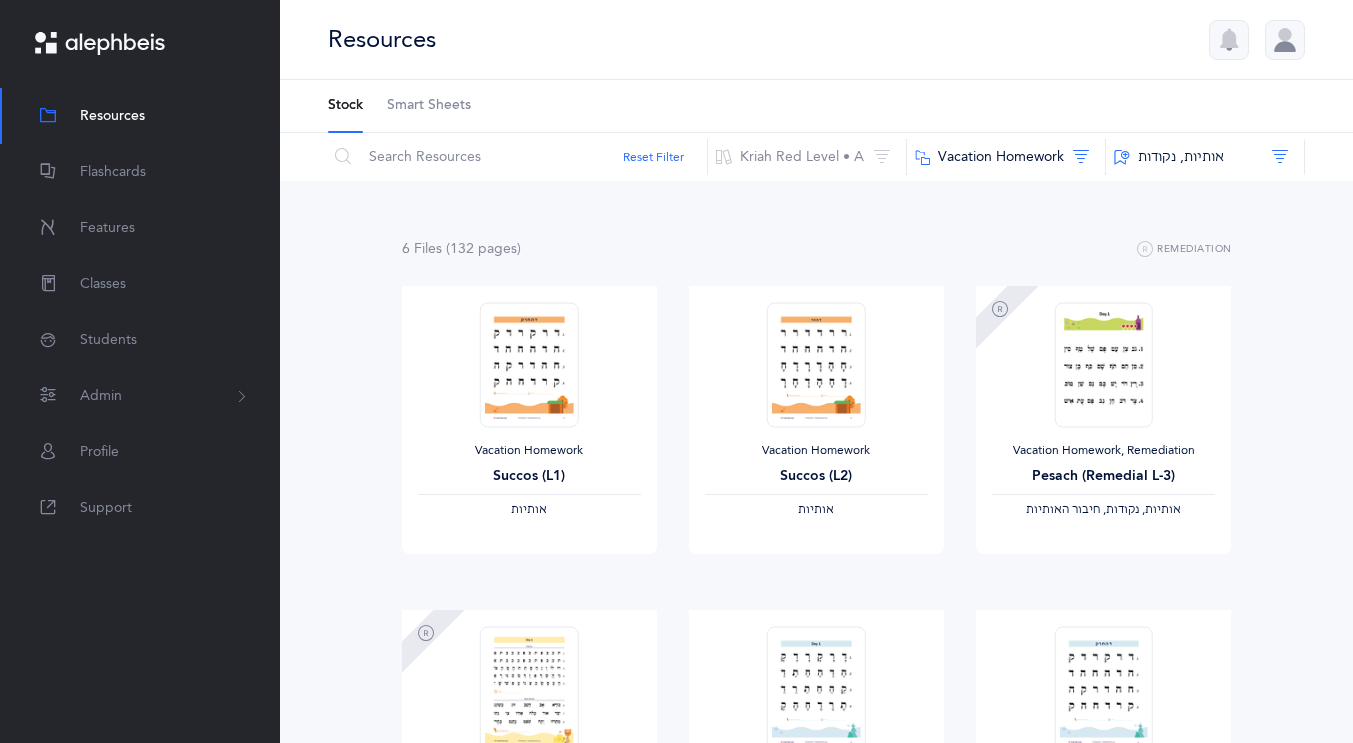 click at bounding box center [816, 364] 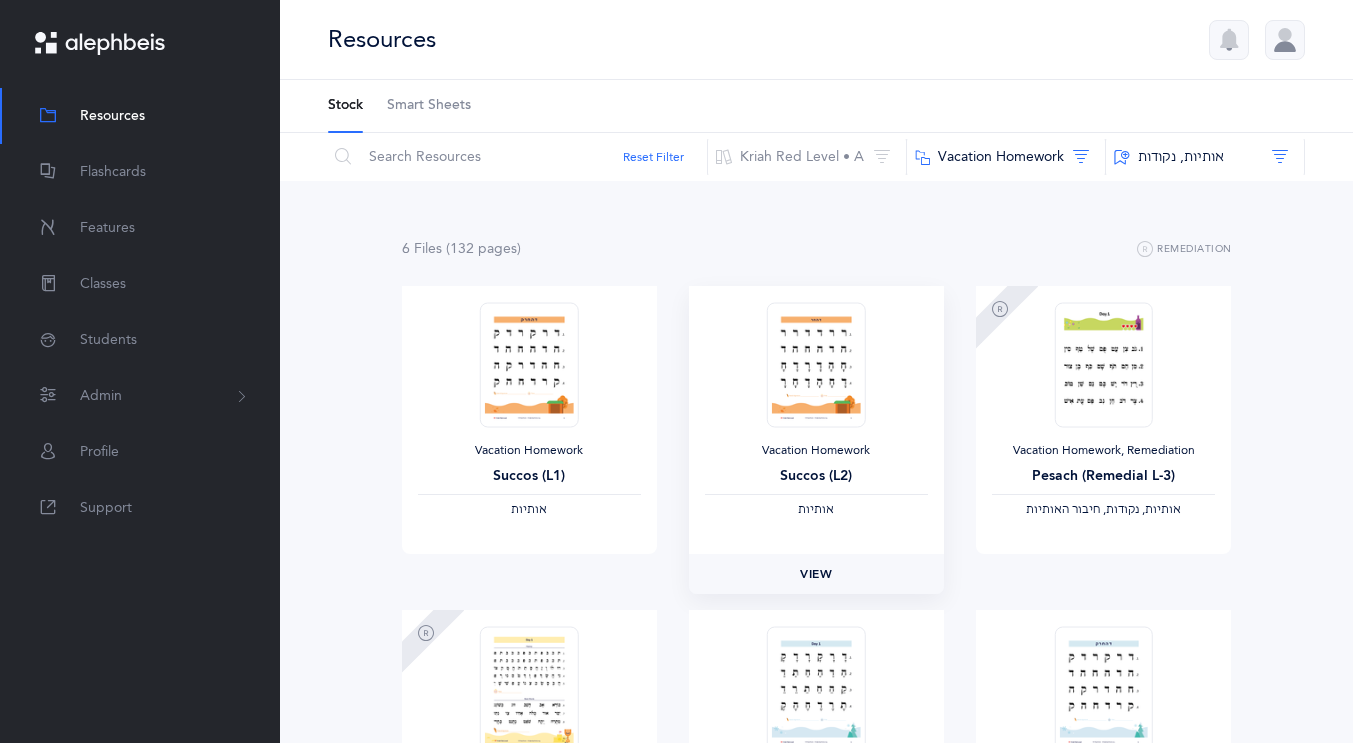 click on "View" at bounding box center (816, 574) 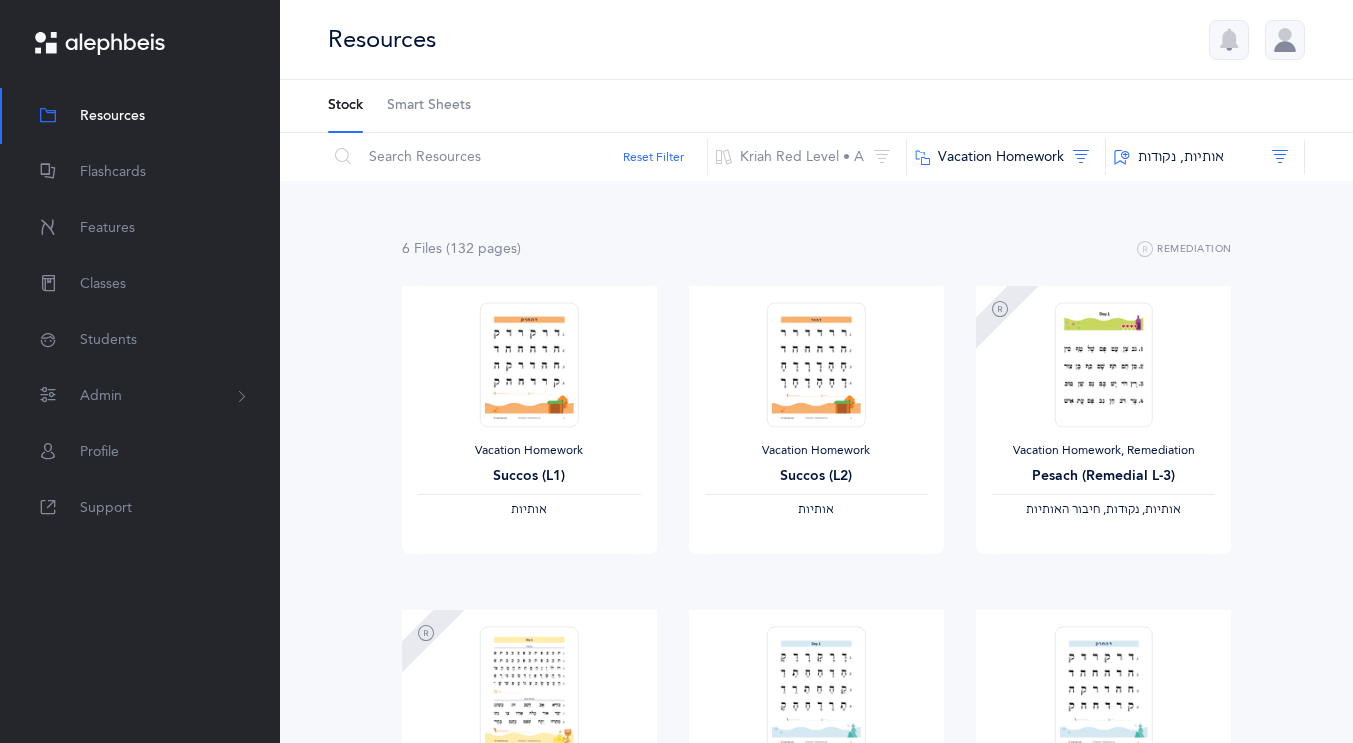 click on "Smart Sheets" at bounding box center [429, 106] 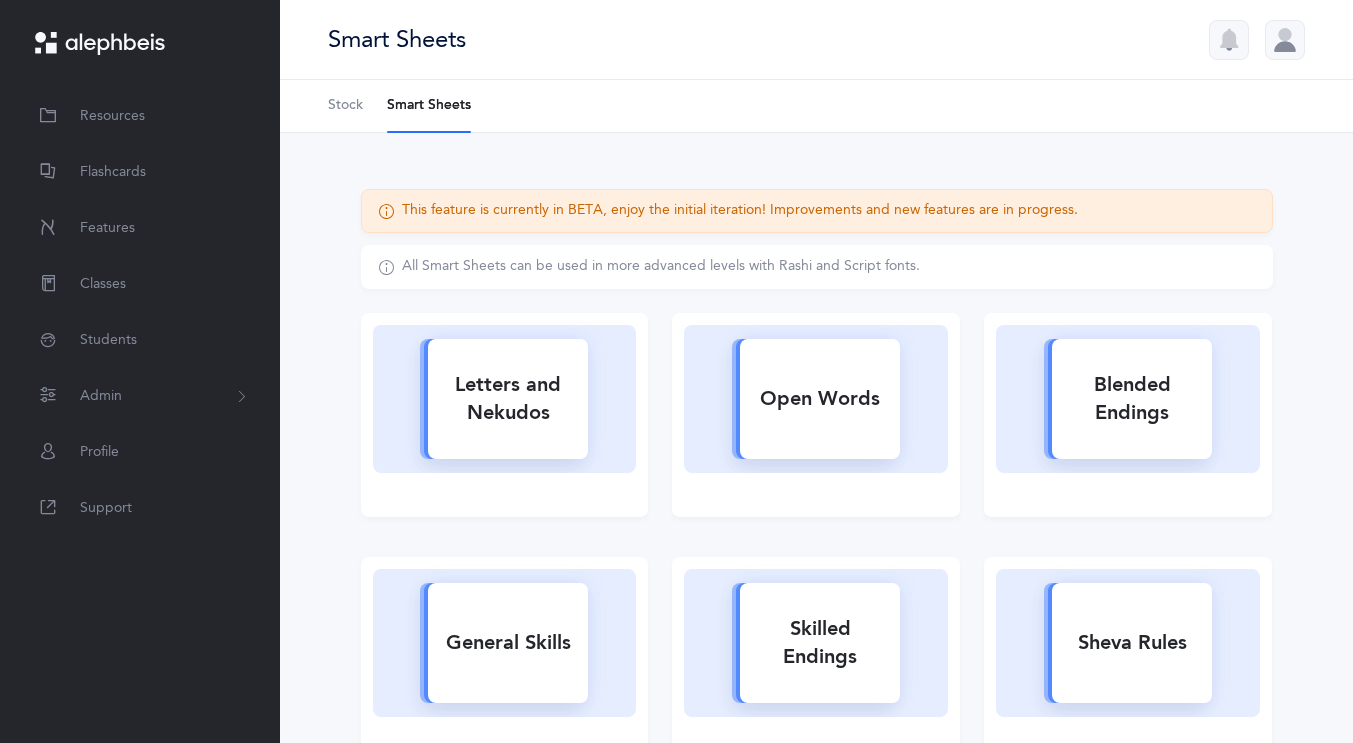 scroll, scrollTop: 0, scrollLeft: 0, axis: both 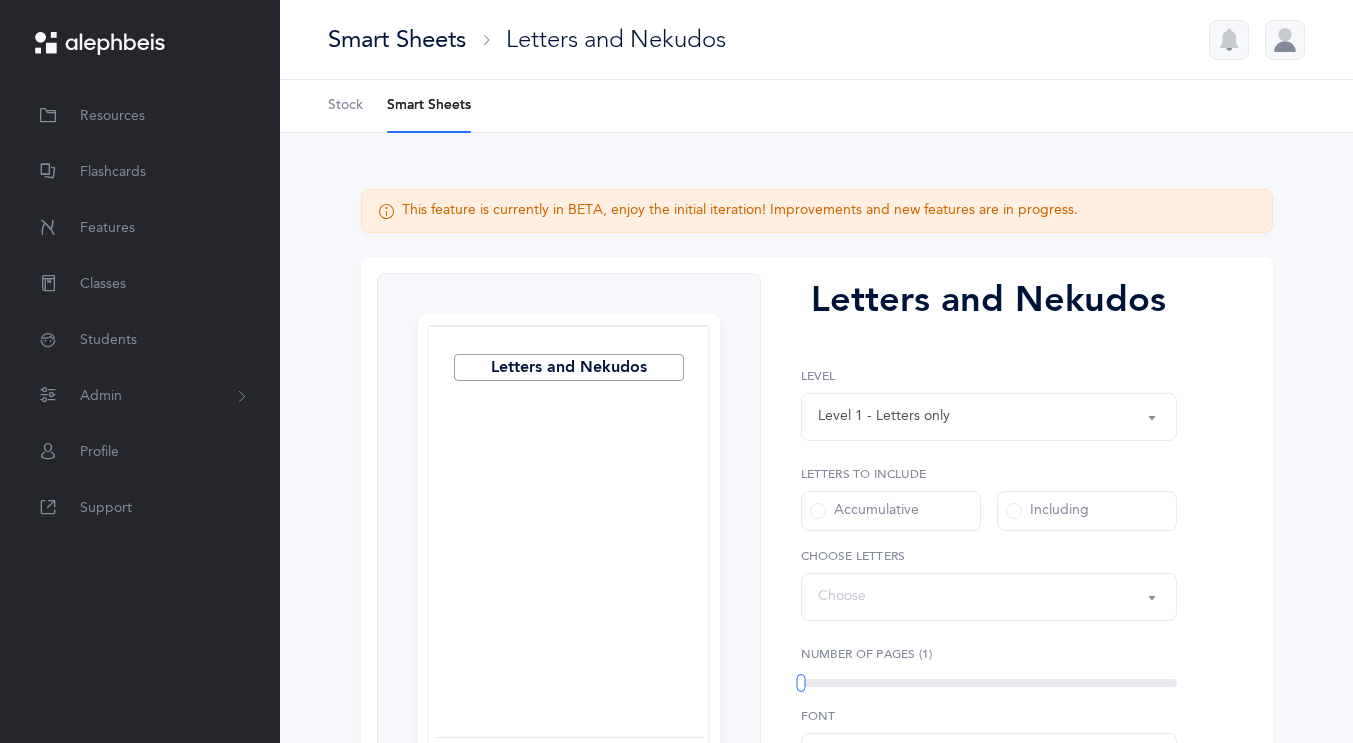 select on "27" 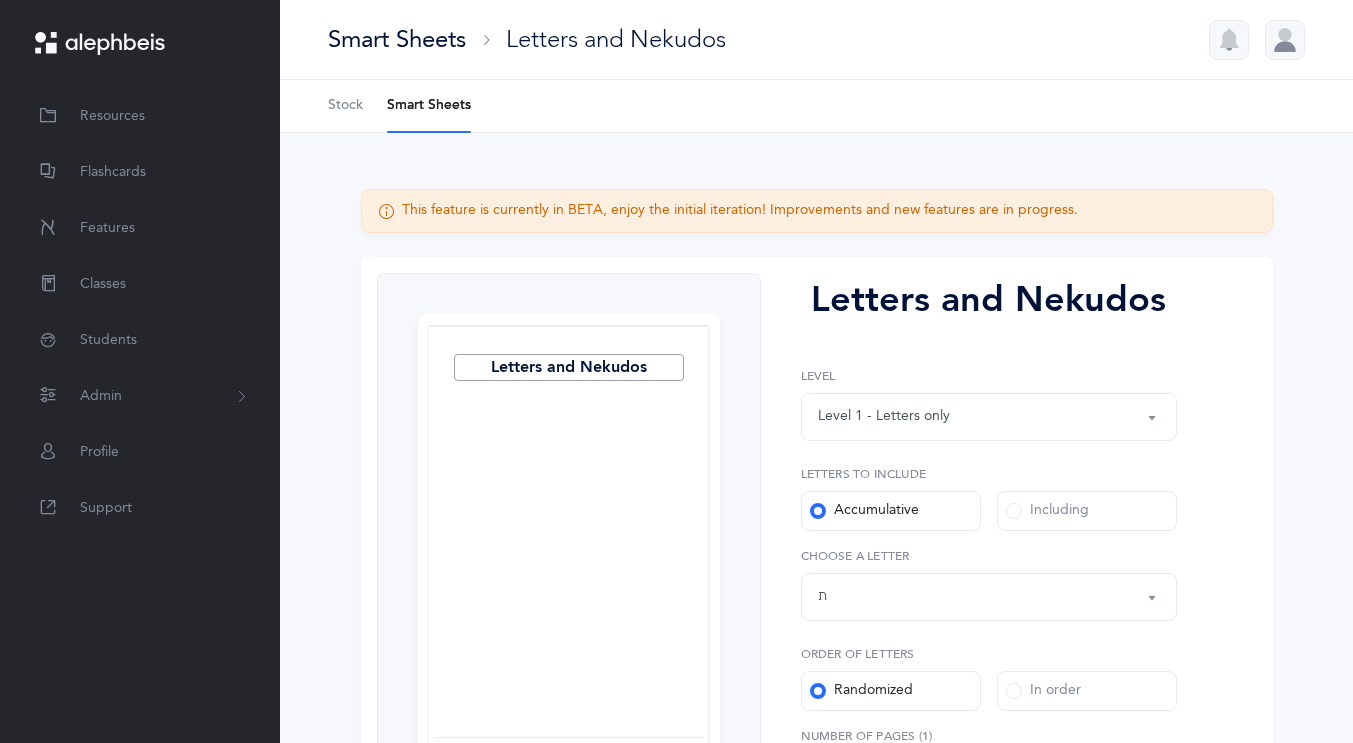click on "Level 1 - Letters only" at bounding box center (884, 416) 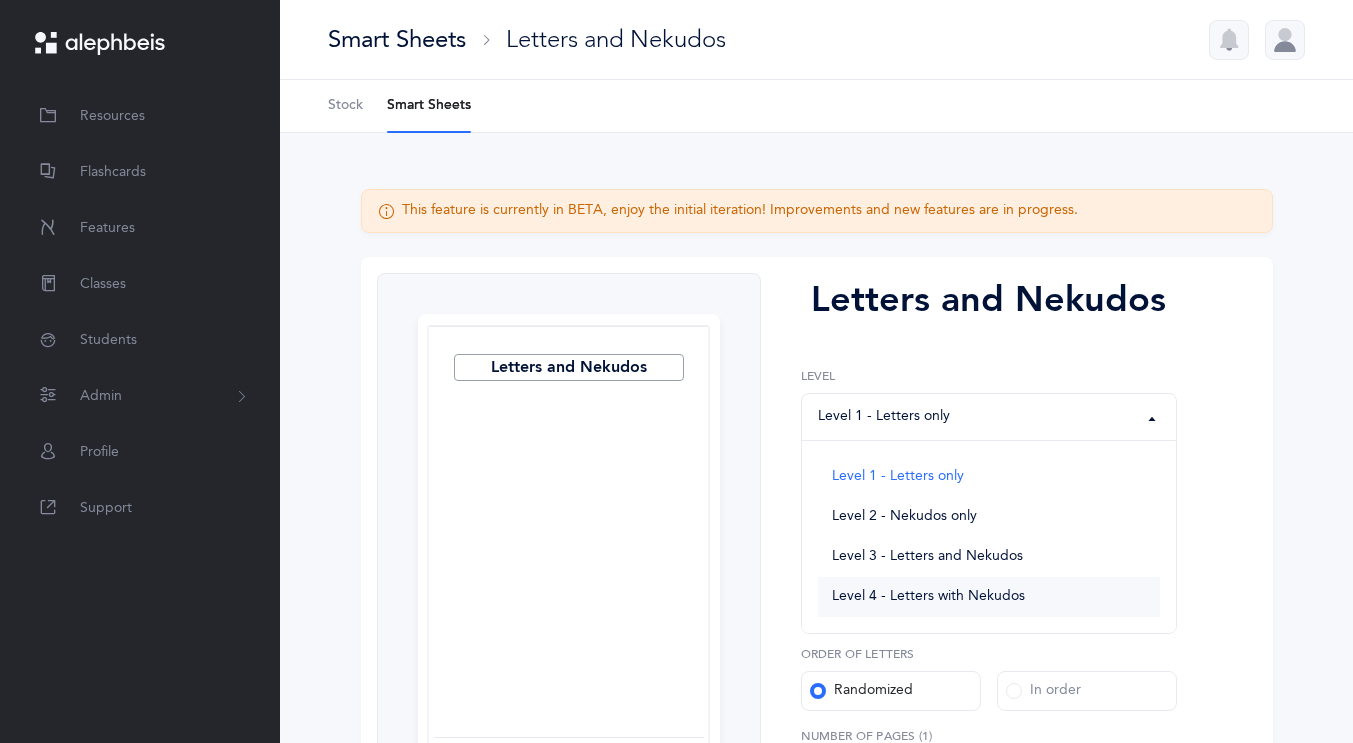 click on "Level 4 - Letters with Nekudos" at bounding box center (928, 597) 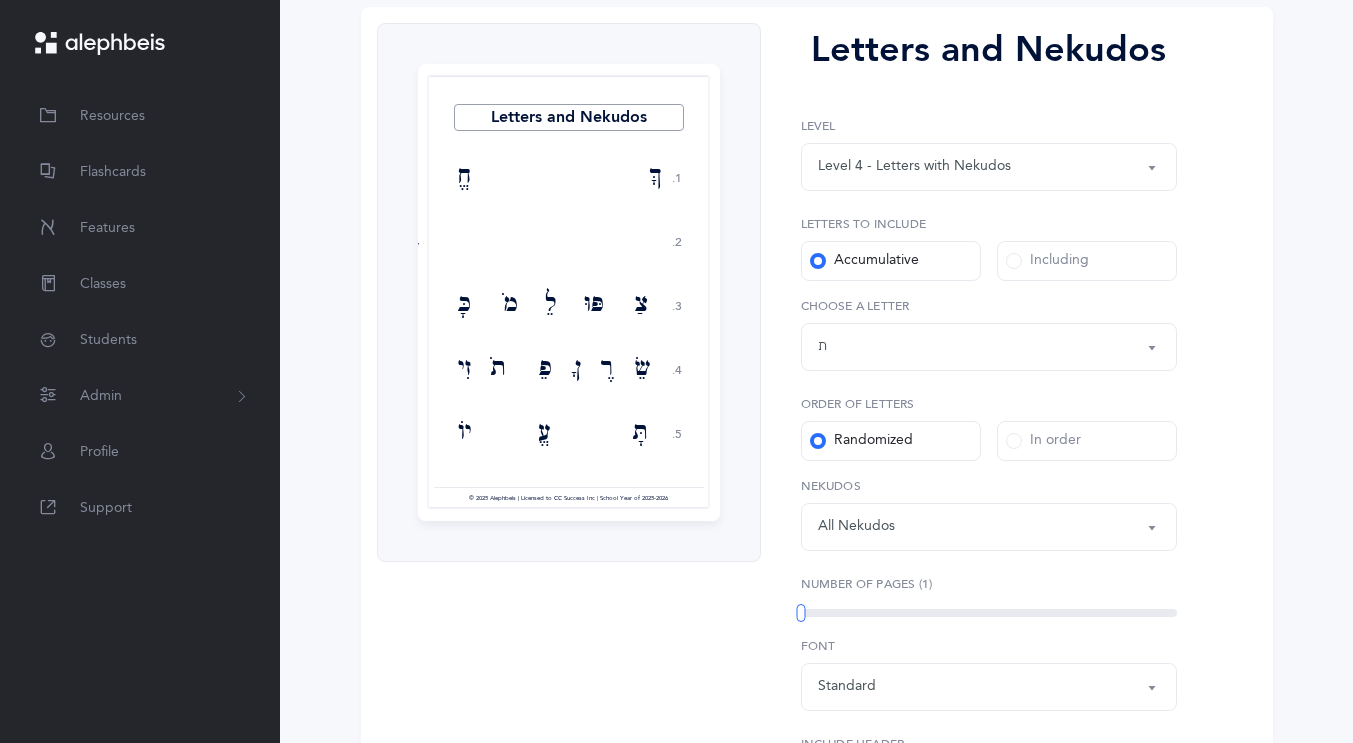 scroll, scrollTop: 249, scrollLeft: 0, axis: vertical 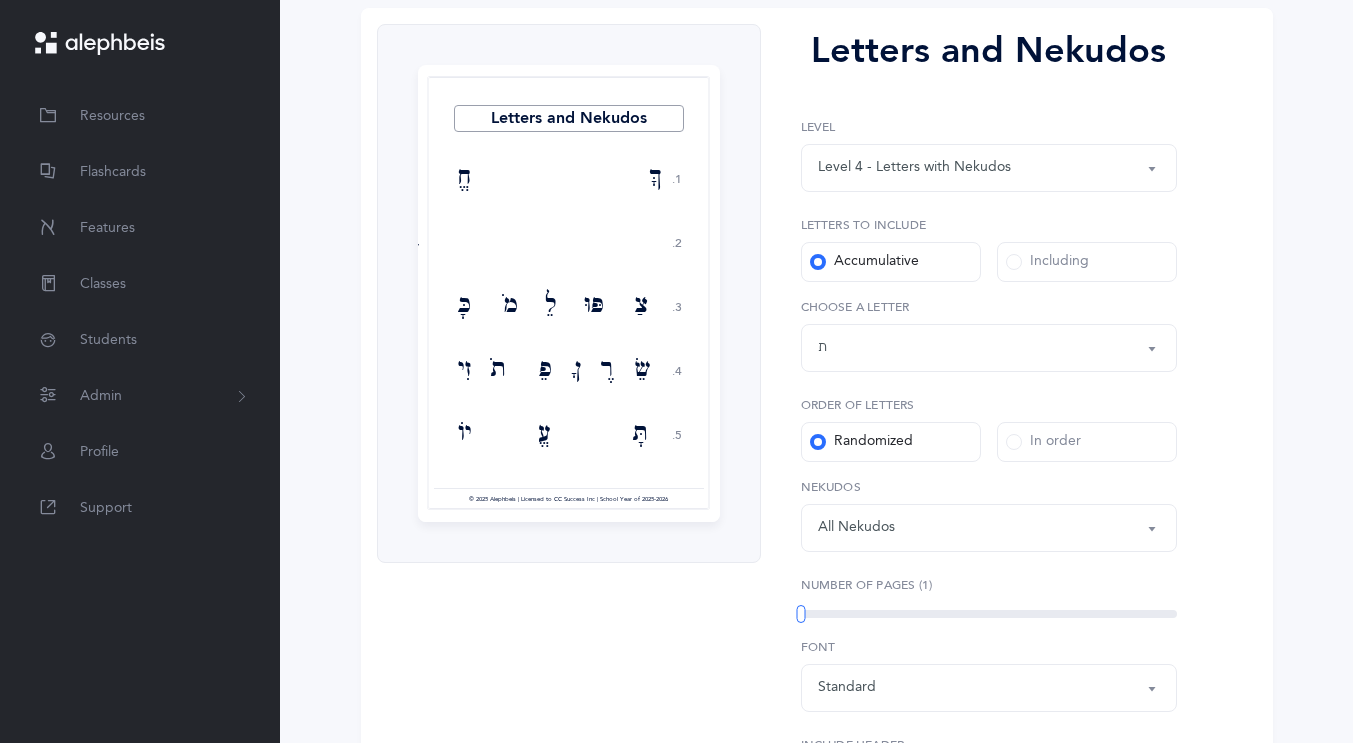 click on "Including" at bounding box center (1087, 262) 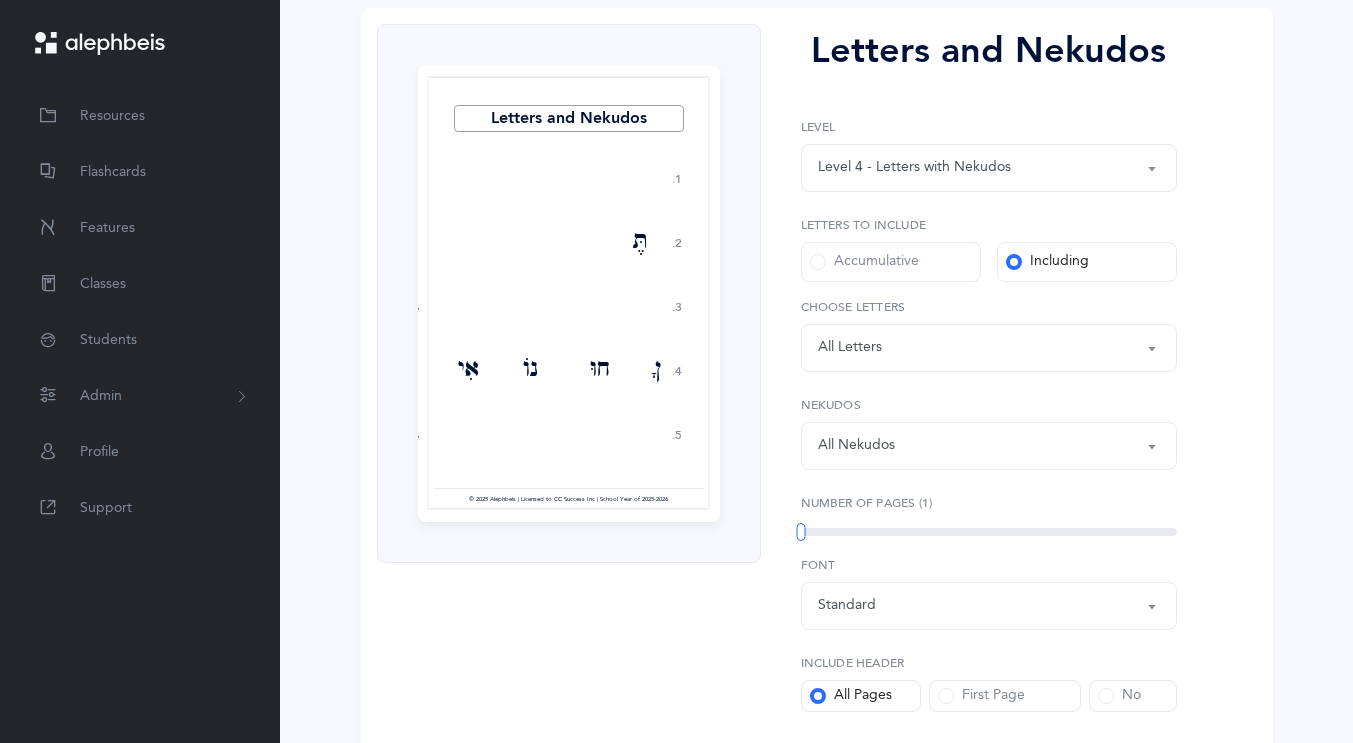click on "All Letters" at bounding box center [850, 347] 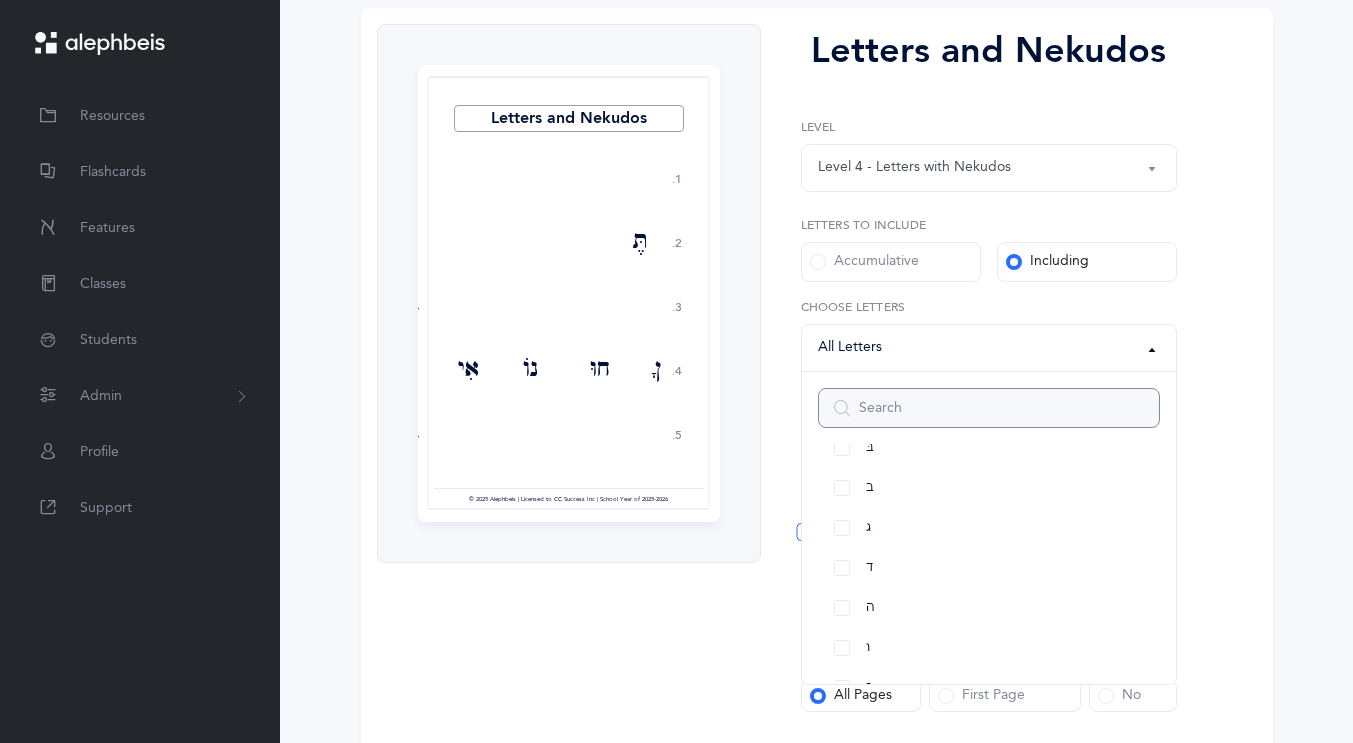 scroll, scrollTop: 112, scrollLeft: 0, axis: vertical 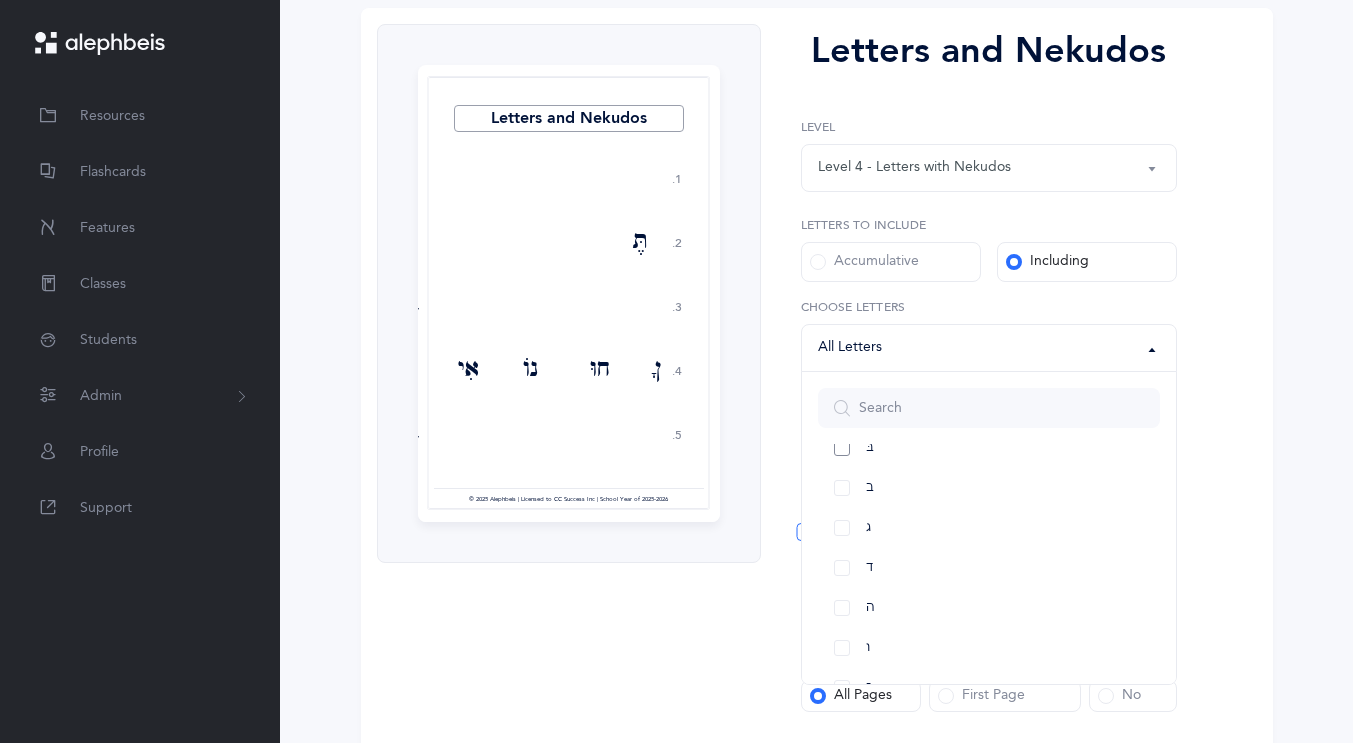 click on "בּ" at bounding box center [989, 448] 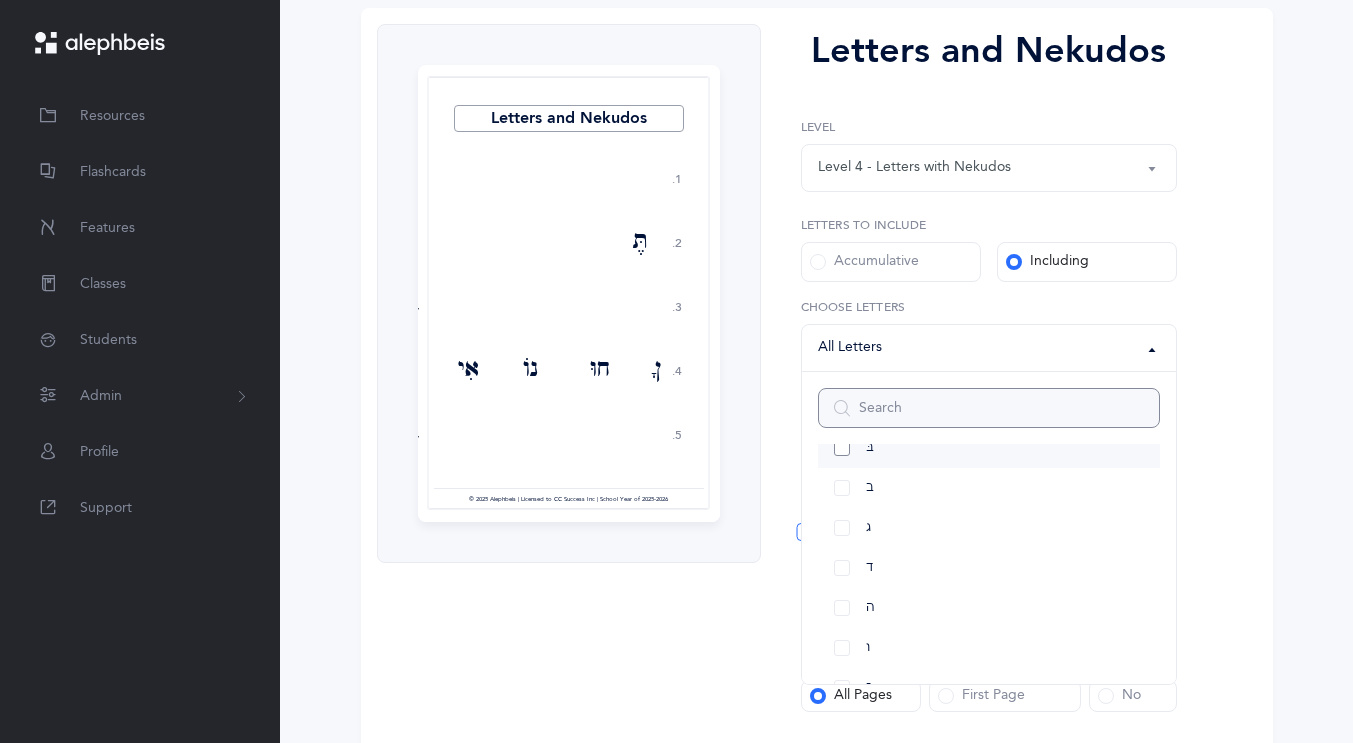 select on "81" 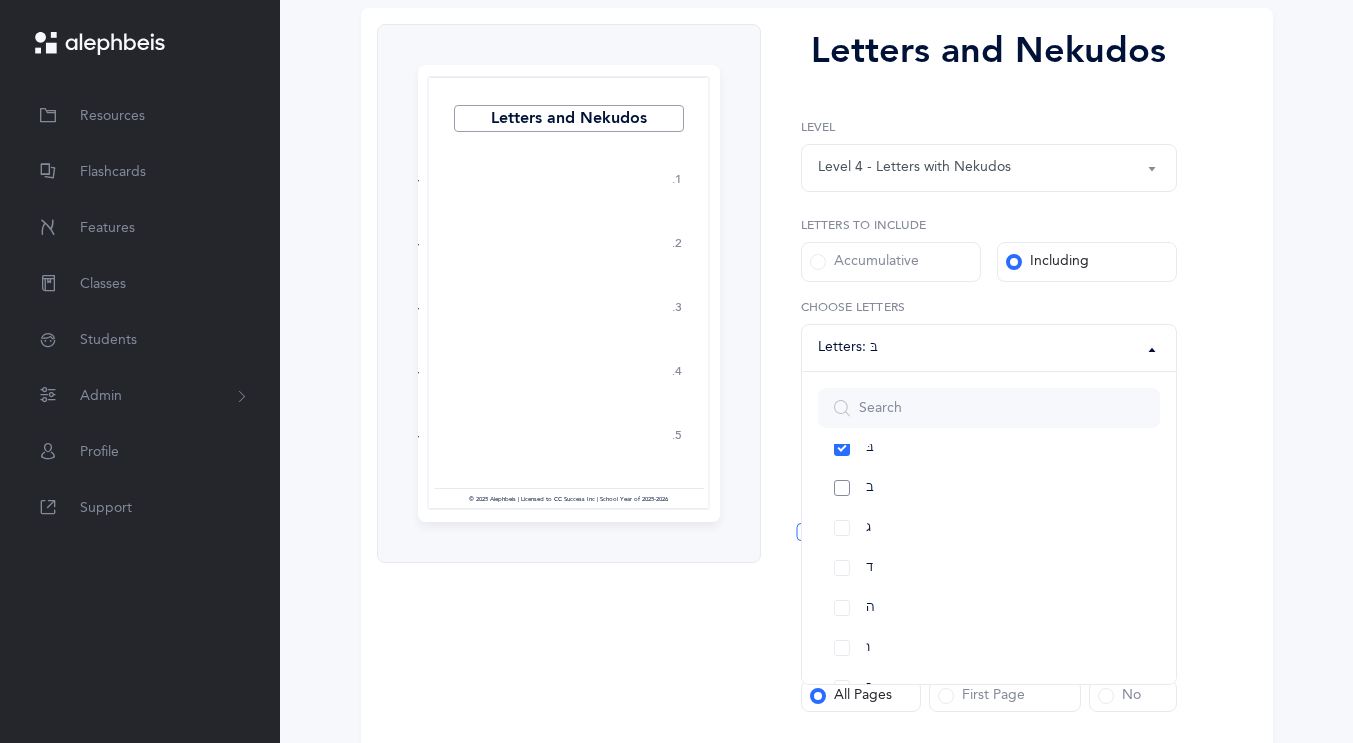 click on "ב" at bounding box center [989, 488] 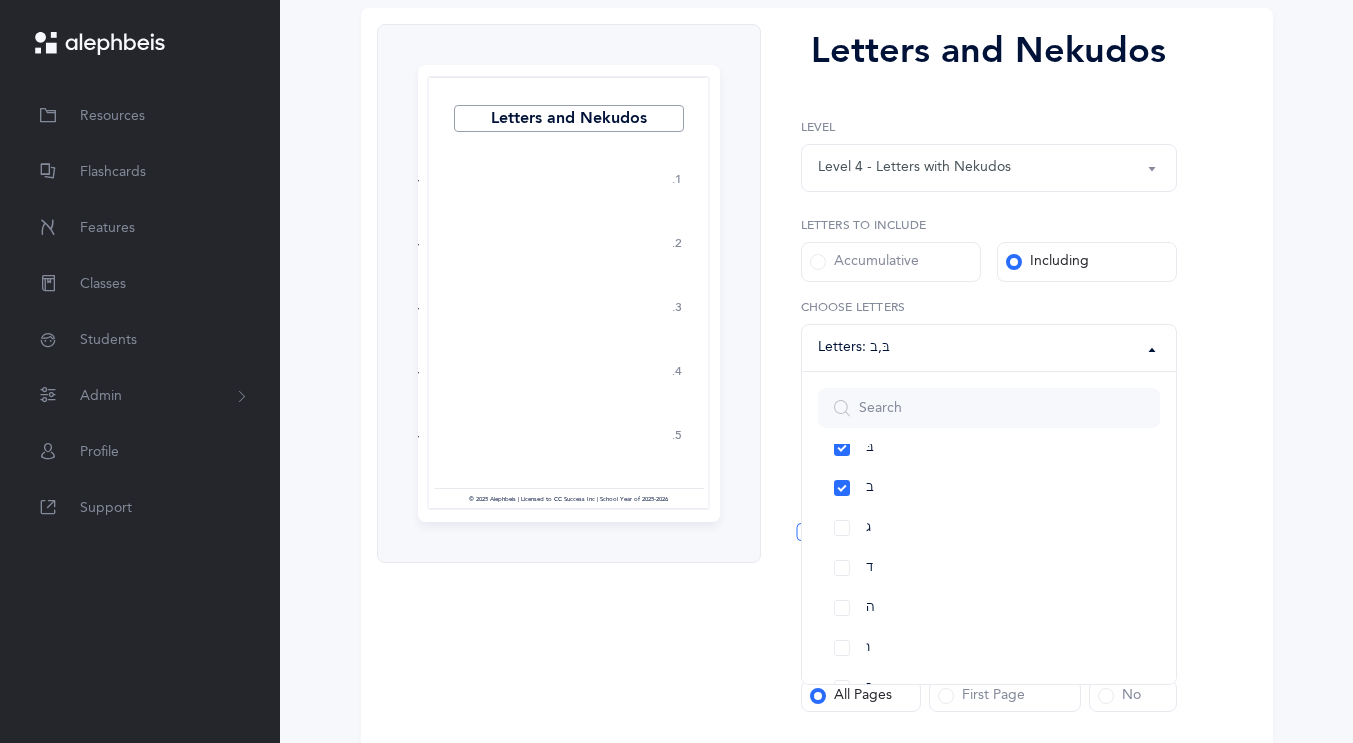 click on "Letters and Nekudos
1.
2.
3.
4.
5.
בֵ
בְּ
בוּ
בֵּ
בֹּ
בוּ
בֶ
בְּ
בֵ
בֹּ
בוֹ
בַּ
בֵּ
בִ
בֻּ
בְ
בְּ
בֵ
בּוֹ
בִ
בֵּ
בוֹ
Page 1" at bounding box center (817, 416) 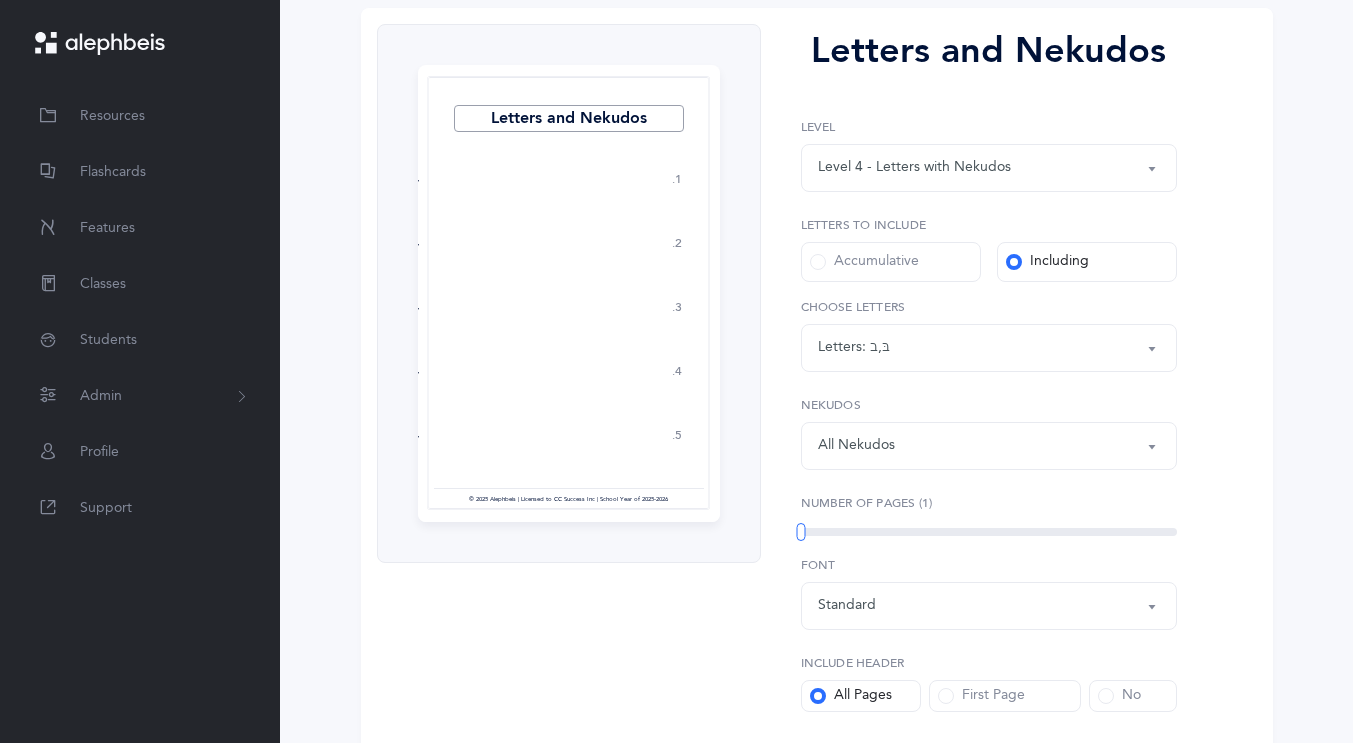 scroll, scrollTop: 410, scrollLeft: 0, axis: vertical 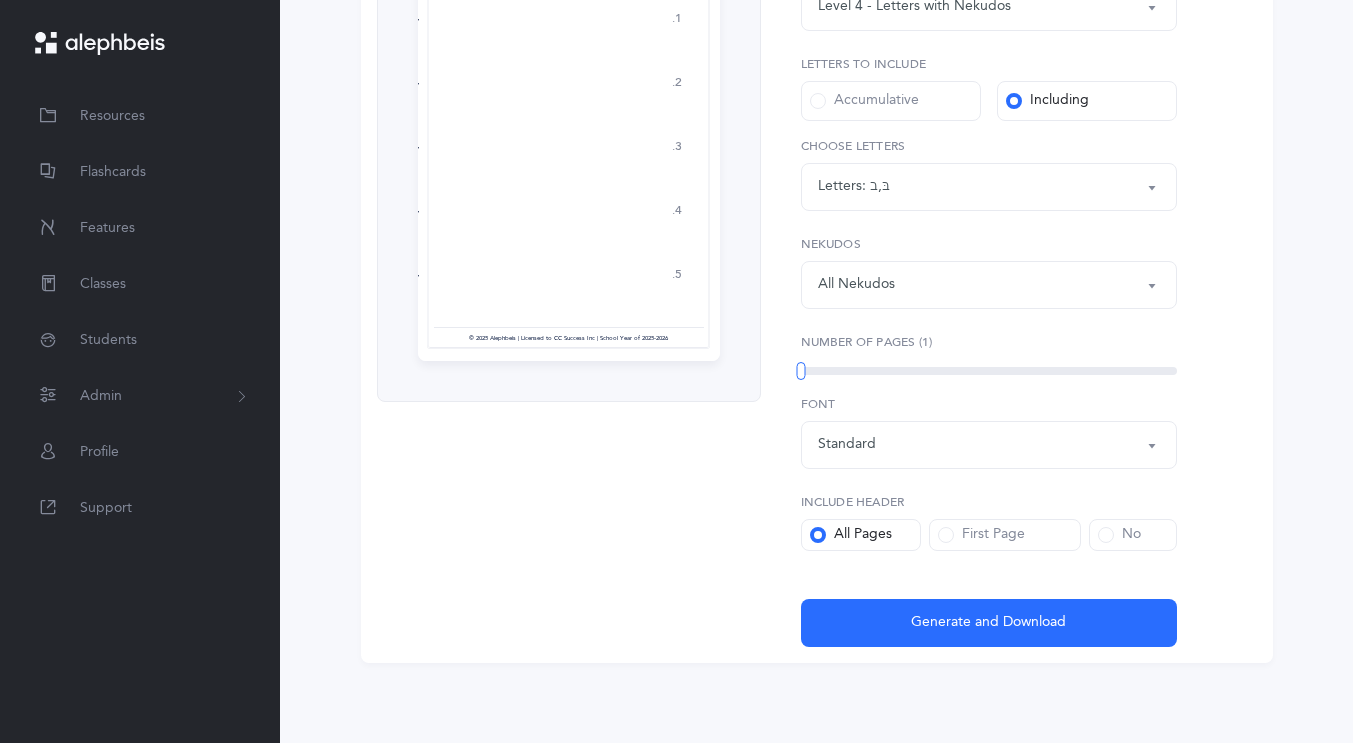 click on "All Nekudos" at bounding box center [856, 284] 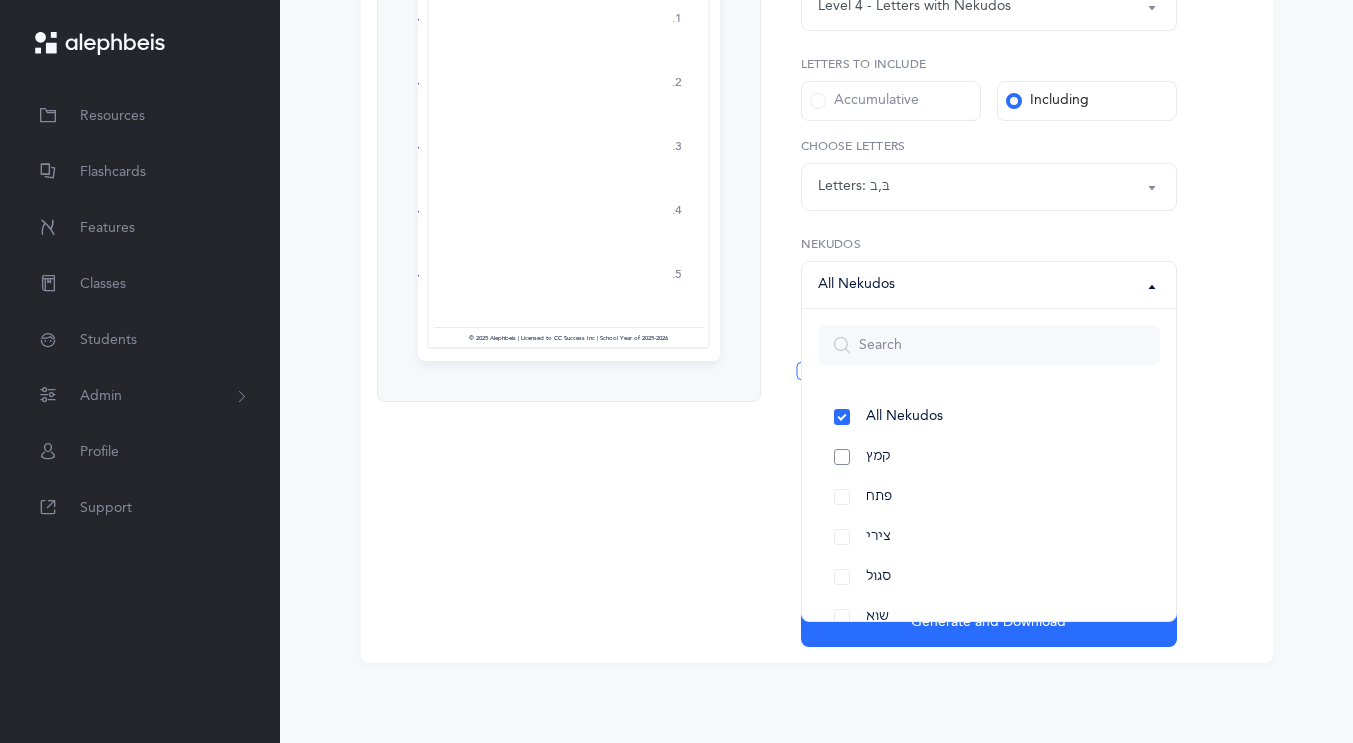 click on "קמץ" at bounding box center [989, 457] 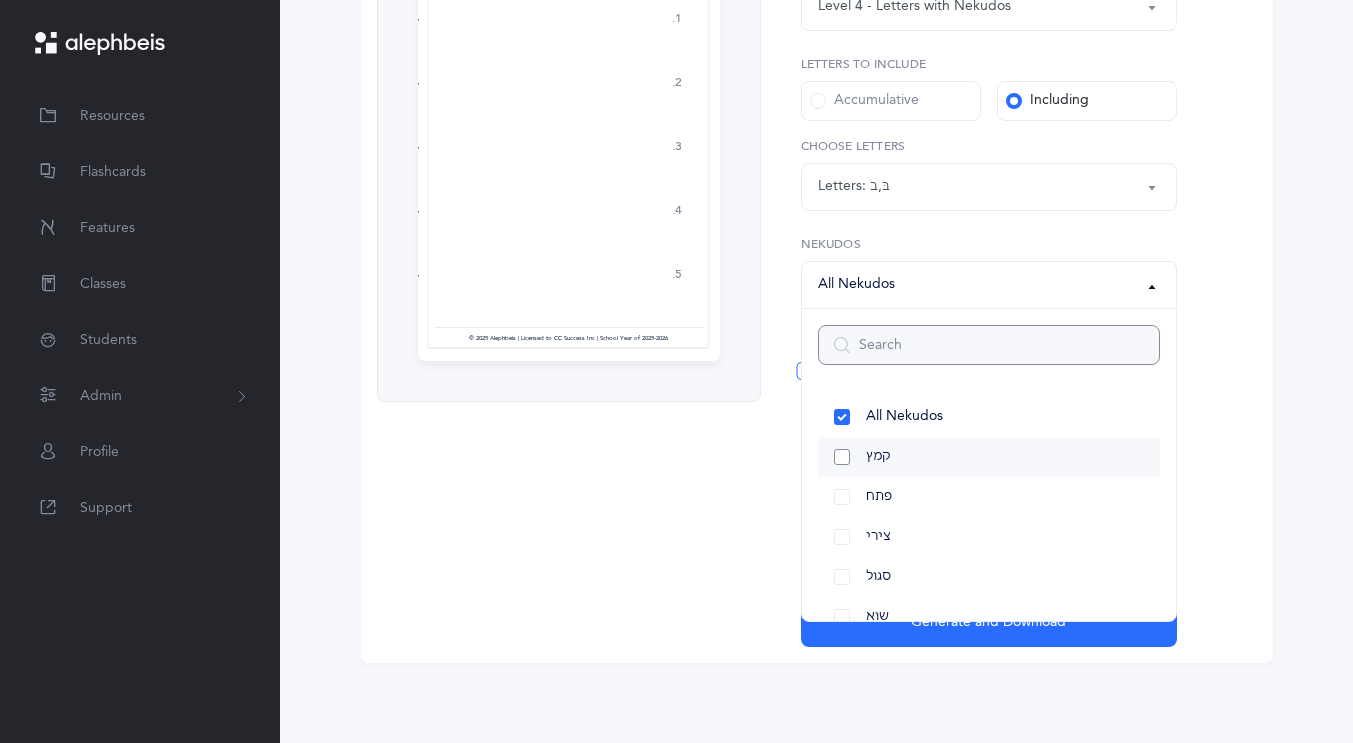 select on "28" 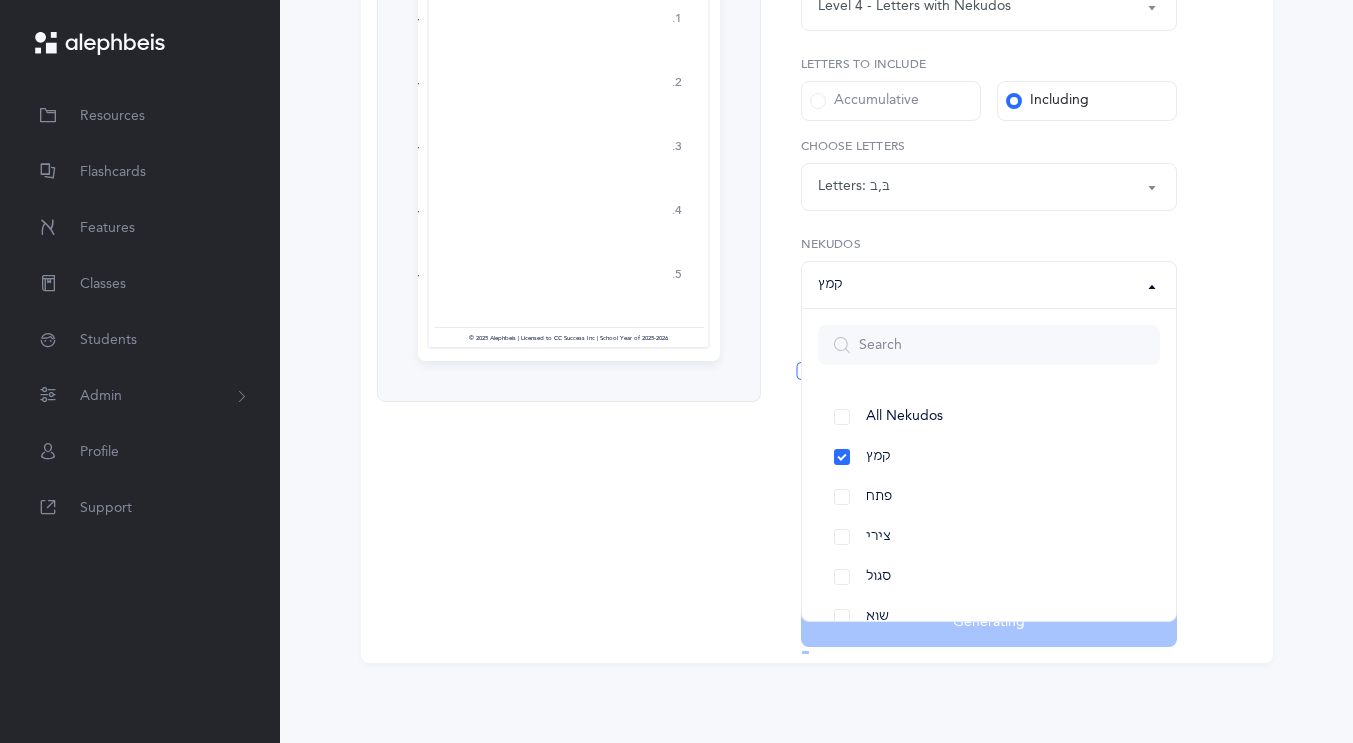 click on "Letters and Nekudos
1.
2.
3.
4.
5.
בֵ
בְּ
בוּ
בֵּ
בֹּ
בוּ
בֶ
בְּ
בֵ
בֹּ
בוֹ
בַּ
בֵּ
בִ
בֻּ
בְ
בְּ
בֵ
בּוֹ
בִ
בֵּ
בוֹ
Page 1" at bounding box center [569, 255] 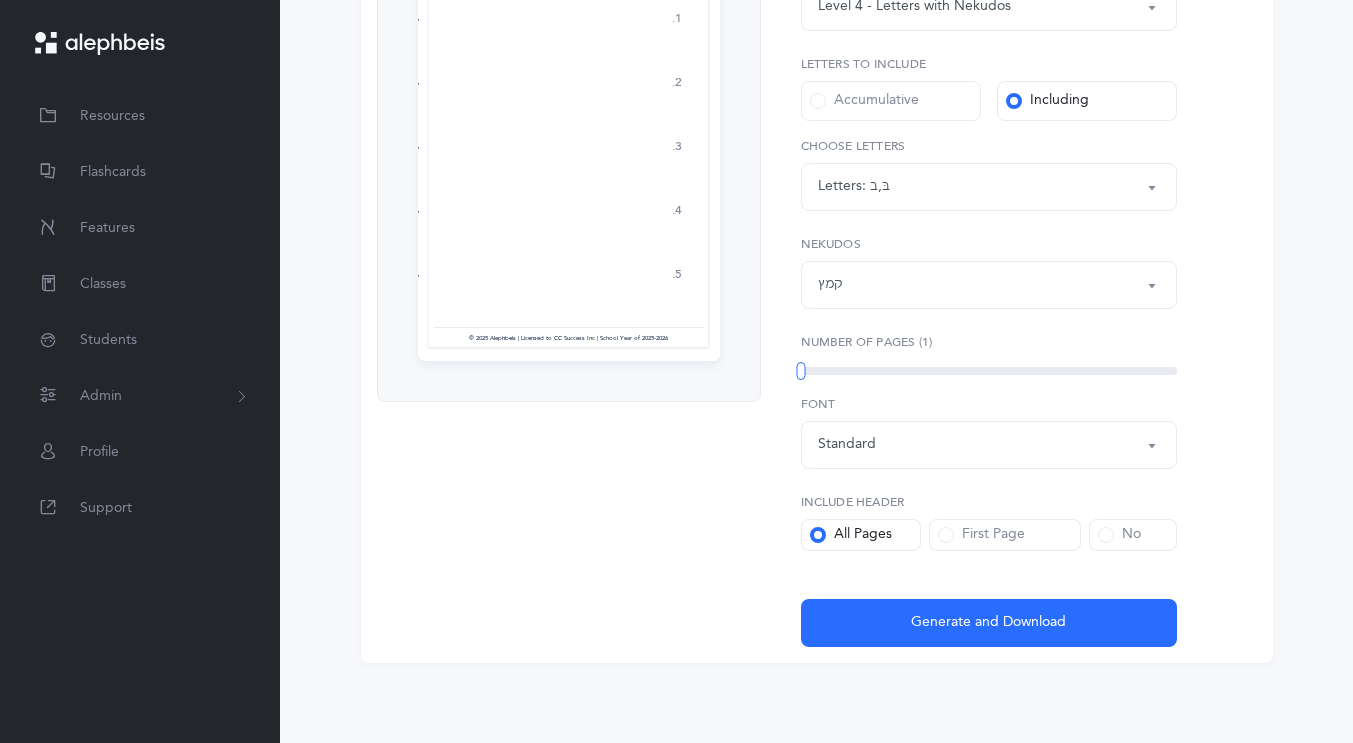click on "Standard" at bounding box center [847, 444] 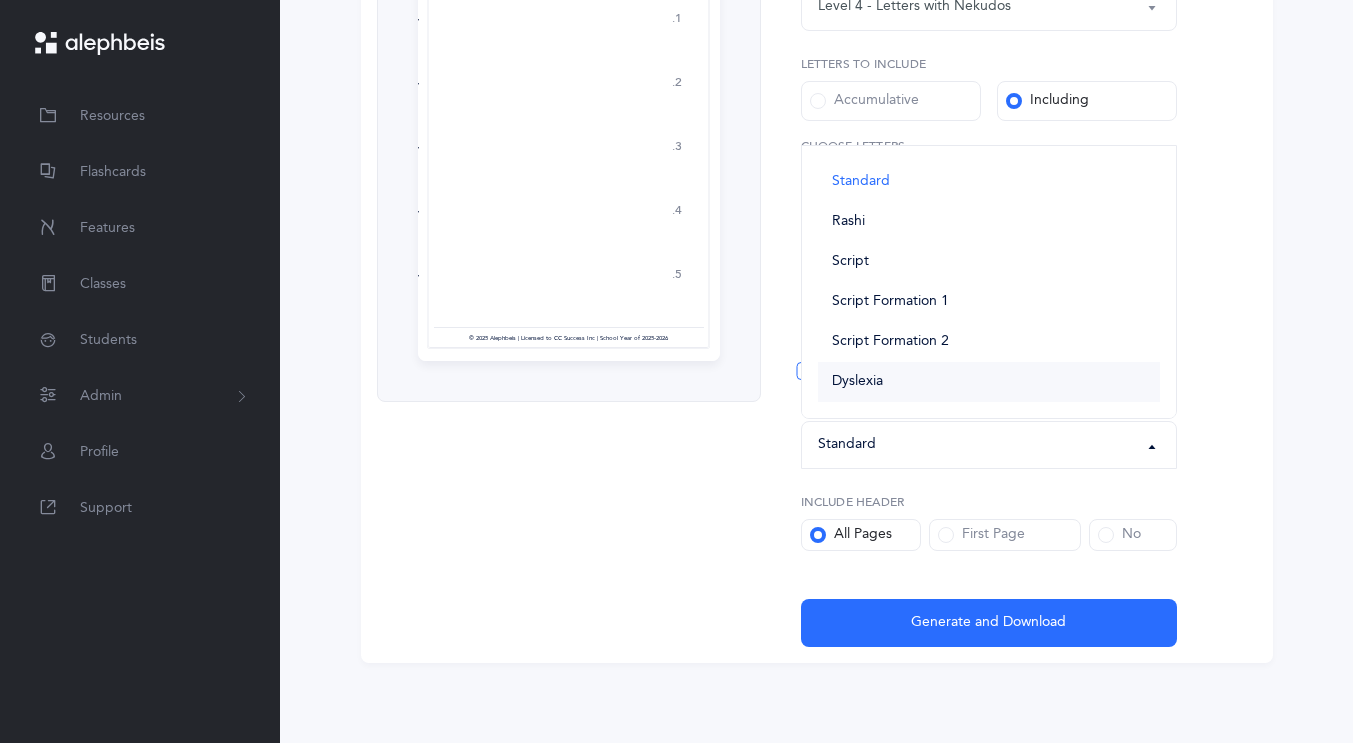 click on "Dyslexia" at bounding box center (989, 382) 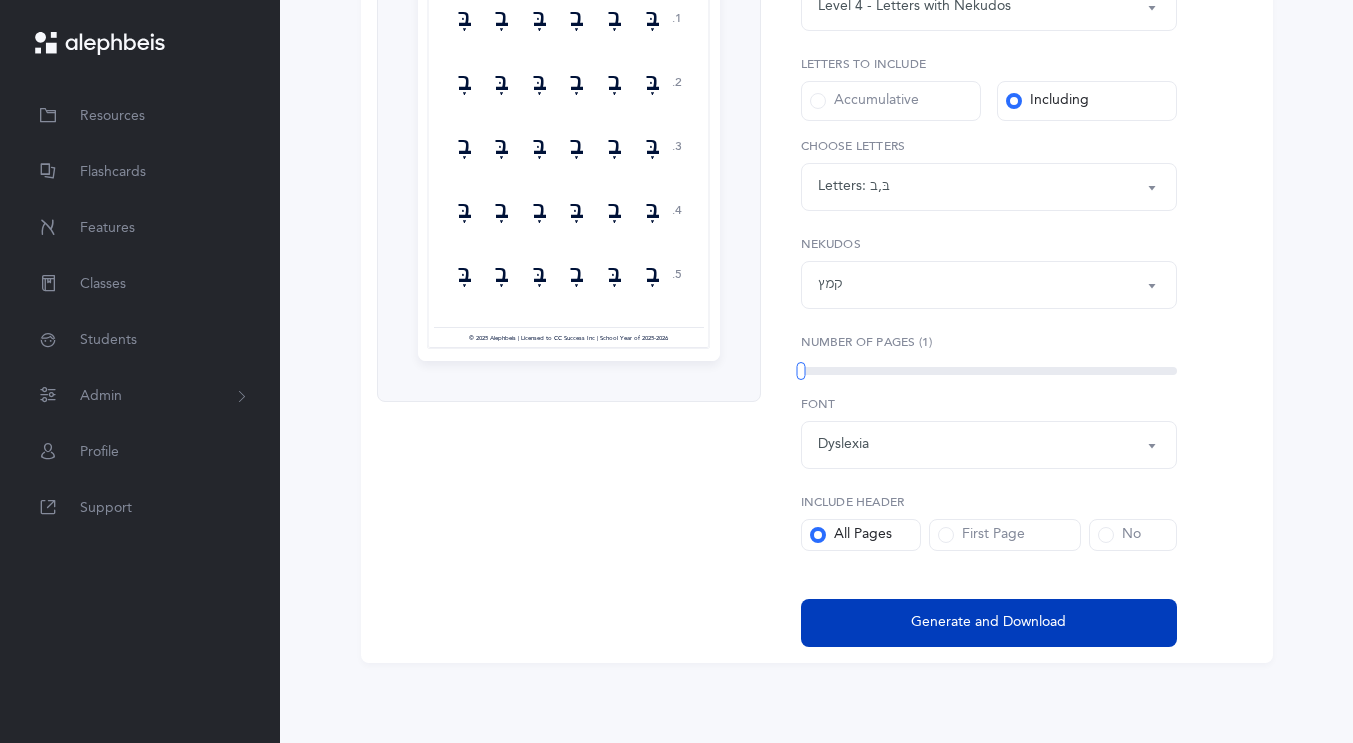 click on "Generate and Download" at bounding box center [989, 623] 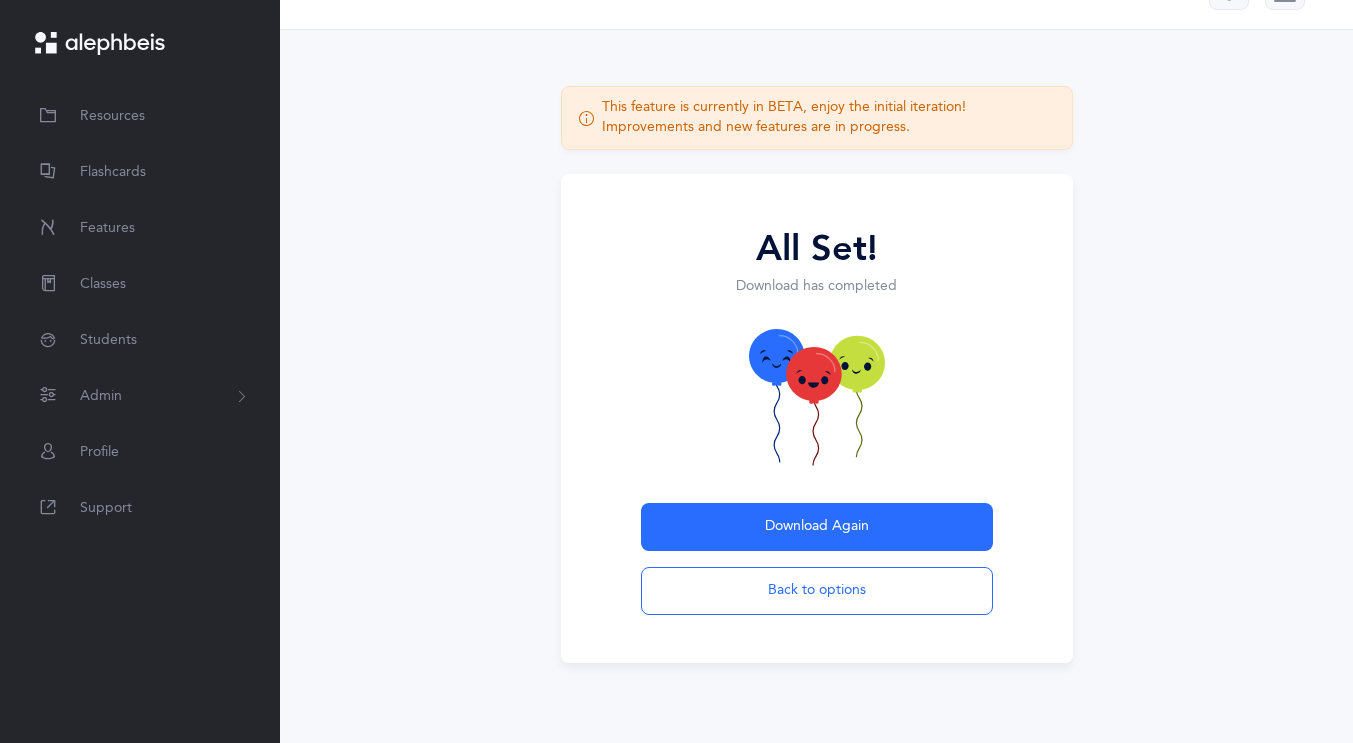 scroll, scrollTop: 50, scrollLeft: 0, axis: vertical 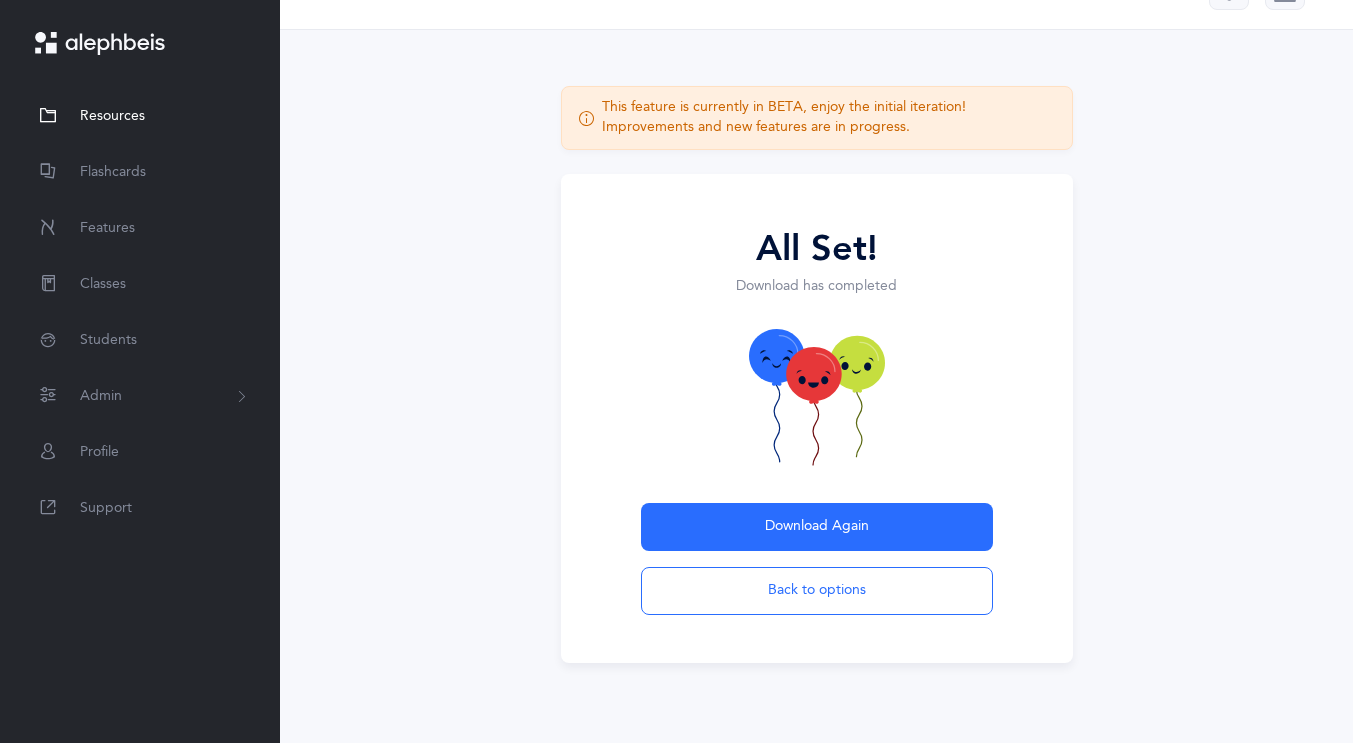 click on "Resources" at bounding box center (112, 116) 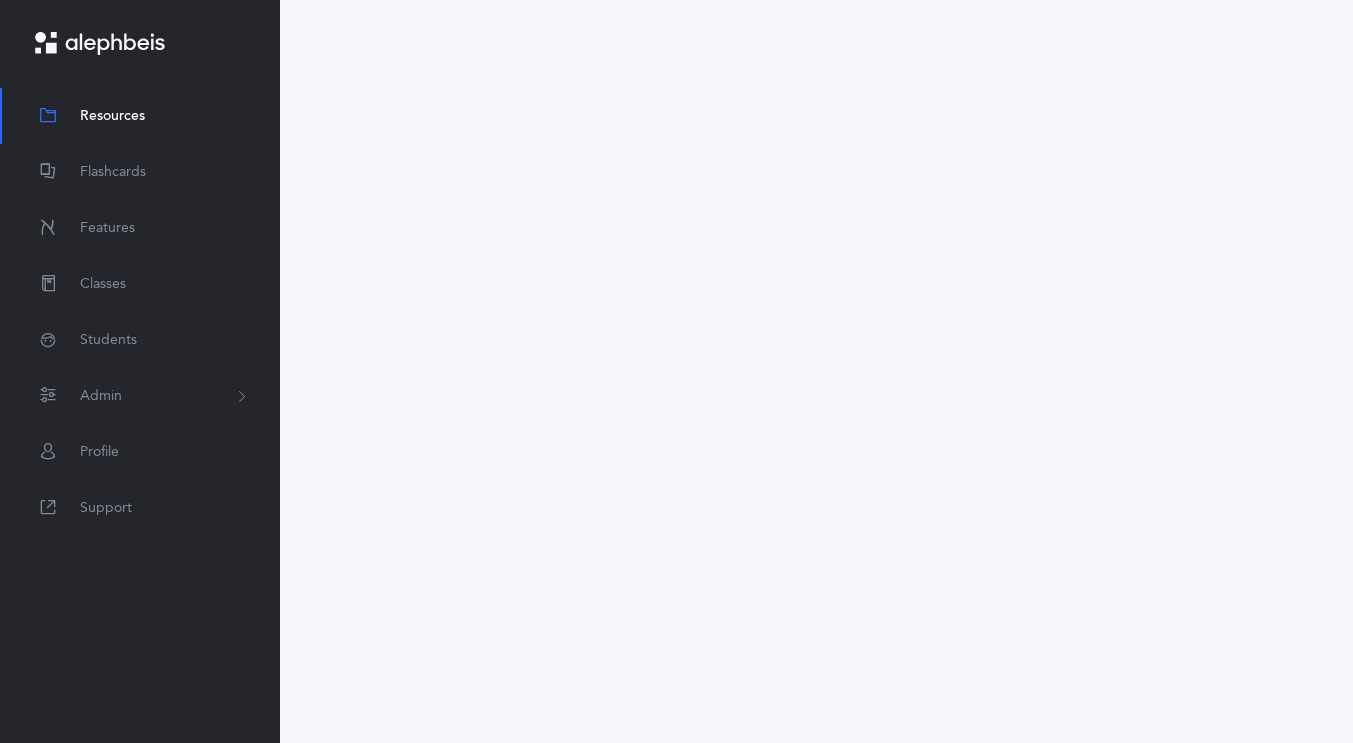 scroll, scrollTop: 0, scrollLeft: 0, axis: both 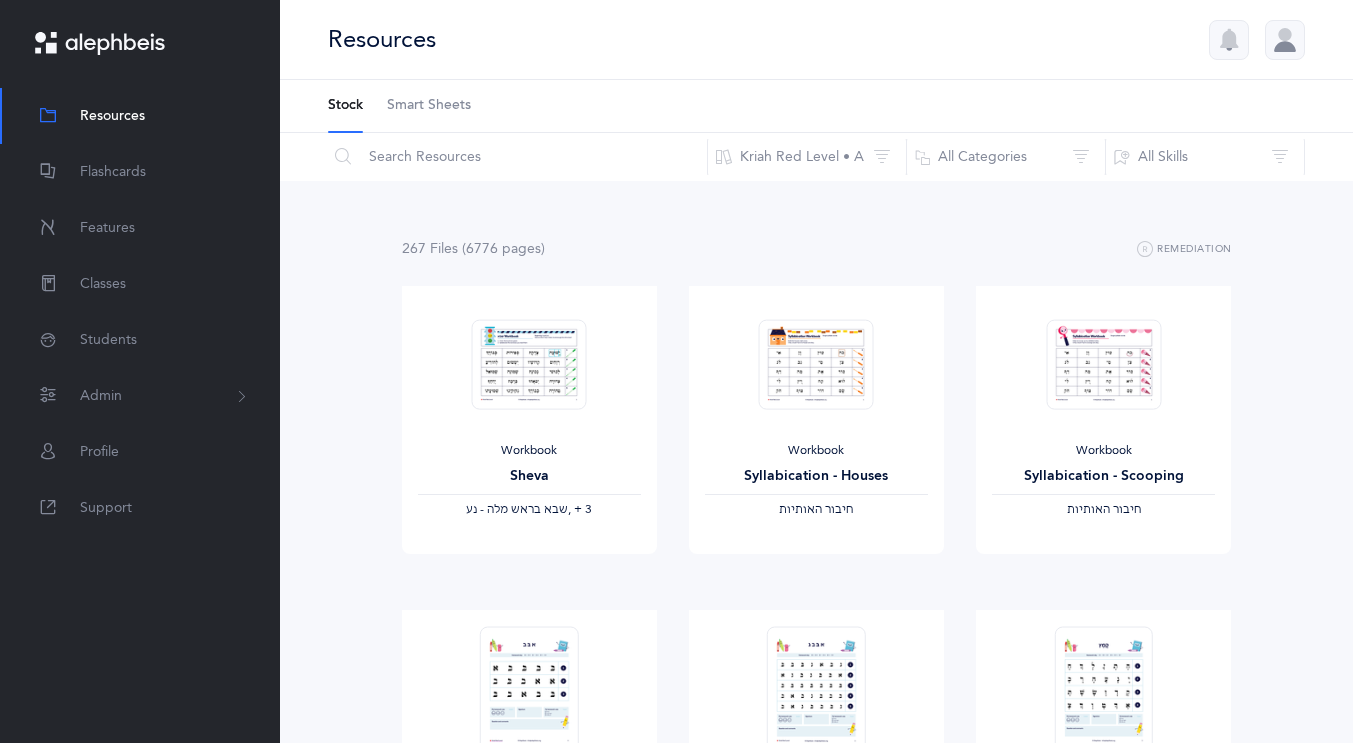 click on "Smart Sheets" at bounding box center [429, 106] 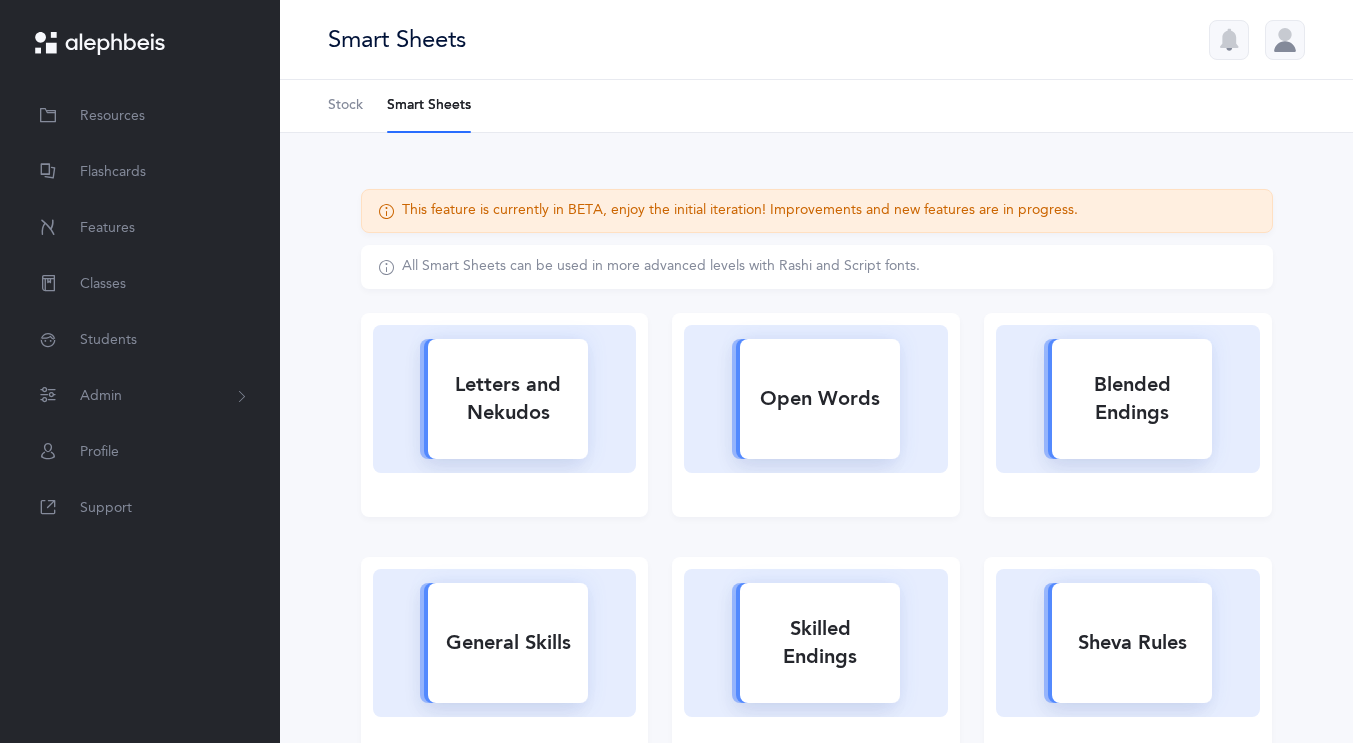 scroll, scrollTop: 0, scrollLeft: 0, axis: both 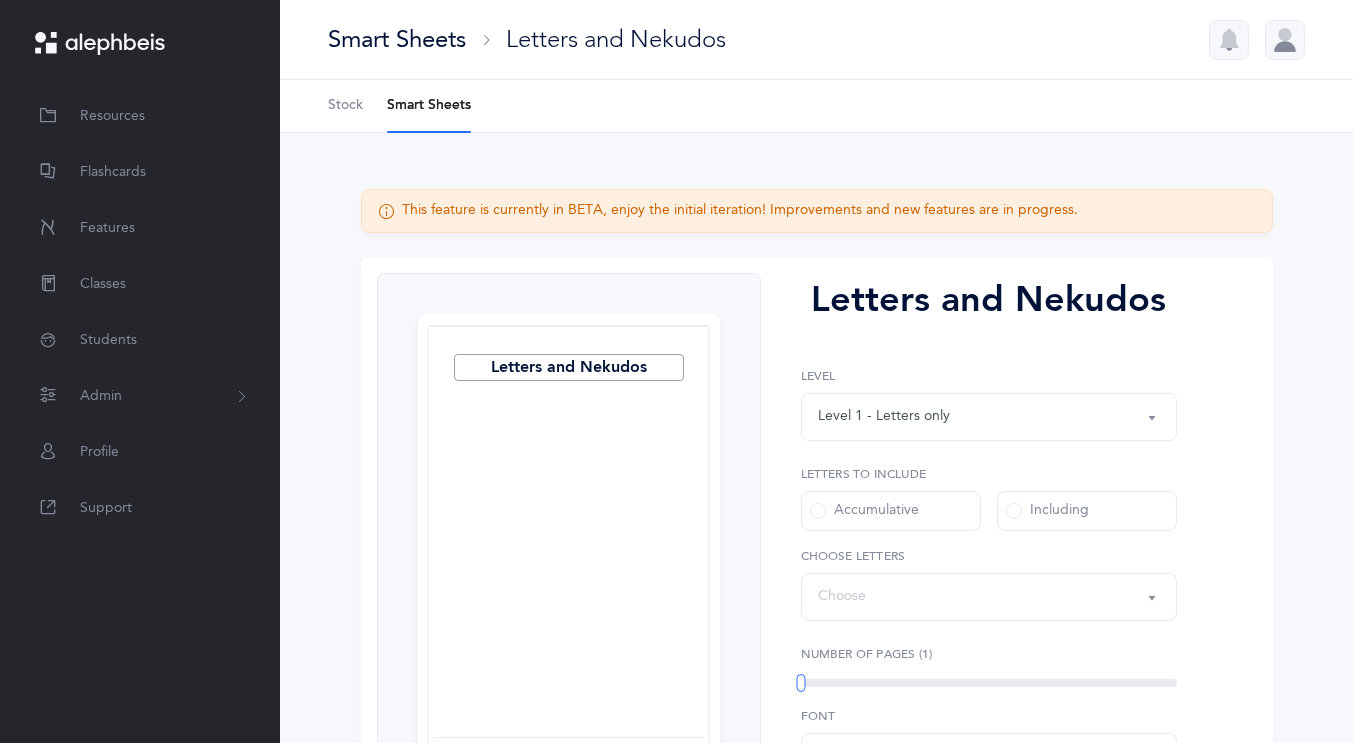 select on "27" 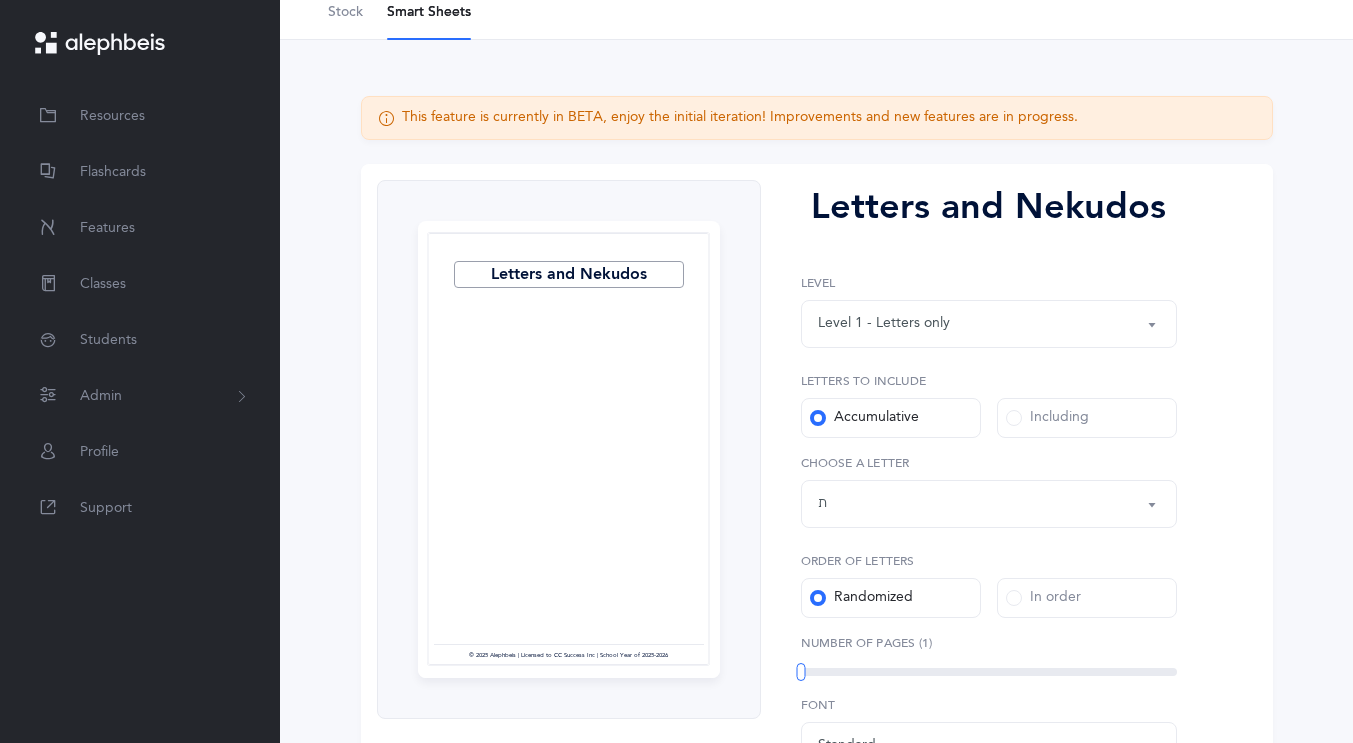 scroll, scrollTop: 161, scrollLeft: 0, axis: vertical 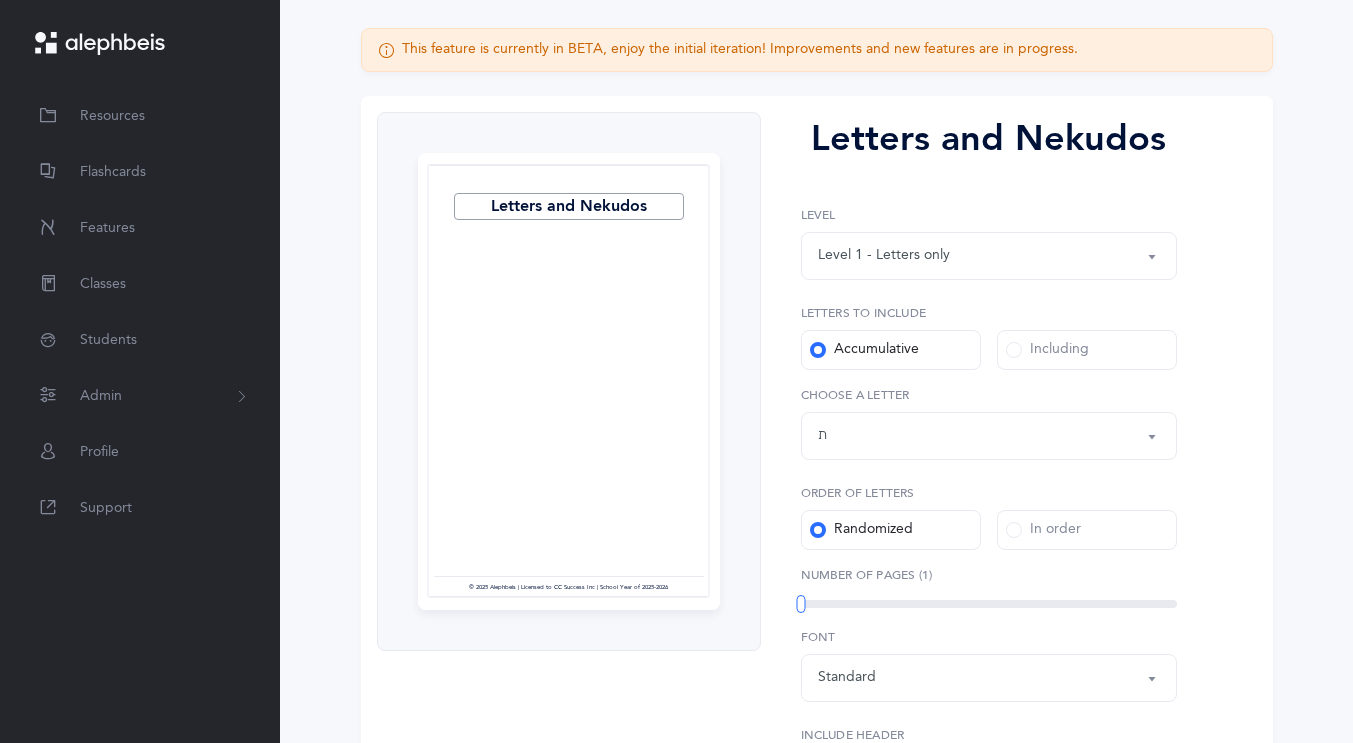 click on "Including" at bounding box center [1047, 350] 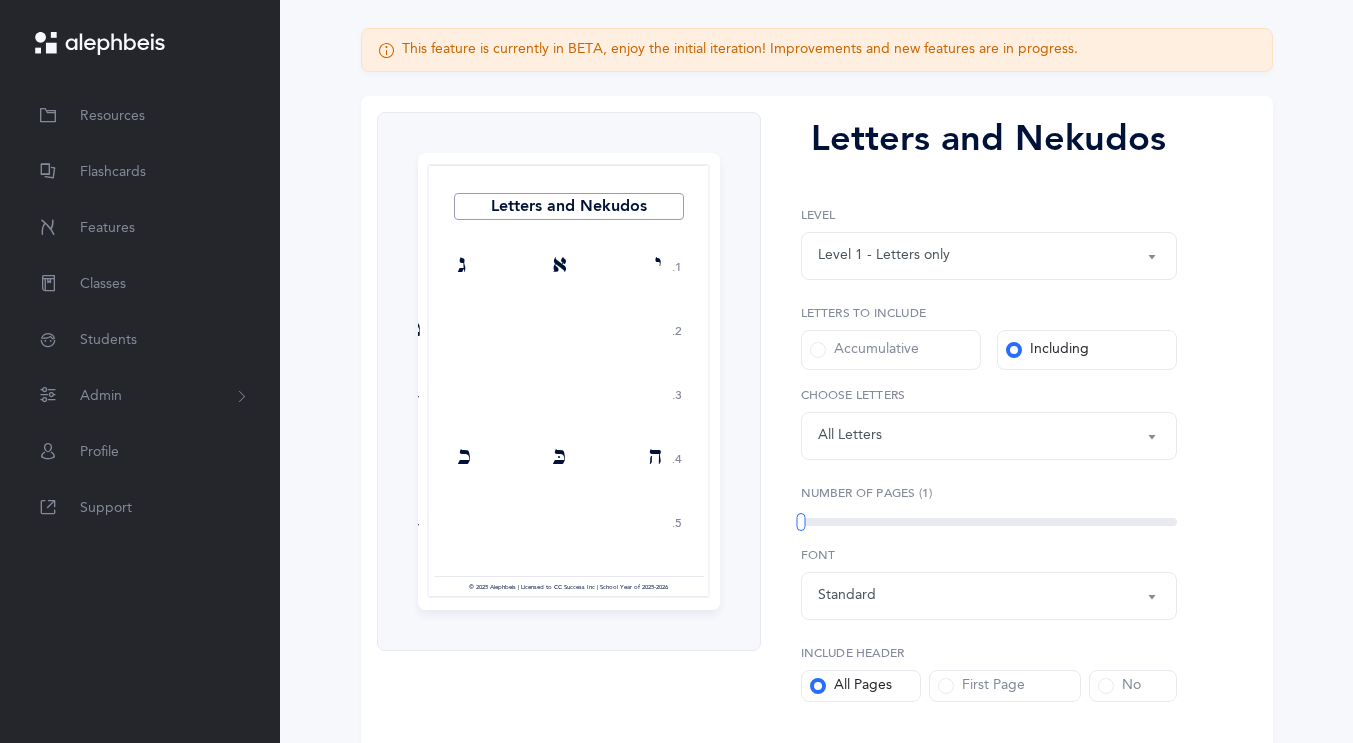 click on "All Letters" at bounding box center (850, 435) 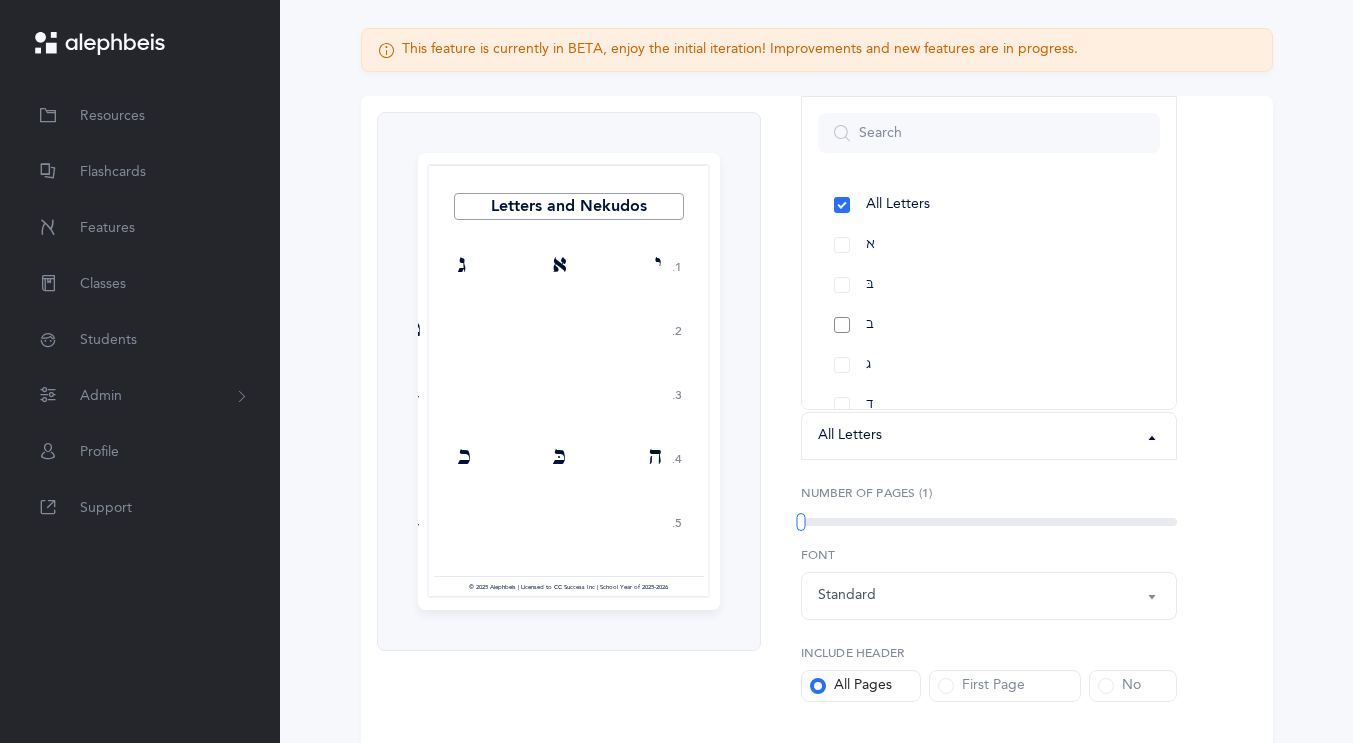click on "ב" at bounding box center (989, 325) 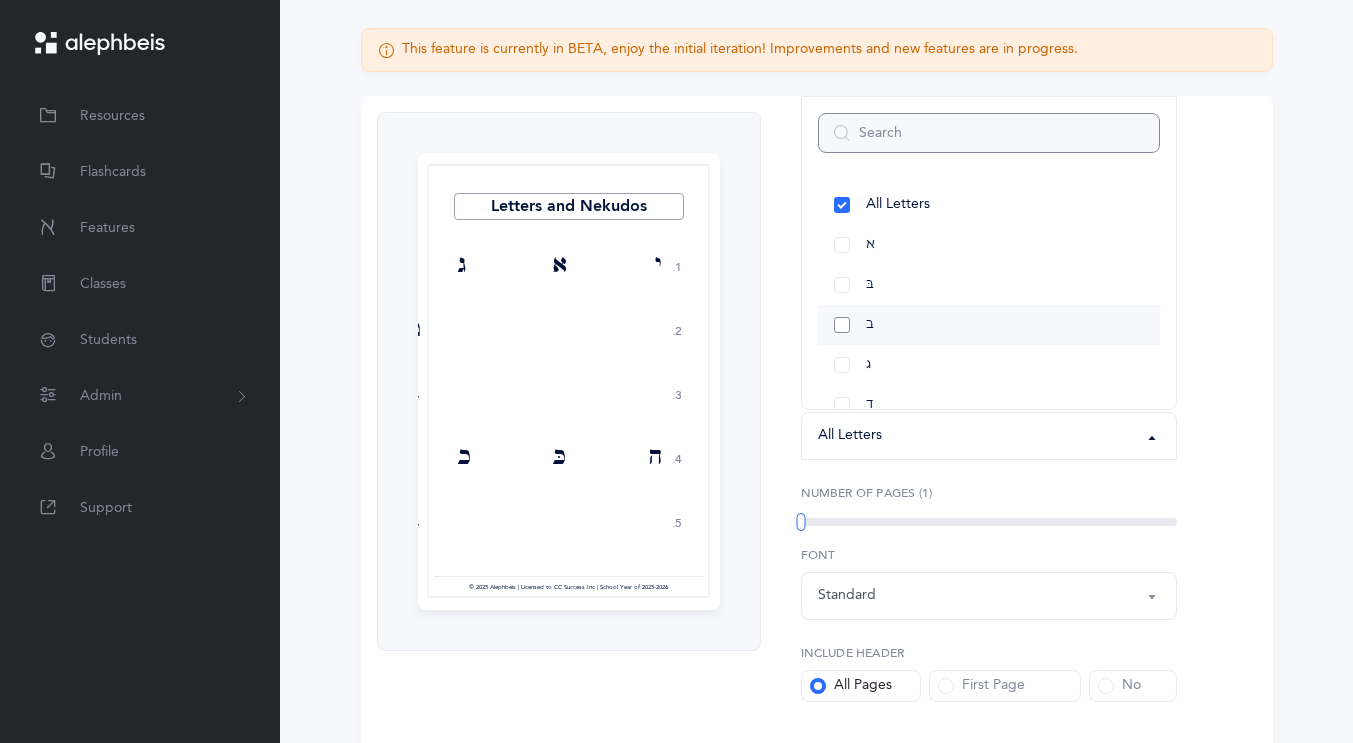 select on "2" 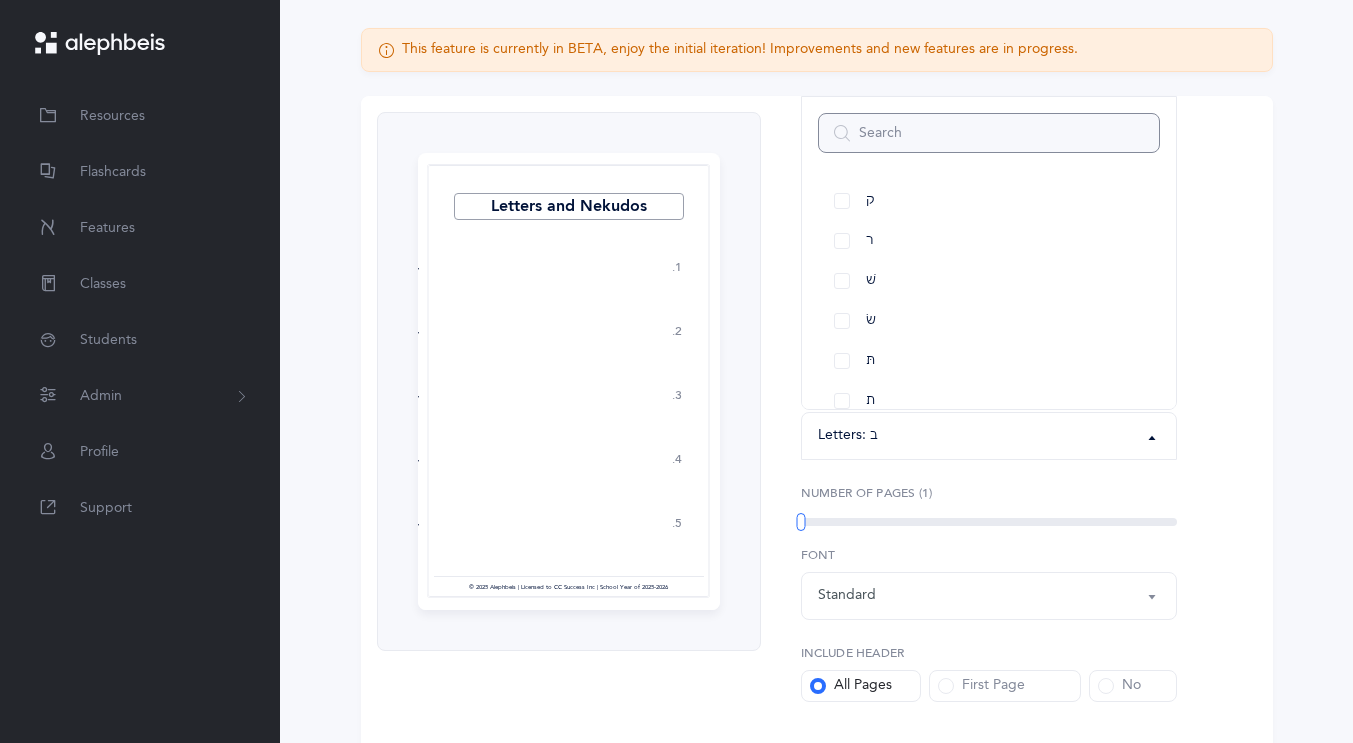 scroll, scrollTop: 1152, scrollLeft: 0, axis: vertical 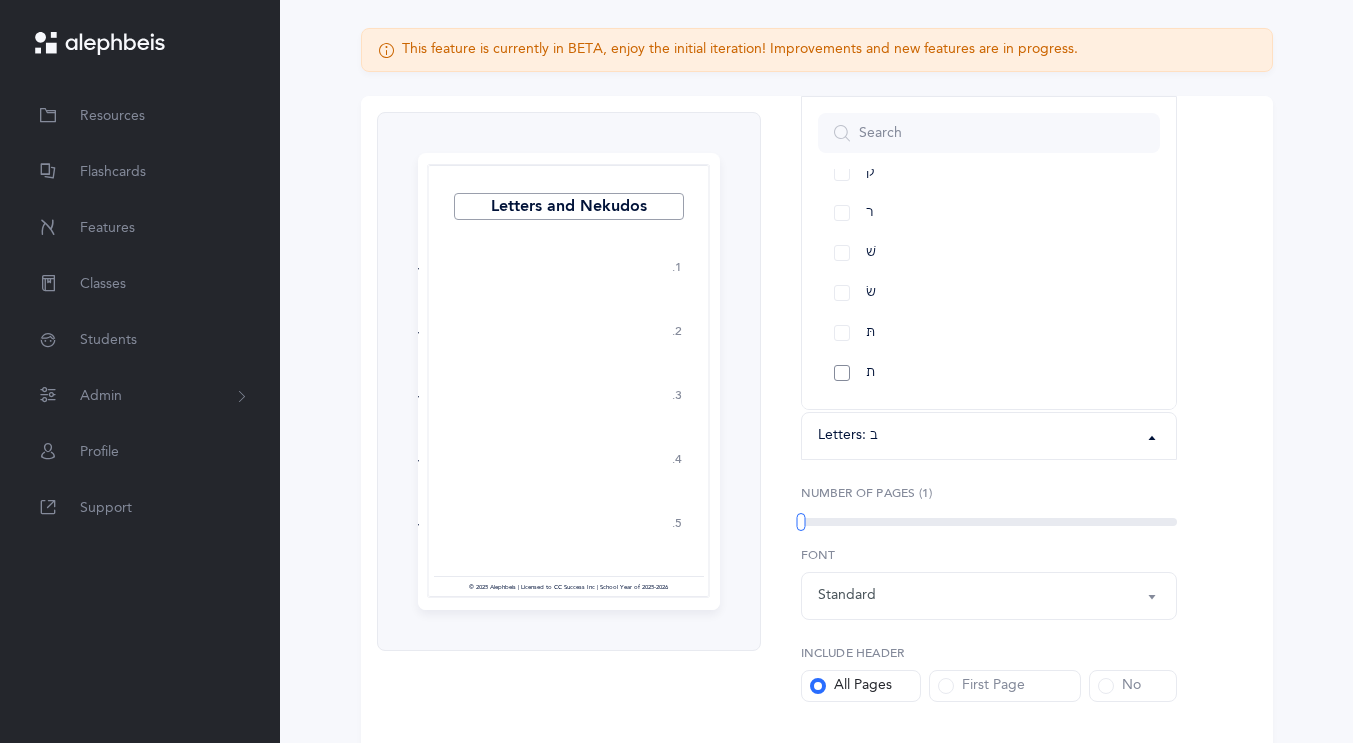 click on "ת" at bounding box center (989, 373) 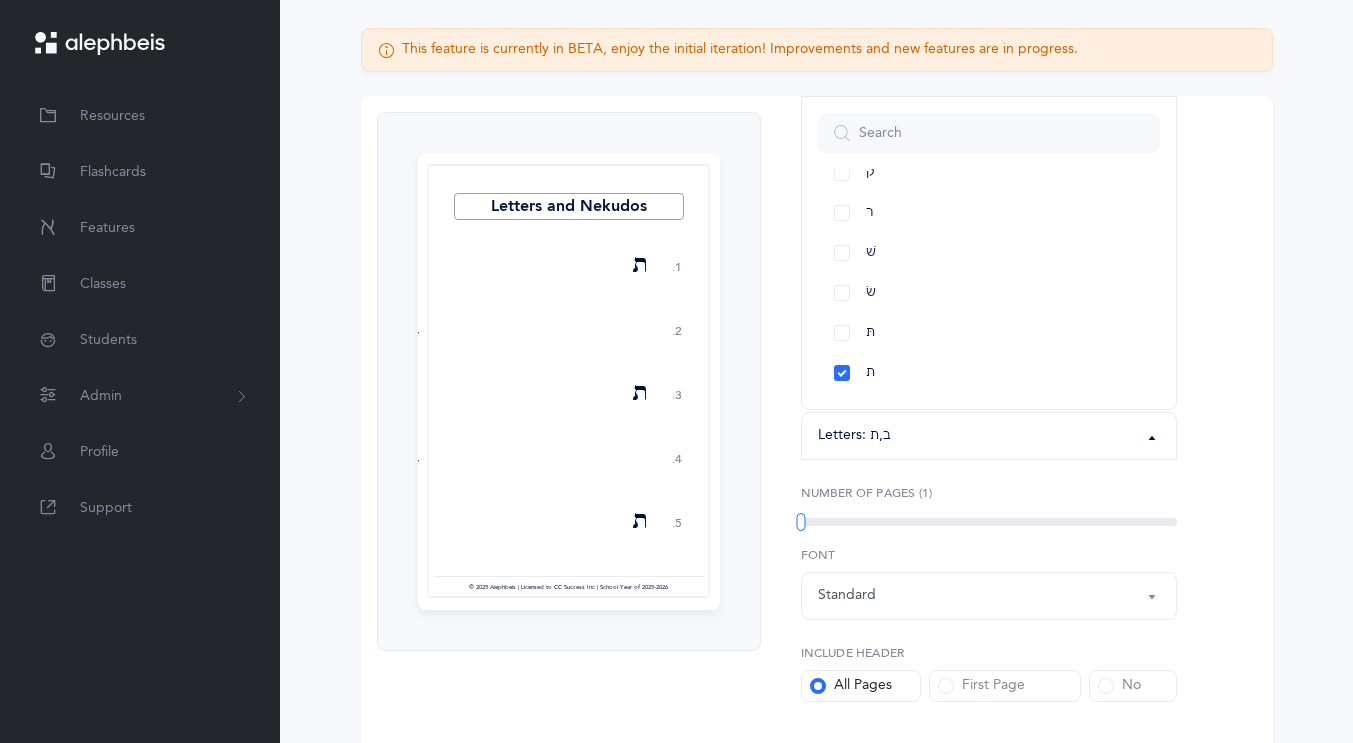 click on "This feature is currently in BETA, enjoy the initial iteration!
Improvements and new features are in progress.
Letters and Nekudos
1.
2.
3.
4.
5.
ת
ב
ת
ב
ת
ב
ת
ב
ת
ב
ת
ב
ת
ב
ת
ב
ב
ת
ת
ב
Page 1" at bounding box center (816, 421) 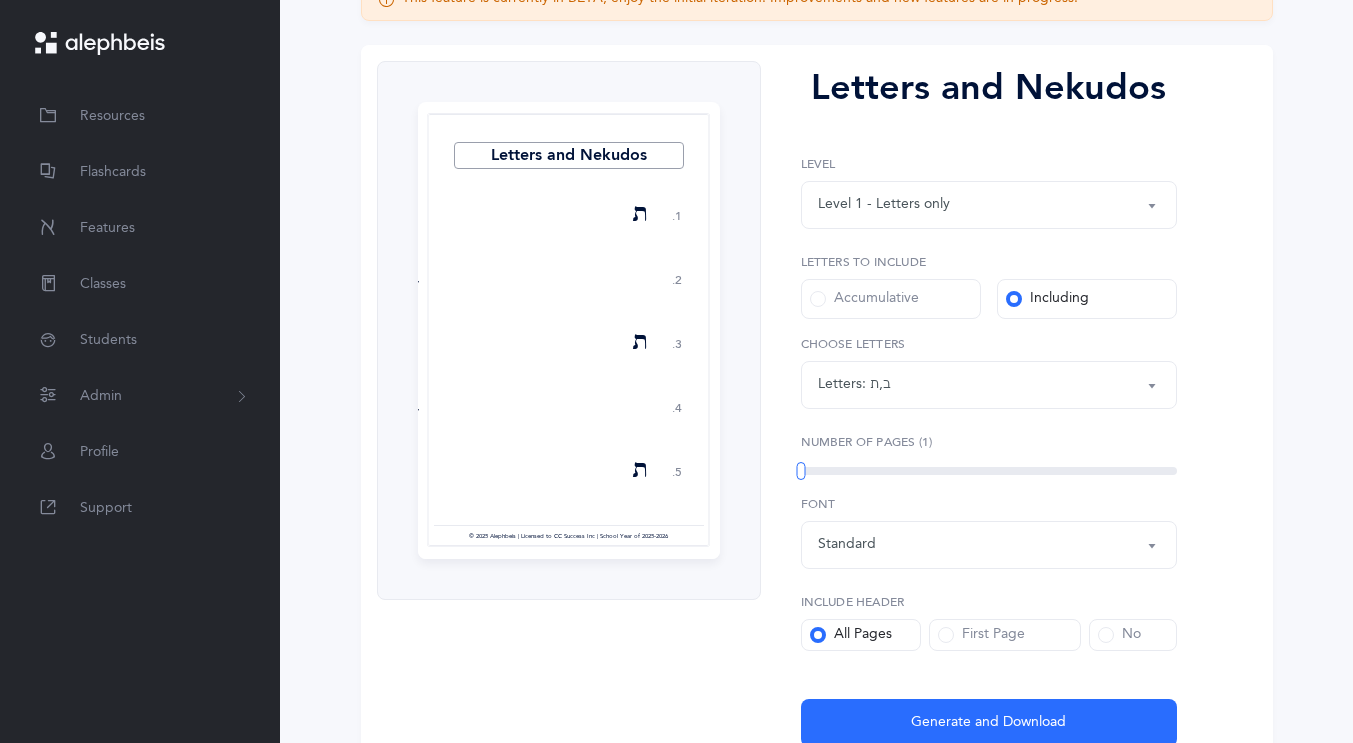scroll, scrollTop: 254, scrollLeft: 0, axis: vertical 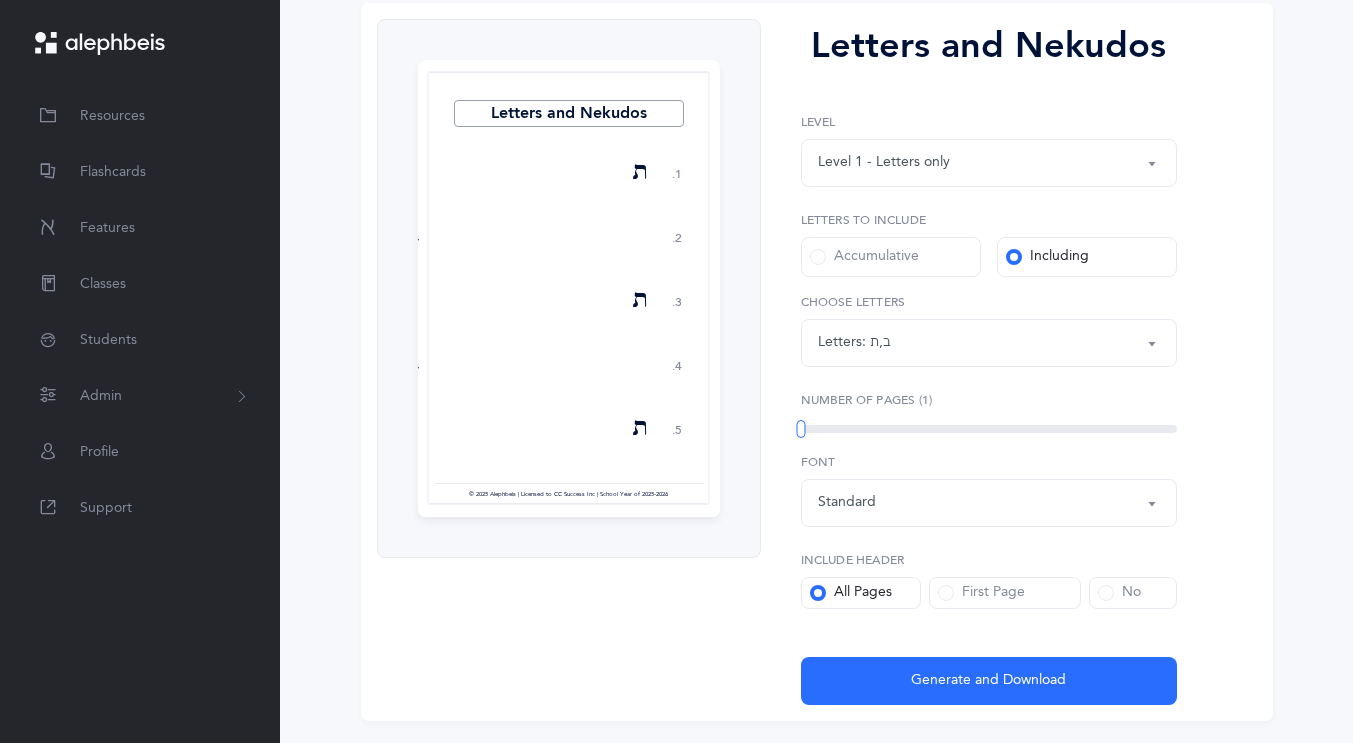 click on "Standard" at bounding box center [989, 503] 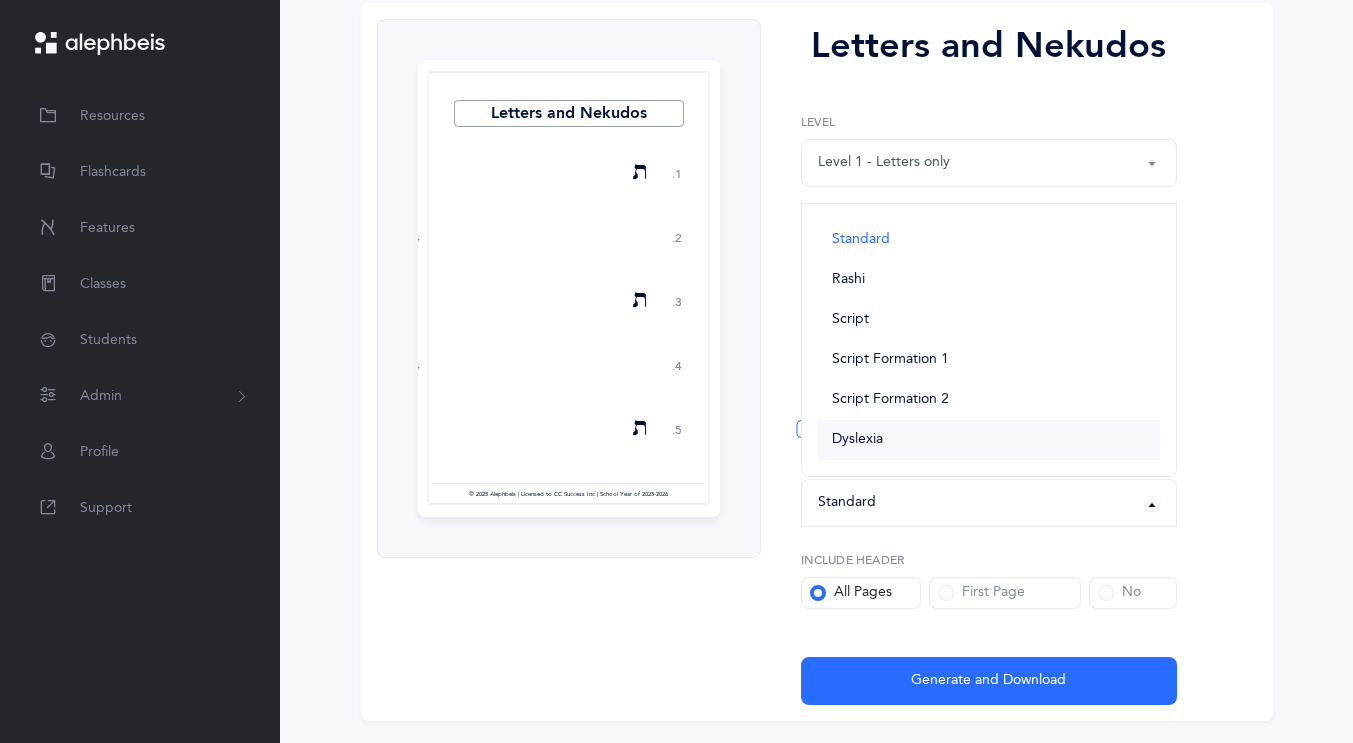 click on "Dyslexia" at bounding box center [857, 440] 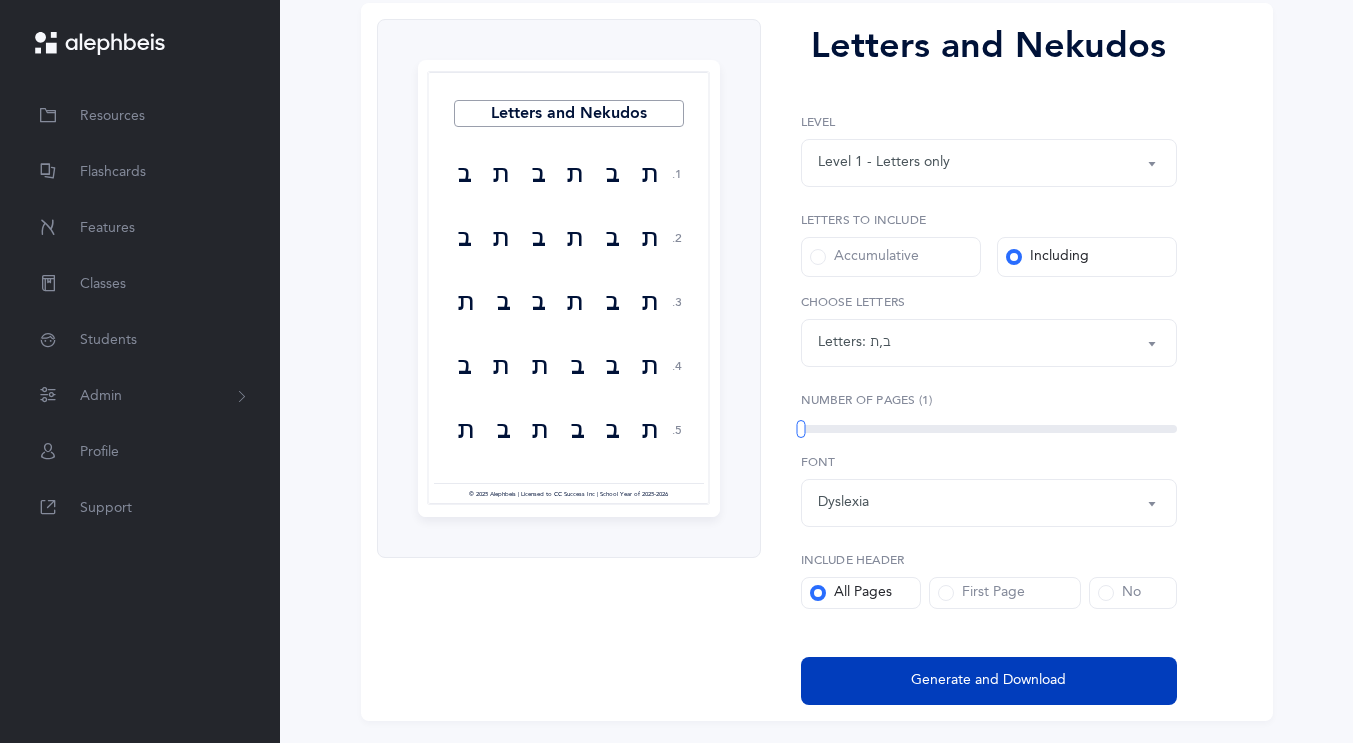 click on "Generate and Download" at bounding box center (989, 681) 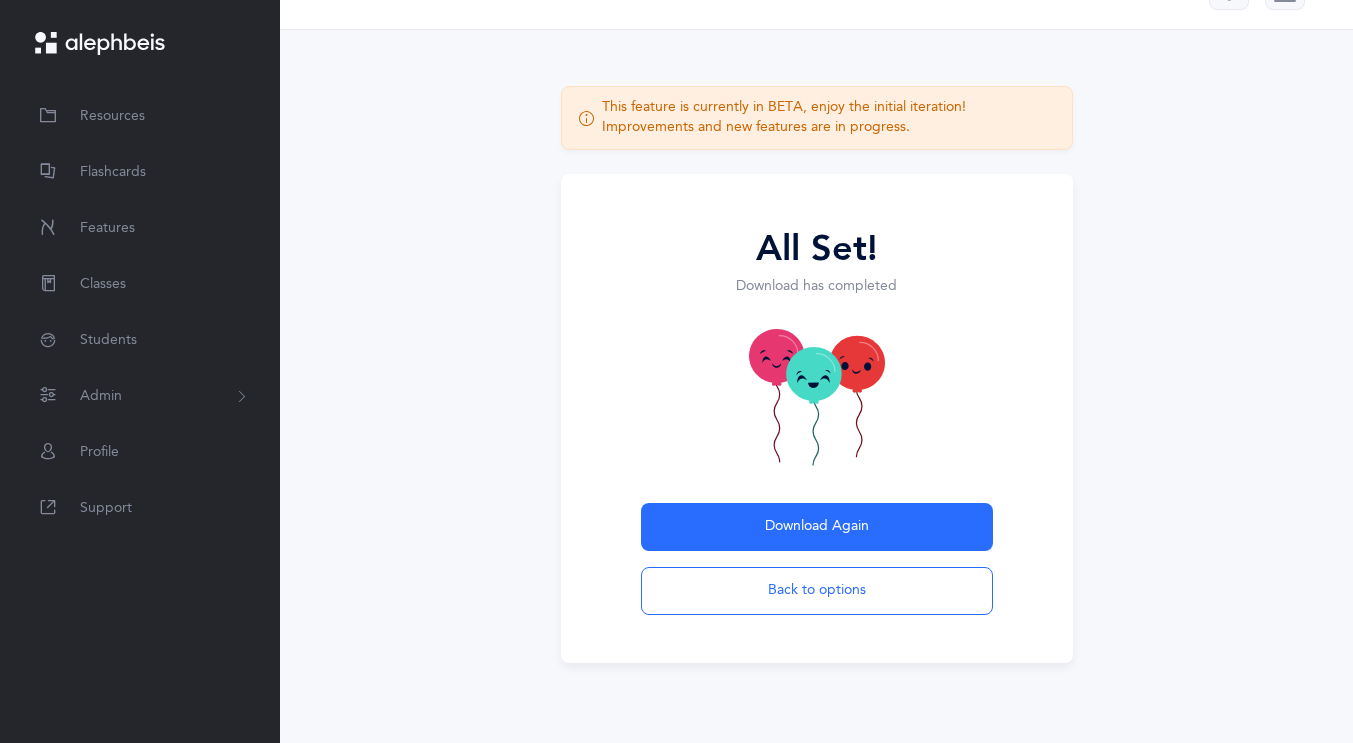 scroll, scrollTop: 50, scrollLeft: 0, axis: vertical 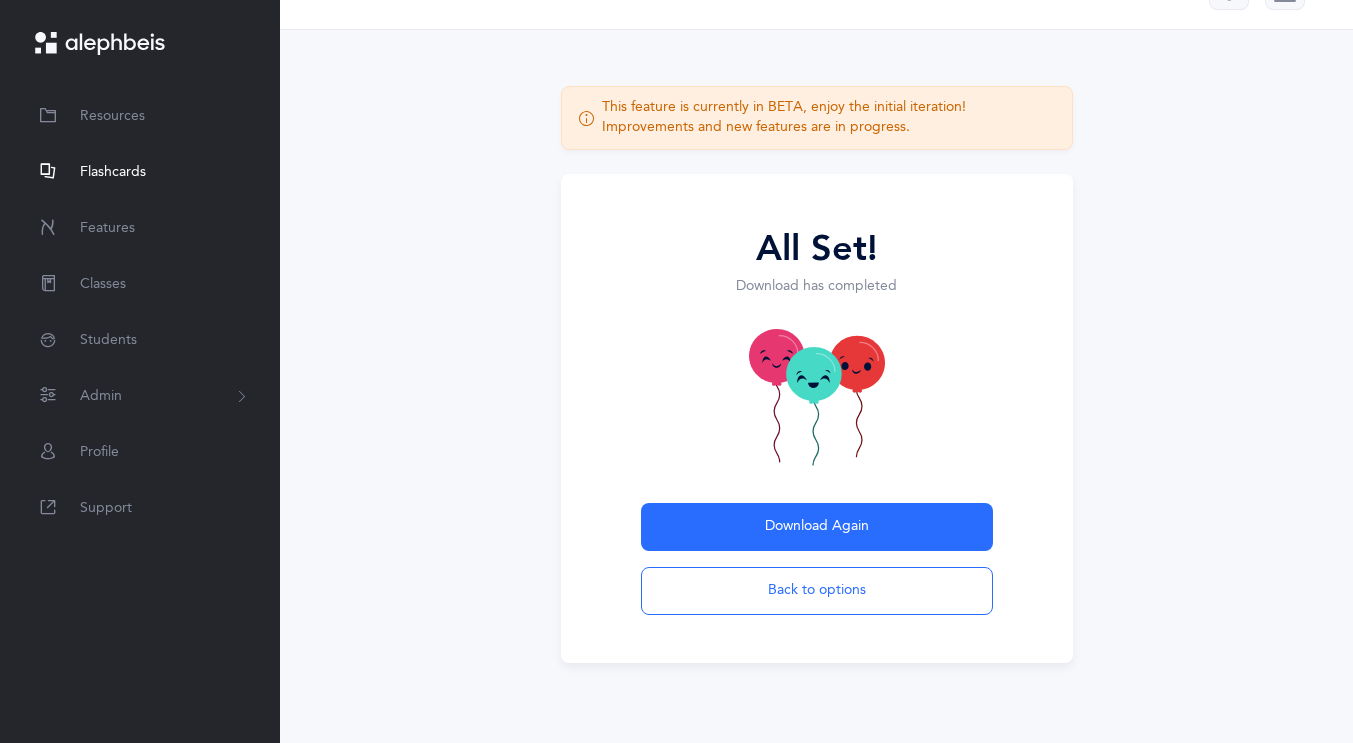 click on "Flashcards" at bounding box center [140, 172] 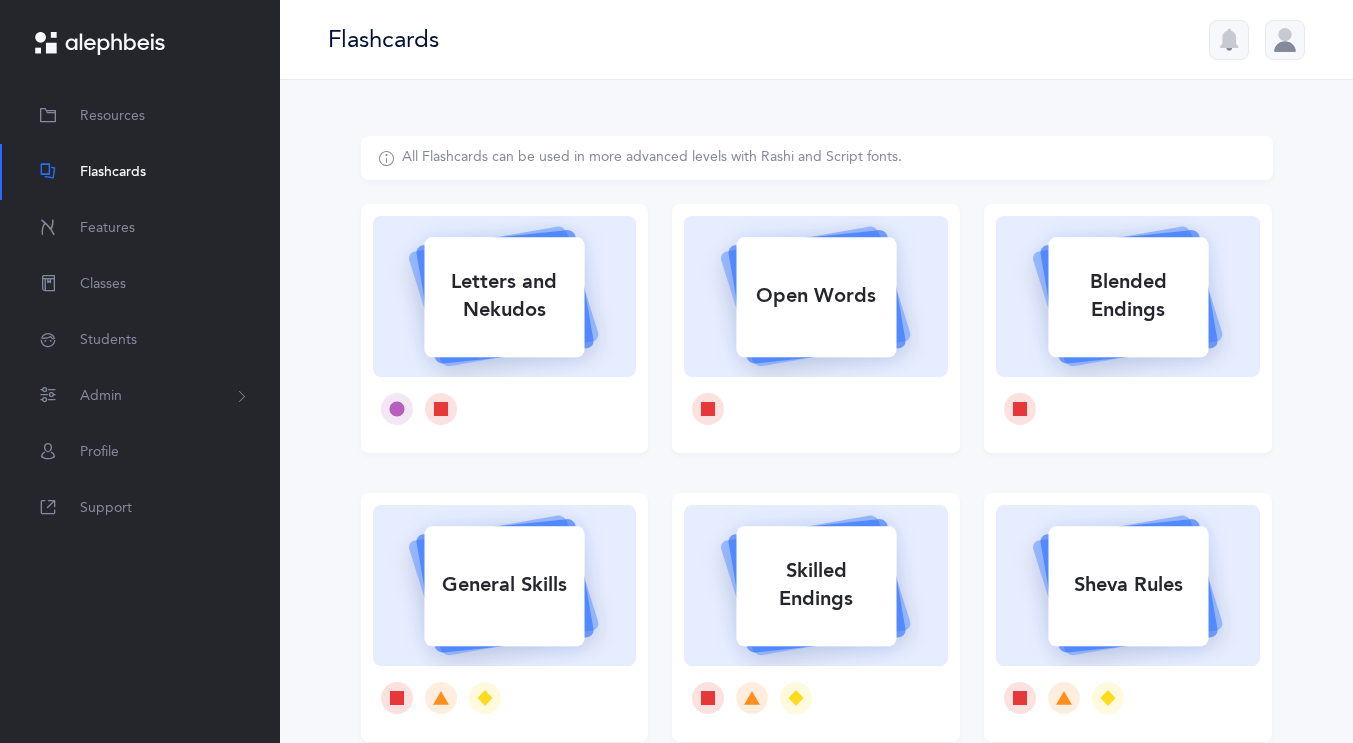 click on "Letters and Nekudos" at bounding box center [504, 296] 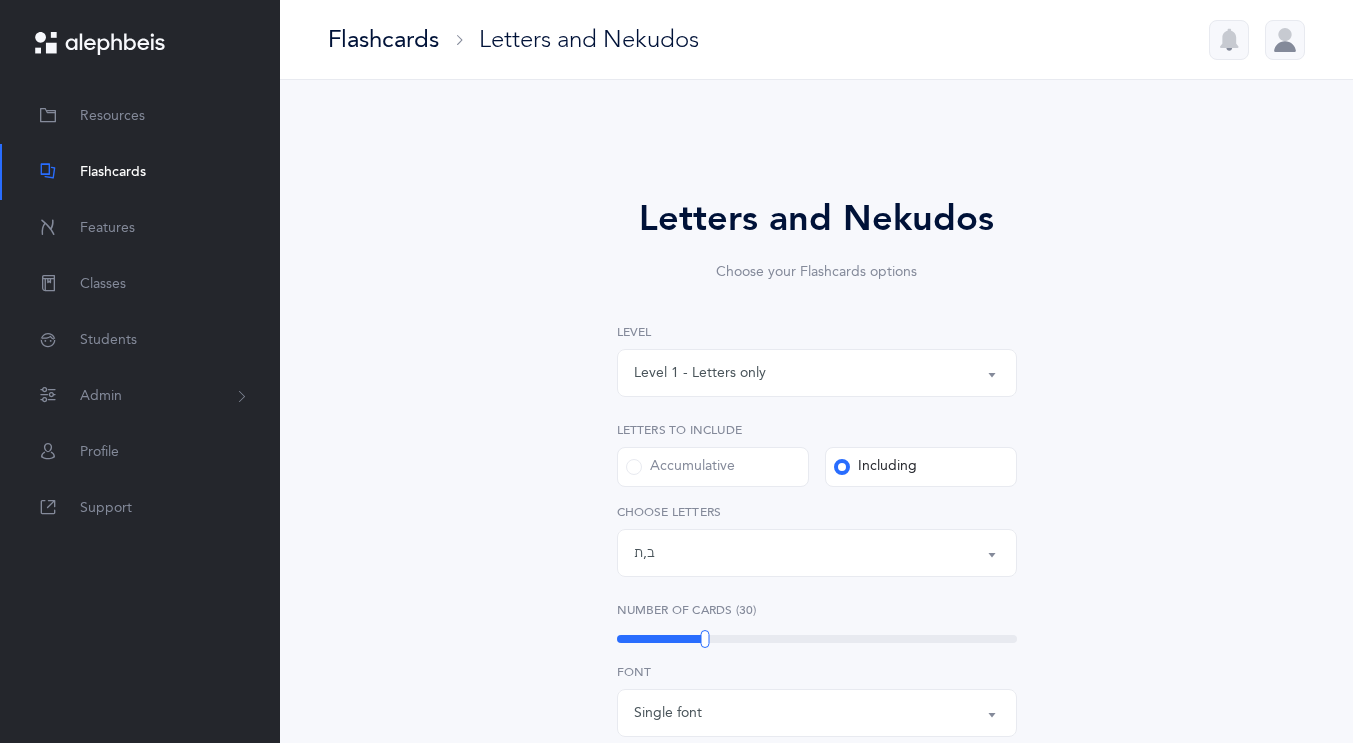 scroll, scrollTop: 30, scrollLeft: 0, axis: vertical 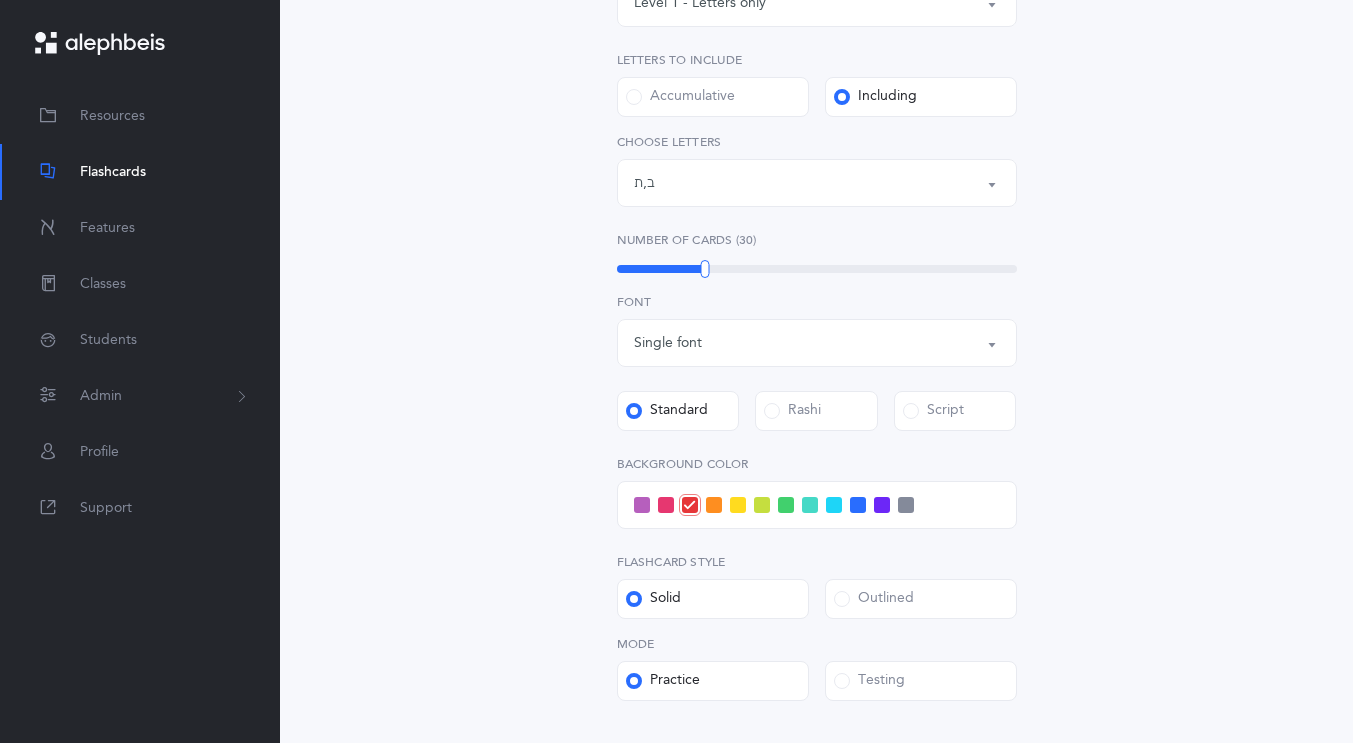 click on "Letters: ב ,  ת" at bounding box center [817, 183] 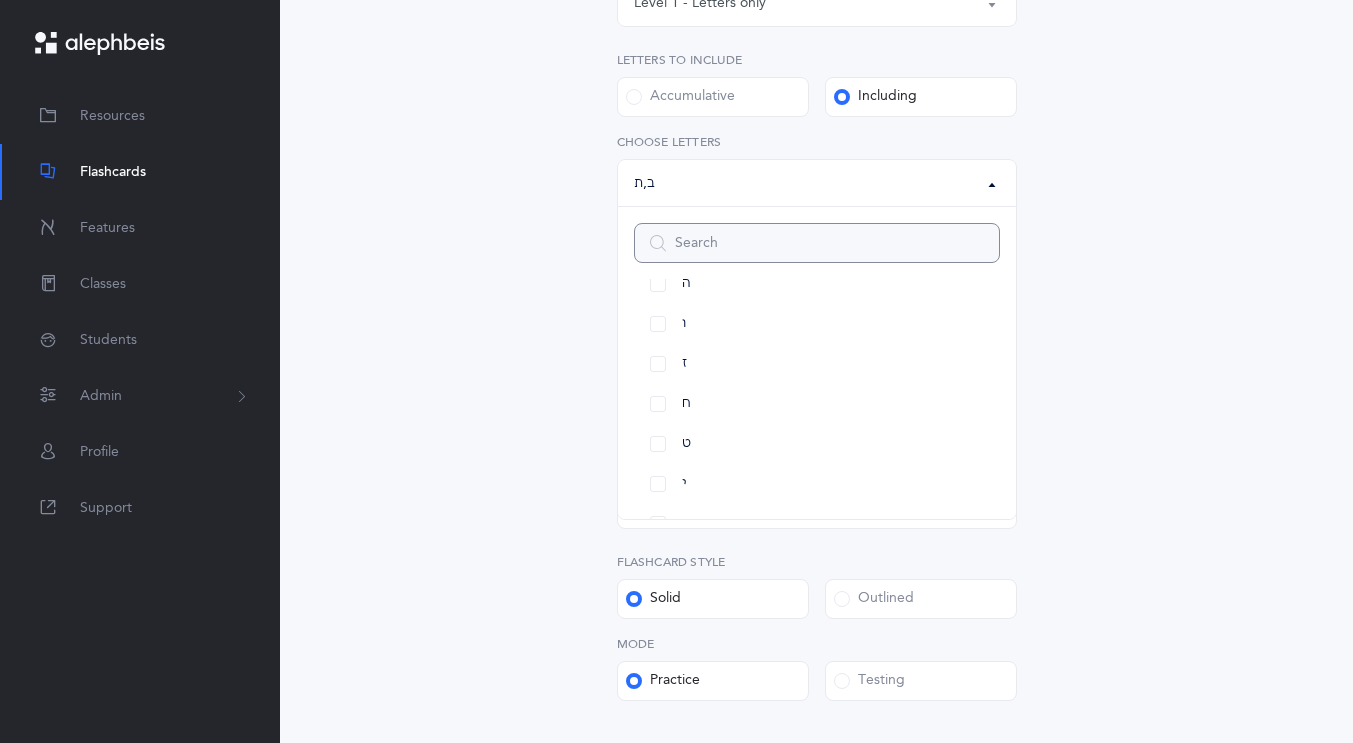scroll, scrollTop: 269, scrollLeft: 0, axis: vertical 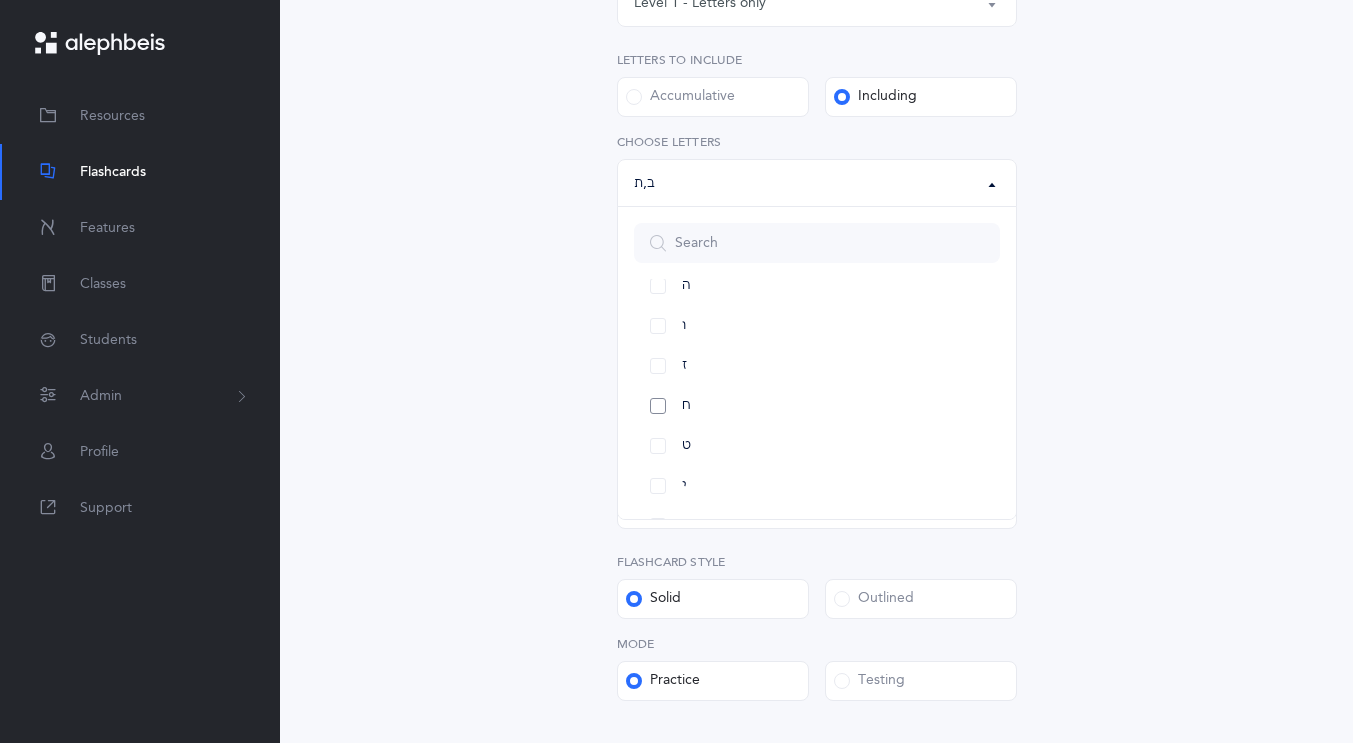 click on "ח" at bounding box center (817, 406) 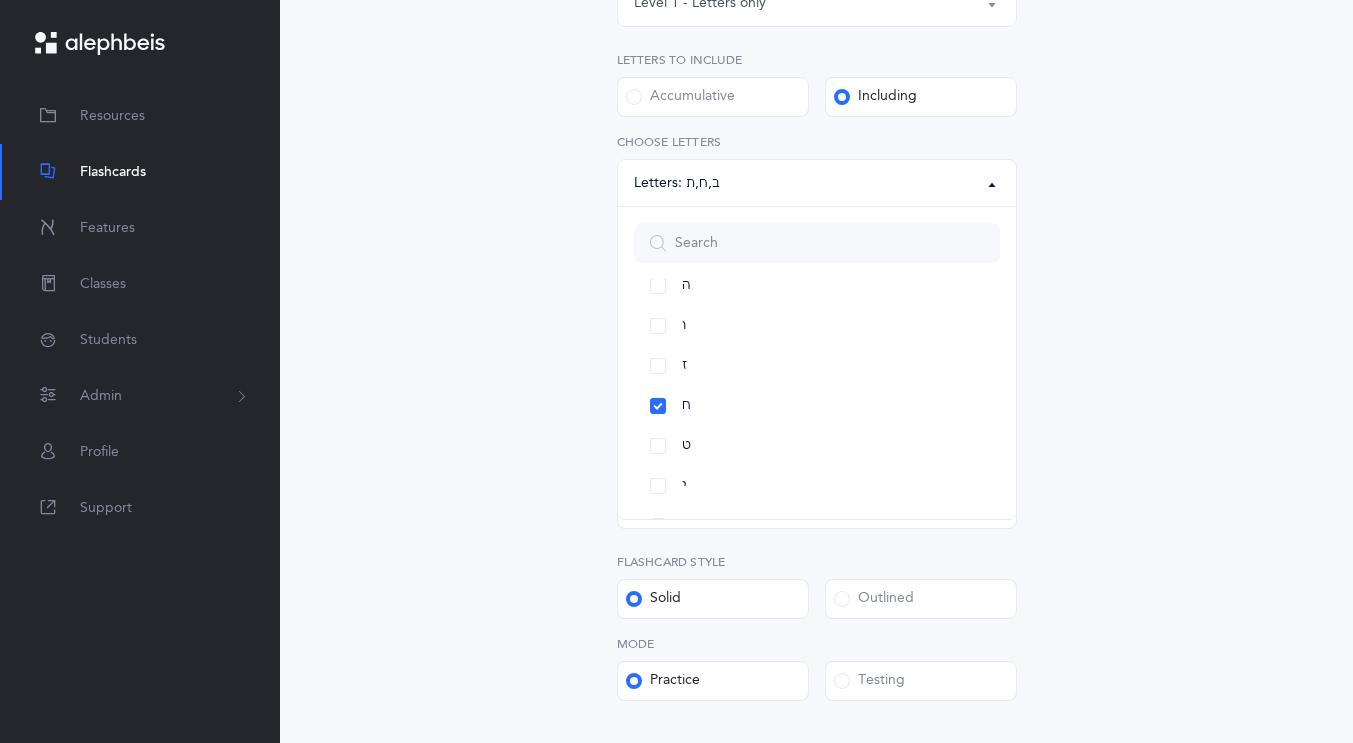 click on "Letters and Nekudos   Choose your Flashcards options         Level 1 - Letters only
Level 2 - Nekudos only
Level 3 - Letters and Nekudos
Level 4 - Letters with Nekudos
Level 1 - Letters only
Level
Letters to include
Accumulative
Including
All Letters
א
בּ
ב
ג
ד
ה
ו
ז
ח
ט
י
כּ
ךּ
כ
ך
ל
מ
ם
נ
ן
ס
ע
פּ
פ
ף
צ
ץ
ק
ר
שׁ
שׂ
תּ
ת
Letters: ב ,  ח ,  ת
All Letters
א
בּ
ב
ג
ד
ה
ו
ז
ח
ט
י
כּ
ךּ
כ
ך
ל
מ
ם
נ
ן
ס
ע
פּ
פ
ף
צ
ץ
ק
ר
שׁ
שׂ
תּ
ת
Choose letters
Upgrade your plan to Ultimate
You need to be on the Ultimate plan to use this feature
Upgrade your plan to
Ultimate     20   per student / school year             30" at bounding box center [817, 321] 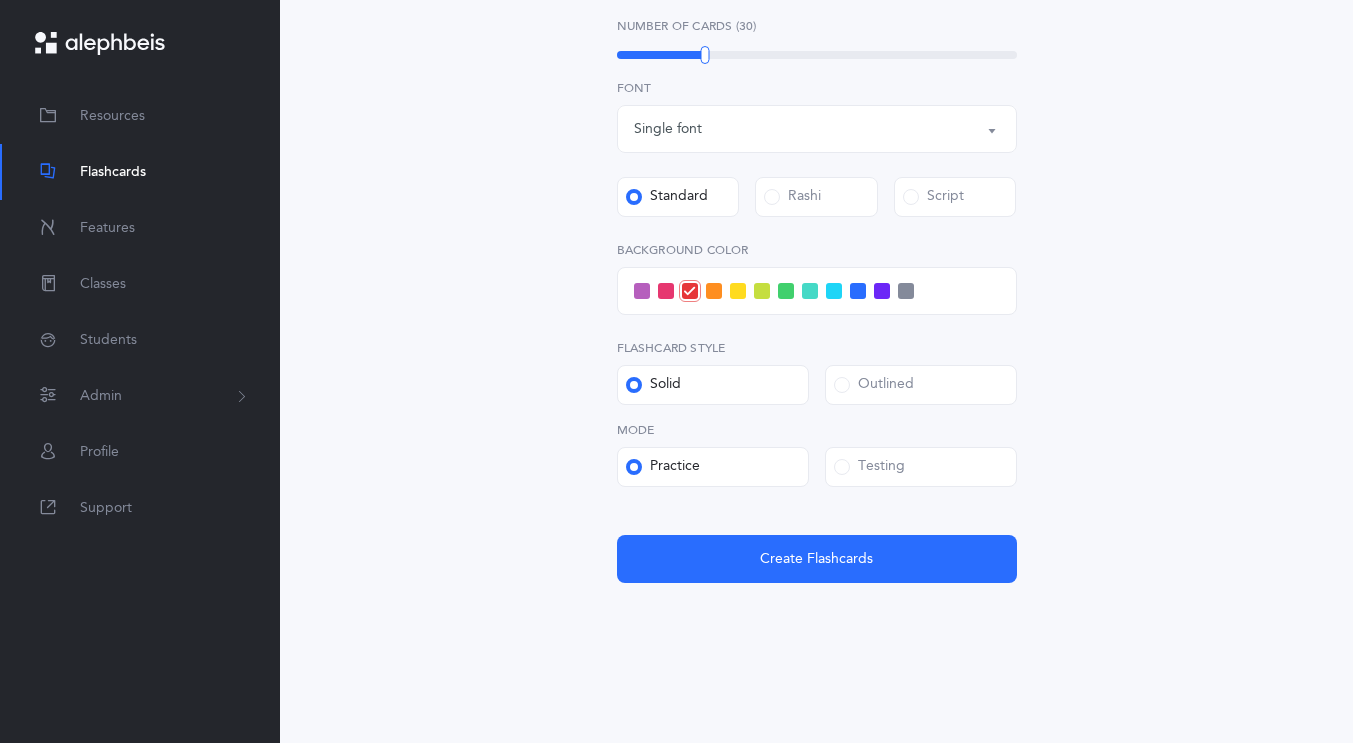scroll, scrollTop: 582, scrollLeft: 0, axis: vertical 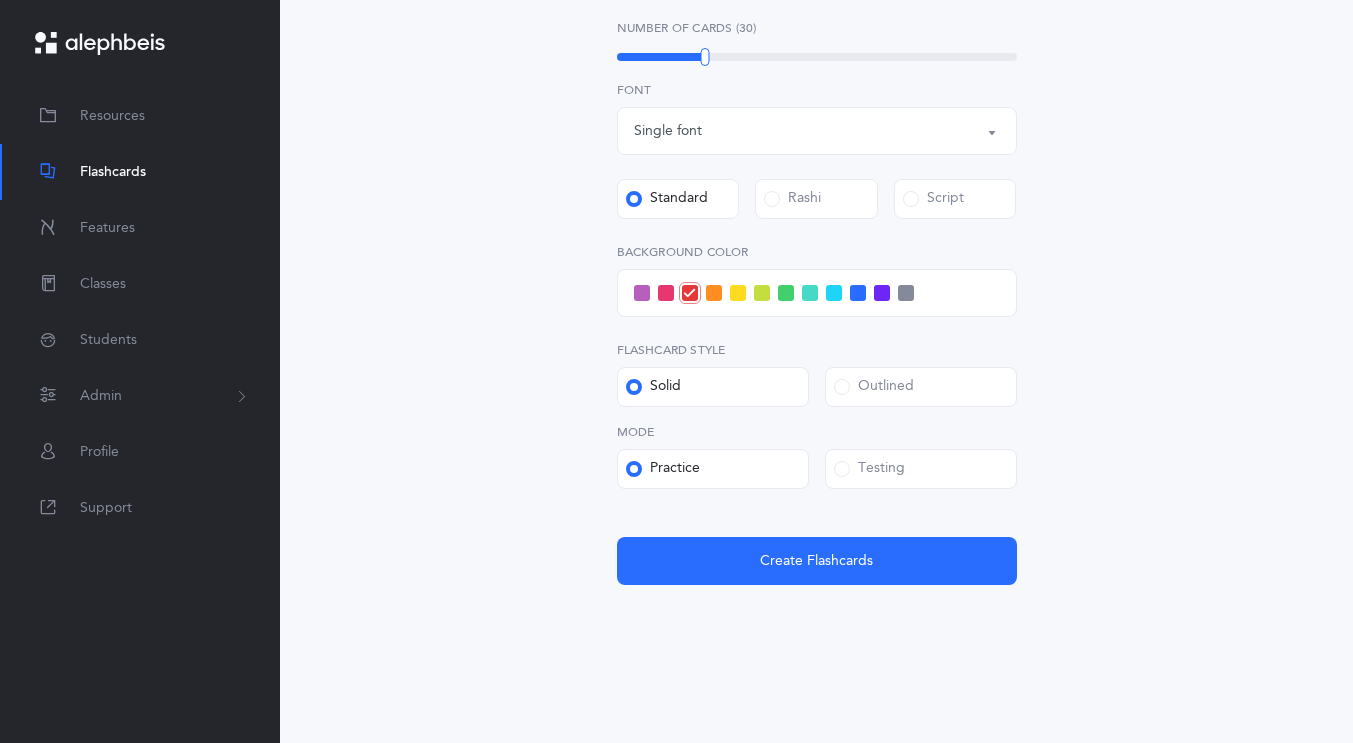 click on "Testing" at bounding box center (869, 469) 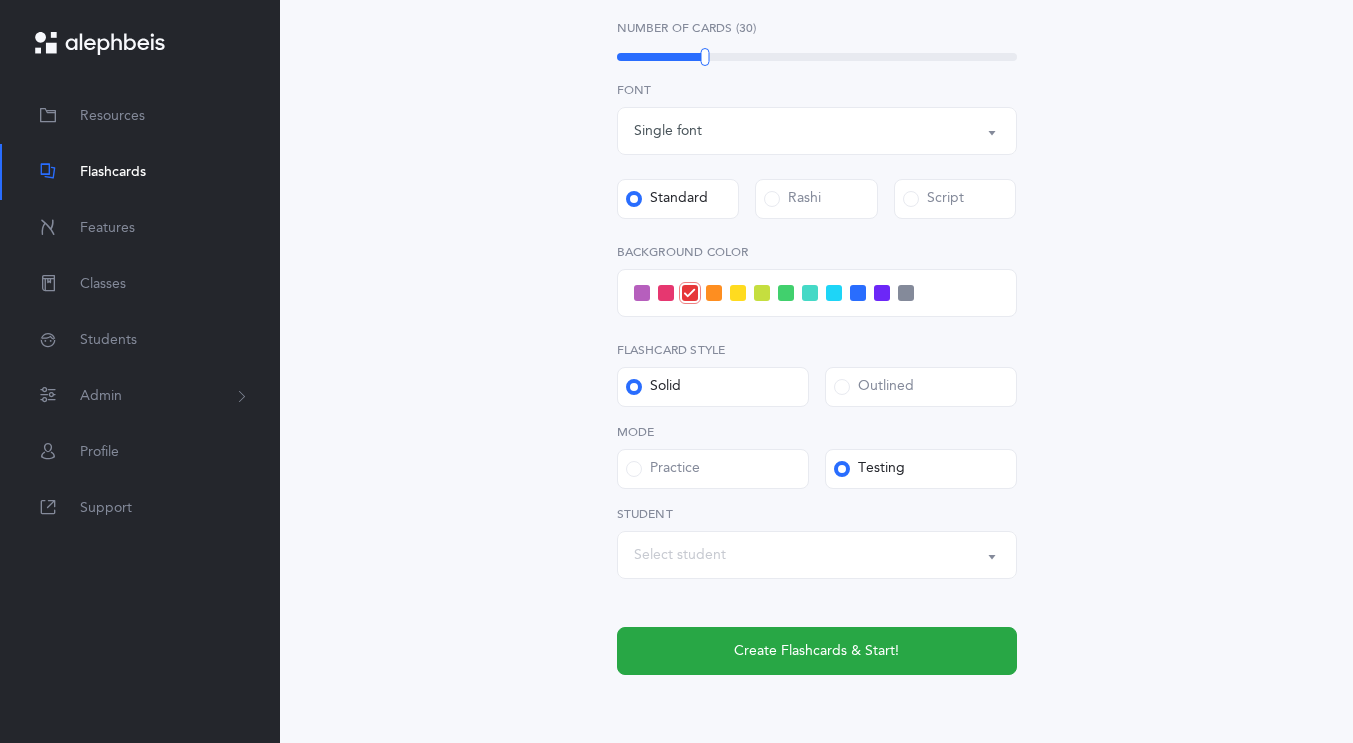 click on "Select student" at bounding box center [817, 555] 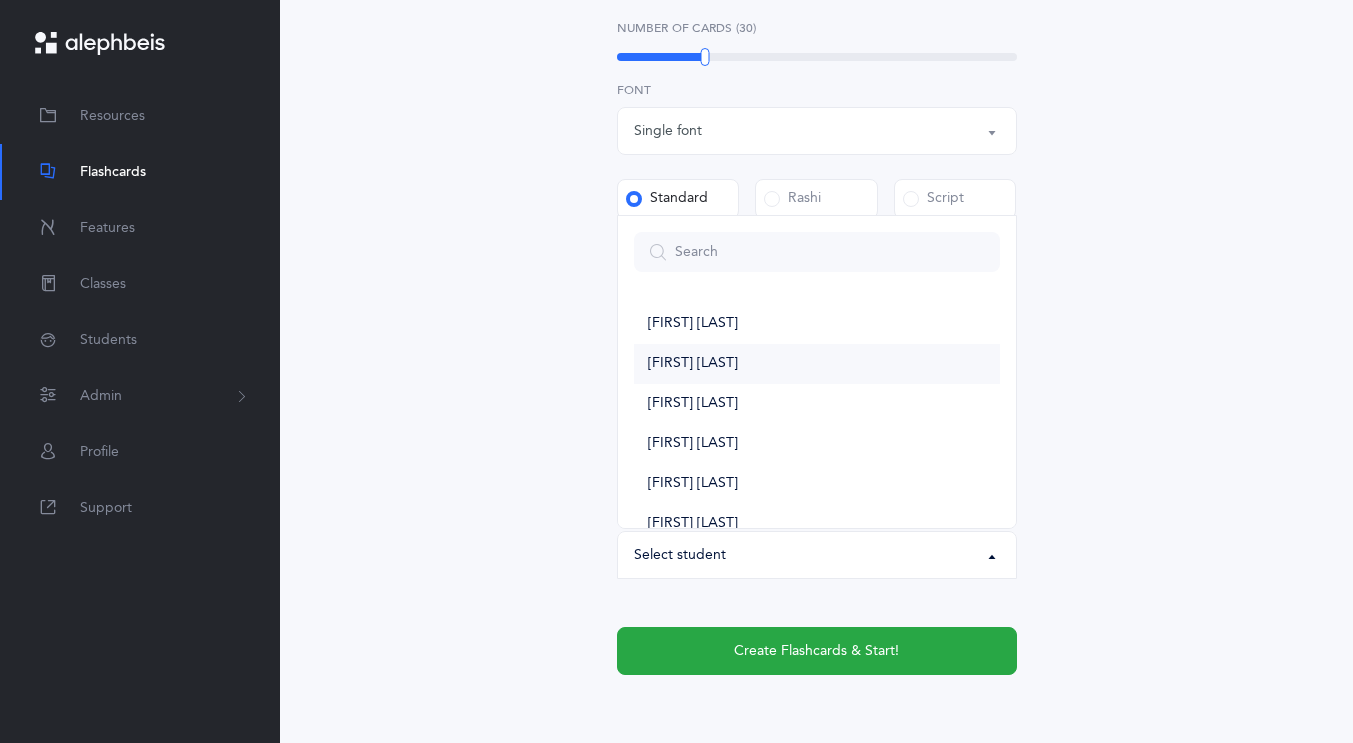 click on "[FIRST] [LAST]" at bounding box center [693, 364] 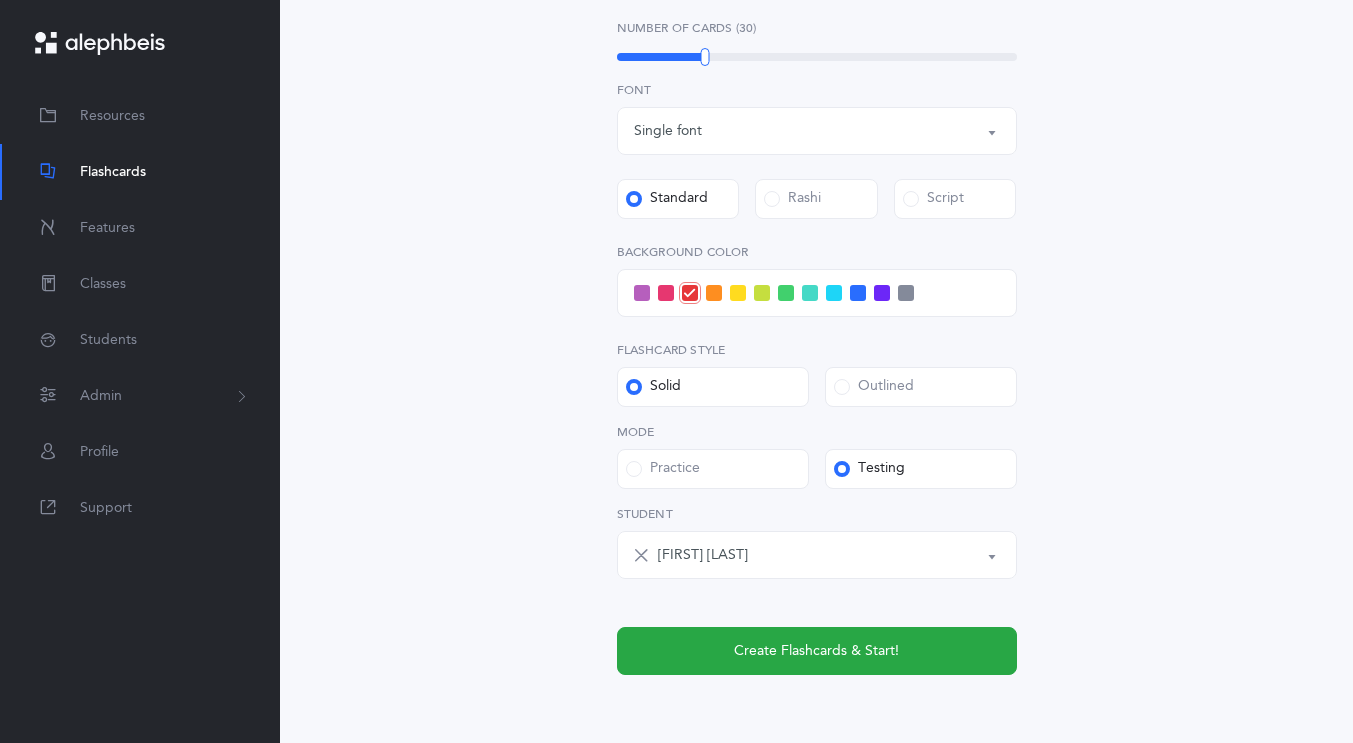 click on "Letters and Nekudos   Choose your Flashcards options         Level 1 - Letters only
Level 2 - Nekudos only
Level 3 - Letters and Nekudos
Level 4 - Letters with Nekudos
Level 1 - Letters only
Level
Letters to include
Accumulative
Including
All Letters
א
בּ
ב
ג
ד
ה
ו
ז
ח
ט
י
כּ
ךּ
כ
ך
ל
מ
ם
נ
ן
ס
ע
פּ
פ
ף
צ
ץ
ק
ר
שׁ
שׂ
תּ
ת
Letters: ב ,  ח ,  ת
All Letters
א
בּ
ב
ג
ד
ה
ו
ז
ח
ט
י
כּ
ךּ
כ
ך
ל
מ
ם
נ
ן
ס
ע
פּ
פ
ף
צ
ץ
ק
ר
שׁ
שׂ
תּ
ת
Choose letters
Upgrade your plan to Ultimate
You need to be on the Ultimate plan to use this feature
Upgrade your plan to
Ultimate     20   per student / school year             30" at bounding box center [817, 154] 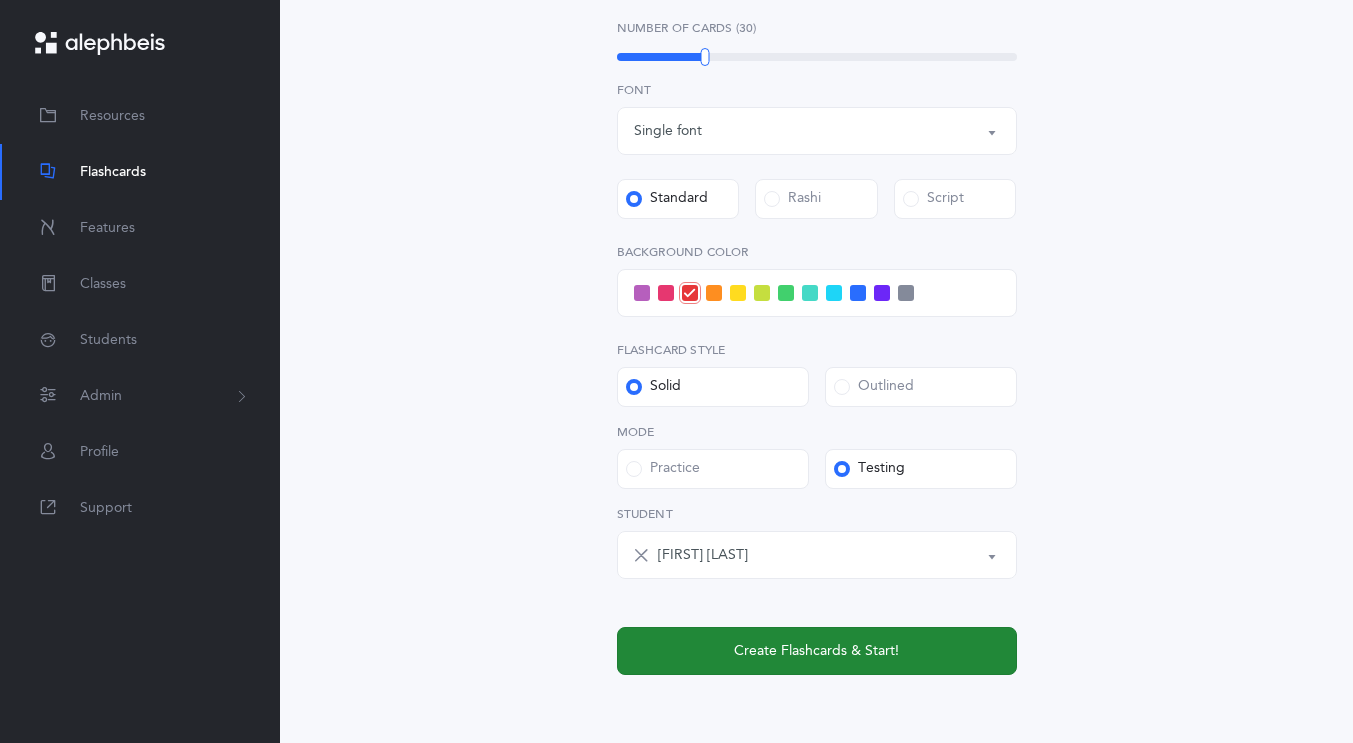 click on "Create Flashcards & Start!" at bounding box center (817, 651) 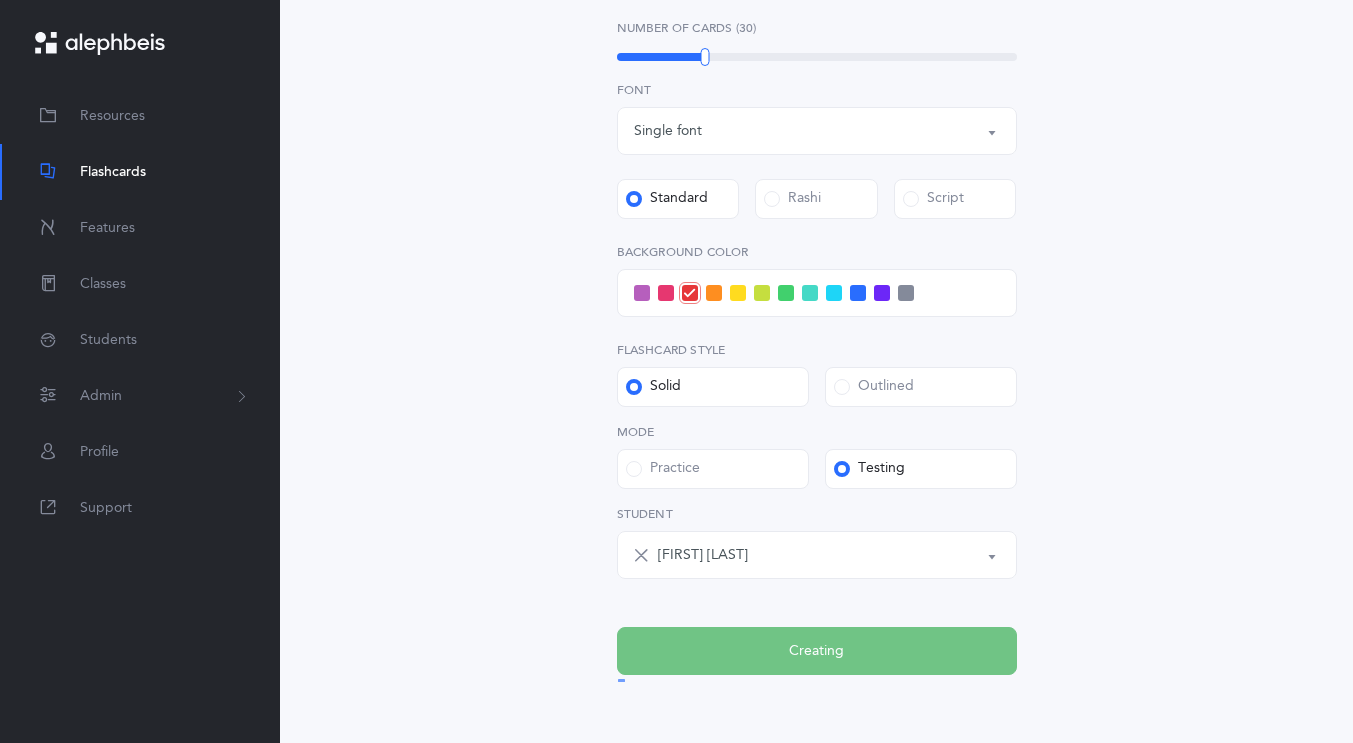 scroll, scrollTop: 0, scrollLeft: 0, axis: both 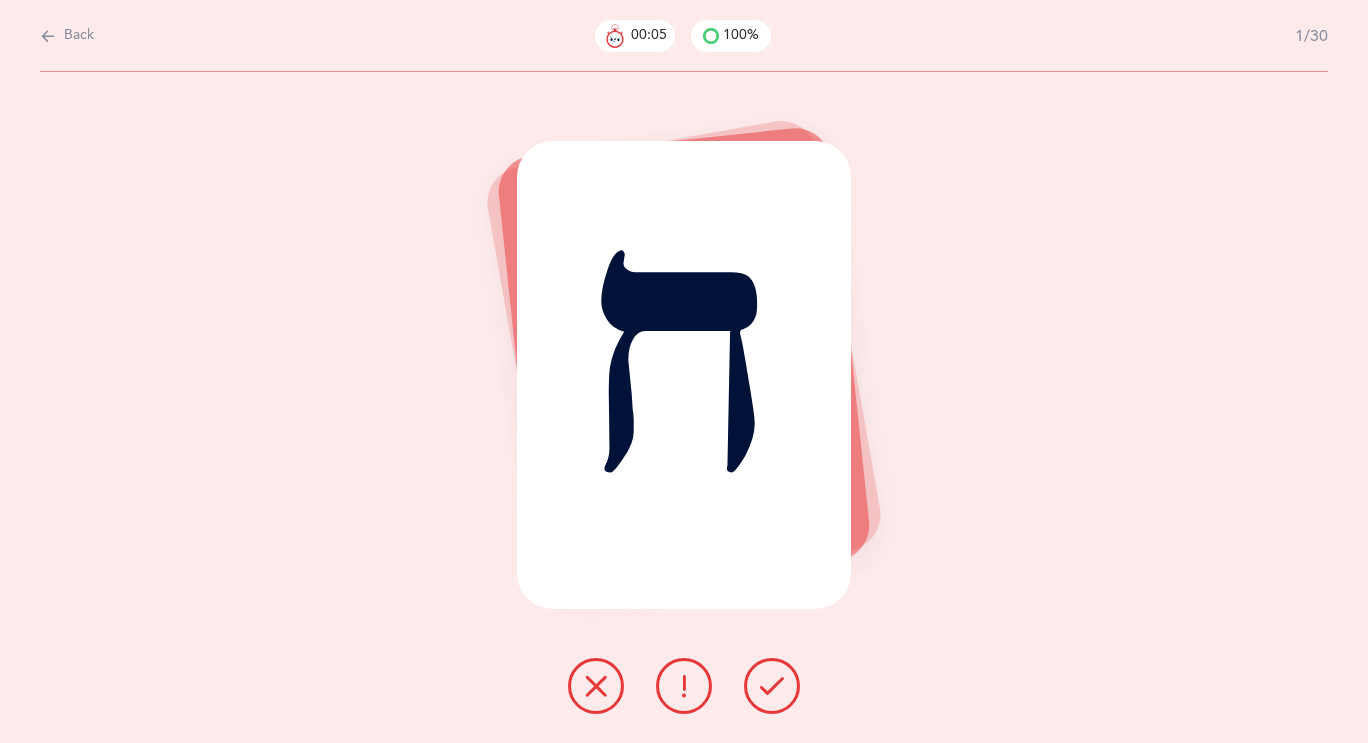 click at bounding box center (48, 36) 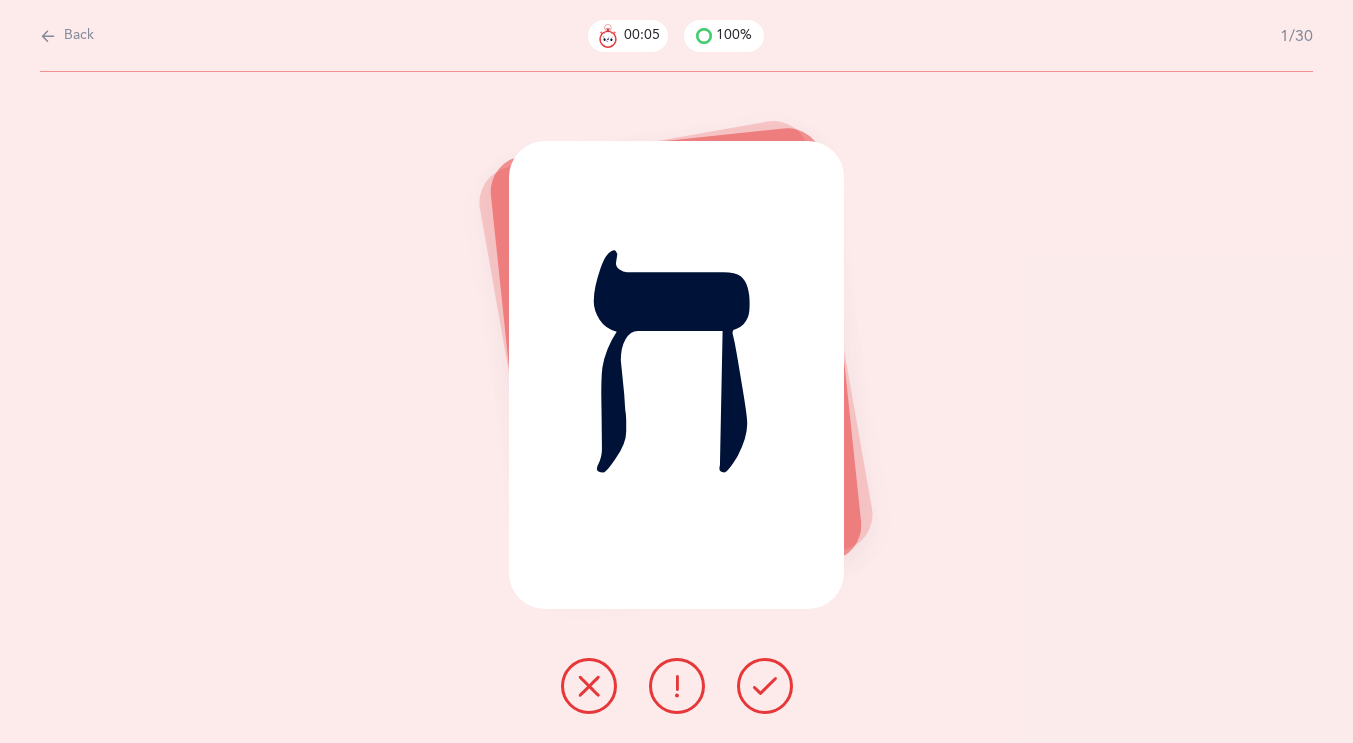 select on "2" 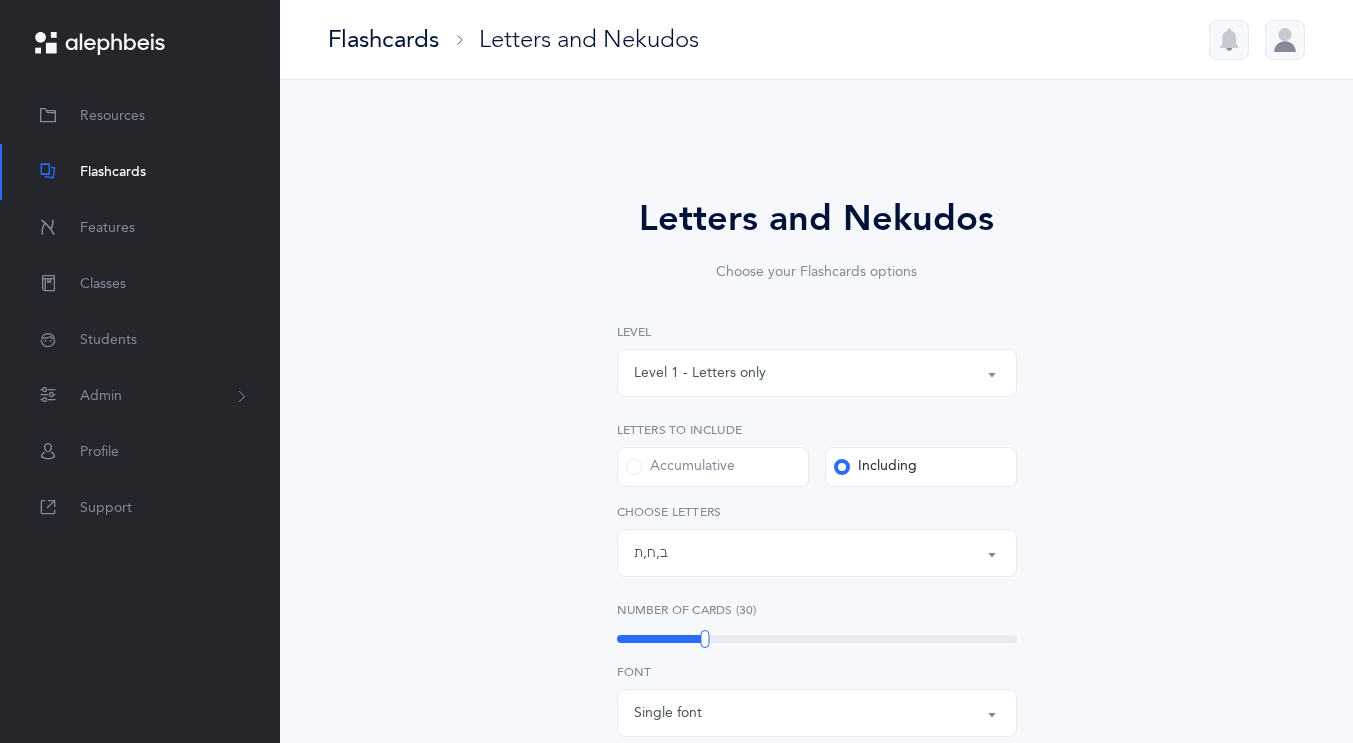 scroll, scrollTop: 30, scrollLeft: 0, axis: vertical 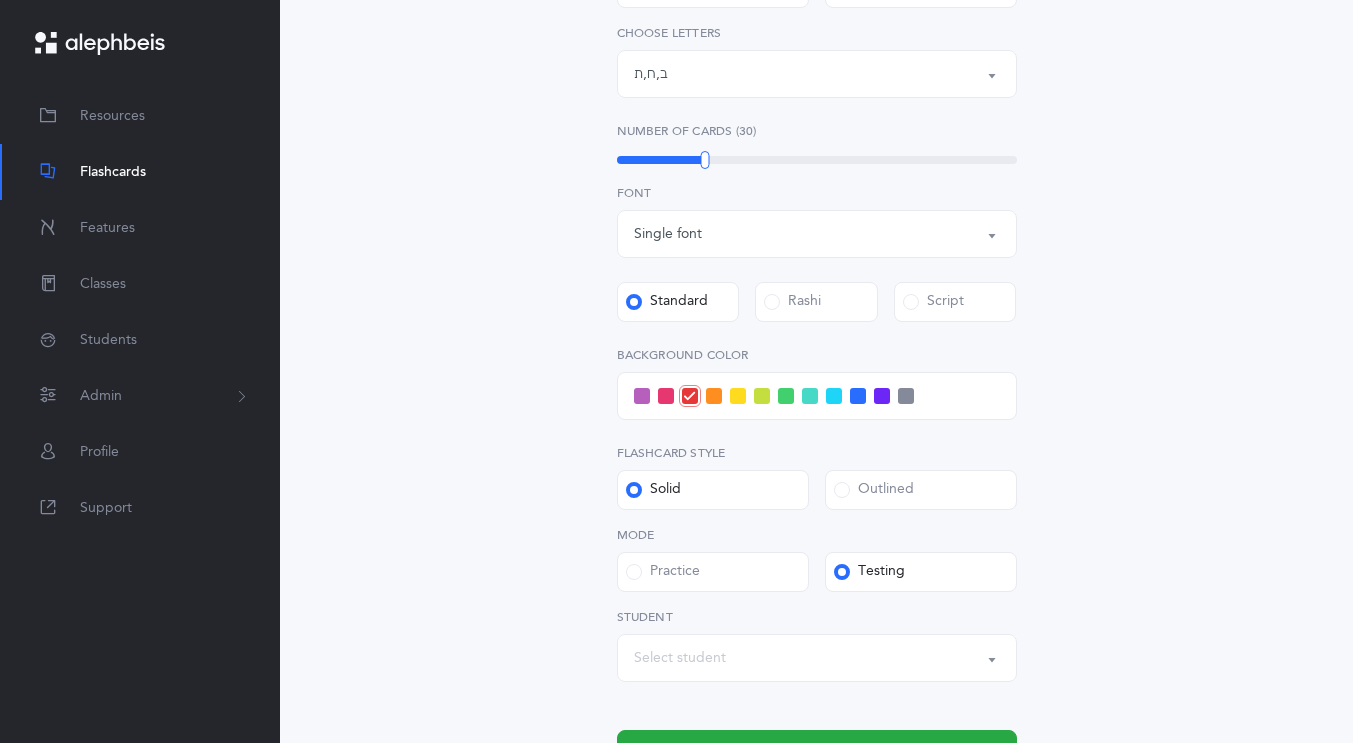 click at bounding box center (906, 396) 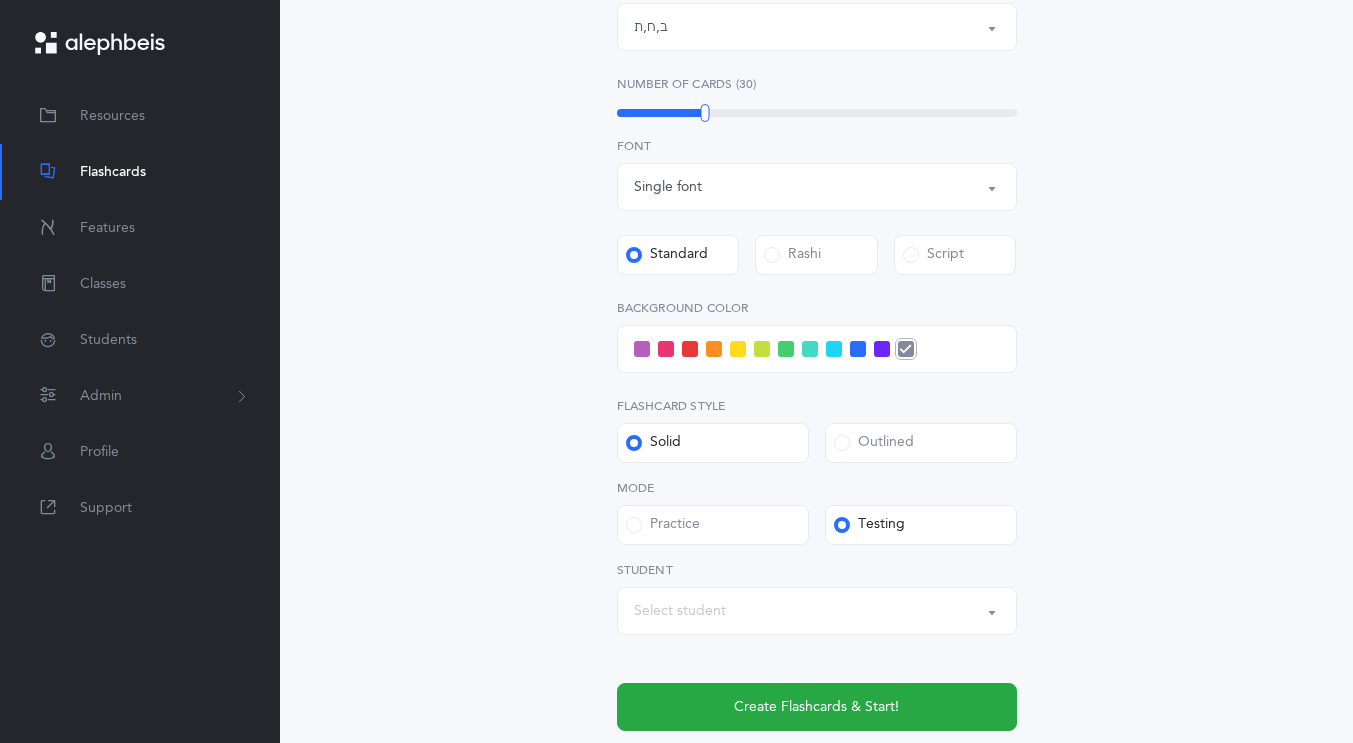 scroll, scrollTop: 674, scrollLeft: 0, axis: vertical 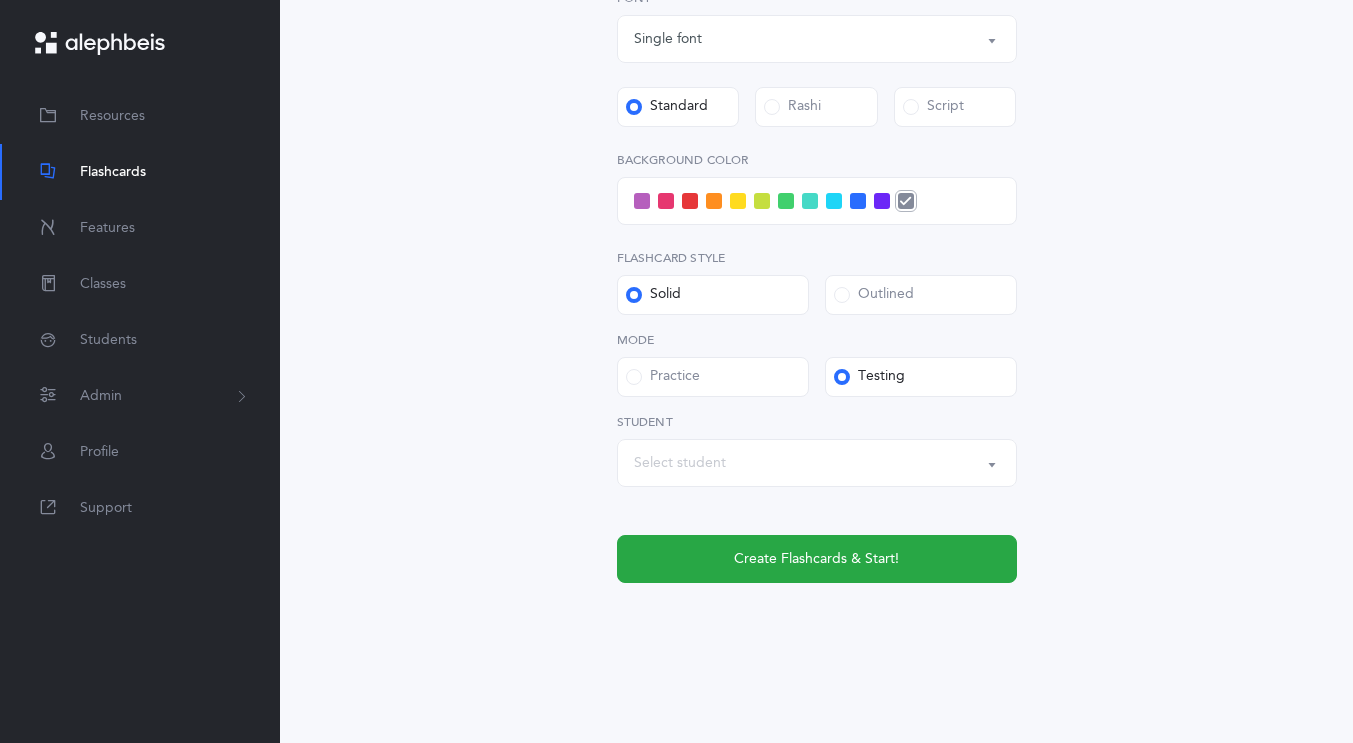 click at bounding box center (858, 201) 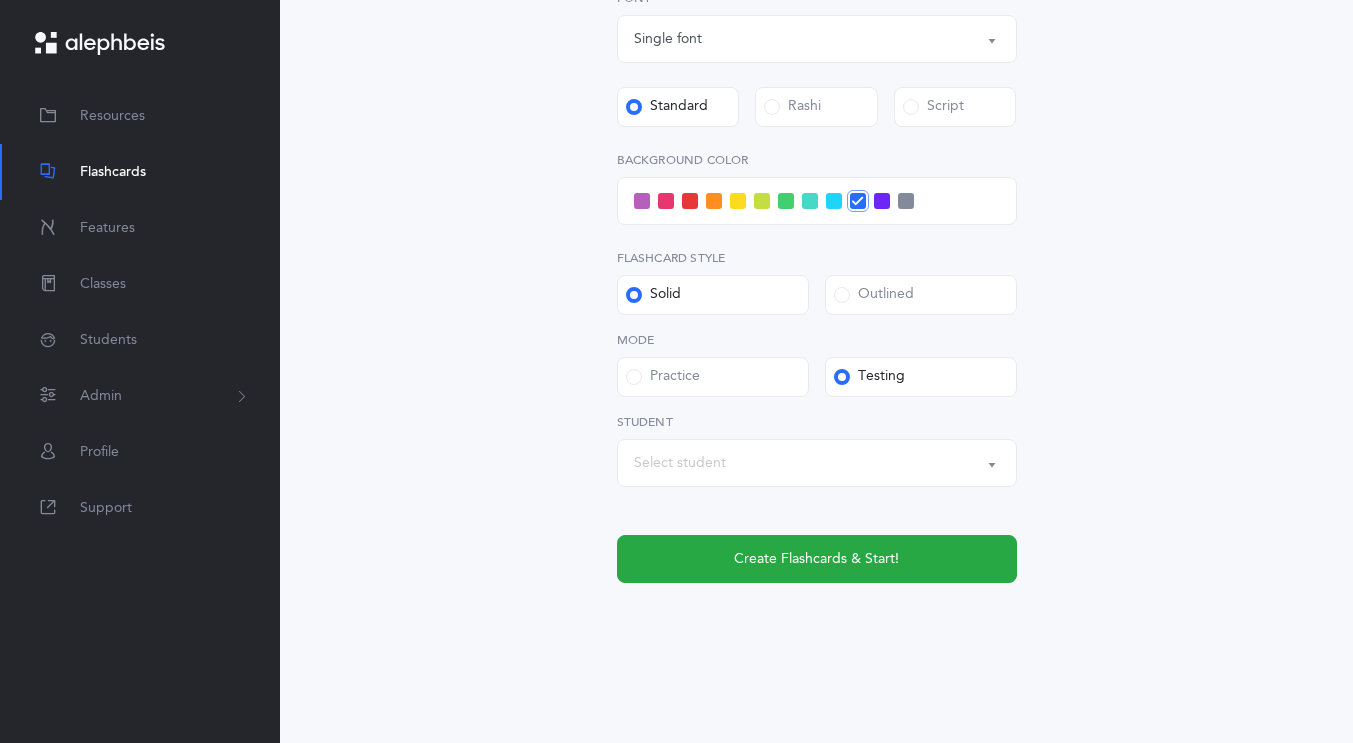 click on "Select student" at bounding box center [817, 463] 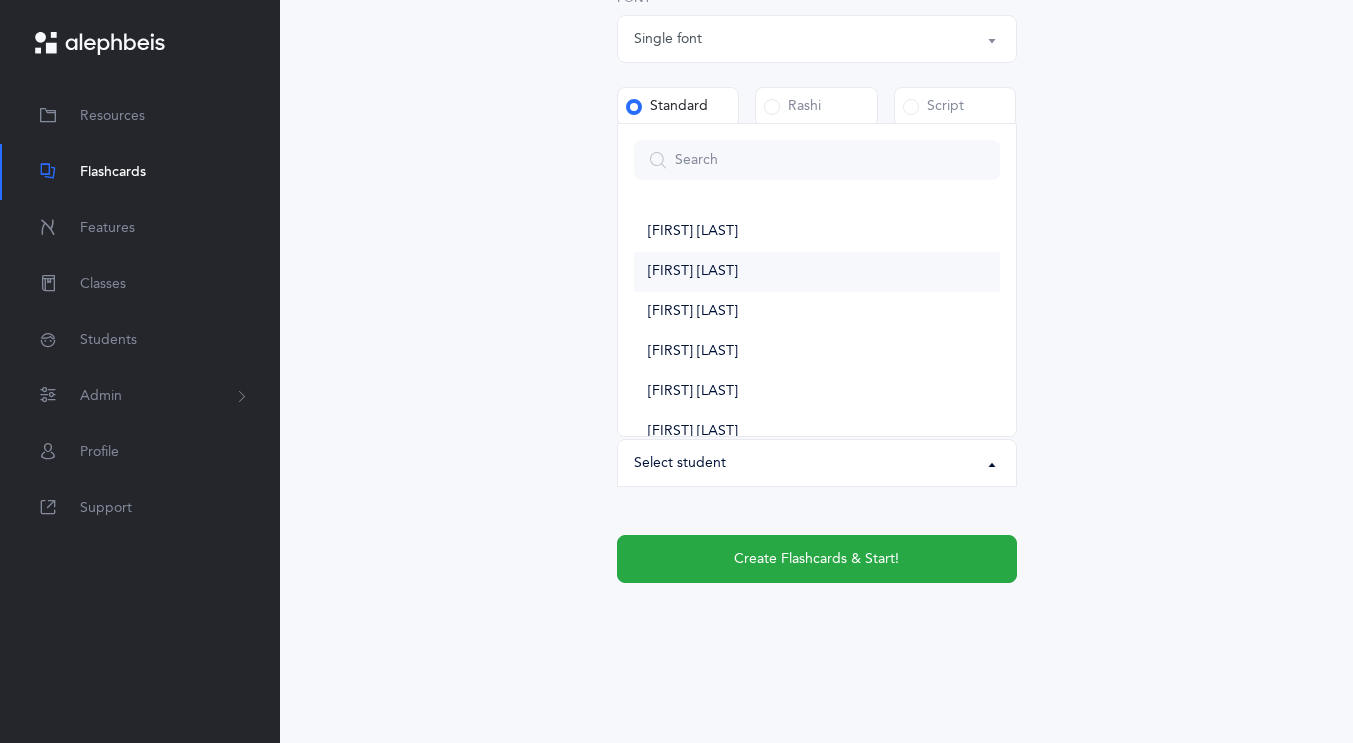 click on "[FIRST] [LAST]" at bounding box center [693, 272] 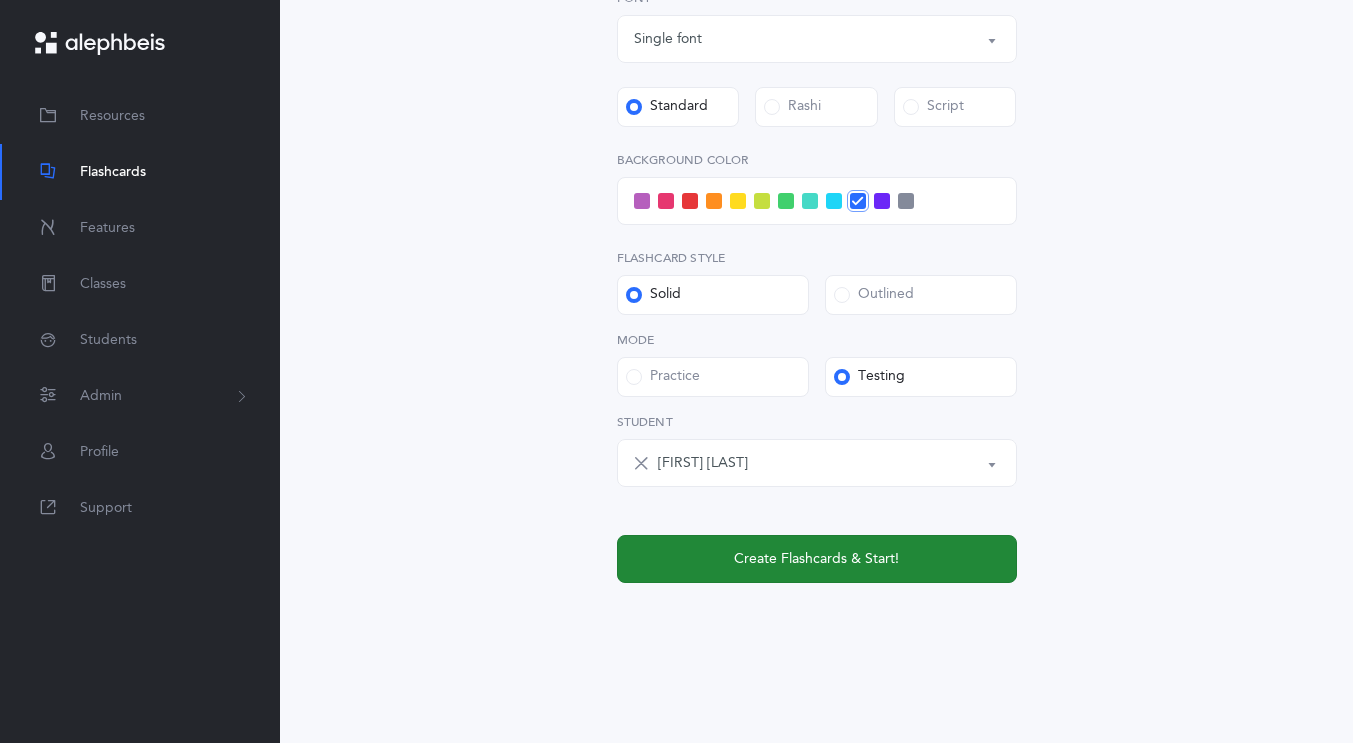 click on "Create Flashcards & Start!" at bounding box center (817, 559) 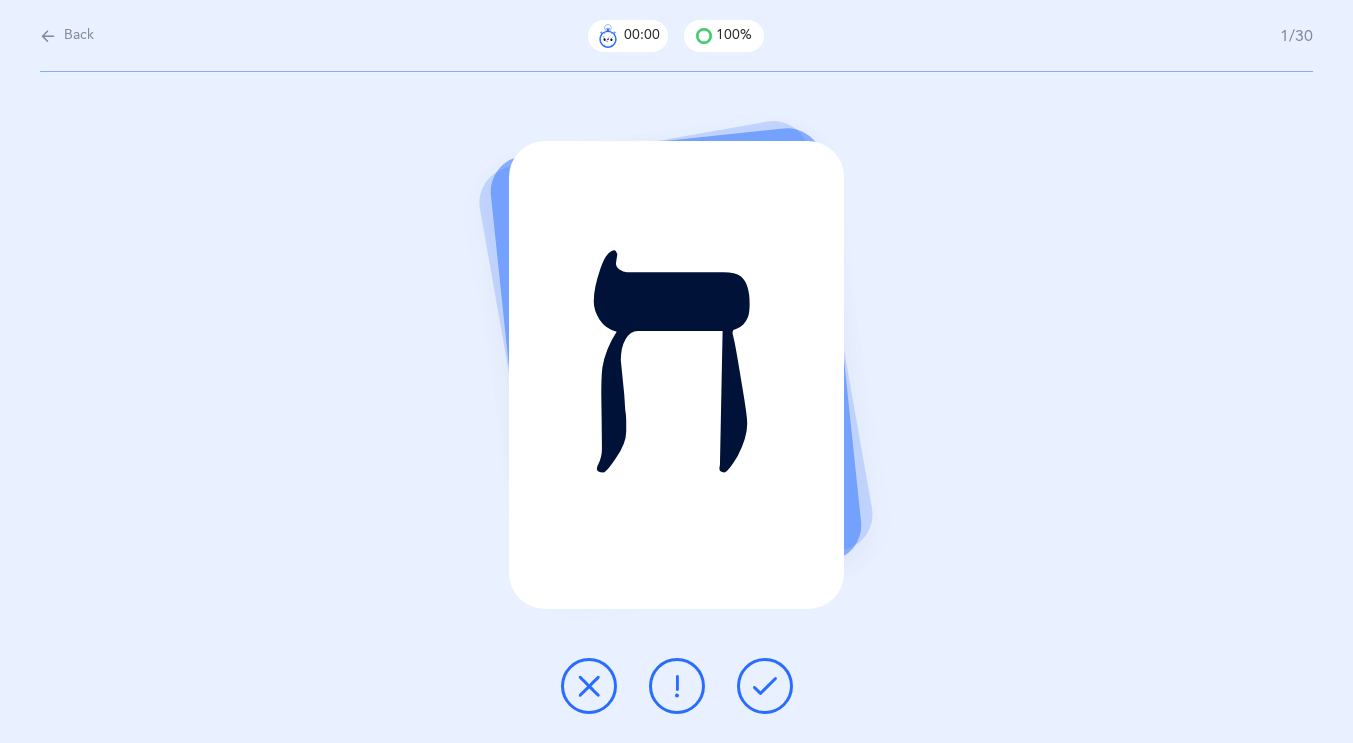 scroll, scrollTop: 0, scrollLeft: 0, axis: both 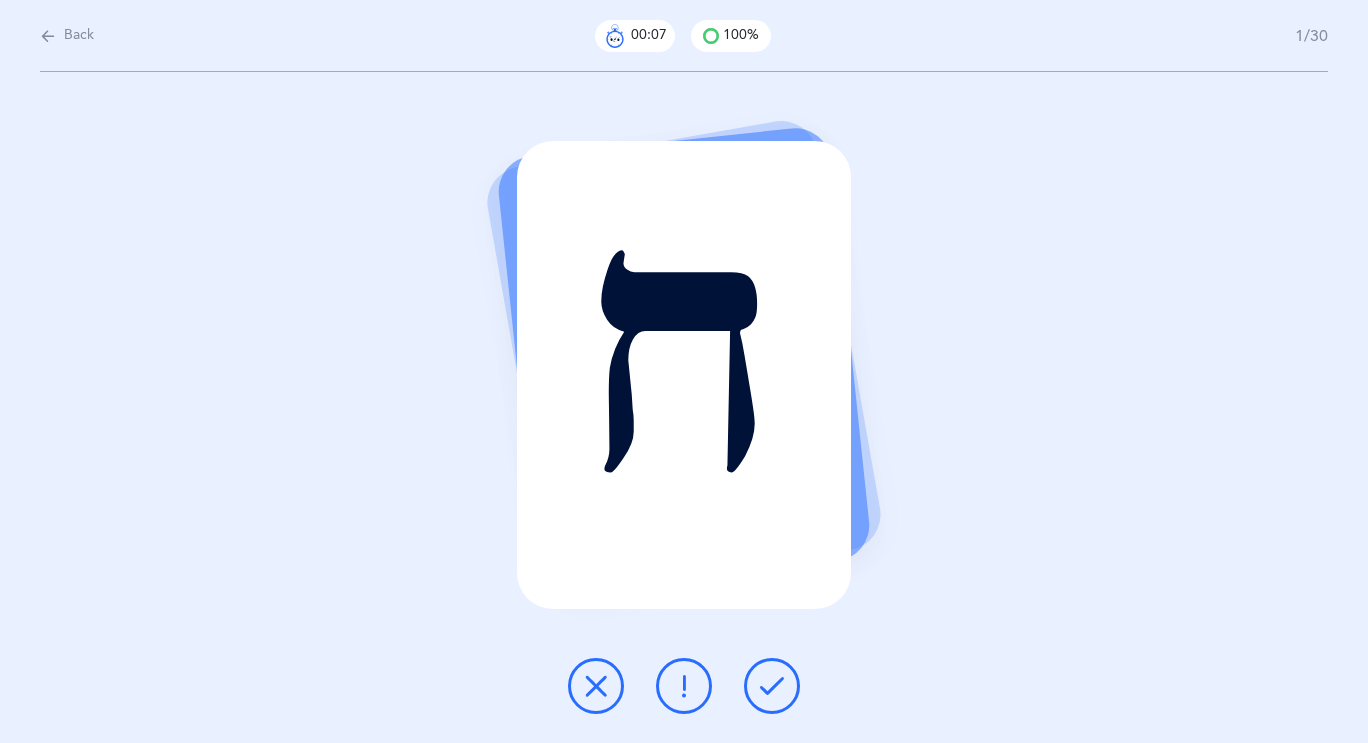 click at bounding box center (772, 686) 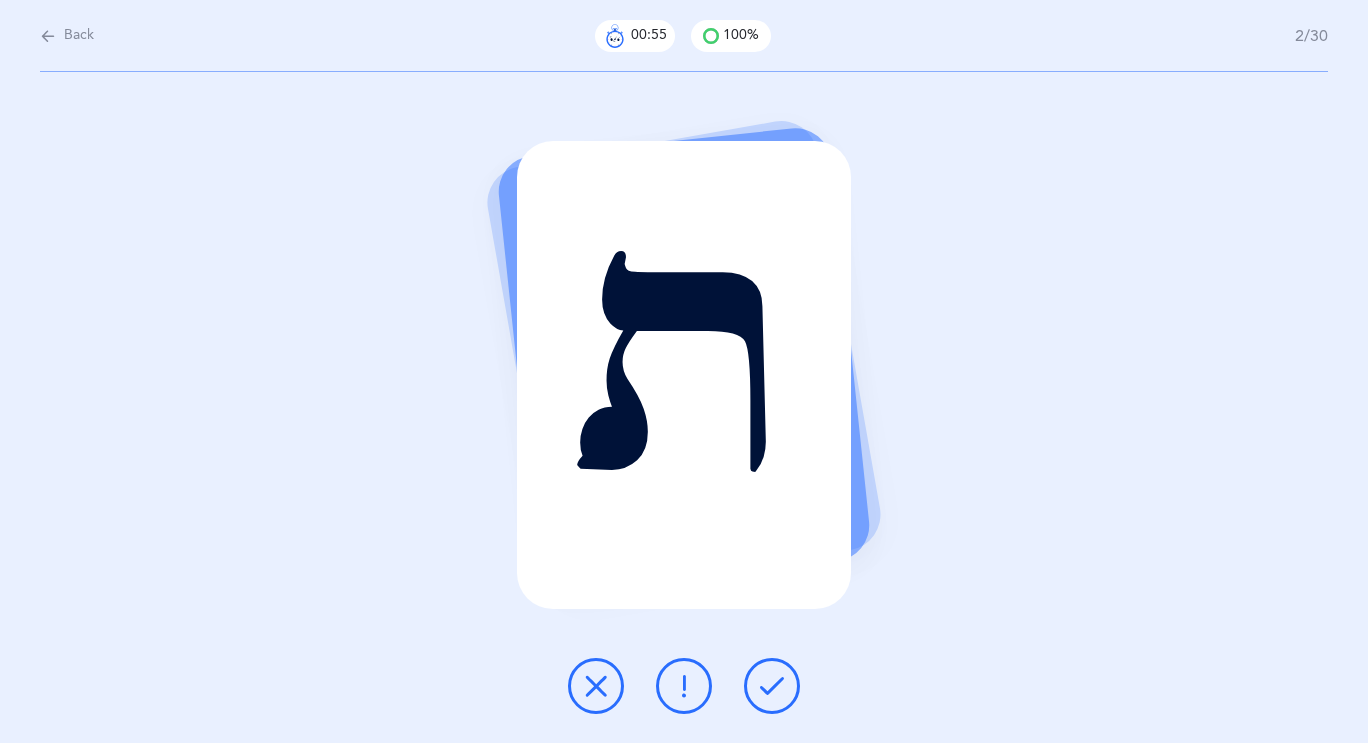 click at bounding box center (772, 686) 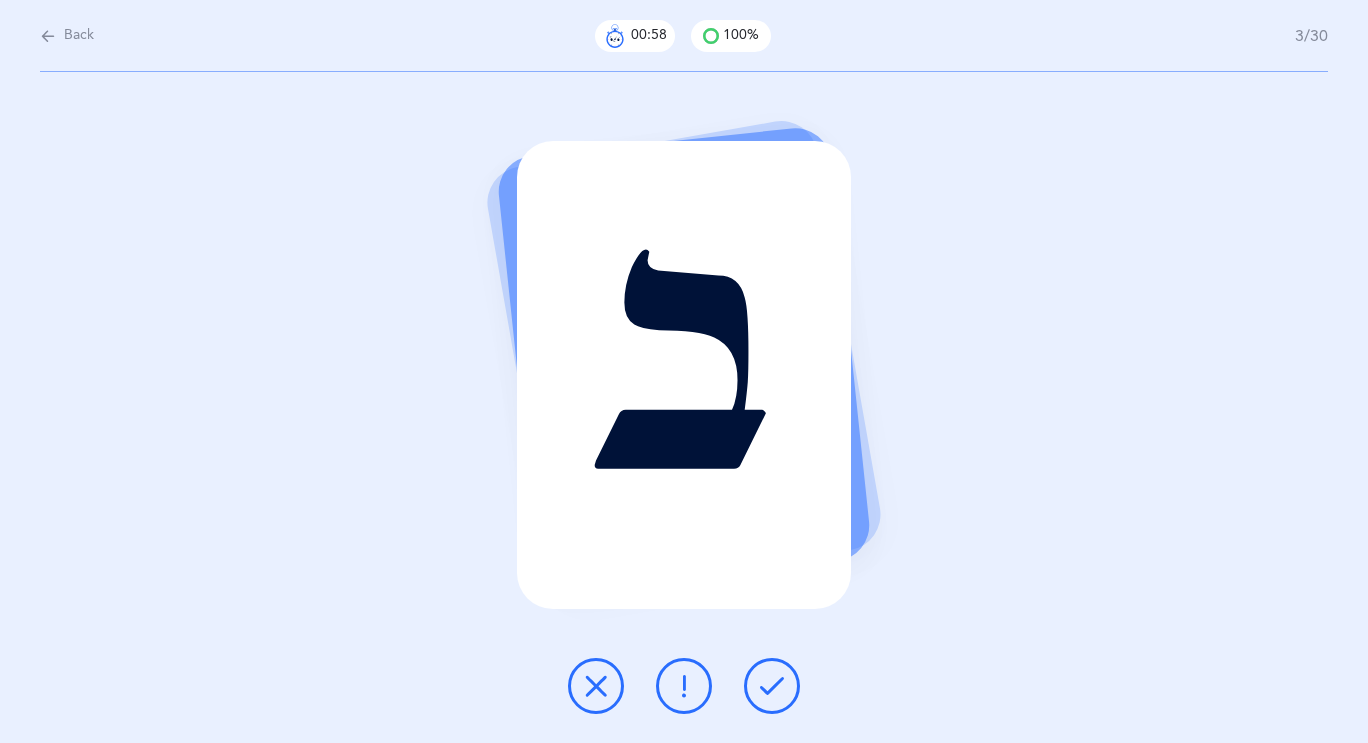 click at bounding box center (772, 686) 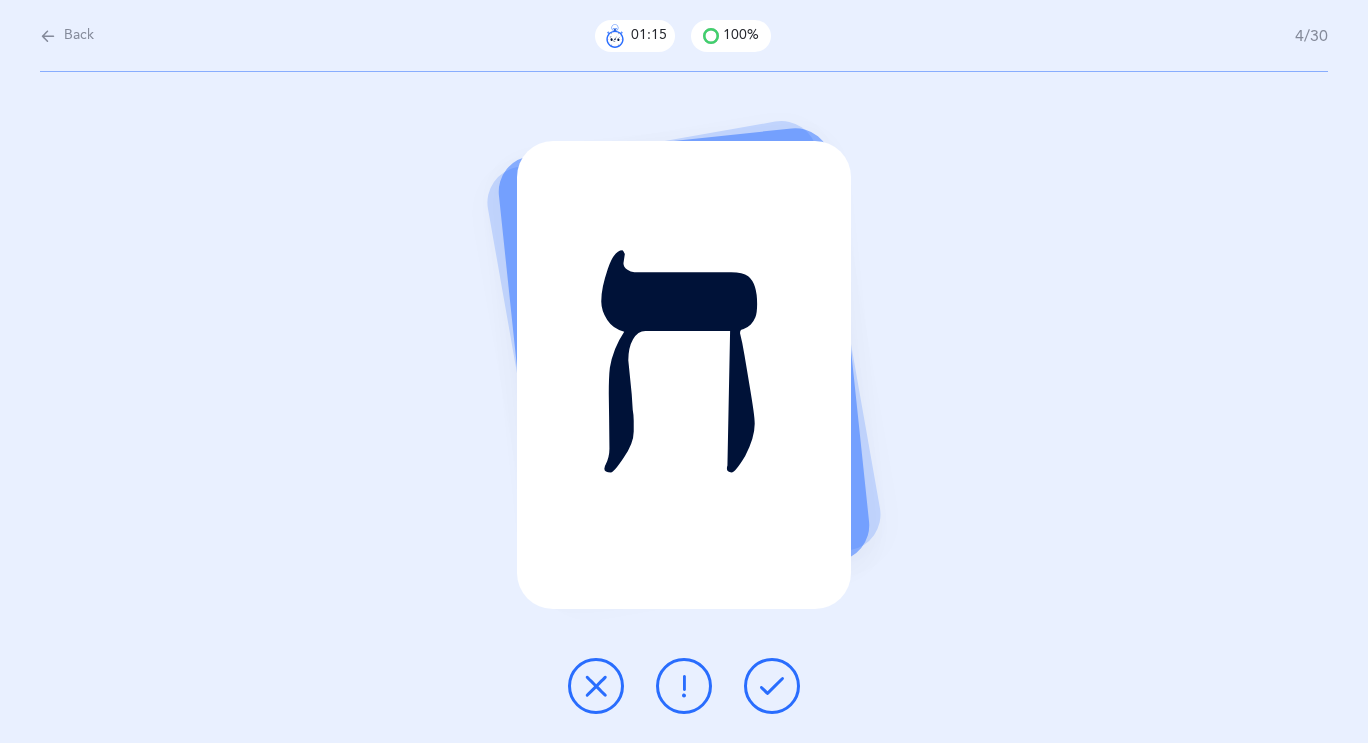 click at bounding box center (772, 686) 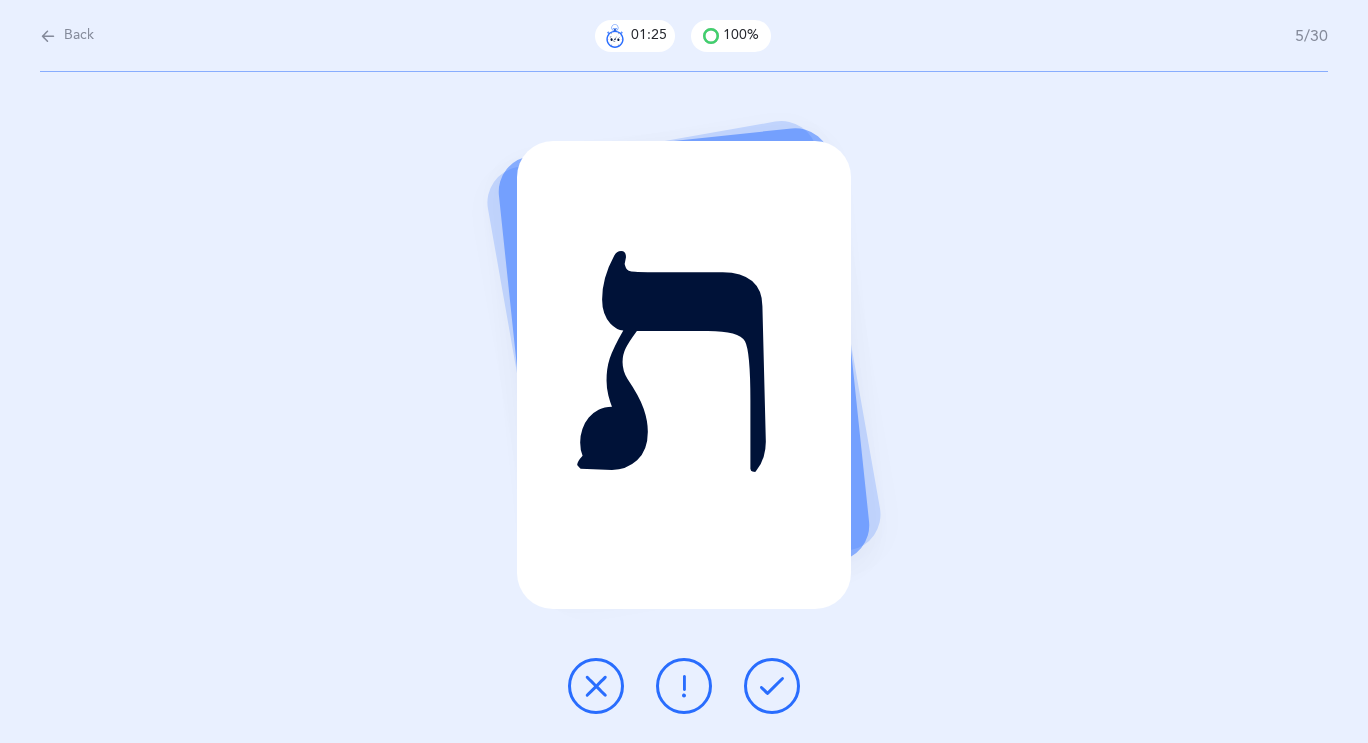 click at bounding box center (772, 686) 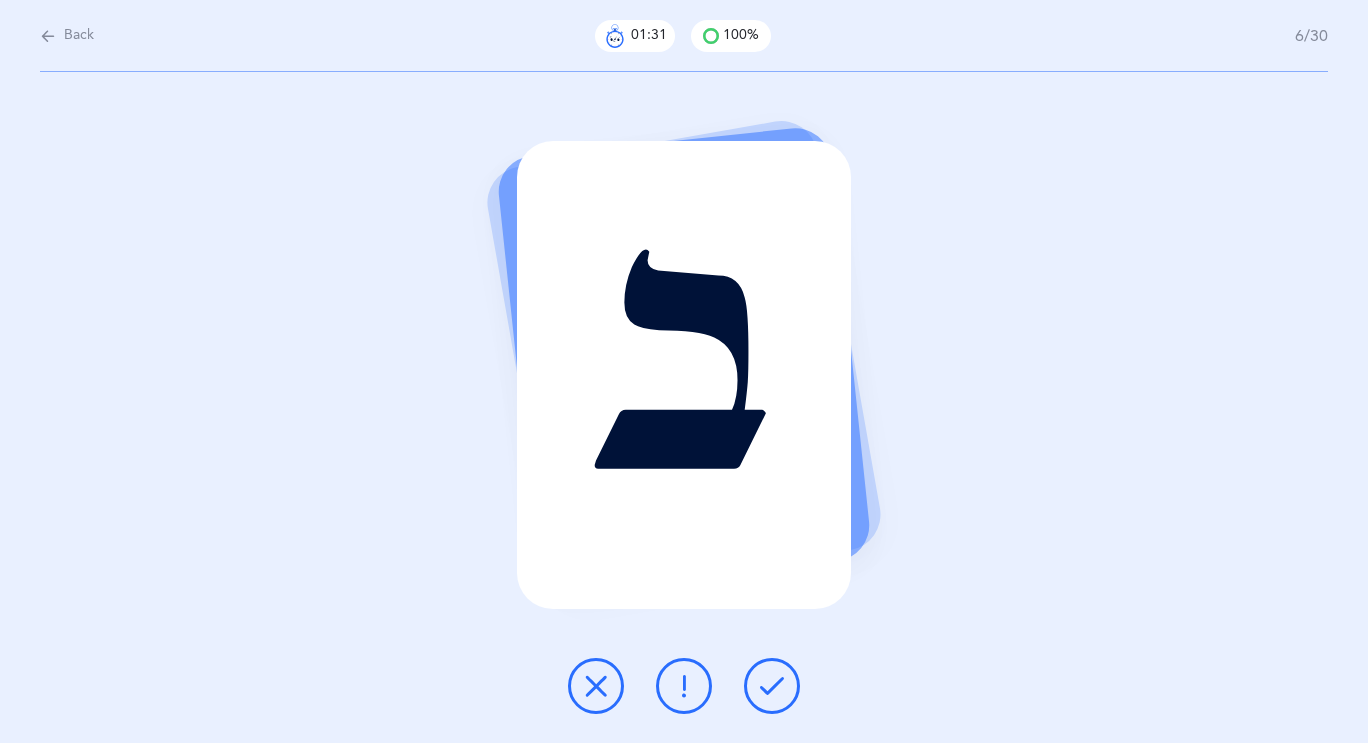click at bounding box center [772, 686] 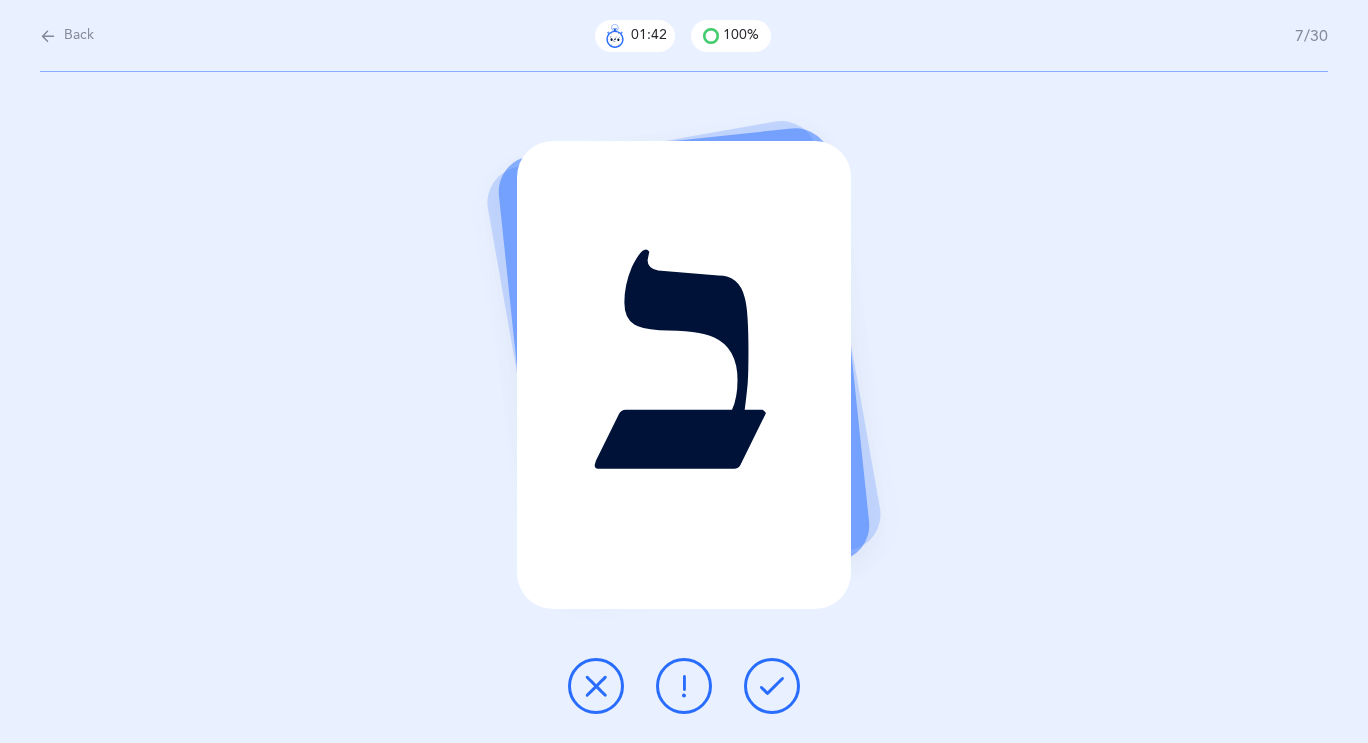 click at bounding box center (772, 686) 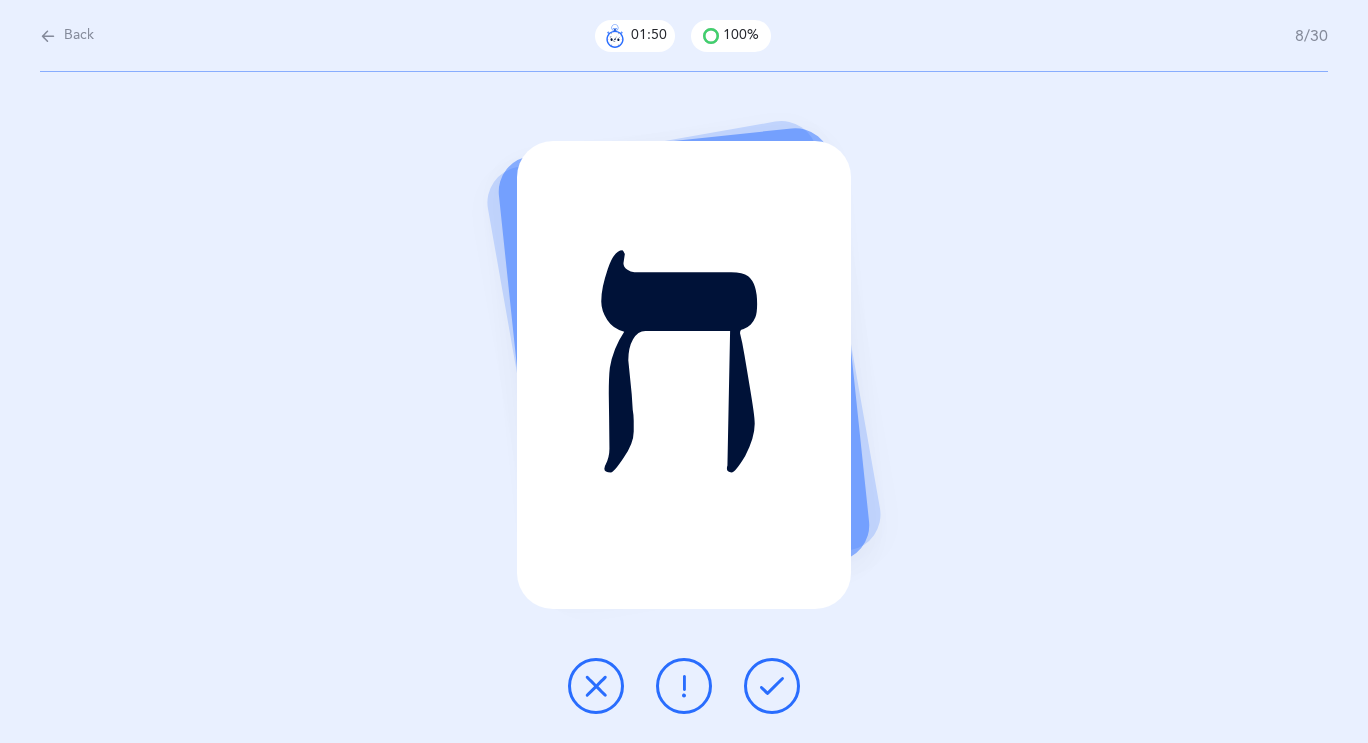 click at bounding box center [772, 686] 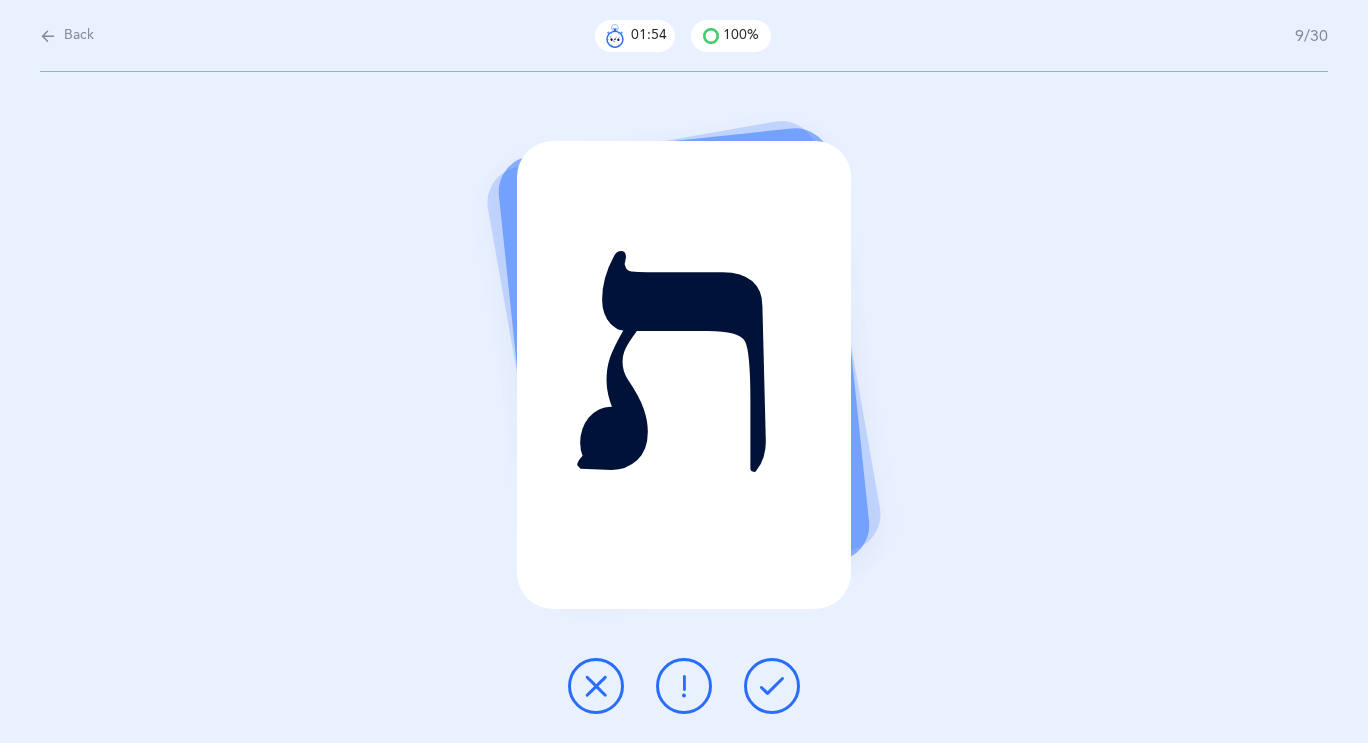 click at bounding box center [772, 686] 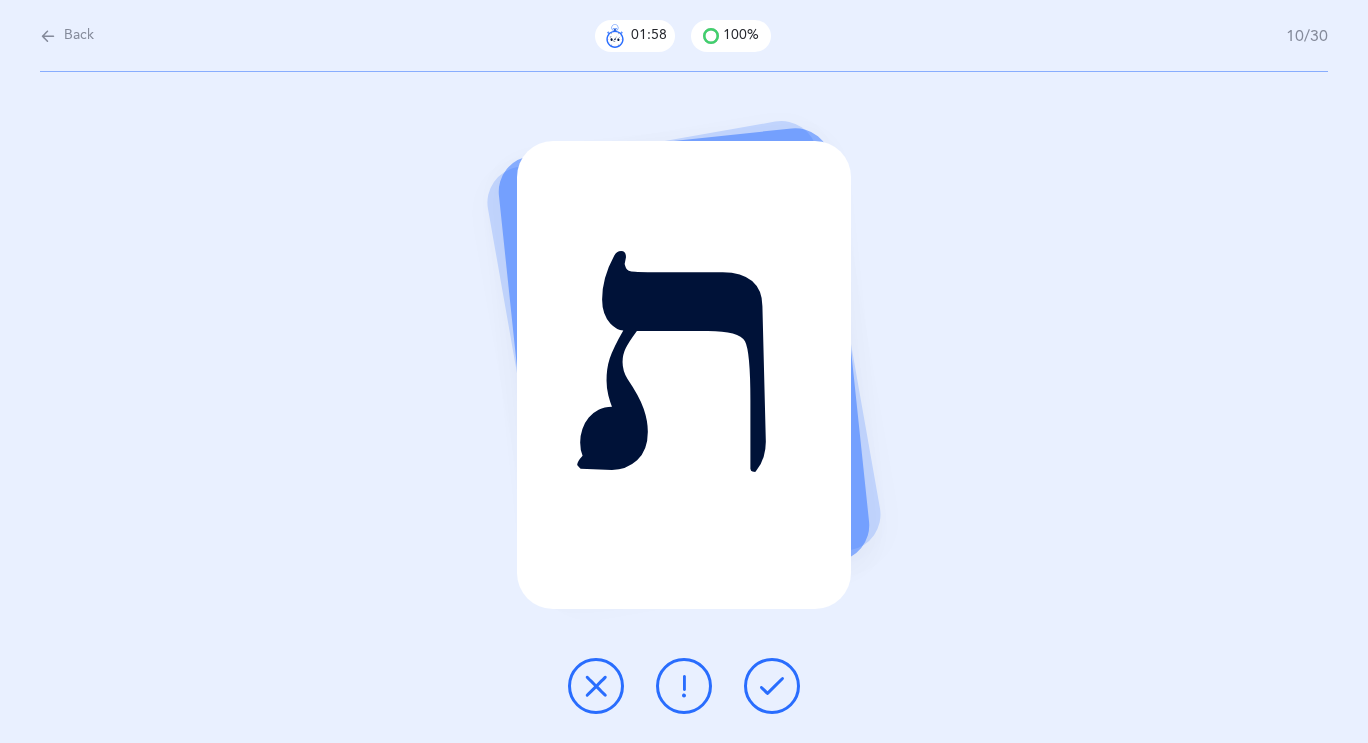 click at bounding box center [48, 36] 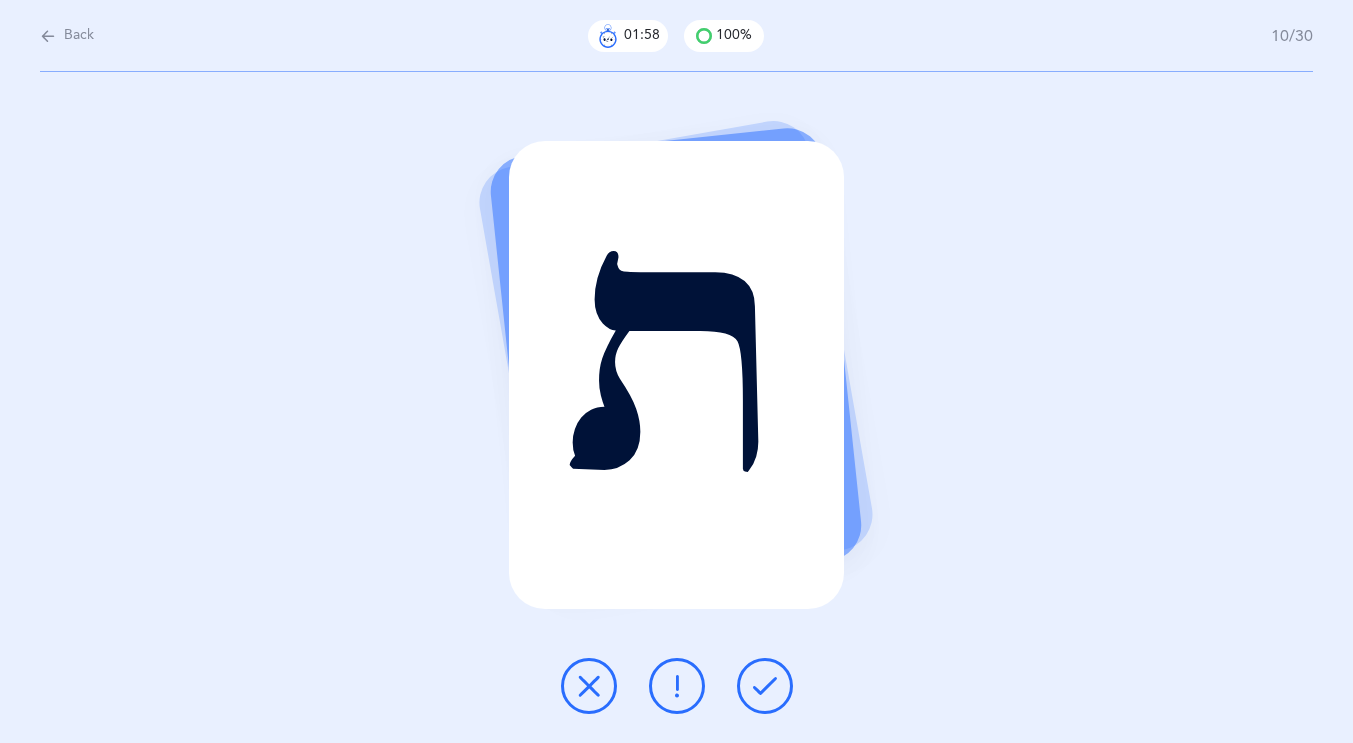 select on "2" 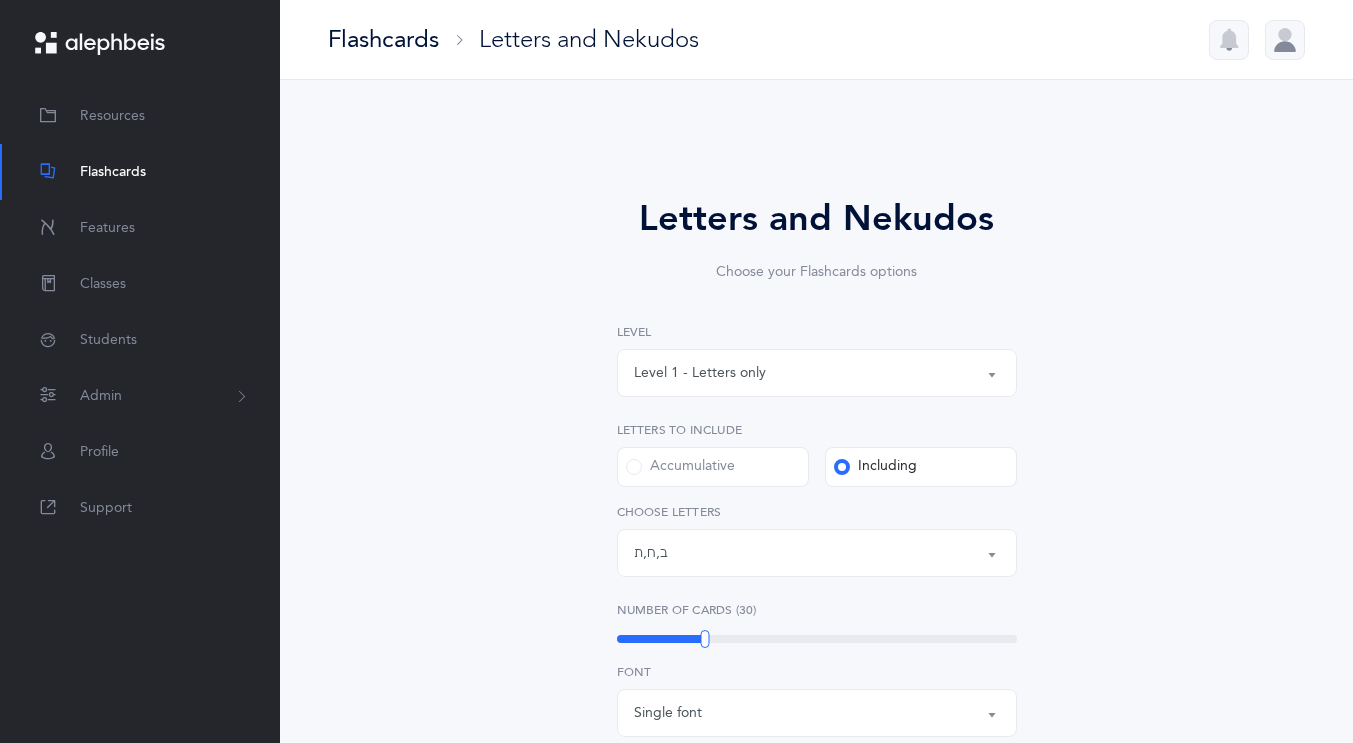 scroll, scrollTop: 30, scrollLeft: 0, axis: vertical 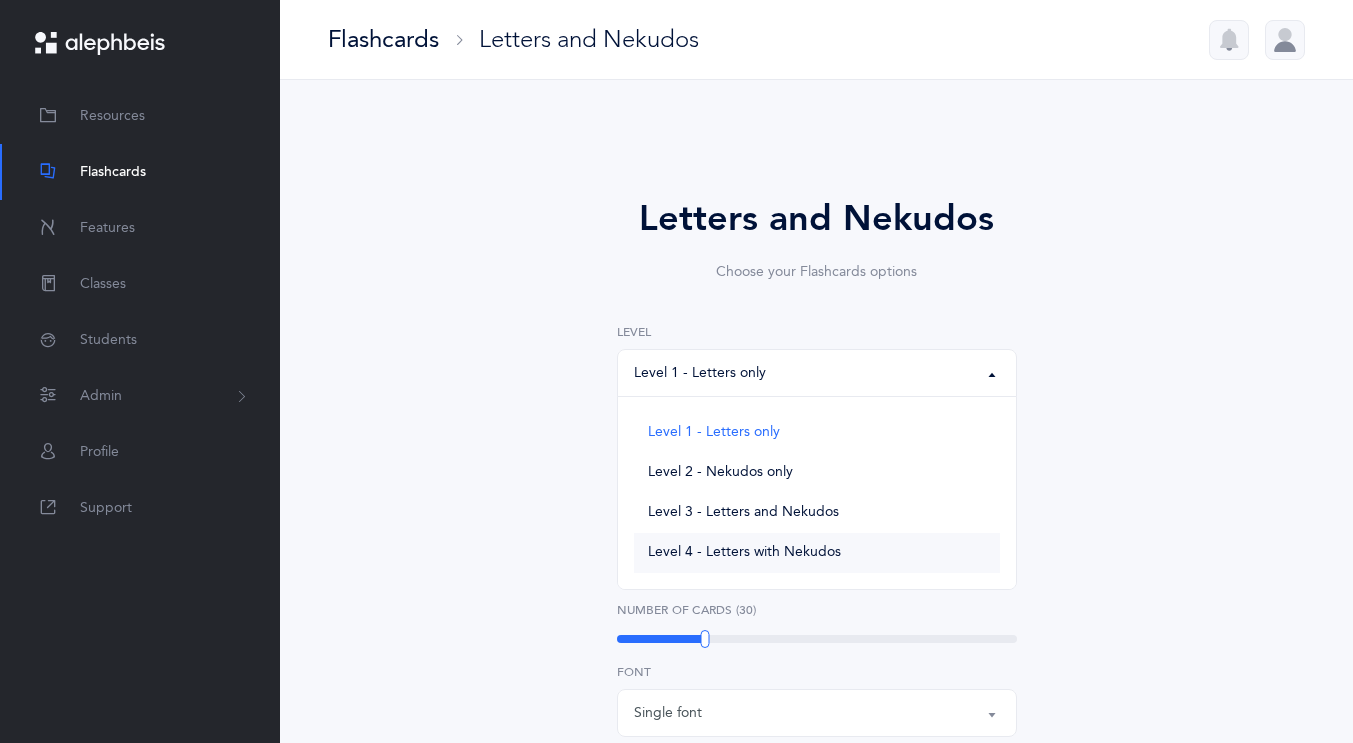 click on "Level 4 - Letters with Nekudos" at bounding box center (744, 553) 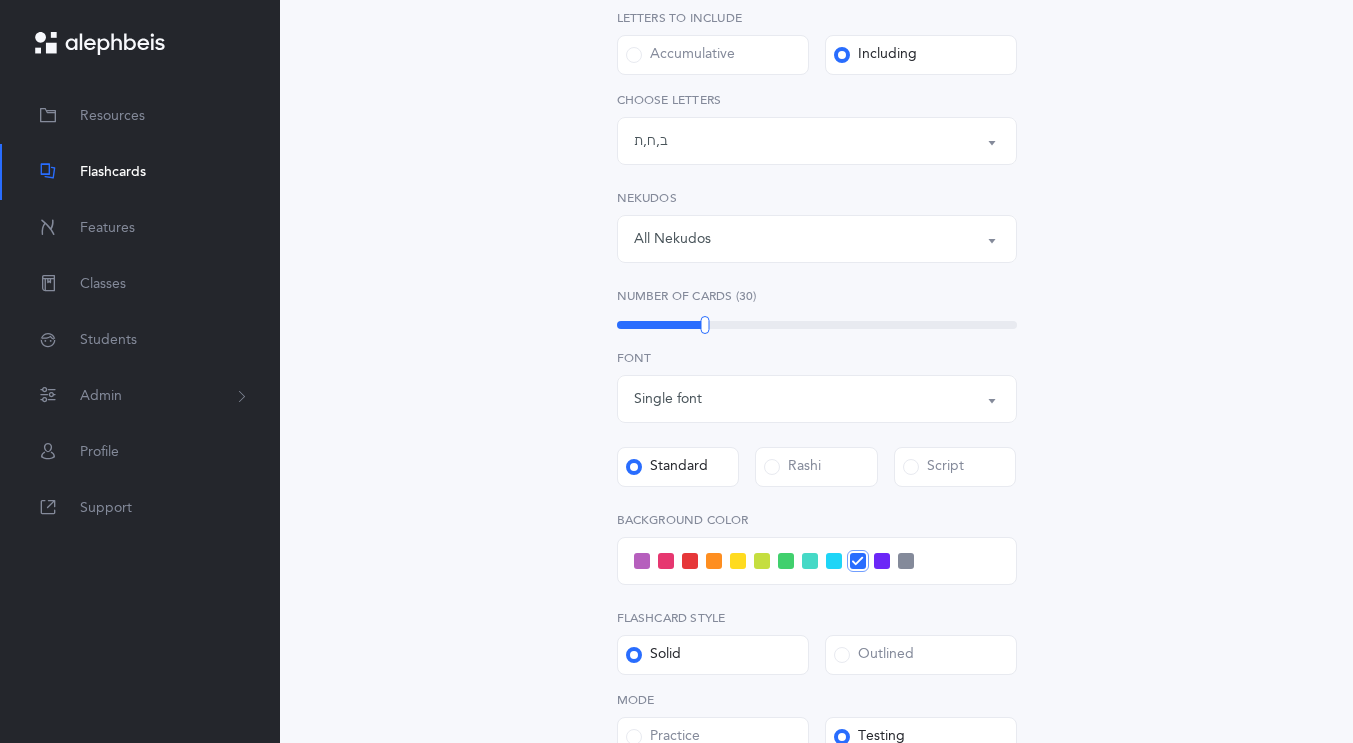 scroll, scrollTop: 410, scrollLeft: 0, axis: vertical 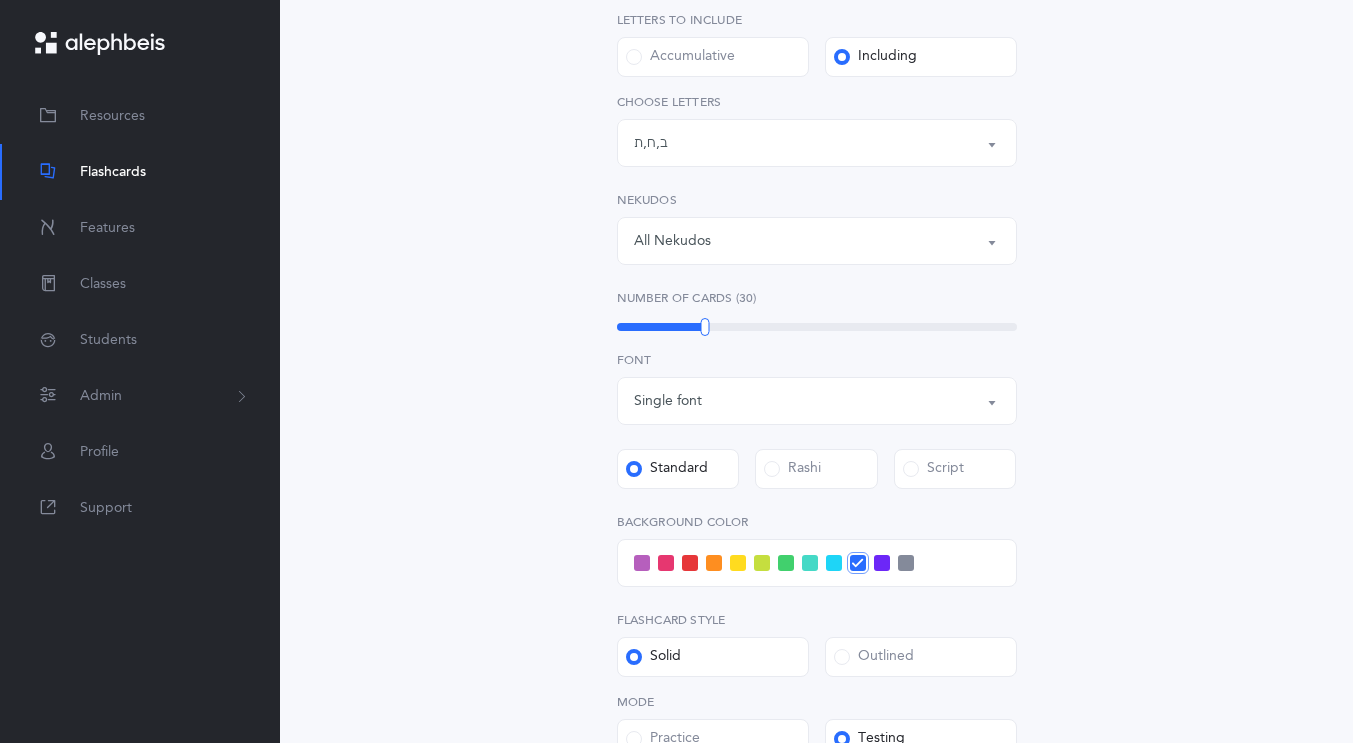 click on "All Nekudos" at bounding box center (672, 241) 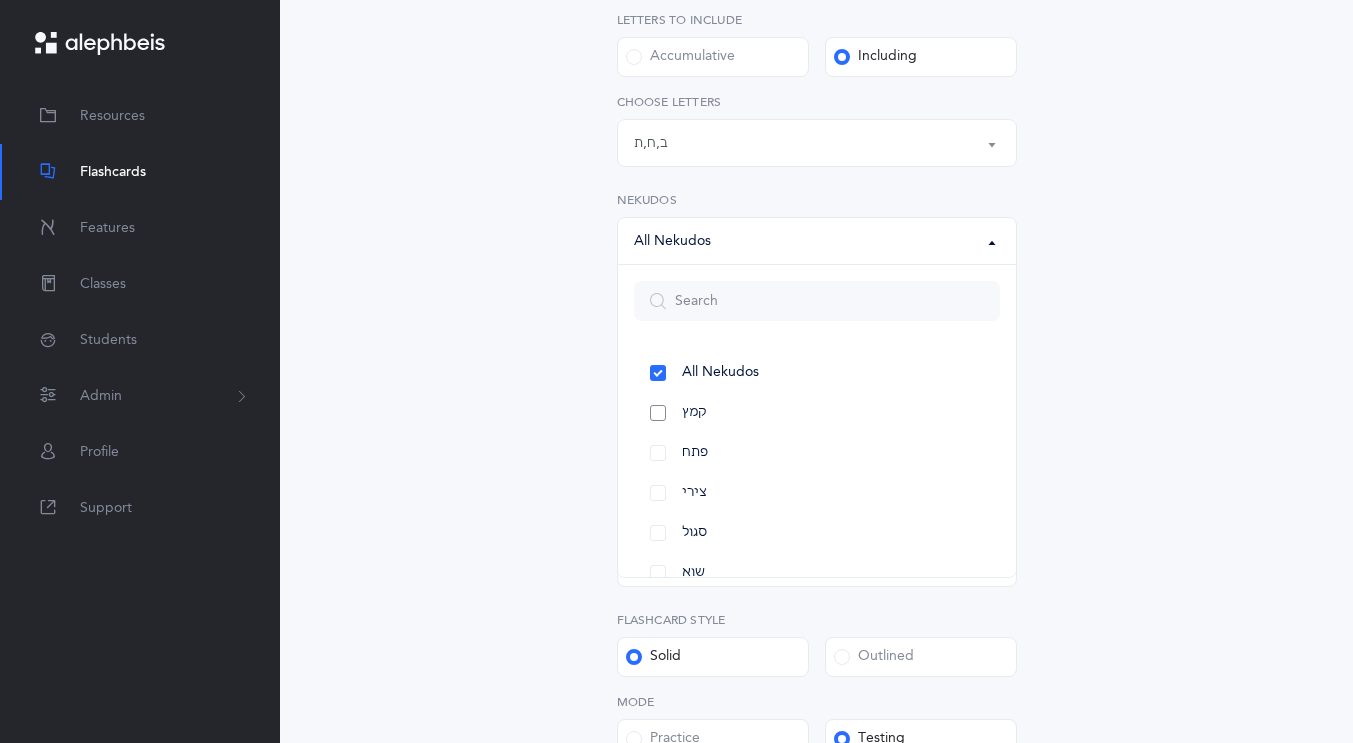 click on "קמץ" at bounding box center (817, 413) 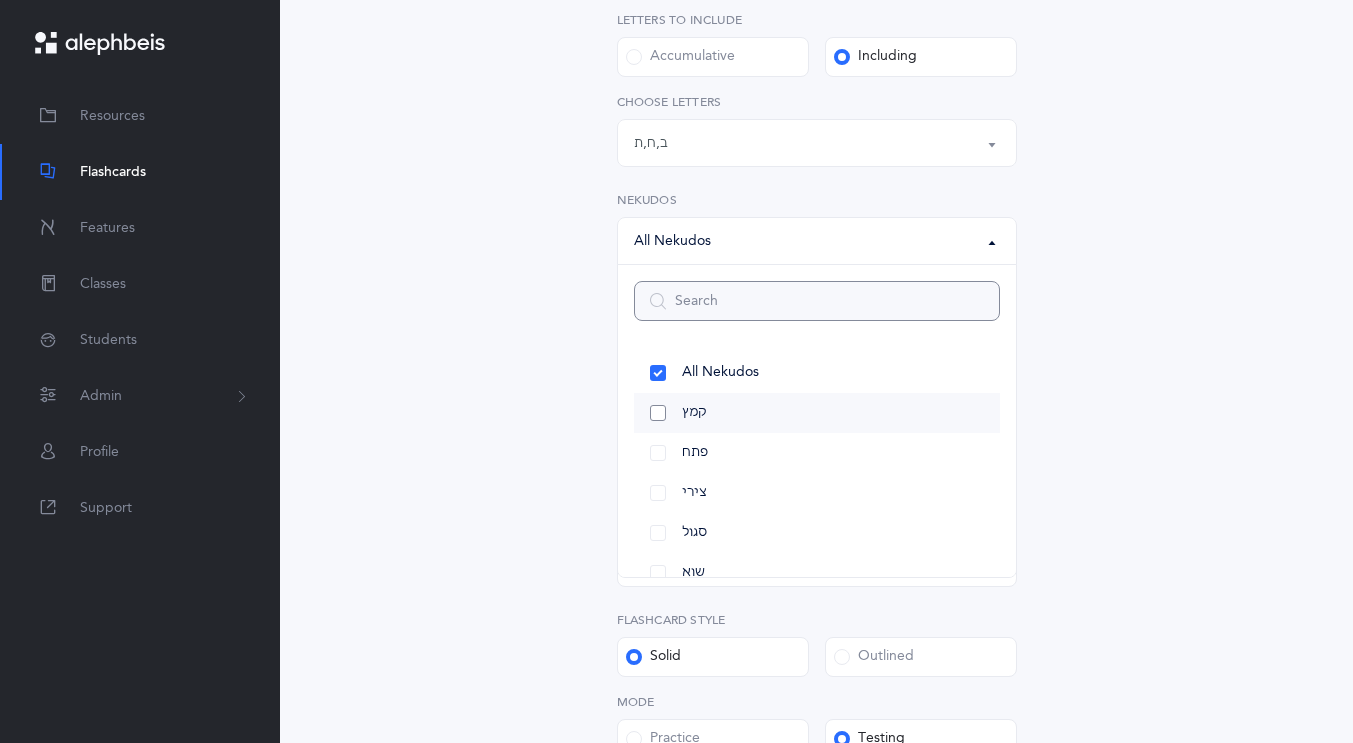 select on "28" 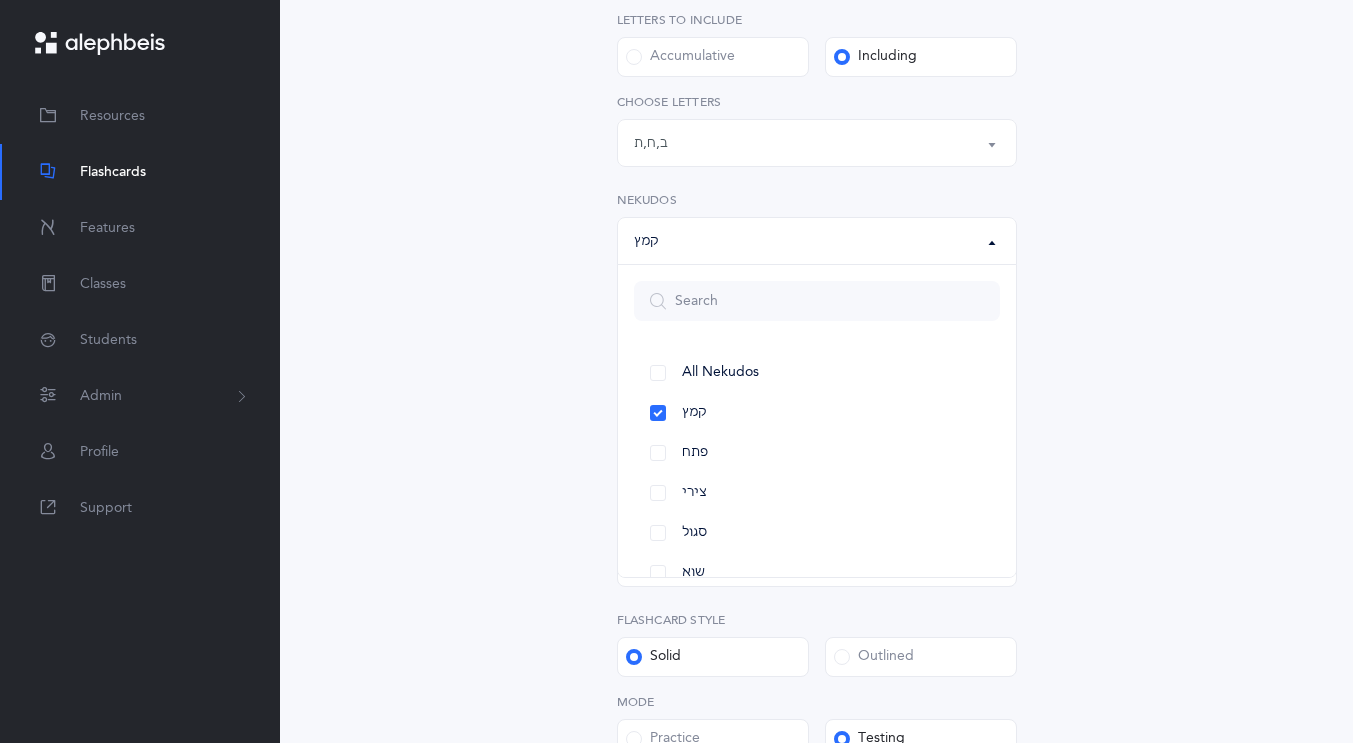 click on "Letters and Nekudos   Choose your Flashcards options         Level 1 - Letters only
Level 2 - Nekudos only
Level 3 - Letters and Nekudos
Level 4 - Letters with Nekudos
Level 4 - Letters with Nekudos   Level 1 - Letters only
Level 2 - Nekudos only
Level 3 - Letters and Nekudos
Level 4 - Letters with Nekudos
Level
Letters to include
Accumulative
Including
All Letters
א
בּ
ב
ג
ד
ה
ו
ז
ח
ט
י
כּ
ךּ
כ
ך
ל
מ
נ
ן
ס
ע
פּ
פ
צ
ק
ר
שׁ
שׂ
תּ
ת
Letters: ב ,  ח ,  ת
All Letters
א
בּ
ב
ג
ד
ה
ו
ז
ח
ט
י
כּ
ךּ
כ
ך
ל
מ
נ
ן
ס
ע
פּ
פ
צ
ק
ר
שׁ
שׂ
תּ
ת
Choose letters
All Nekudos
קמץ
פתח
צירי
סגול
שוא
חולם חסר
חולם מלא
חיריק חסר
חיריק מלא
קובוץ
שורוק" at bounding box center [817, 375] 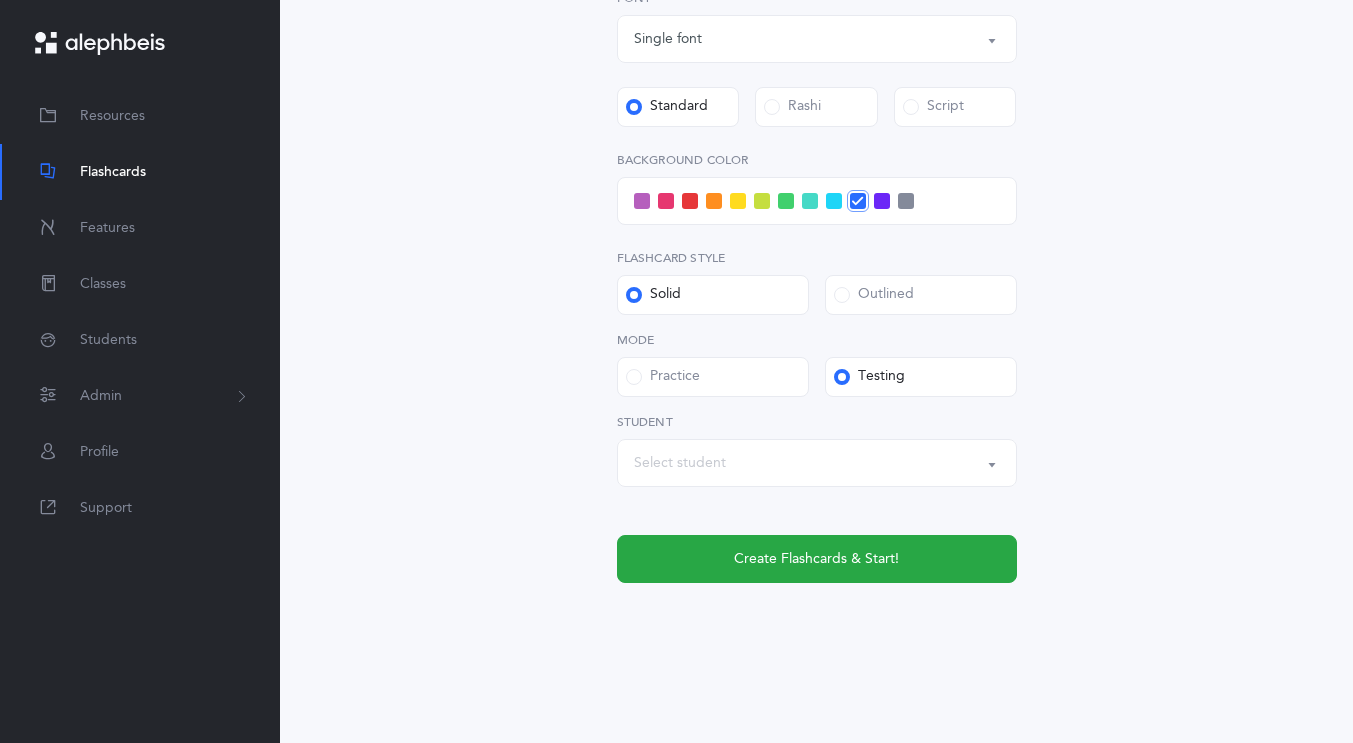 scroll, scrollTop: 770, scrollLeft: 0, axis: vertical 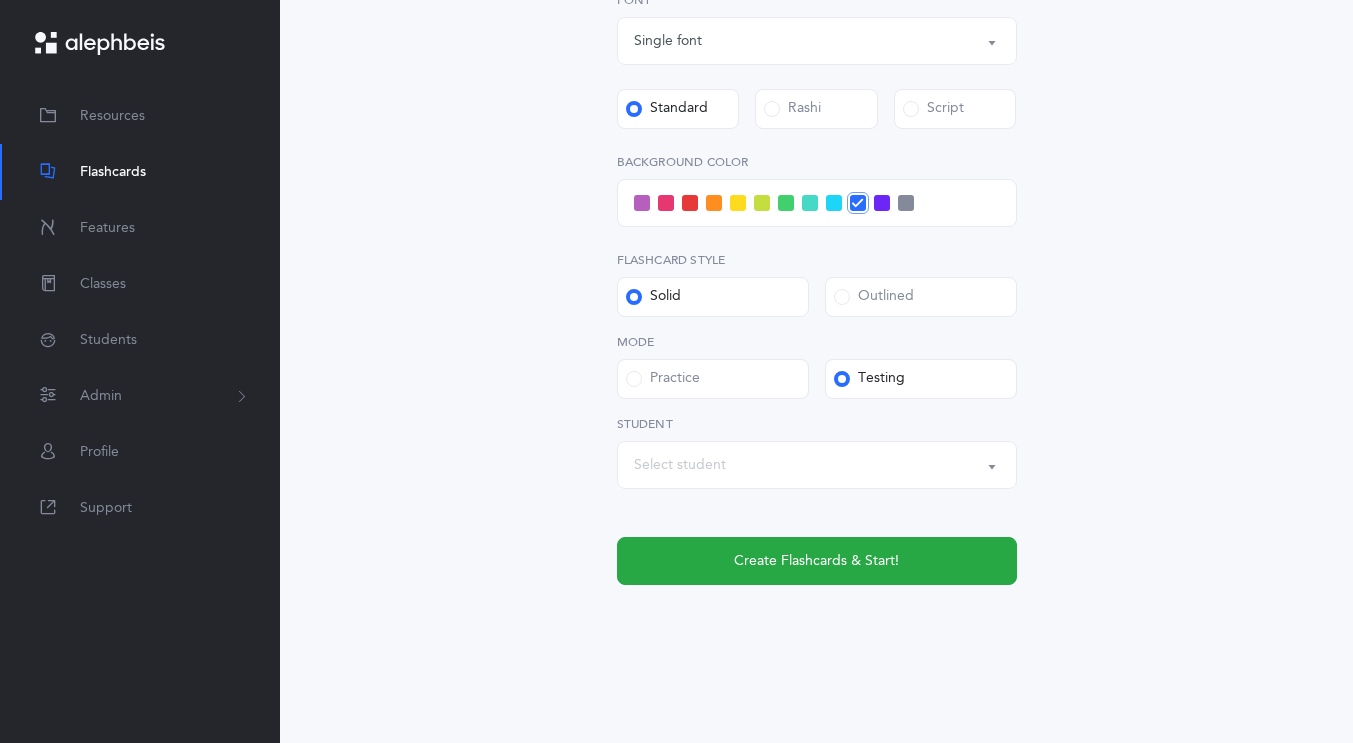 click on "Select student" at bounding box center [680, 465] 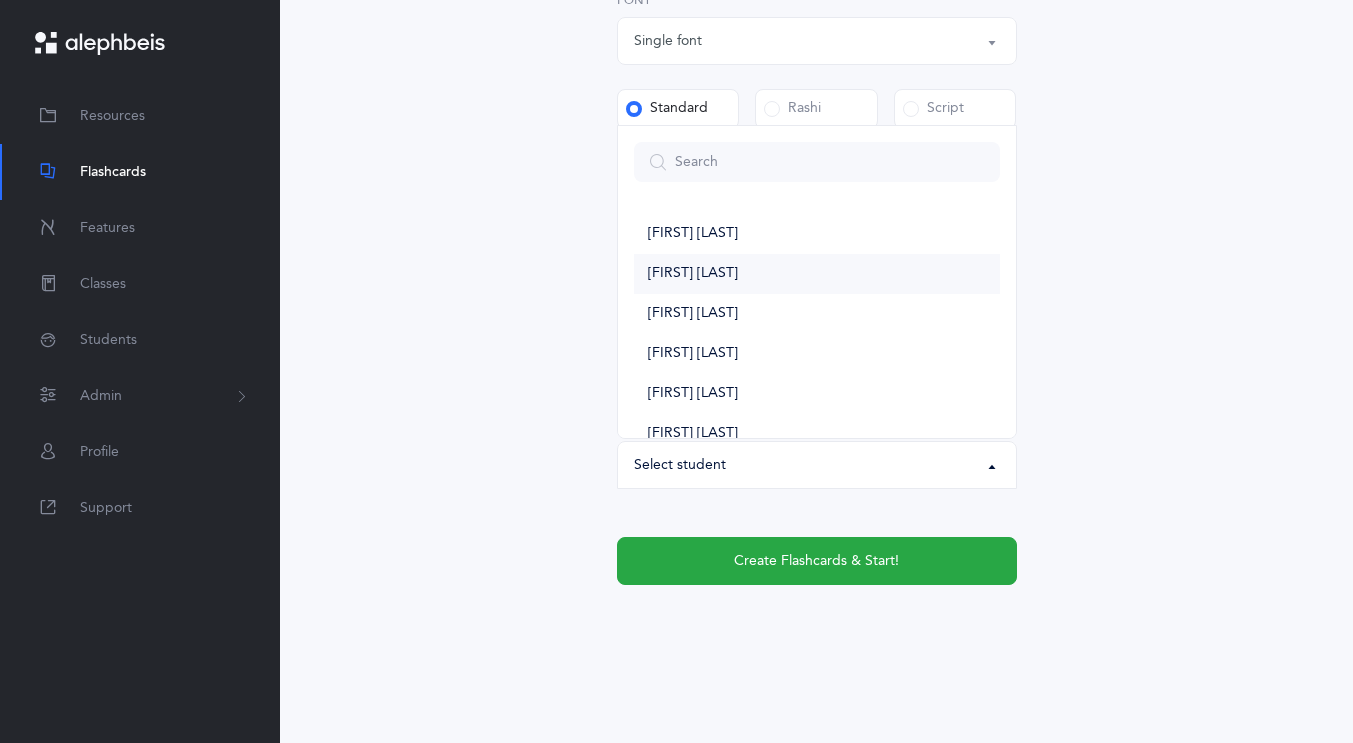 click on "Yona Chernechov" at bounding box center (817, 274) 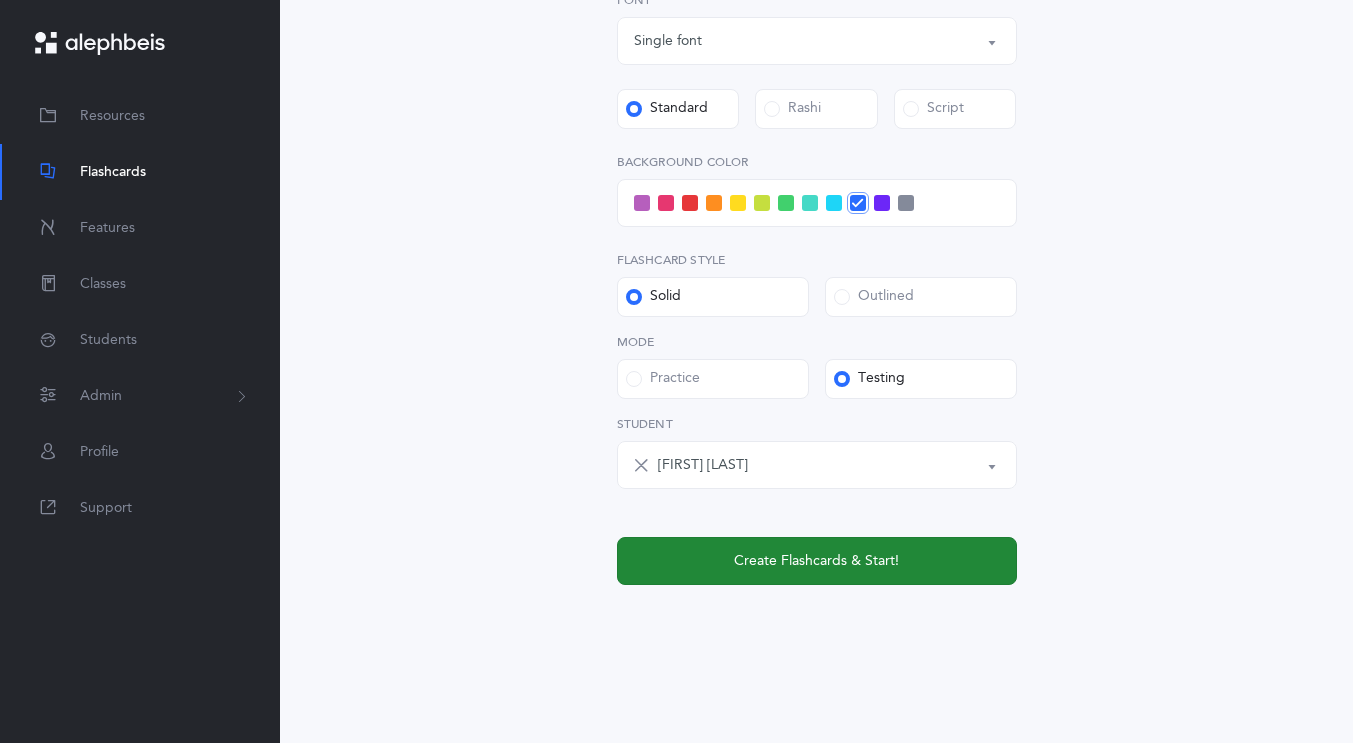click on "Create Flashcards & Start!" at bounding box center (817, 561) 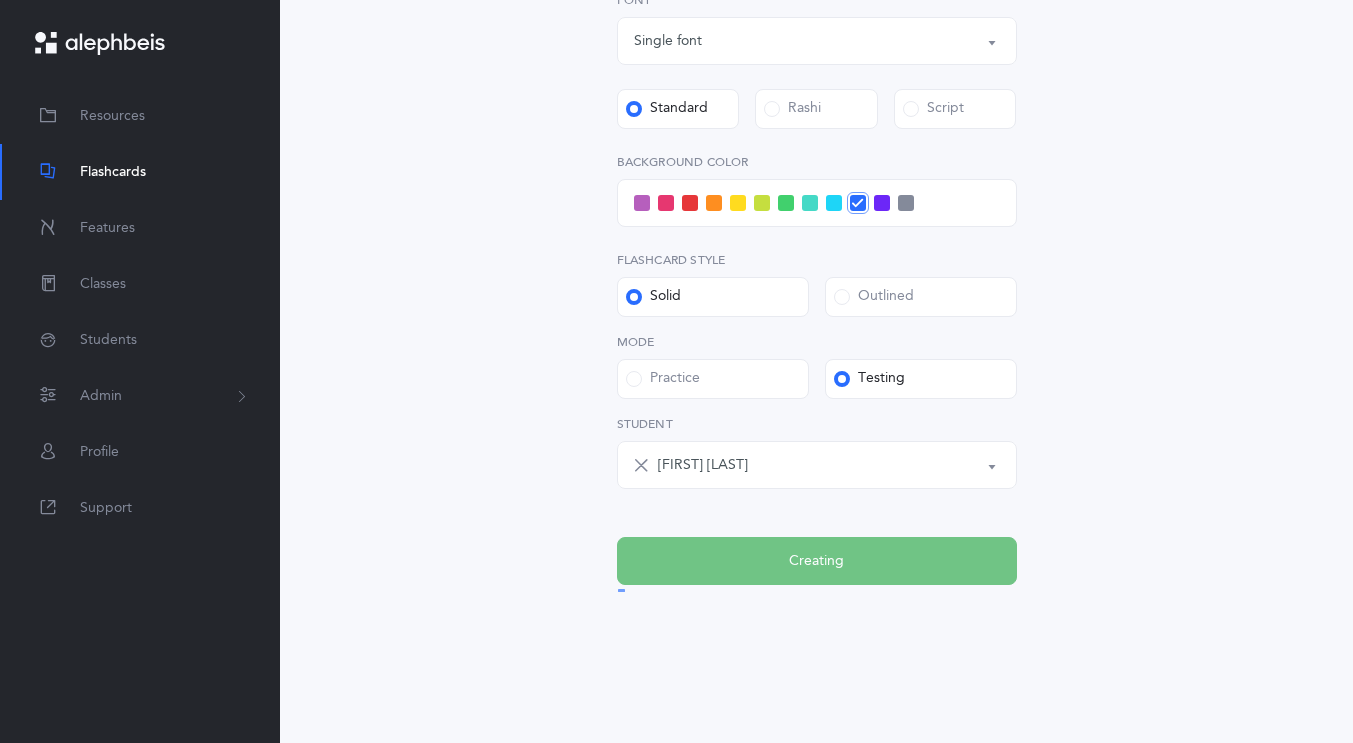 scroll, scrollTop: 0, scrollLeft: 0, axis: both 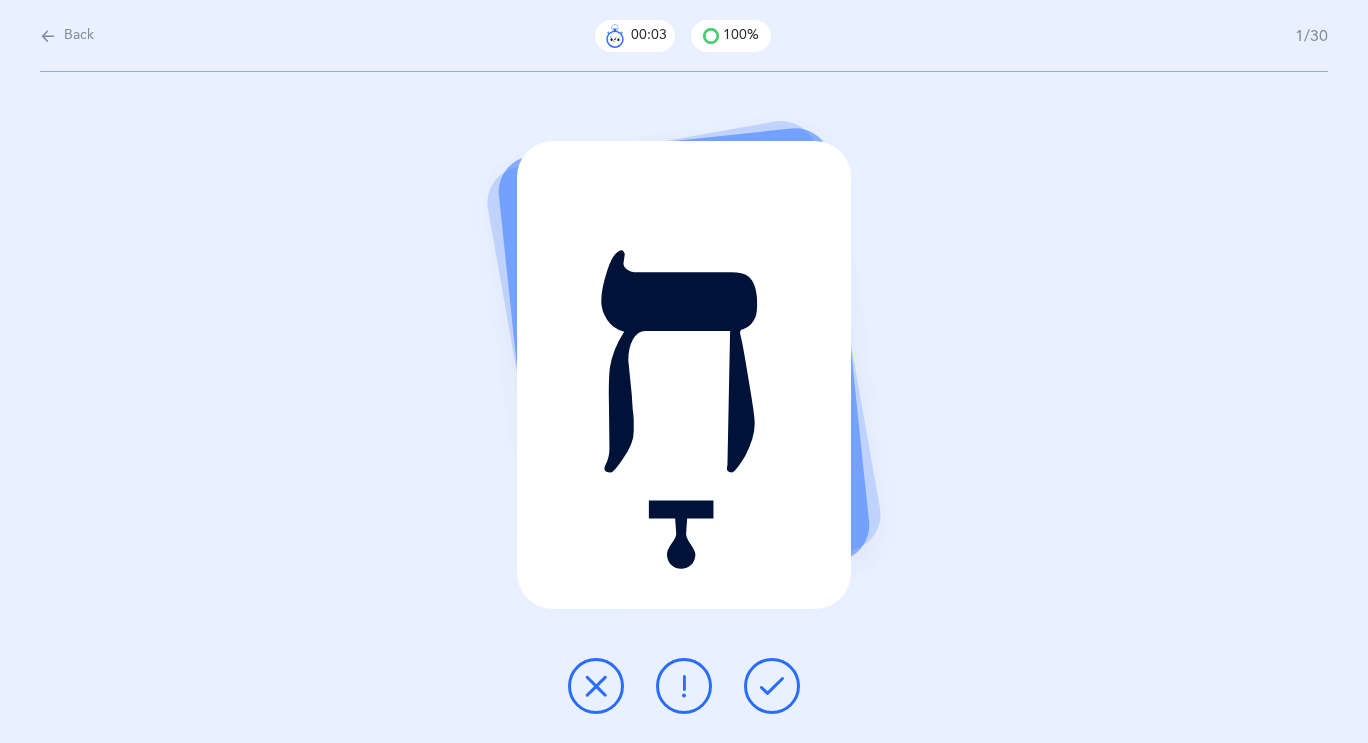 click at bounding box center [772, 686] 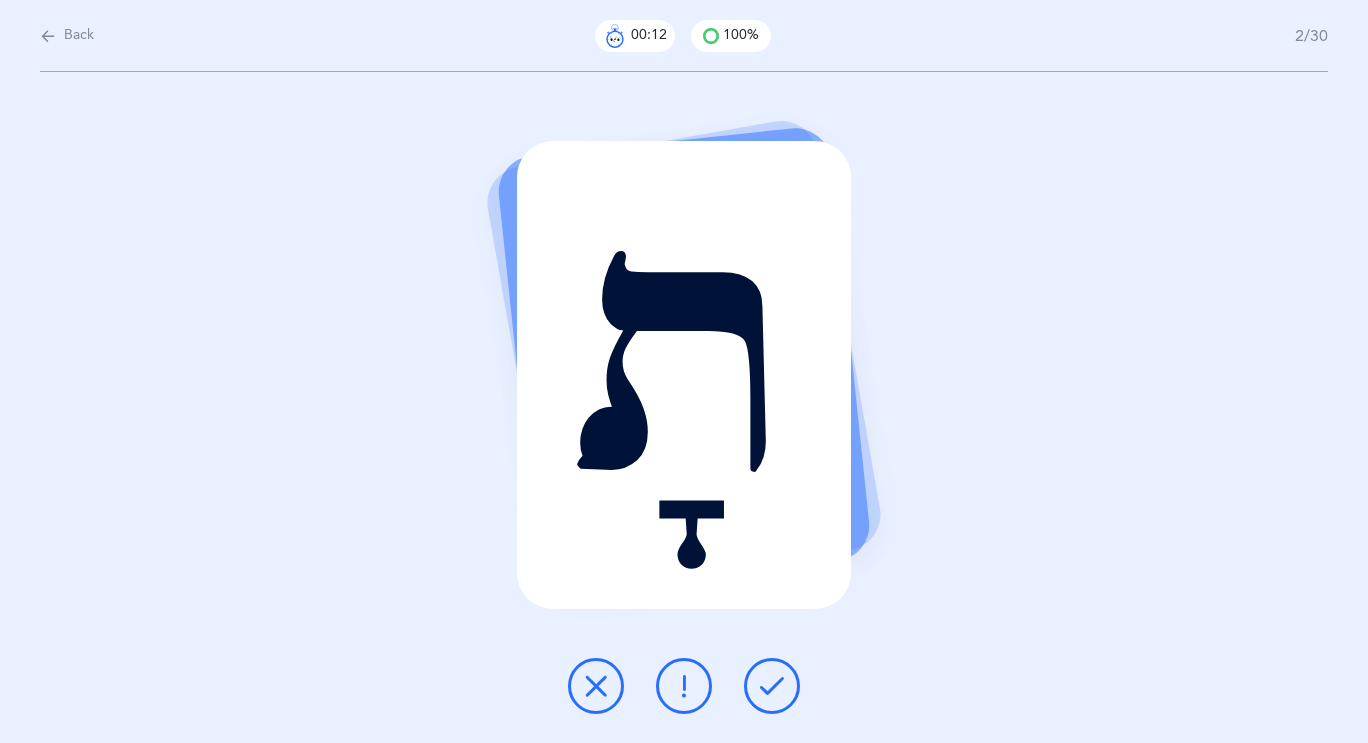 click at bounding box center [684, 686] 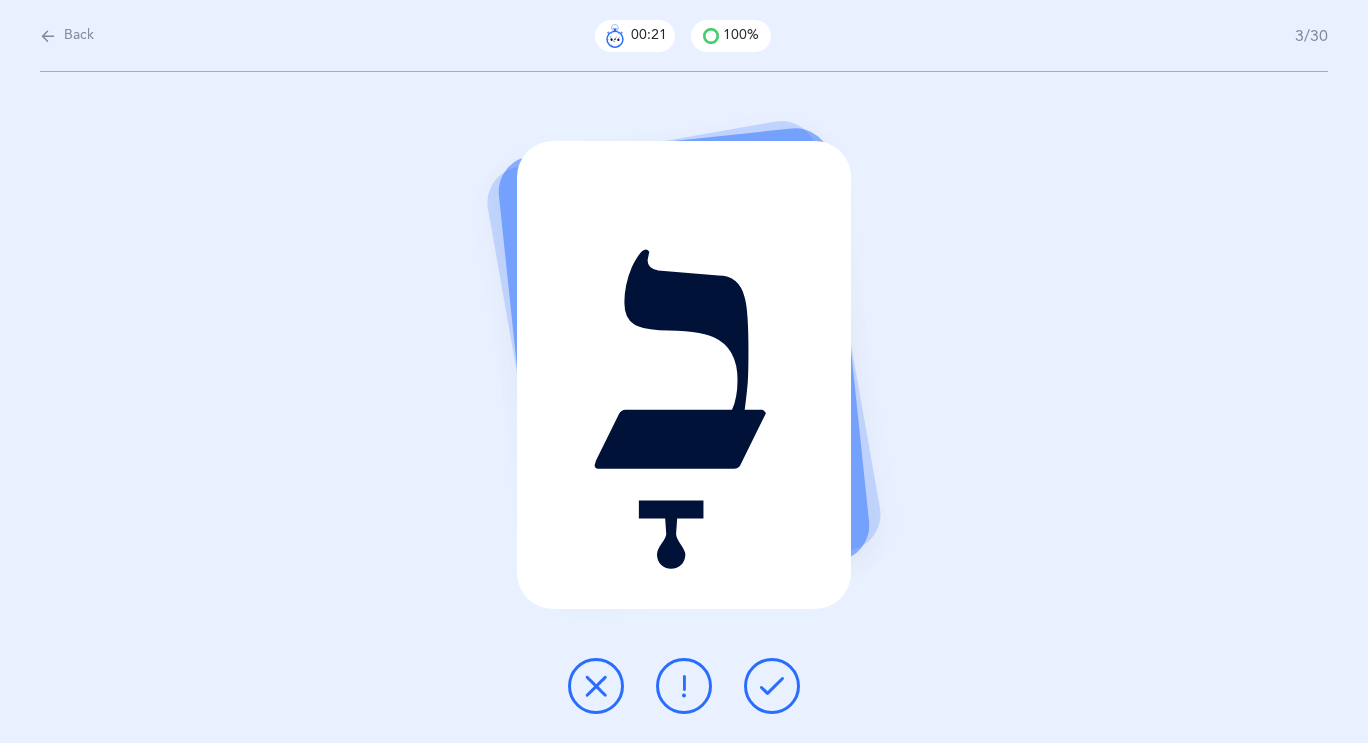click at bounding box center (772, 686) 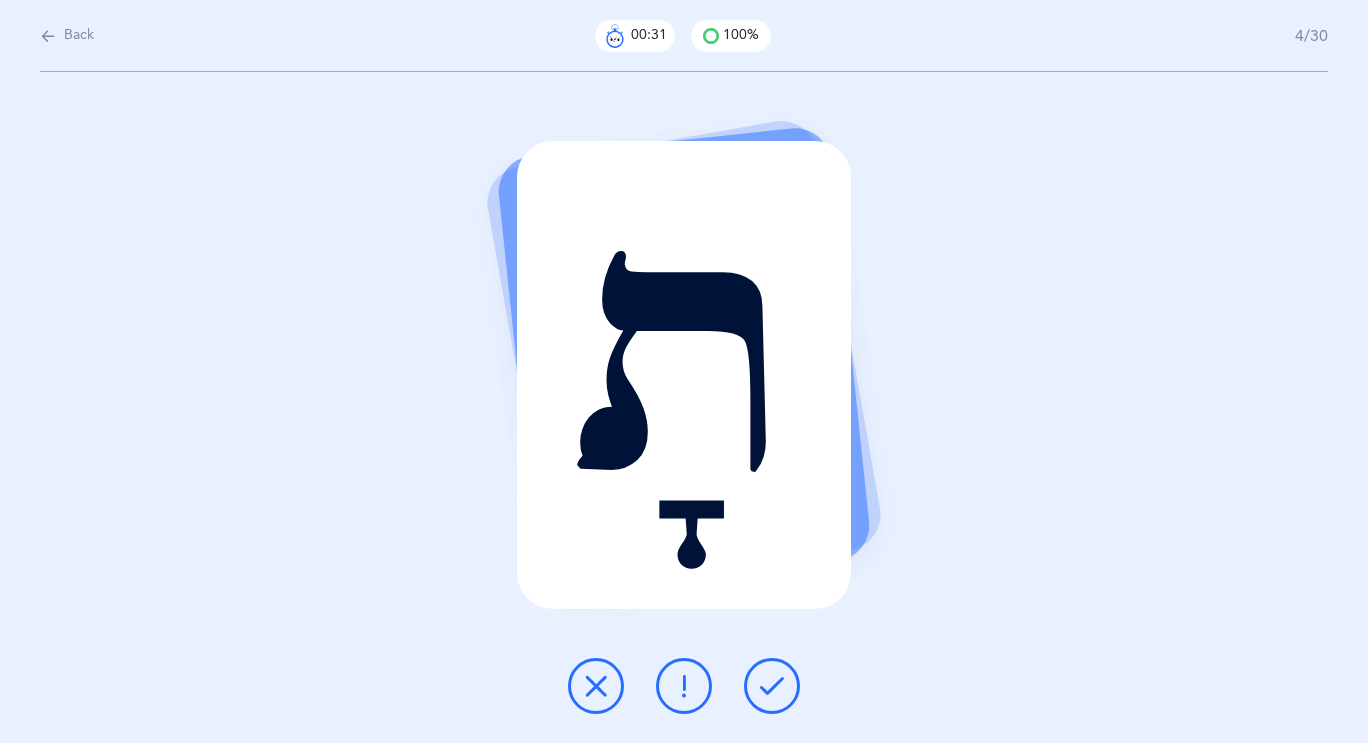 click at bounding box center [684, 686] 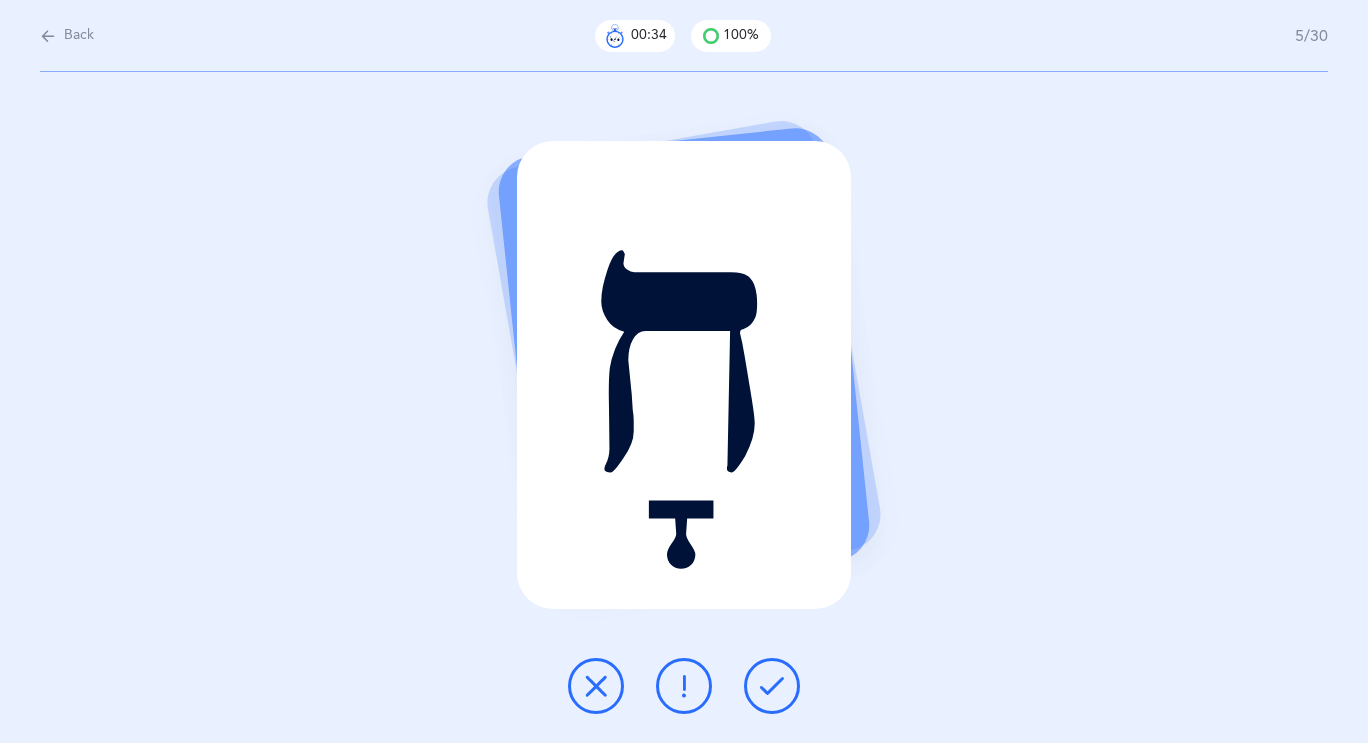 click at bounding box center (48, 36) 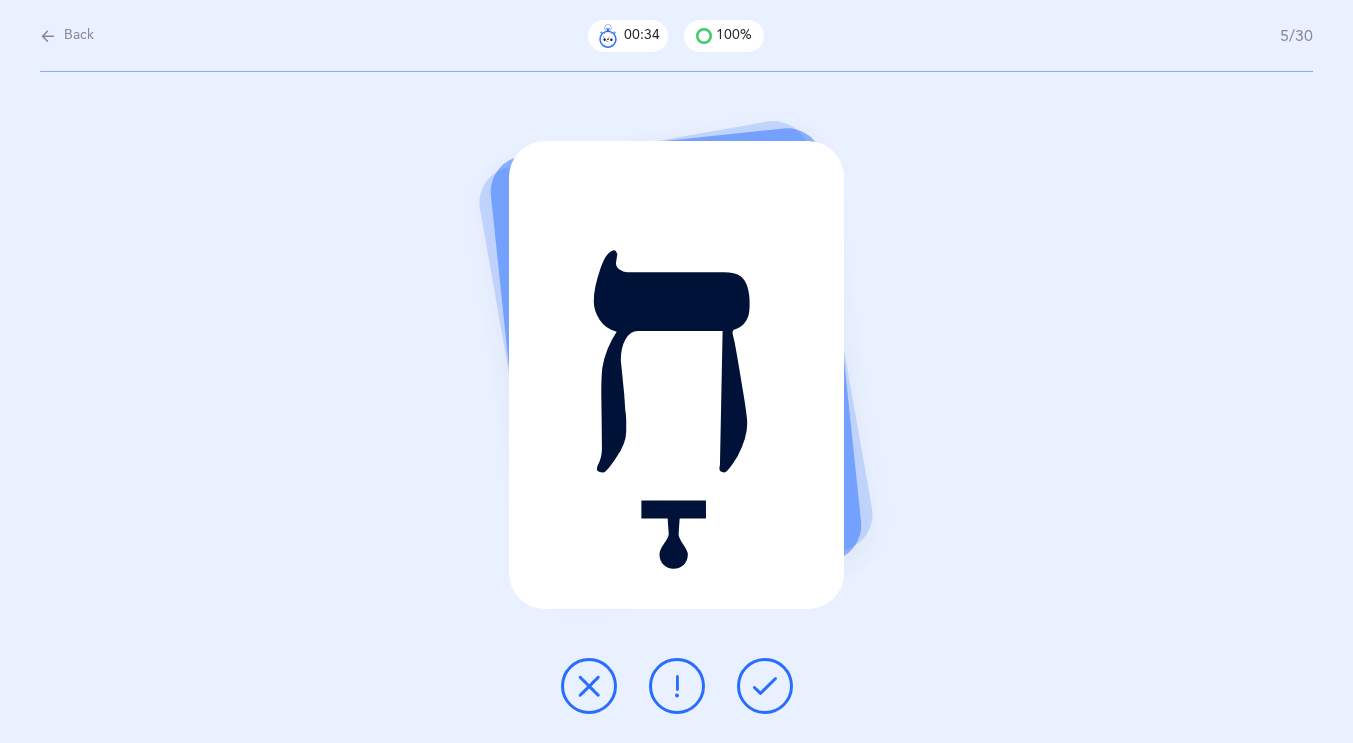 select on "4" 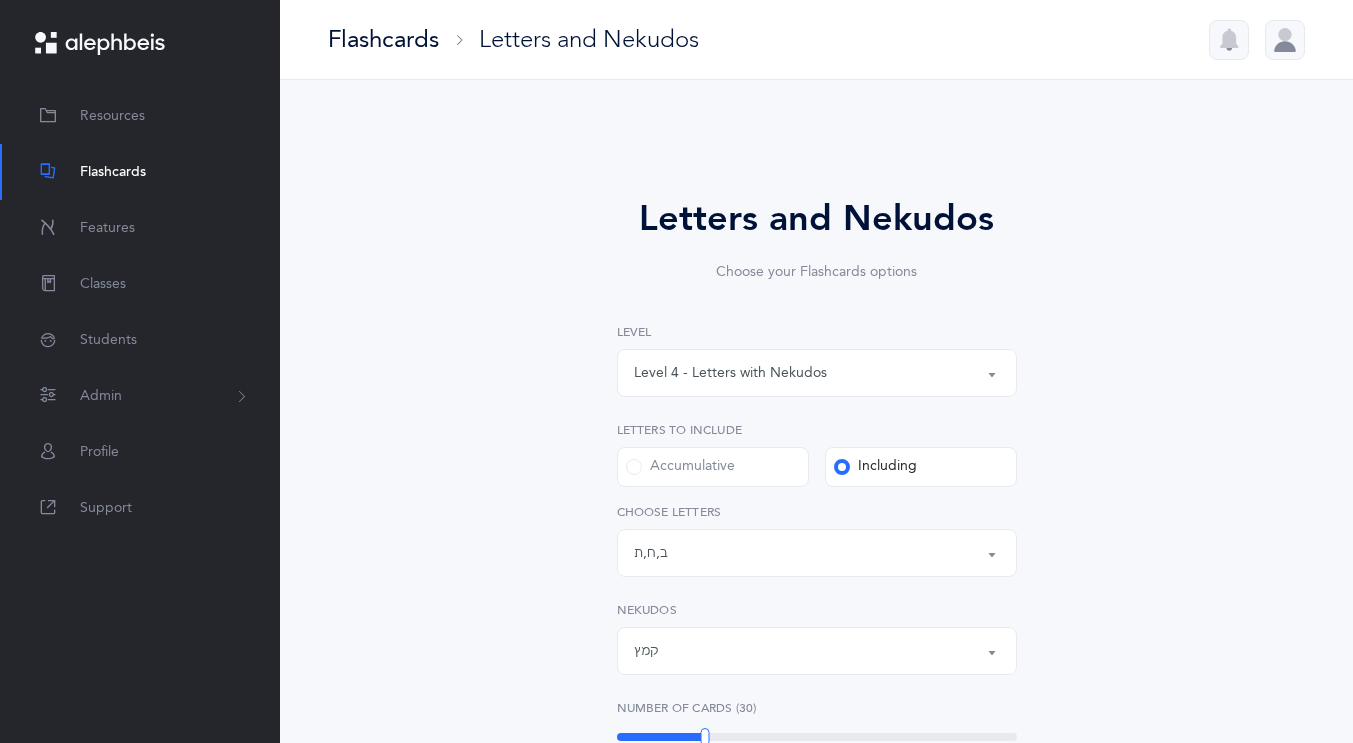 scroll, scrollTop: 30, scrollLeft: 0, axis: vertical 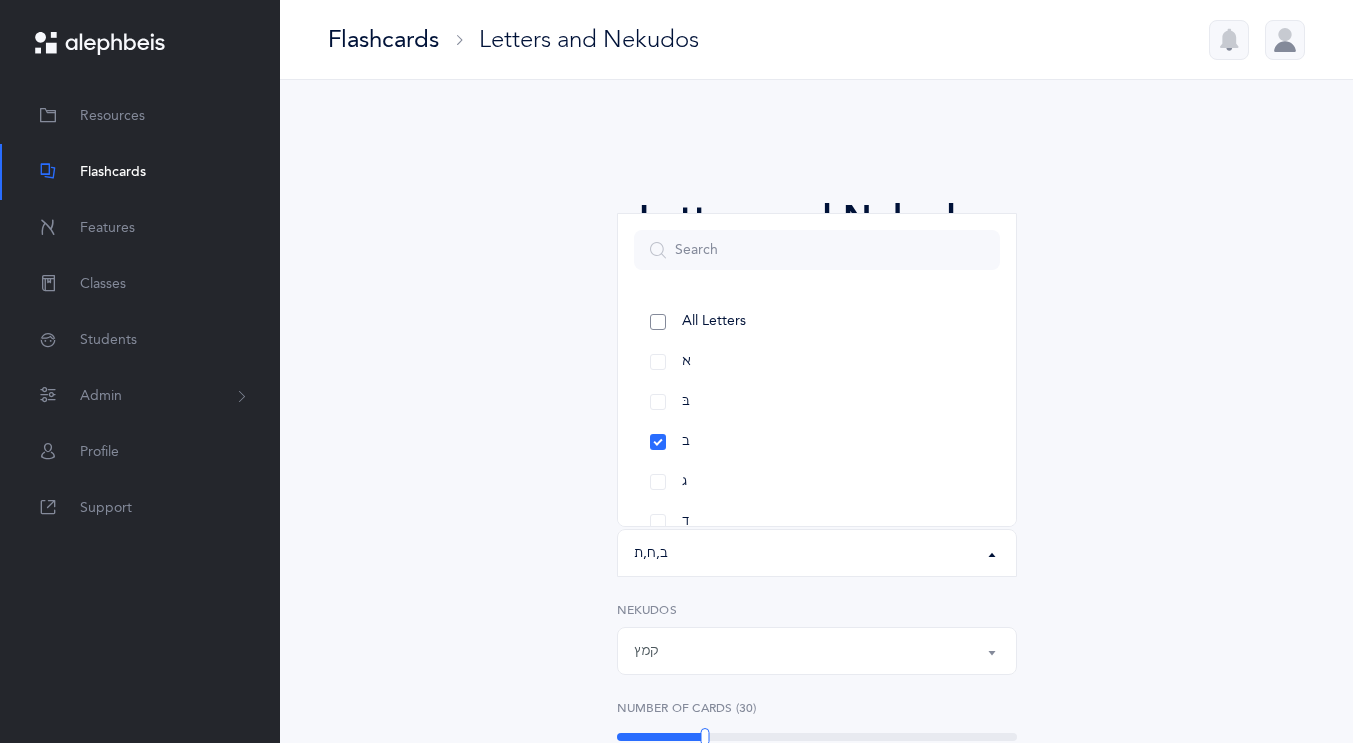 click on "All Letters" at bounding box center (817, 322) 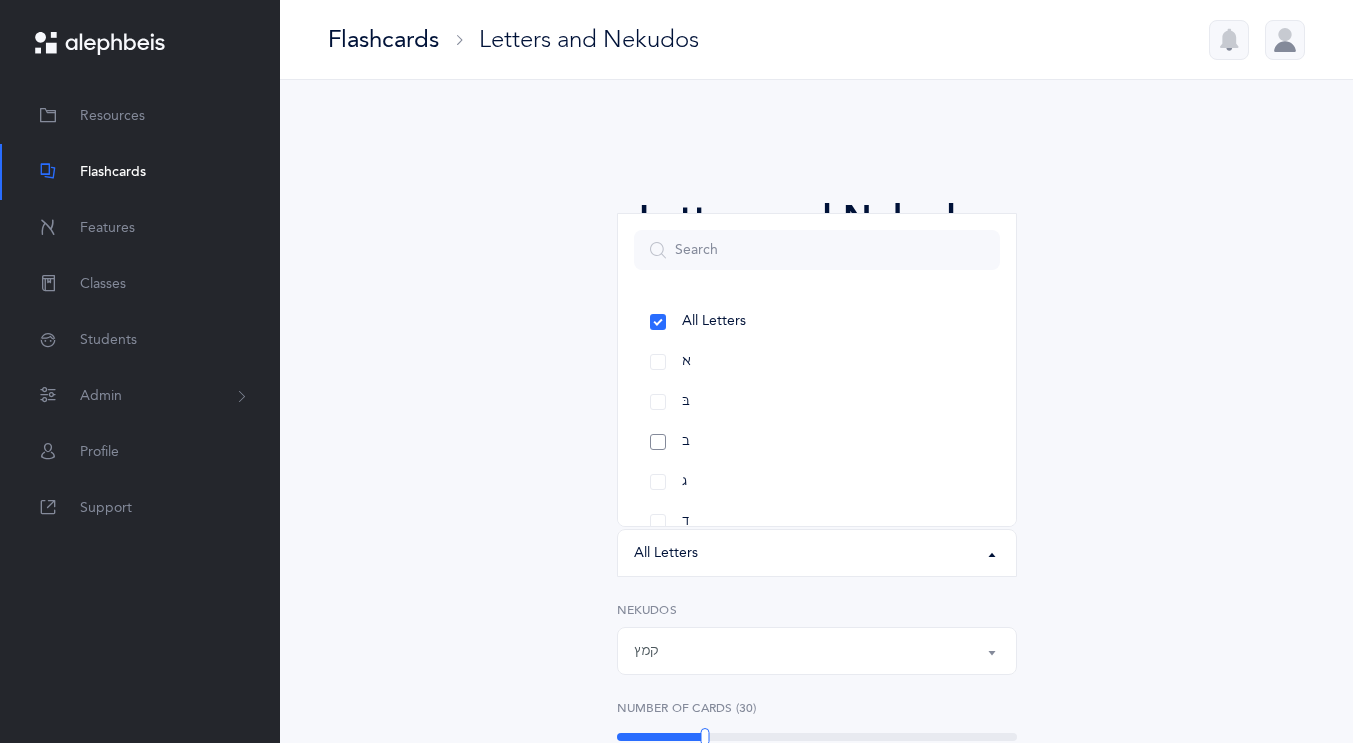 click on "ב" at bounding box center [817, 442] 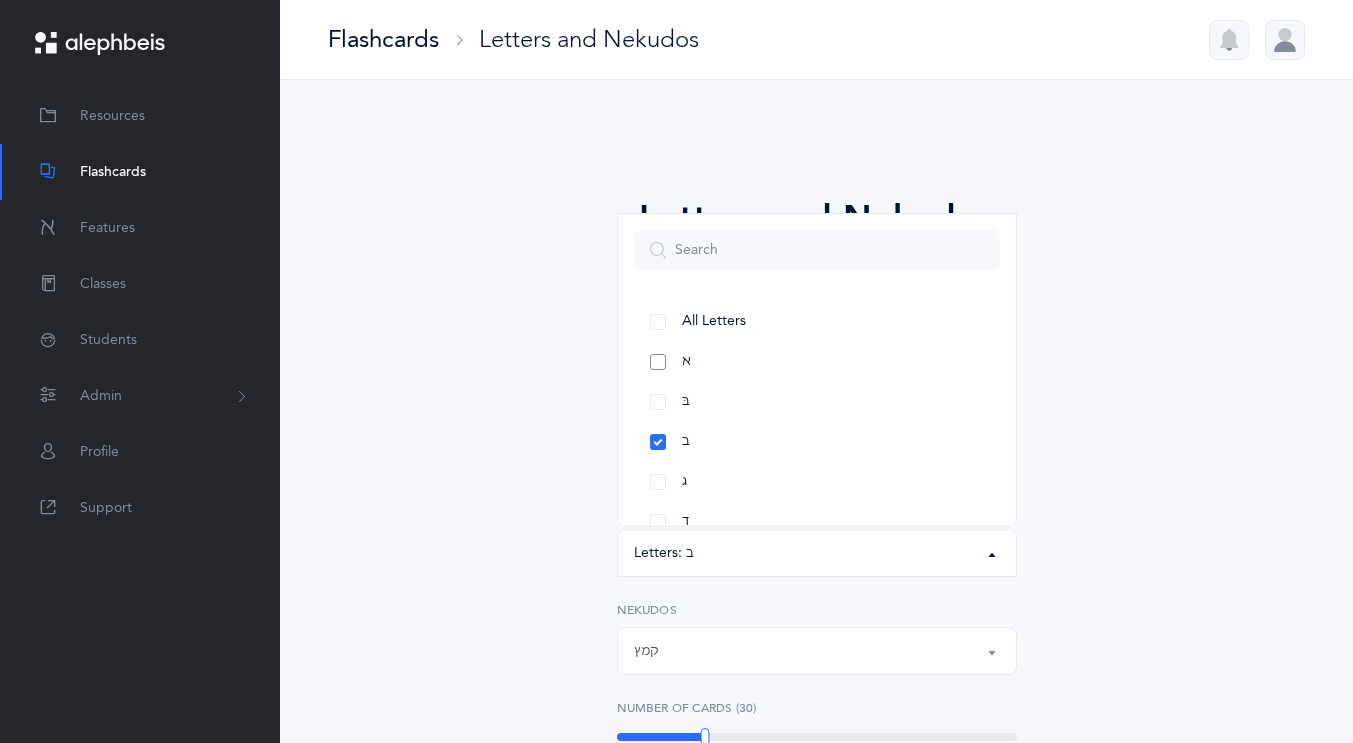 click on "א" at bounding box center (817, 362) 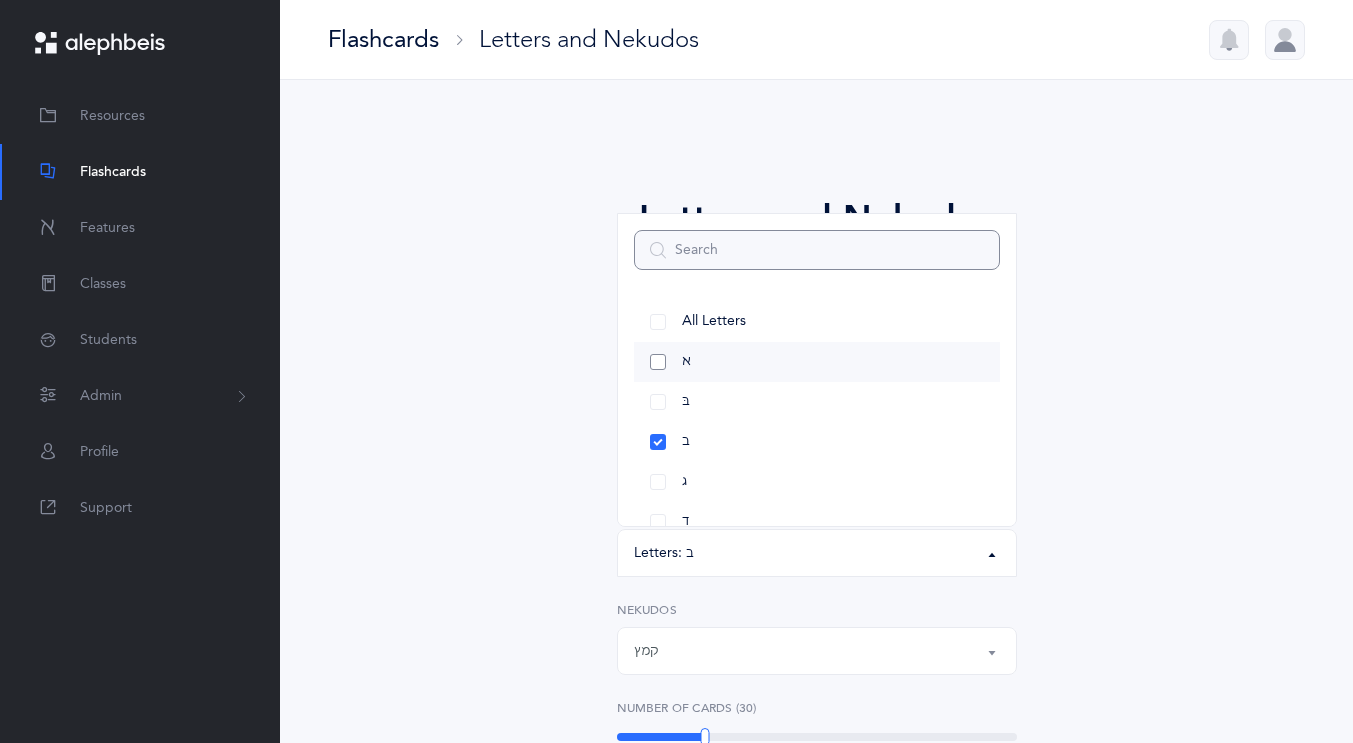 select on "1" 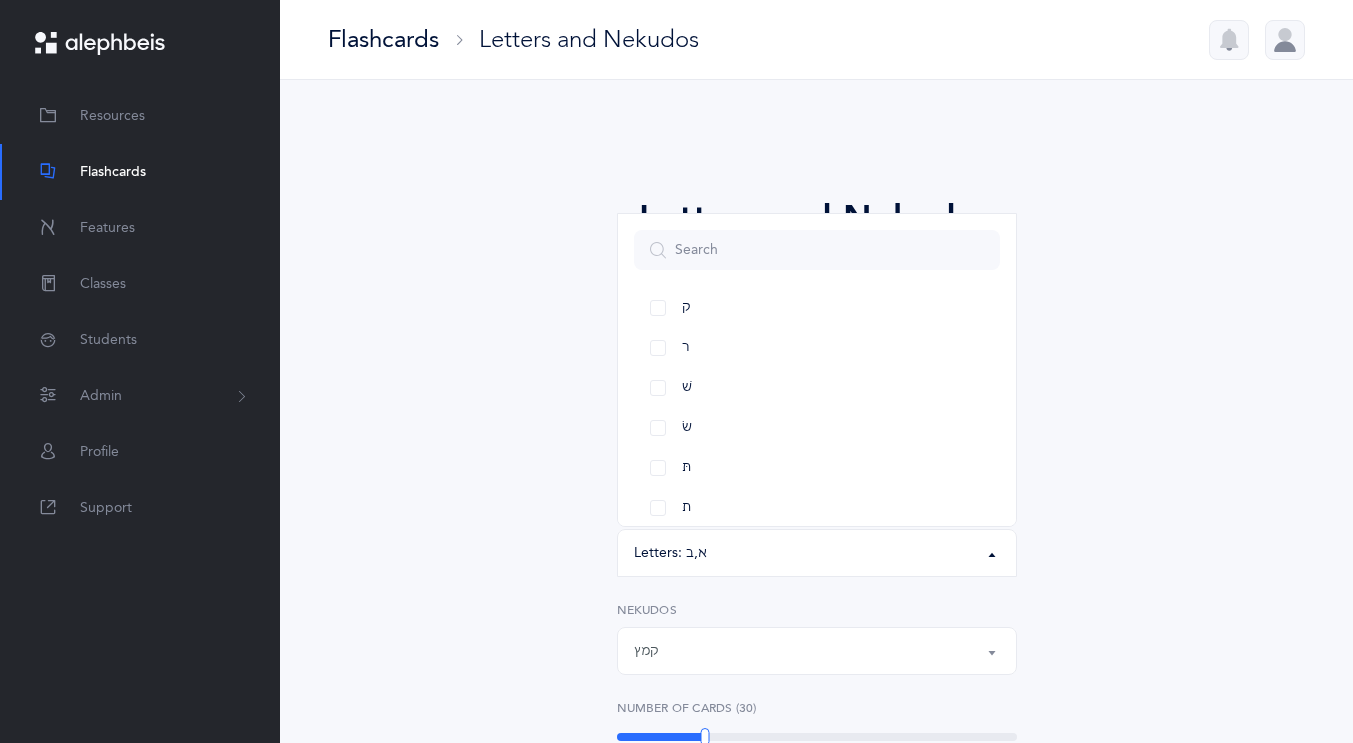 scroll, scrollTop: 1032, scrollLeft: 0, axis: vertical 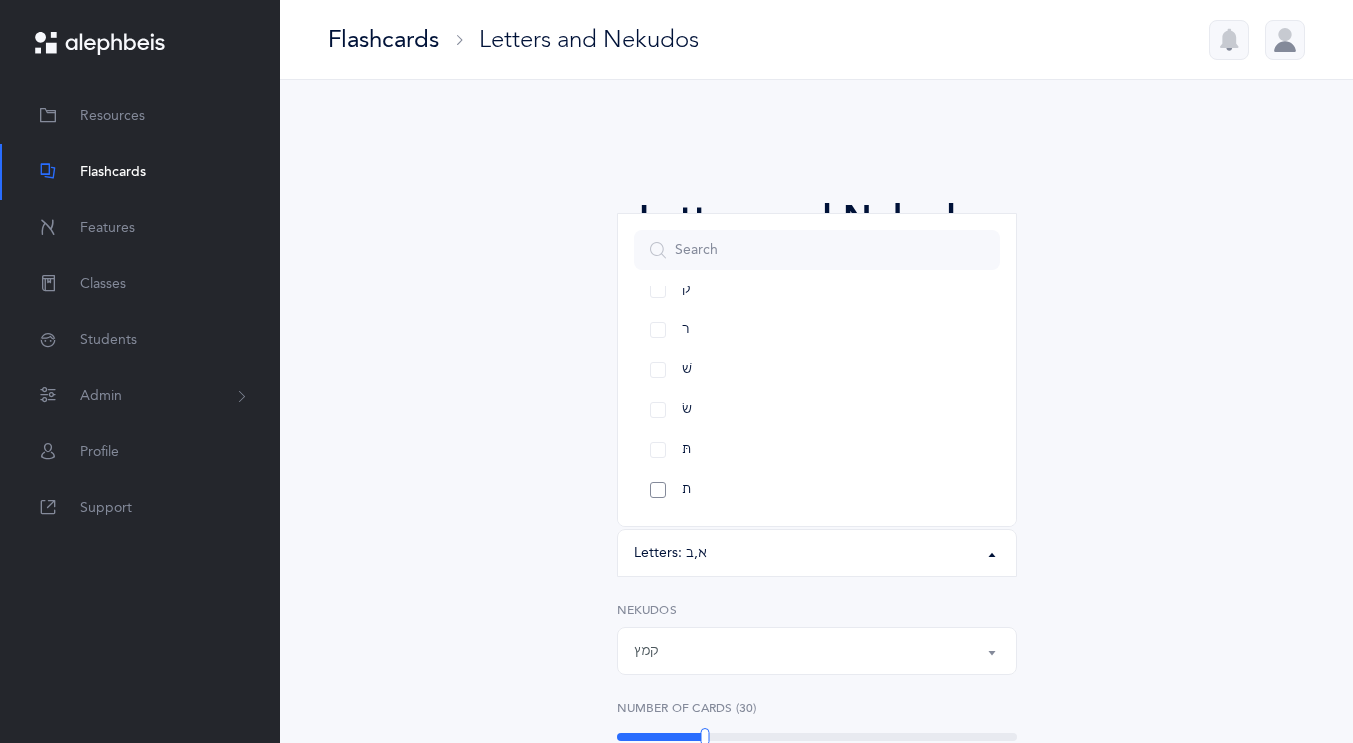 click on "ת" at bounding box center (817, 490) 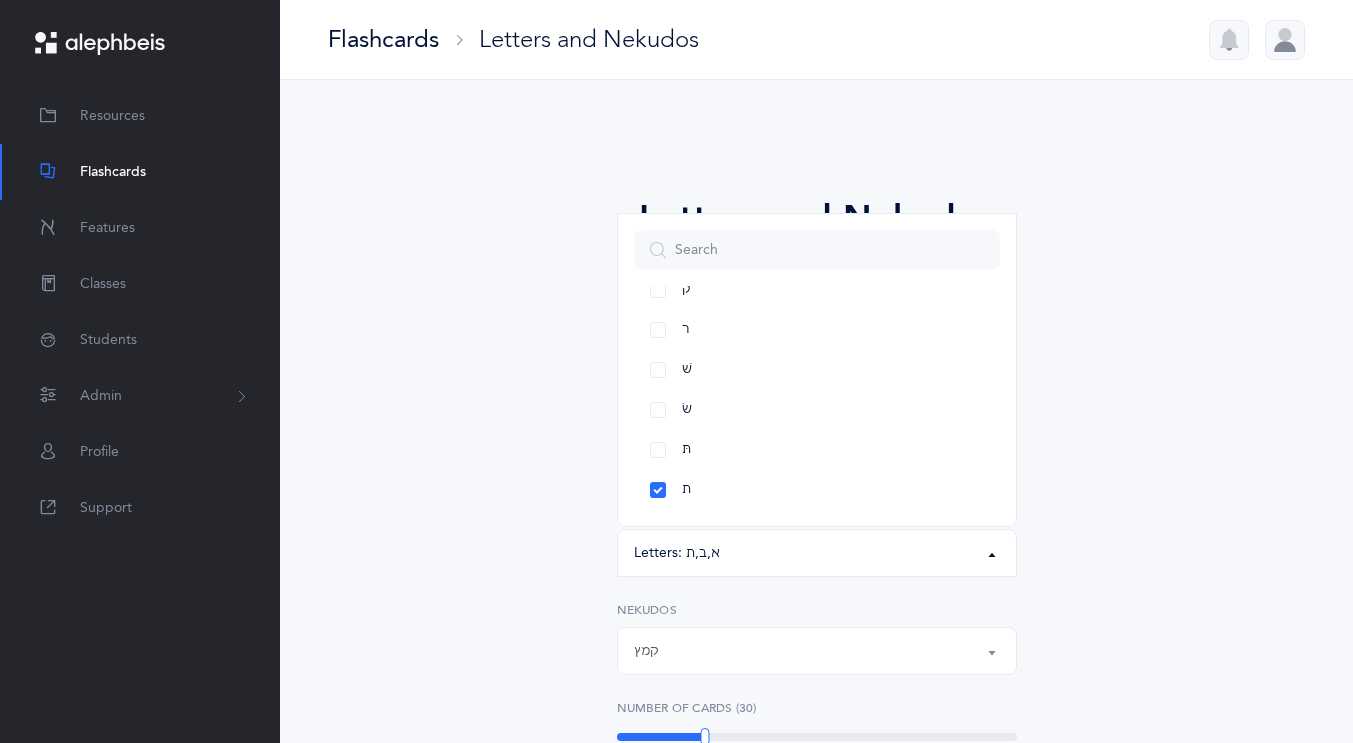 click on "Letters and Nekudos   Choose your Flashcards options         Level 1 - Letters only
Level 2 - Nekudos only
Level 3 - Letters and Nekudos
Level 4 - Letters with Nekudos
Level 4 - Letters with Nekudos
Level
Letters to include
Accumulative
Including
All Letters
א
בּ
ב
ג
ד
ה
ו
ז
ח
ט
י
כּ
ךּ
כ
ך
ל
מ
נ
ן
ס
ע
פּ
פ
צ
ק
ר
שׁ
שׂ
תּ
ת
Letters: א ,  ב ,  ת
All Letters
א
בּ
ב
ג
ד
ה
ו
ז
ח
ט
י
כּ
ךּ
כ
ך
ל
מ
נ
ן
ס
ע
פּ
פ
צ
ק
ר
שׁ
שׂ
תּ
ת
Choose letters
All Nekudos
קמץ
פתח
צירי
סגול
שוא
חולם חסר
חולם מלא
חיריק חסר
חיריק מלא
קובוץ
שורוק
חטף קמץ
חטף פתח
חטף סגול
קמץ
Nekudos" at bounding box center [817, 785] 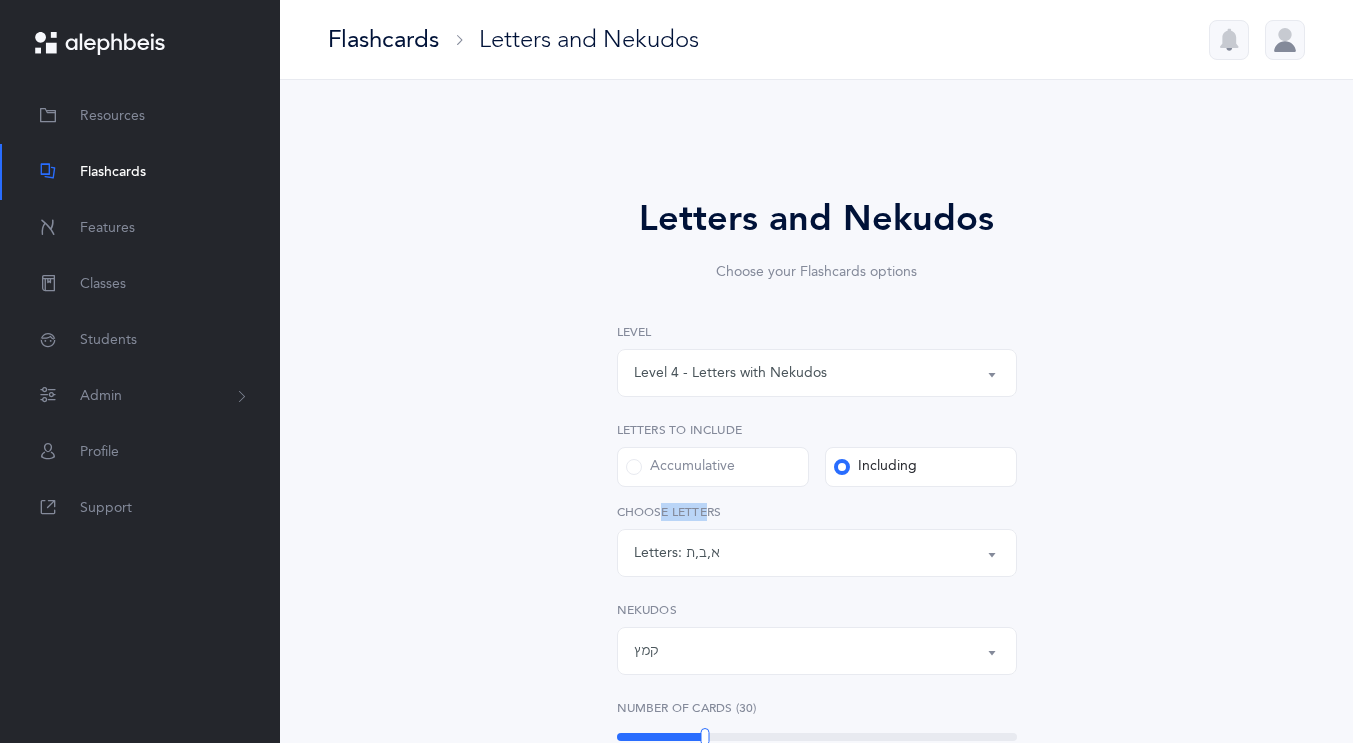 click on "Letters and Nekudos   Choose your Flashcards options         Level 1 - Letters only
Level 2 - Nekudos only
Level 3 - Letters and Nekudos
Level 4 - Letters with Nekudos
Level 4 - Letters with Nekudos
Level
Letters to include
Accumulative
Including
All Letters
א
בּ
ב
ג
ד
ה
ו
ז
ח
ט
י
כּ
ךּ
כ
ך
ל
מ
נ
ן
ס
ע
פּ
פ
צ
ק
ר
שׁ
שׂ
תּ
ת
Letters: א ,  ב ,  ת
All Letters
א
בּ
ב
ג
ד
ה
ו
ז
ח
ט
י
כּ
ךּ
כ
ך
ל
מ
נ
ן
ס
ע
פּ
פ
צ
ק
ר
שׁ
שׂ
תּ
ת
Choose letters
All Nekudos
קמץ
פתח
צירי
סגול
שוא
חולם חסר
חולם מלא
חיריק חסר
חיריק מלא
קובוץ
שורוק
חטף קמץ
חטף פתח
חטף סגול
קמץ
Nekudos" at bounding box center [817, 785] 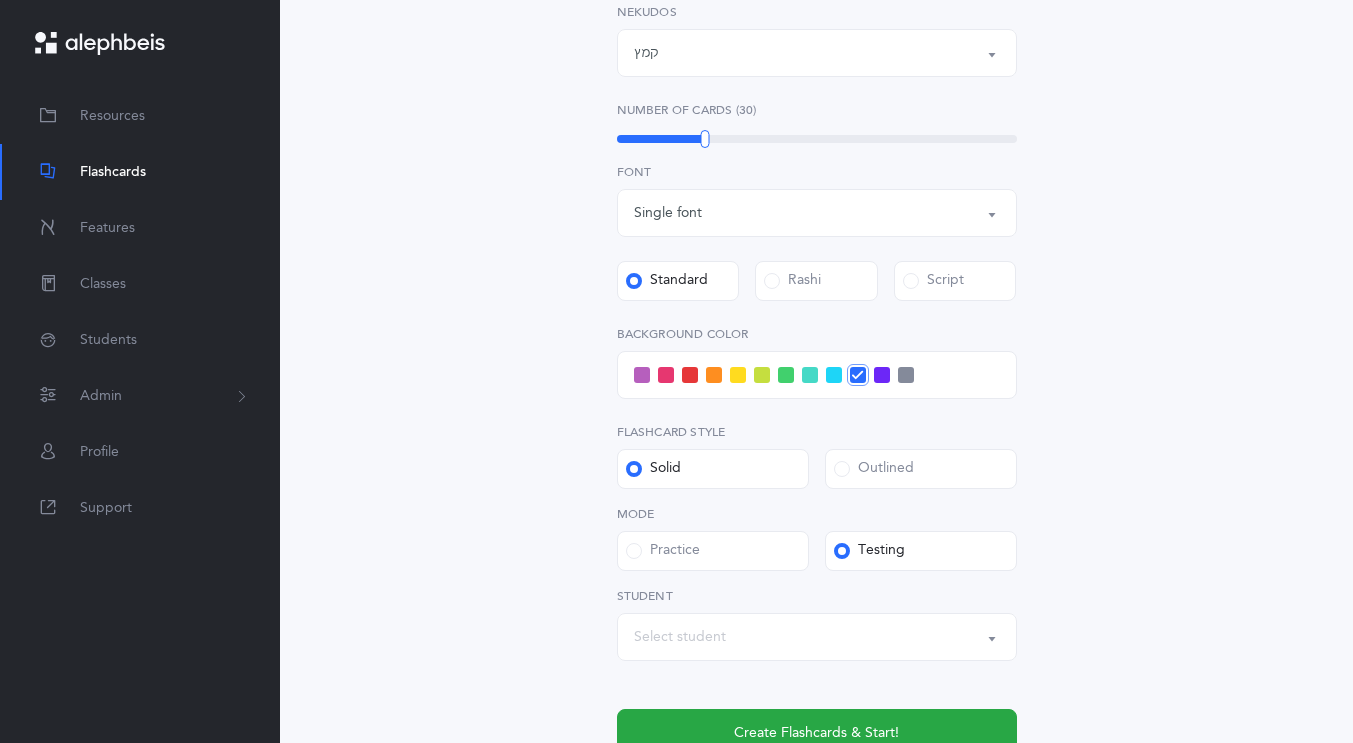 scroll, scrollTop: 654, scrollLeft: 0, axis: vertical 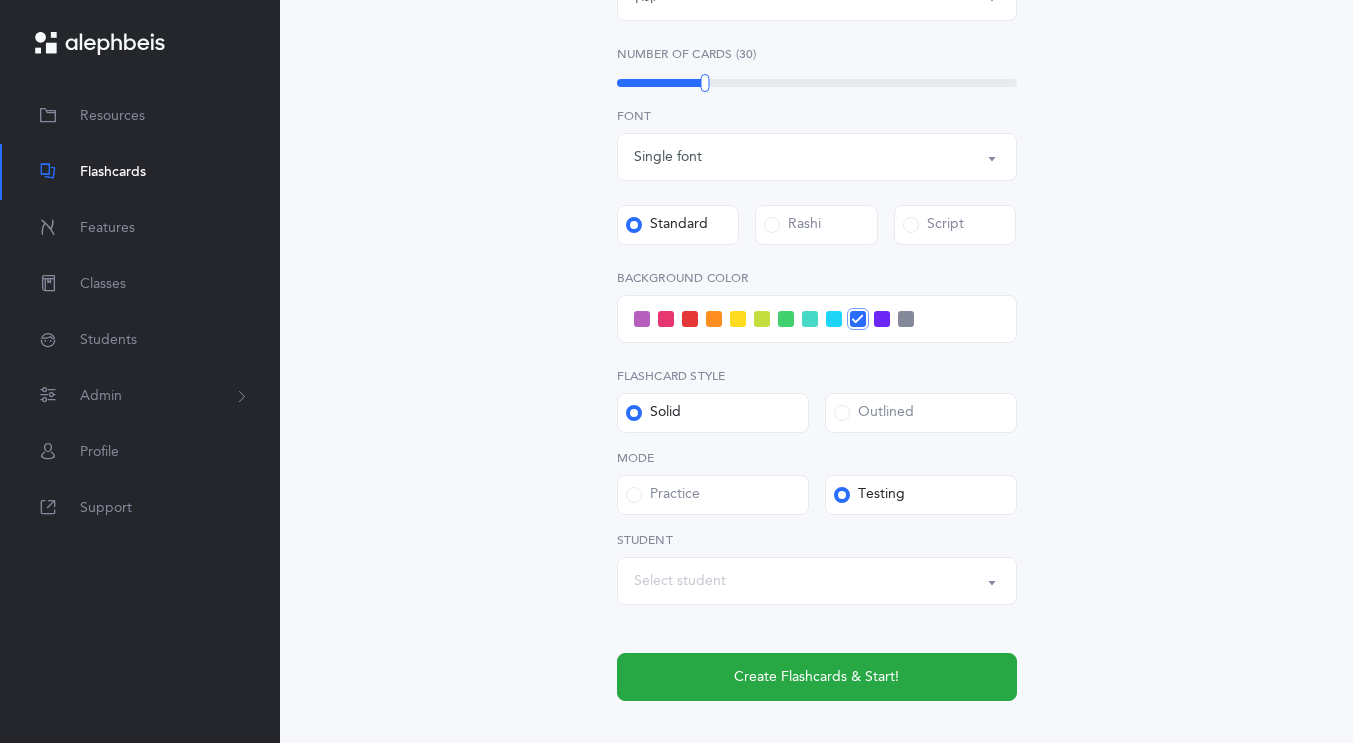 click on "Select student" at bounding box center (817, 581) 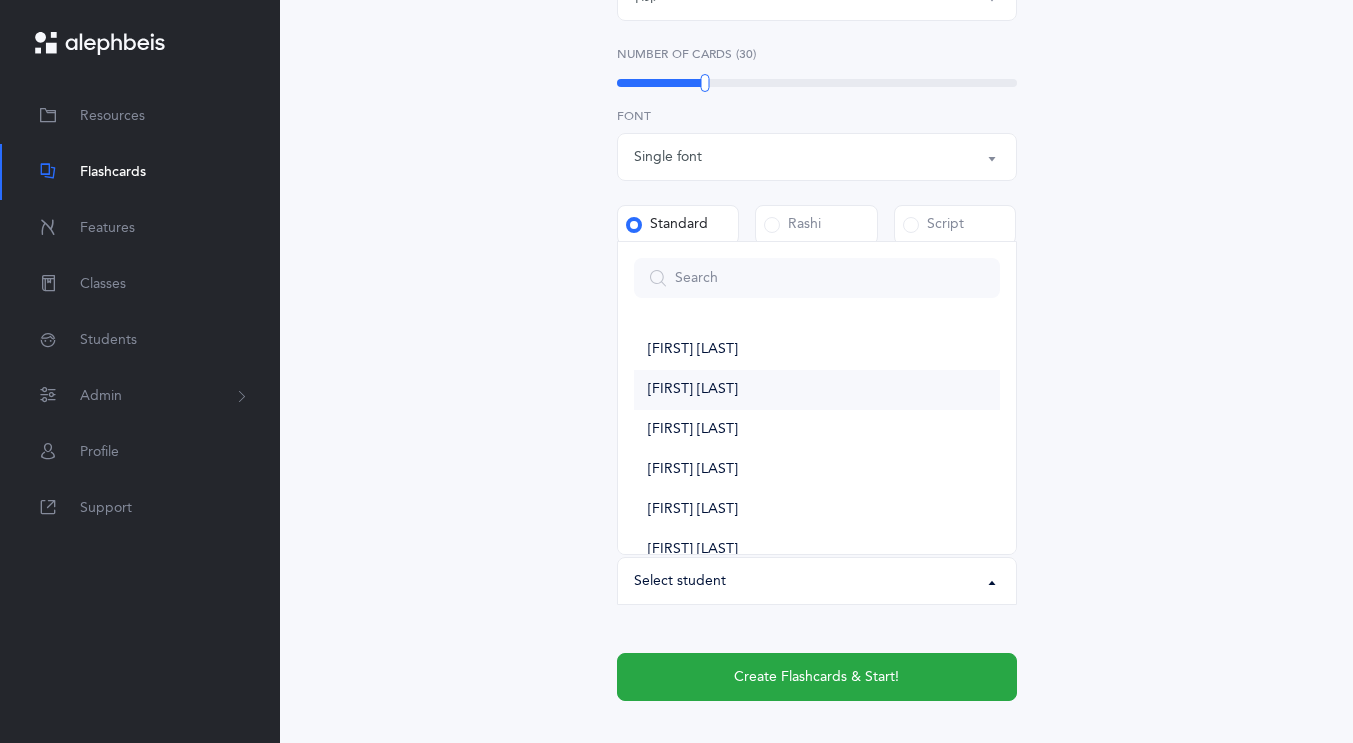 click on "[FIRST] [LAST]" at bounding box center (693, 390) 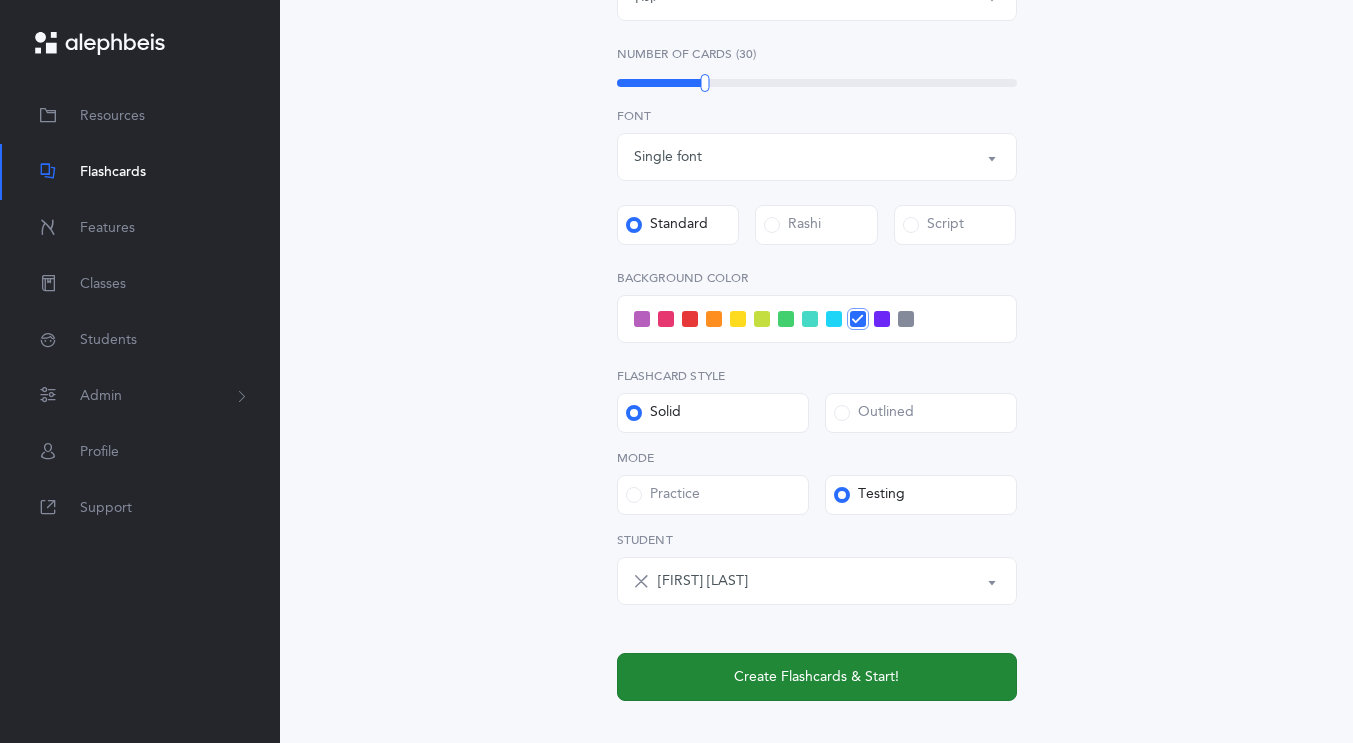 click on "Create Flashcards & Start!" at bounding box center (817, 677) 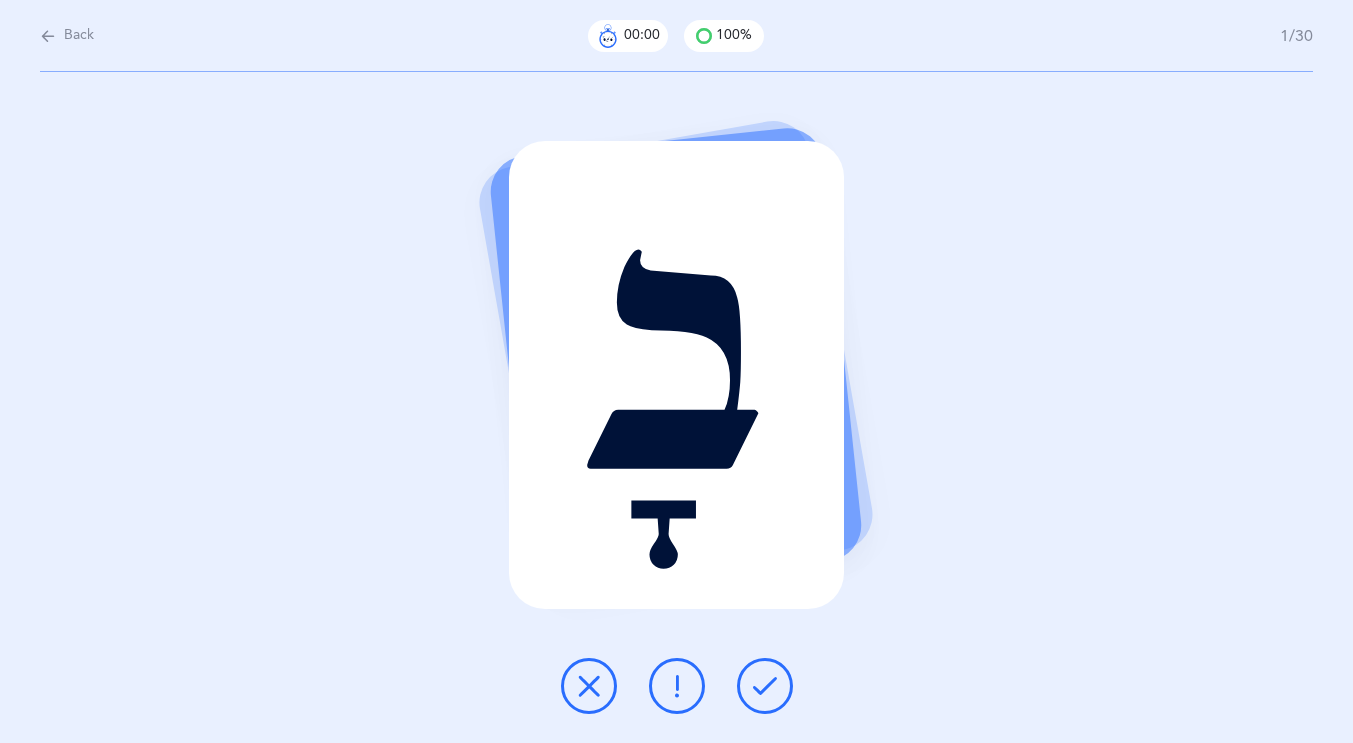 scroll, scrollTop: 0, scrollLeft: 0, axis: both 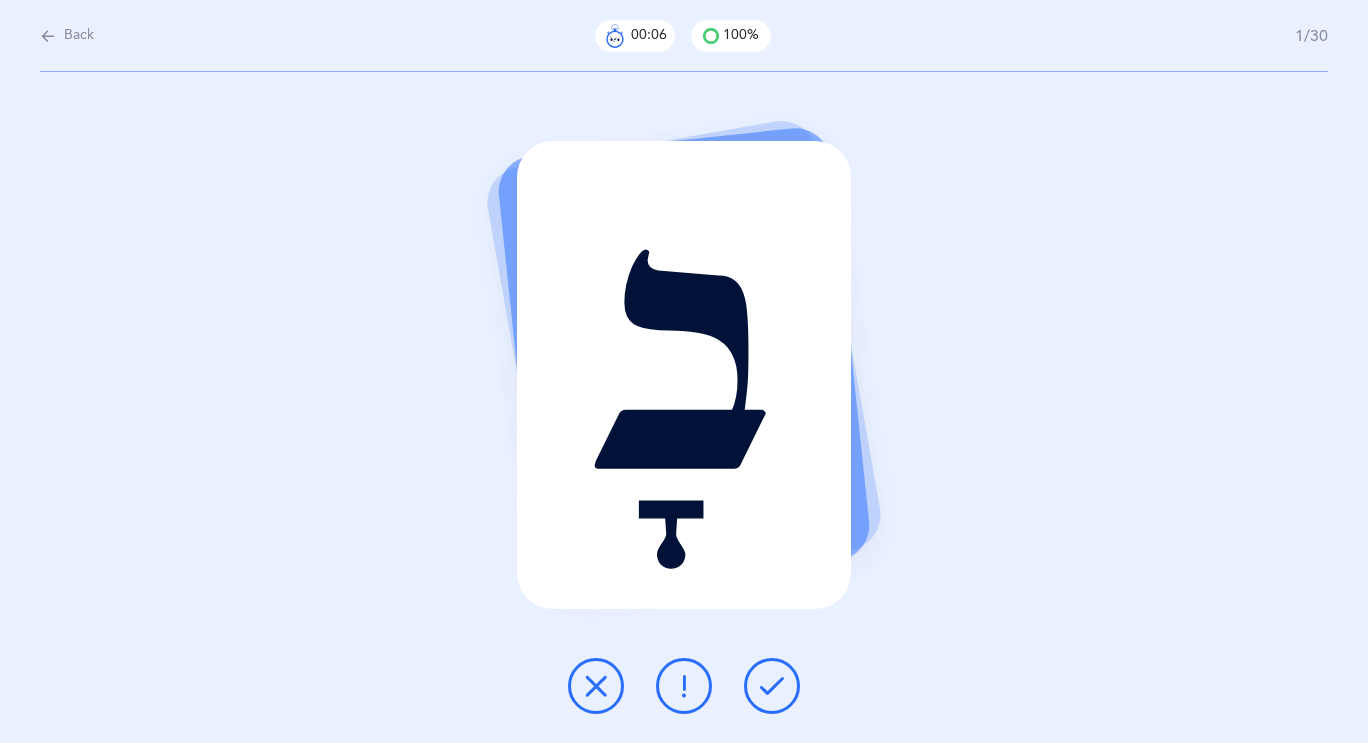 click at bounding box center (772, 686) 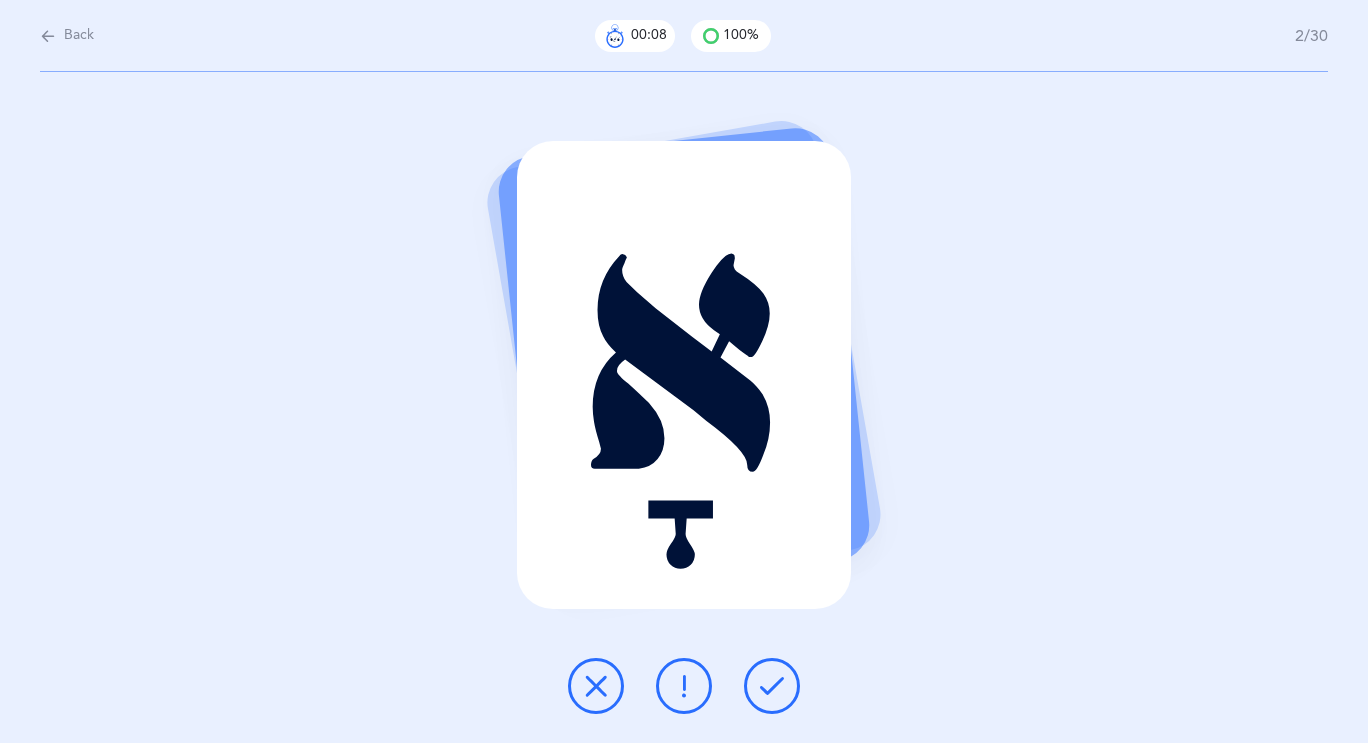 click at bounding box center [772, 686] 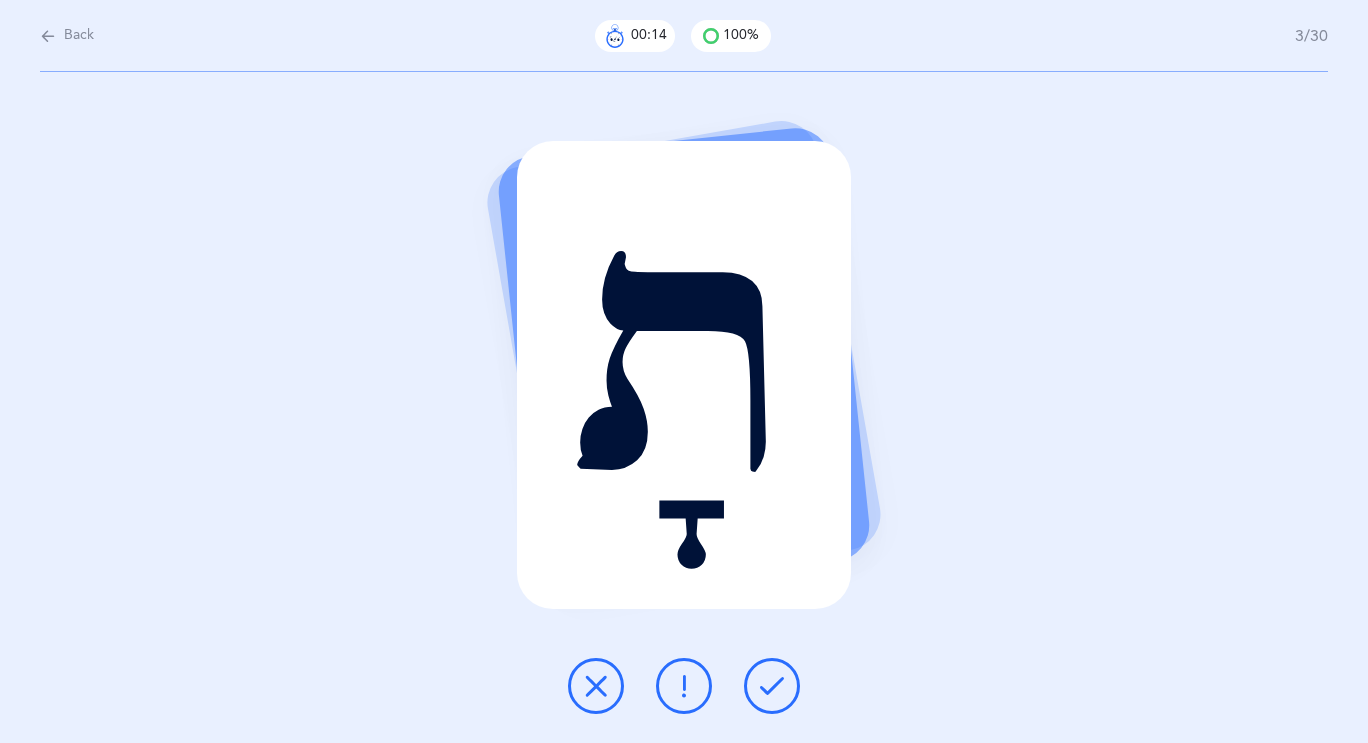 click at bounding box center (772, 686) 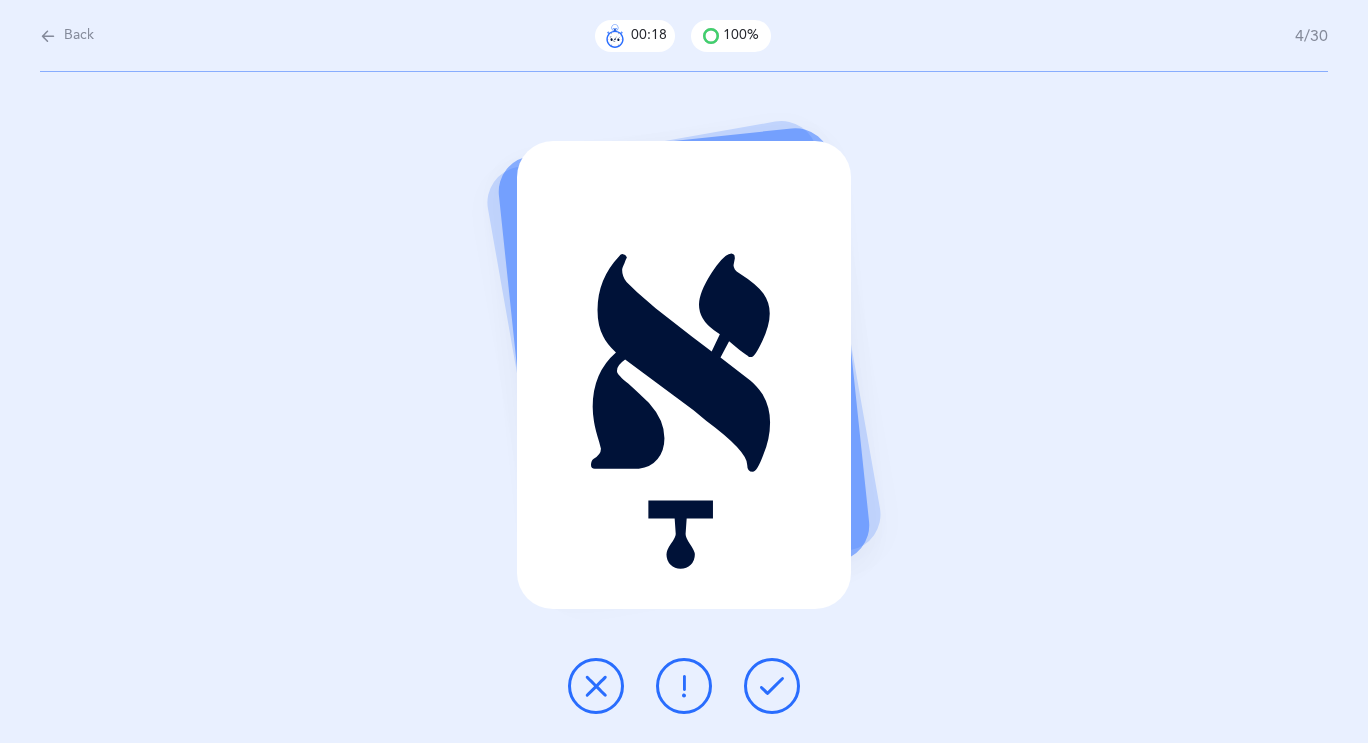 click at bounding box center (772, 686) 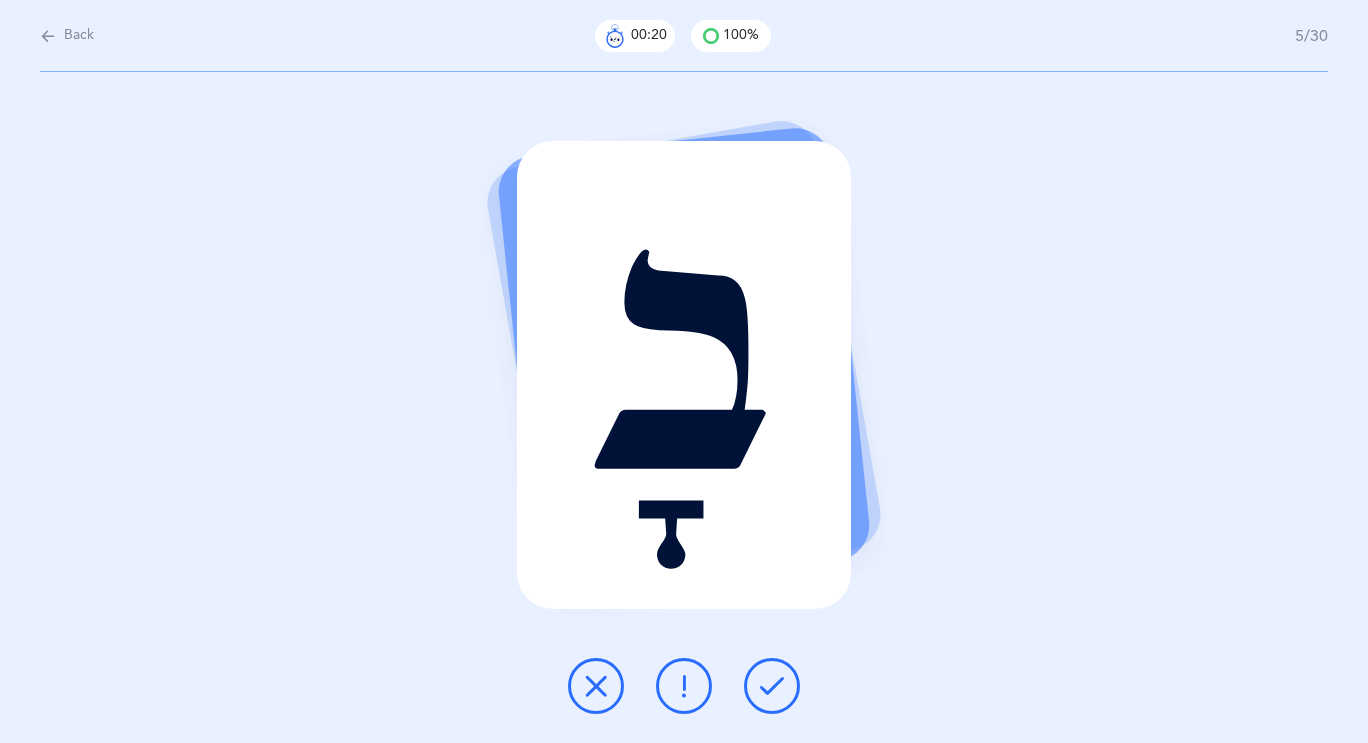 click at bounding box center [772, 686] 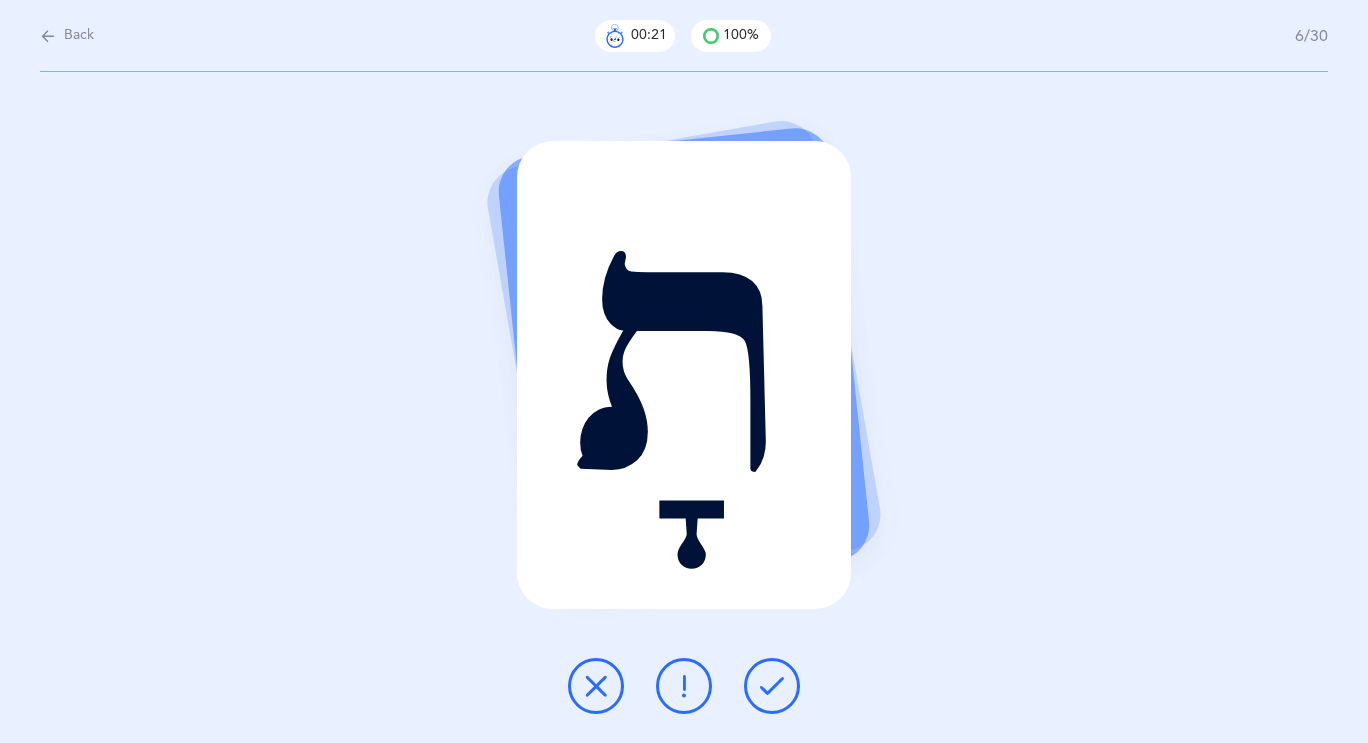 click at bounding box center (772, 686) 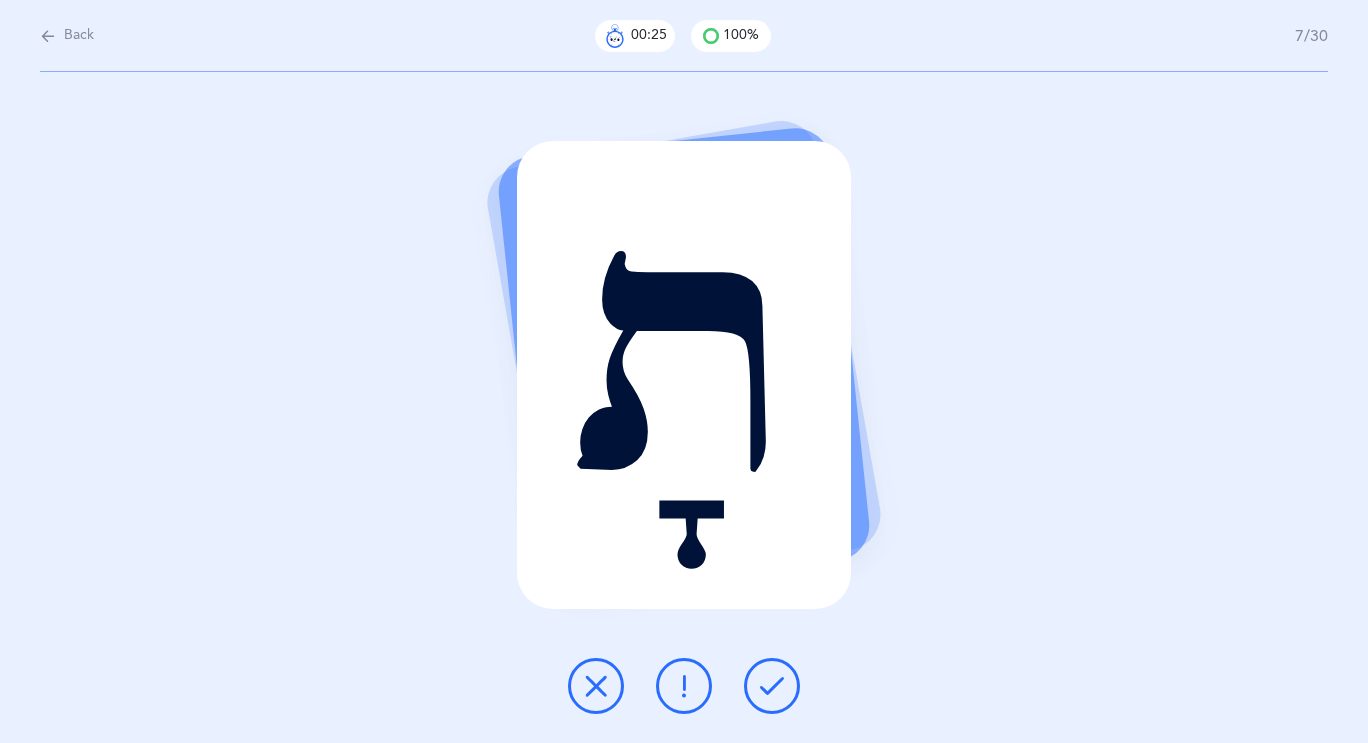 click at bounding box center (596, 686) 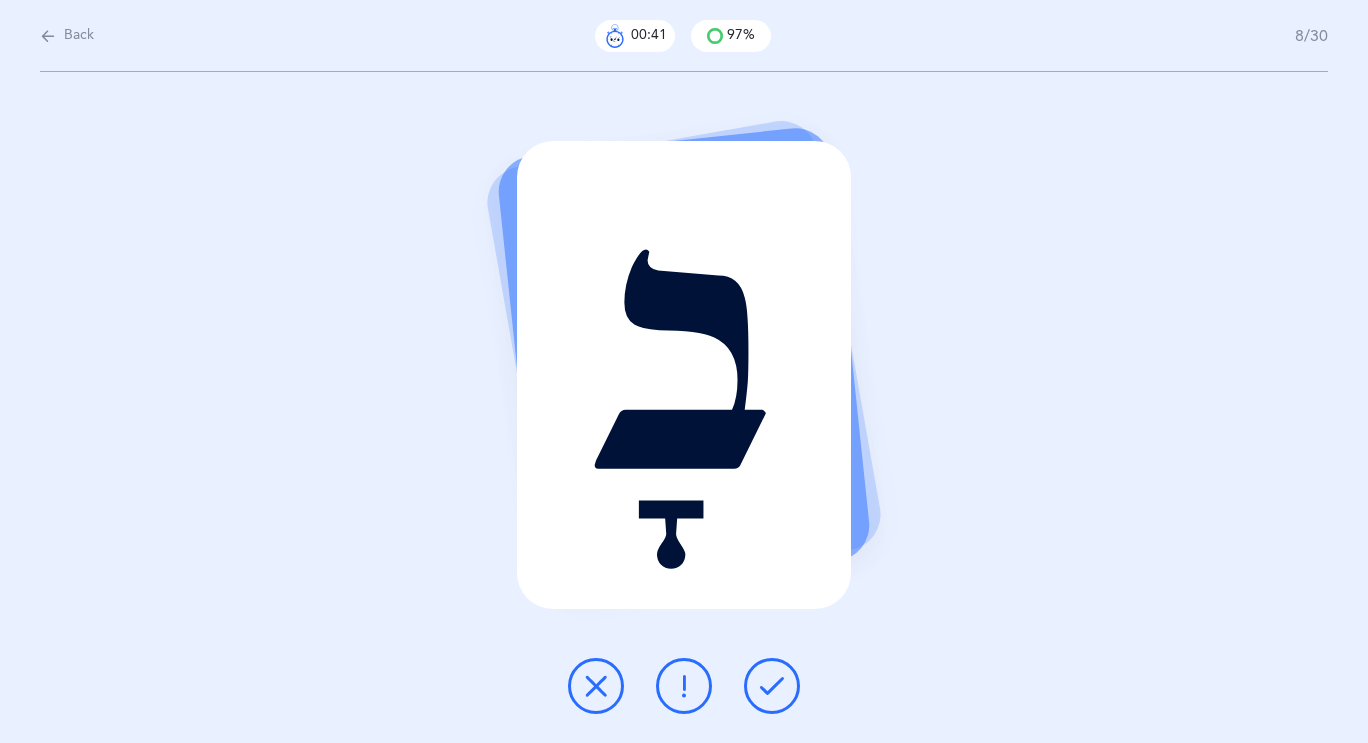 click at bounding box center [772, 686] 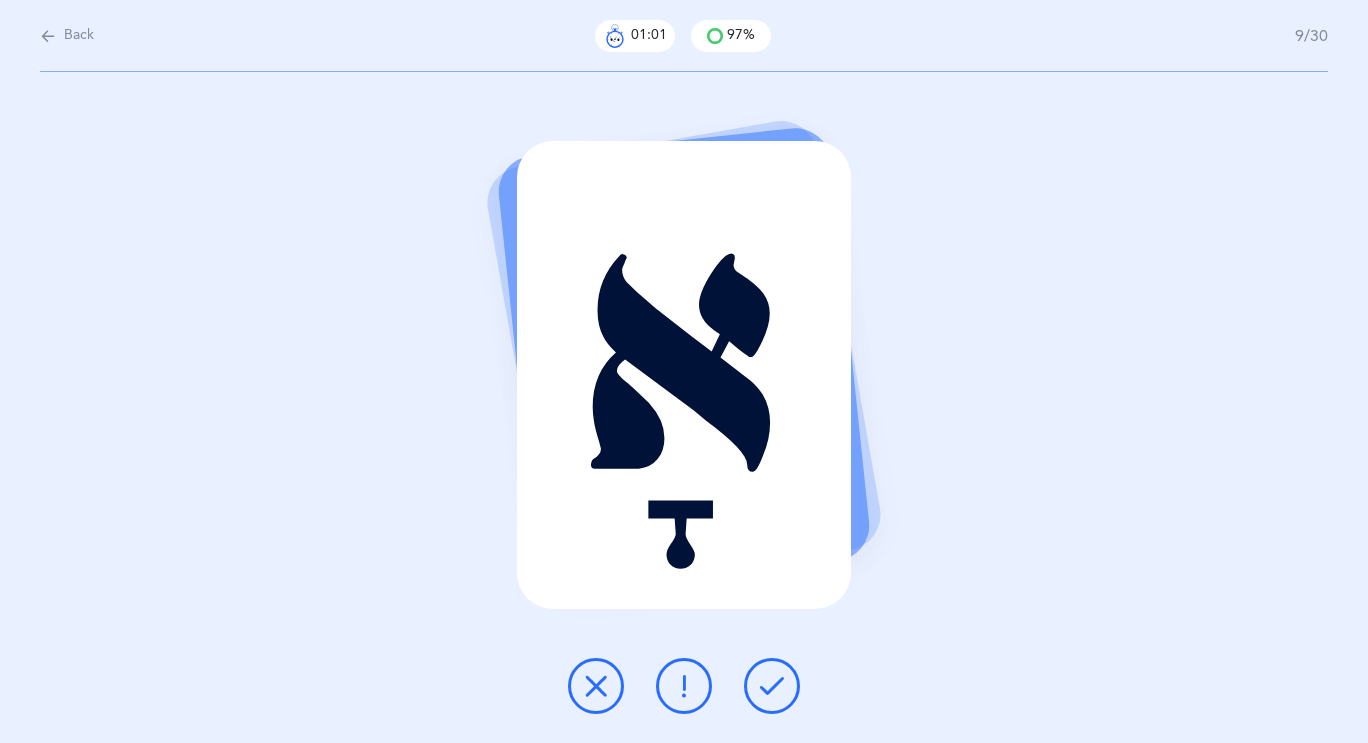 click at bounding box center (772, 686) 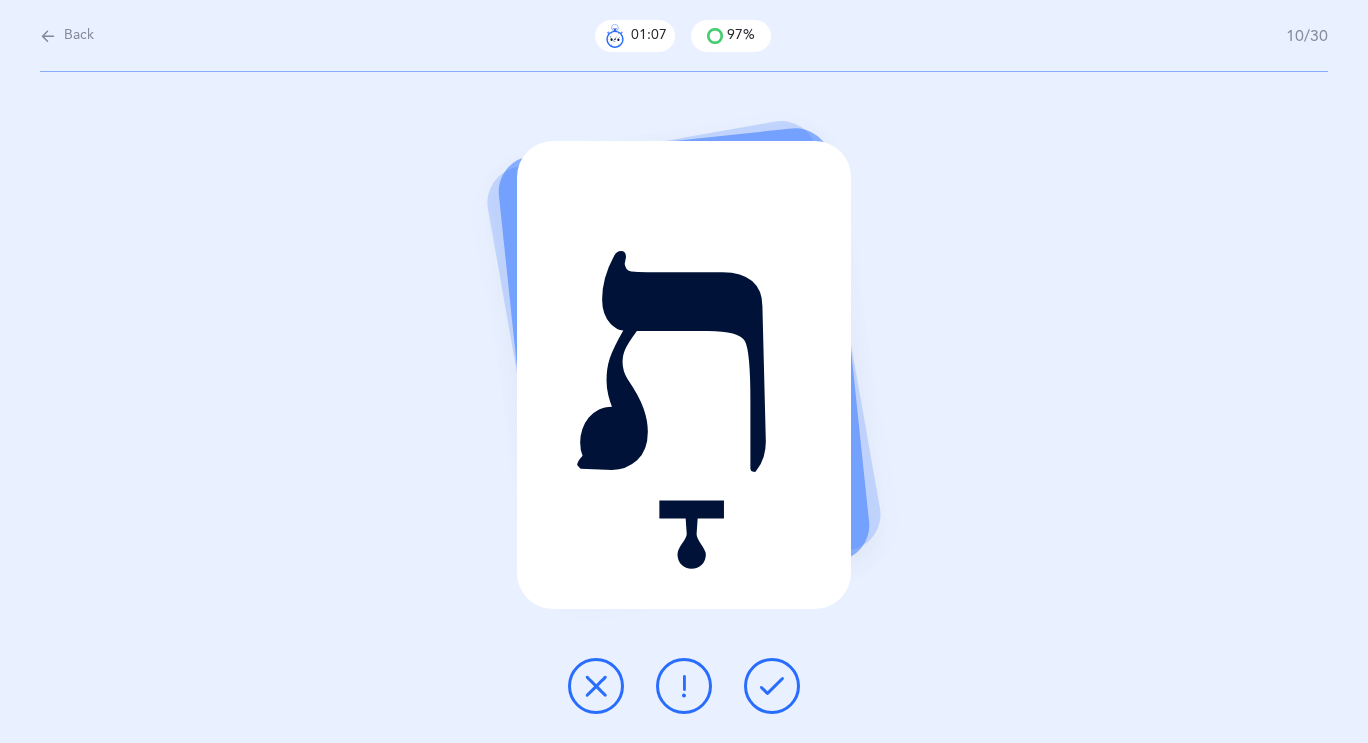 click at bounding box center (772, 686) 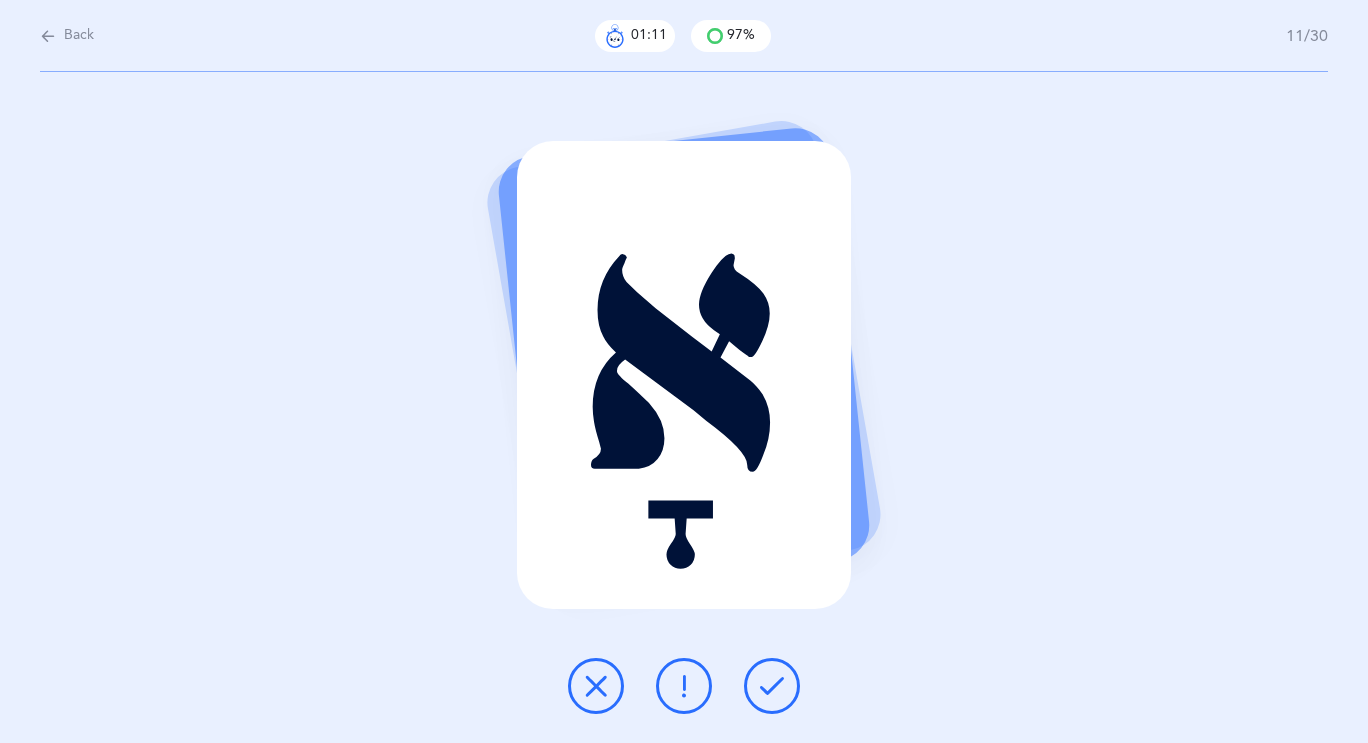 click at bounding box center (772, 686) 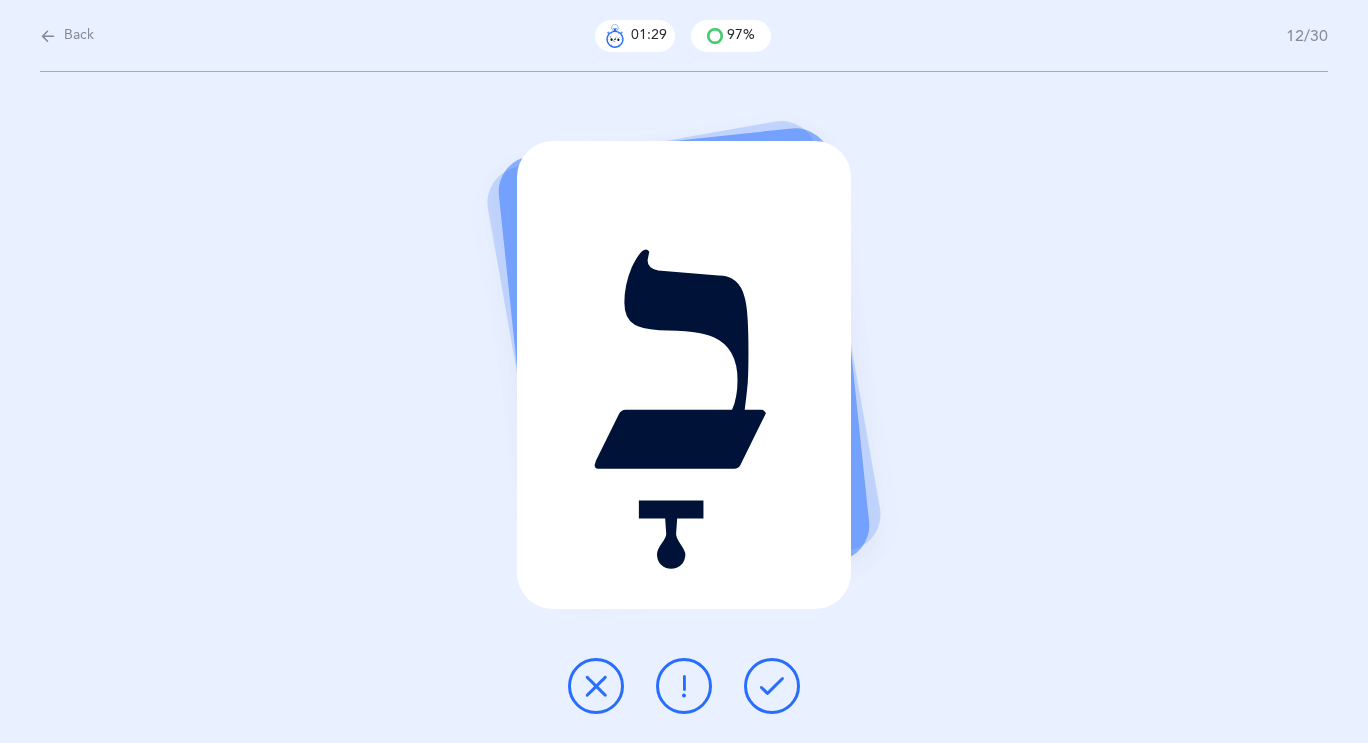 click at bounding box center (772, 686) 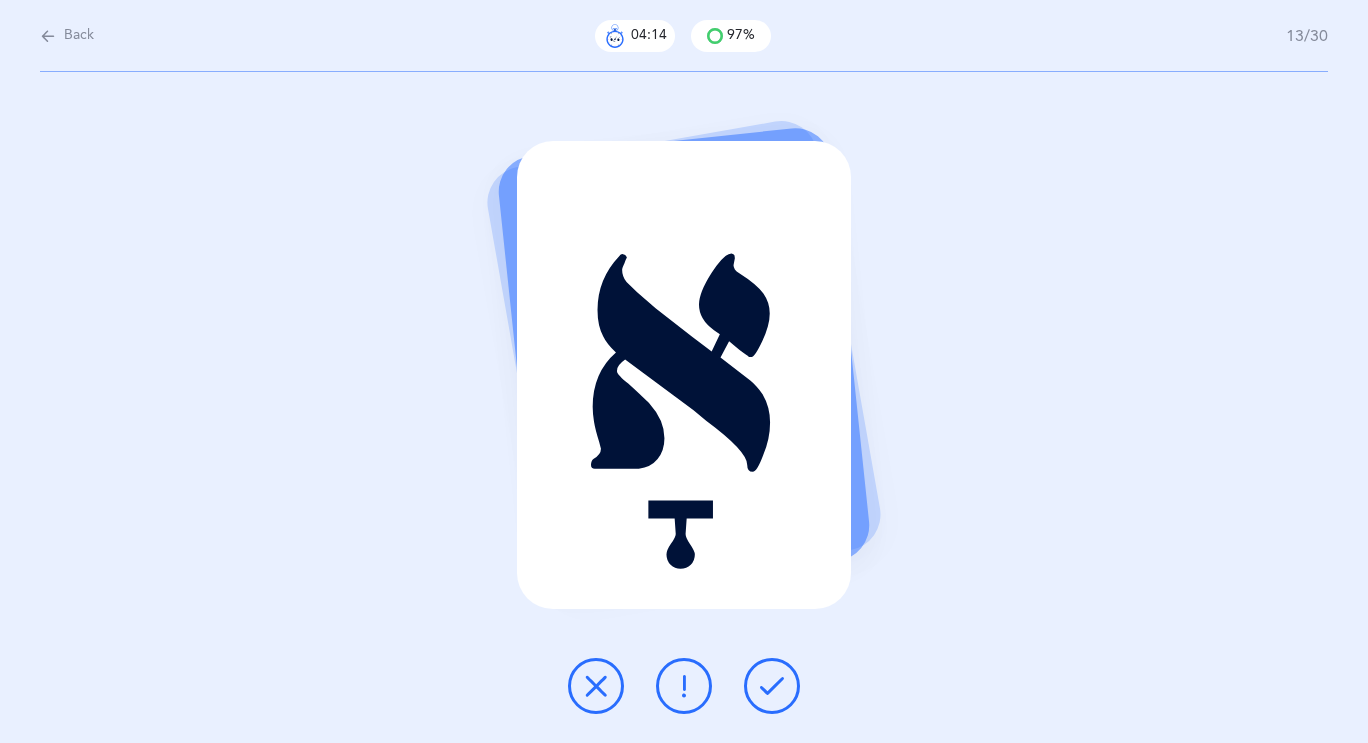 click at bounding box center (48, 36) 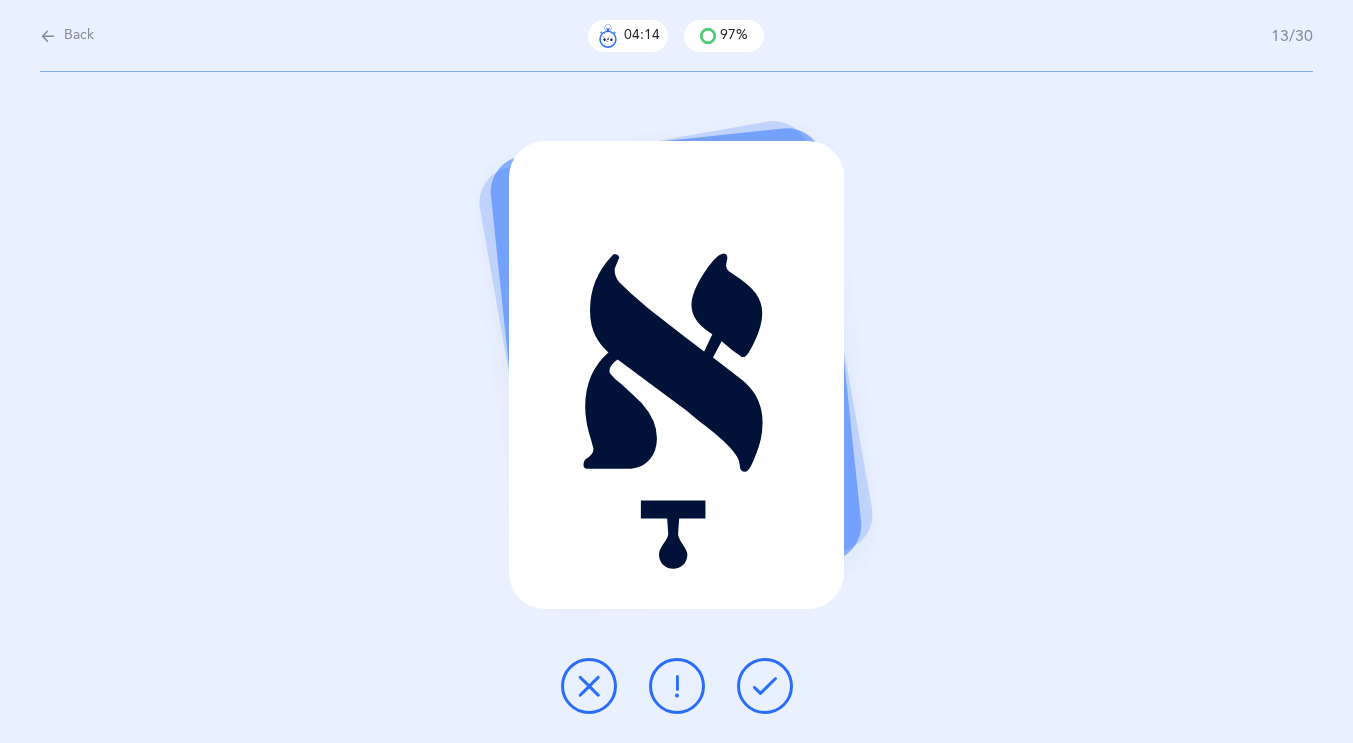 select on "4" 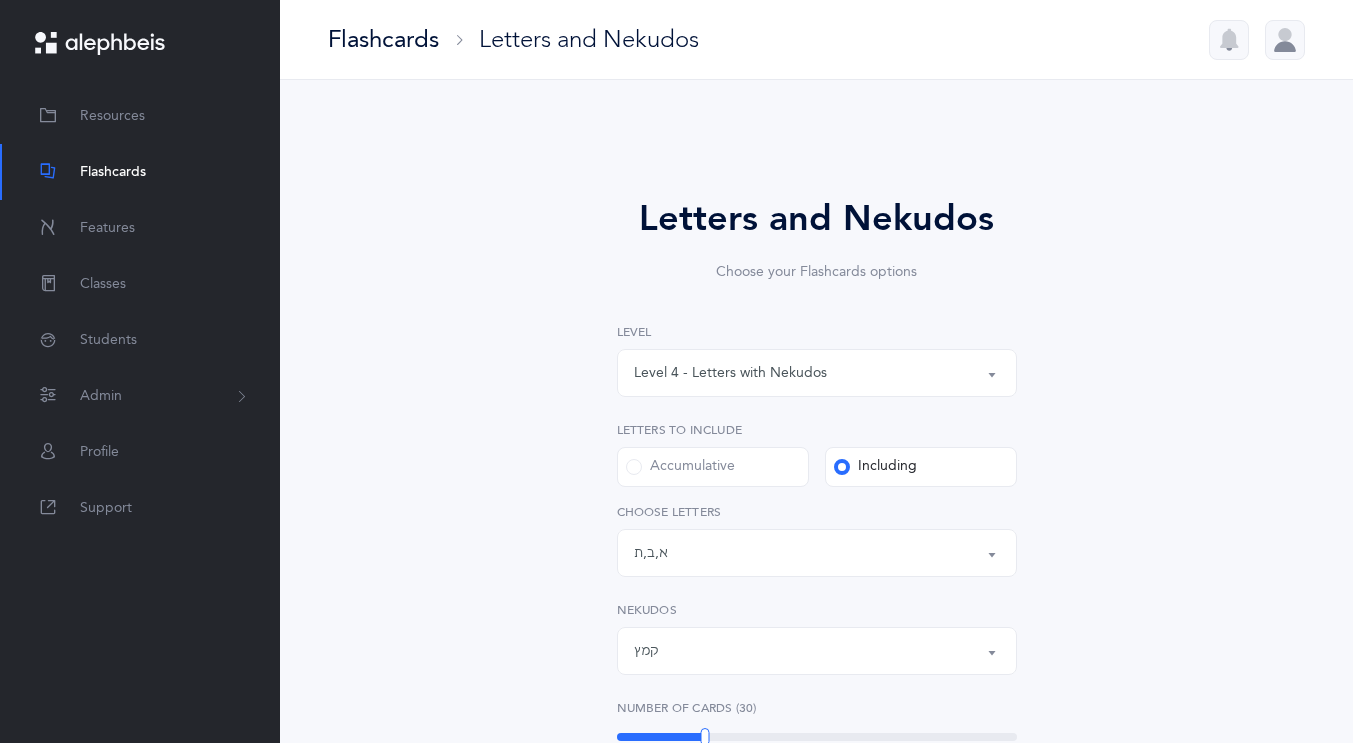 click on "Level 4 - Letters with Nekudos" at bounding box center (817, 373) 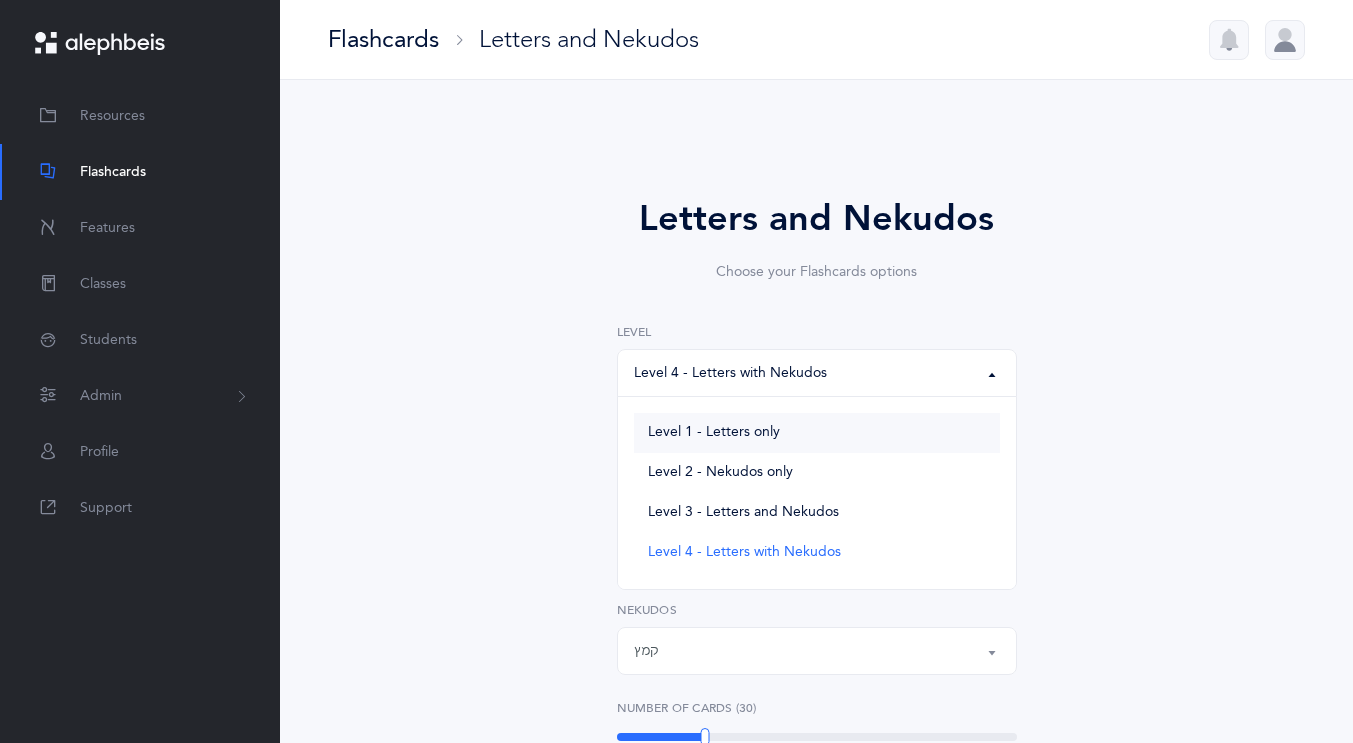click on "Level 1 - Letters only" at bounding box center (714, 433) 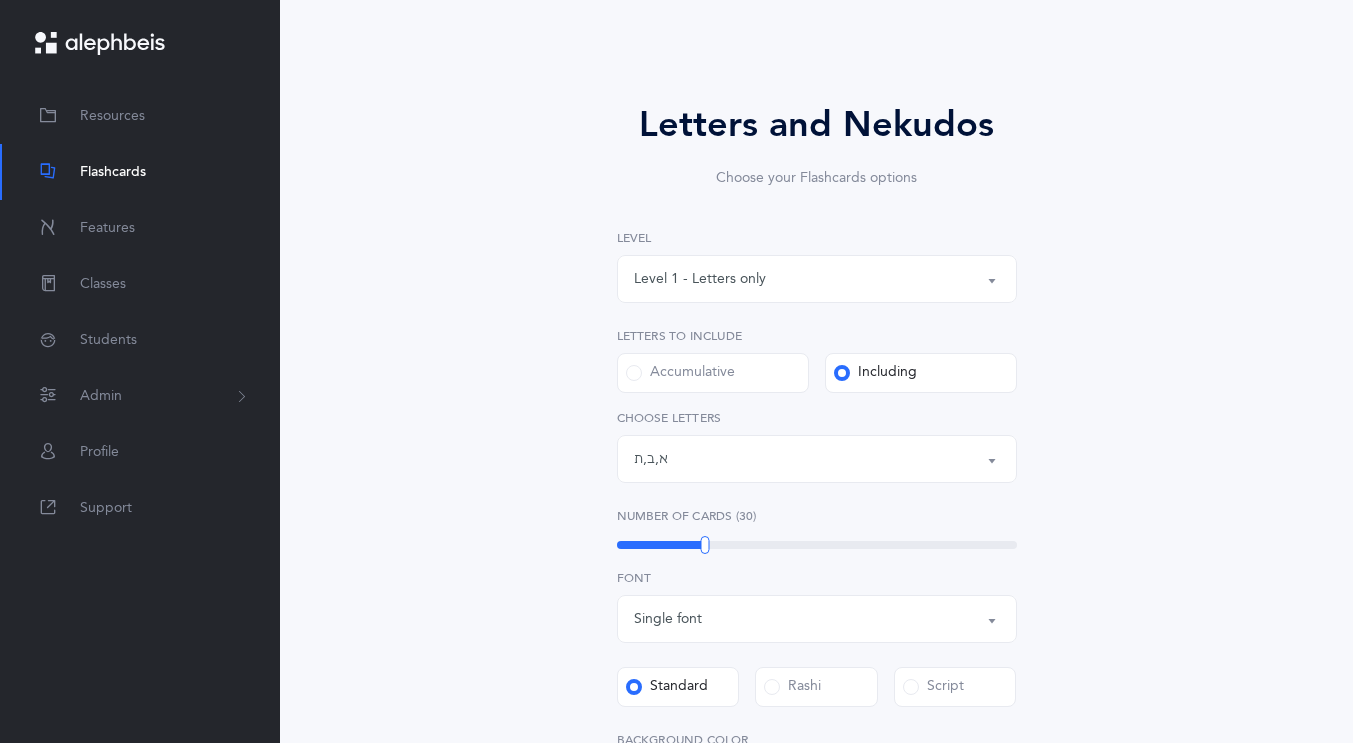 scroll, scrollTop: 174, scrollLeft: 0, axis: vertical 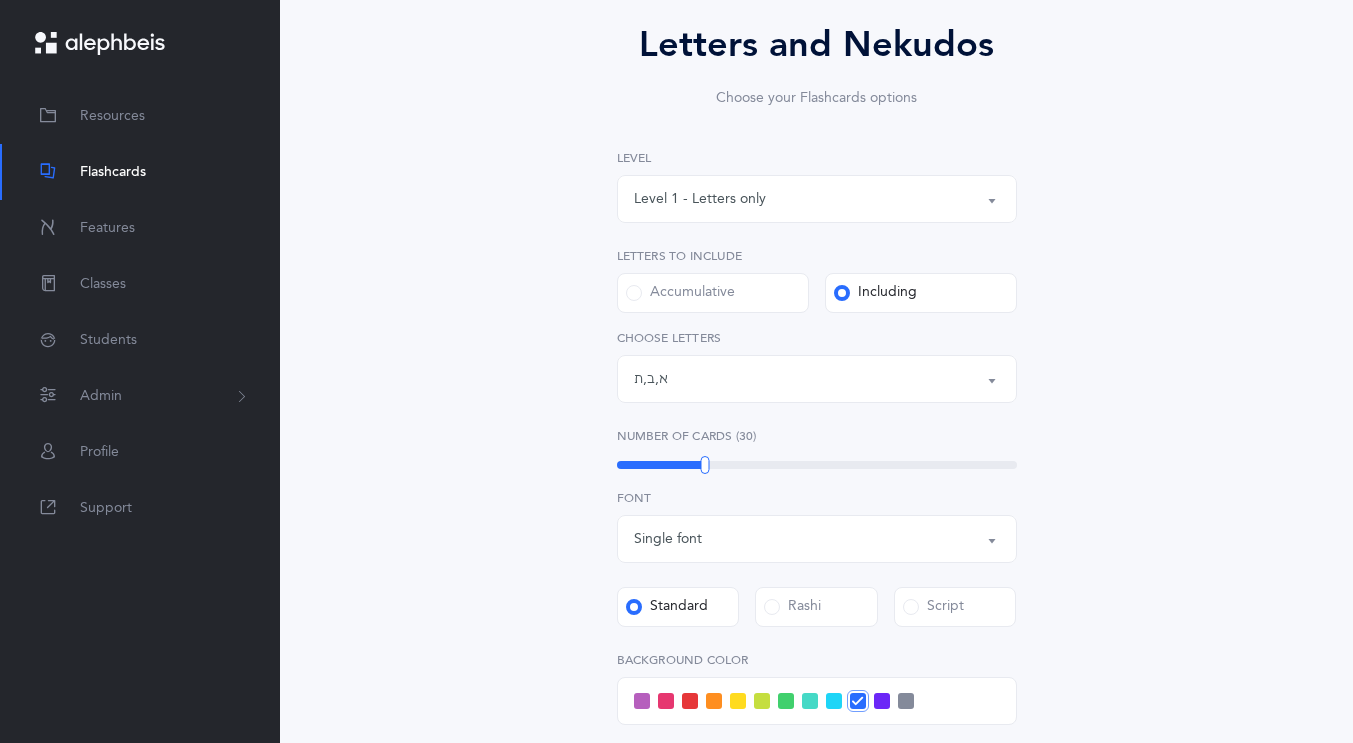 click on "Letters: א ,  ב ,  ת" at bounding box center [817, 379] 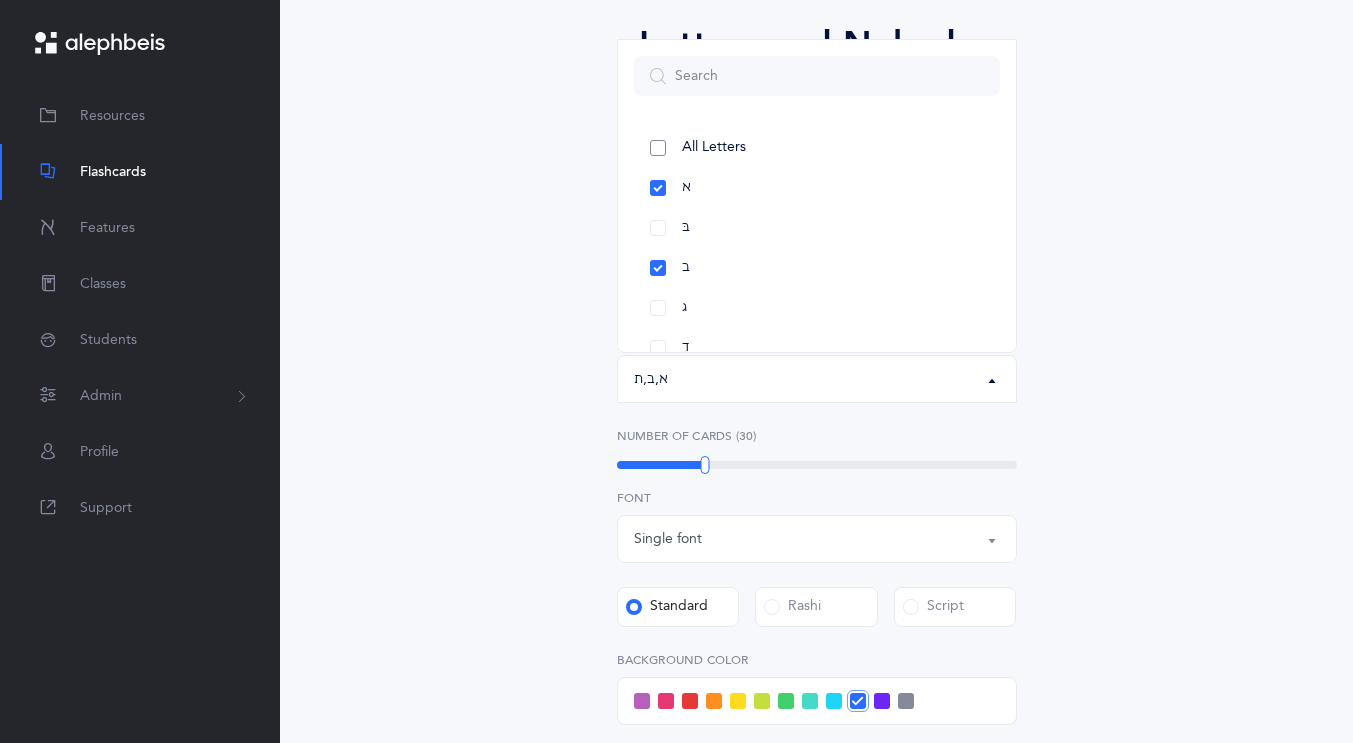 click on "All Letters" at bounding box center (817, 148) 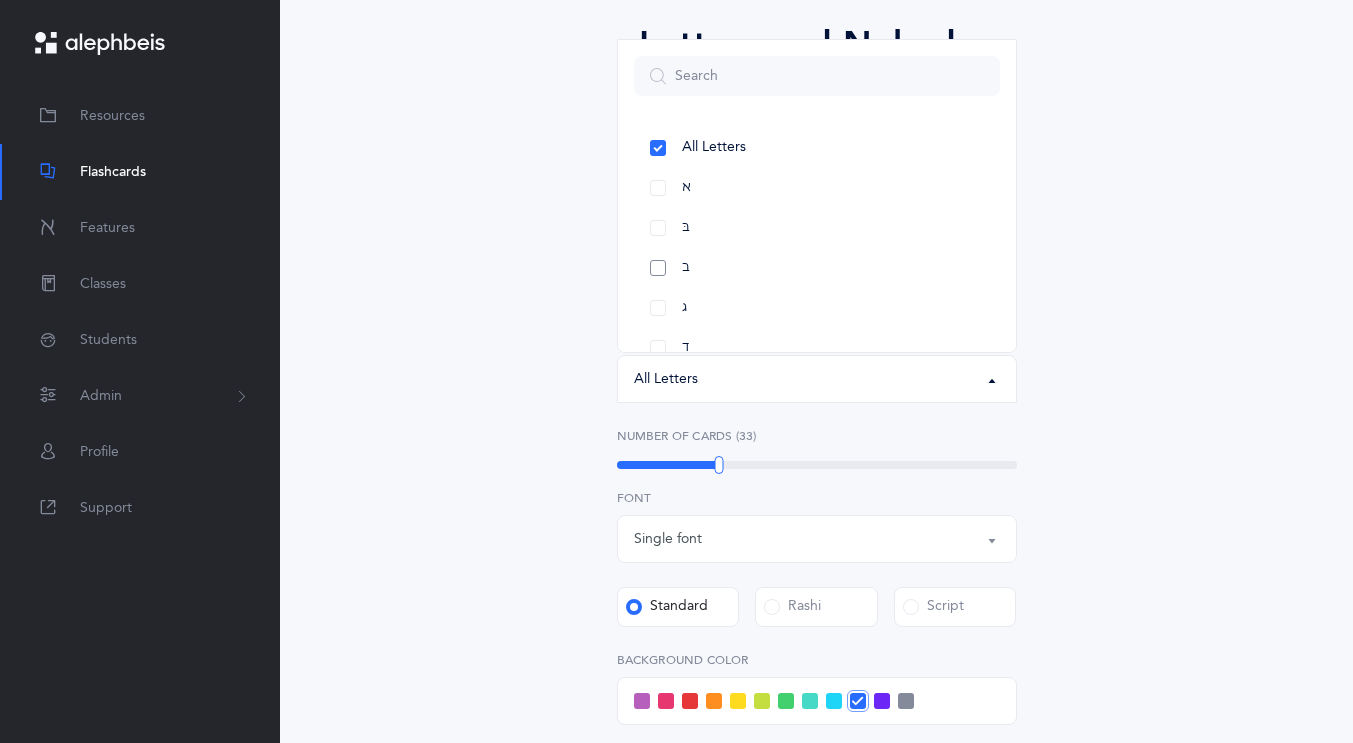 click on "ב" at bounding box center (817, 268) 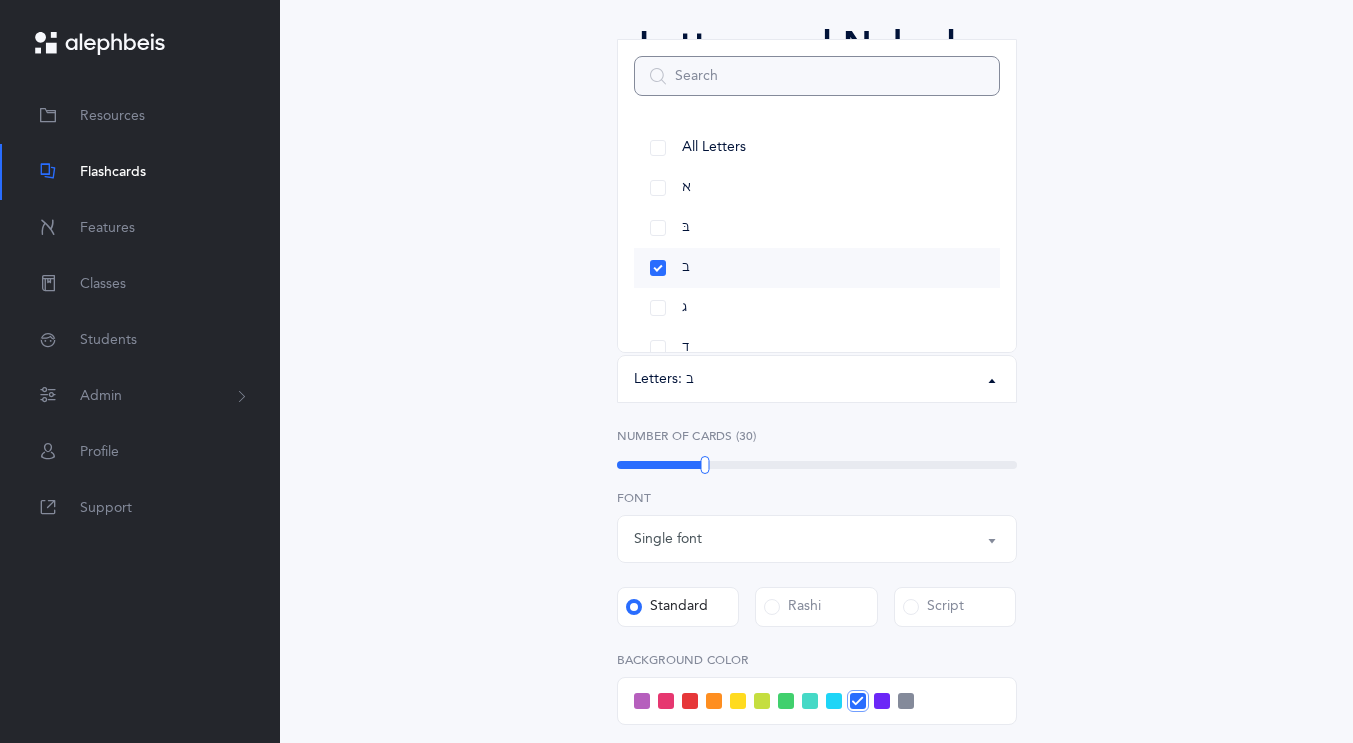 select on "2" 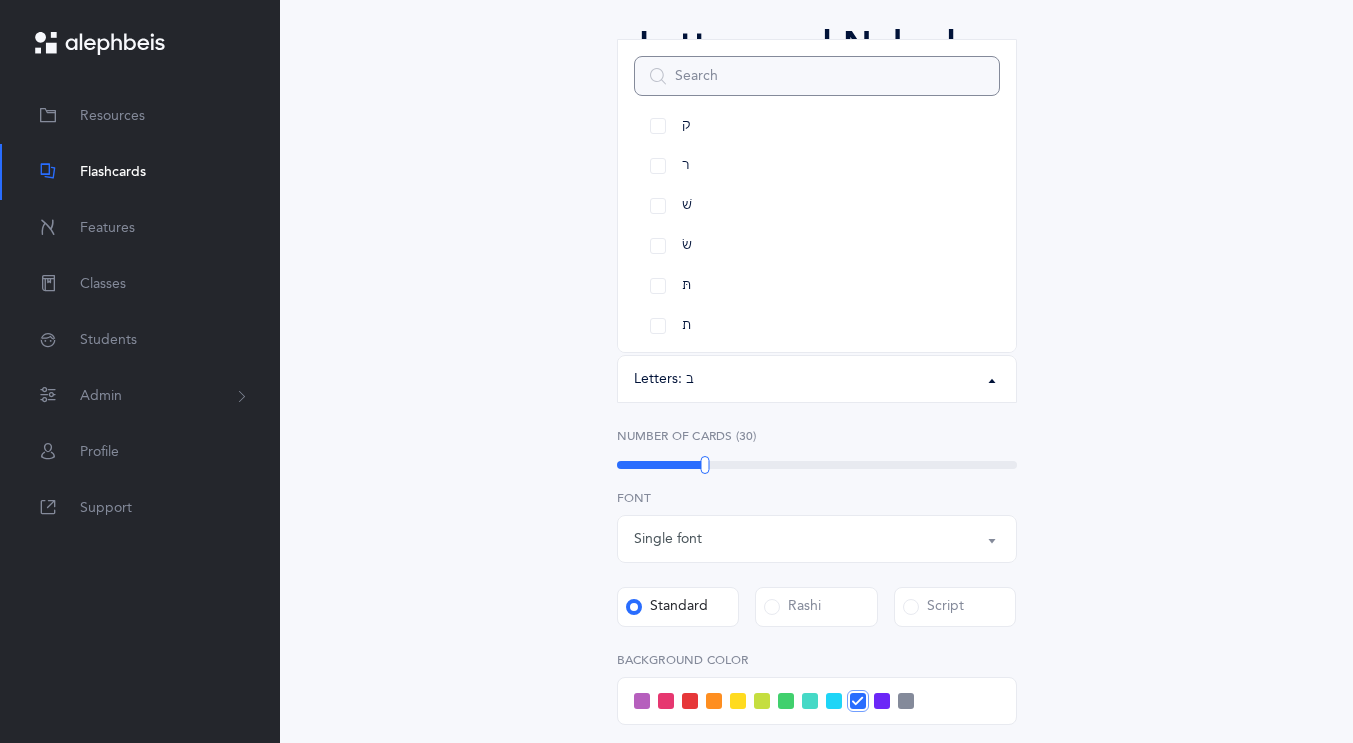 scroll, scrollTop: 1152, scrollLeft: 0, axis: vertical 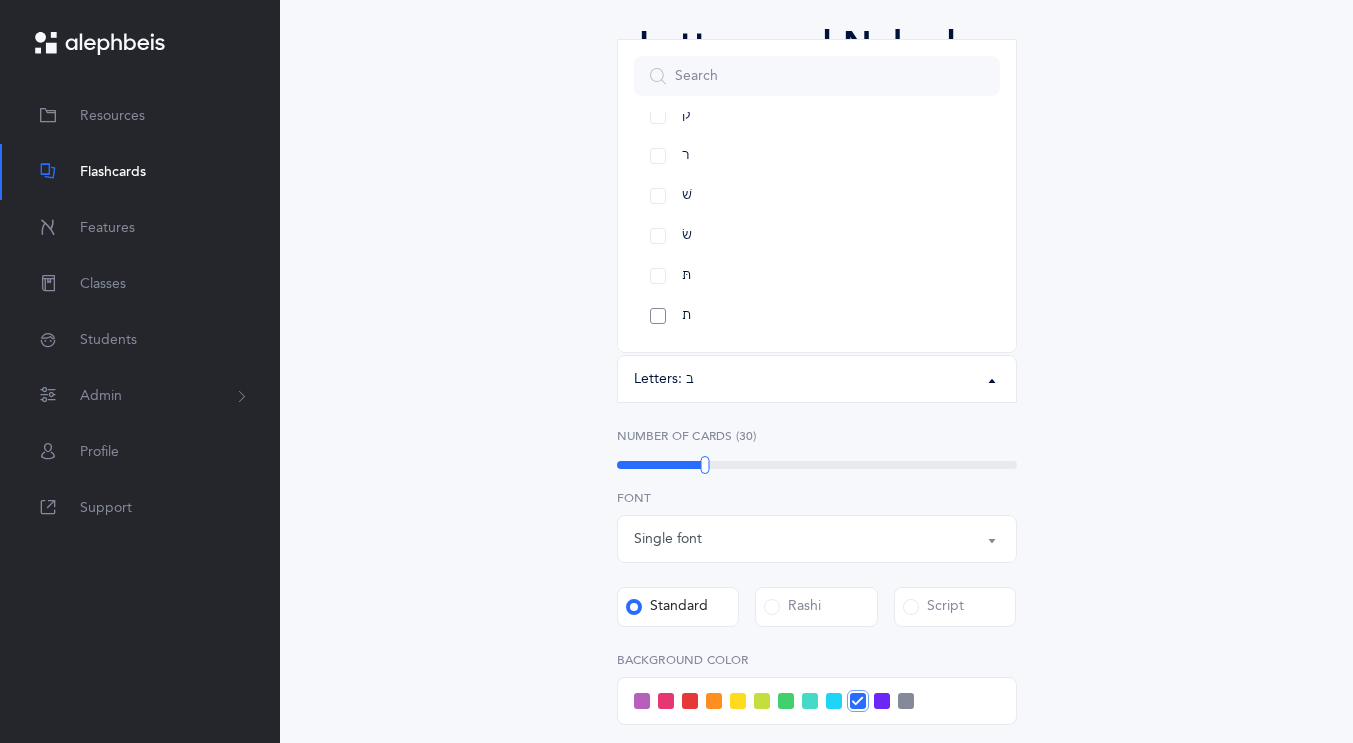 click on "ת" at bounding box center [817, 316] 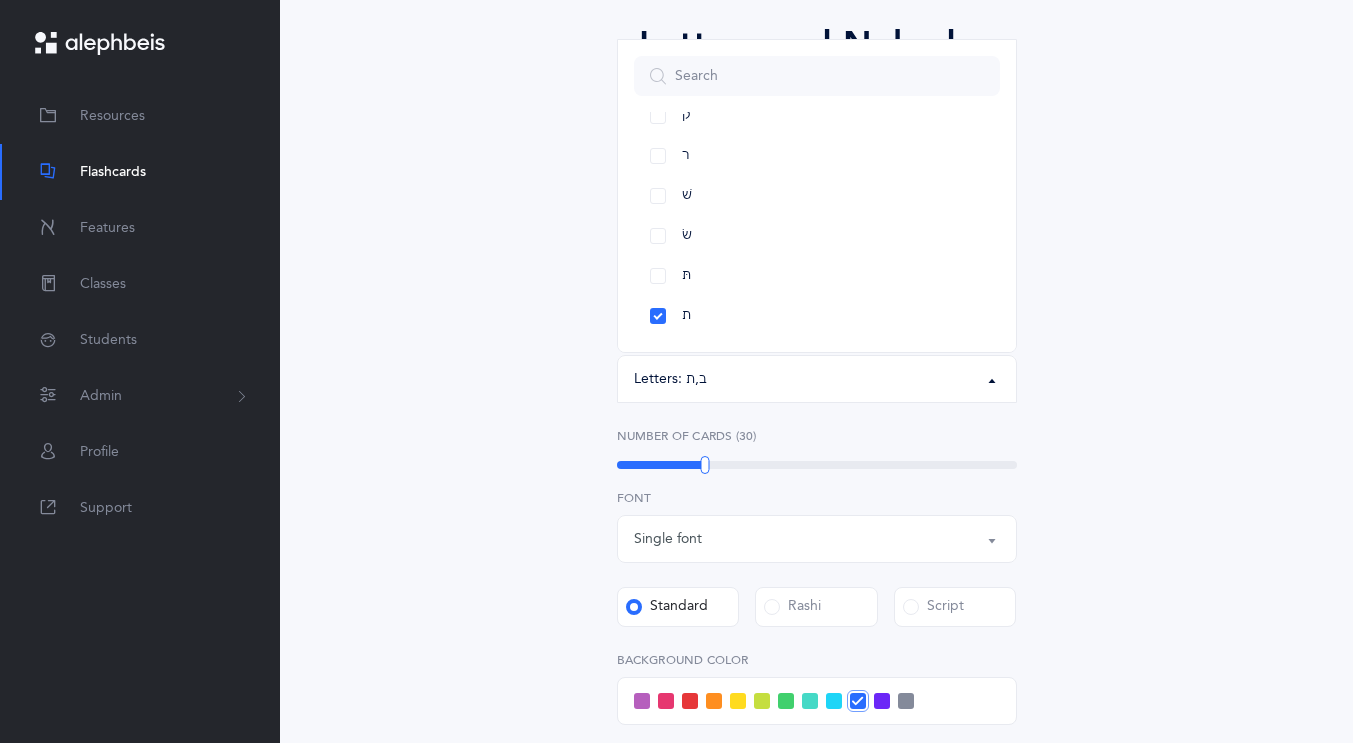 click on "Letters and Nekudos   Choose your Flashcards options         Level 1 - Letters only
Level 2 - Nekudos only
Level 3 - Letters and Nekudos
Level 4 - Letters with Nekudos
Level 1 - Letters only   Level 1 - Letters only
Level 2 - Nekudos only
Level 3 - Letters and Nekudos
Level 4 - Letters with Nekudos
Level
Letters to include
Accumulative
Including
All Letters
א
בּ
ב
ג
ד
ה
ו
ז
ח
ט
י
כּ
ךּ
כ
ך
ל
מ
ם
נ
ן
ס
ע
פּ
פ
ף
צ
ץ
ק
ר
שׁ
שׂ
תּ
ת
Letters: ב ,  ת
All Letters
א
בּ
ב
ג
ד
ה
ו
ז
ח
ט
י
כּ
ךּ
כ
ך
ל
מ
ם
נ
ן
ס
ע
פּ
פ
ף
צ
ץ
ק
ר
שׁ
שׂ
תּ
ת
Choose letters
Upgrade your plan to Ultimate
Upgrade your plan to
Ultimate     20   per student / school year" at bounding box center [817, 562] 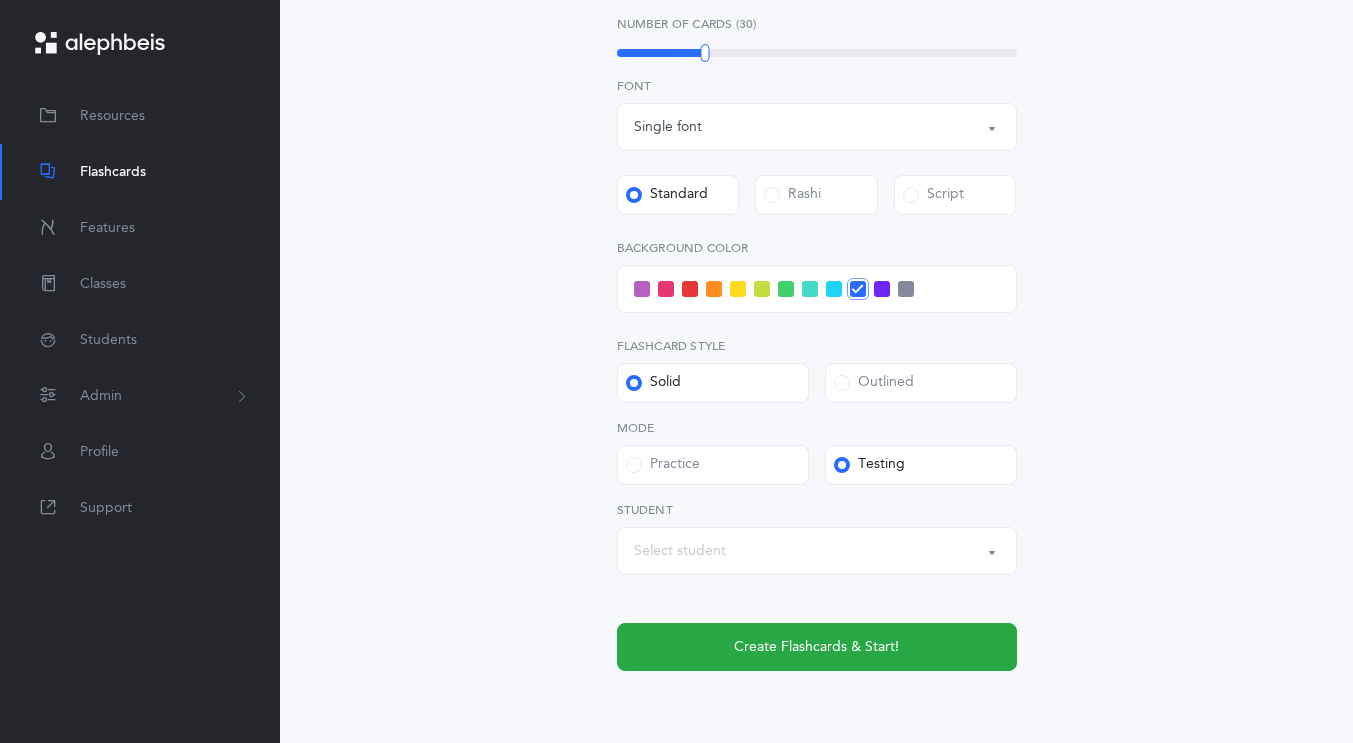scroll, scrollTop: 598, scrollLeft: 0, axis: vertical 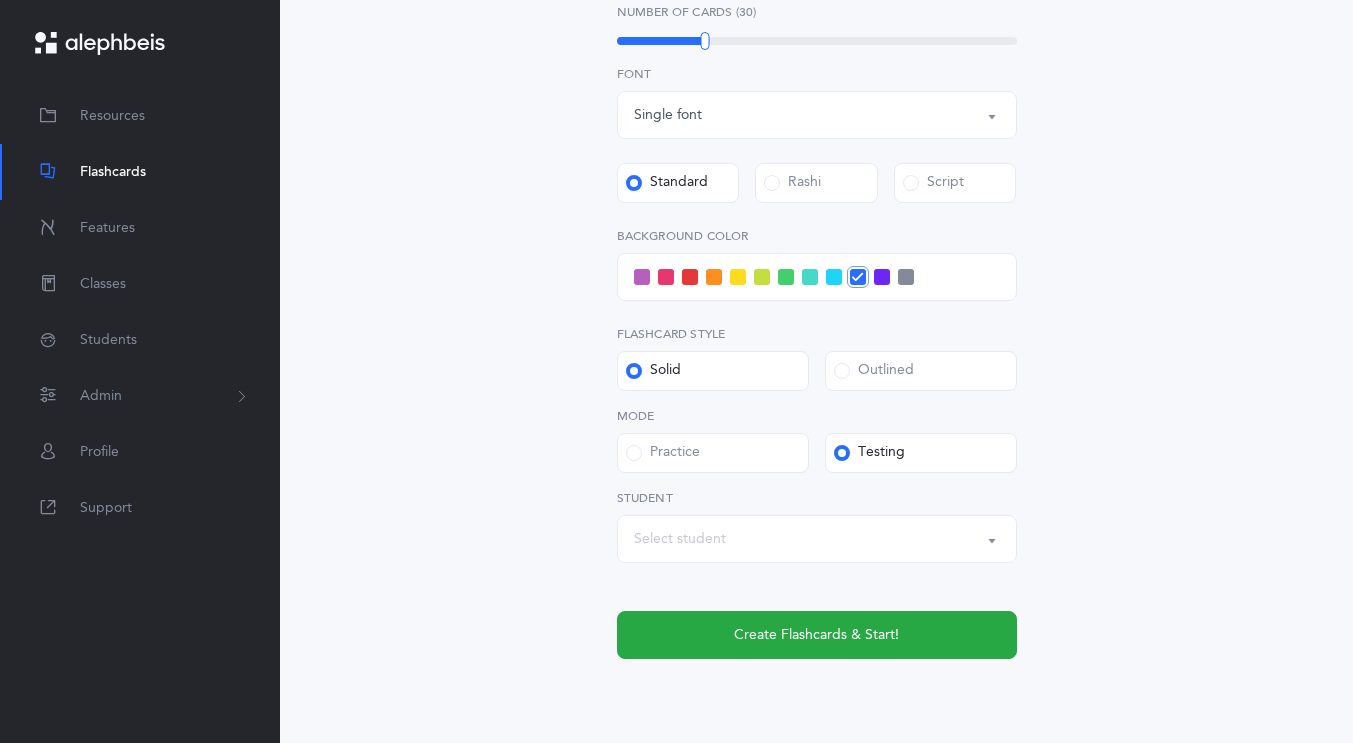 click on "Select student" at bounding box center [817, 539] 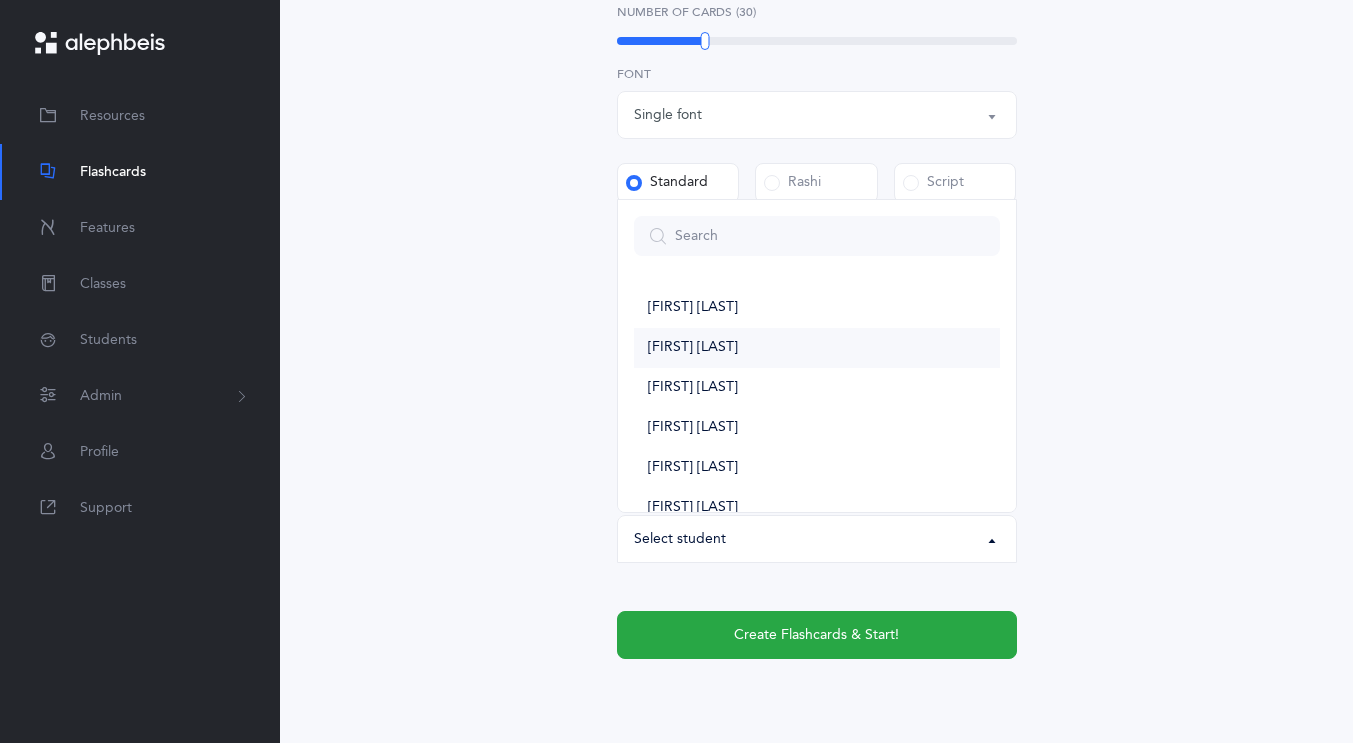 click on "[FIRST] [LAST]" at bounding box center [817, 348] 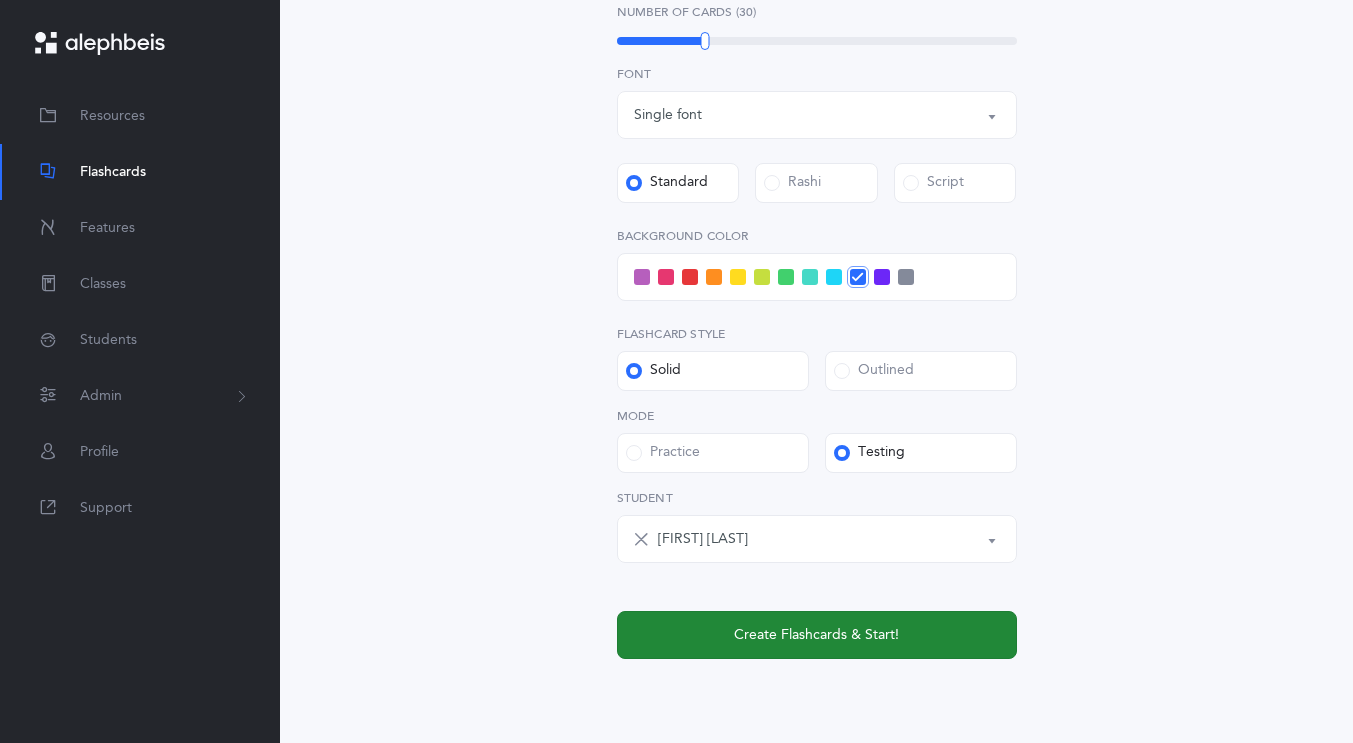 click on "Create Flashcards & Start!" at bounding box center (817, 635) 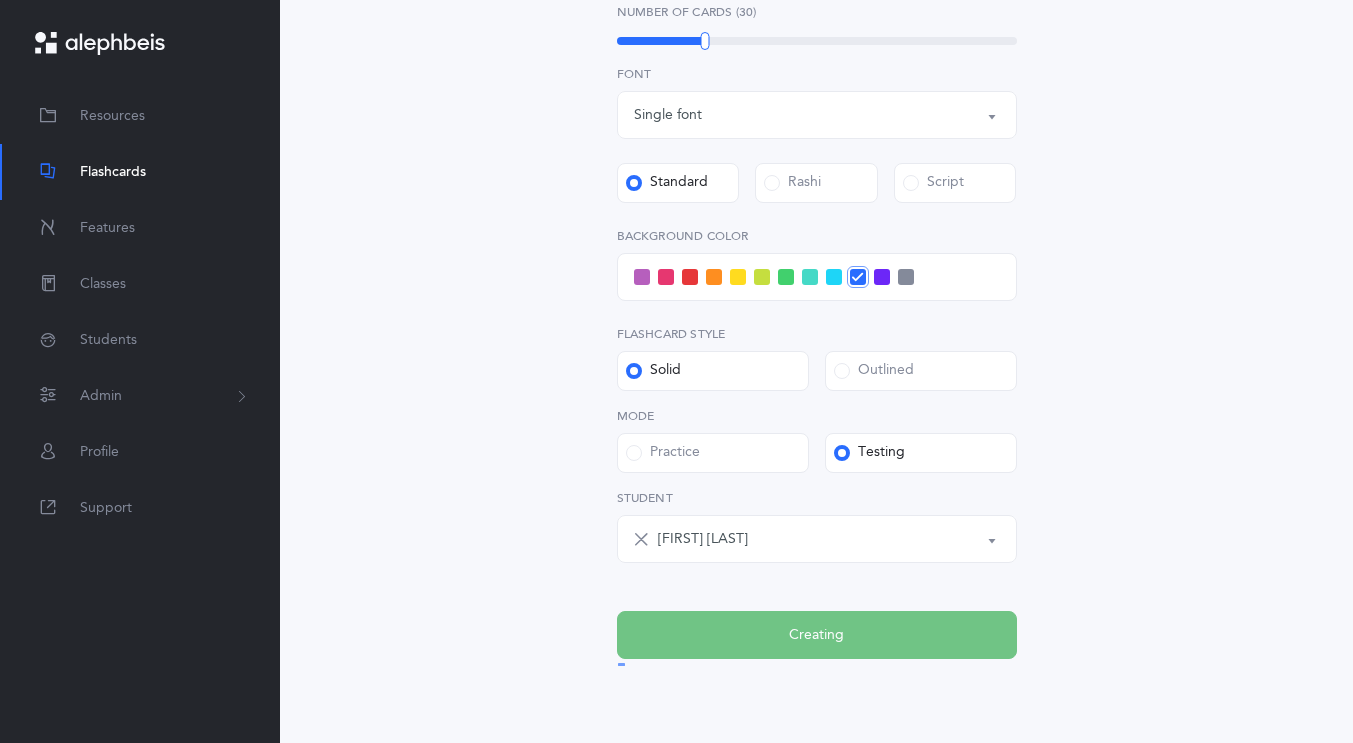 scroll, scrollTop: 0, scrollLeft: 0, axis: both 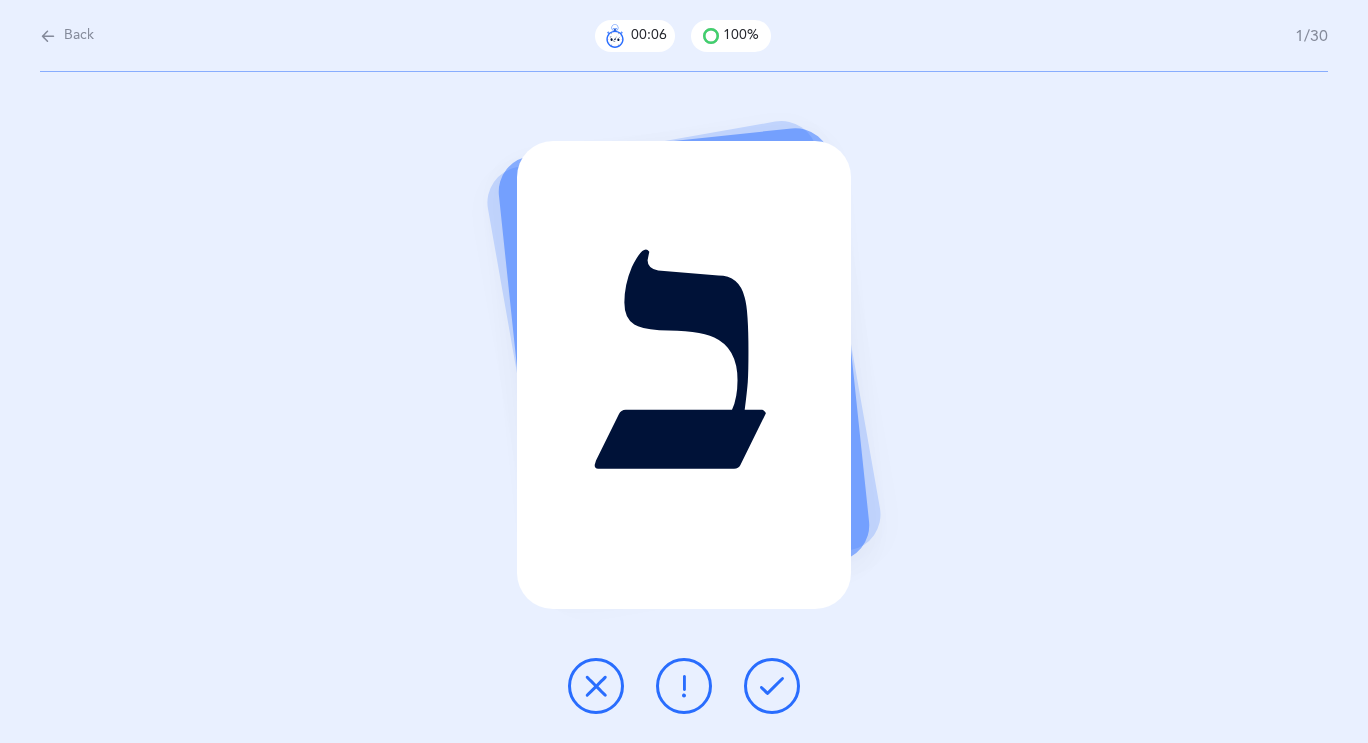 click at bounding box center [772, 686] 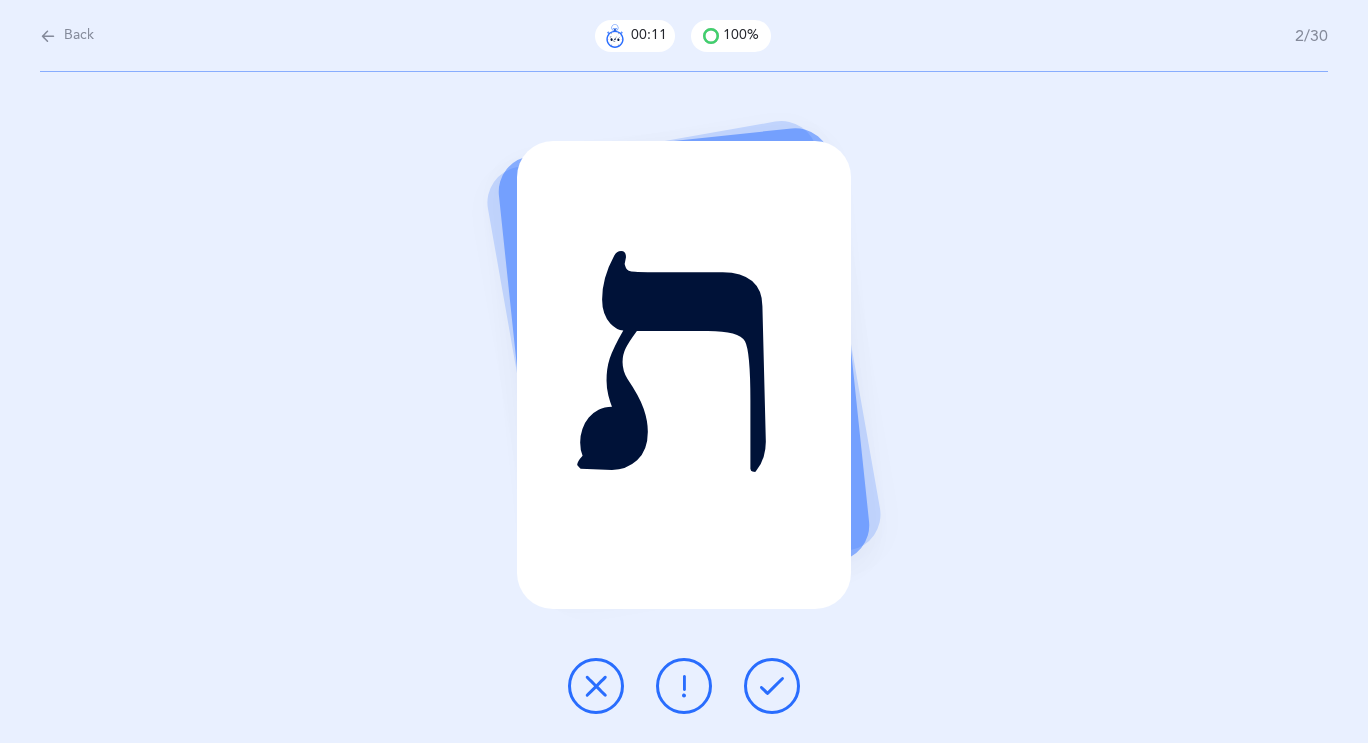 click at bounding box center [48, 36] 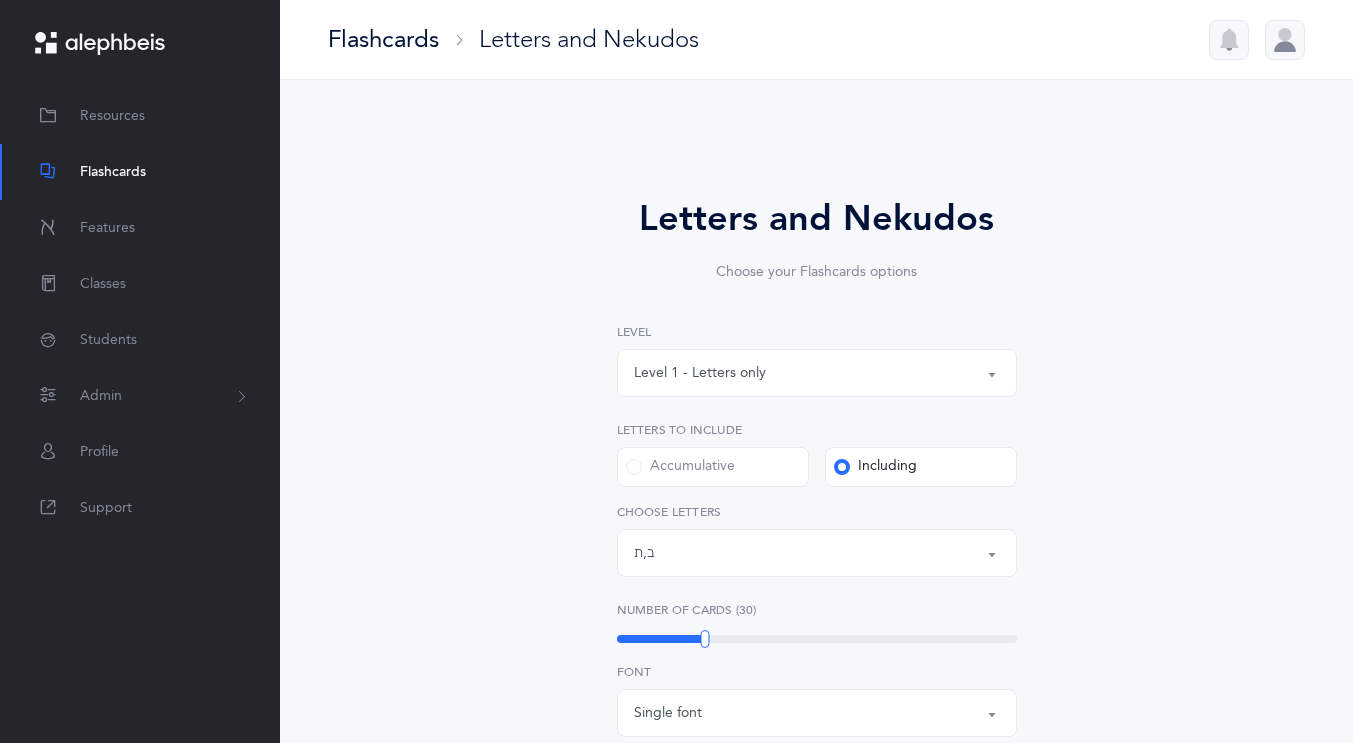 scroll, scrollTop: 30, scrollLeft: 0, axis: vertical 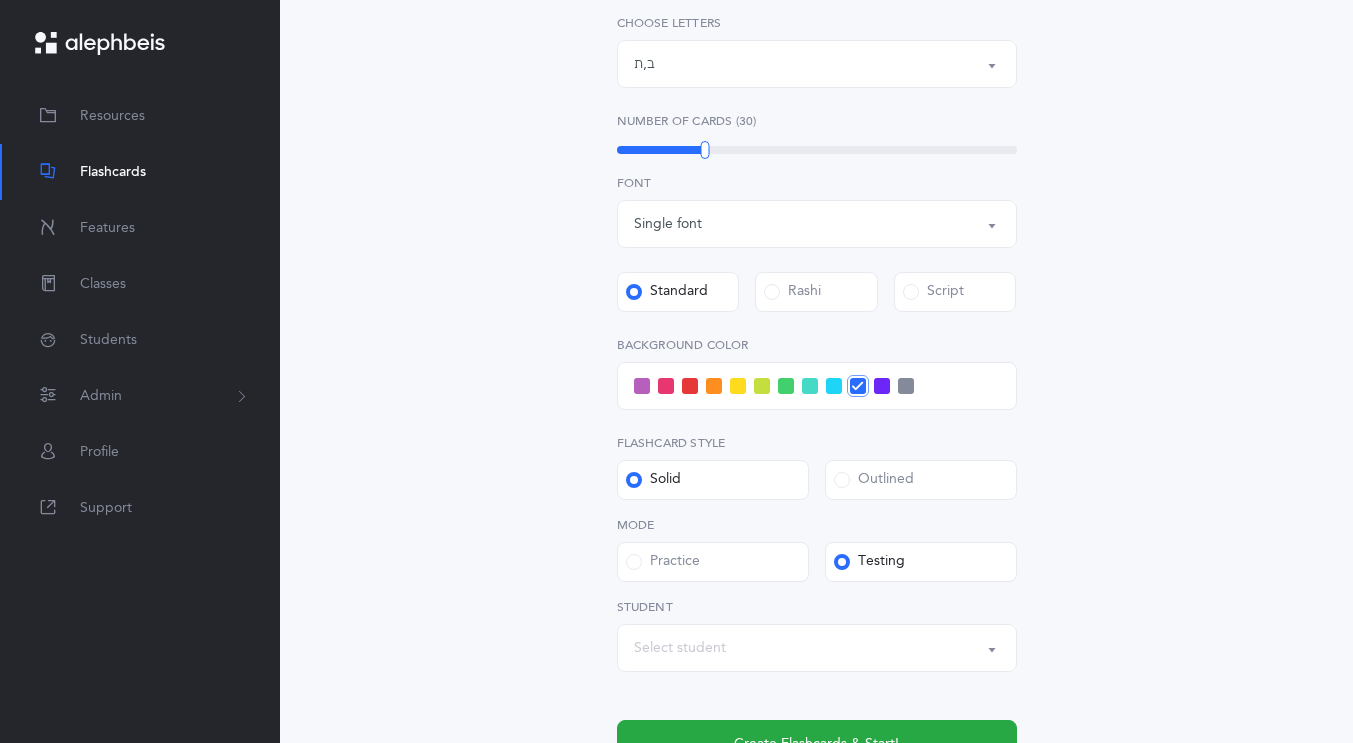 click on "Select student" at bounding box center (680, 648) 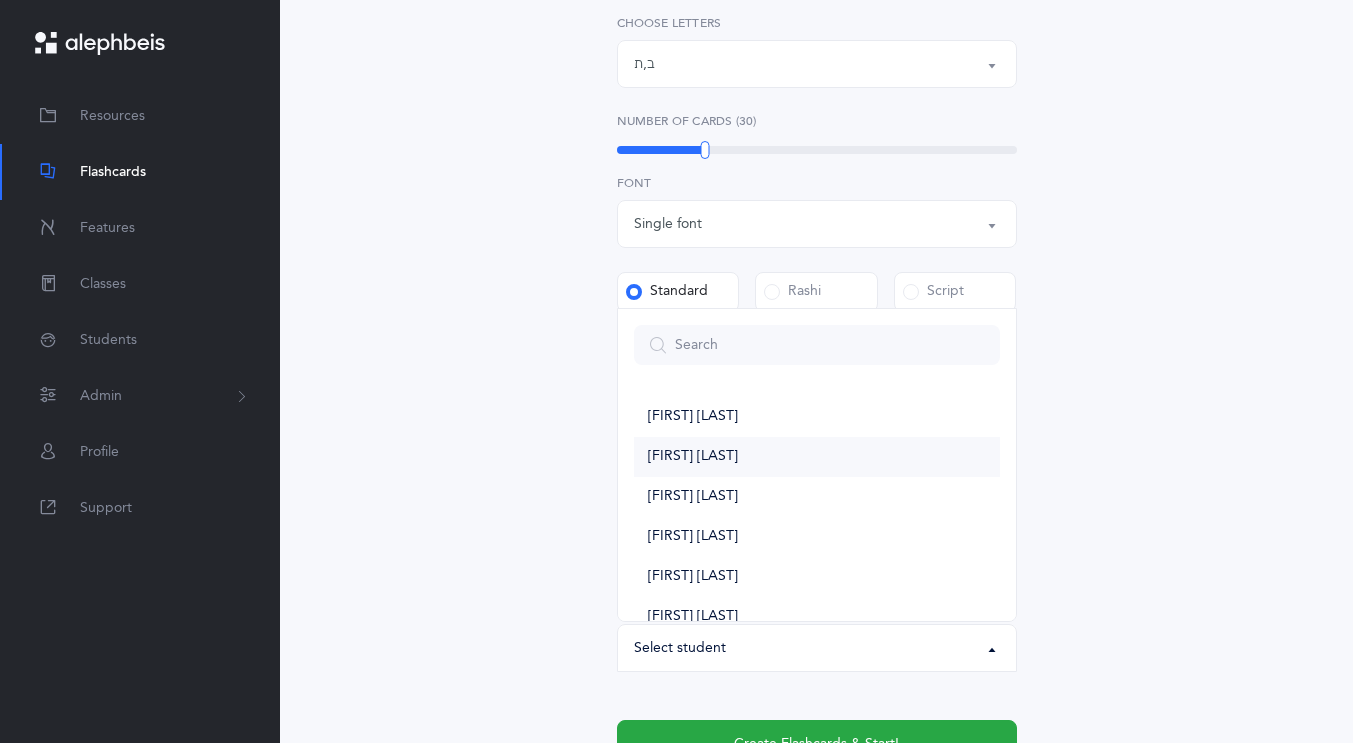 click on "[FIRST] [LAST]" at bounding box center [817, 457] 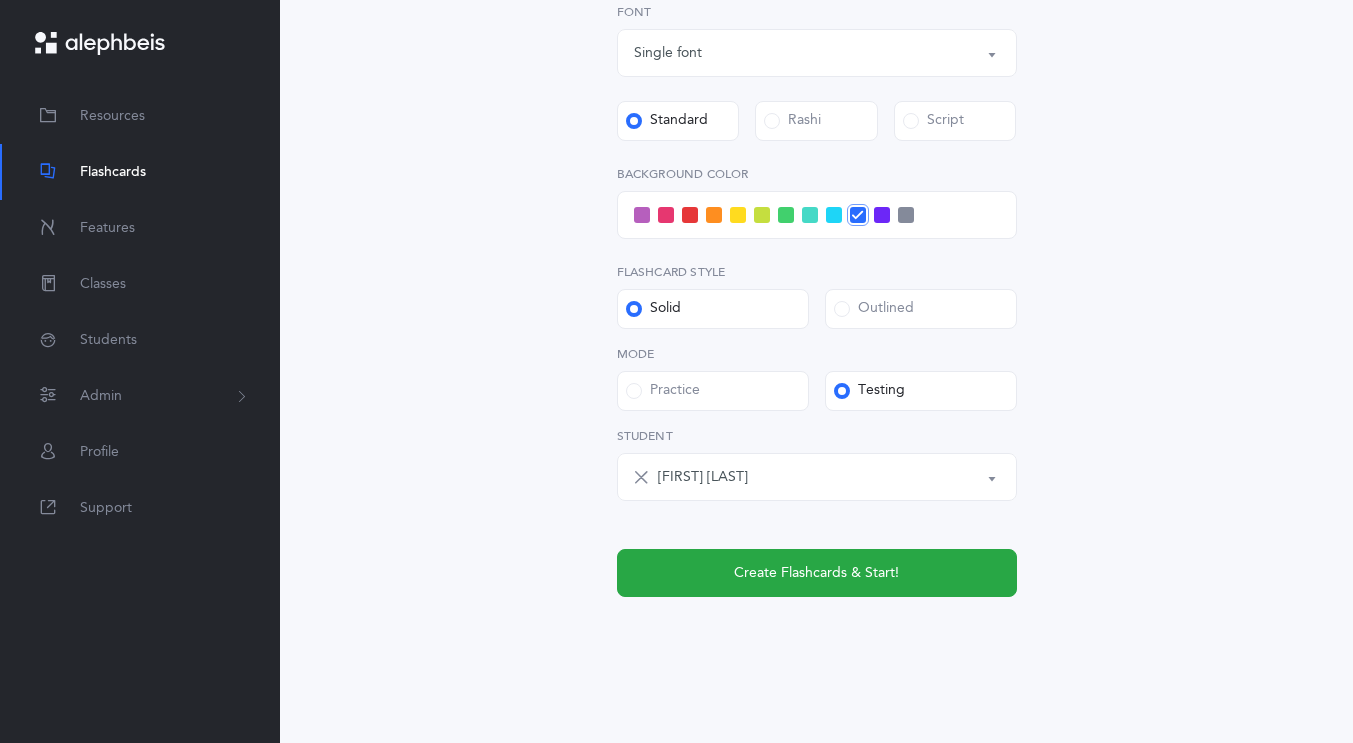 scroll, scrollTop: 661, scrollLeft: 0, axis: vertical 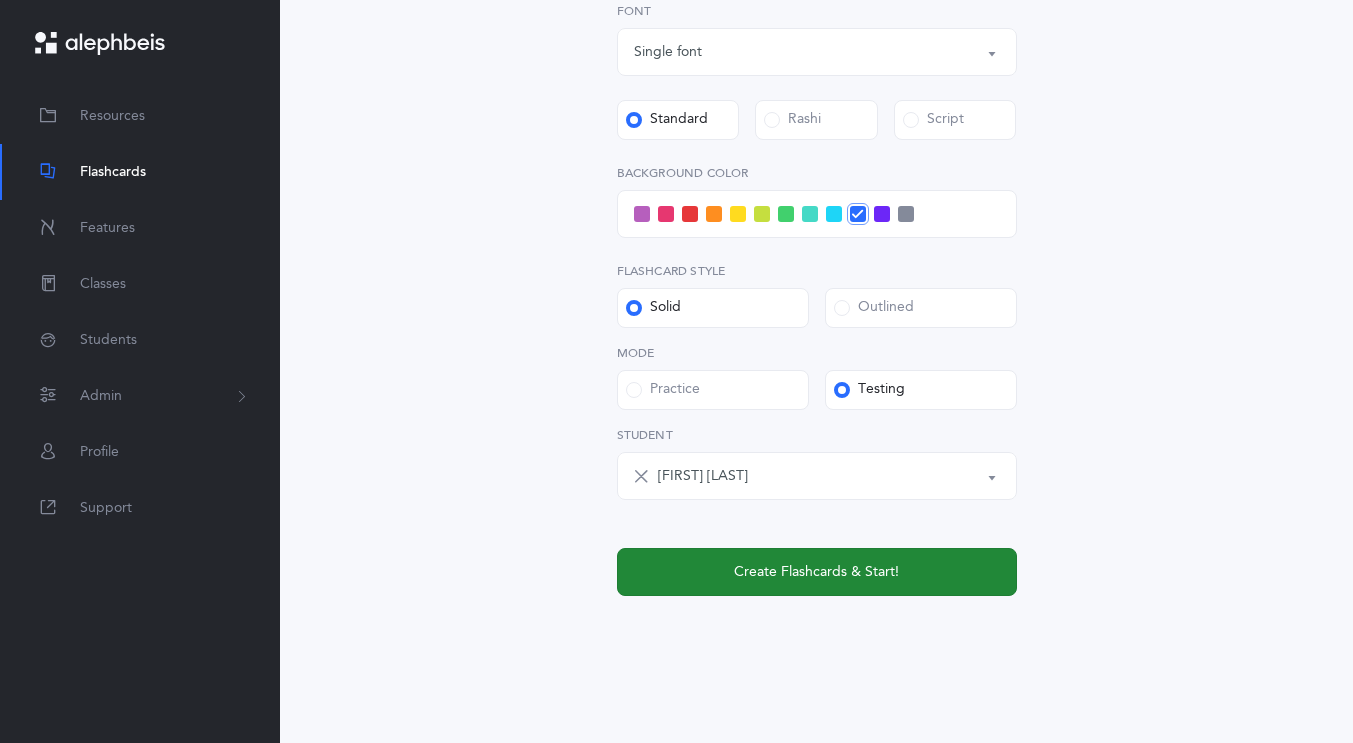 click on "Create Flashcards & Start!" at bounding box center [817, 572] 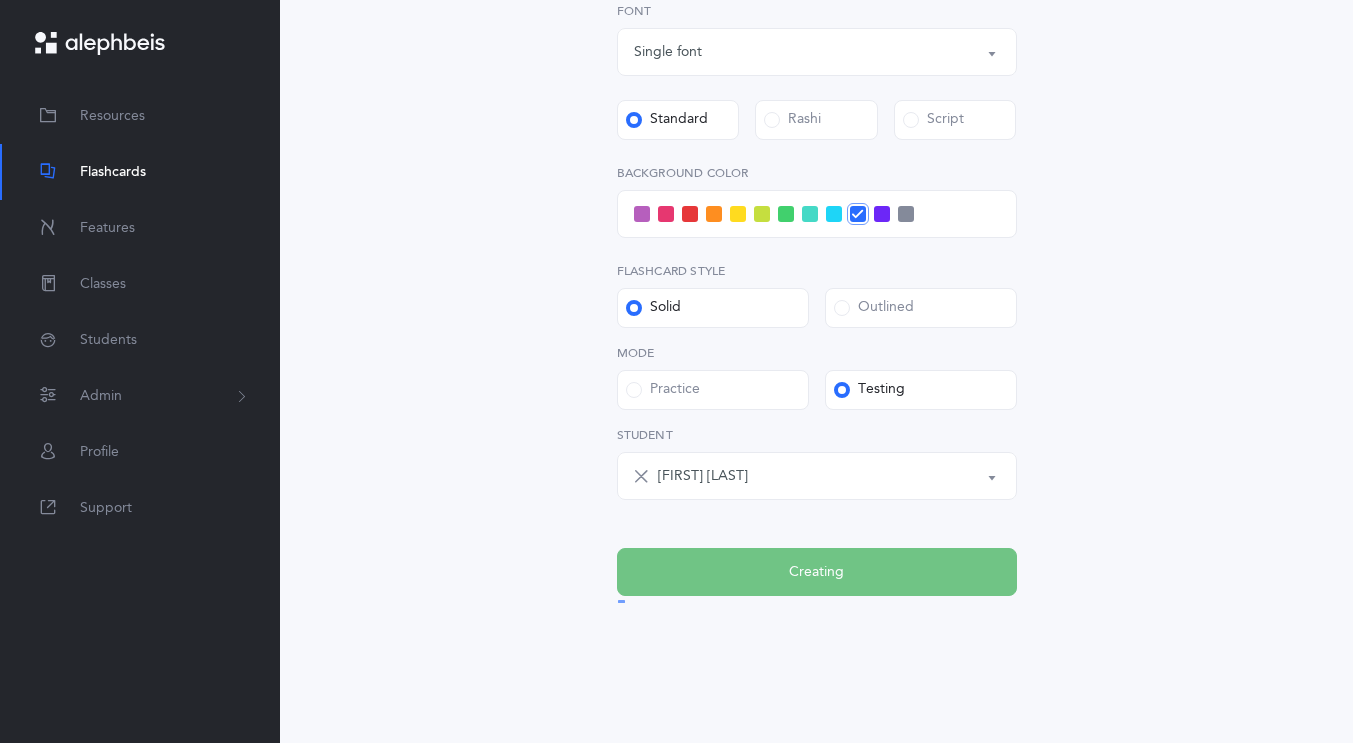 scroll, scrollTop: 0, scrollLeft: 0, axis: both 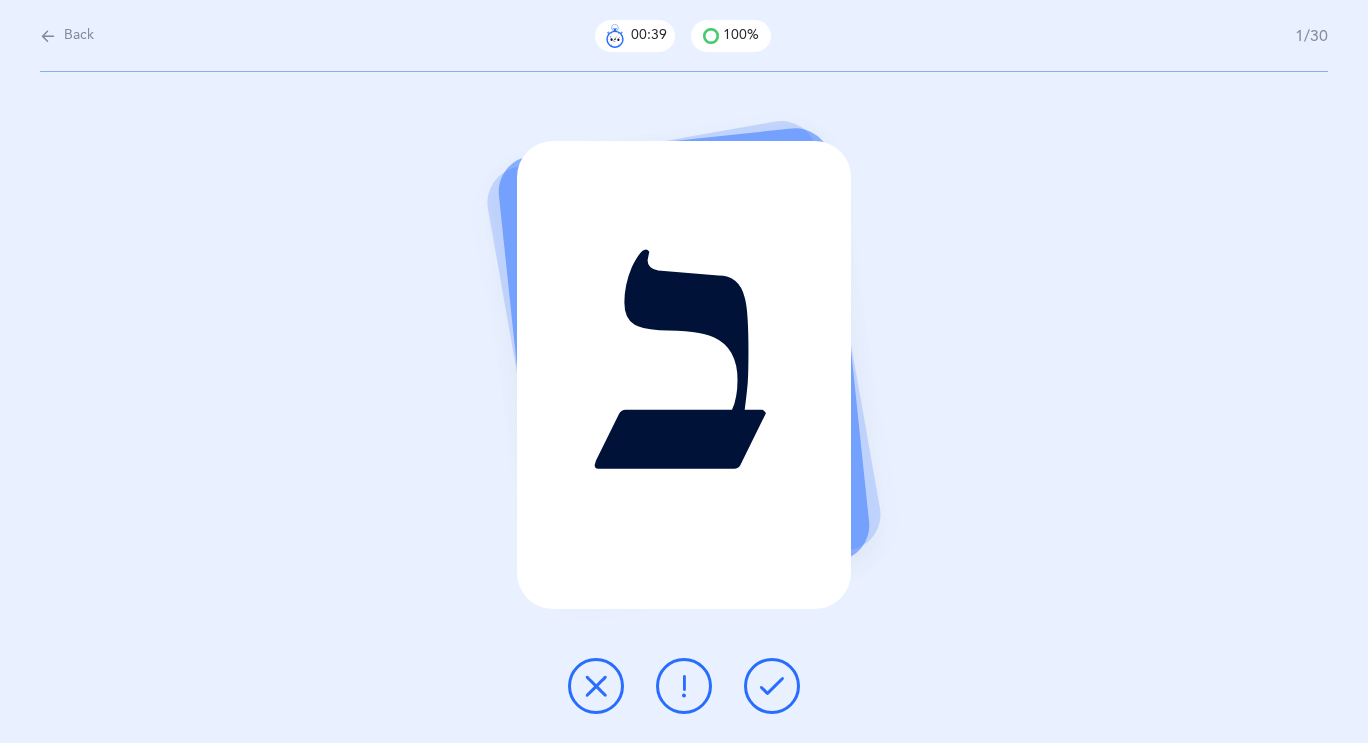 click at bounding box center (48, 36) 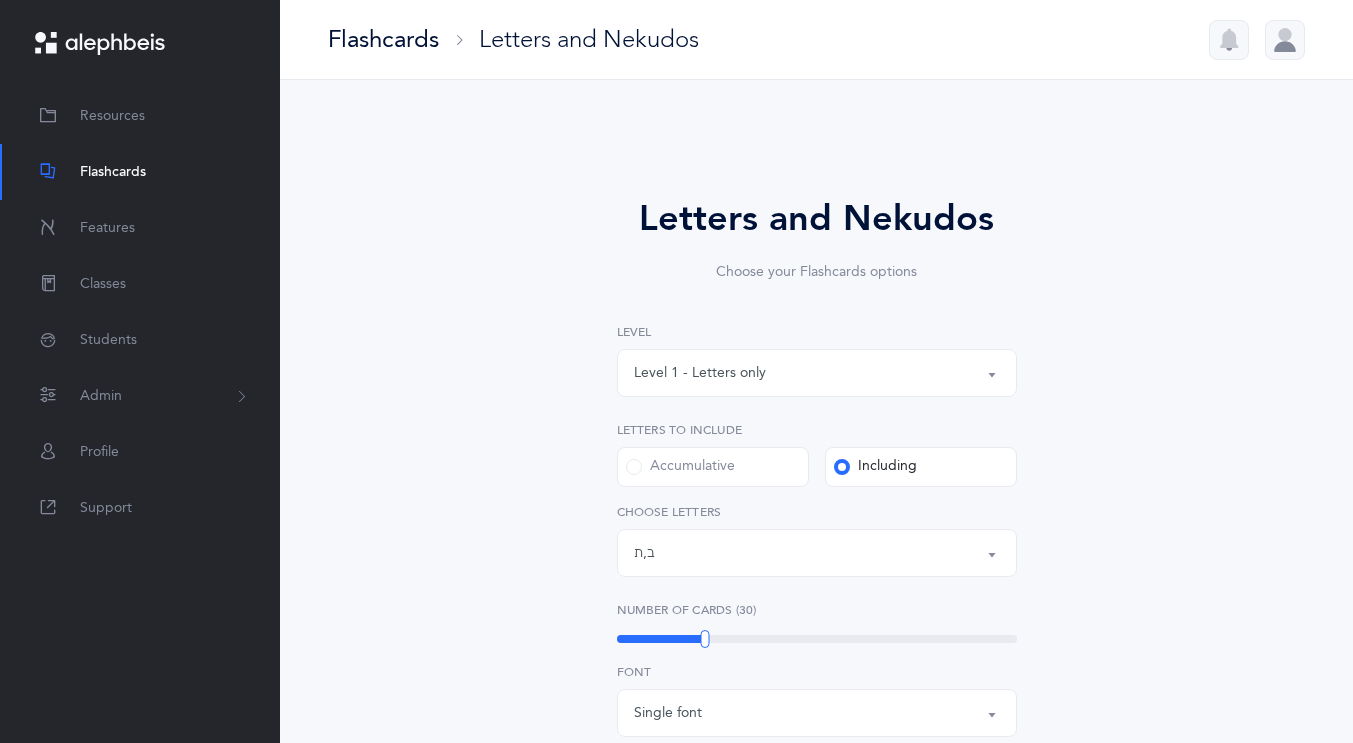 scroll, scrollTop: 30, scrollLeft: 0, axis: vertical 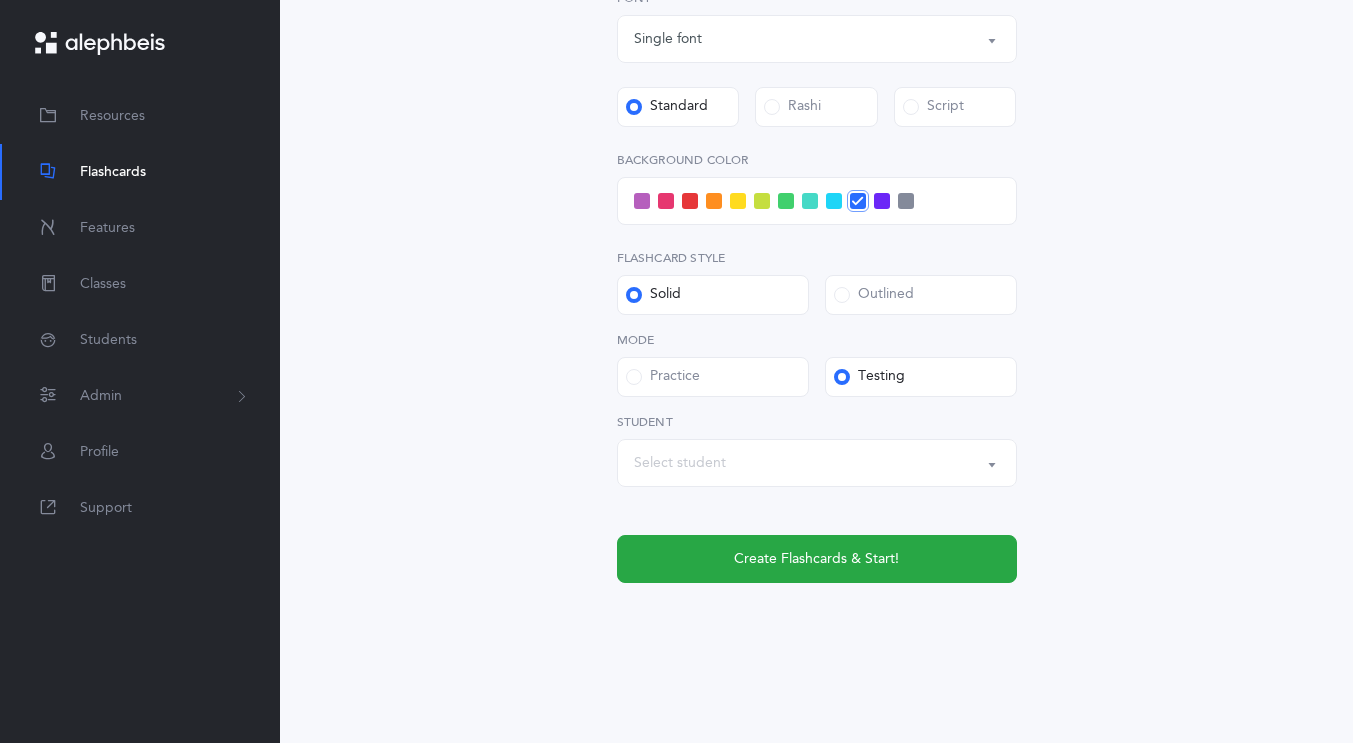 click on "Select student" at bounding box center [680, 463] 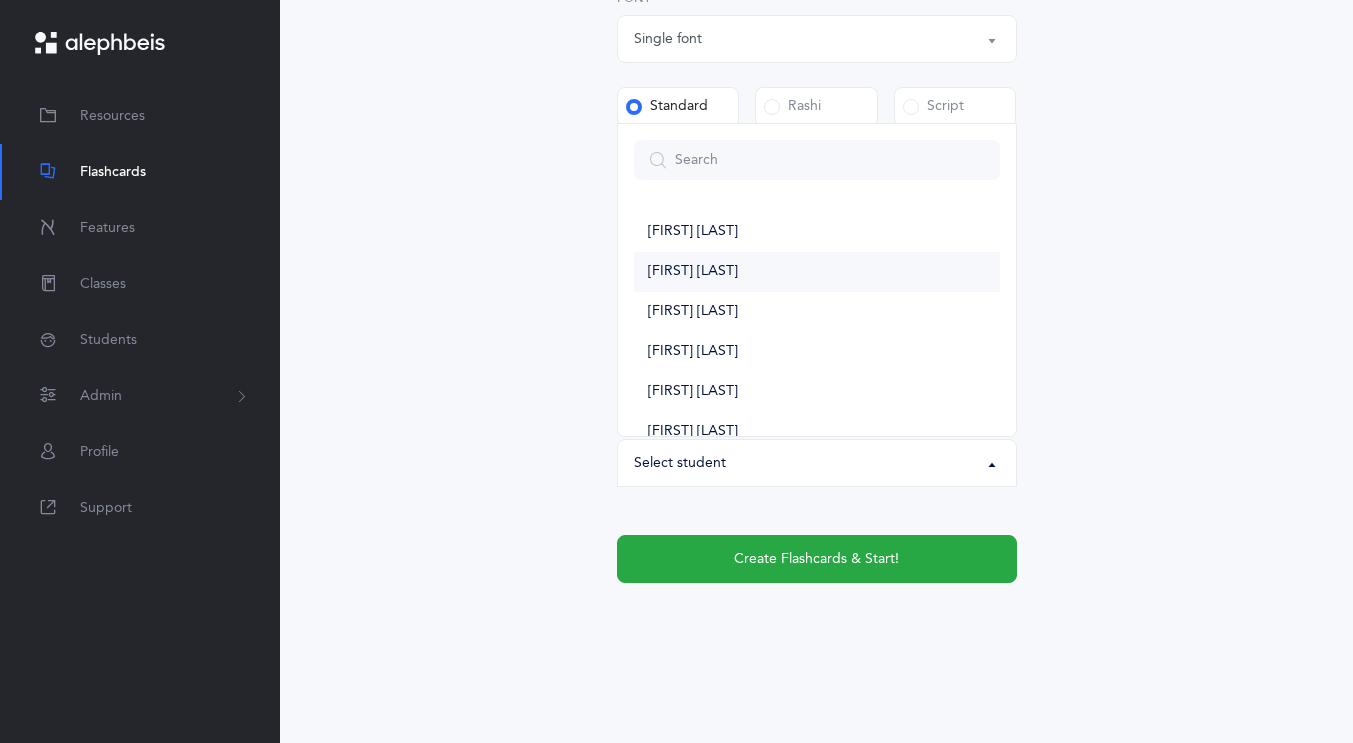 click on "[FIRST] [LAST]" at bounding box center [817, 272] 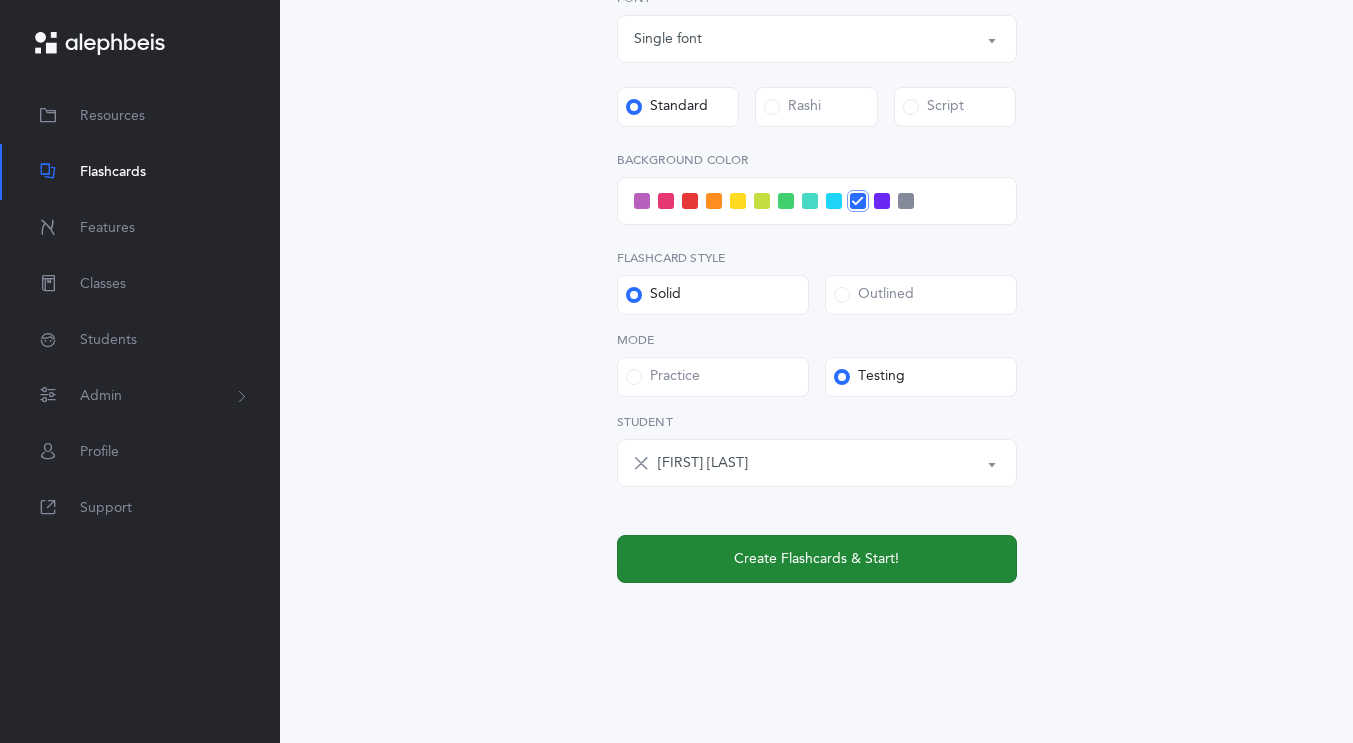 click on "Create Flashcards & Start!" at bounding box center (817, 559) 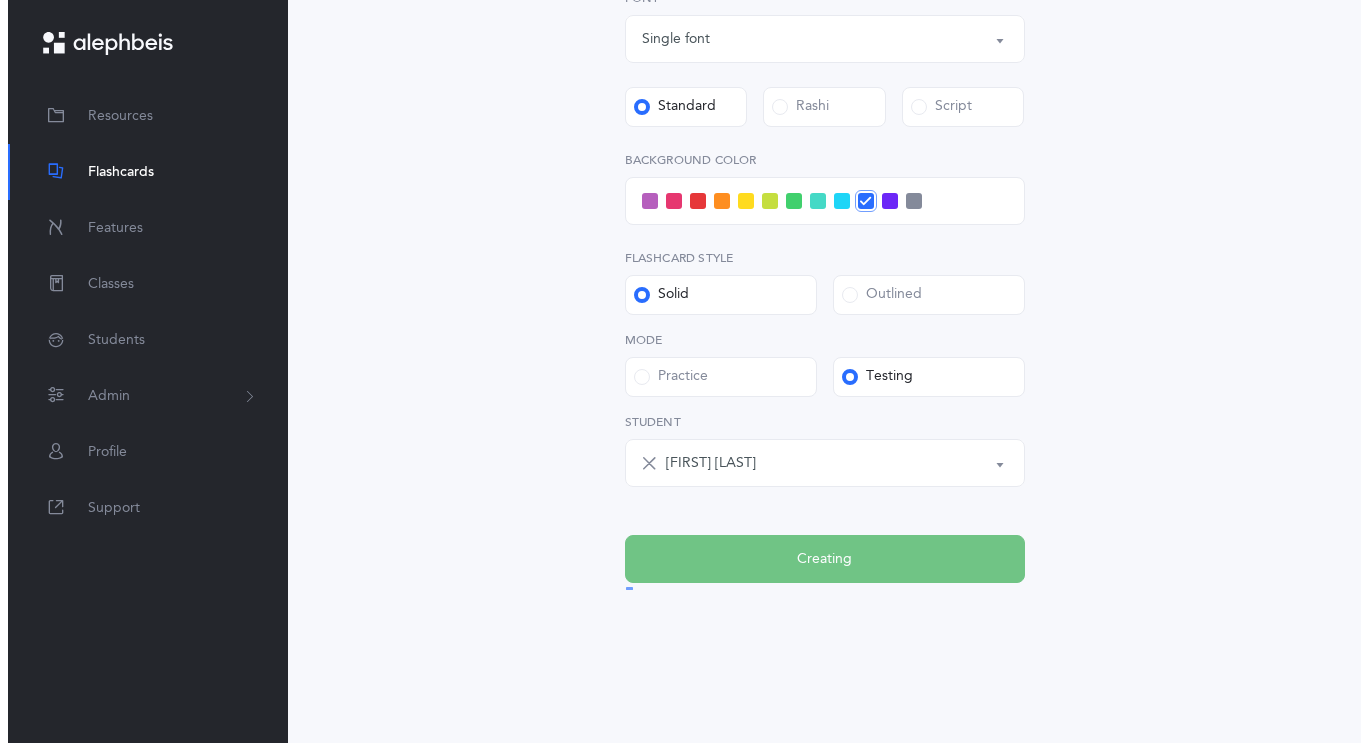 scroll, scrollTop: 0, scrollLeft: 0, axis: both 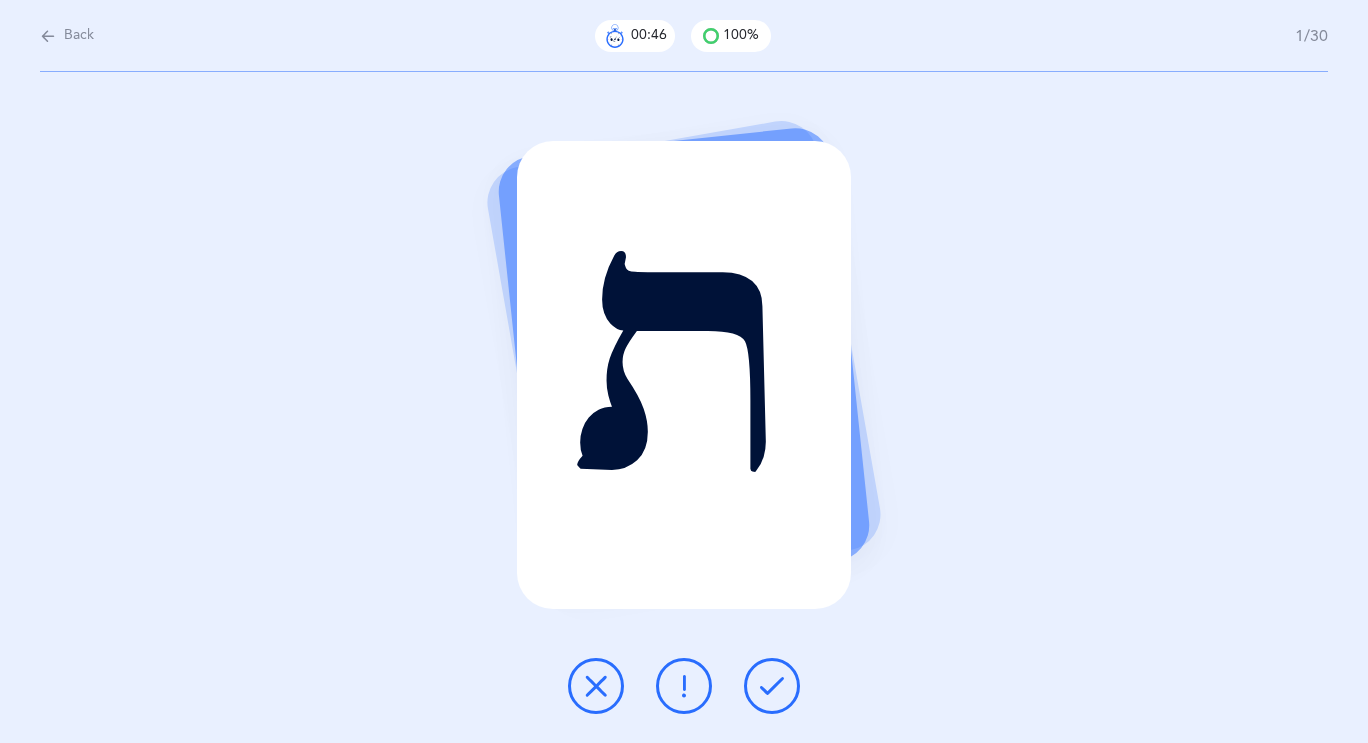 click at bounding box center [772, 686] 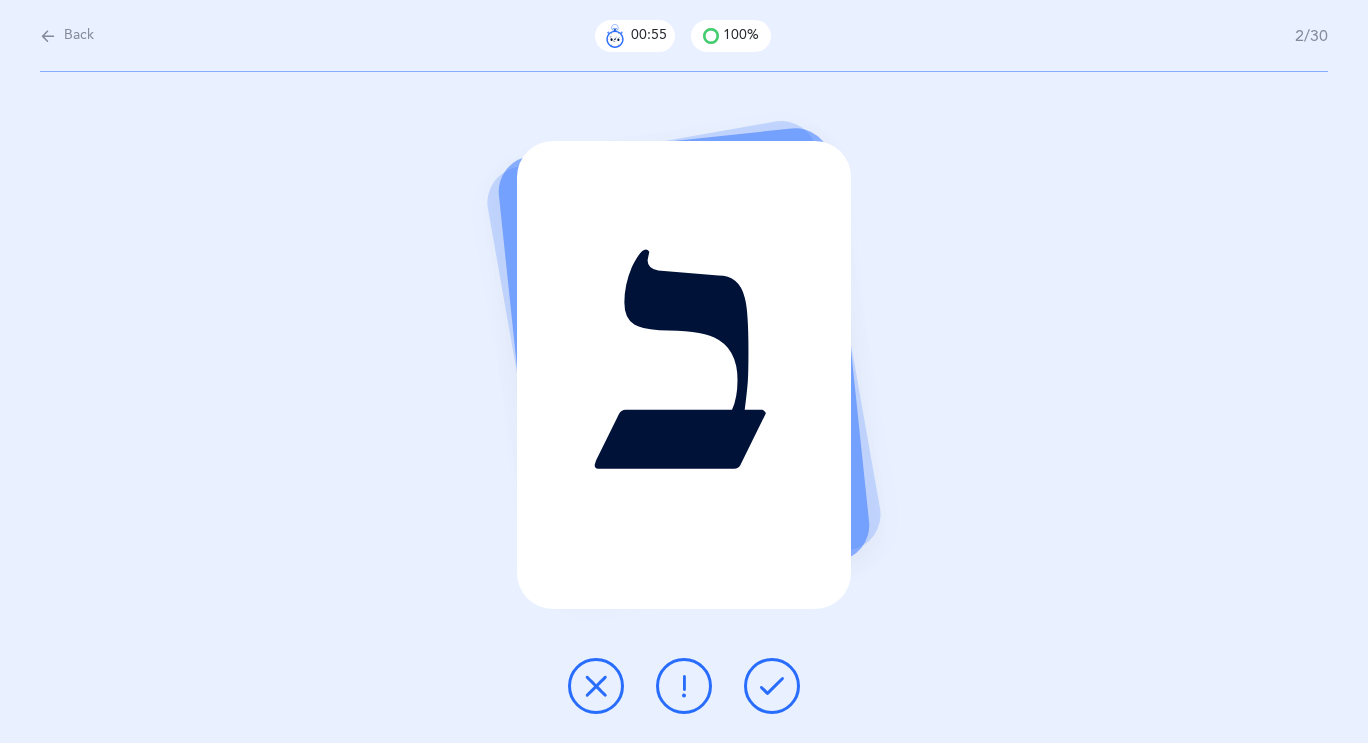 click at bounding box center [772, 686] 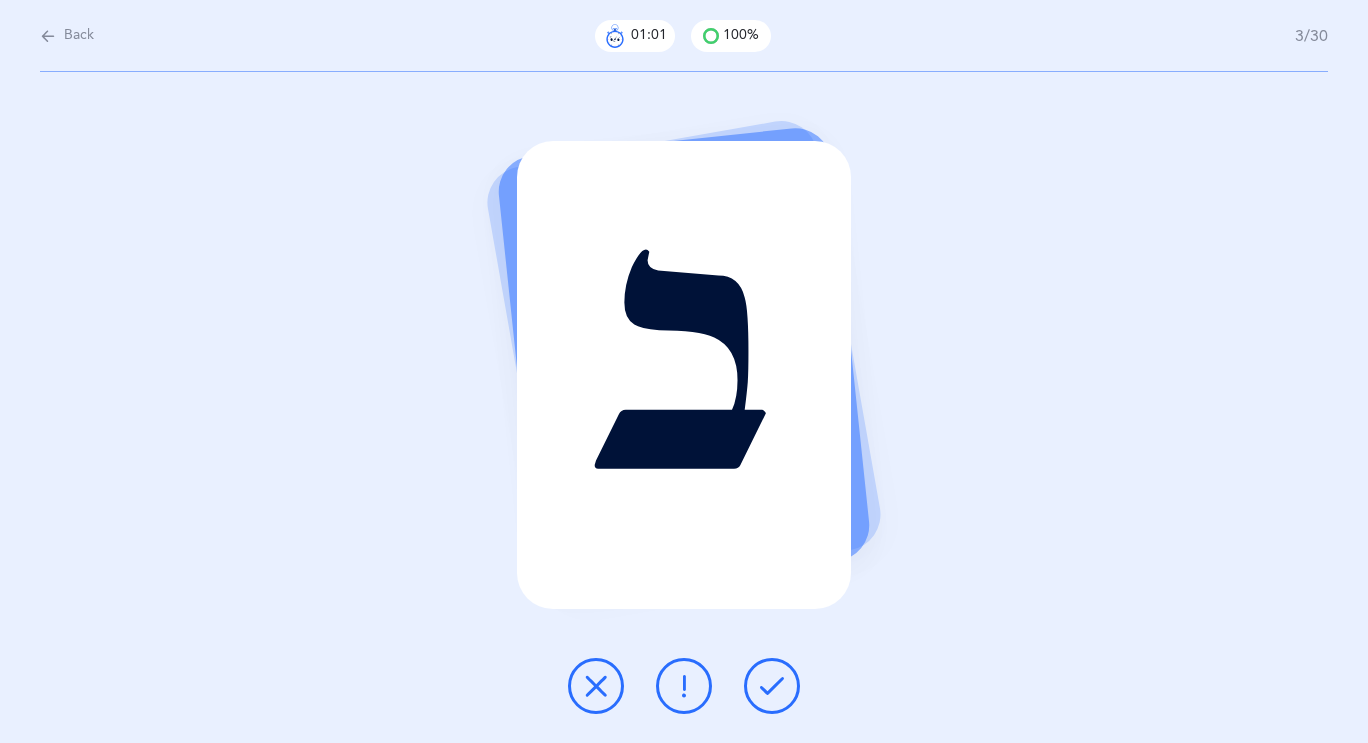 click at bounding box center [772, 686] 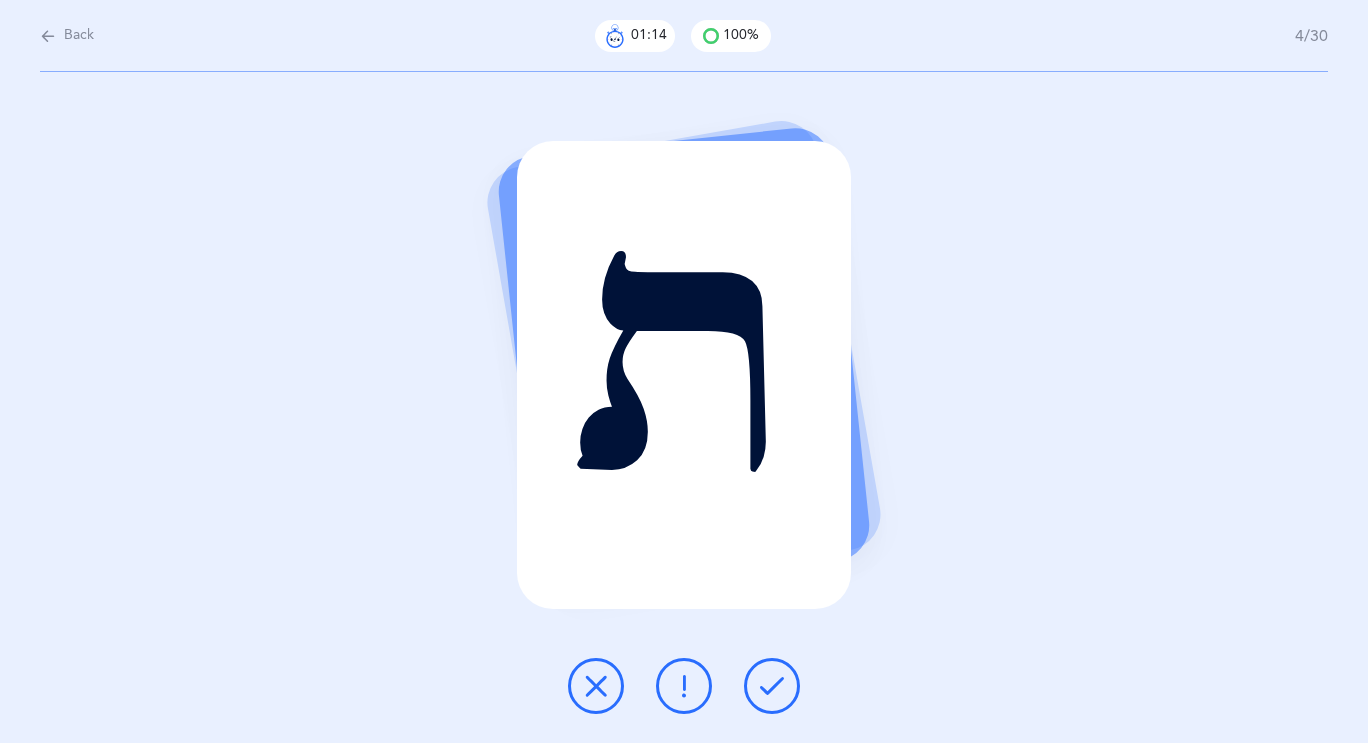 click at bounding box center [772, 686] 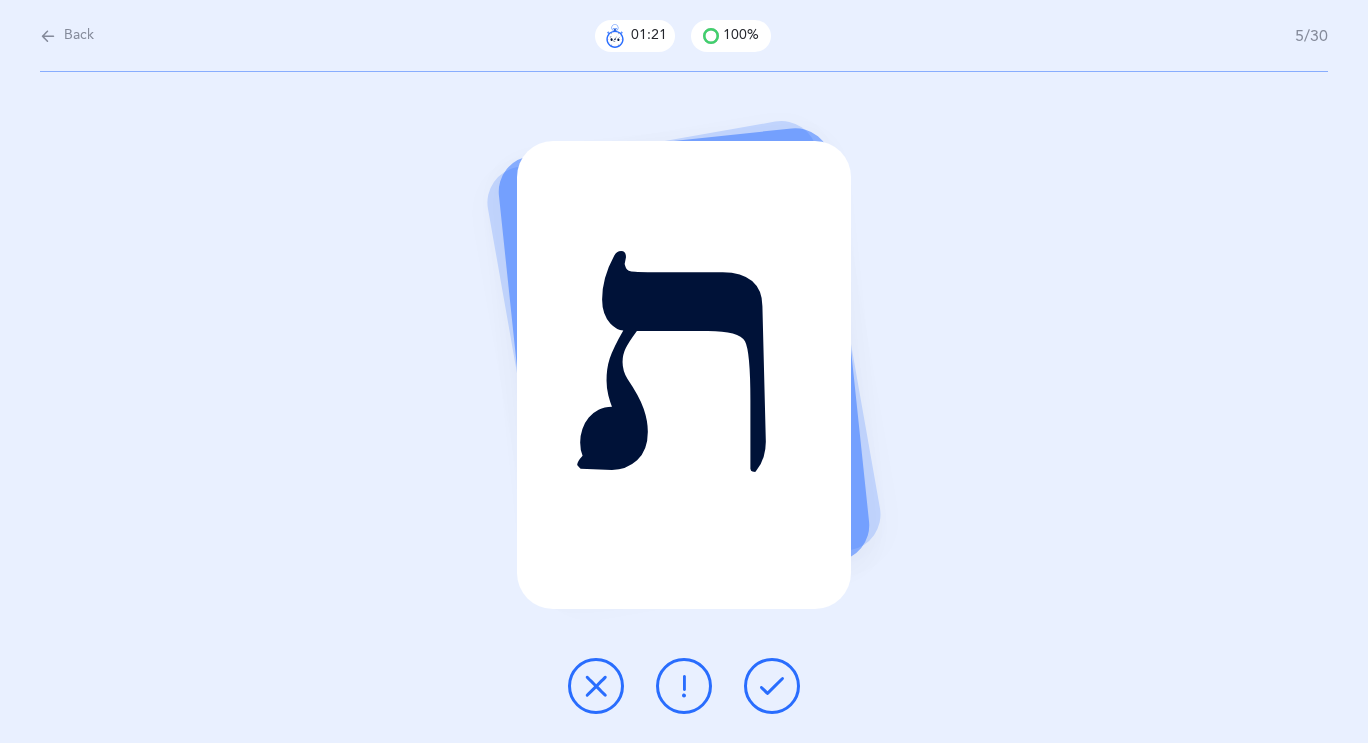 click at bounding box center [772, 686] 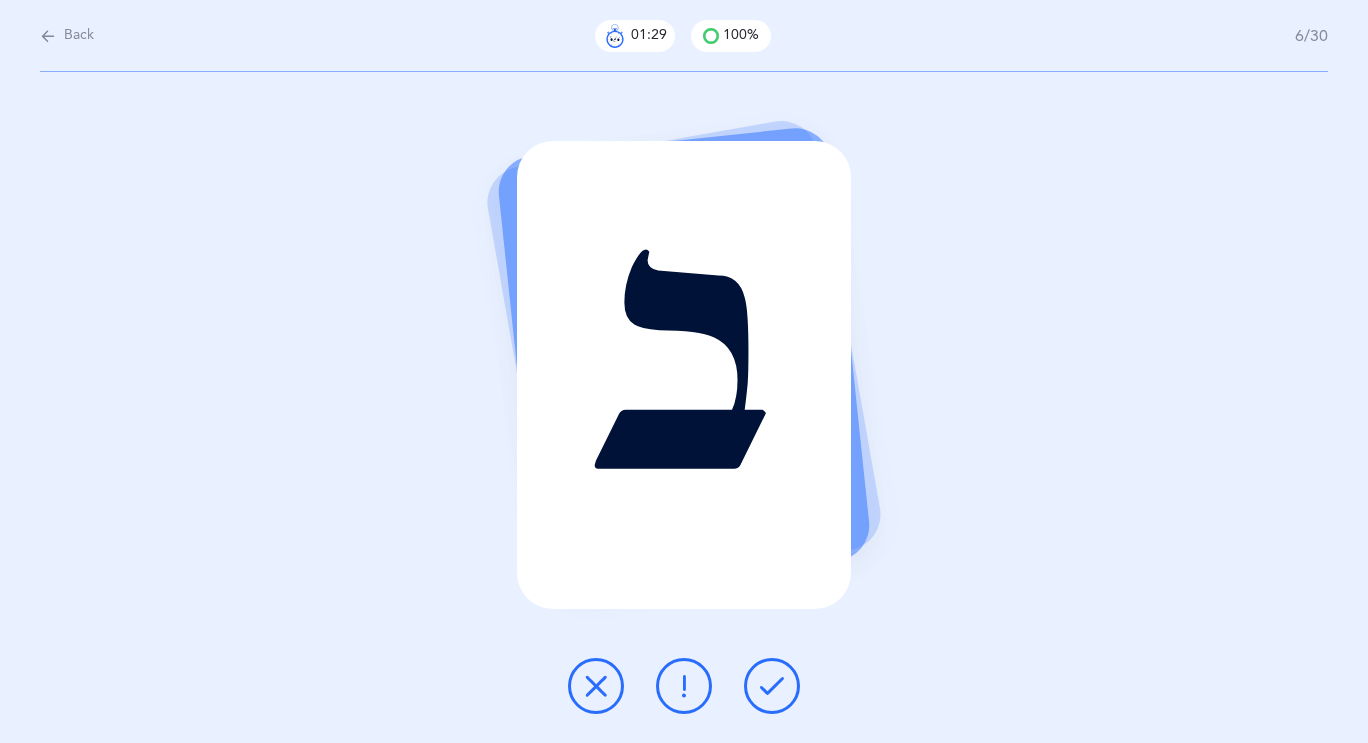 click at bounding box center [772, 686] 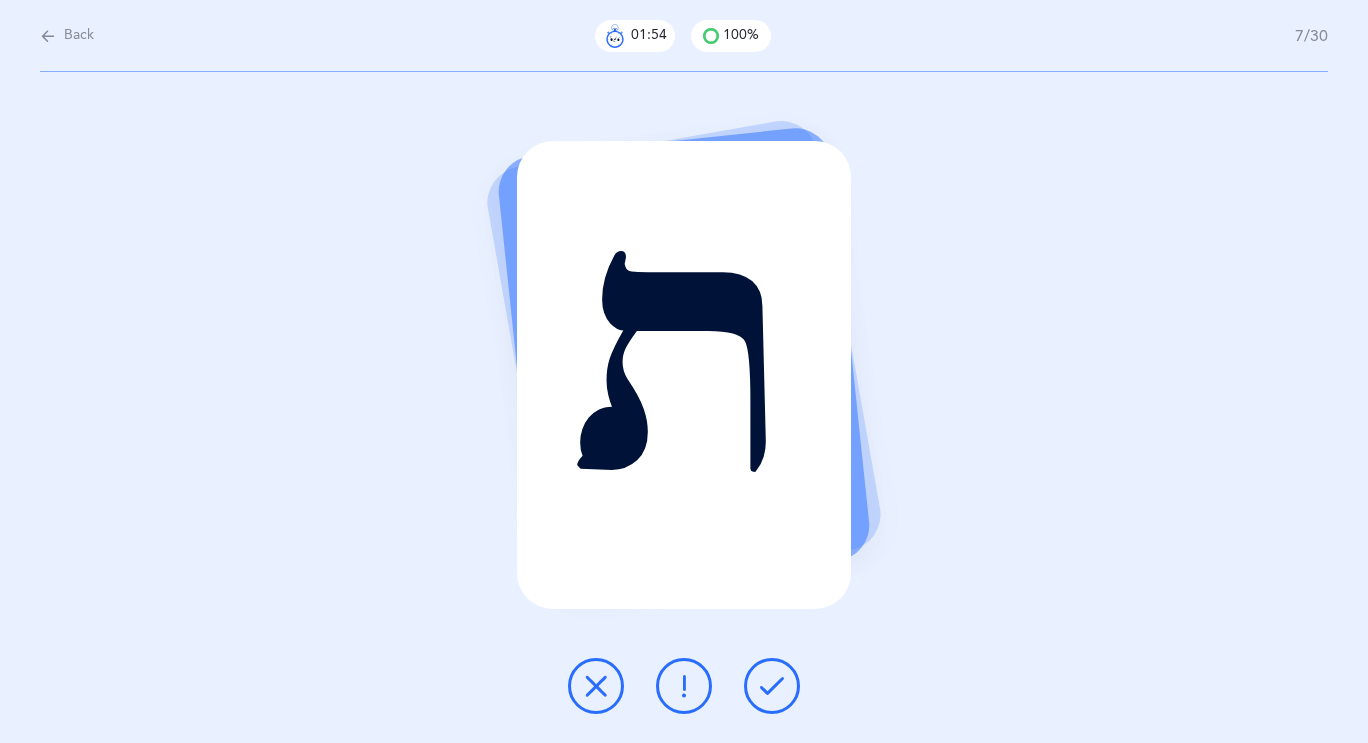 click at bounding box center [772, 686] 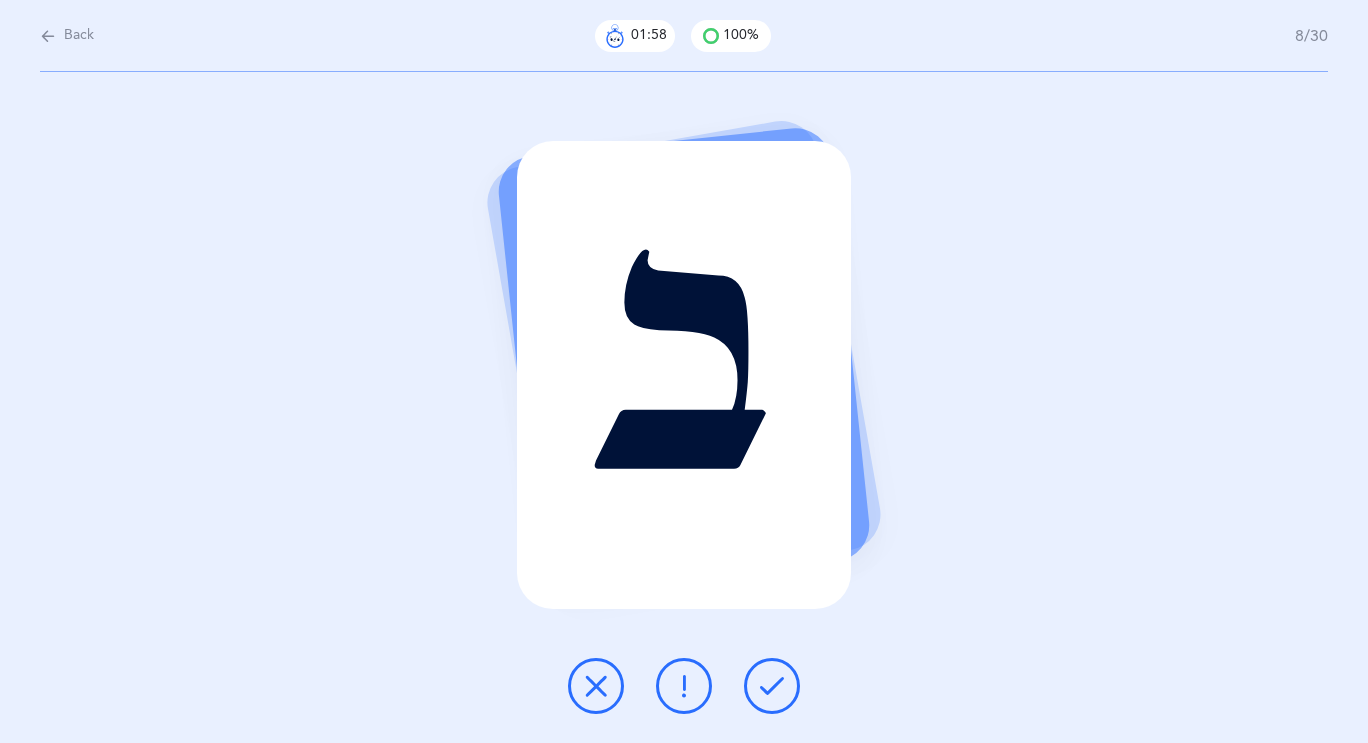 click at bounding box center [772, 686] 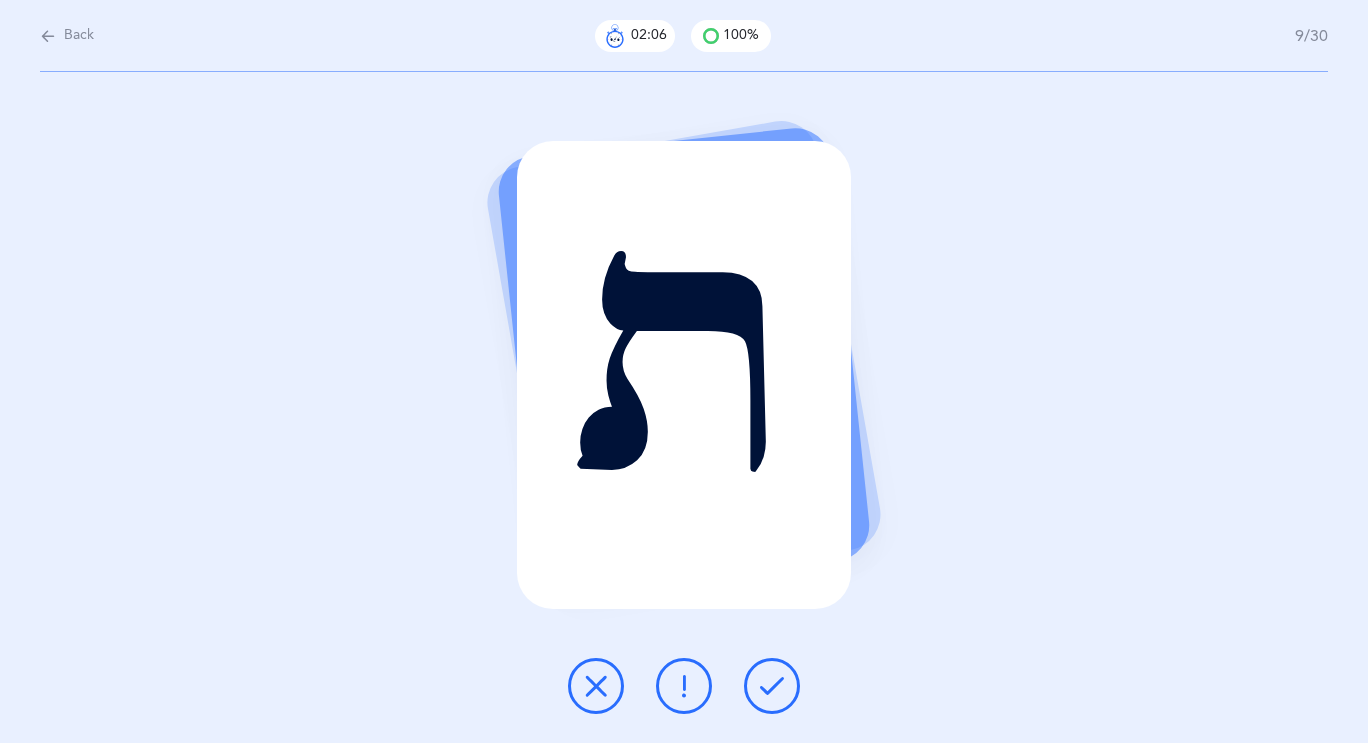 click at bounding box center [772, 686] 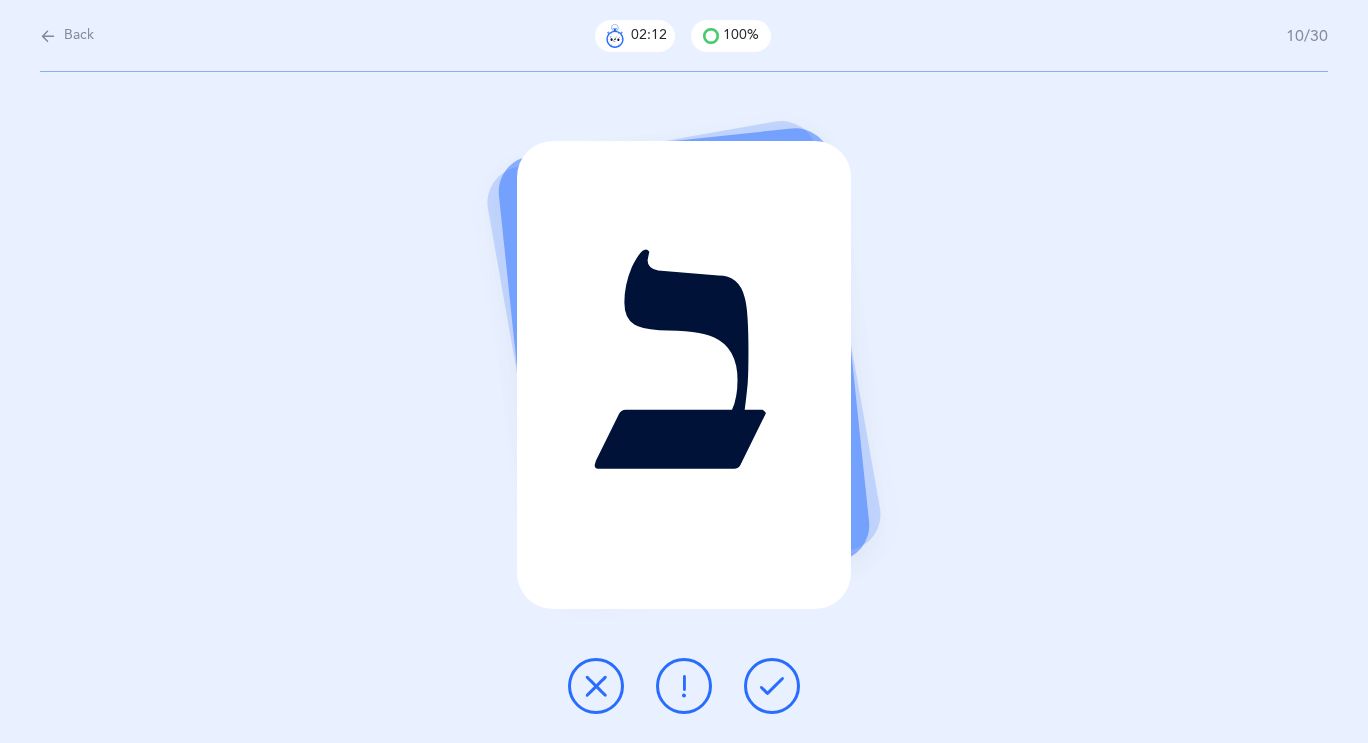click at bounding box center [772, 686] 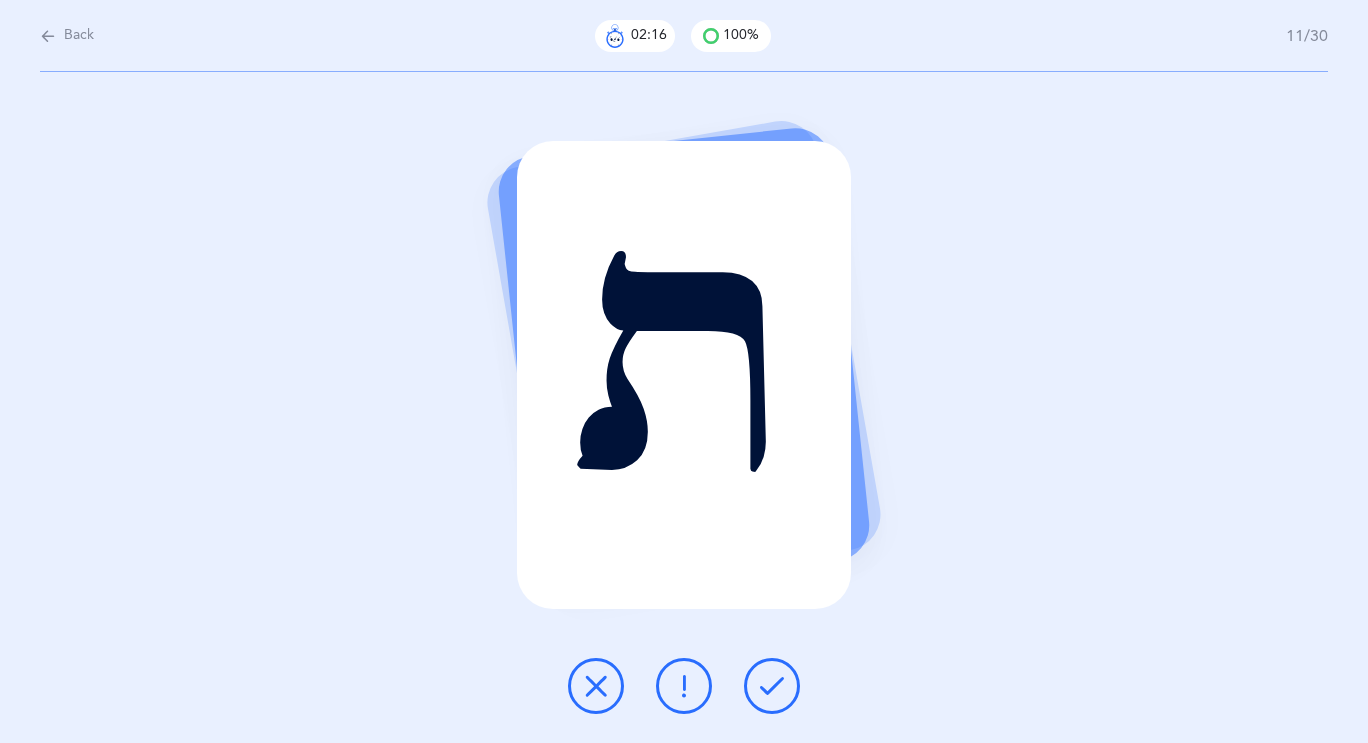 click at bounding box center (772, 686) 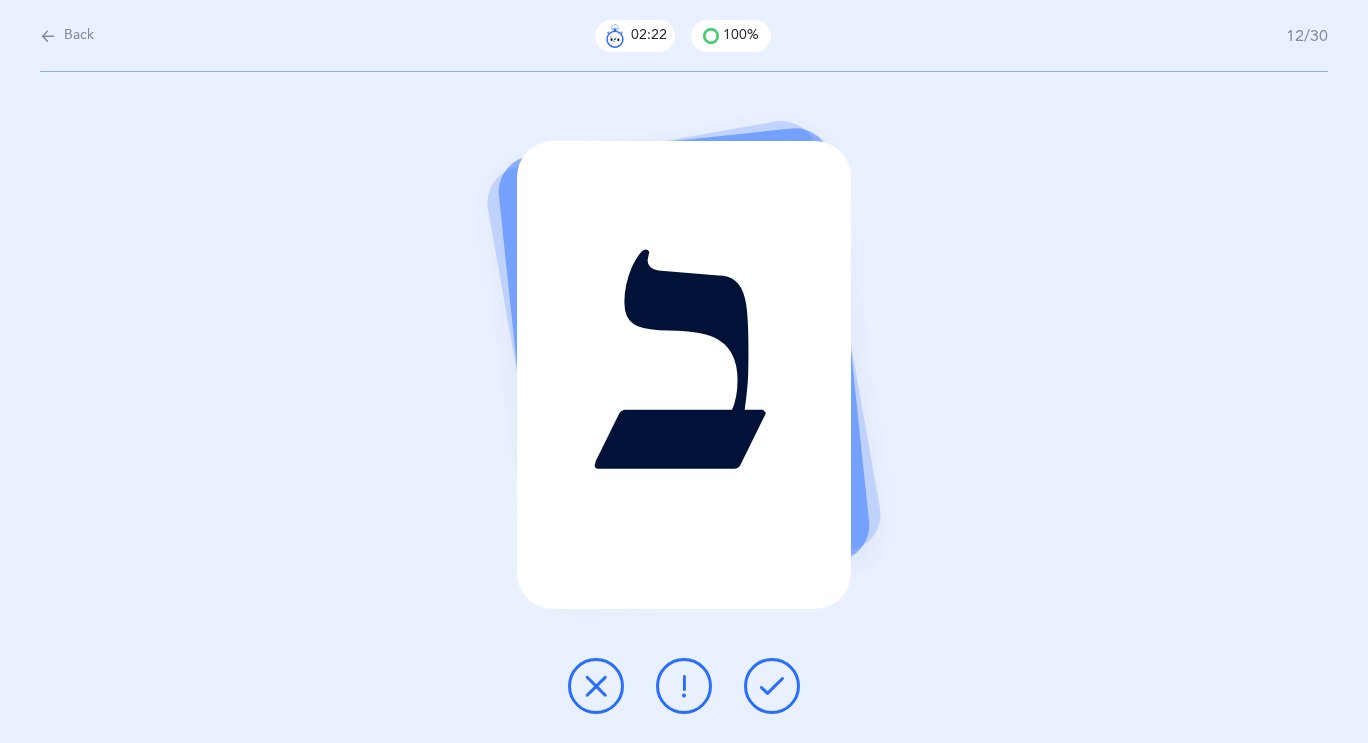 click at bounding box center [772, 686] 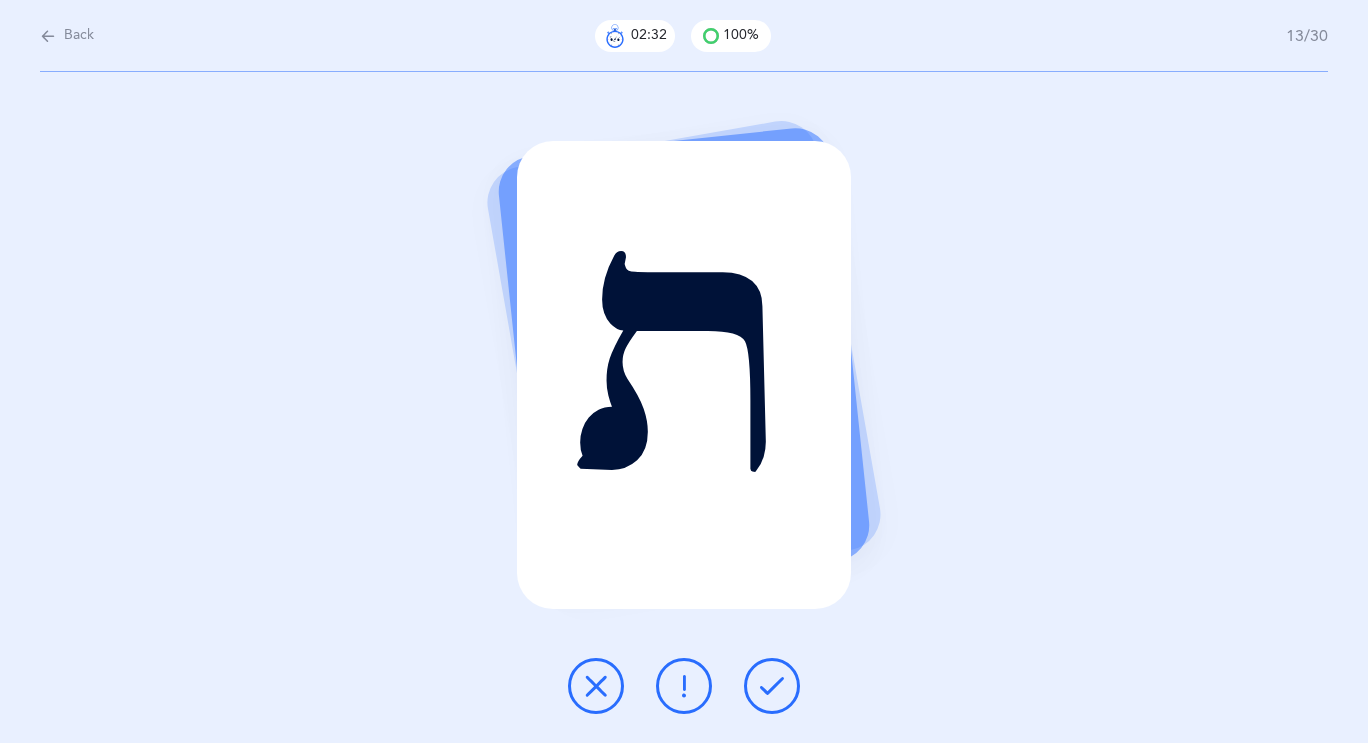 click at bounding box center [772, 686] 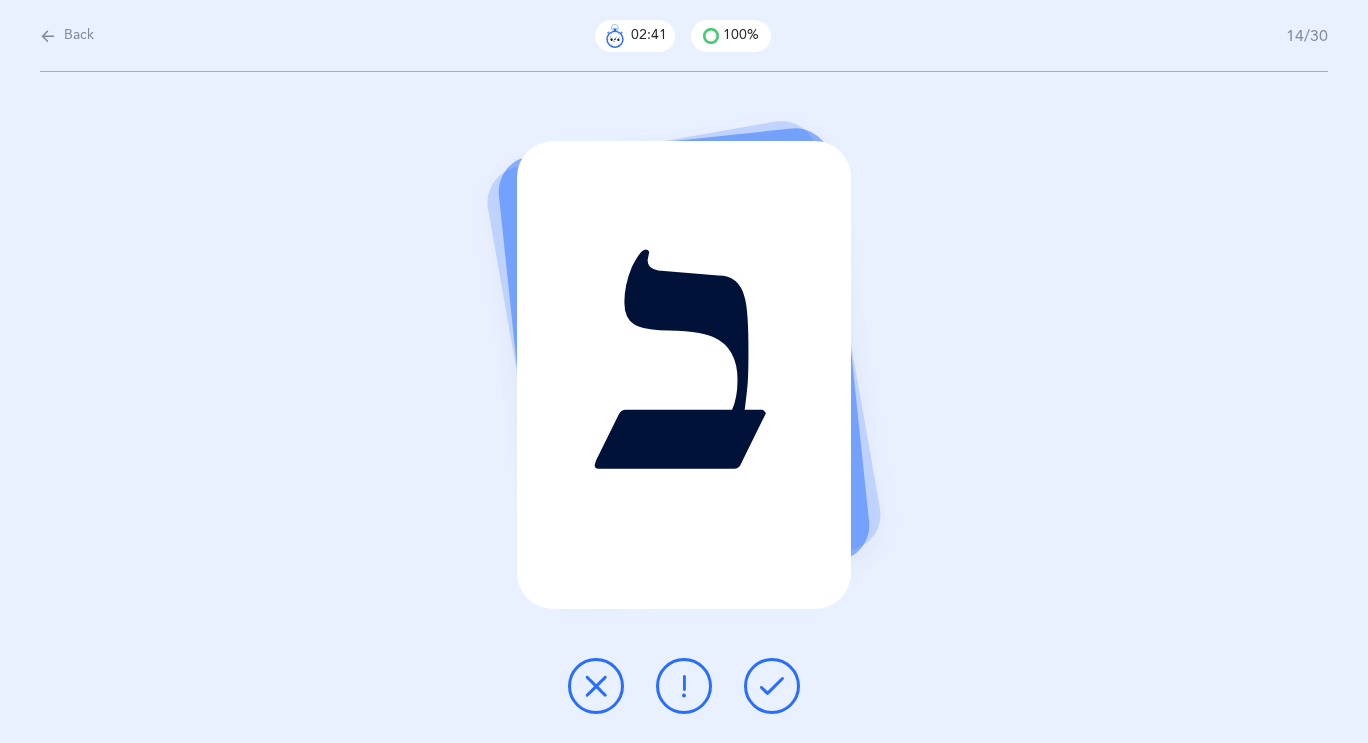 click at bounding box center (772, 686) 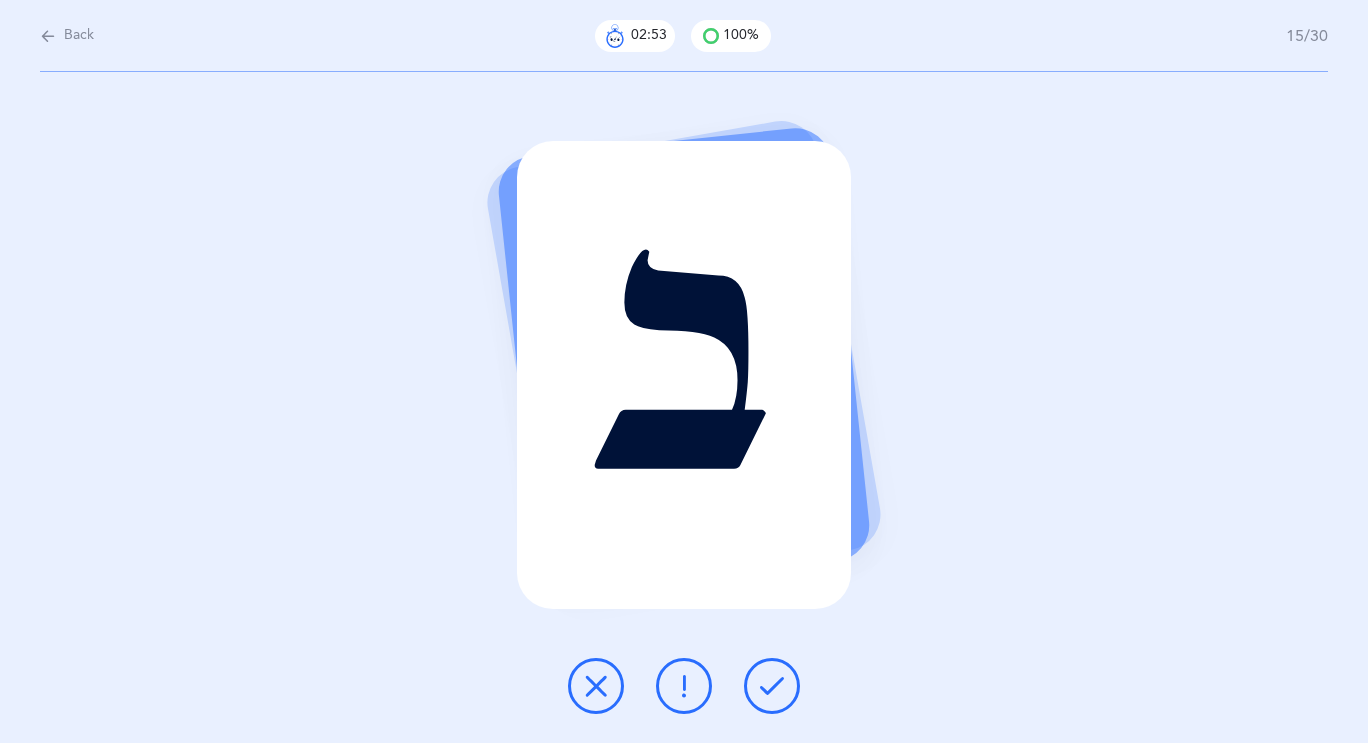 click at bounding box center (772, 686) 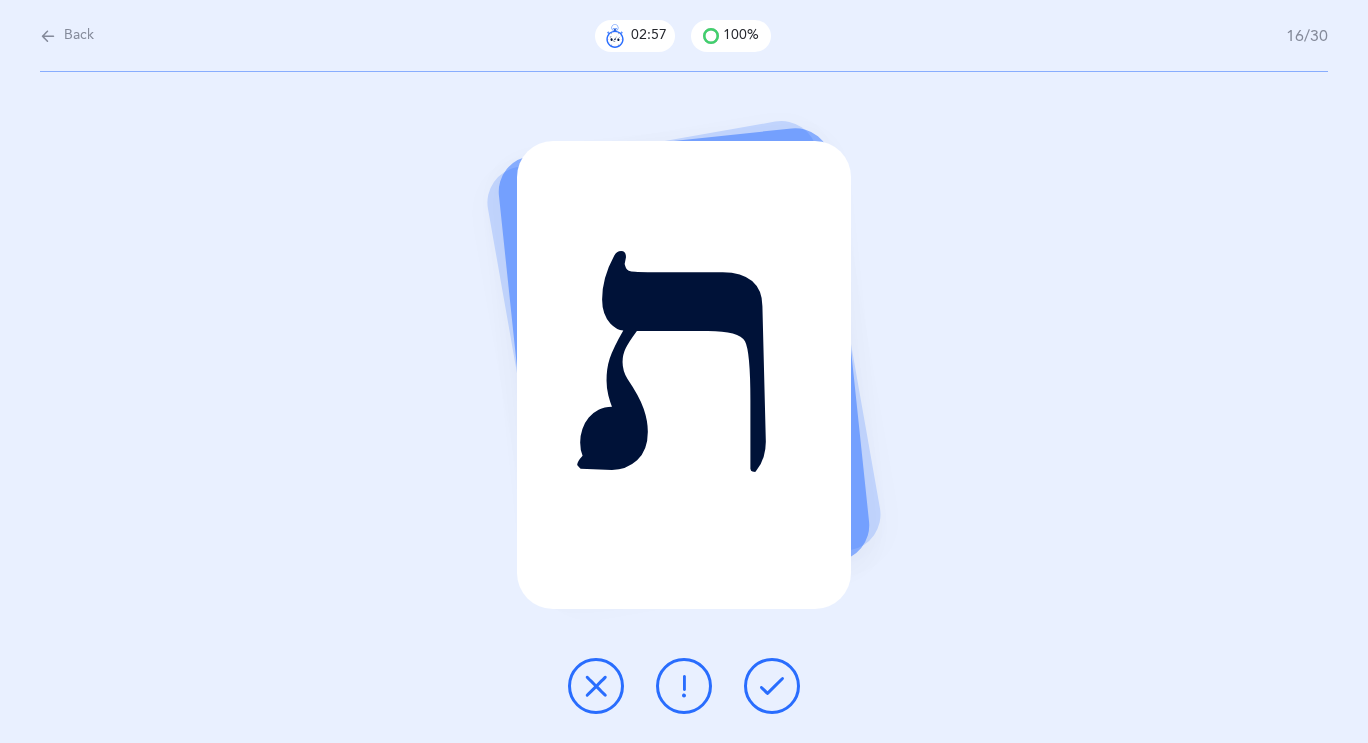 click at bounding box center [772, 686] 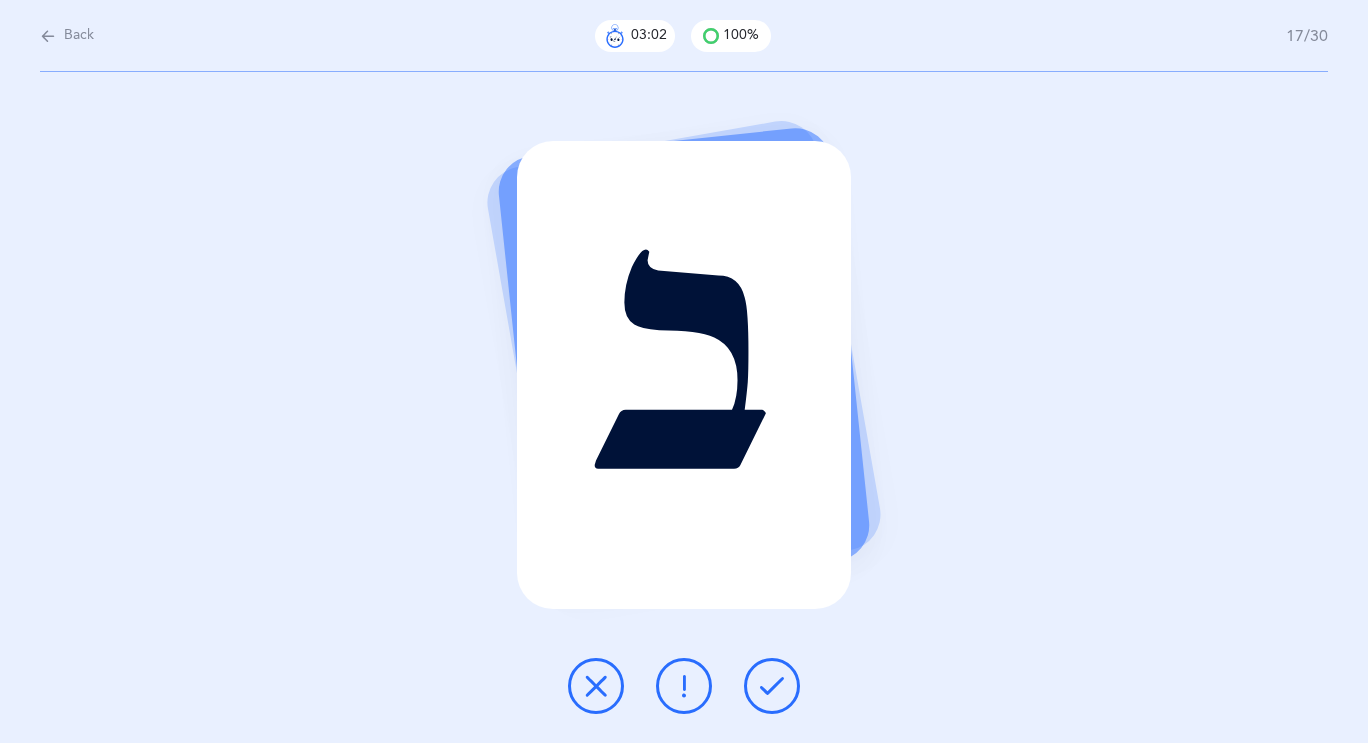 click at bounding box center [772, 686] 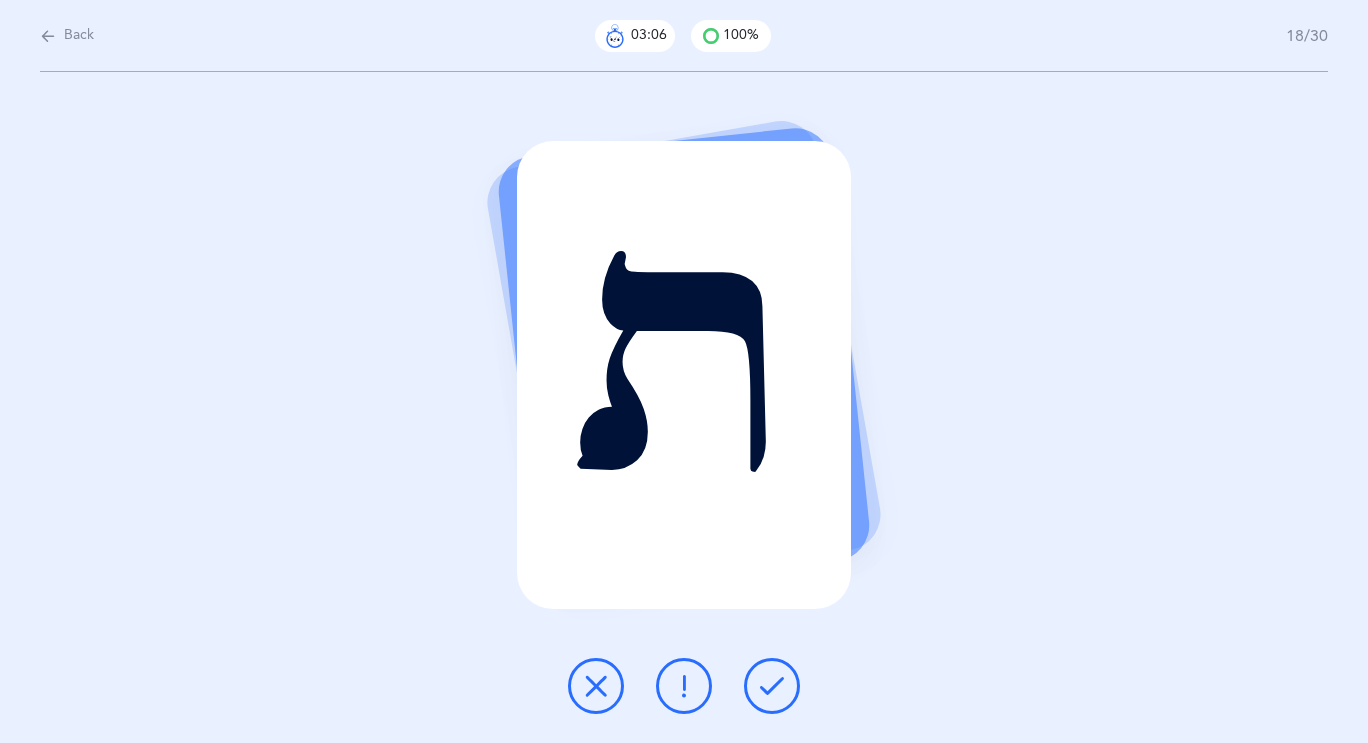 click at bounding box center (772, 686) 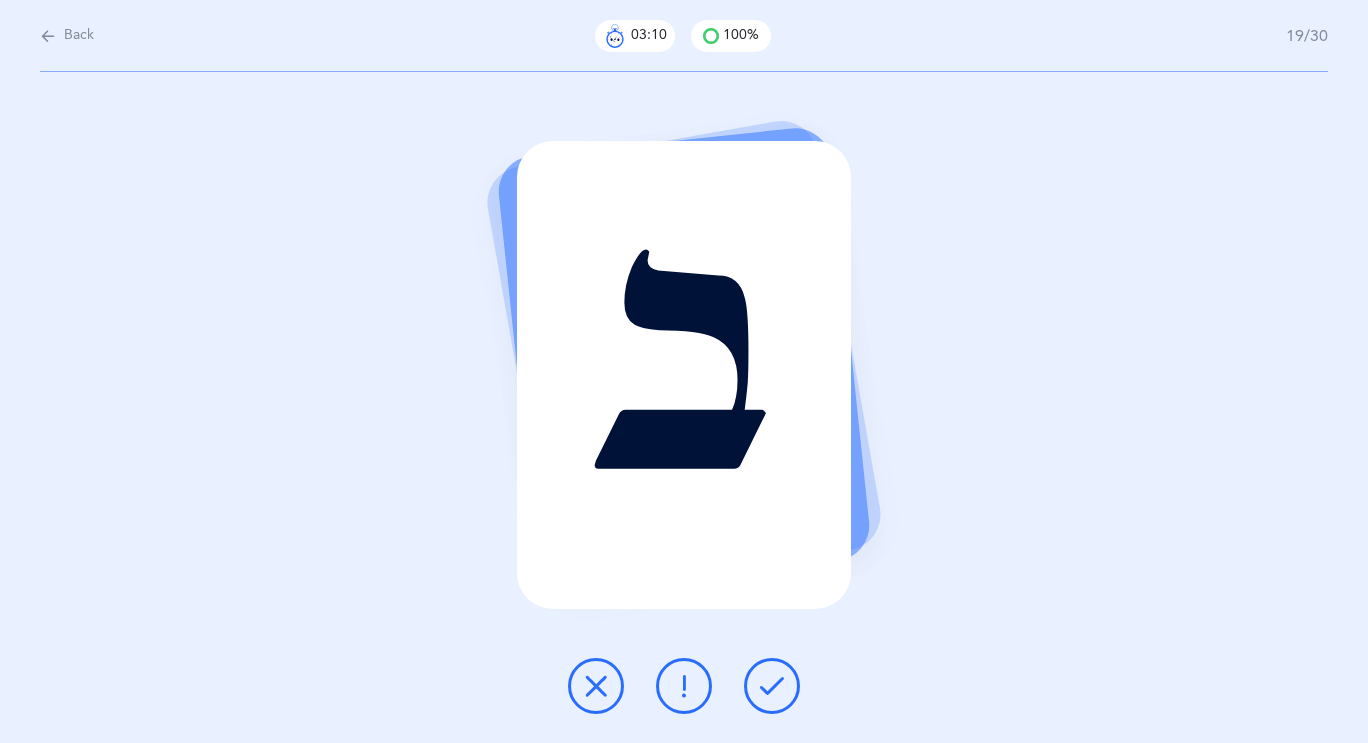 click at bounding box center (772, 686) 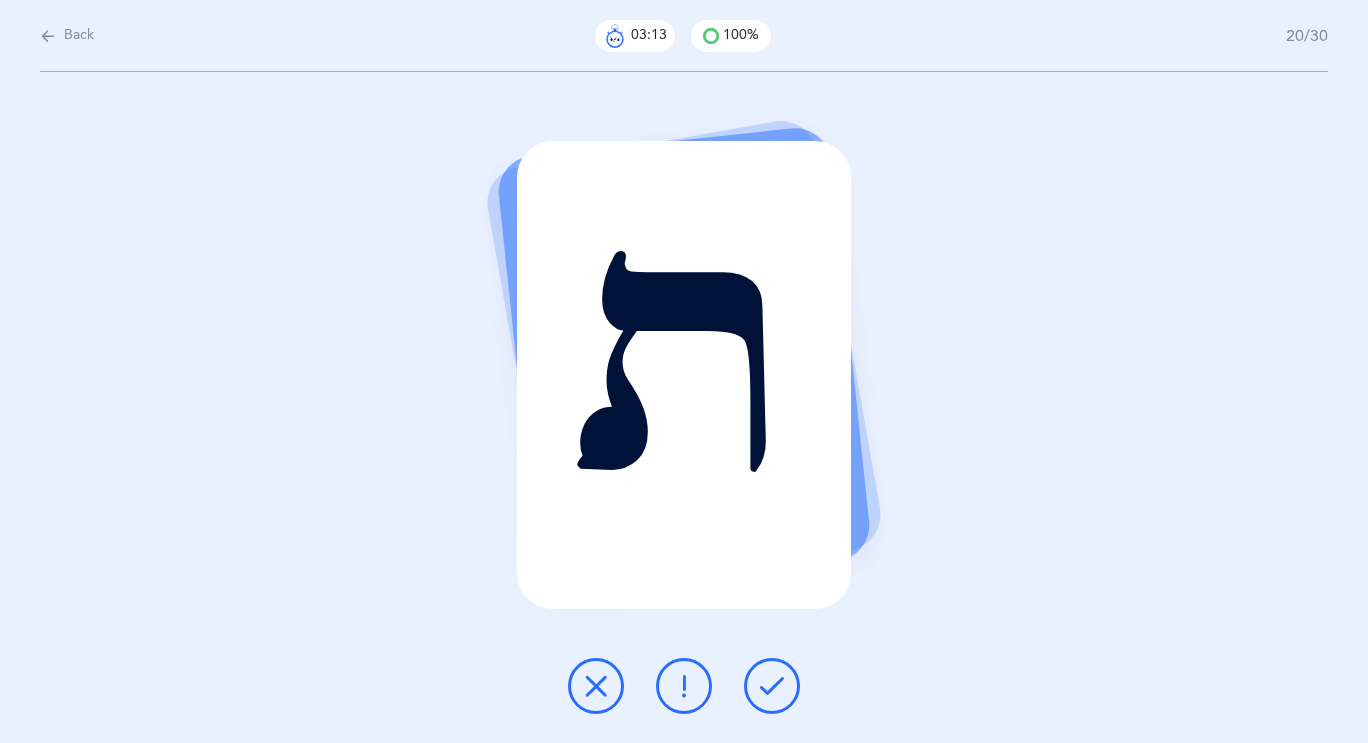 click at bounding box center [772, 686] 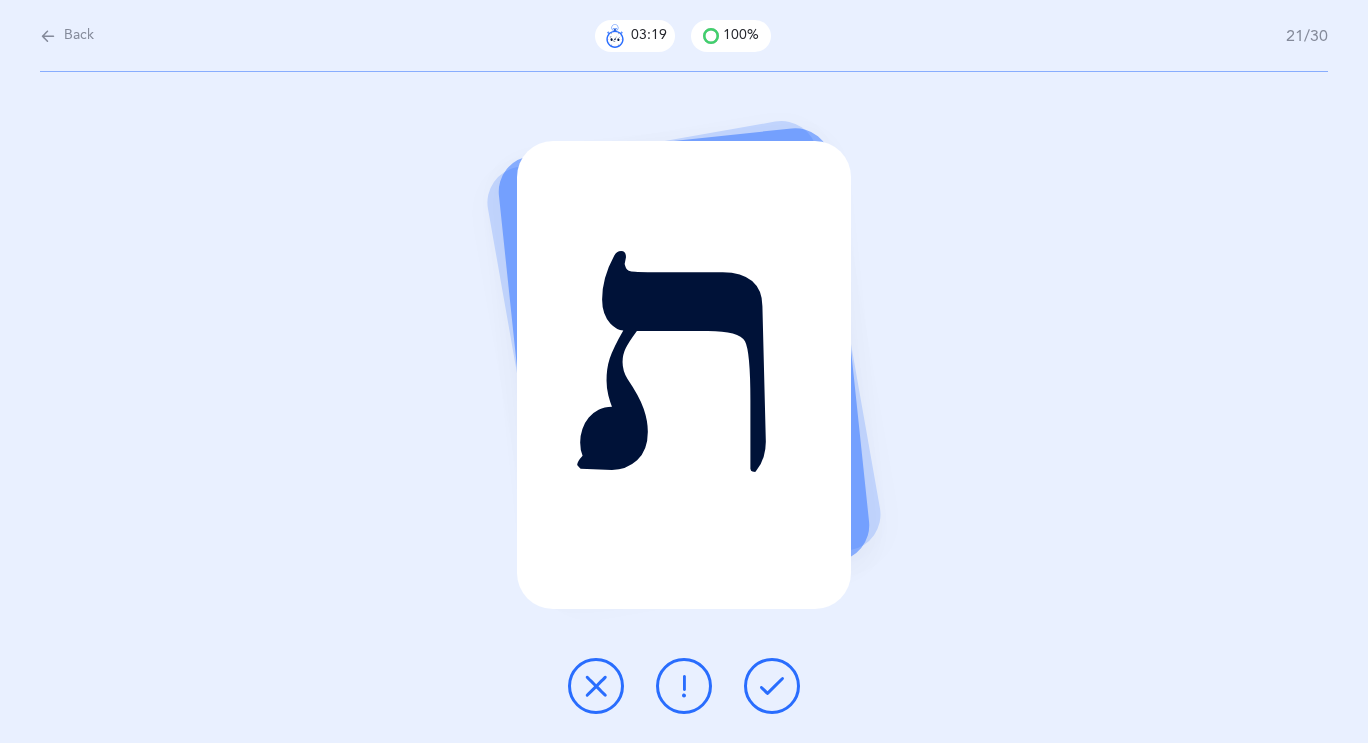 click at bounding box center [772, 686] 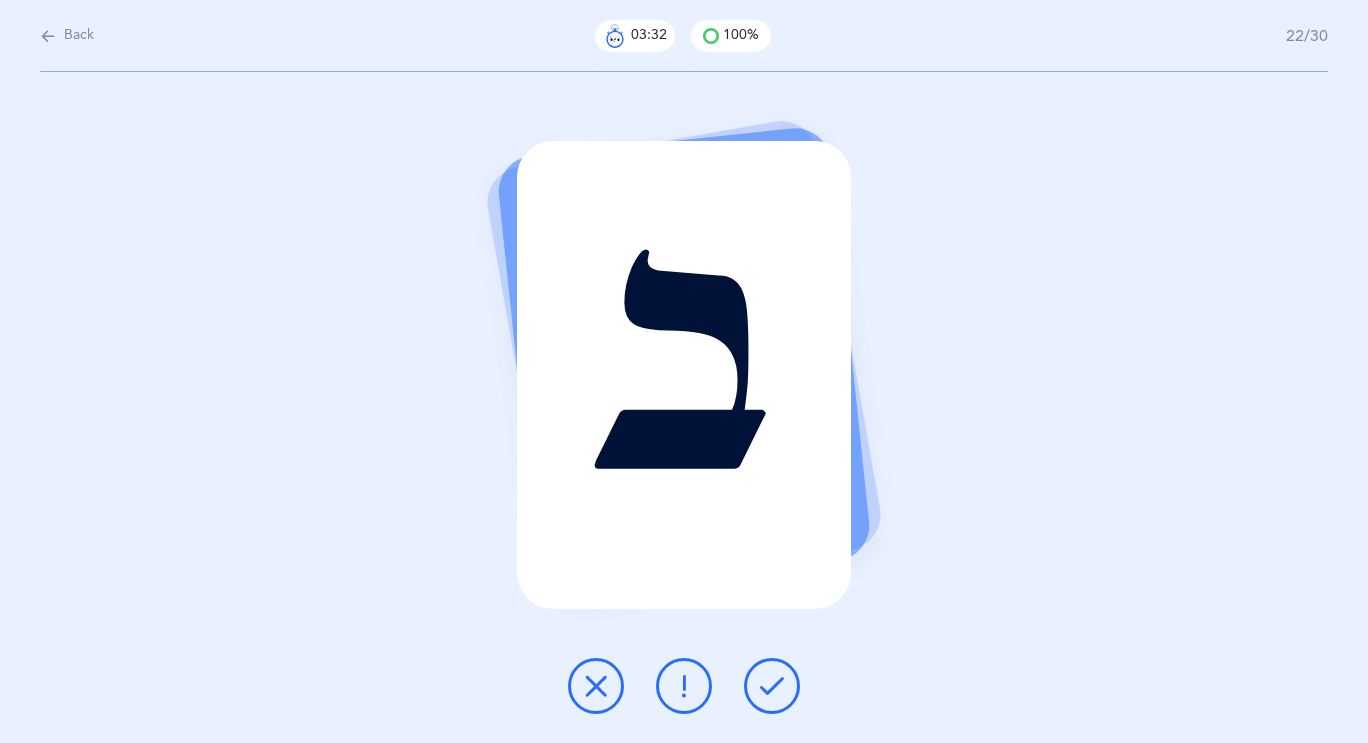 click at bounding box center (772, 686) 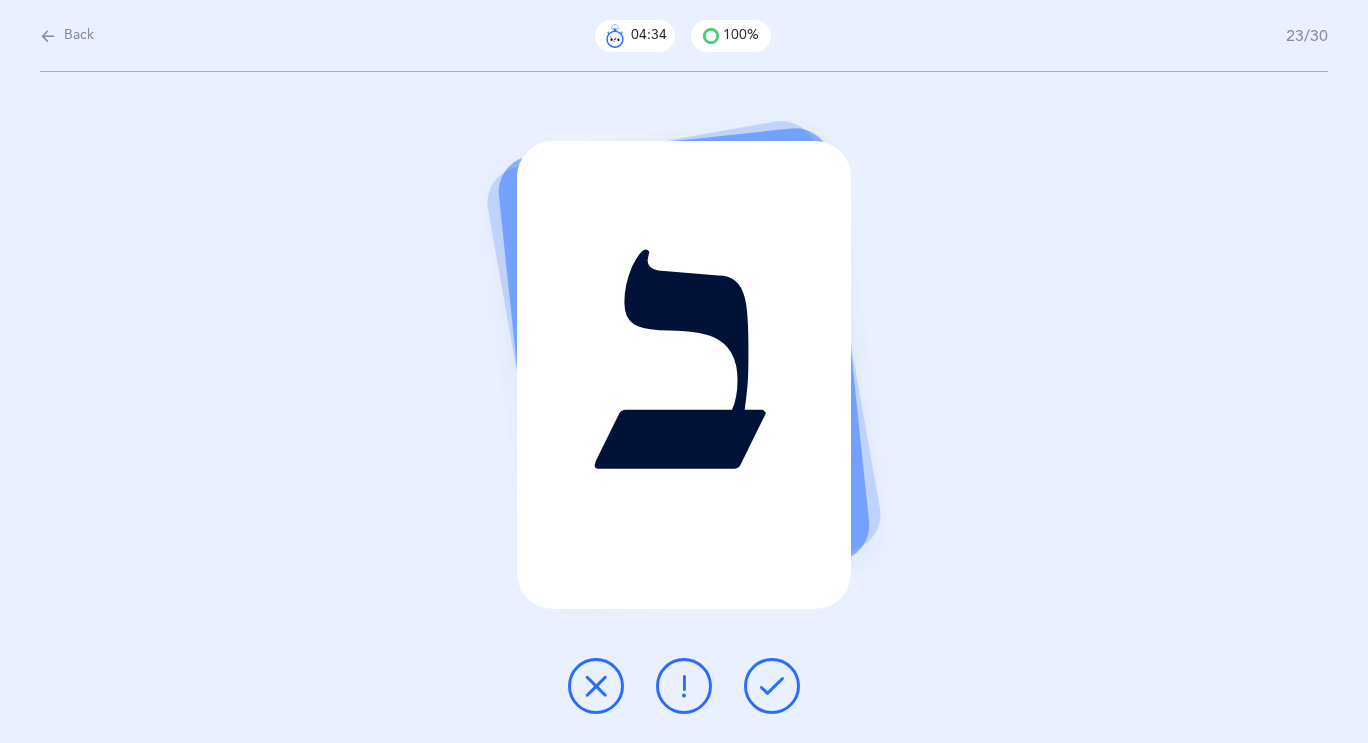click at bounding box center [772, 686] 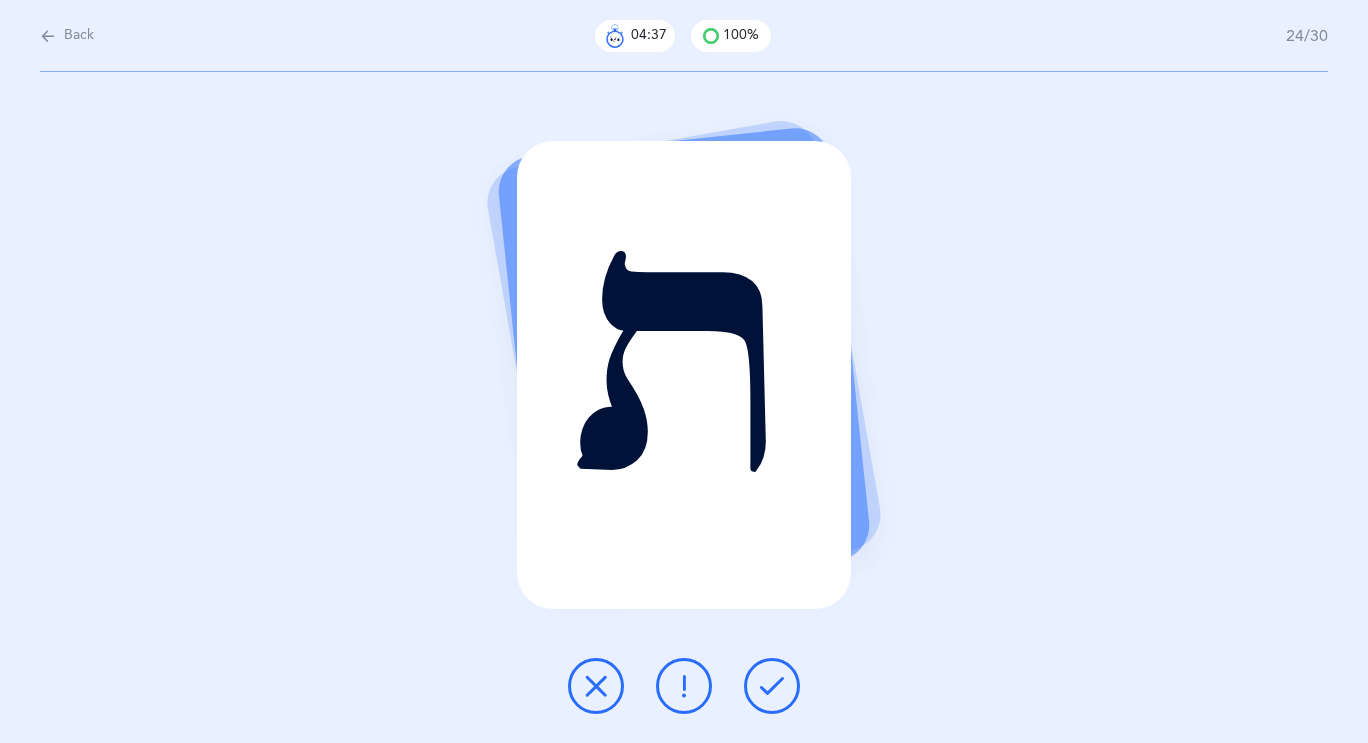 click at bounding box center [772, 686] 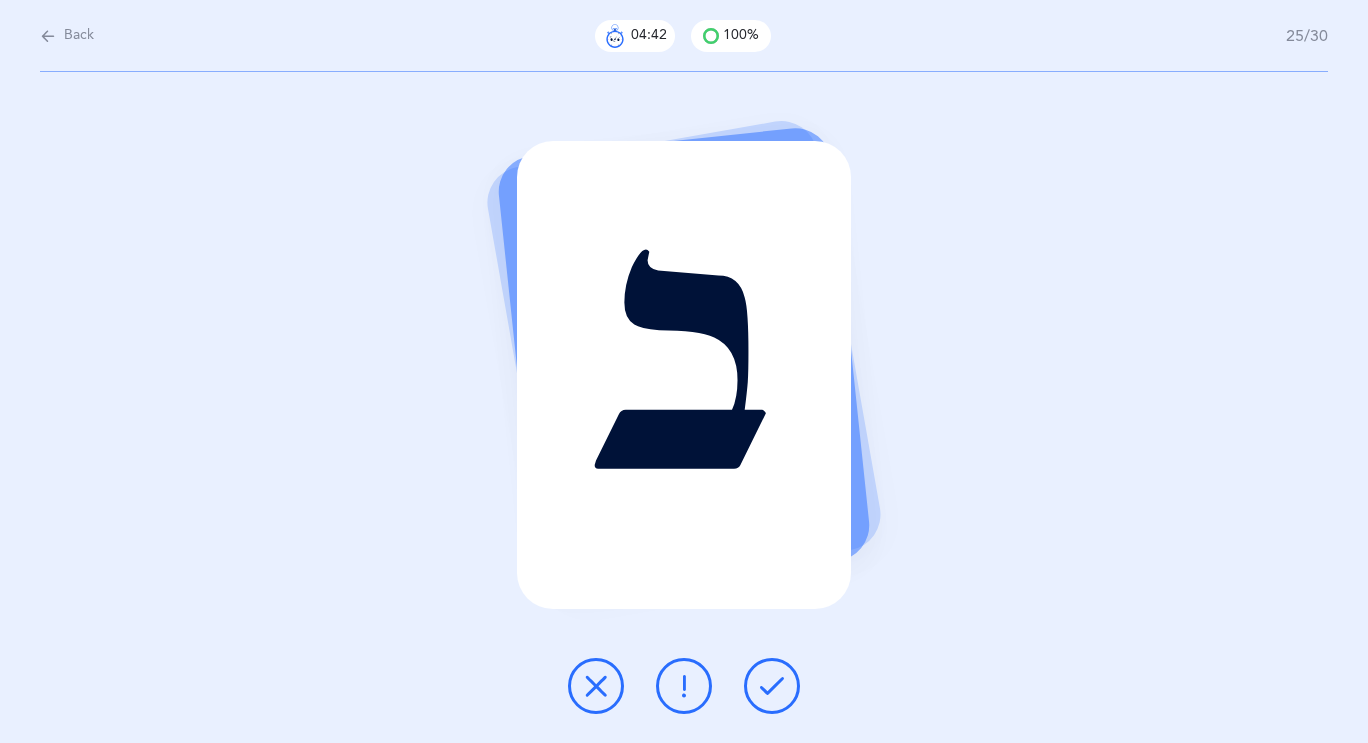 click at bounding box center [772, 686] 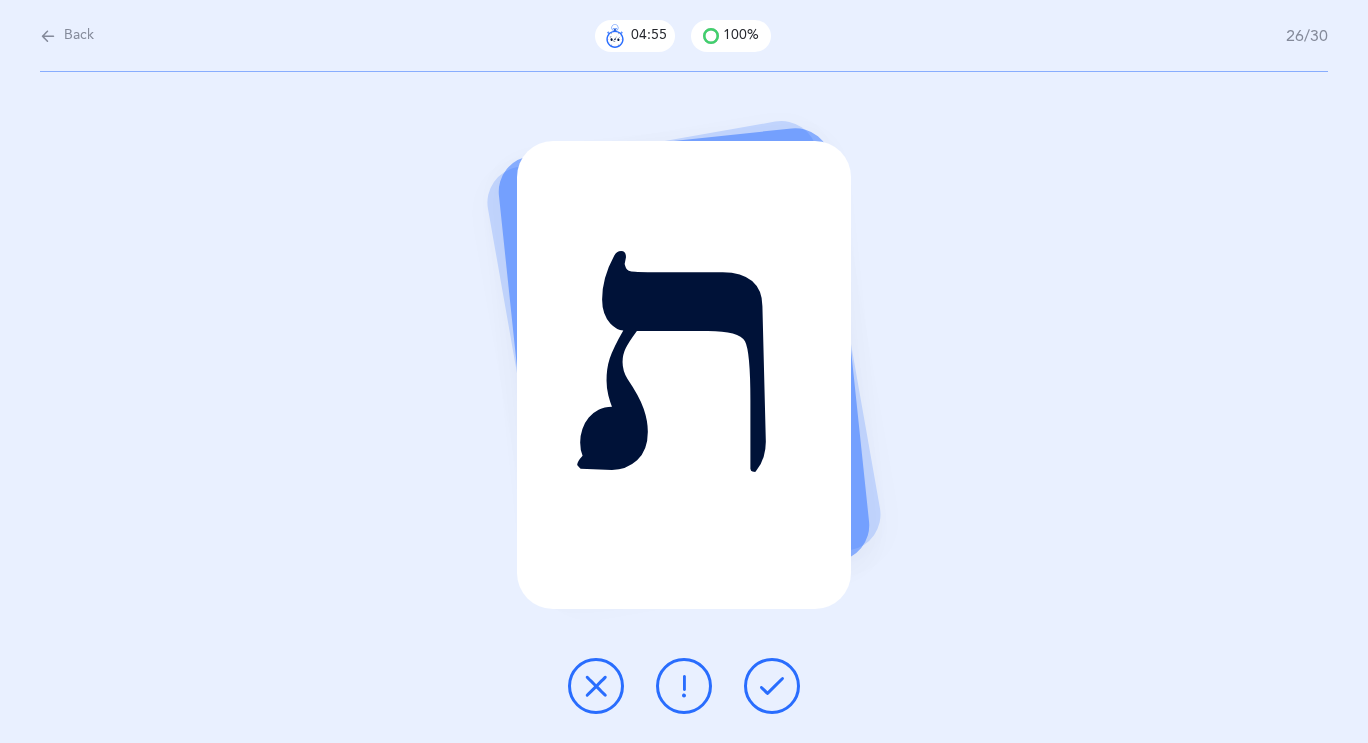 click at bounding box center [772, 686] 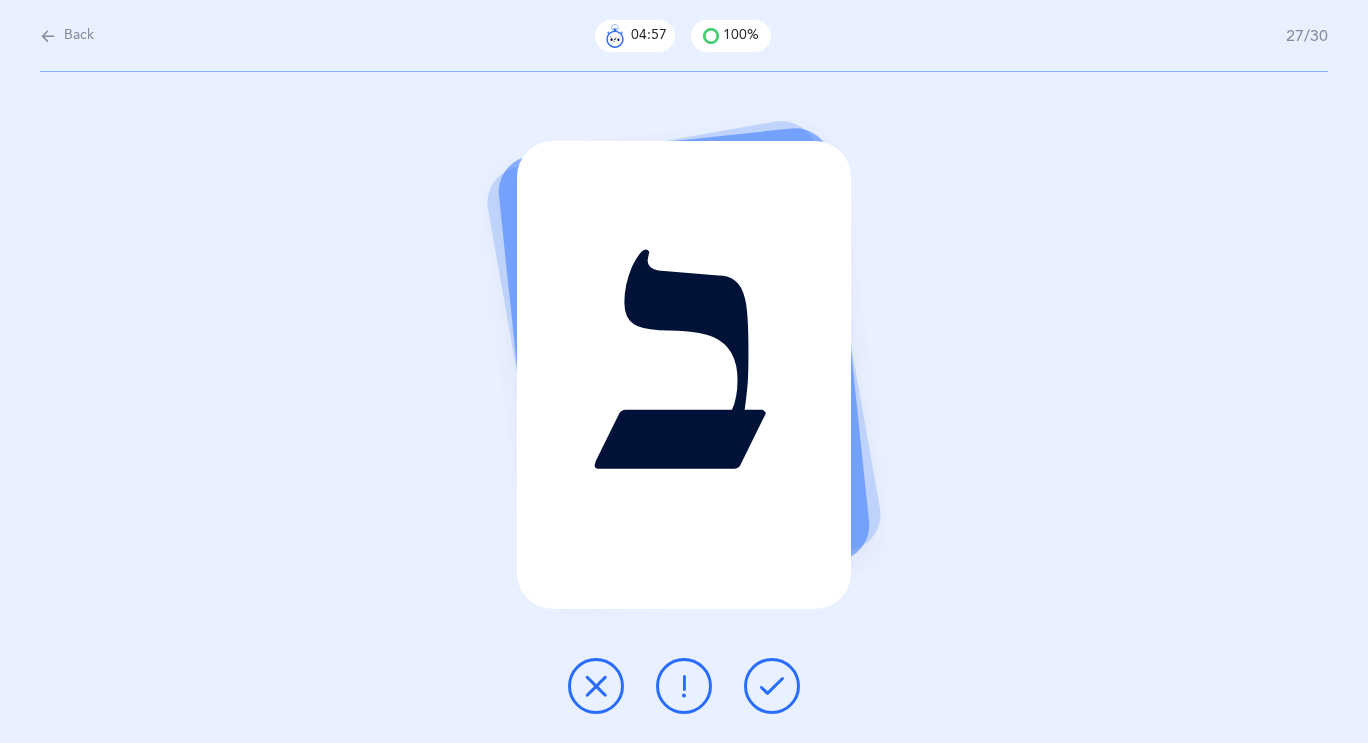 click at bounding box center (772, 686) 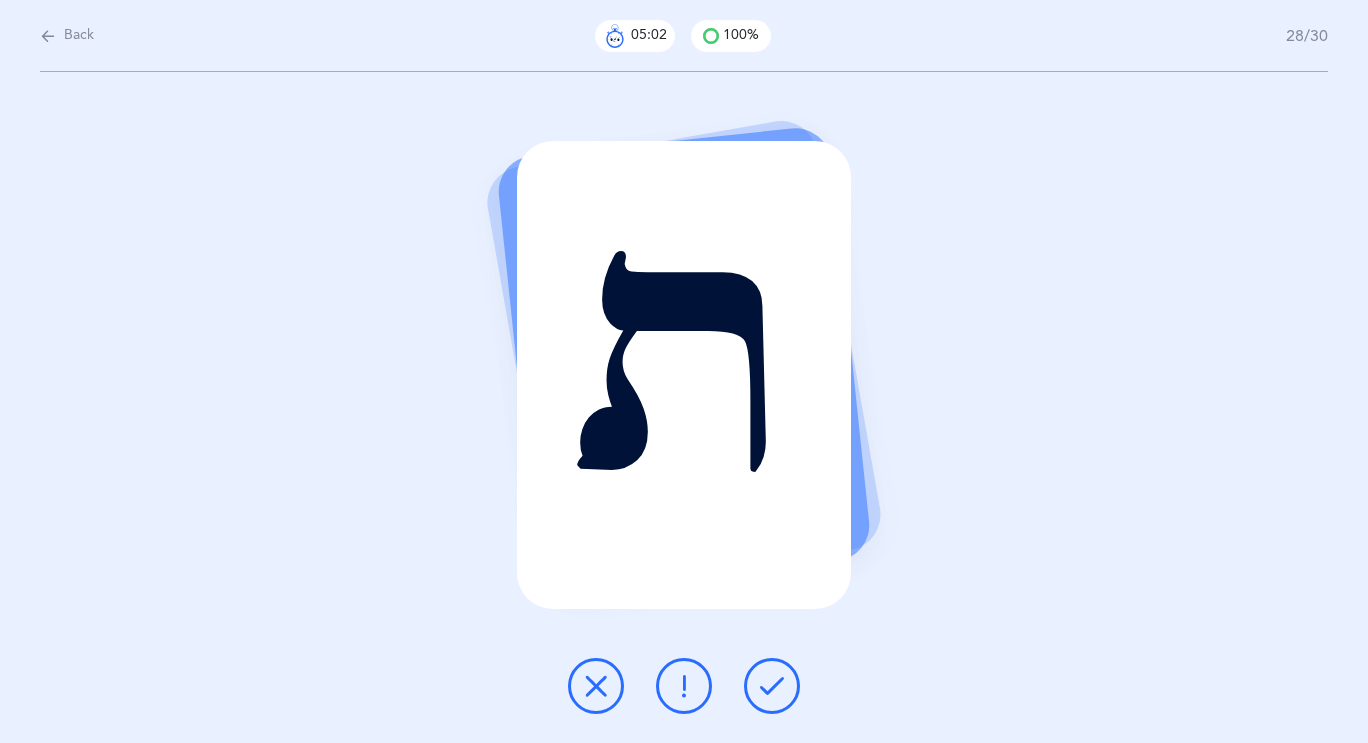 click at bounding box center (772, 686) 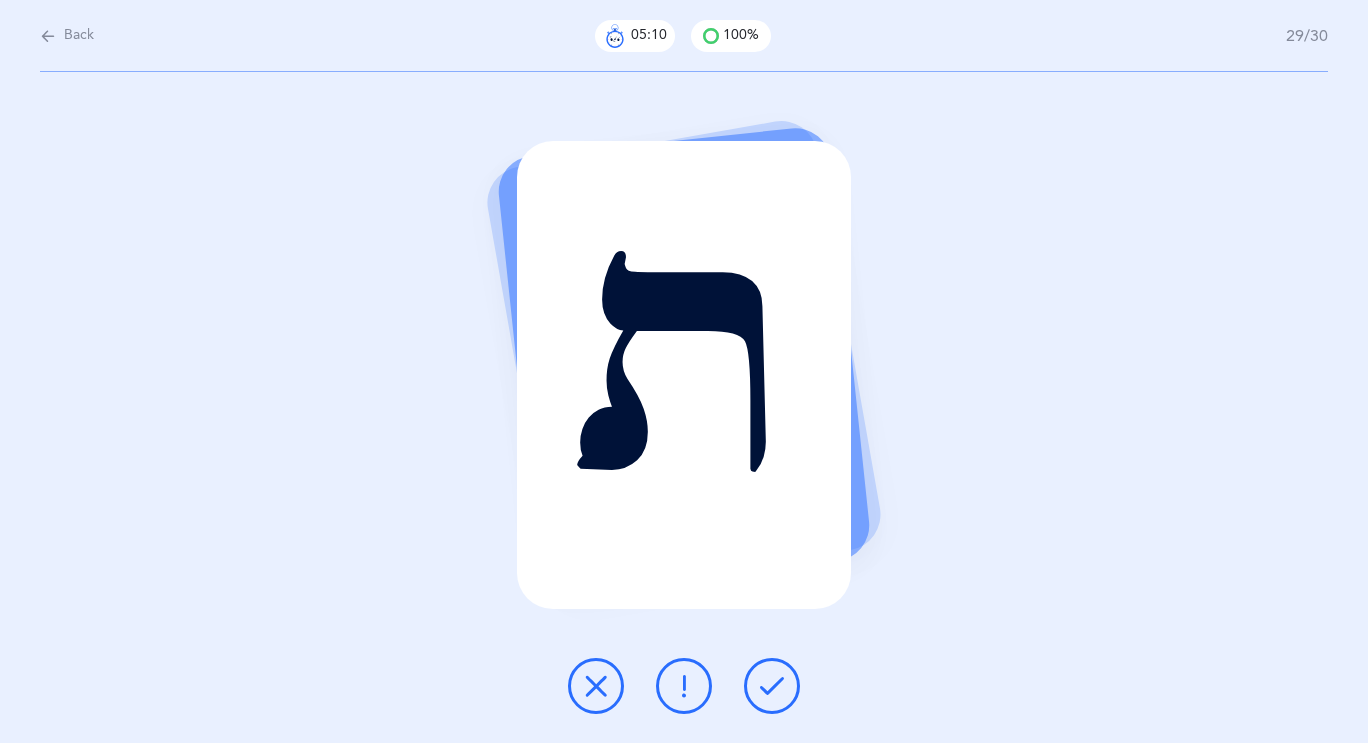 click at bounding box center (772, 686) 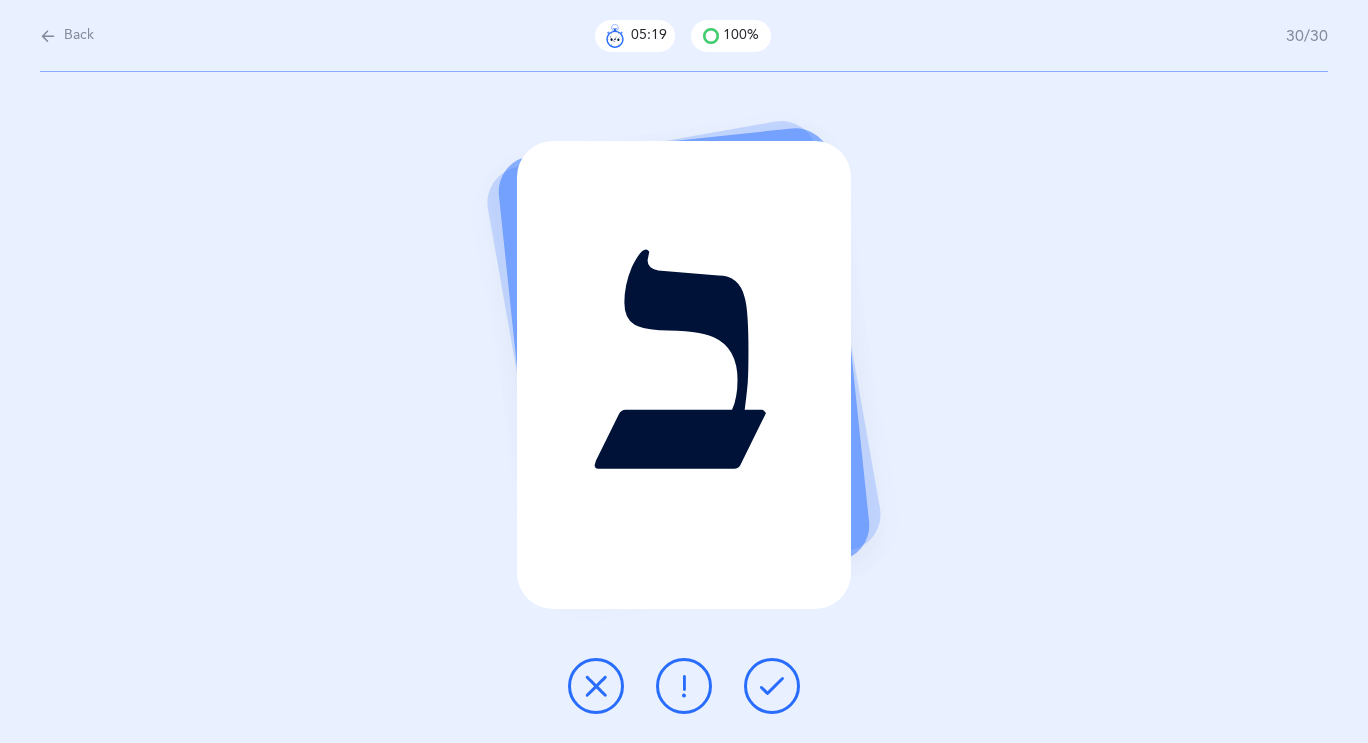 click at bounding box center (772, 686) 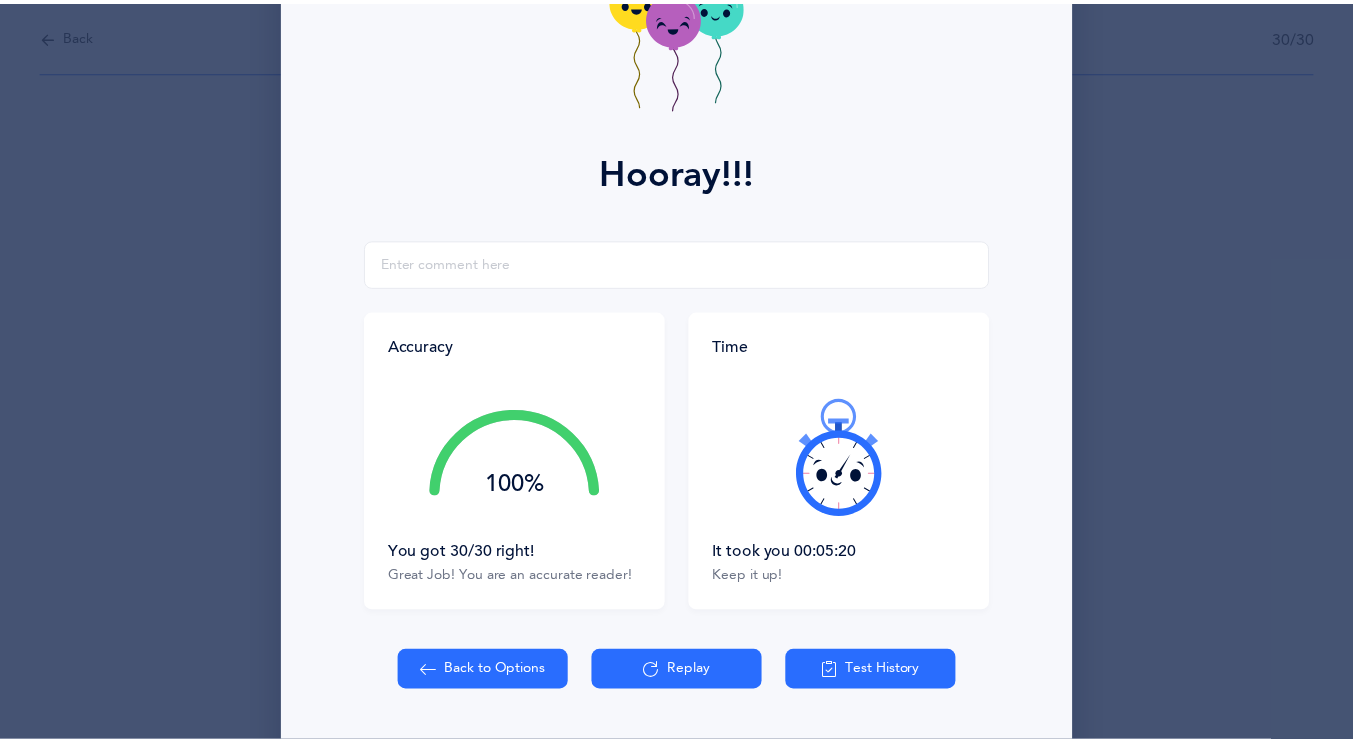 scroll, scrollTop: 209, scrollLeft: 0, axis: vertical 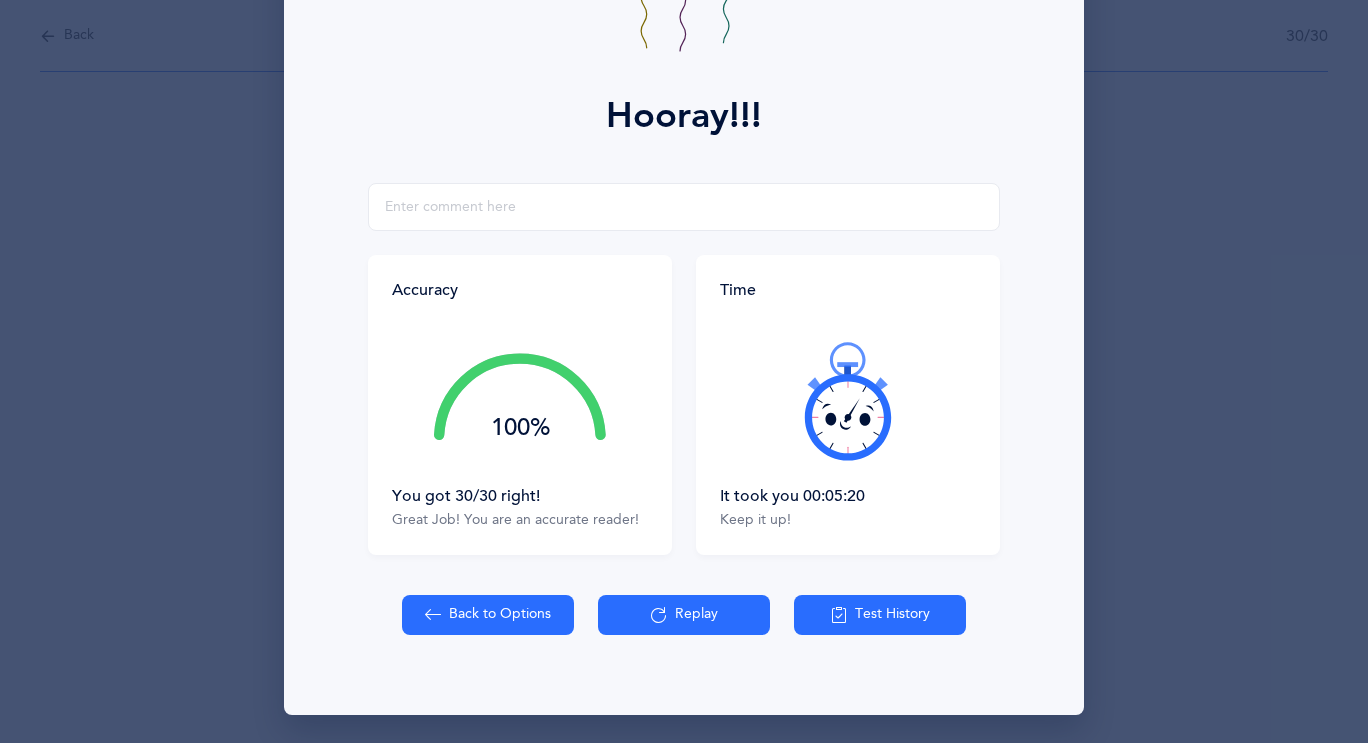 click on "Back to Options" at bounding box center [488, 615] 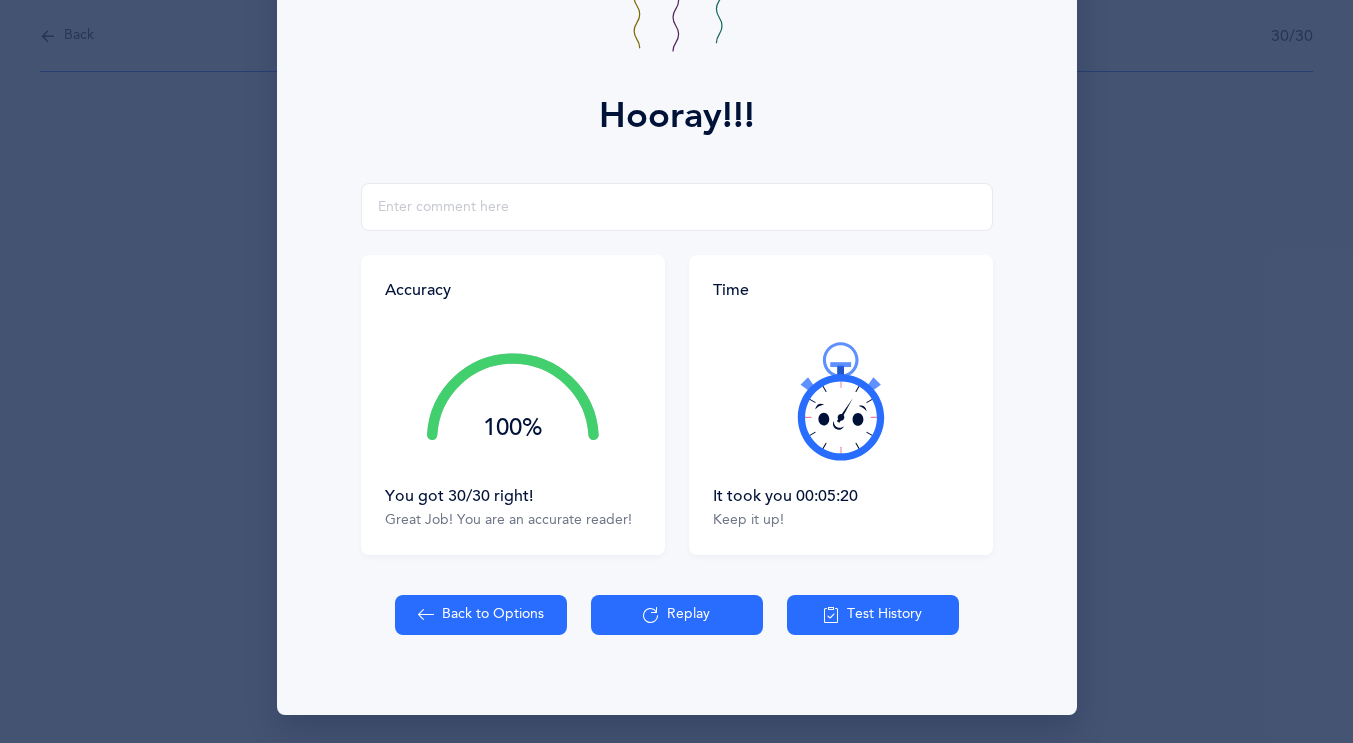 select on "2" 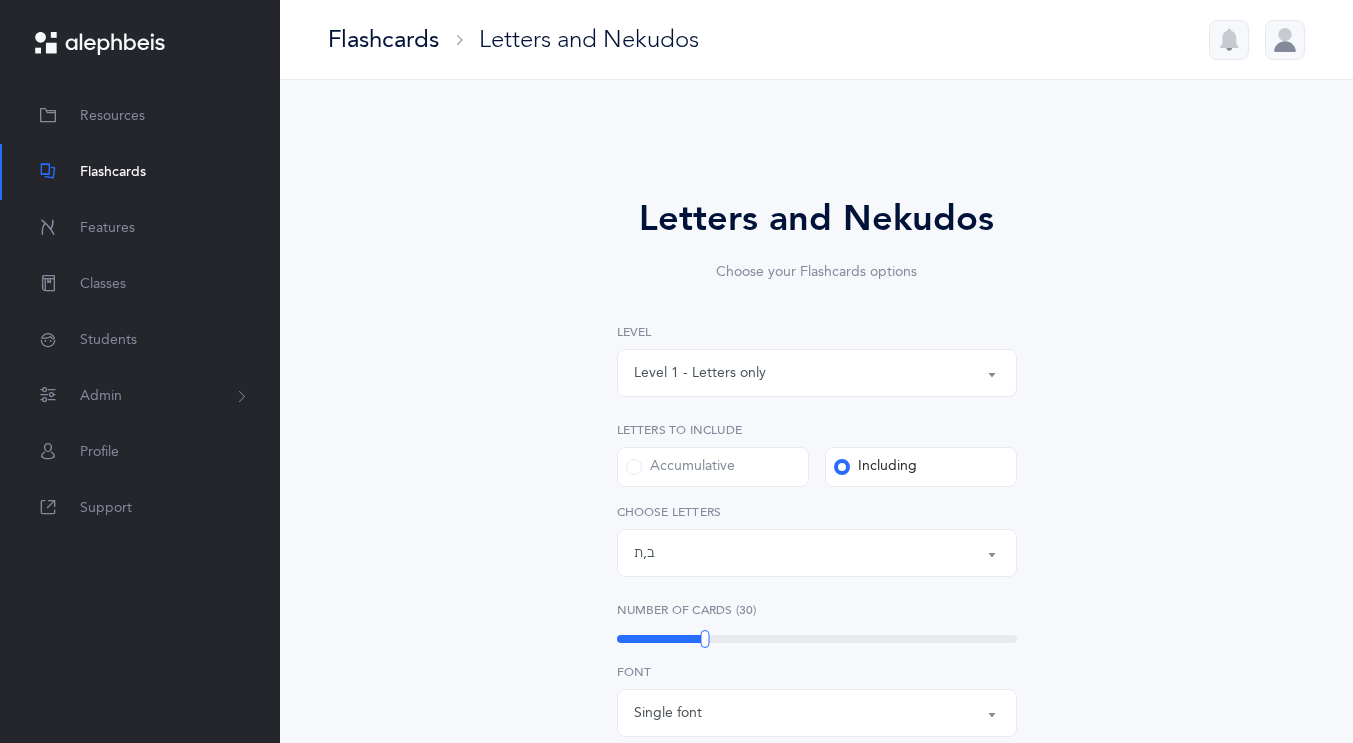 scroll, scrollTop: 30, scrollLeft: 0, axis: vertical 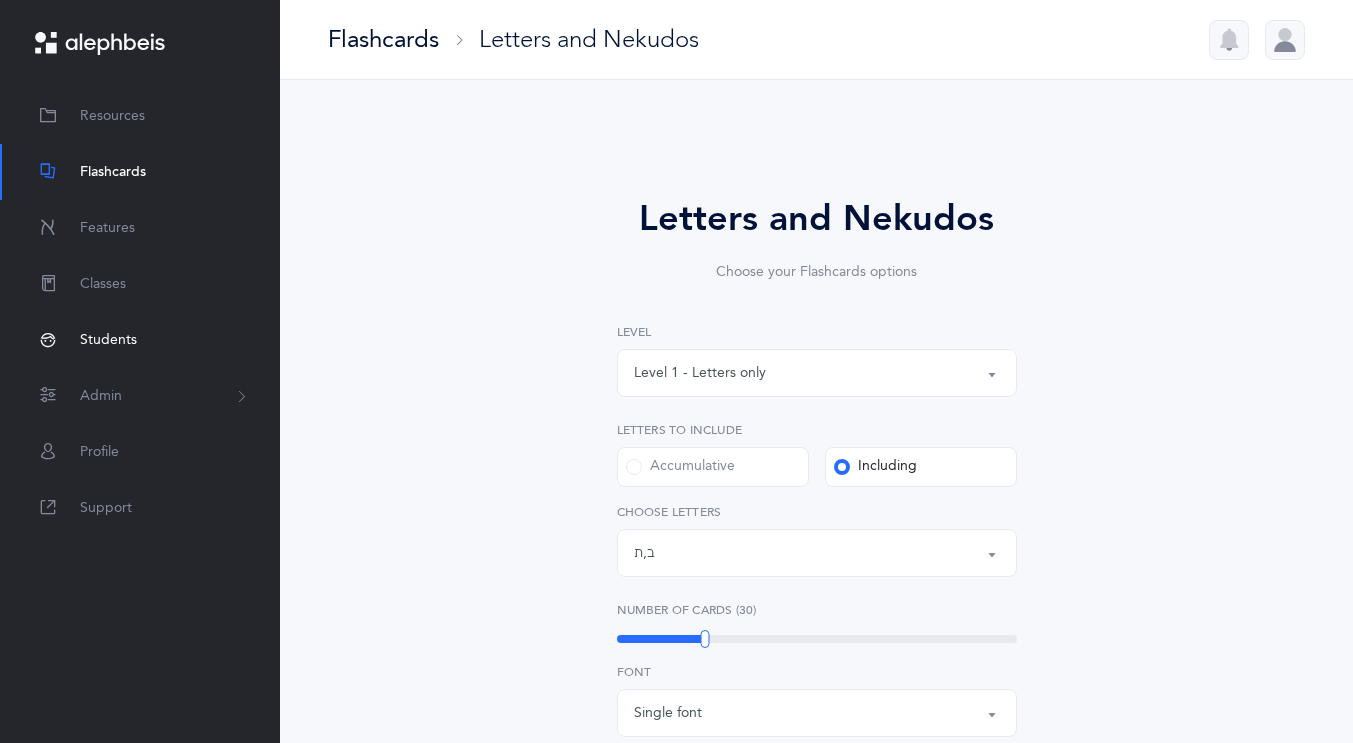 click on "Students" at bounding box center (108, 340) 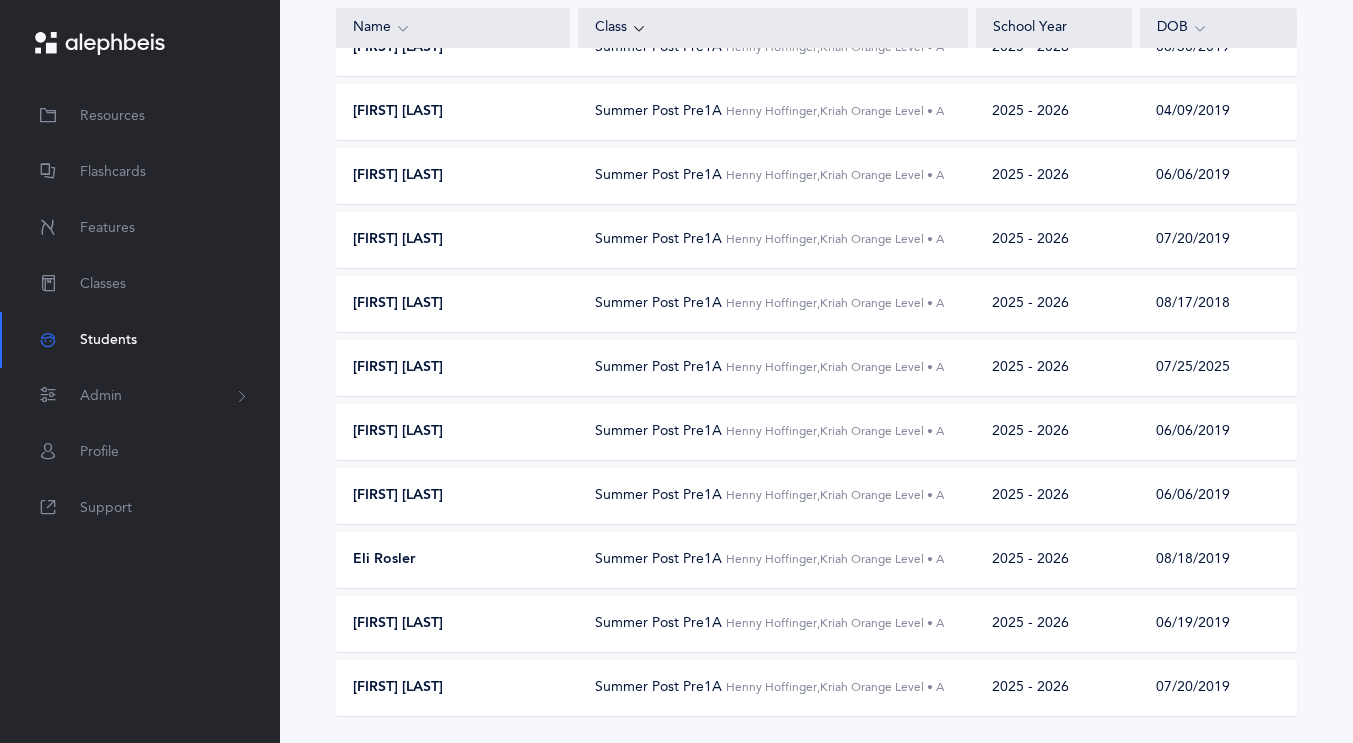scroll, scrollTop: 258, scrollLeft: 0, axis: vertical 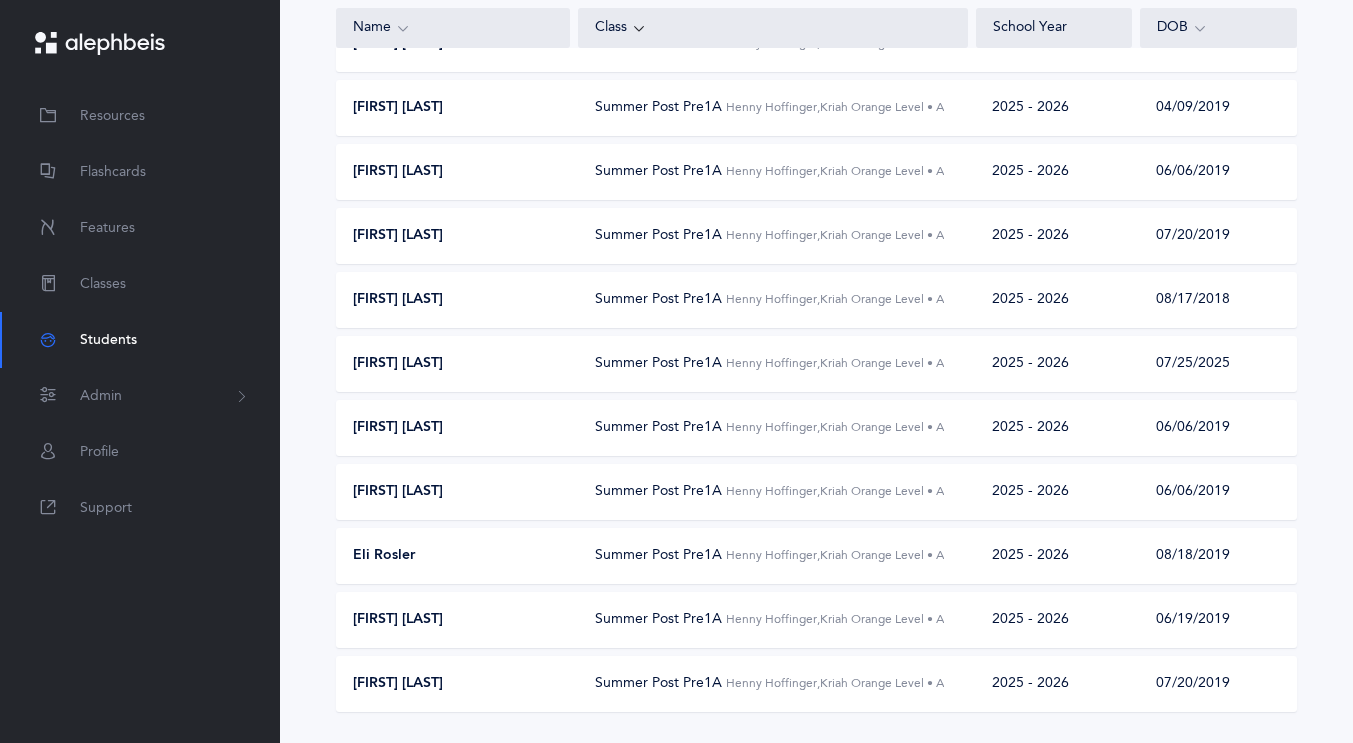 click on "Eli Rosler" at bounding box center (454, 556) 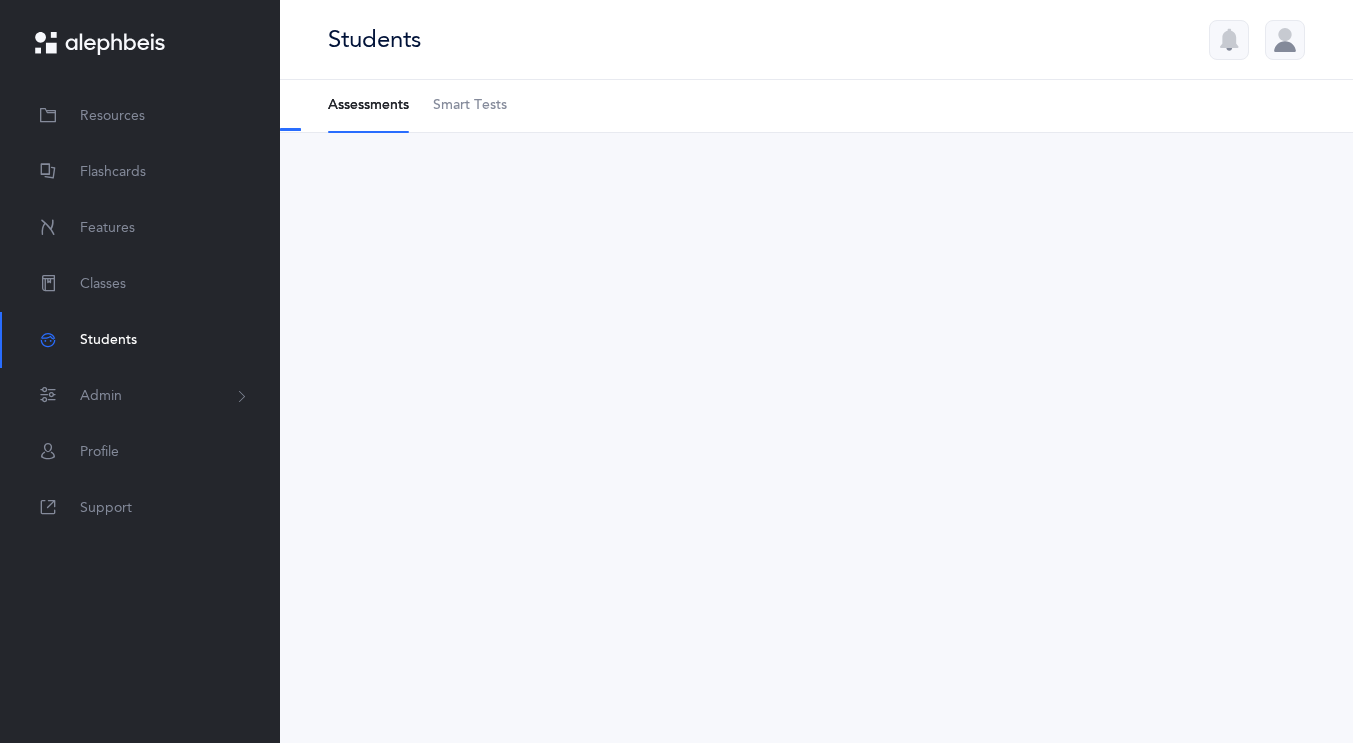 scroll, scrollTop: 0, scrollLeft: 0, axis: both 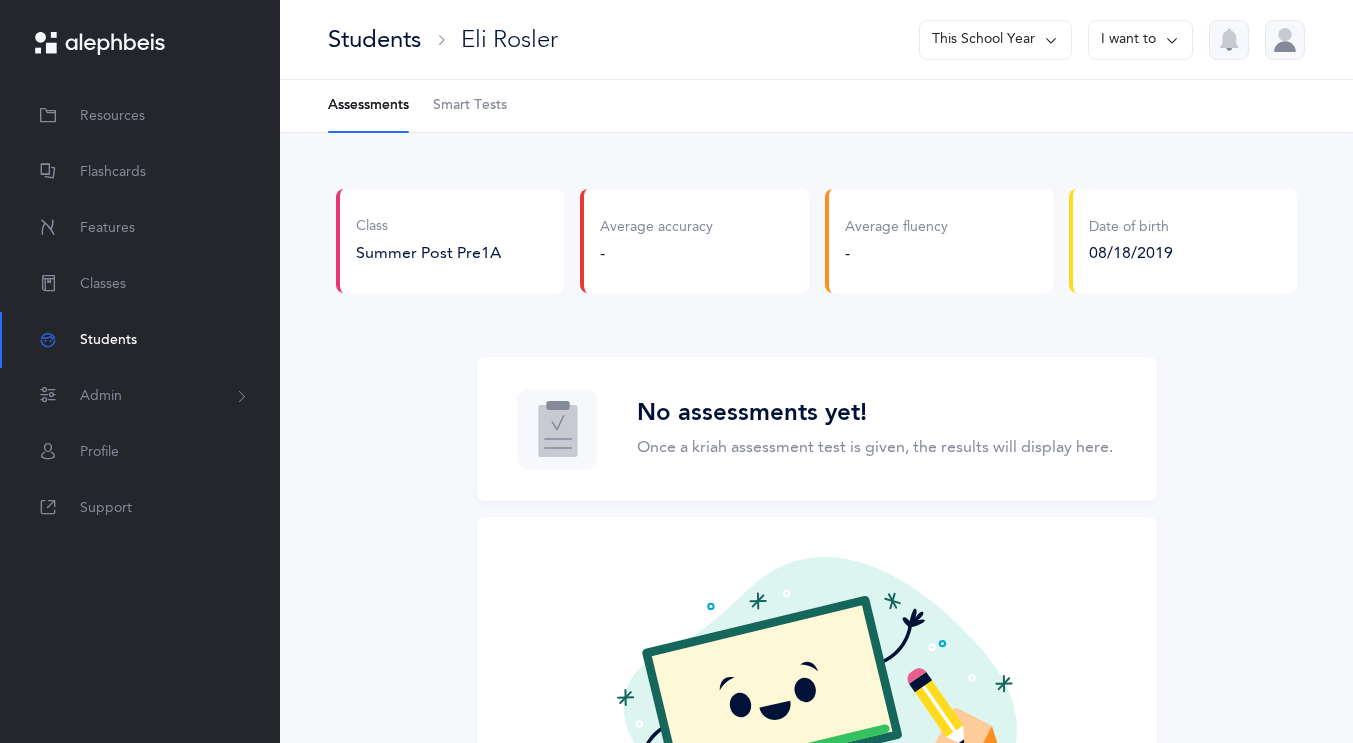 click on "Smart Tests" at bounding box center (470, 106) 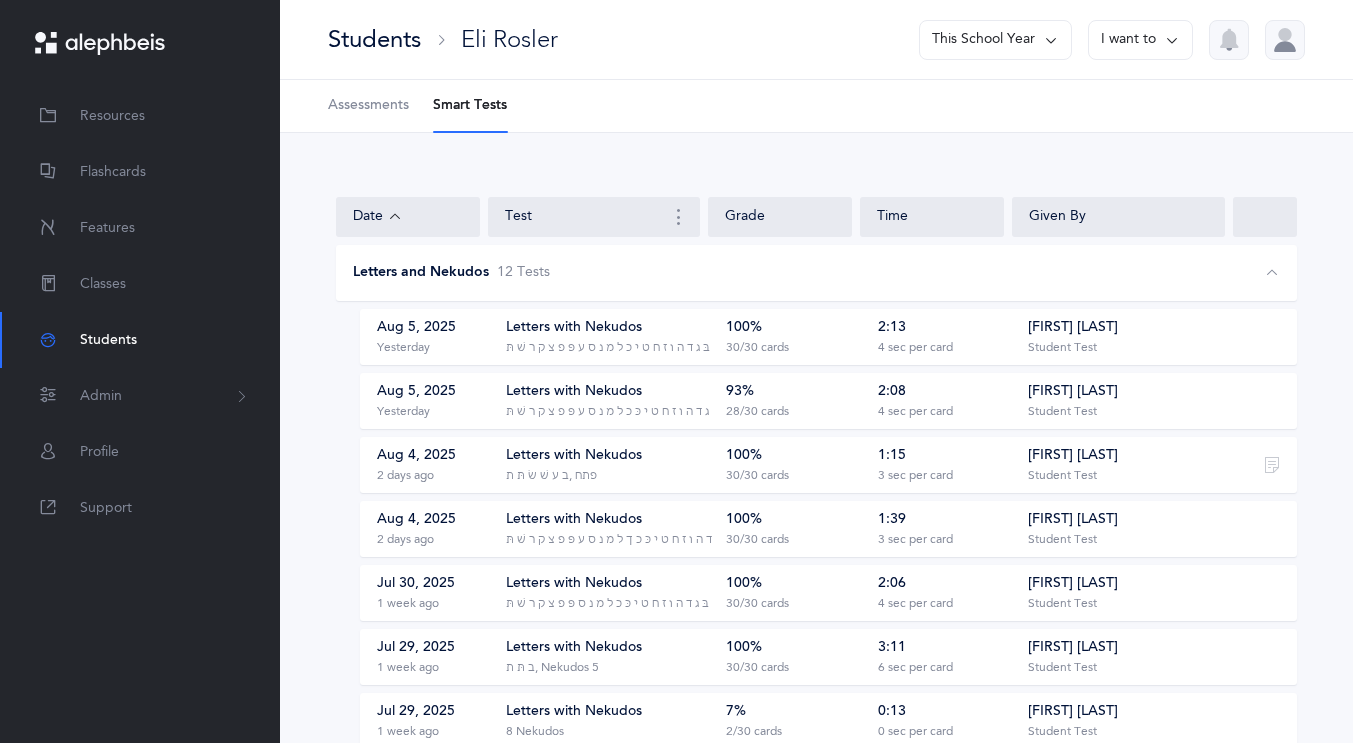 click on "‭‫א בּ ג ד ה ו ז ח ט י כ ל מ נ ס ע פּ פ צ ק ר שׁ תּ‬, ‭‫8 Nekudos" at bounding box center (645, 348) 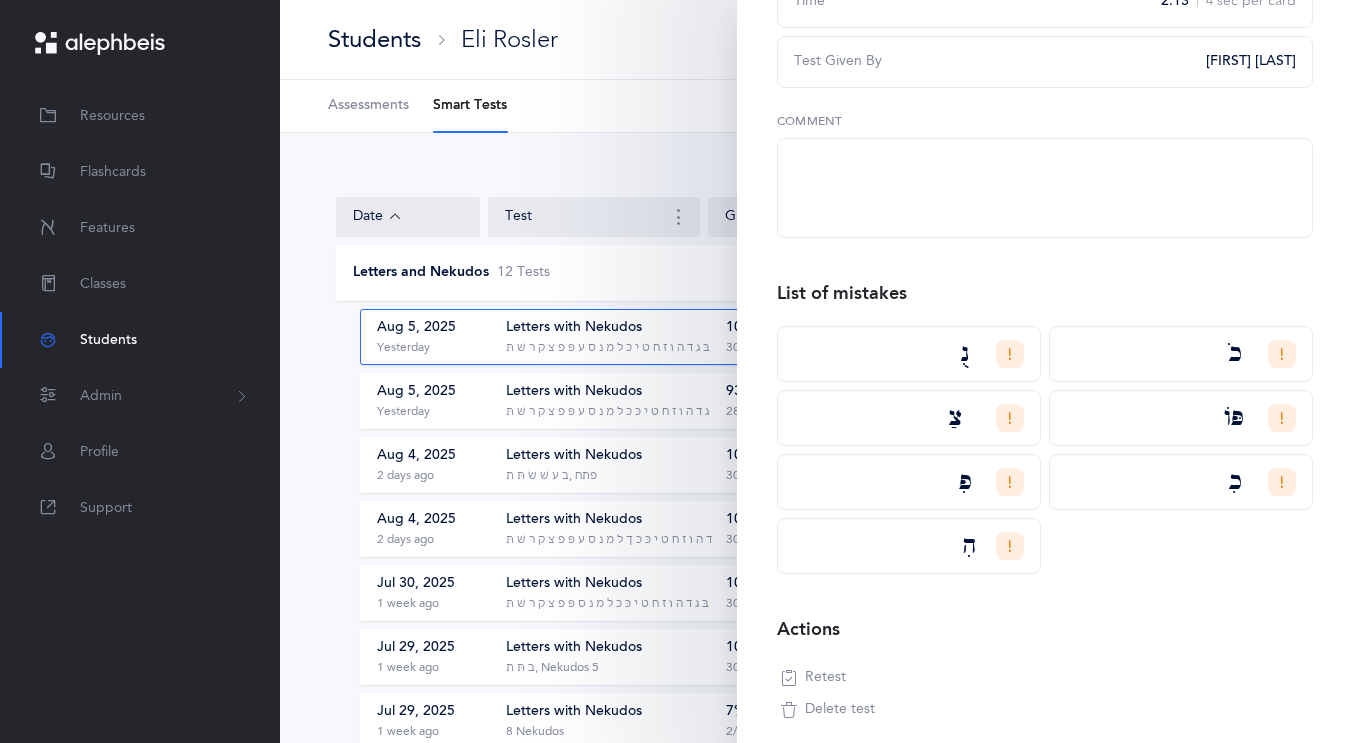 scroll, scrollTop: 392, scrollLeft: 0, axis: vertical 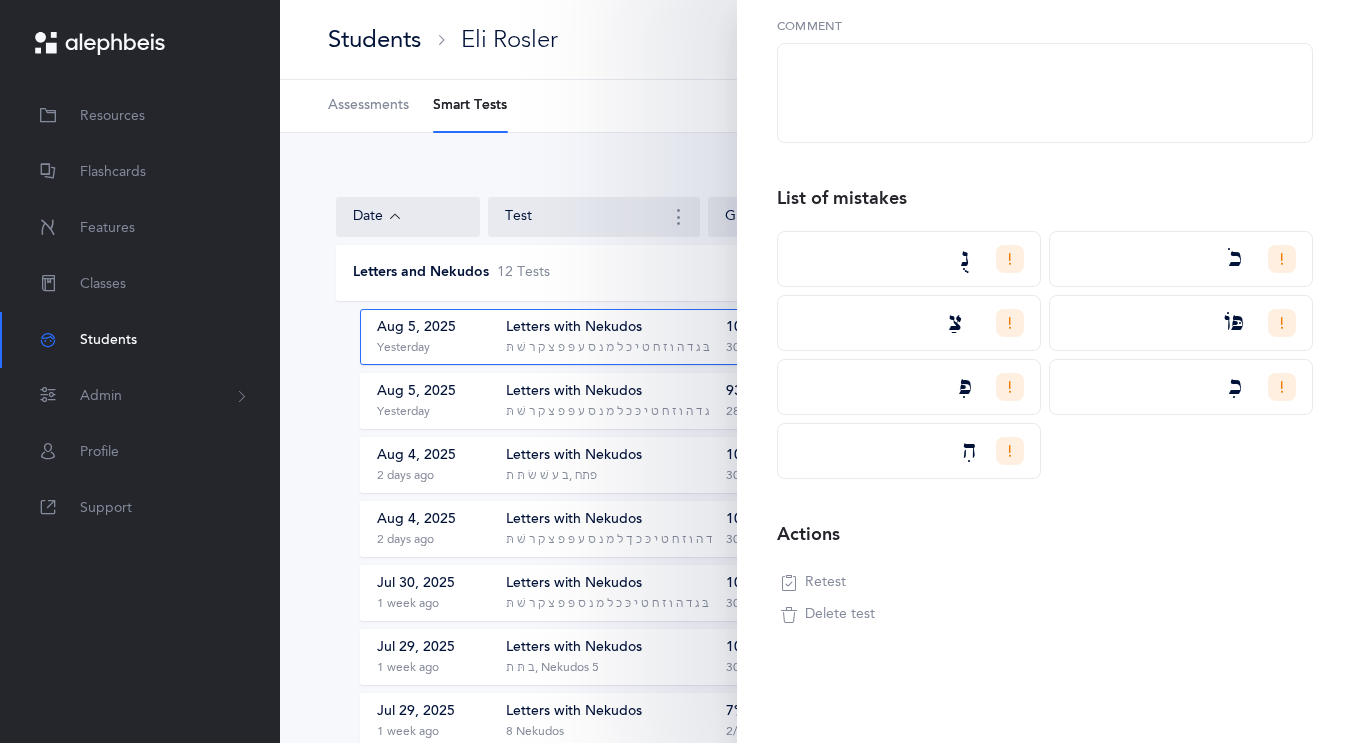 click on "Retest" at bounding box center [813, 583] 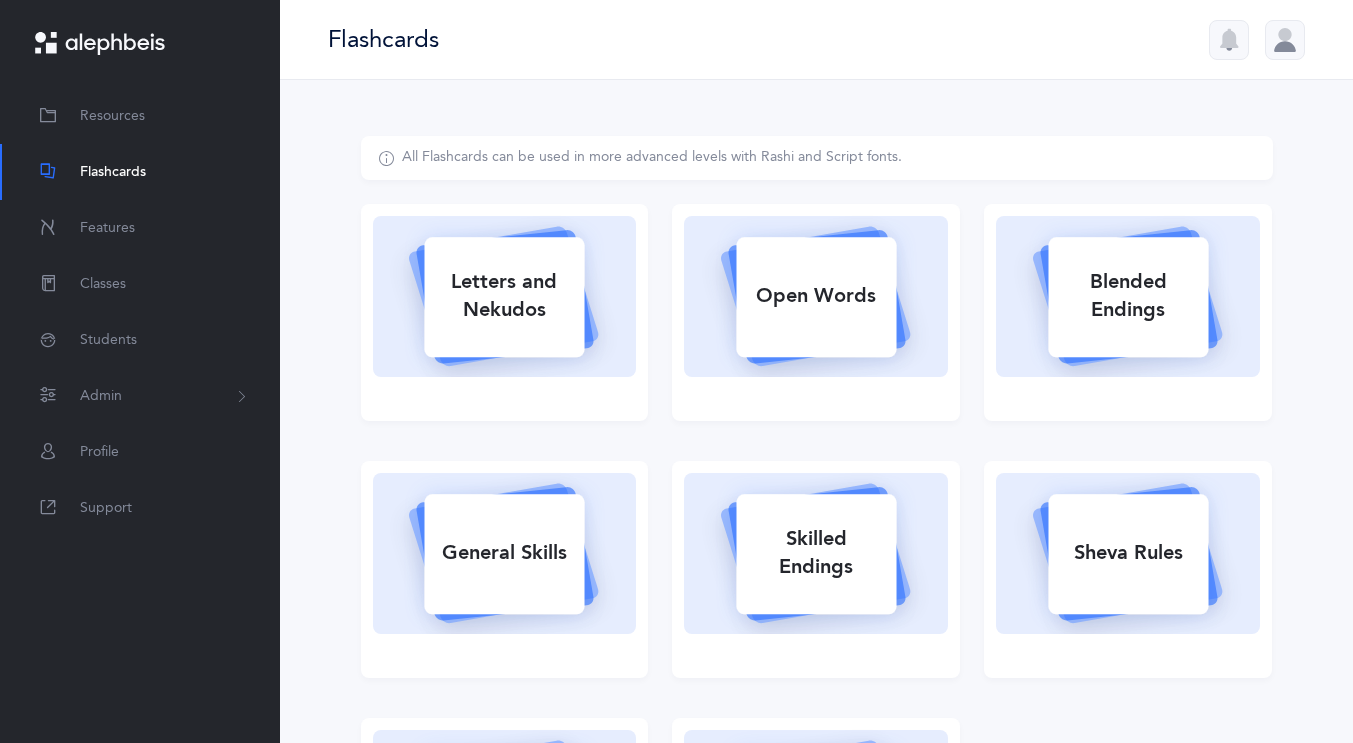 scroll, scrollTop: 0, scrollLeft: 0, axis: both 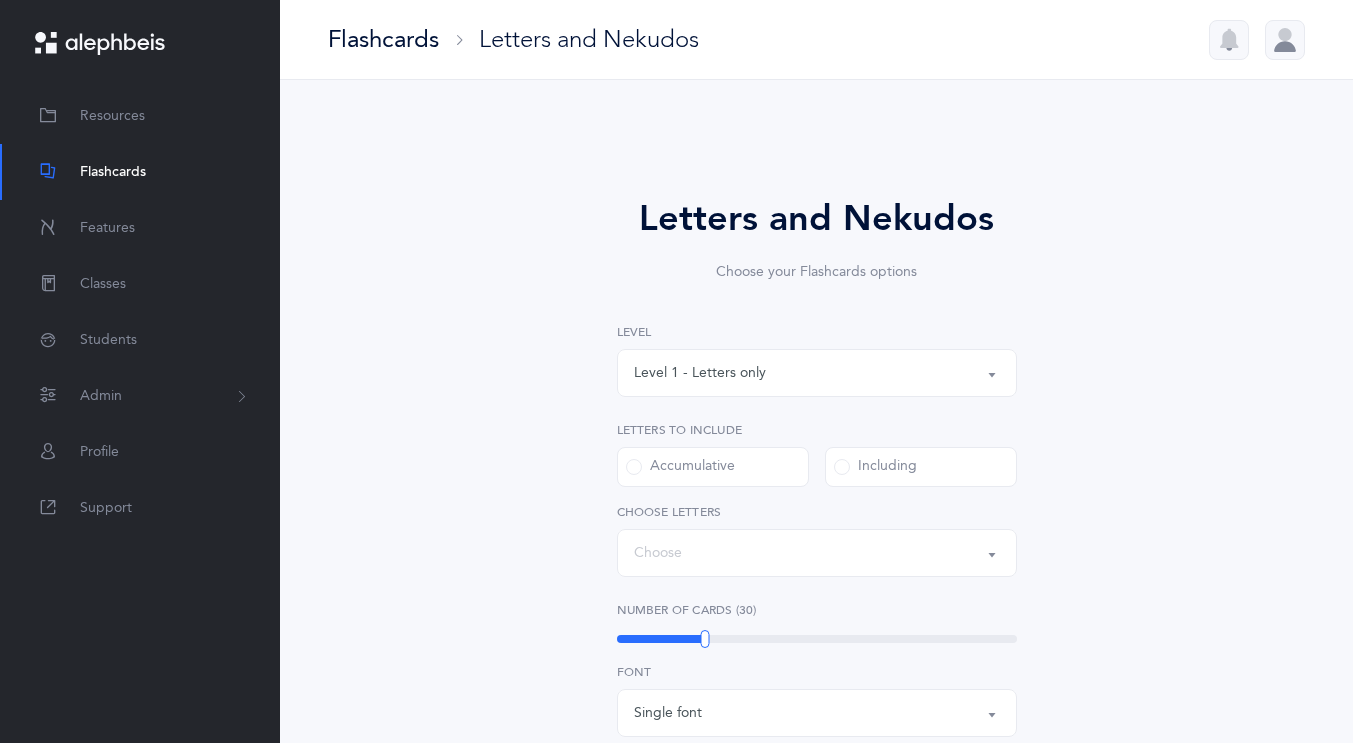 select on "4" 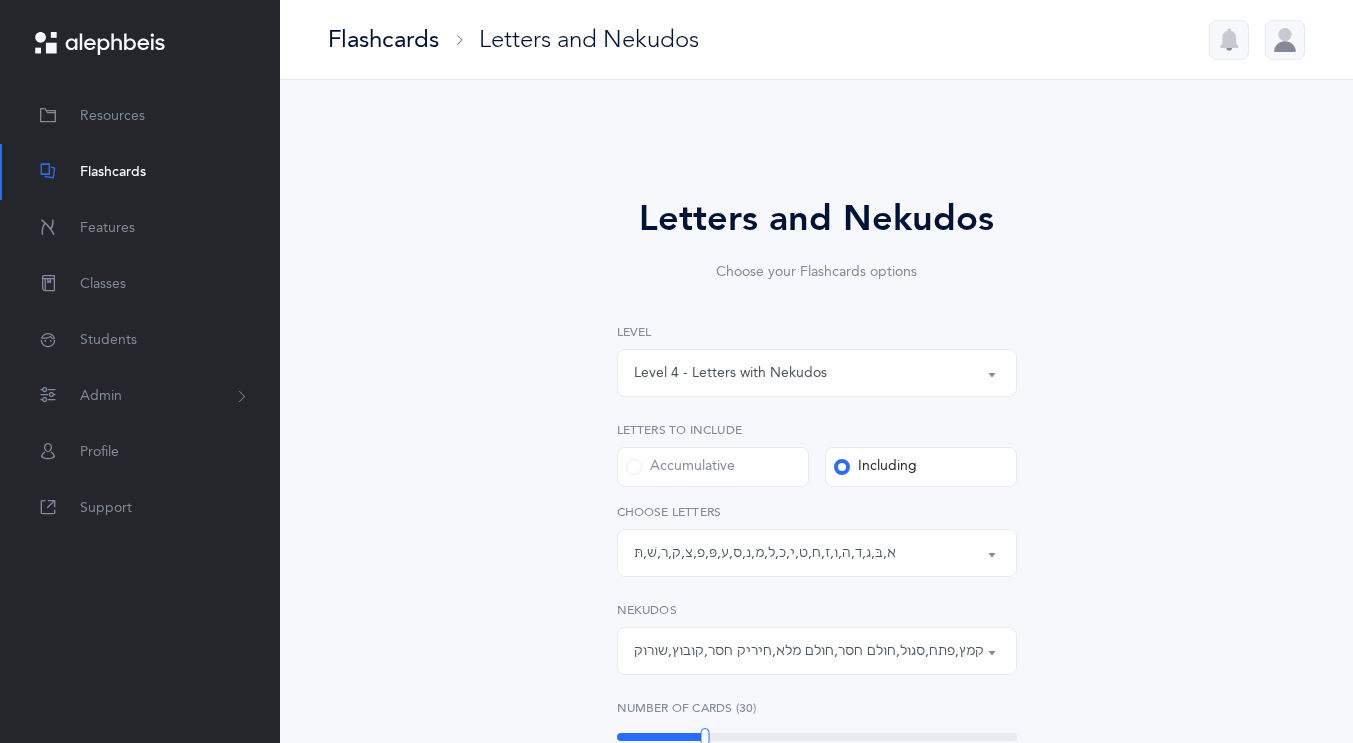 select on "14291" 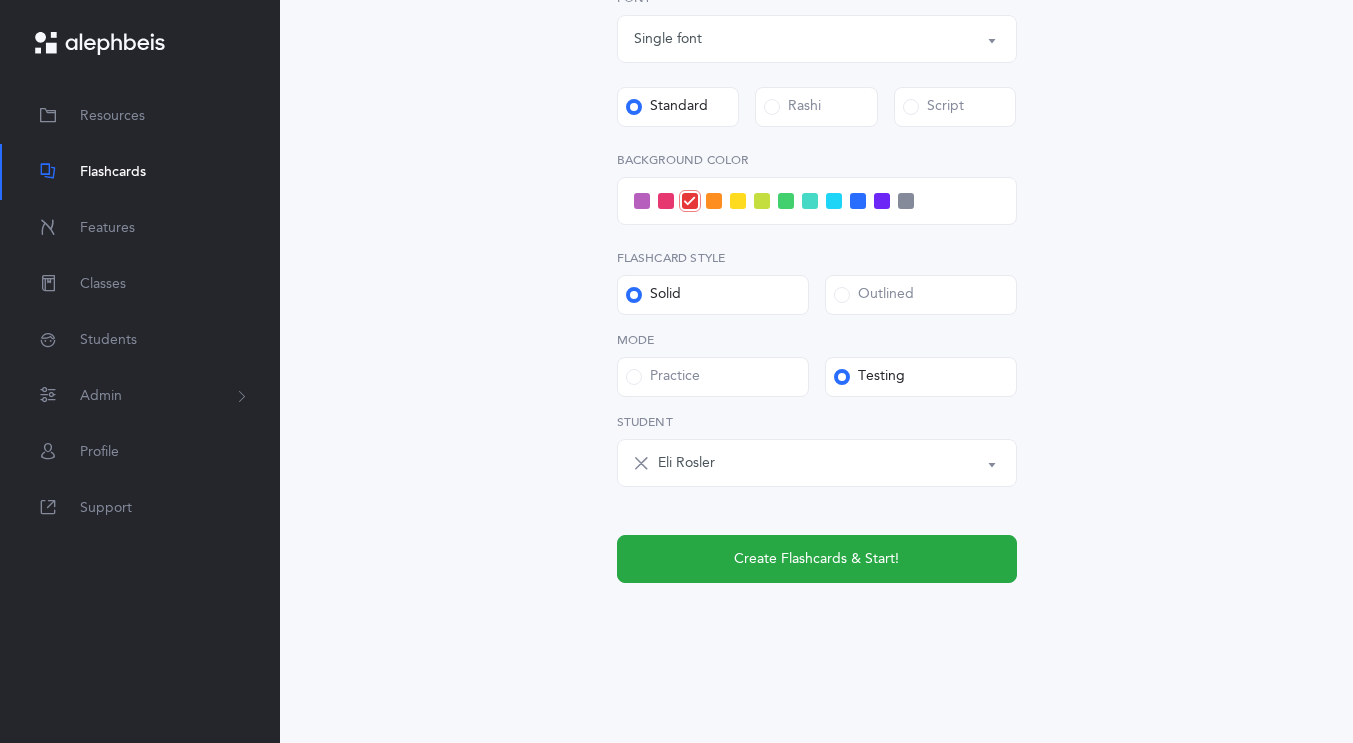 scroll, scrollTop: 770, scrollLeft: 0, axis: vertical 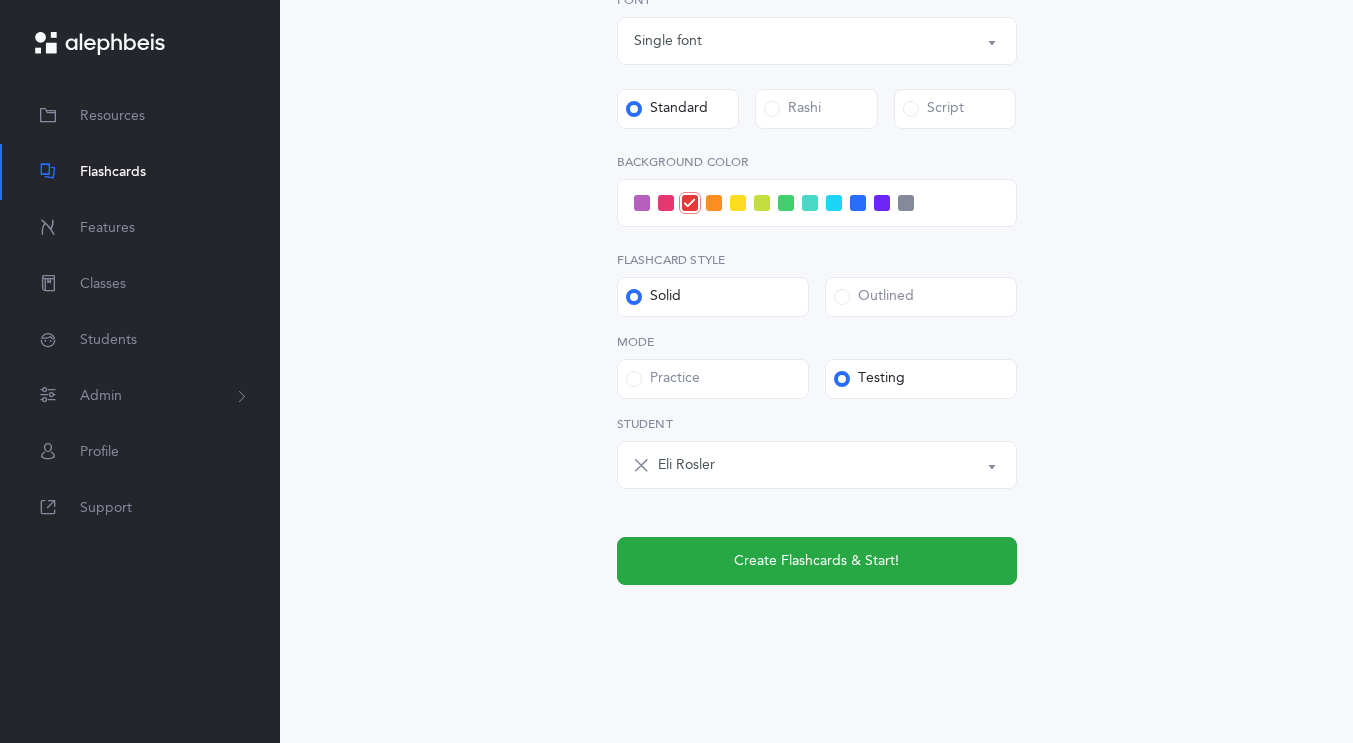 click at bounding box center [834, 203] 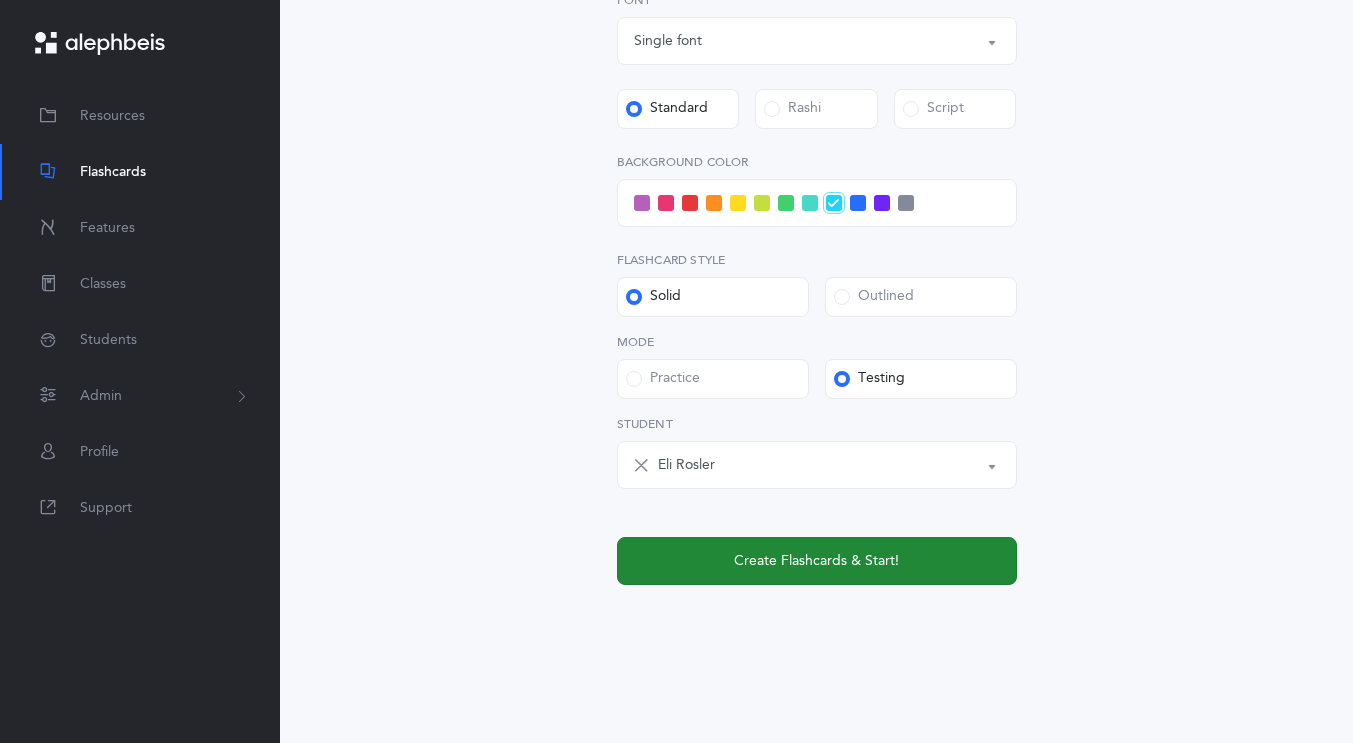 click on "Create Flashcards & Start!" at bounding box center [817, 561] 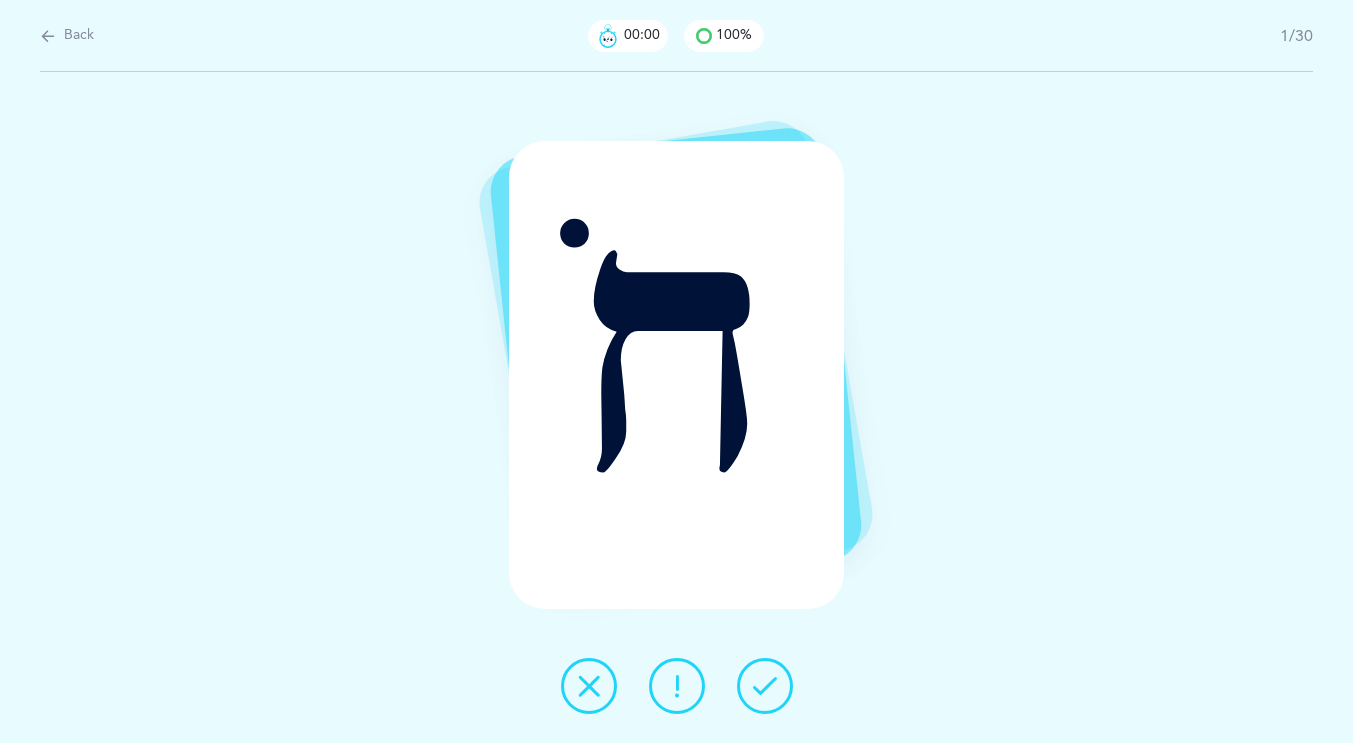 scroll, scrollTop: 0, scrollLeft: 0, axis: both 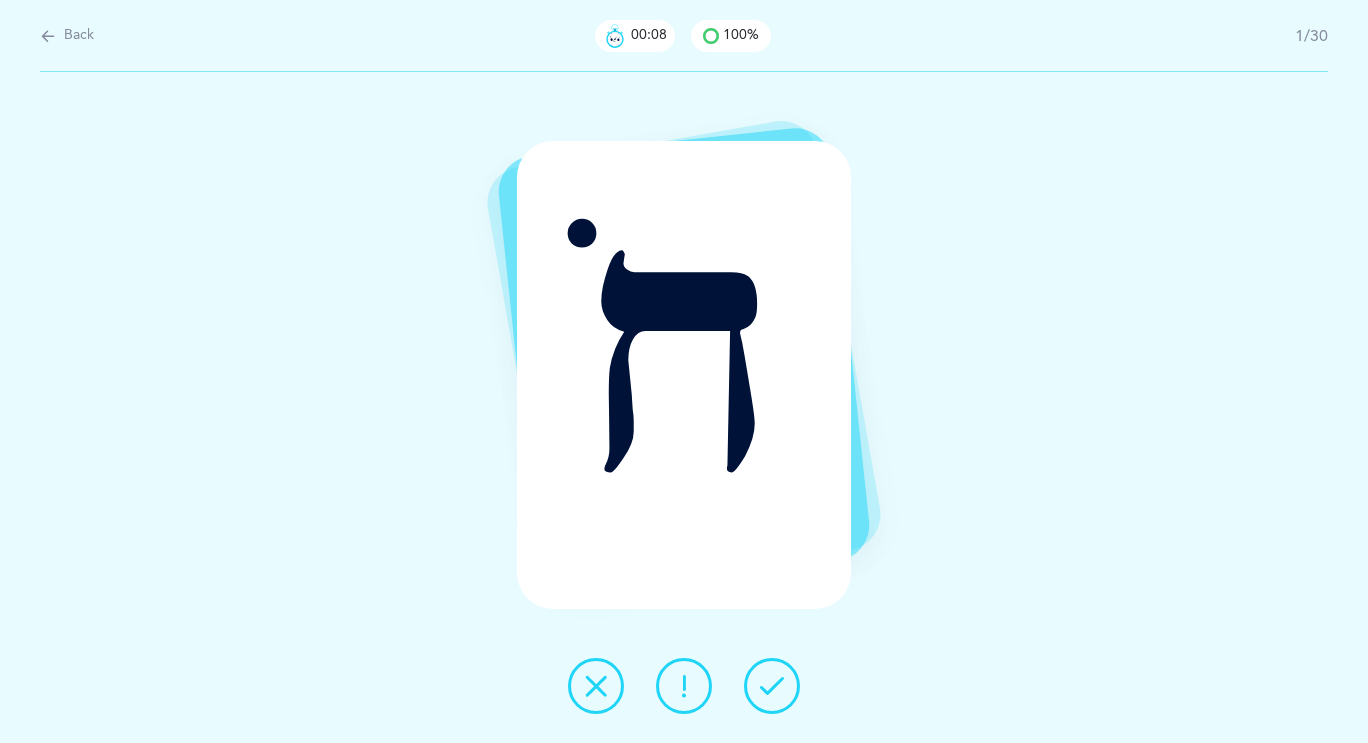 click at bounding box center [48, 36] 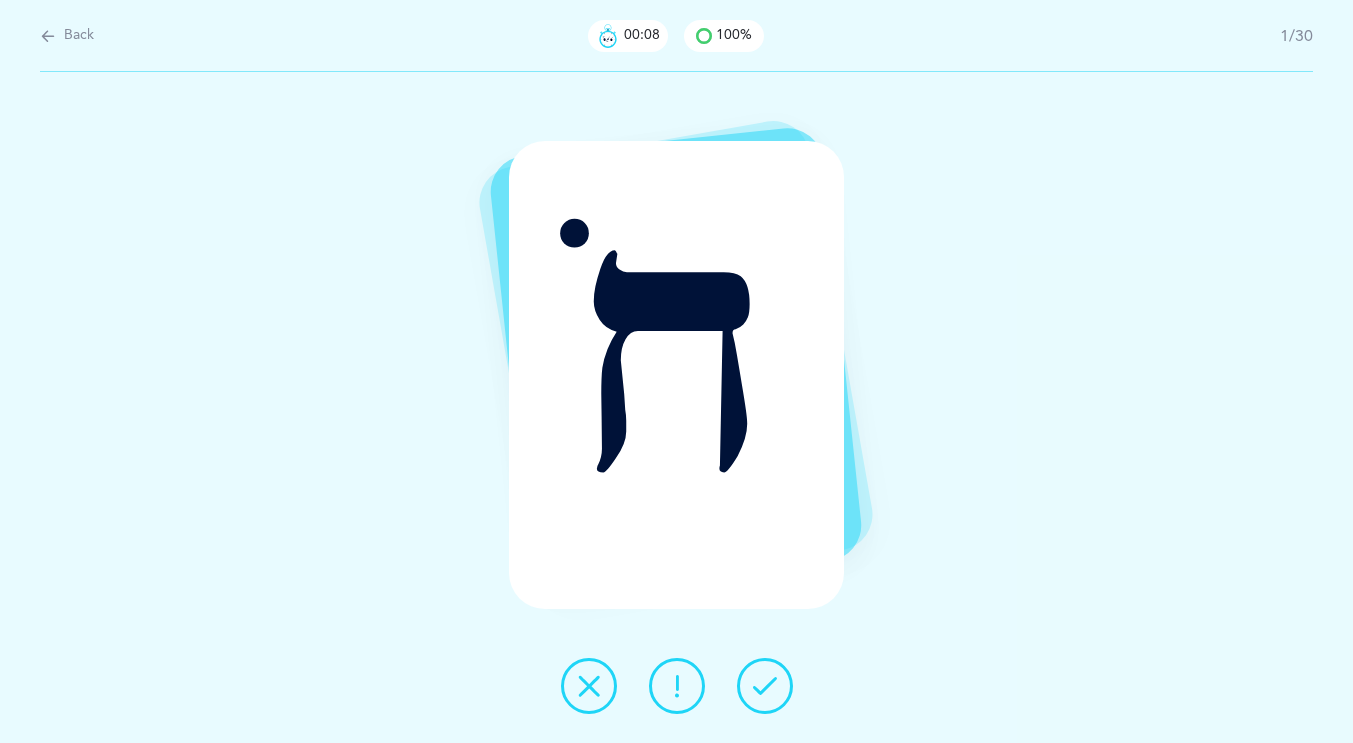 select on "4" 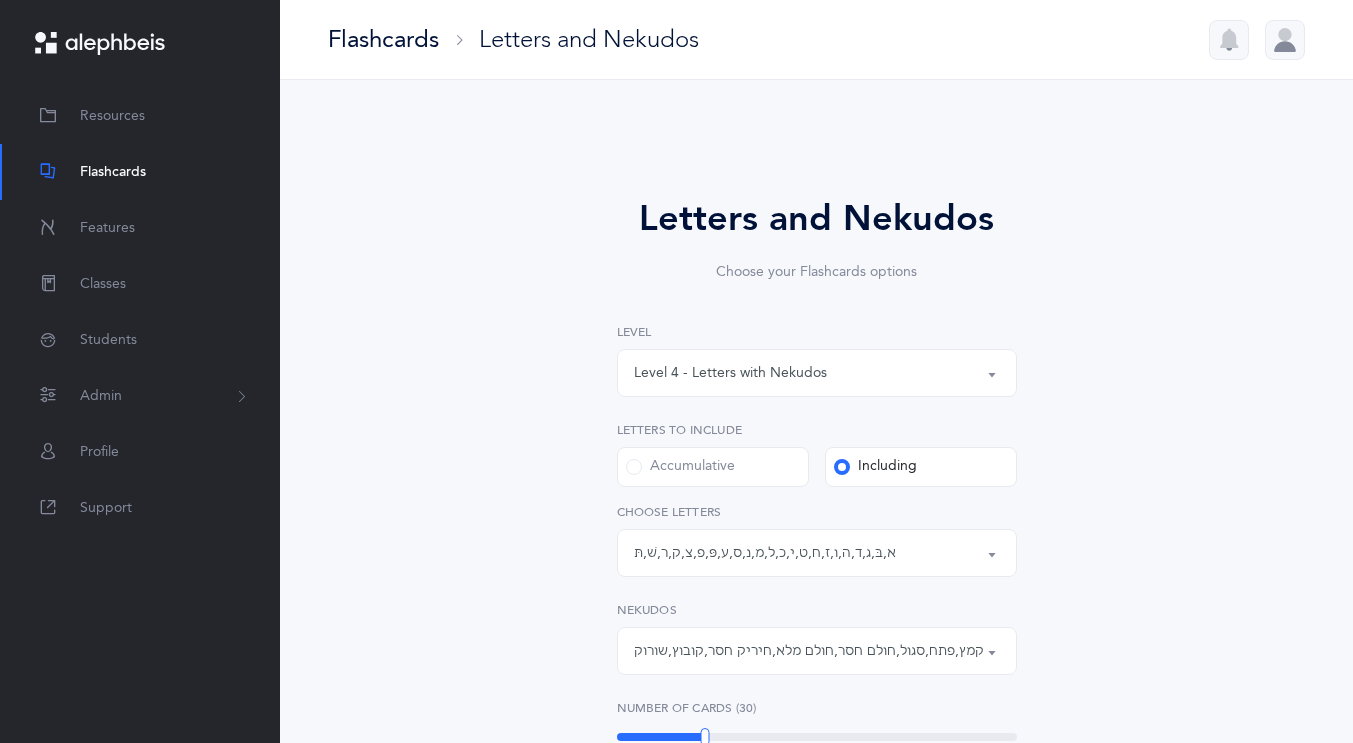 select on "14291" 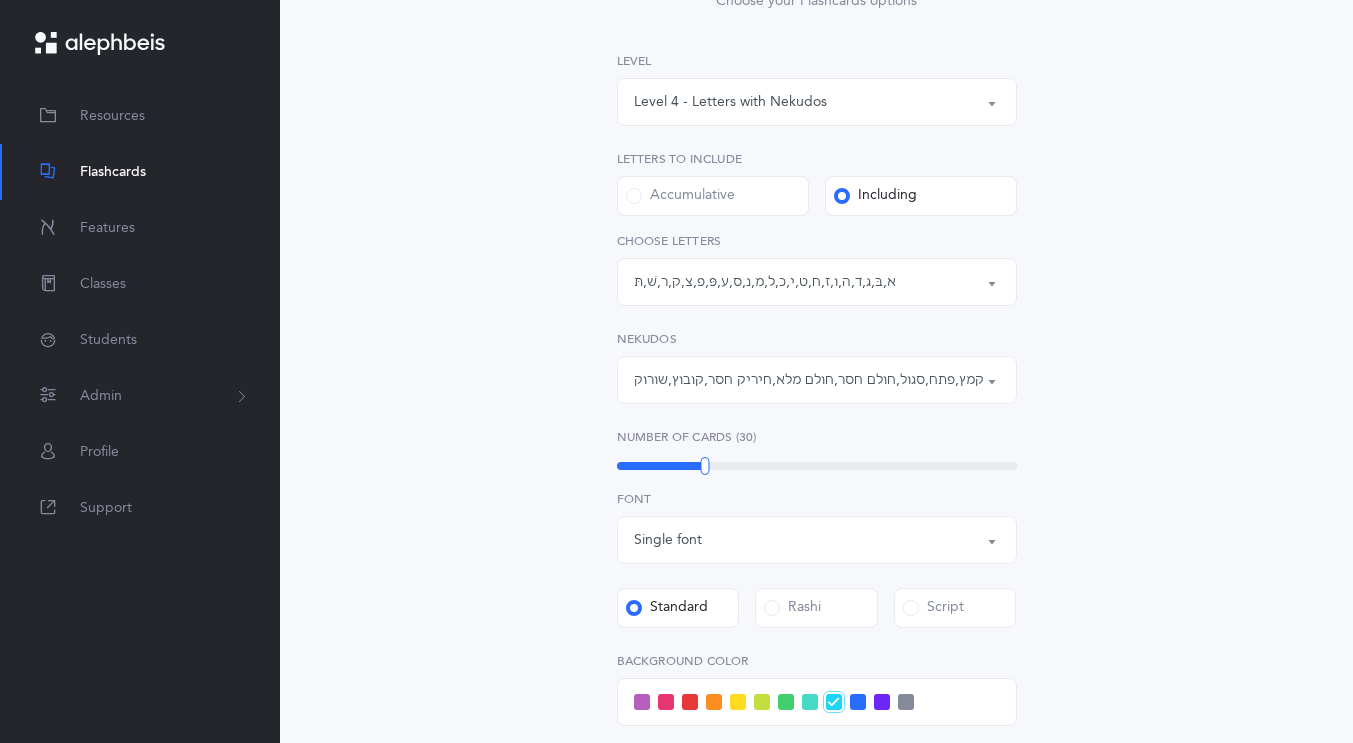 scroll, scrollTop: 772, scrollLeft: 0, axis: vertical 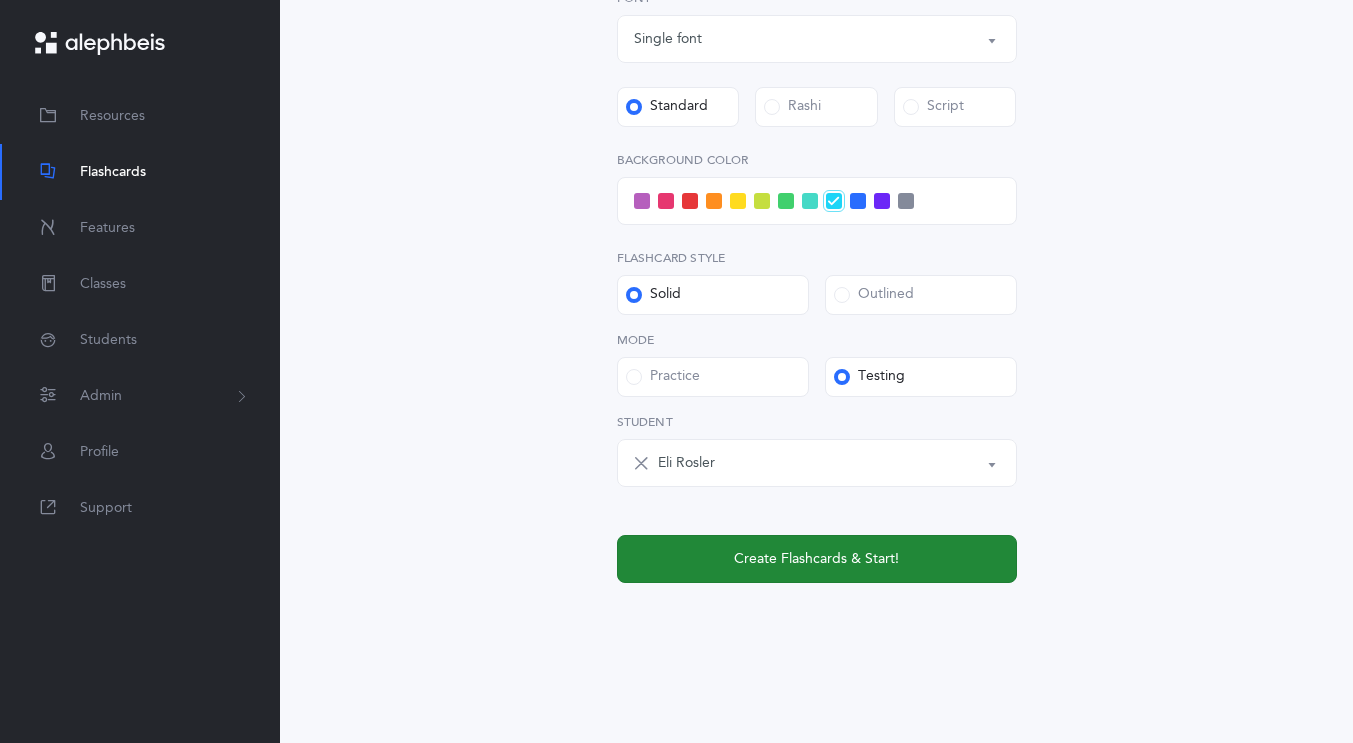 click on "Create Flashcards & Start!" at bounding box center (817, 559) 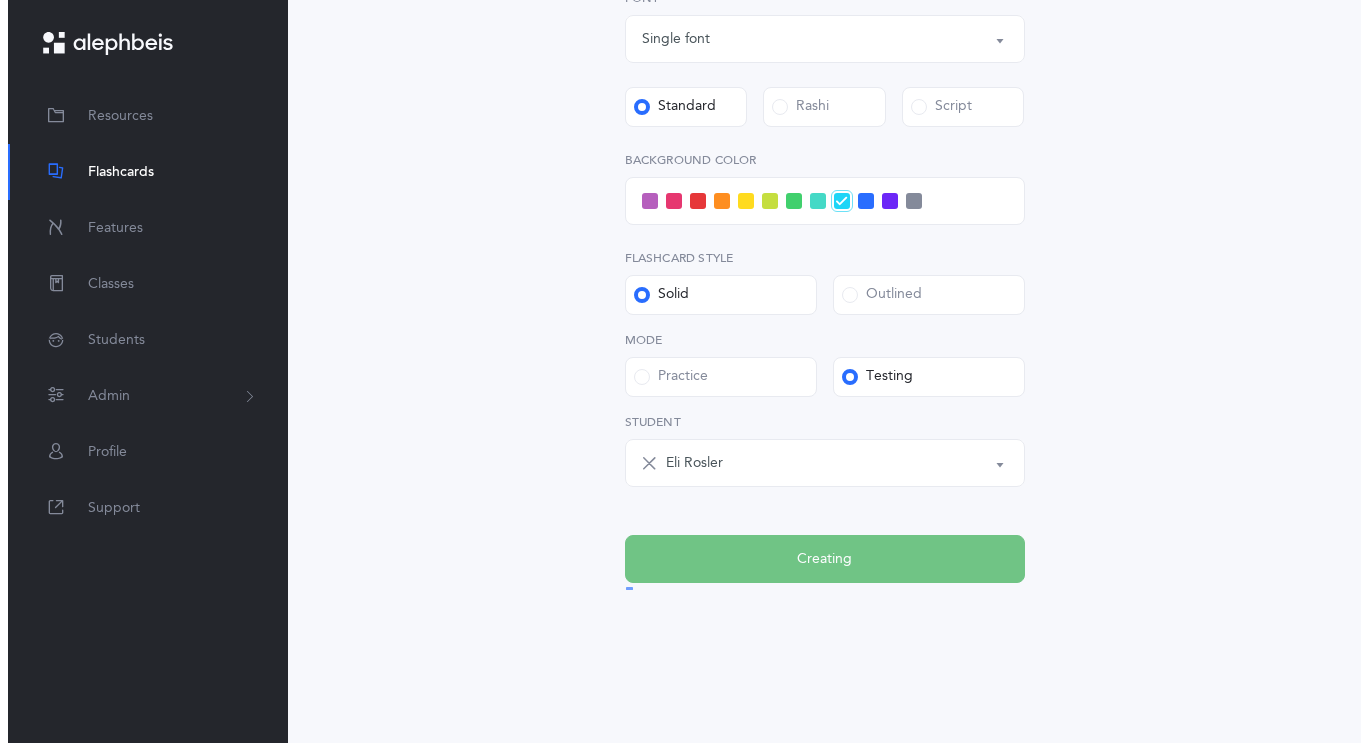 scroll, scrollTop: 0, scrollLeft: 0, axis: both 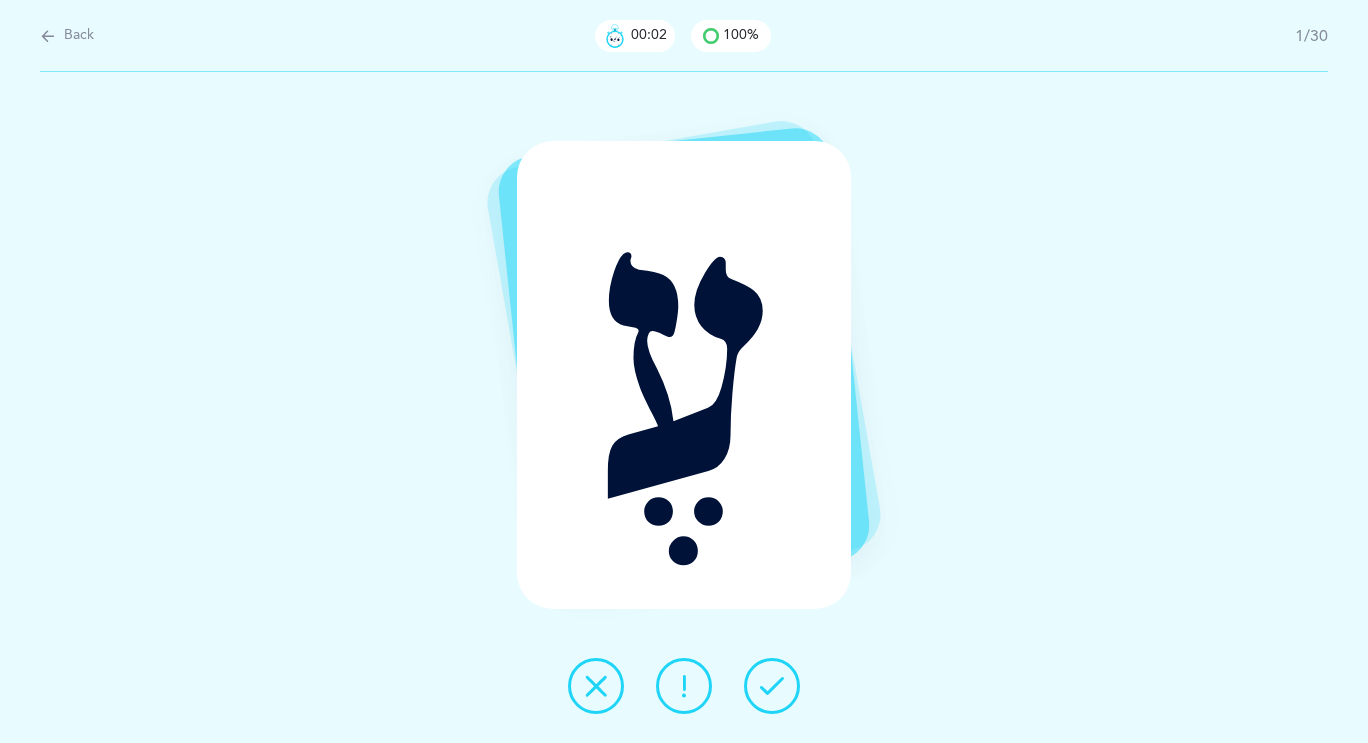click at bounding box center (772, 686) 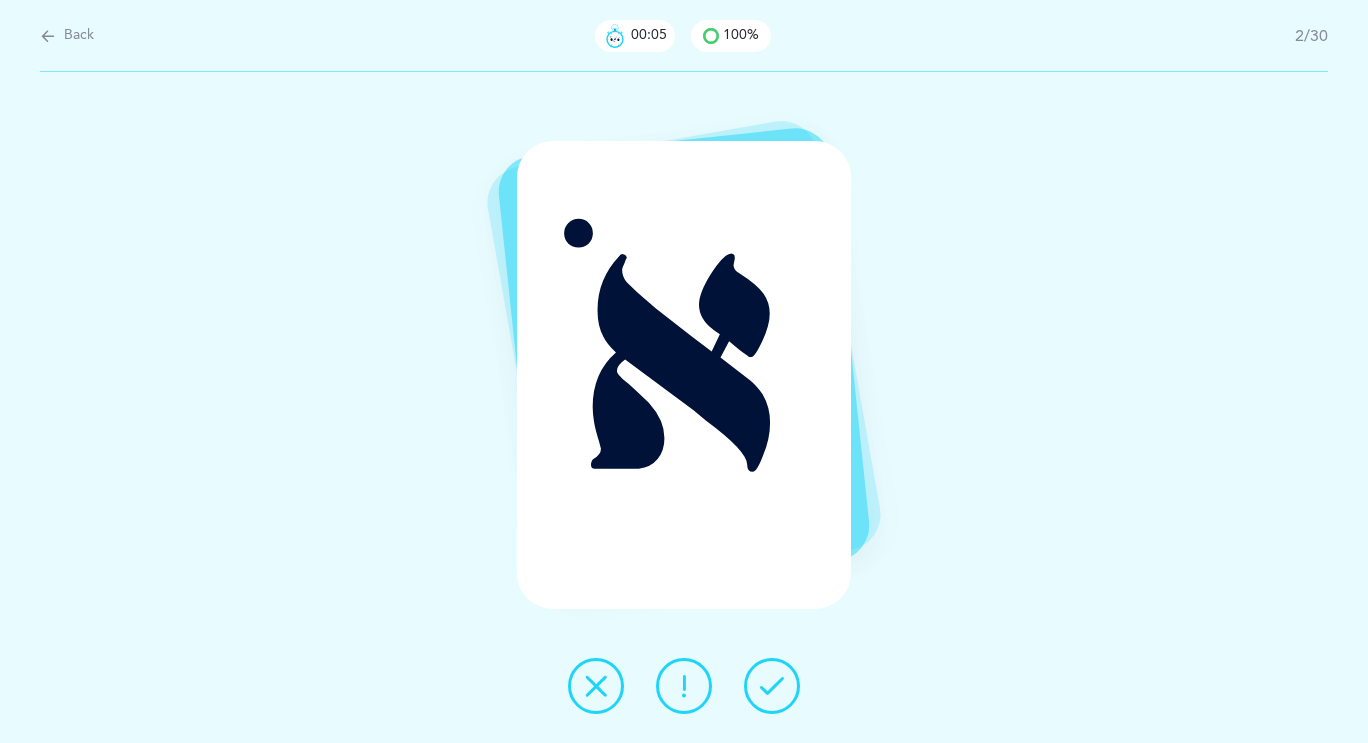 click at bounding box center (772, 686) 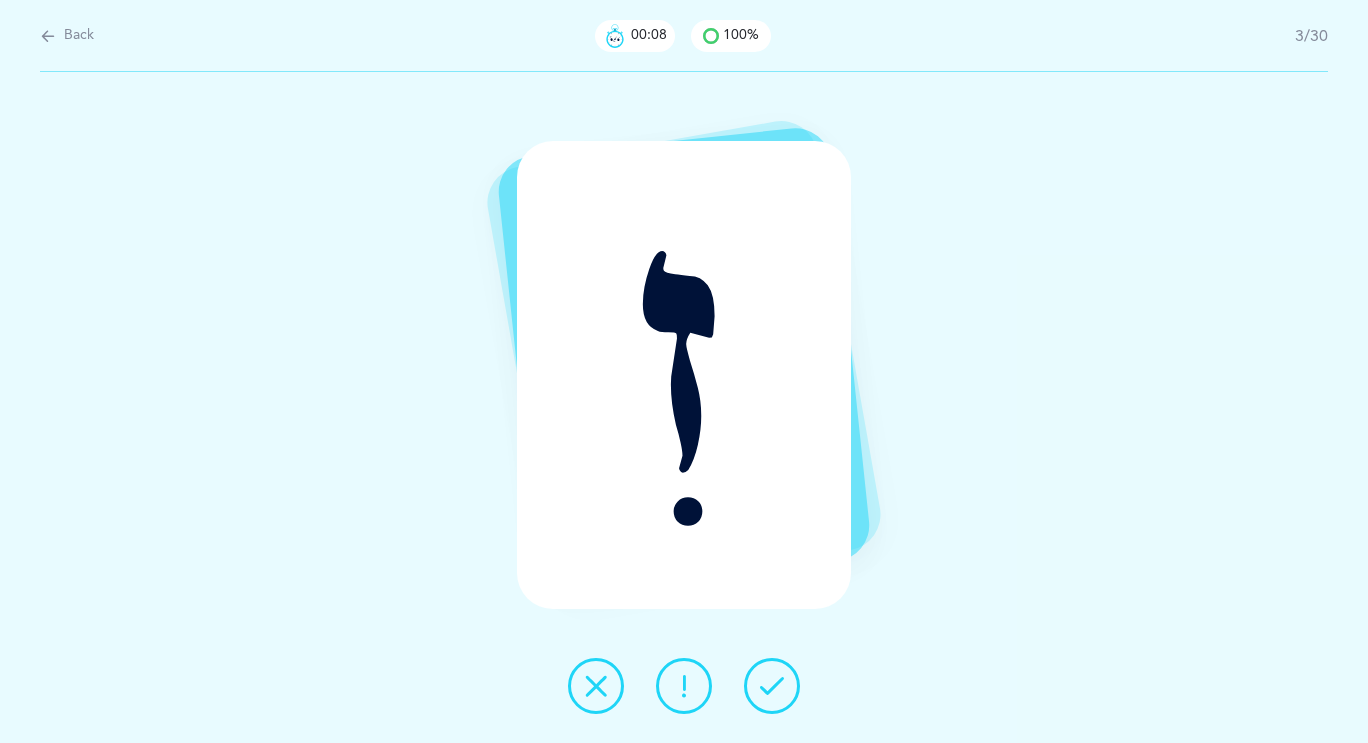 click at bounding box center (684, 686) 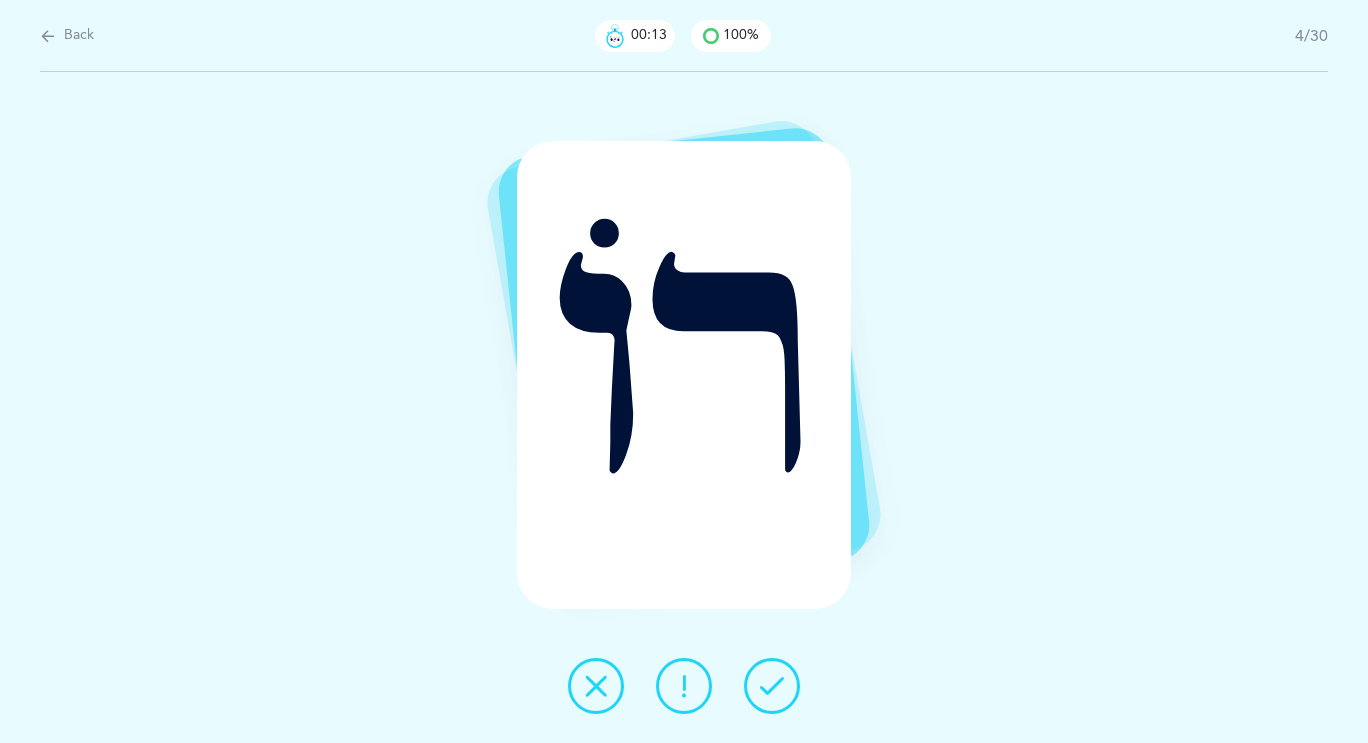 click at bounding box center (772, 686) 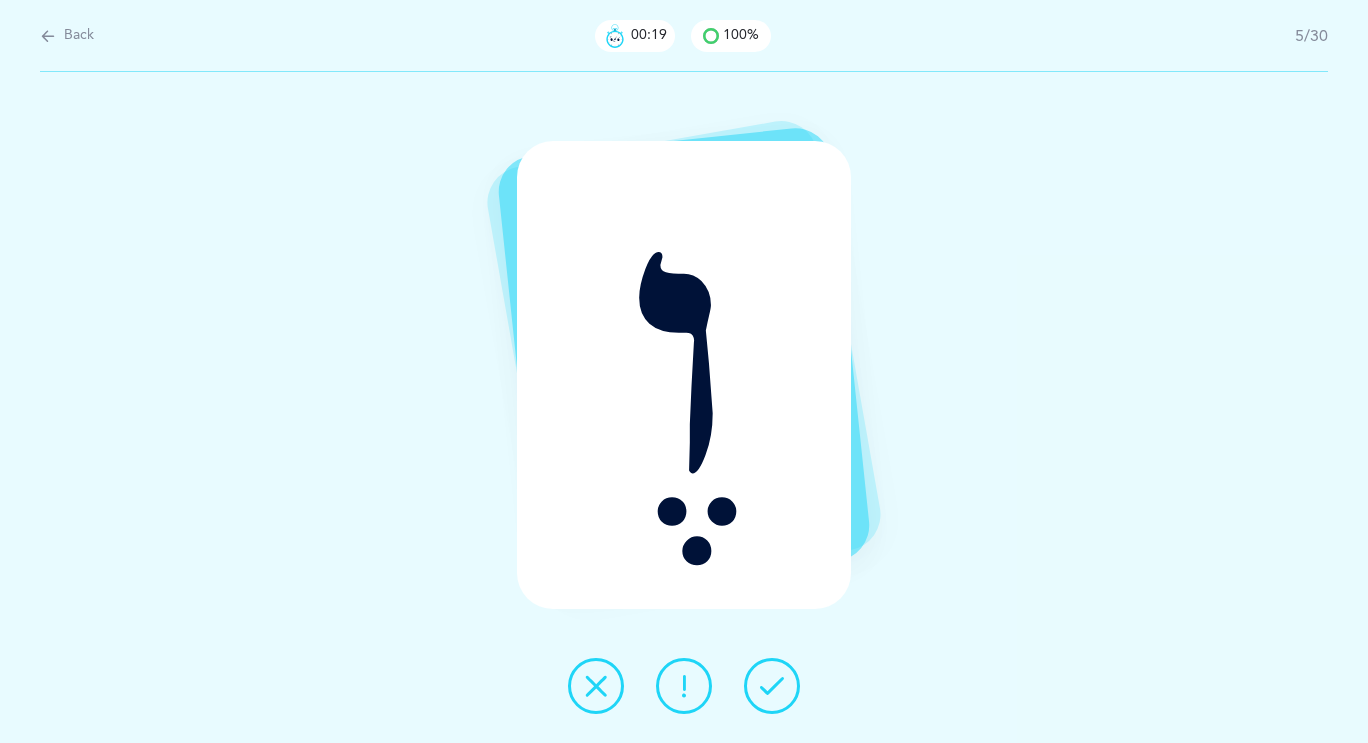 click at bounding box center (772, 686) 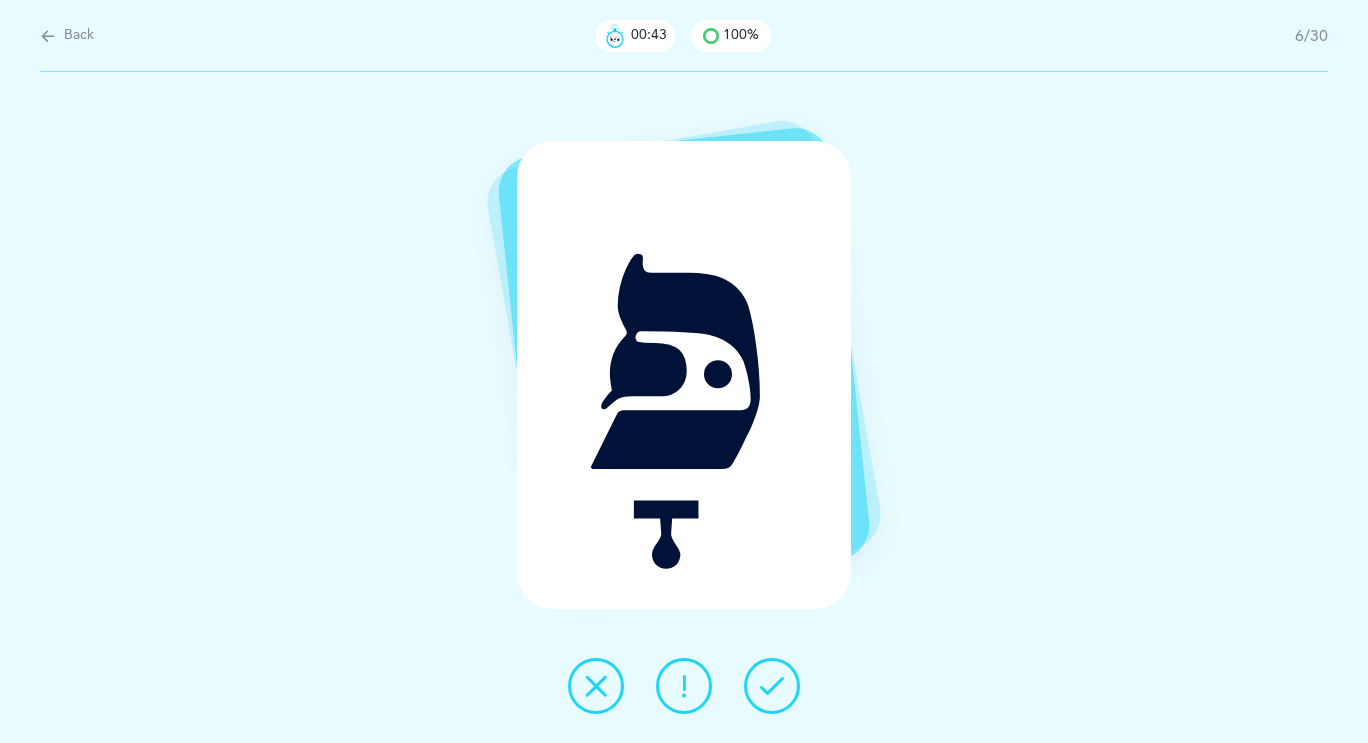 click at bounding box center (772, 686) 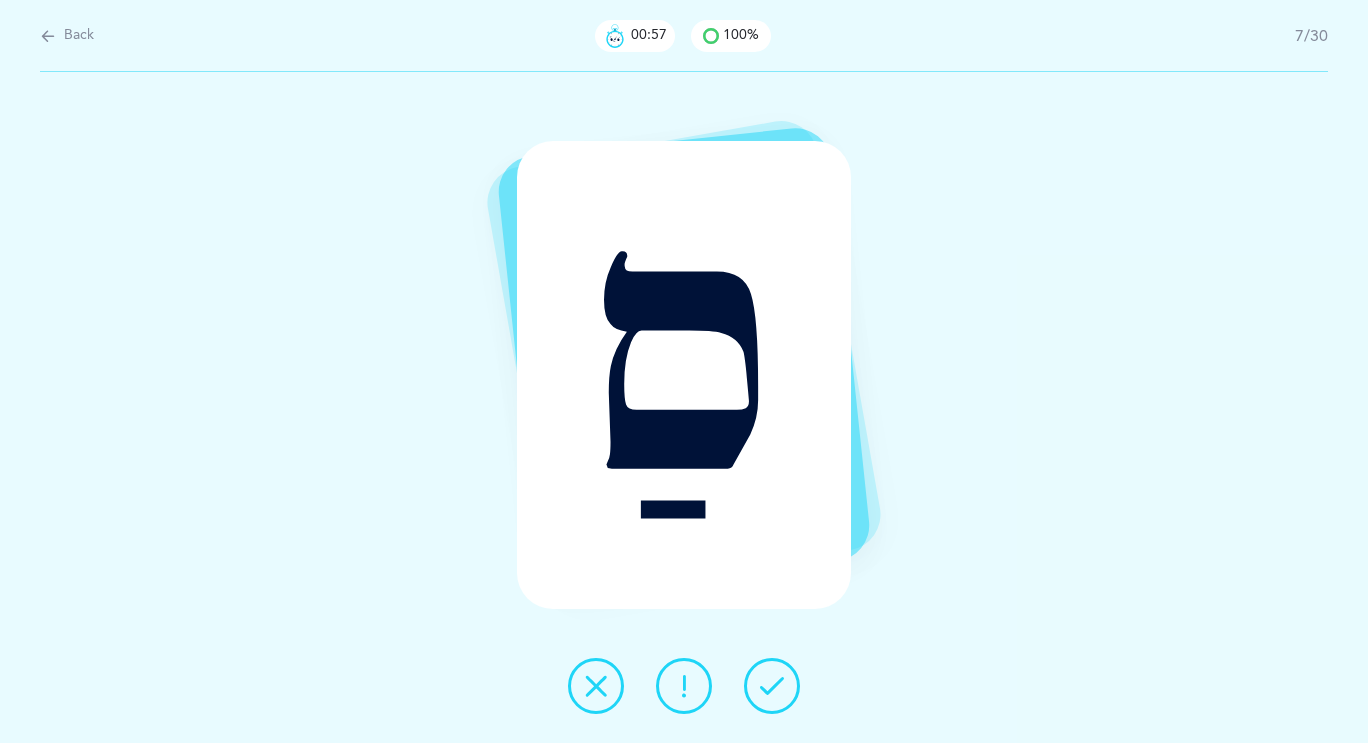 click at bounding box center [772, 686] 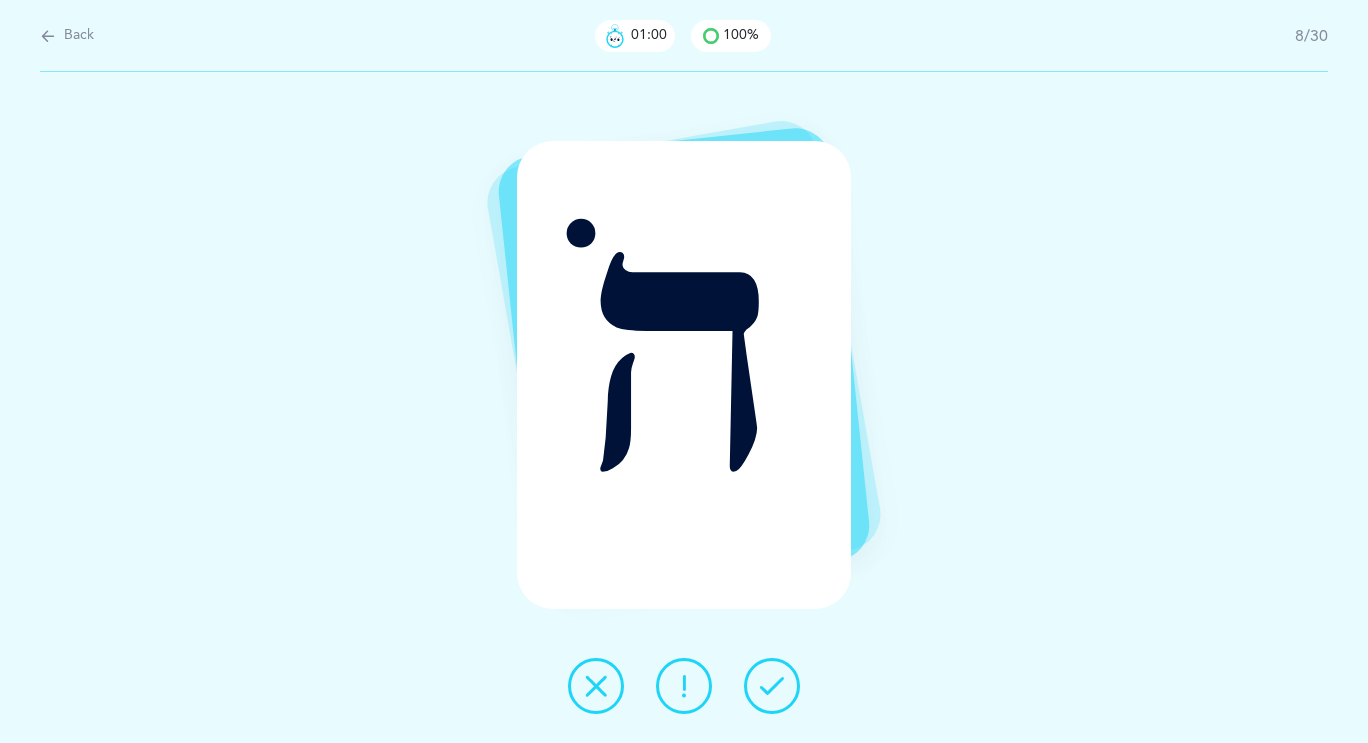 click at bounding box center (772, 686) 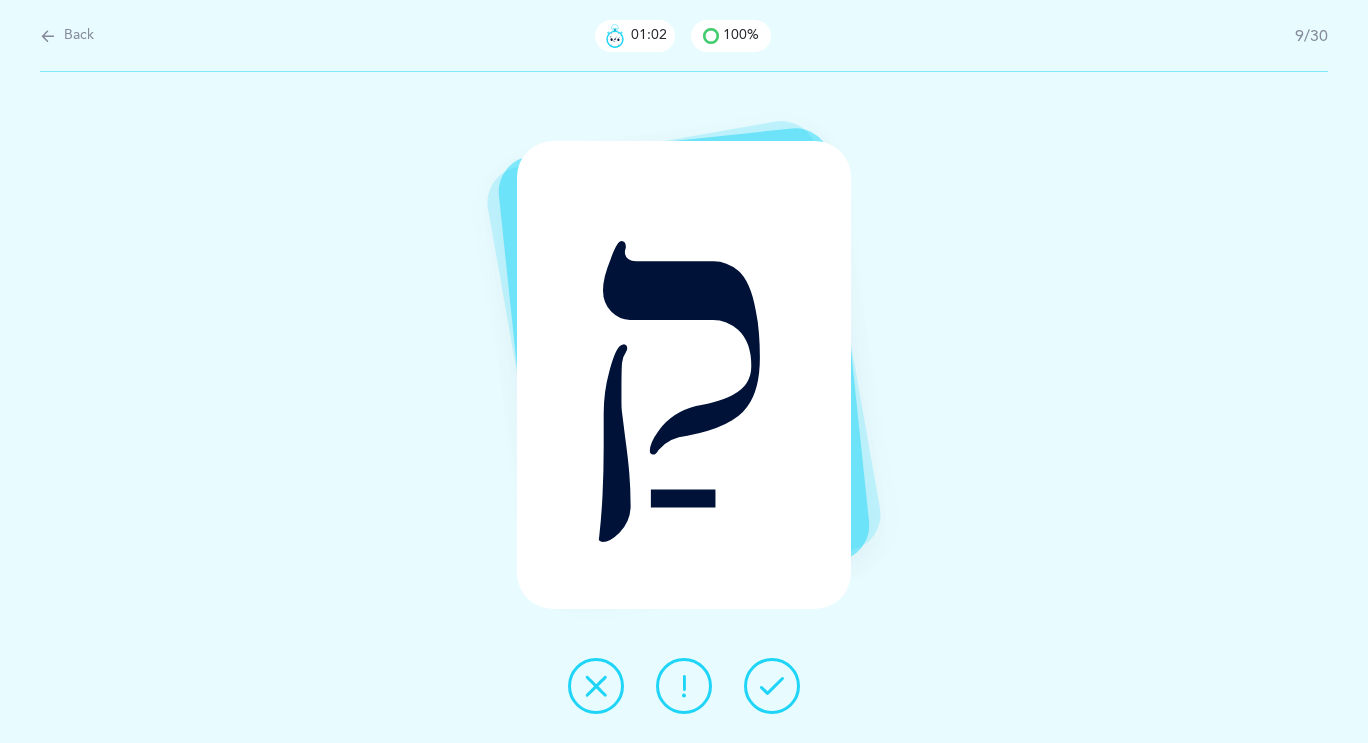 click at bounding box center (772, 686) 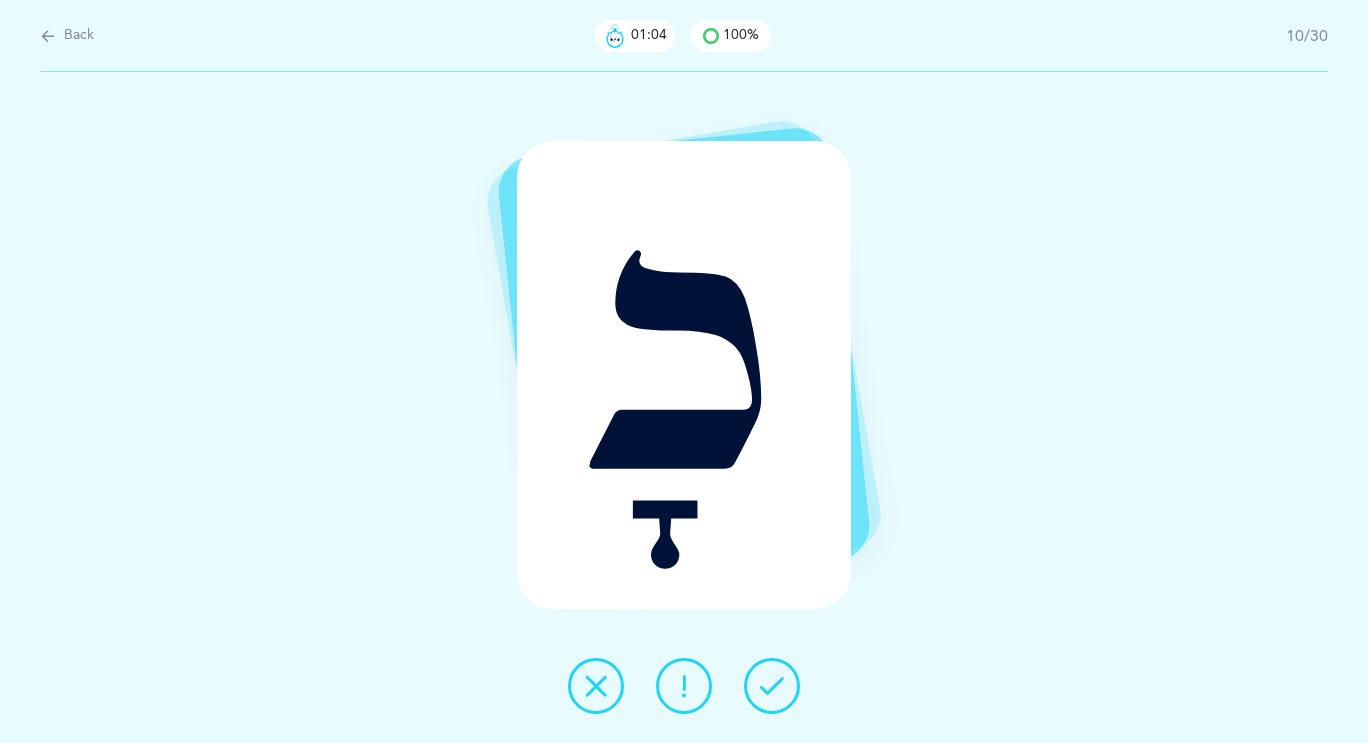 click at bounding box center (772, 686) 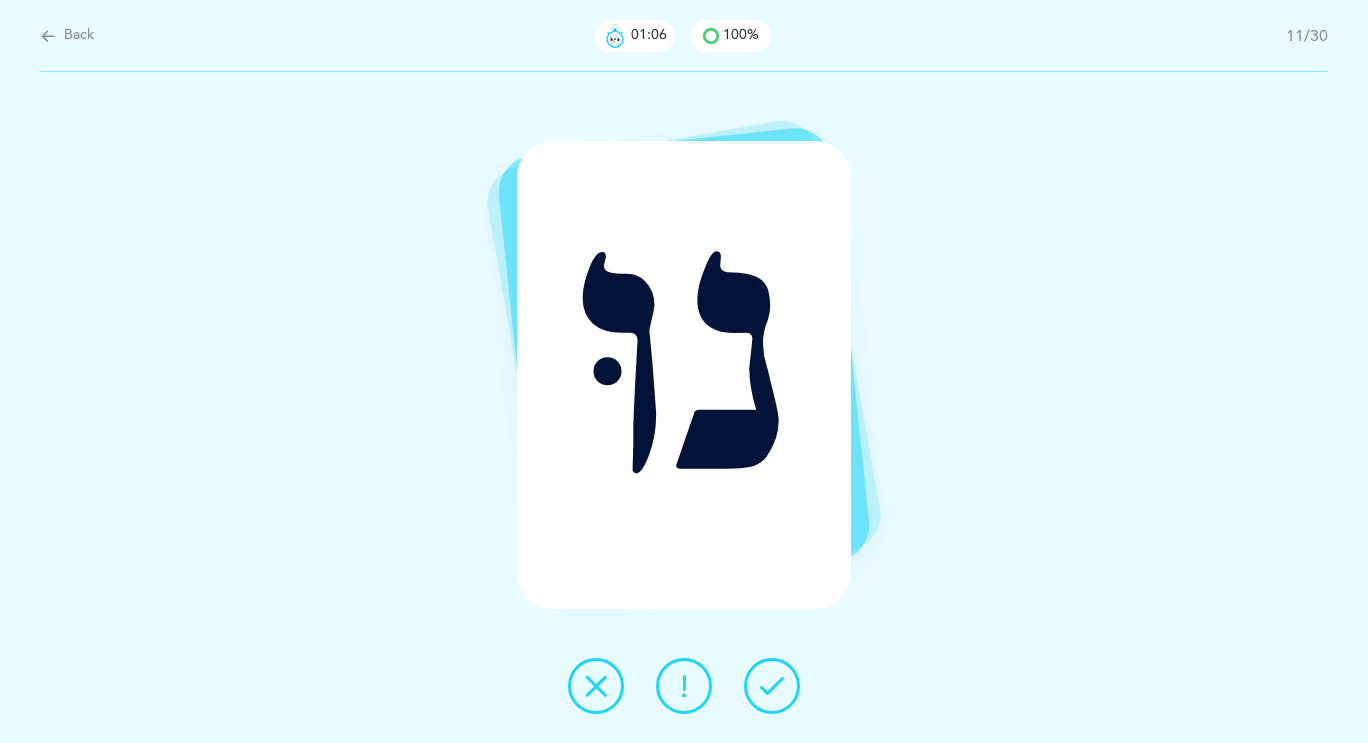 click at bounding box center [772, 686] 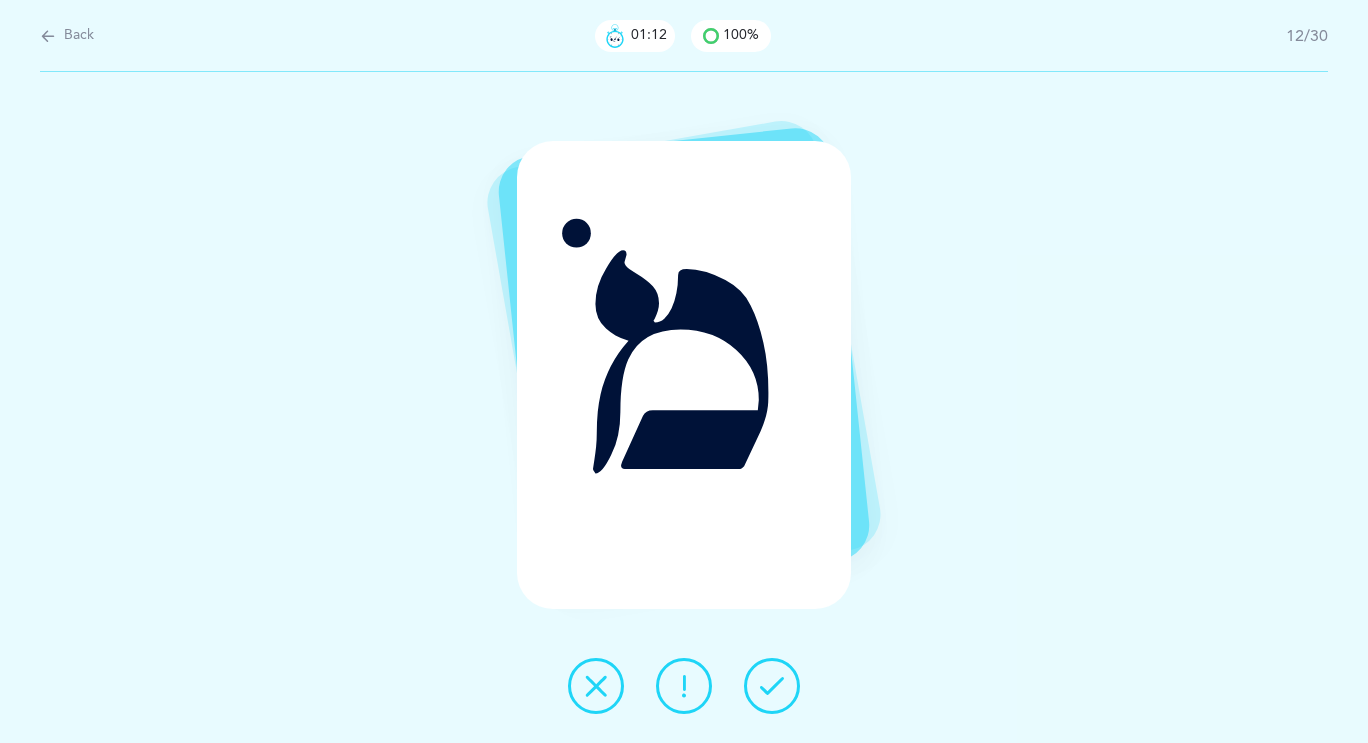 click at bounding box center (772, 686) 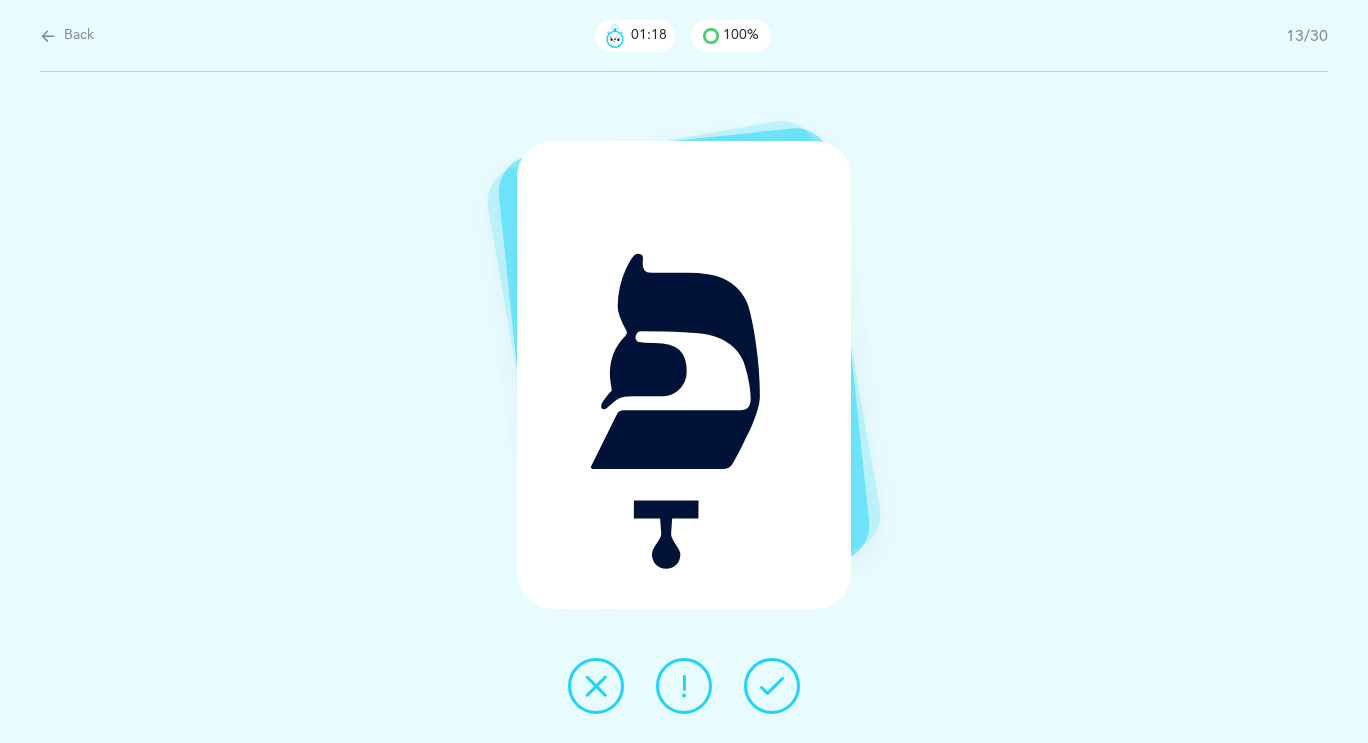 click at bounding box center (772, 686) 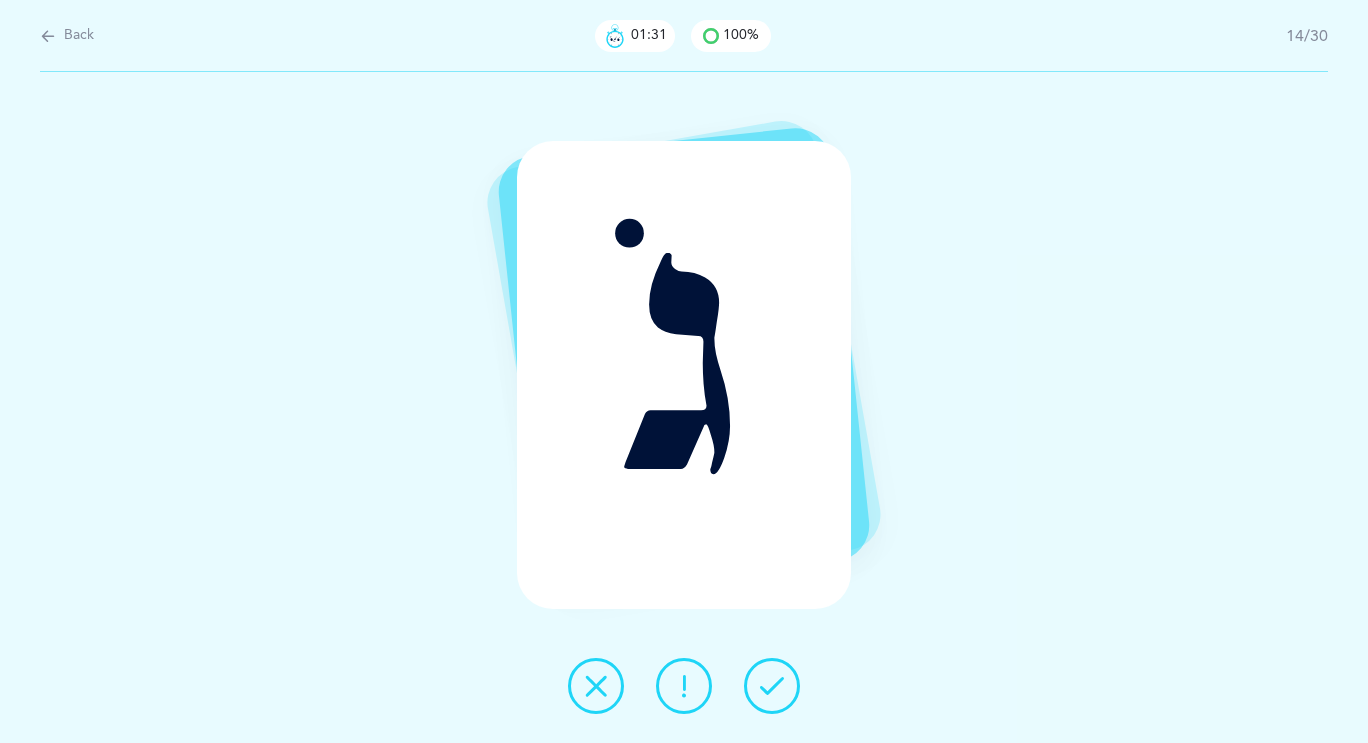click at bounding box center [772, 686] 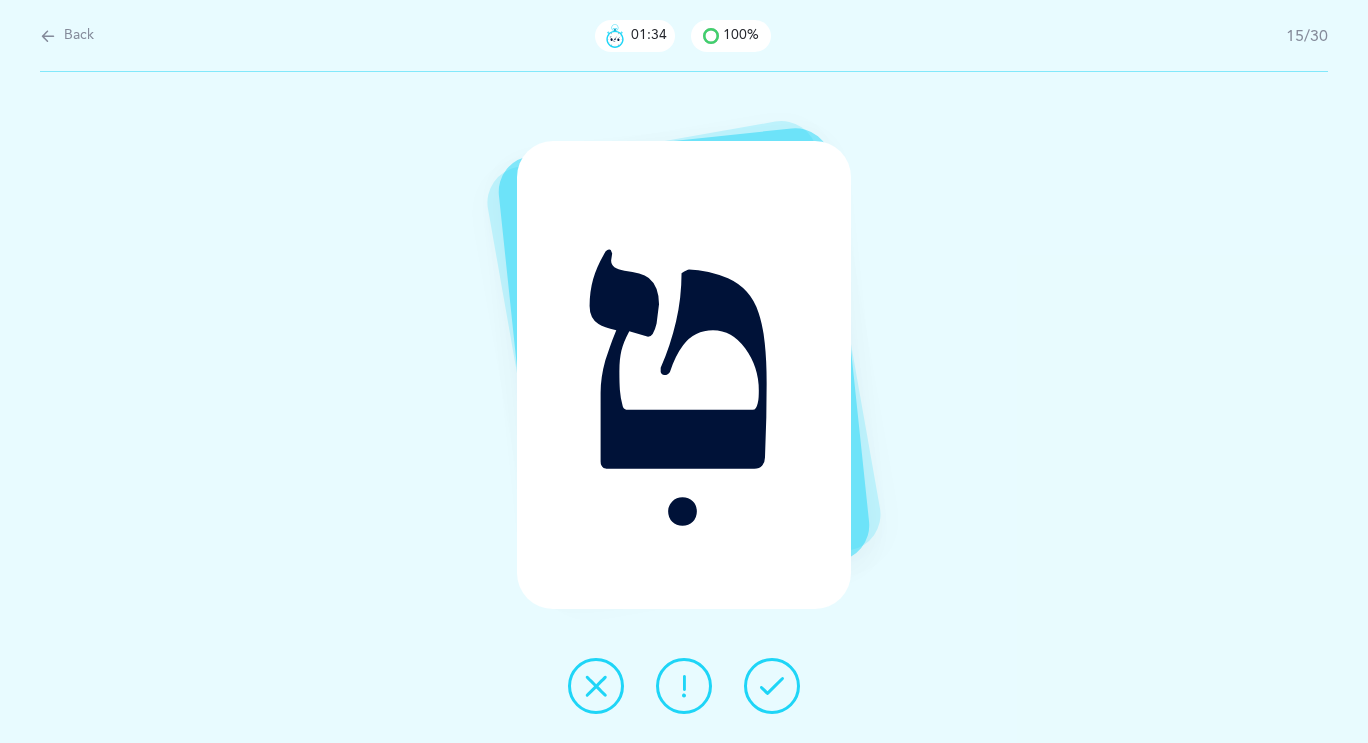 click at bounding box center [772, 686] 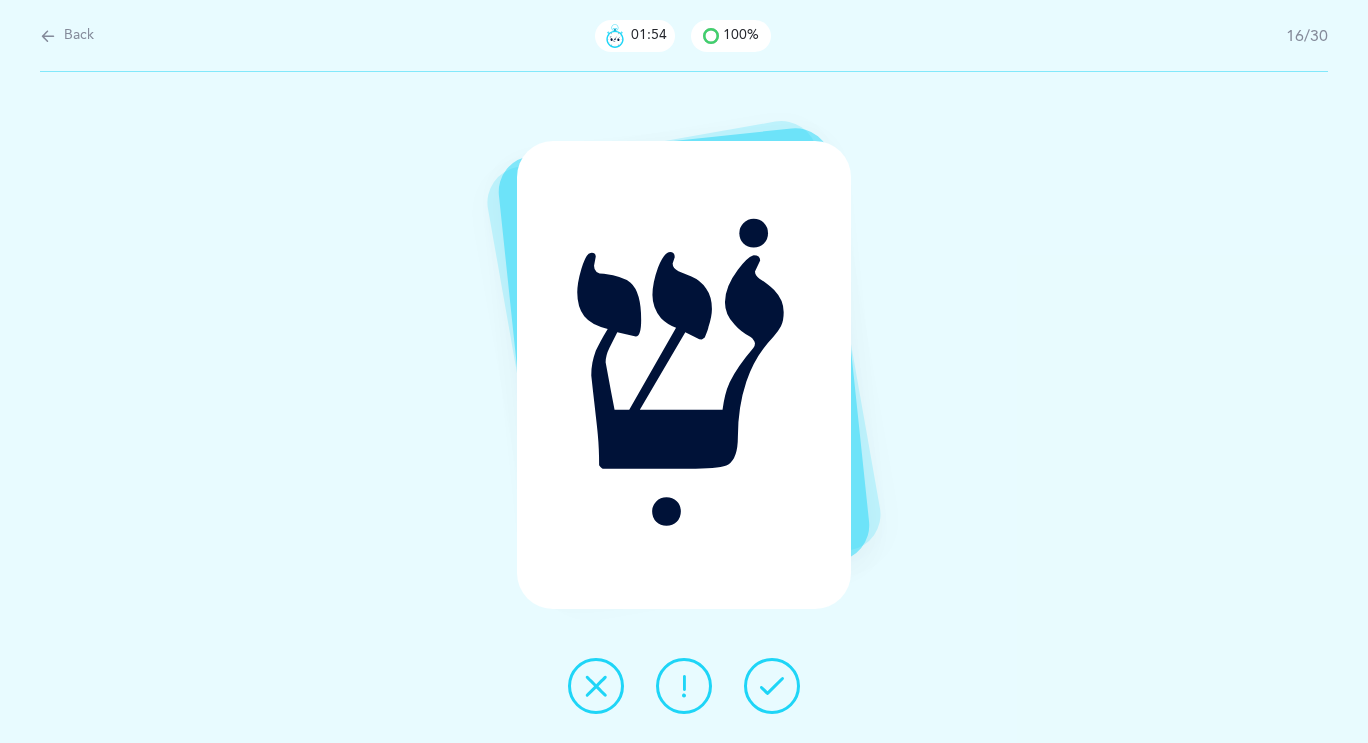 click at bounding box center (772, 686) 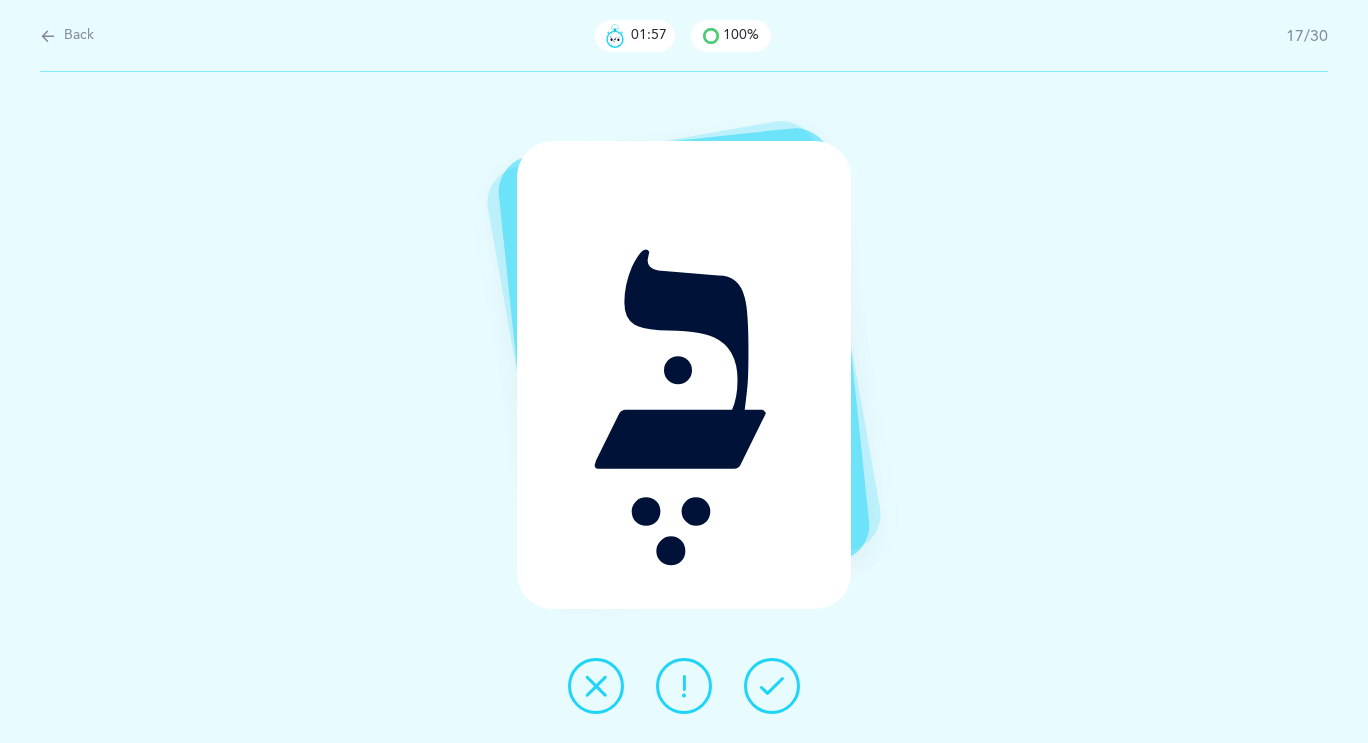 click at bounding box center [772, 686] 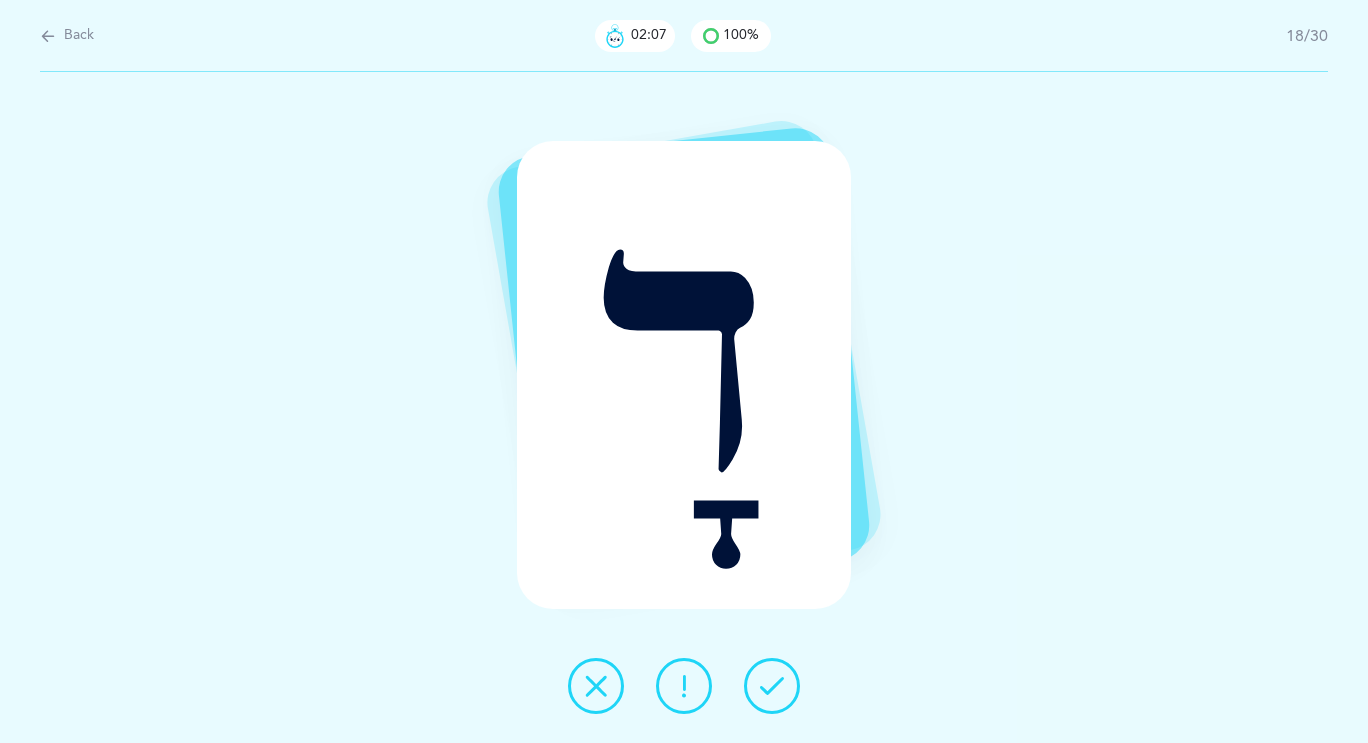 click at bounding box center (772, 686) 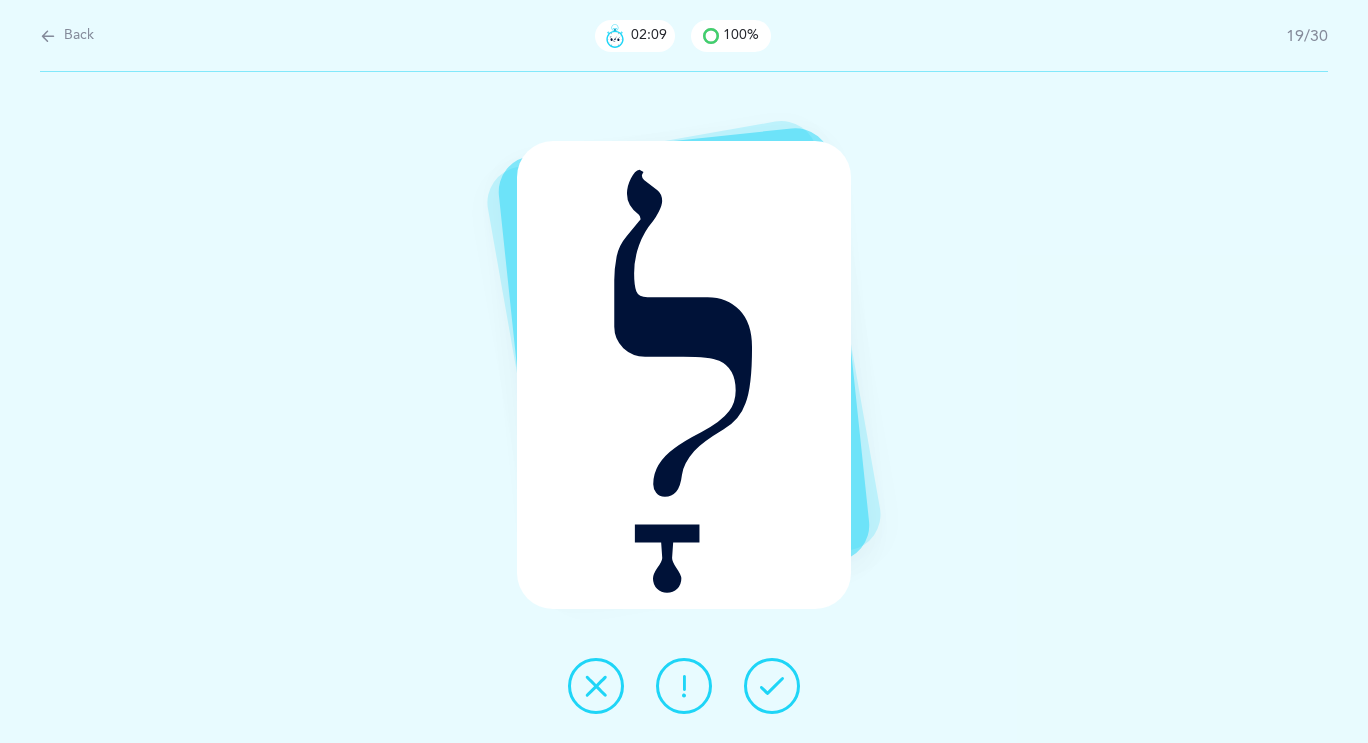 click at bounding box center (772, 686) 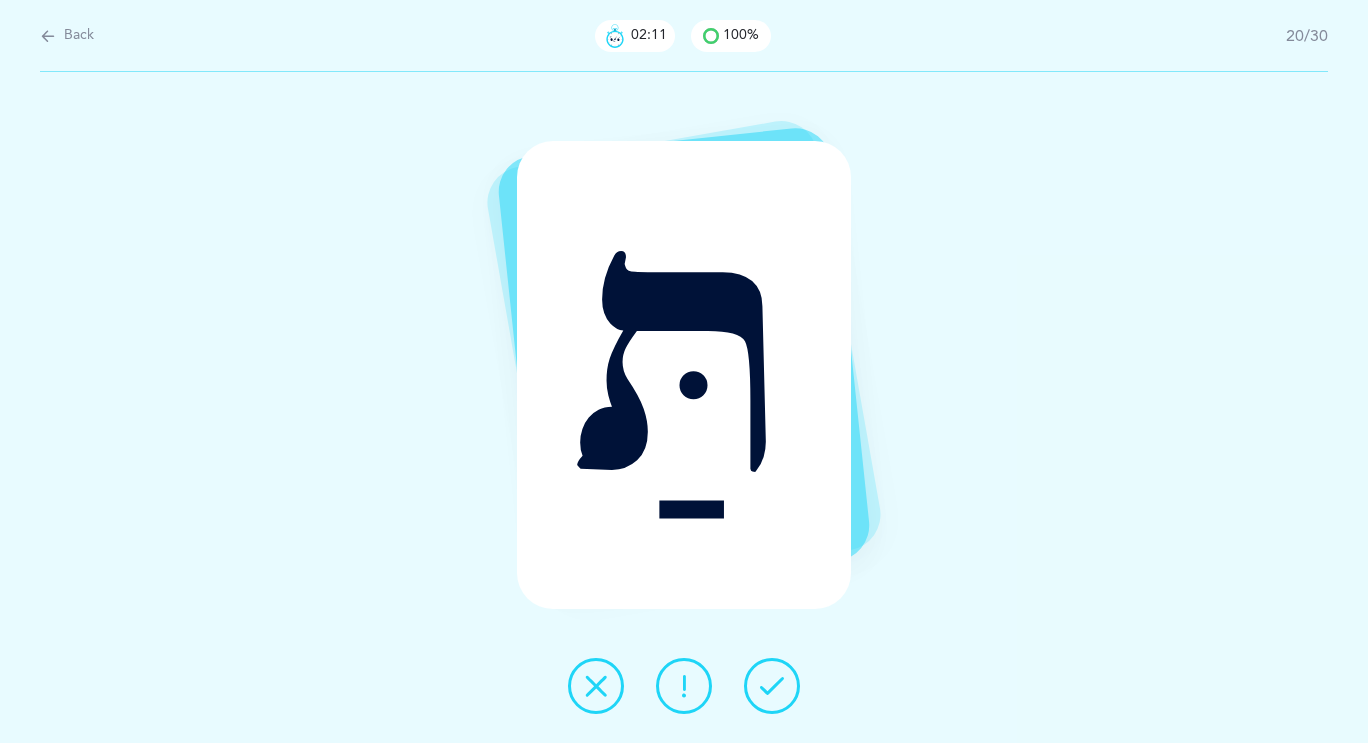click at bounding box center (772, 686) 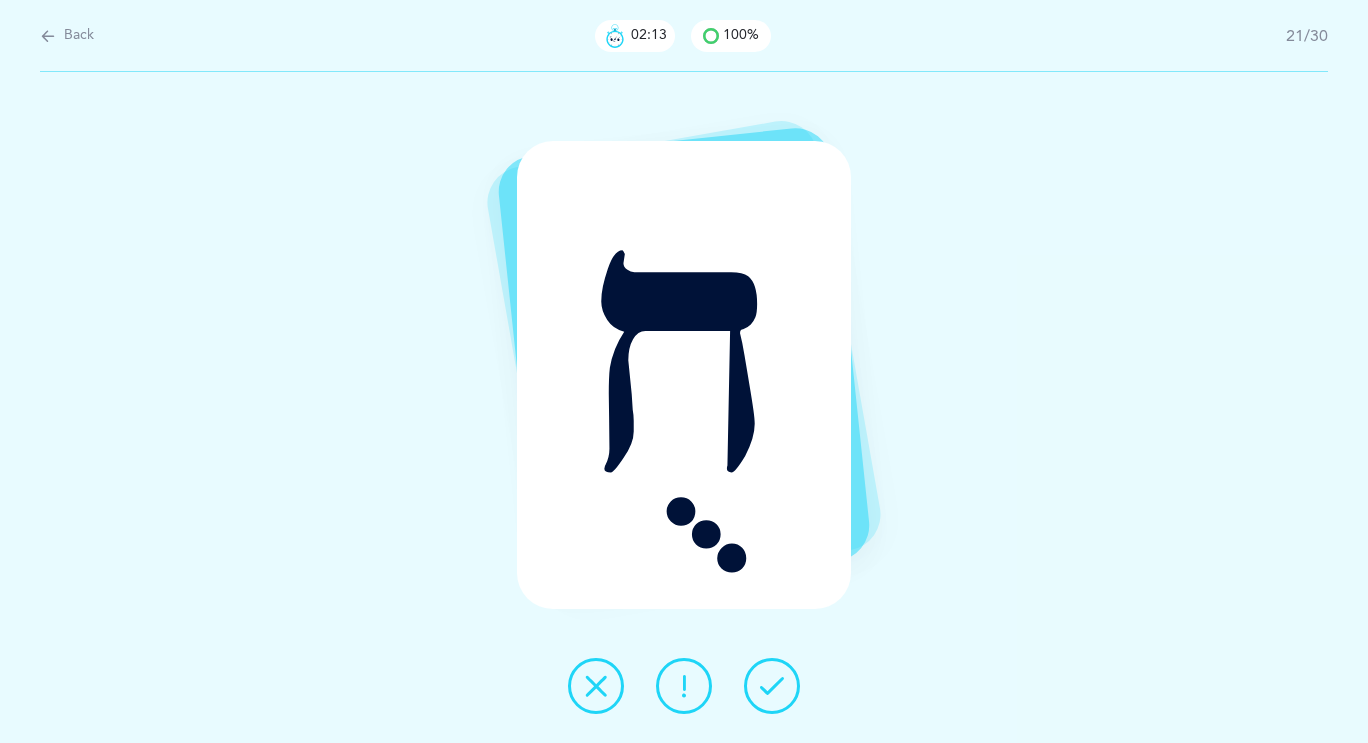 click at bounding box center [772, 686] 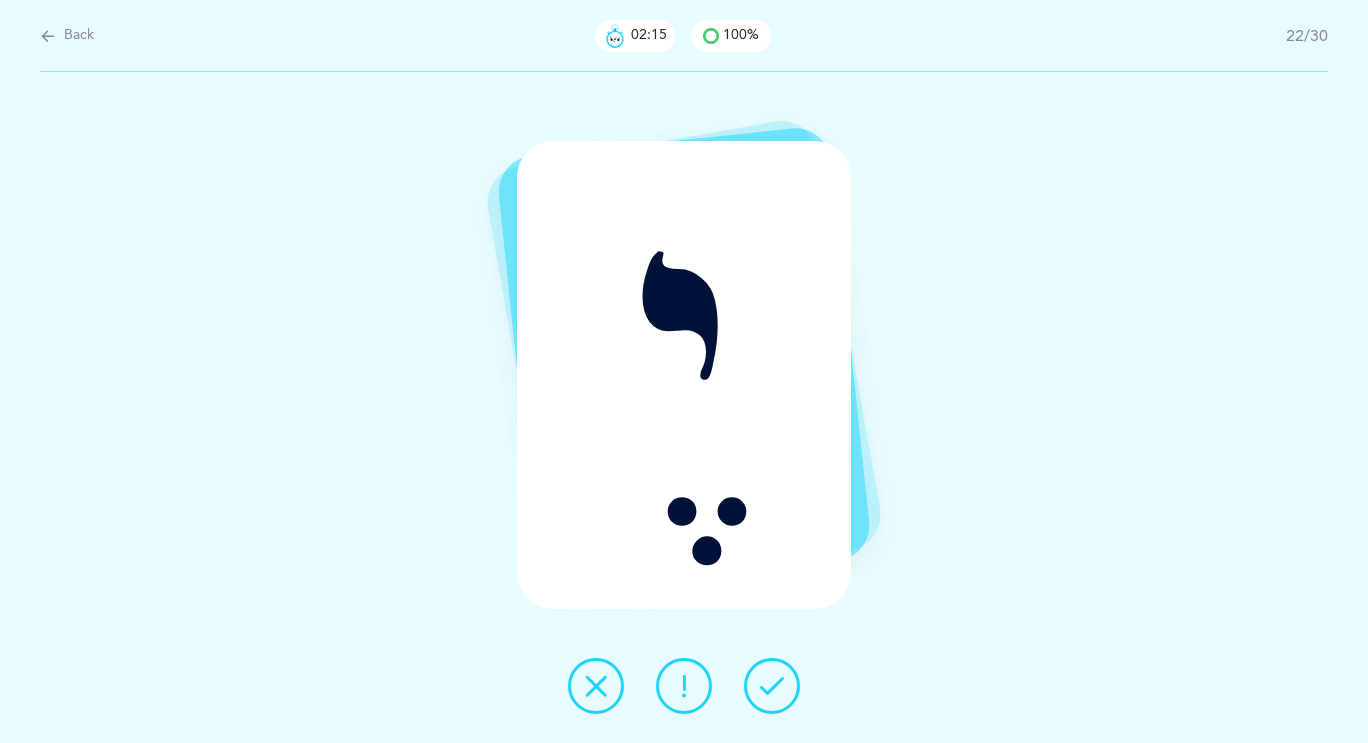 click at bounding box center [772, 686] 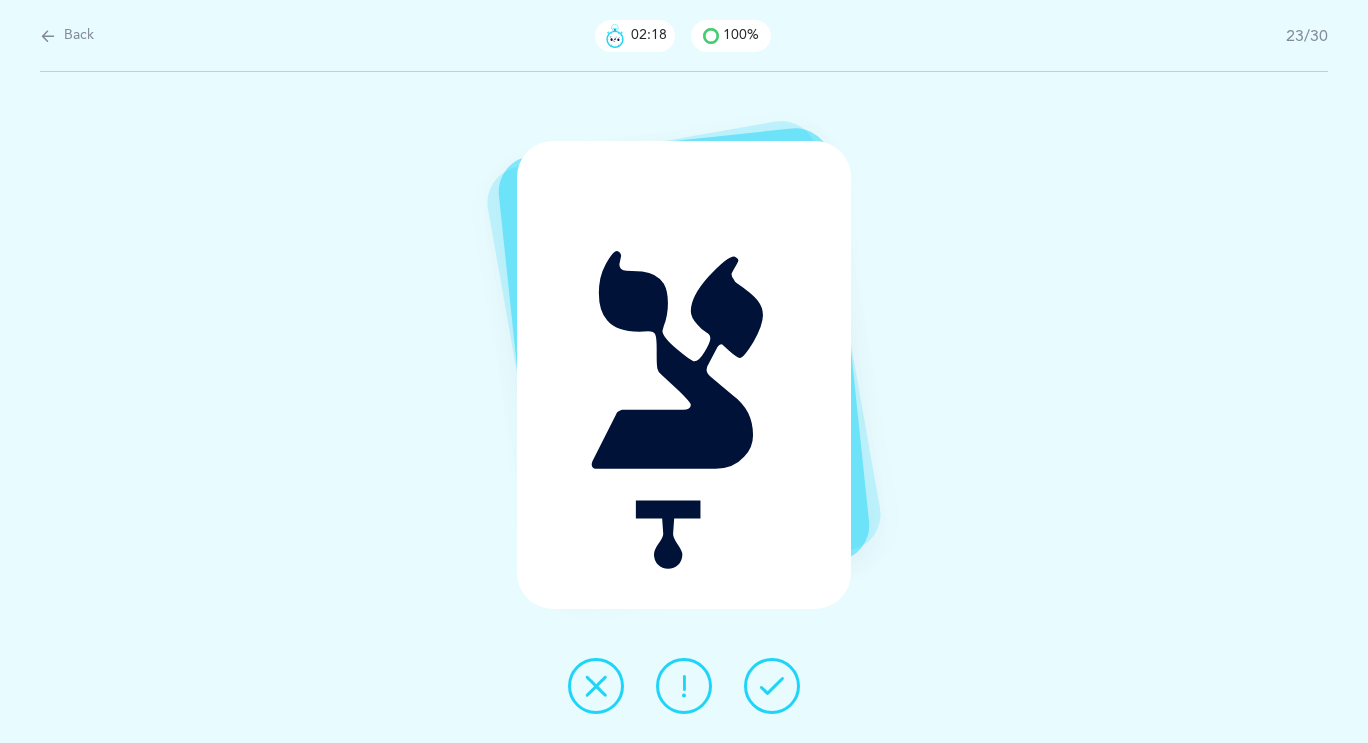 click at bounding box center [772, 686] 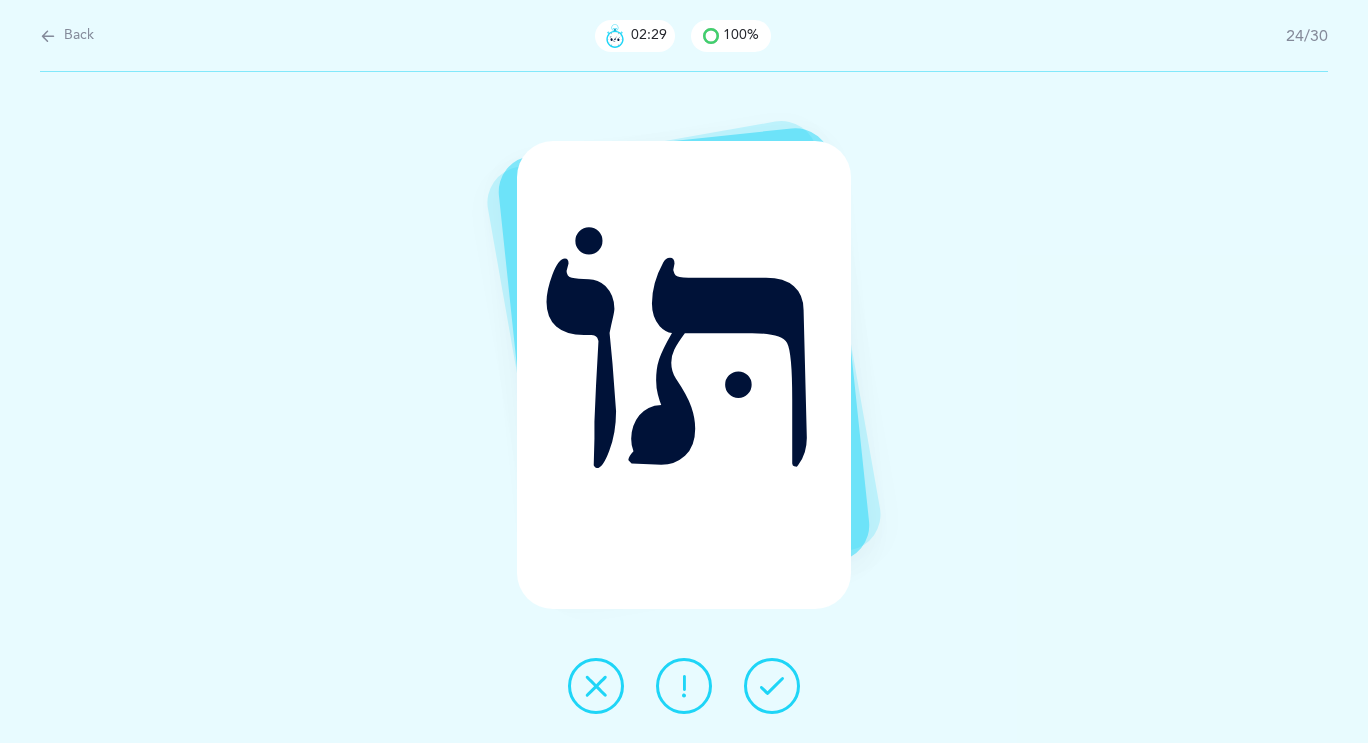 click at bounding box center [772, 686] 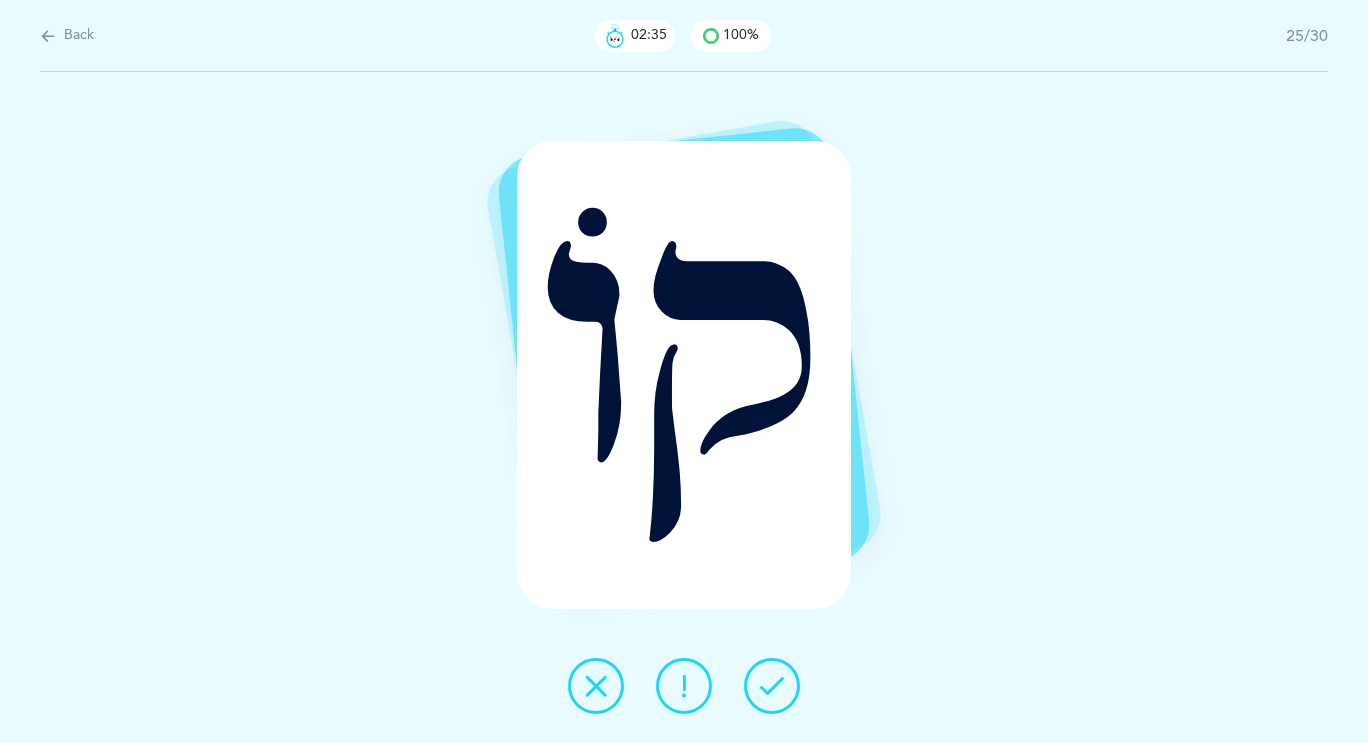 click at bounding box center [684, 686] 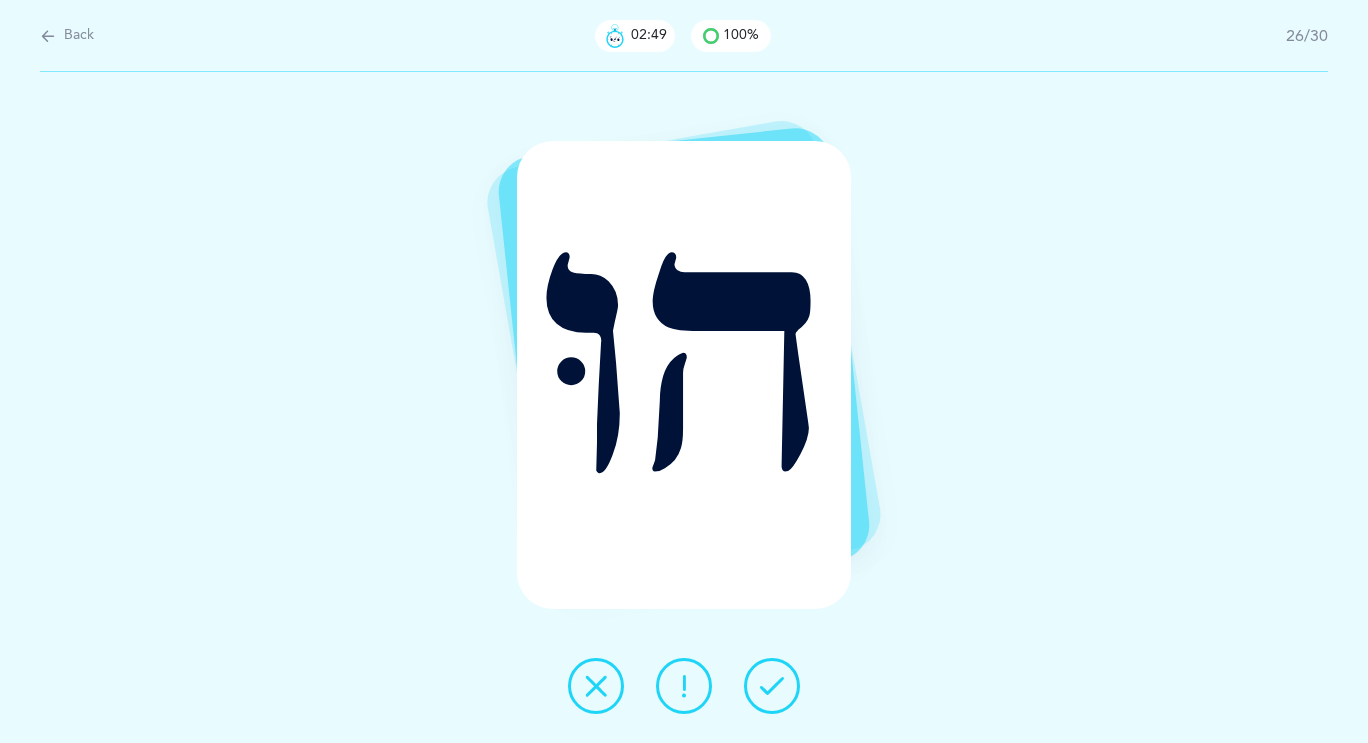 click at bounding box center (772, 686) 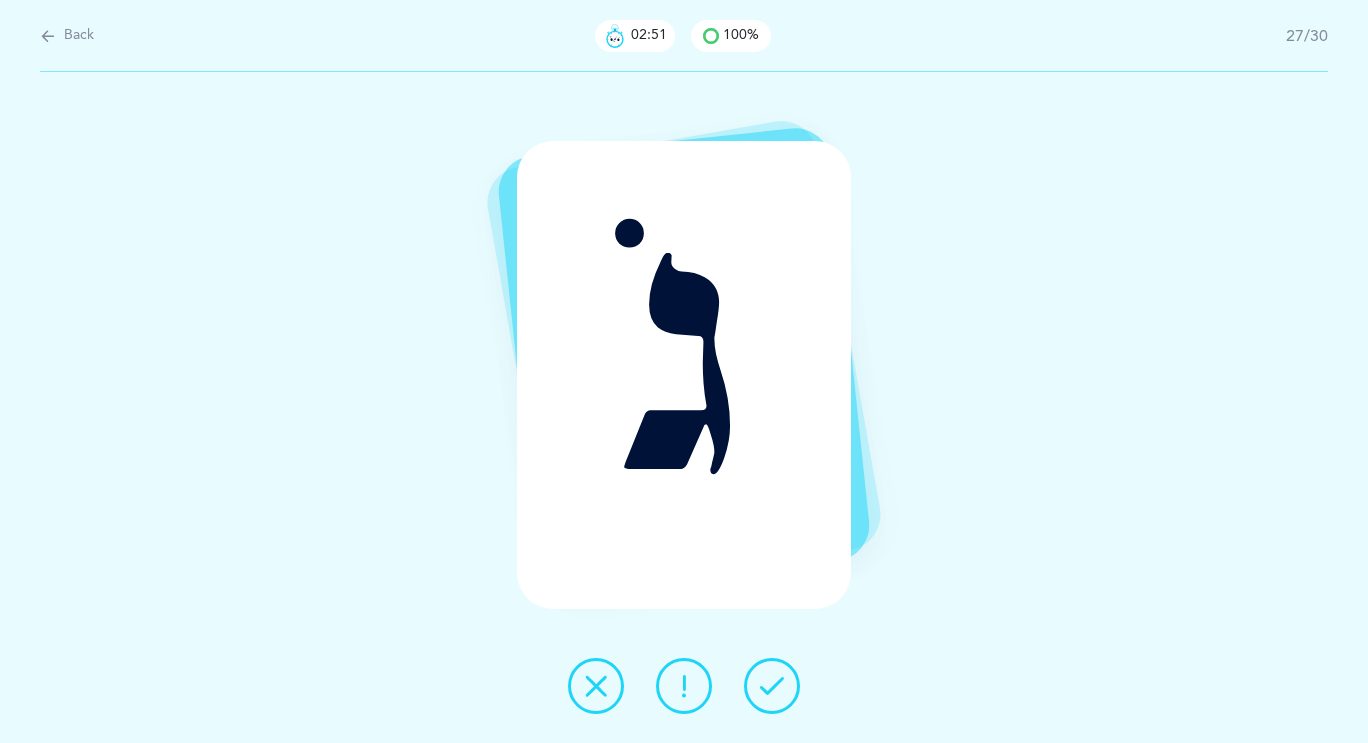 click at bounding box center (772, 686) 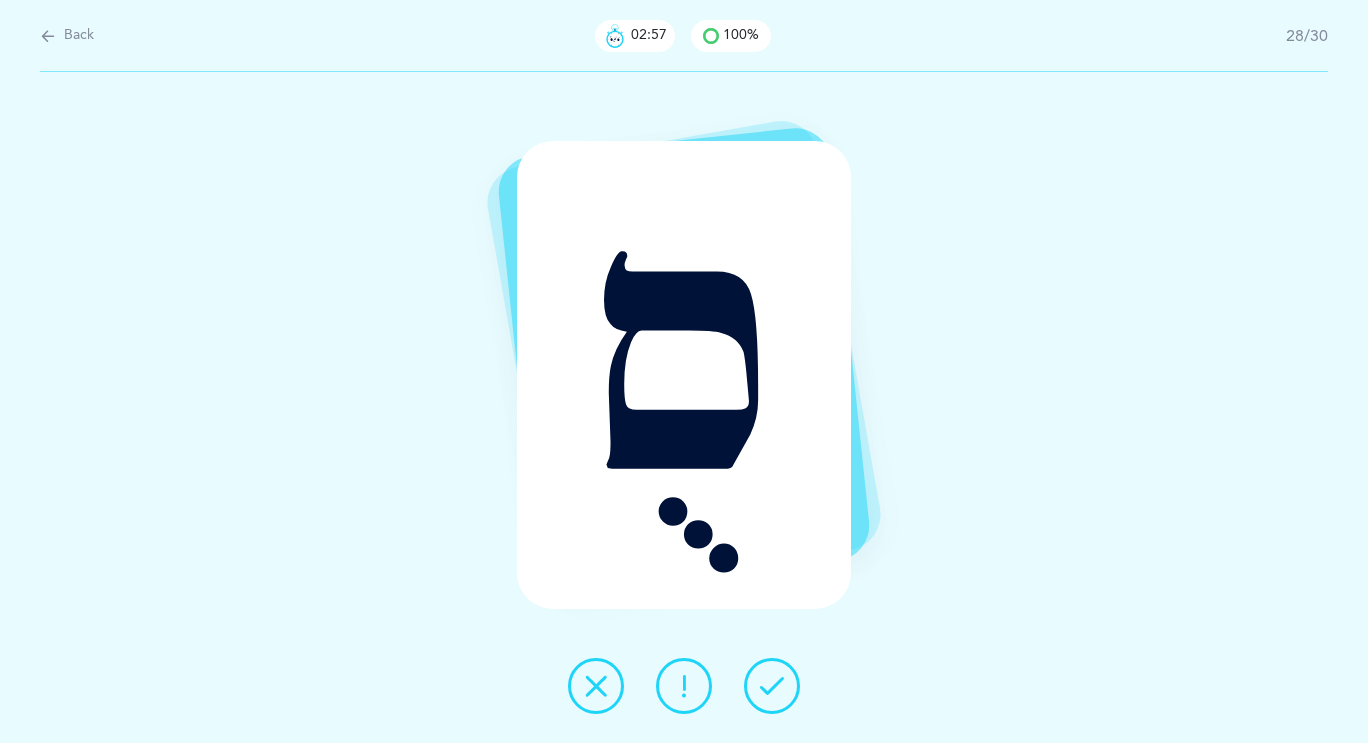click at bounding box center [772, 686] 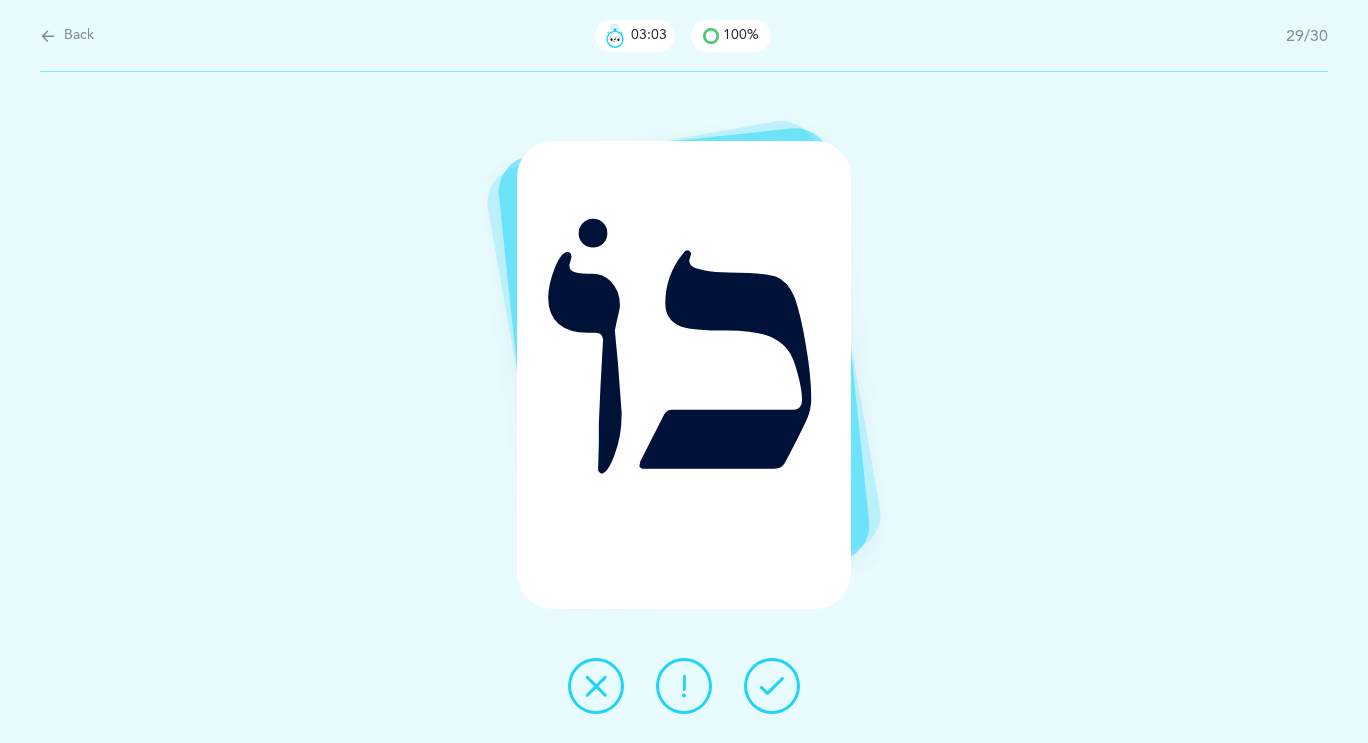 click at bounding box center [596, 686] 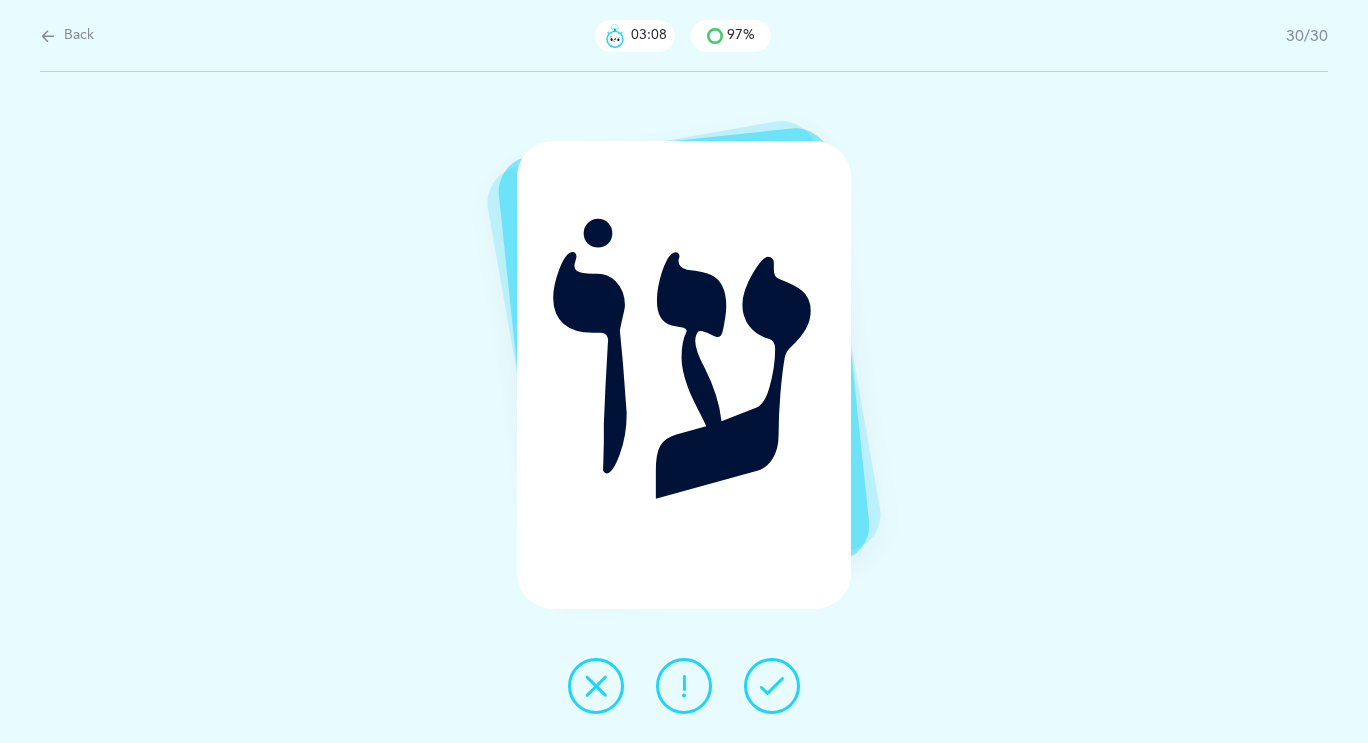 click at bounding box center (772, 686) 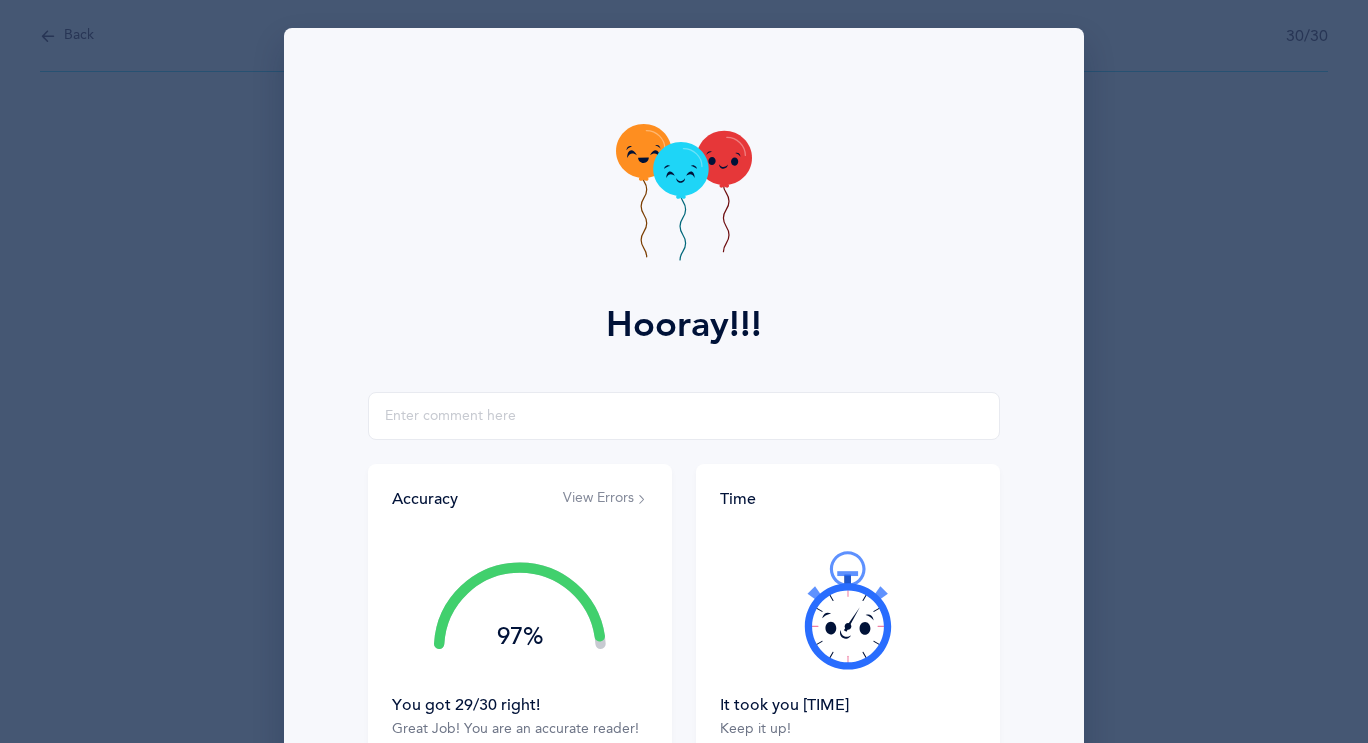 click on "View Errors" at bounding box center (605, 499) 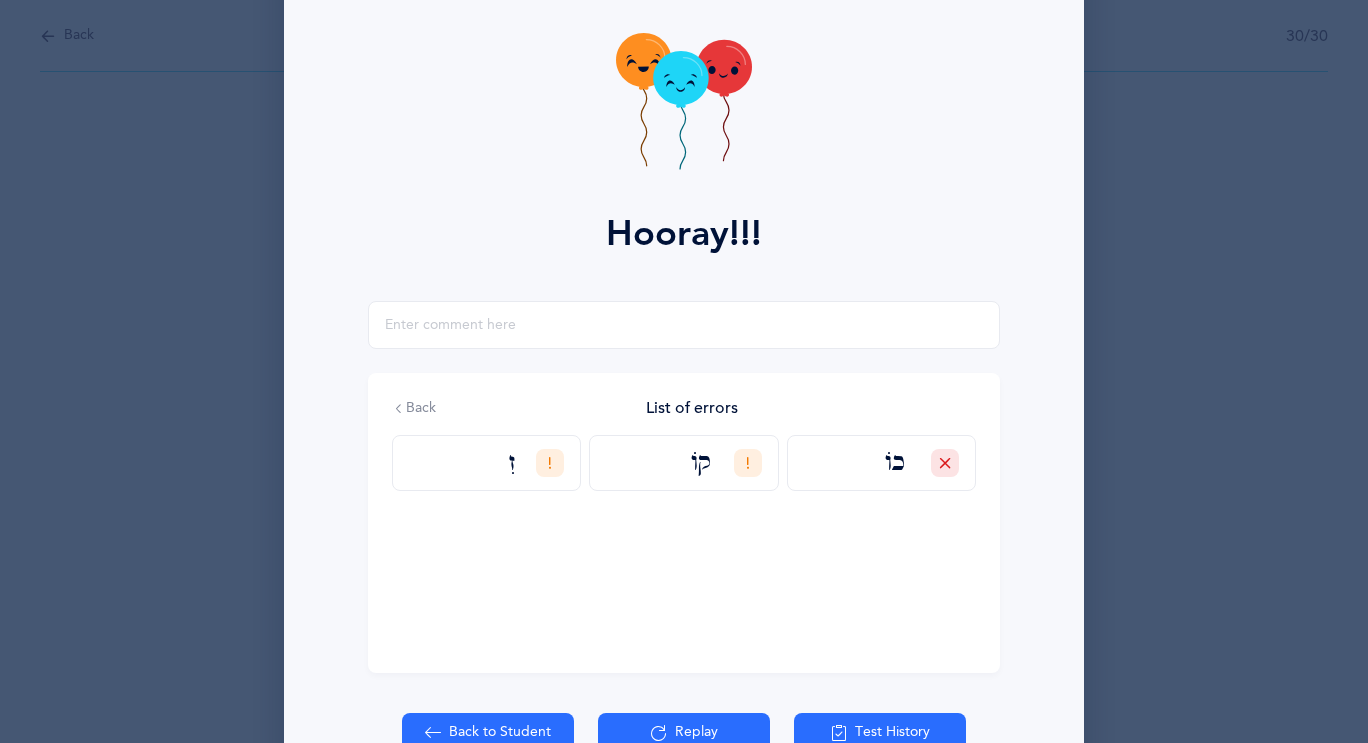 scroll, scrollTop: 209, scrollLeft: 0, axis: vertical 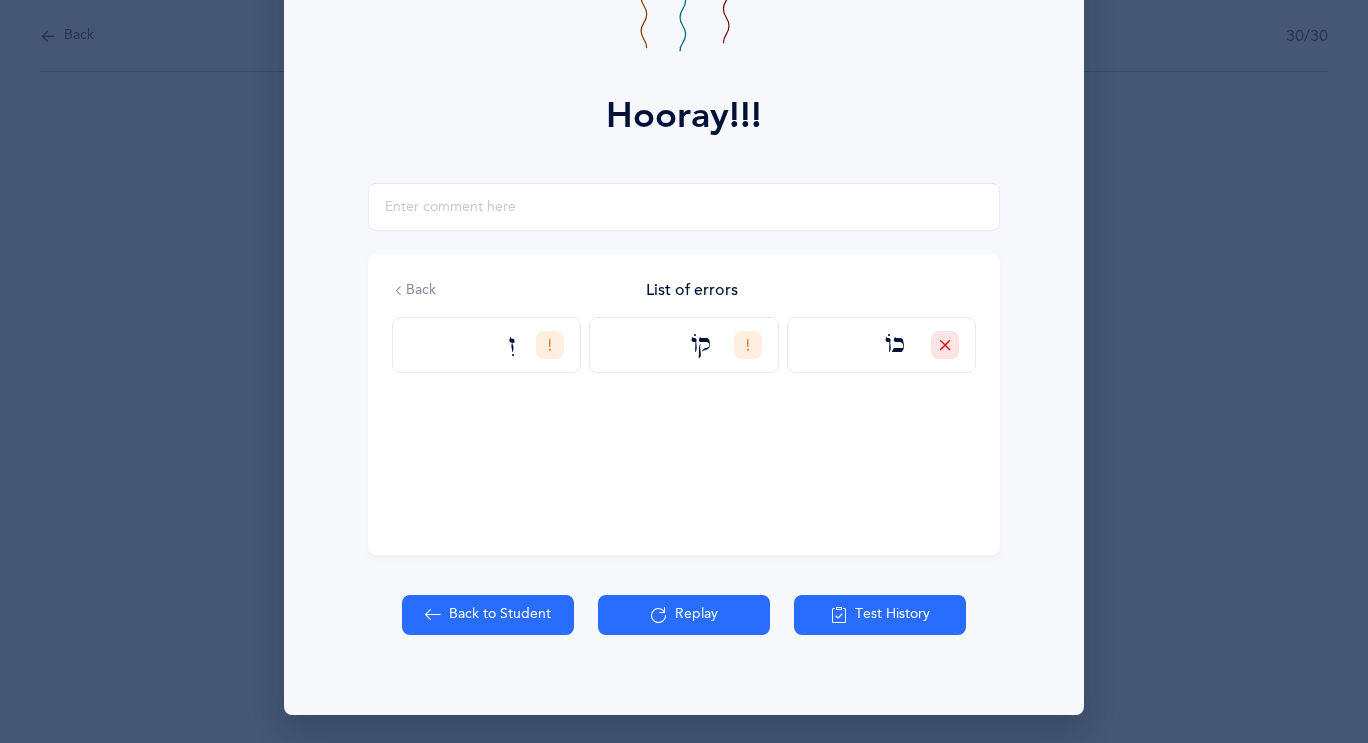 click on "Back to Student" at bounding box center (488, 615) 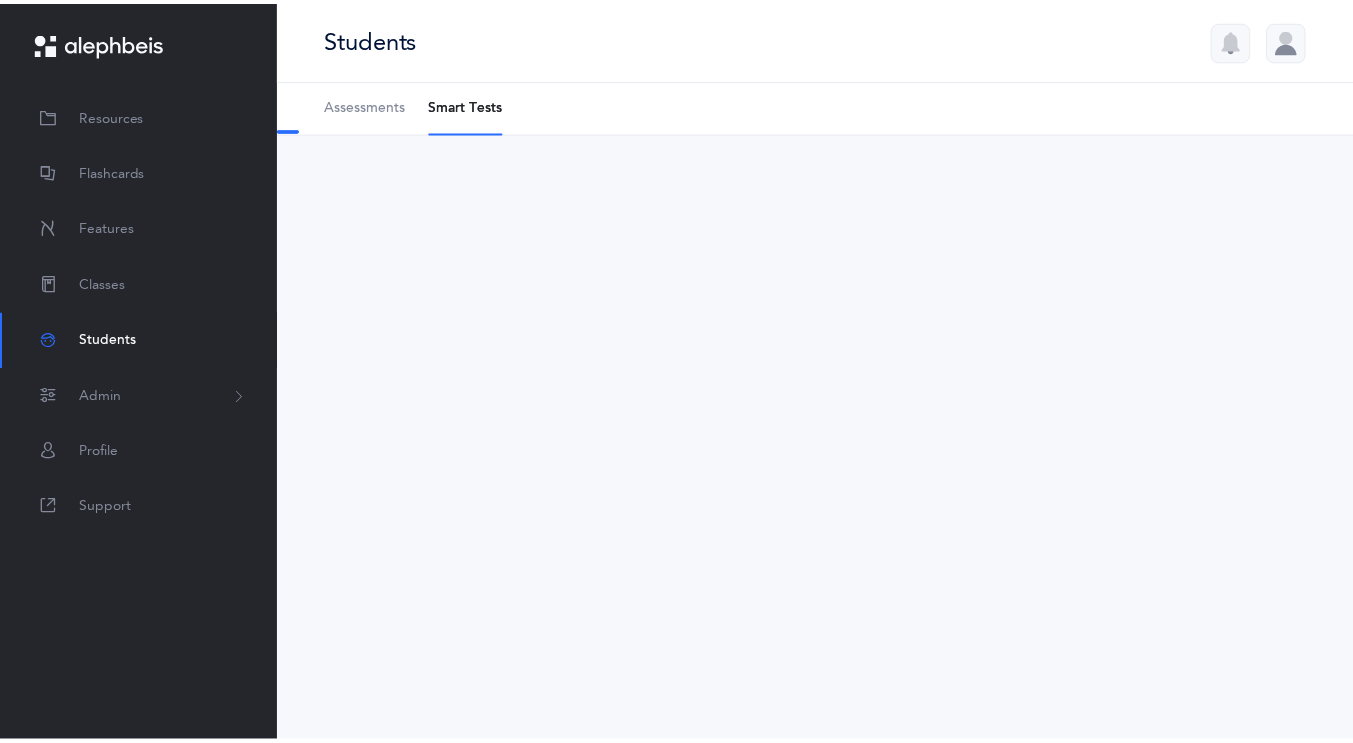 scroll, scrollTop: 0, scrollLeft: 0, axis: both 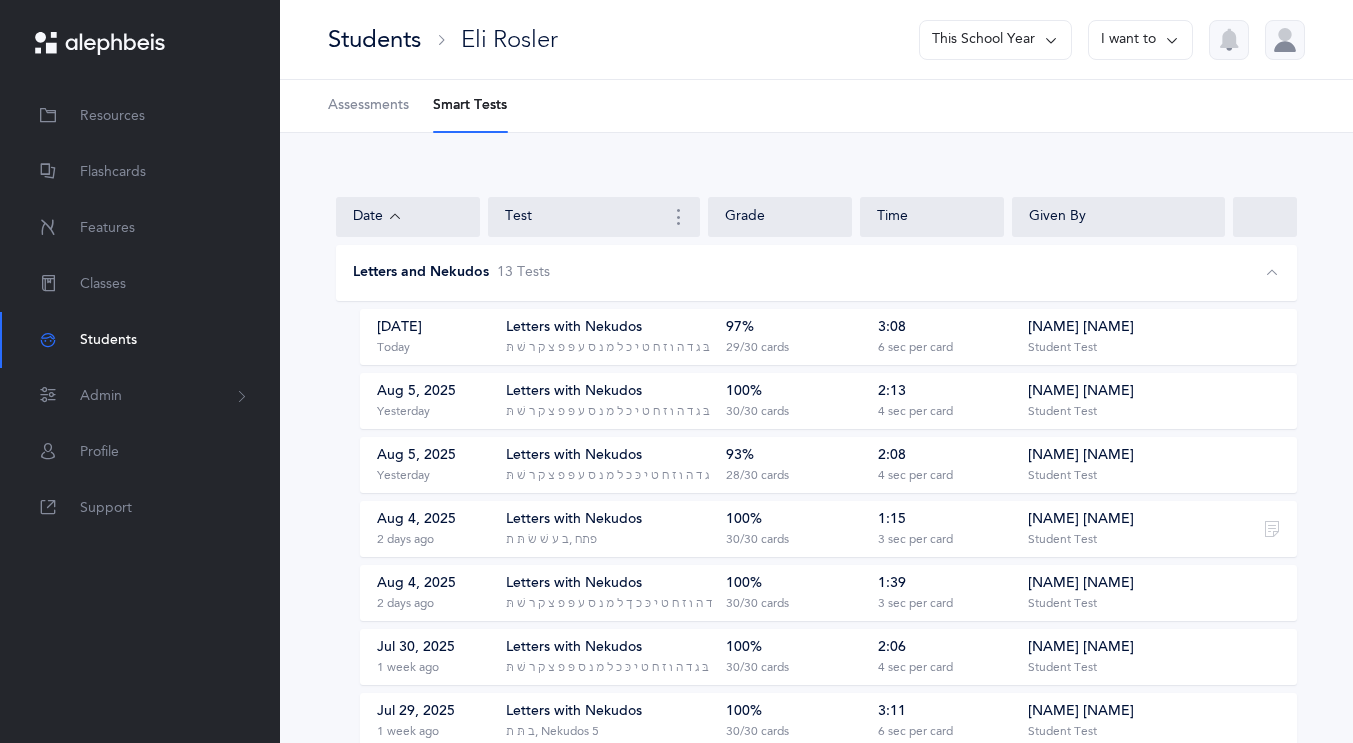 click on "[DATE]
Today" at bounding box center [431, 337] 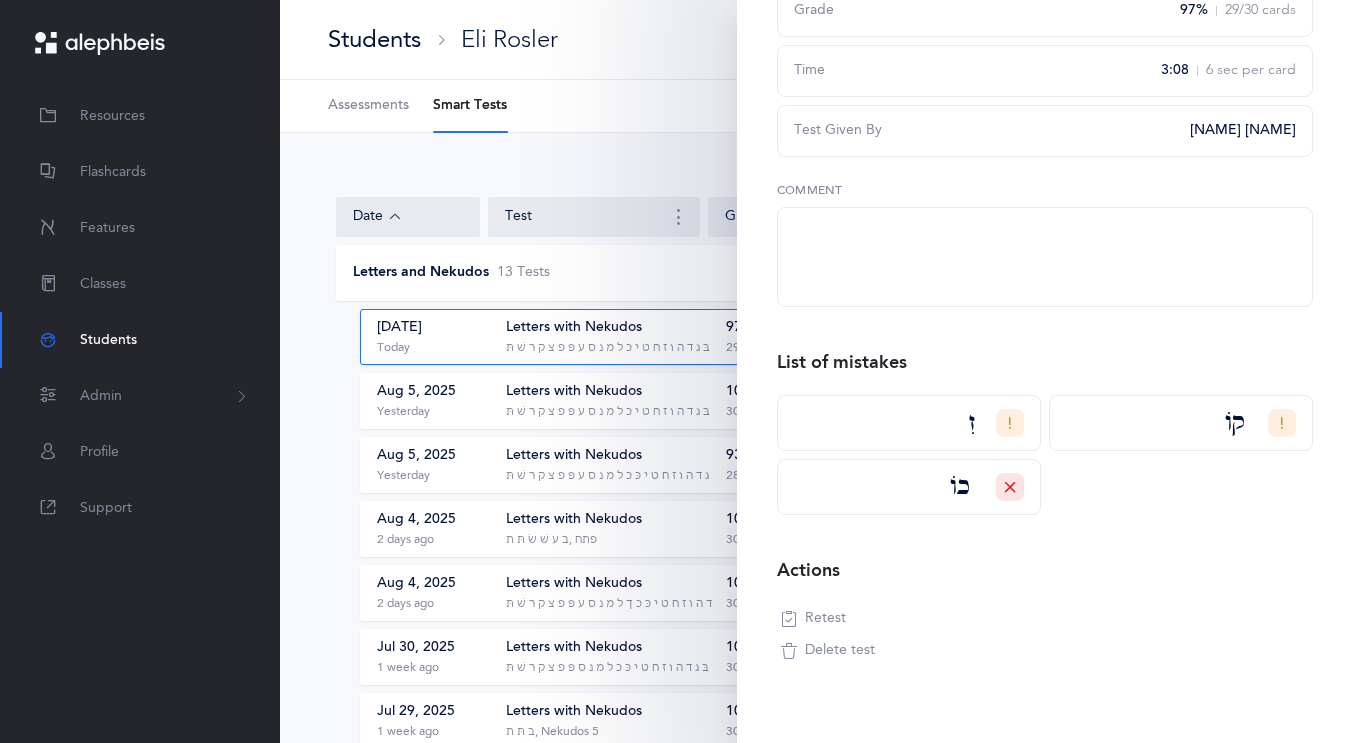 scroll, scrollTop: 264, scrollLeft: 0, axis: vertical 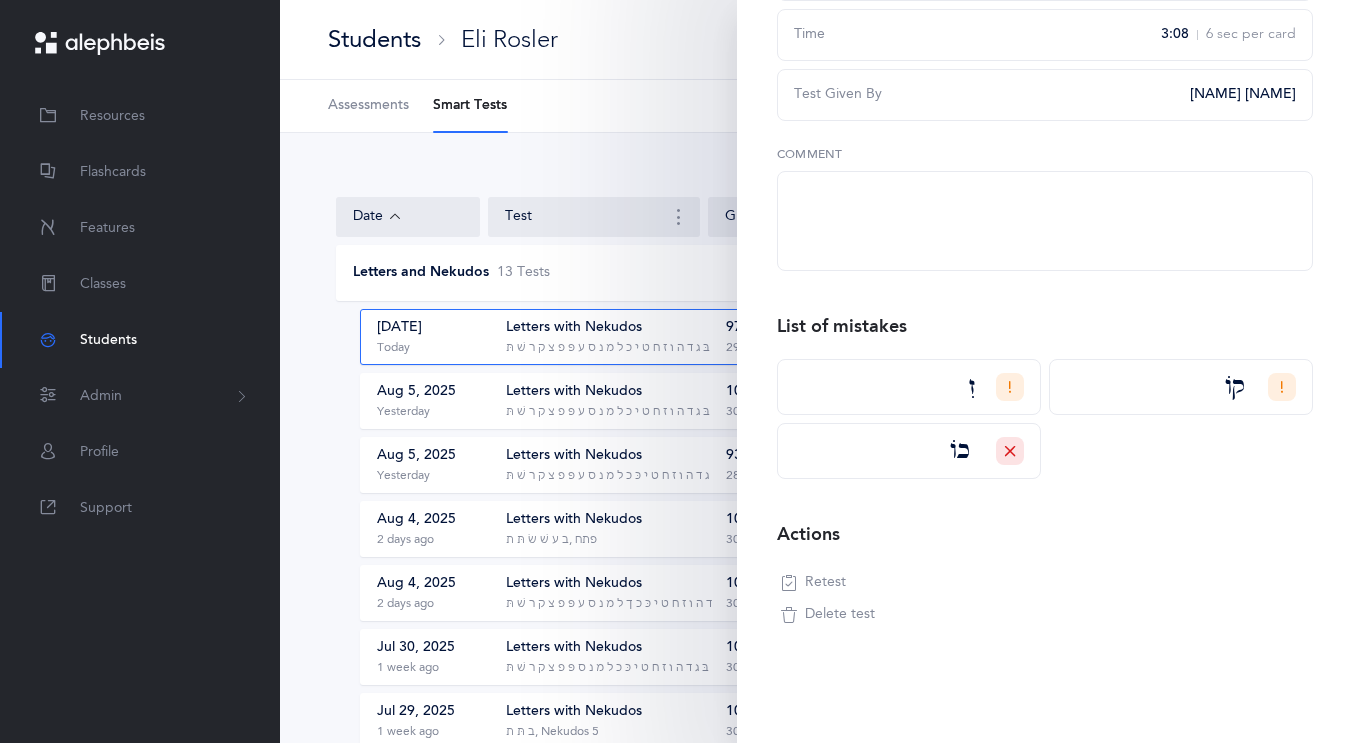 click on "Retest" at bounding box center [825, 583] 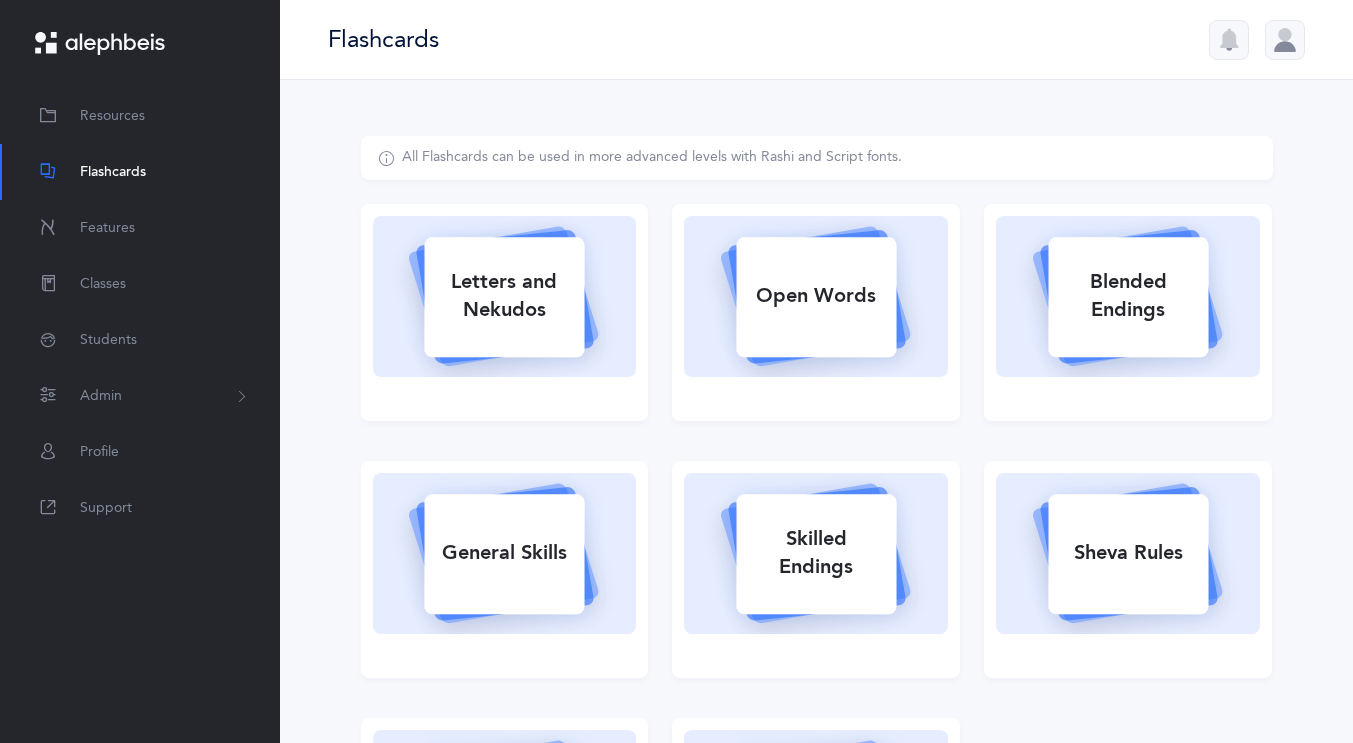 scroll, scrollTop: 0, scrollLeft: 0, axis: both 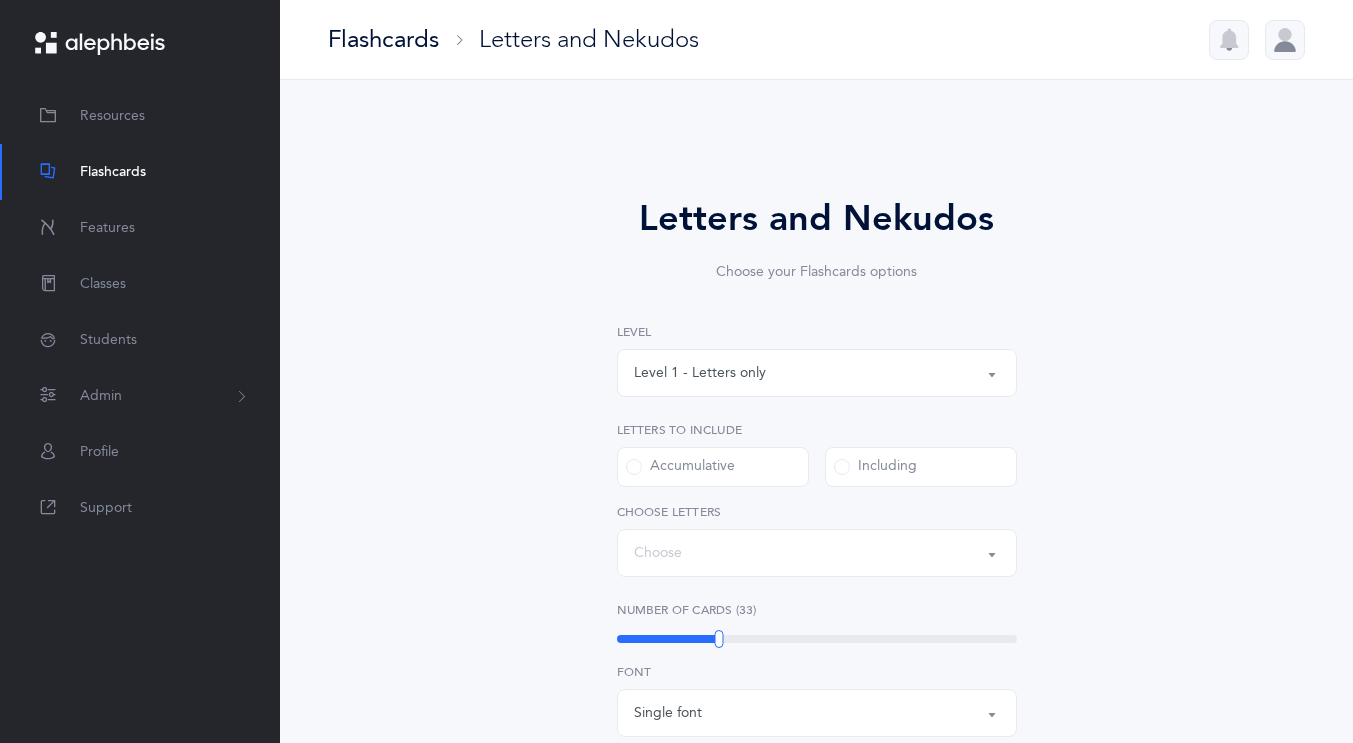click on "Level 1 - Letters only" at bounding box center [700, 373] 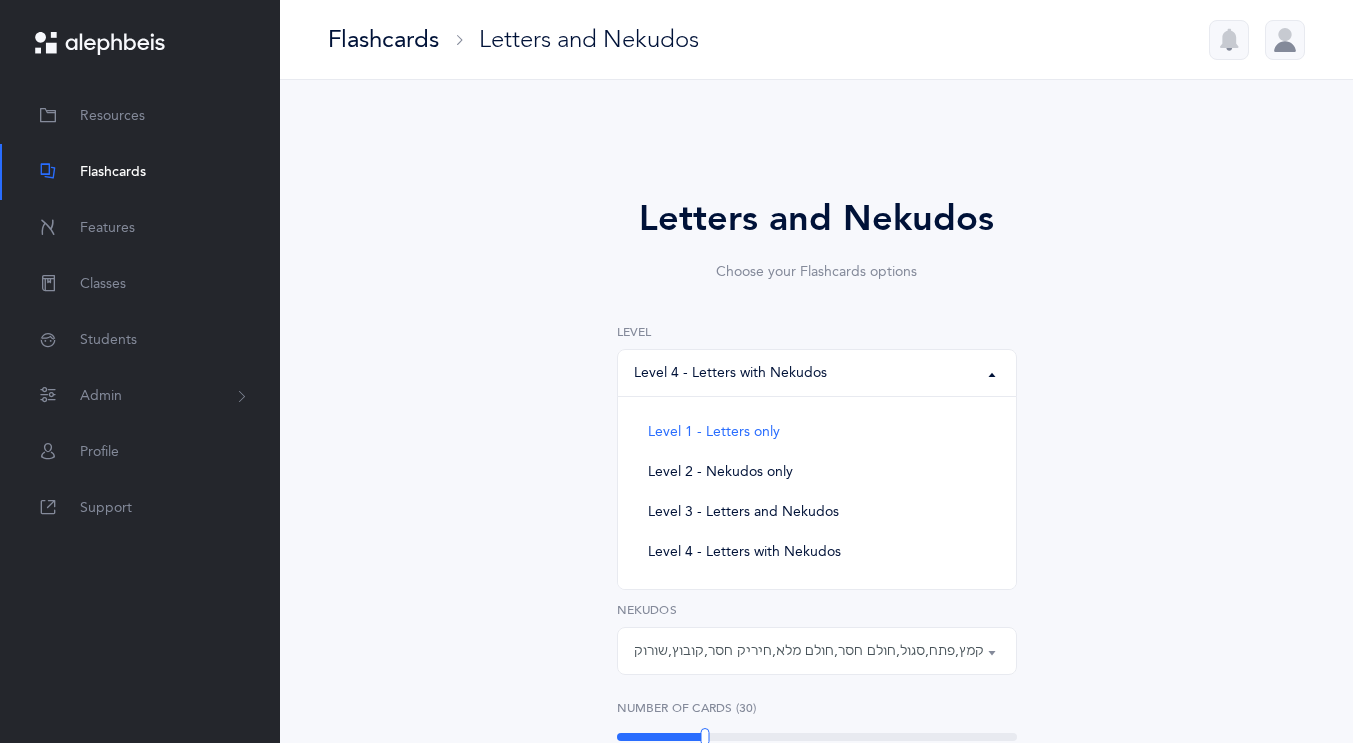 select on "14291" 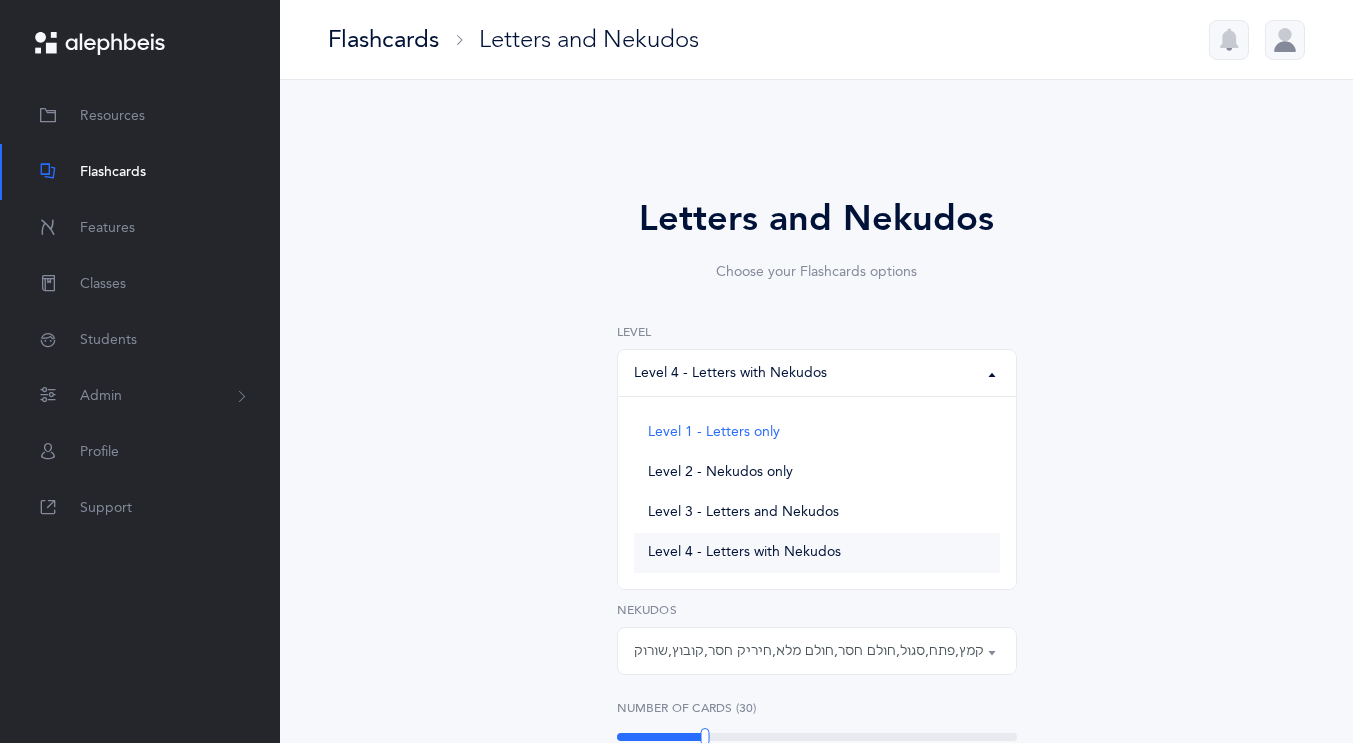 click on "Level 4 - Letters with Nekudos" at bounding box center [817, 553] 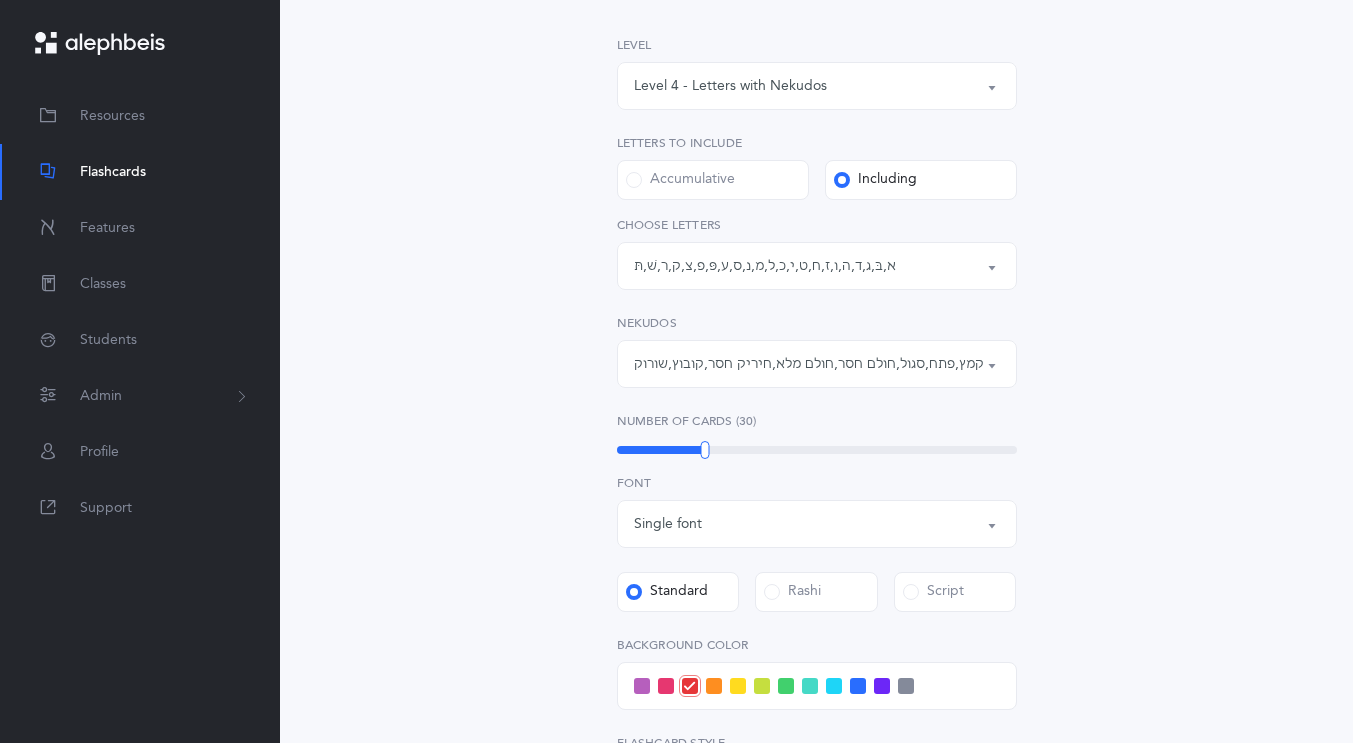 scroll, scrollTop: 278, scrollLeft: 0, axis: vertical 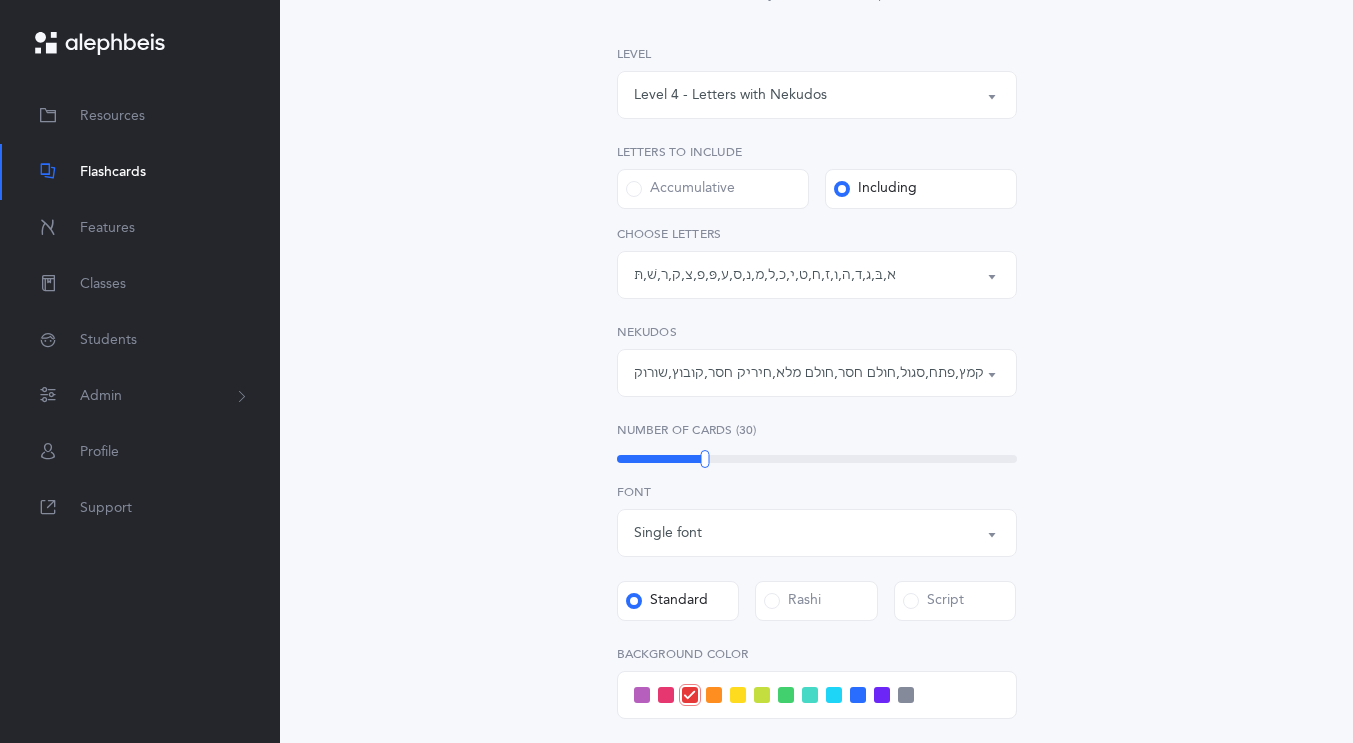 click on "קמץ ,  פתח ,  סגול ,  חולם חסר ,  חולם מלא ,  חיריק חסר ,  קובוץ ,  שורוק" at bounding box center [809, 373] 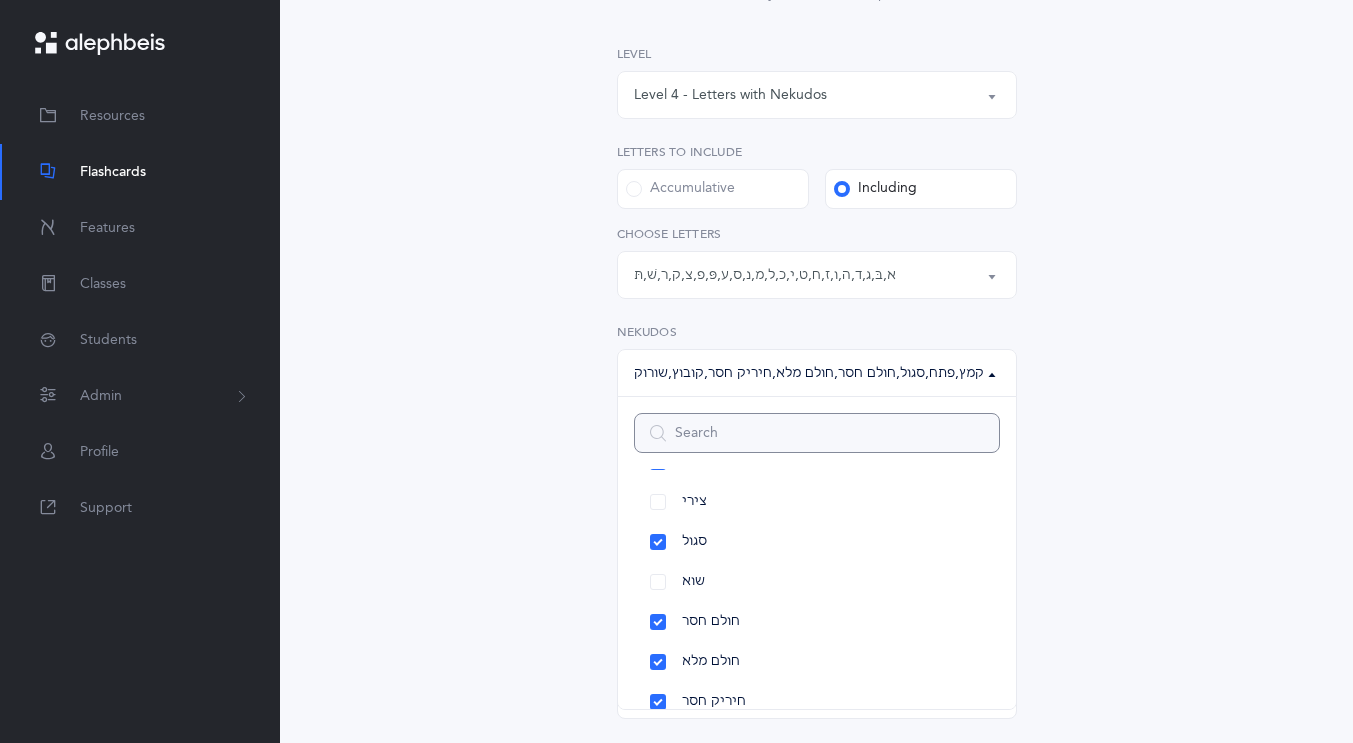 scroll, scrollTop: 252, scrollLeft: 0, axis: vertical 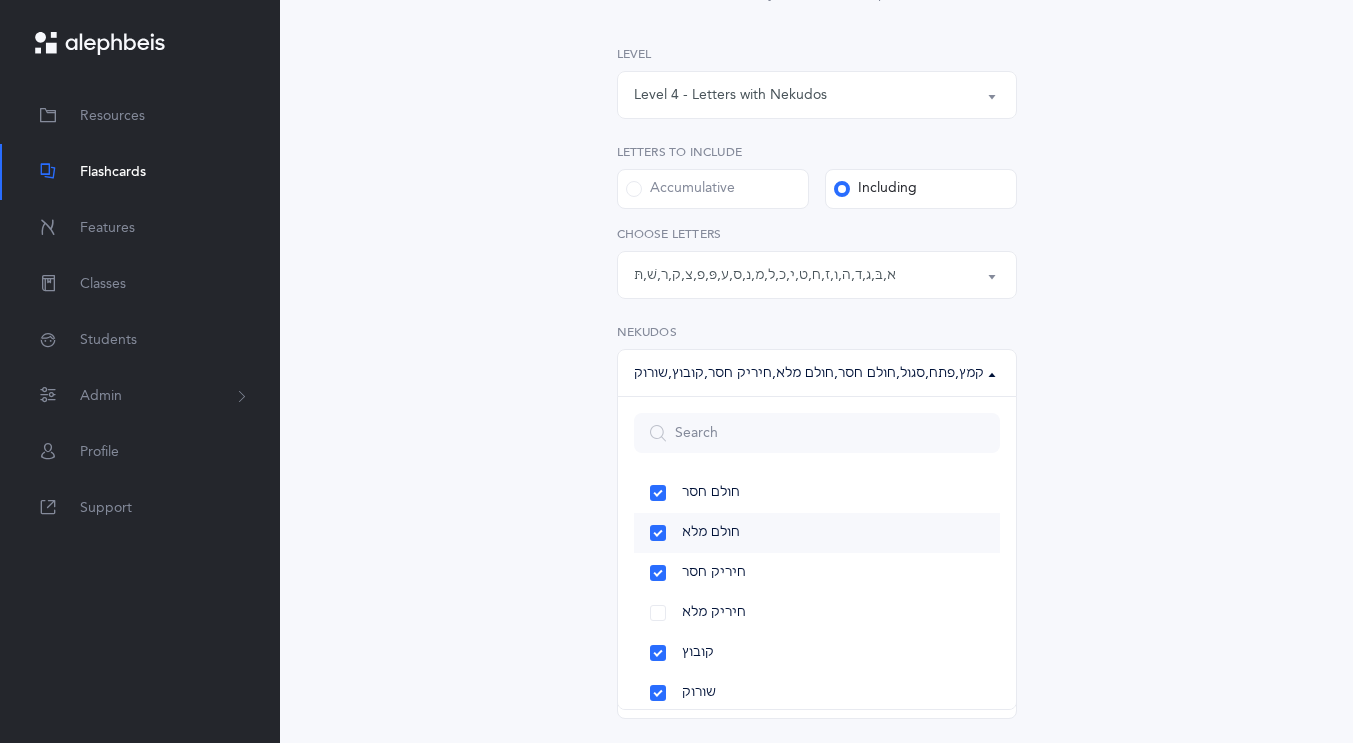 click on "חולם מלא" at bounding box center [817, 533] 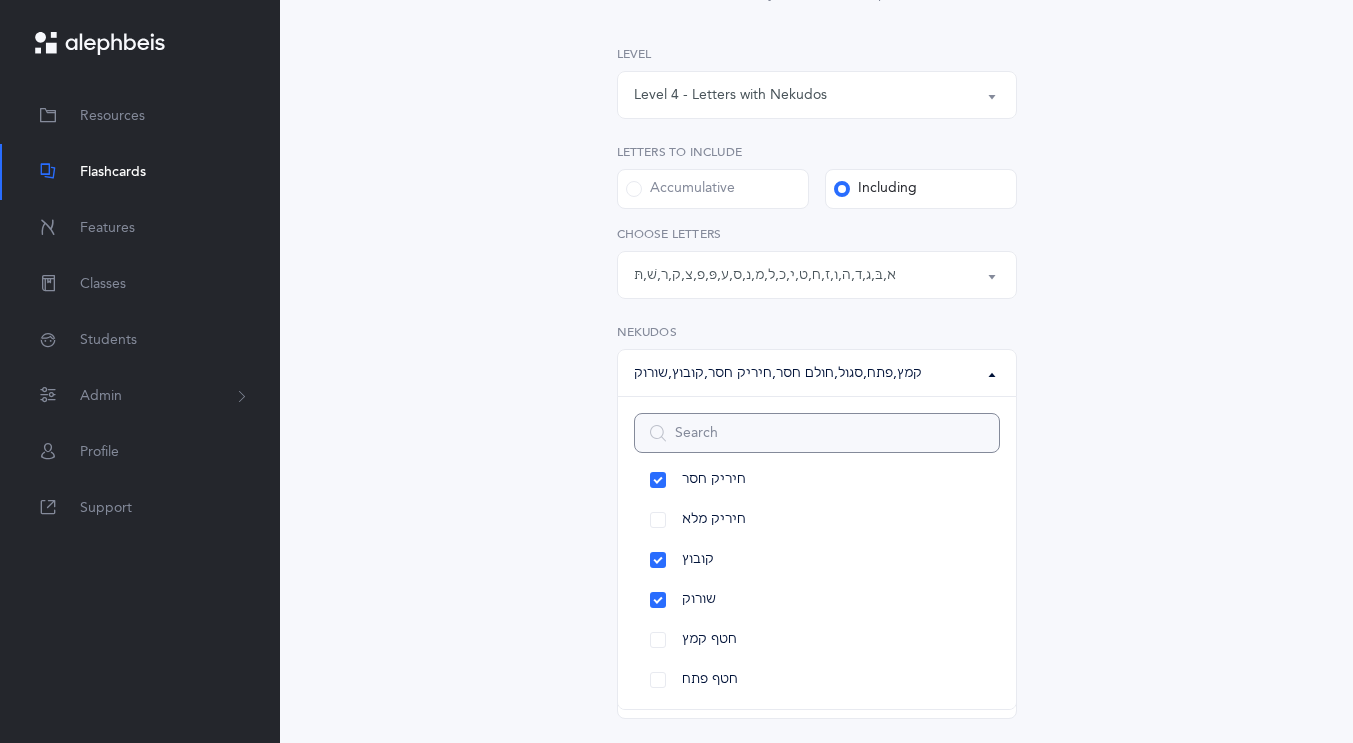 scroll, scrollTop: 380, scrollLeft: 0, axis: vertical 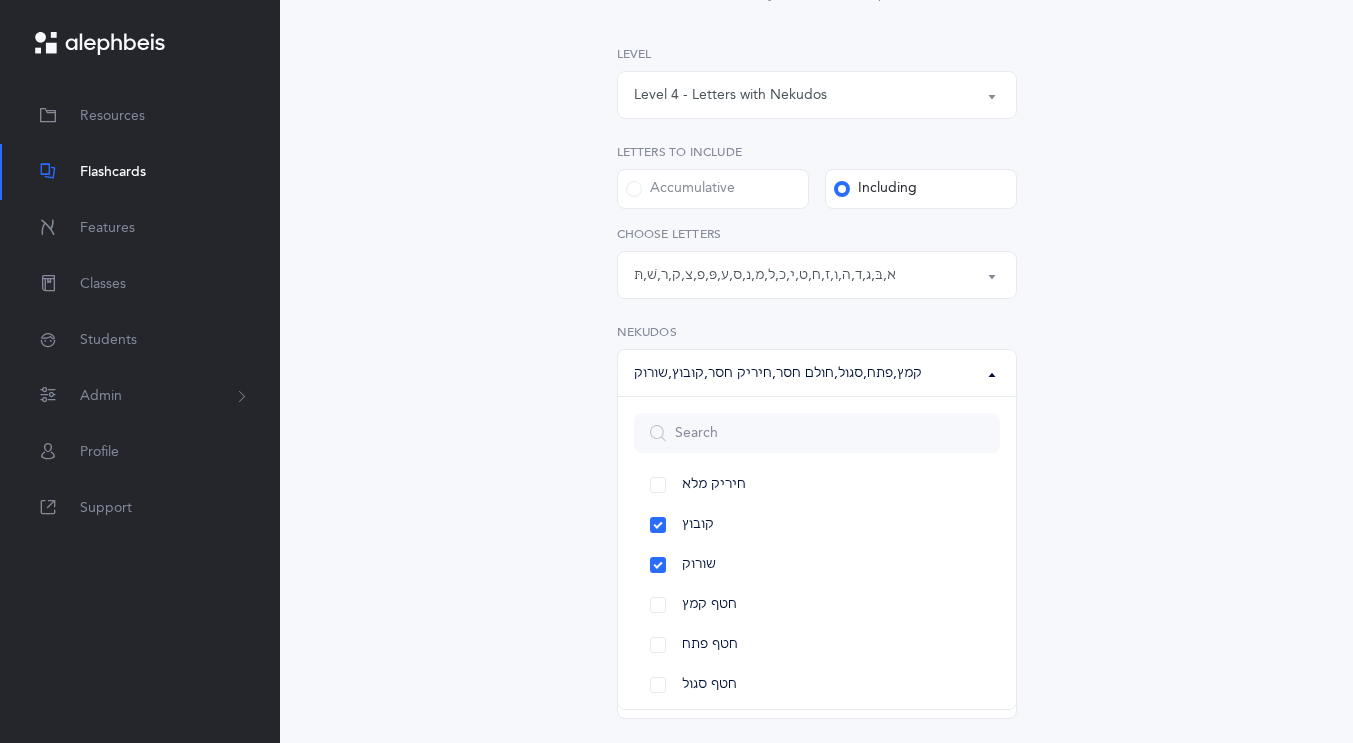 click on "Letters and Nekudos   Choose your Flashcards options         Level 1 - Letters only
Level 2 - Nekudos only
Level 3 - Letters and Nekudos
Level 4 - Letters with Nekudos
Level 4 - Letters with Nekudos   Level 1 - Letters only
Level 2 - Nekudos only
Level 3 - Letters and Nekudos
Level 4 - Letters with Nekudos
Level
Letters to include
Accumulative
Including
All Letters
א
בּ
ב
ג
ד
ה
ו
ז
ח
ט
י
כּ
ךּ
כ
ך
ל
מ
נ
ן
ס
ע
פּ
פ
צ
ק
ר
שׁ
שׂ
תּ
ת
Letters: א ,  בּ ,  ג ,  ד ,  ה ,  ו ,  ז ,  ח ,  ט ,  י ,  כ ,  ל ,  מ ,  נ ,  ס ,  ע ,  פּ ,  פ ,  צ ,  ק ,  ר ,  שׁ ,  תּ
All Letters
א
בּ
ב
ג
ד
ה
ו
ז
ח
ט
י
כּ
ךּ
כ
ך
ל
מ
נ
ן
ס
ע
פּ
פ
צ
ק
ר
שׁ
שׂ
תּ
ת
Choose letters
All Nekudos
קמץ
פתח" at bounding box center [817, 507] 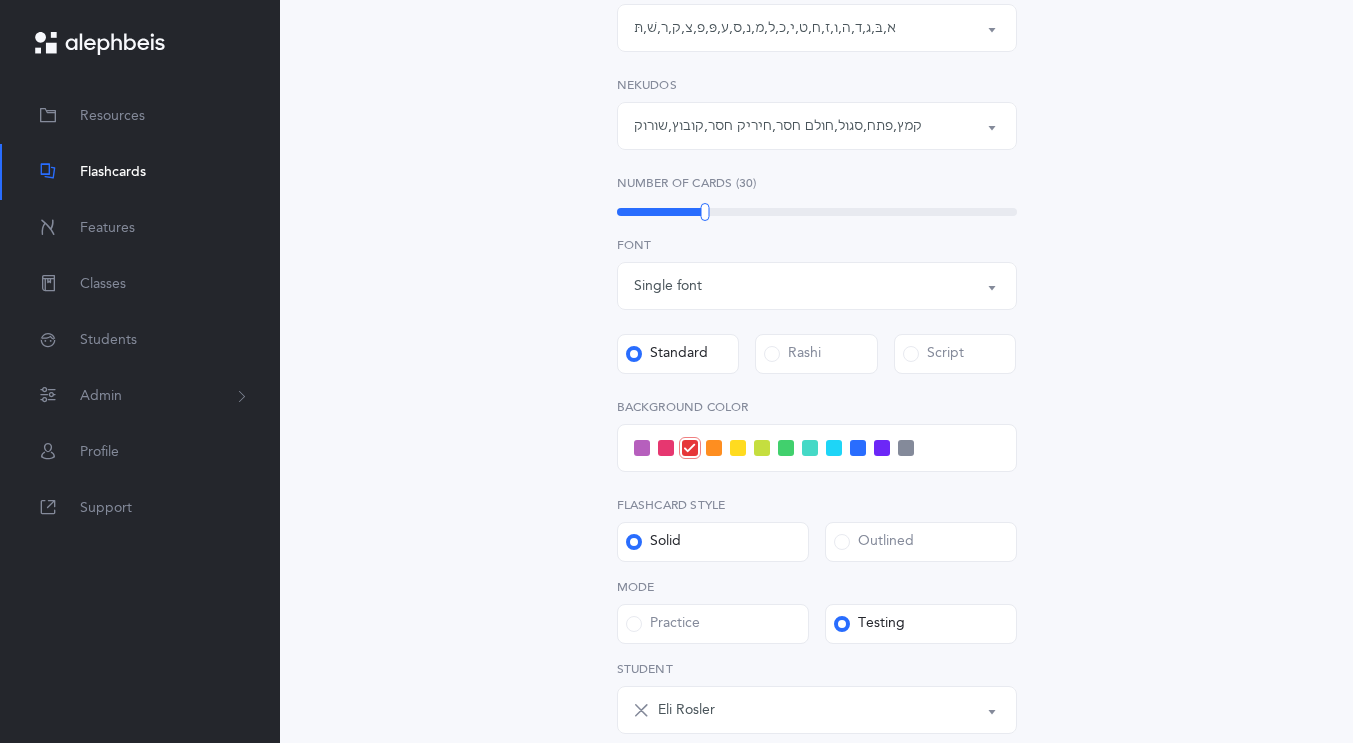 scroll, scrollTop: 535, scrollLeft: 0, axis: vertical 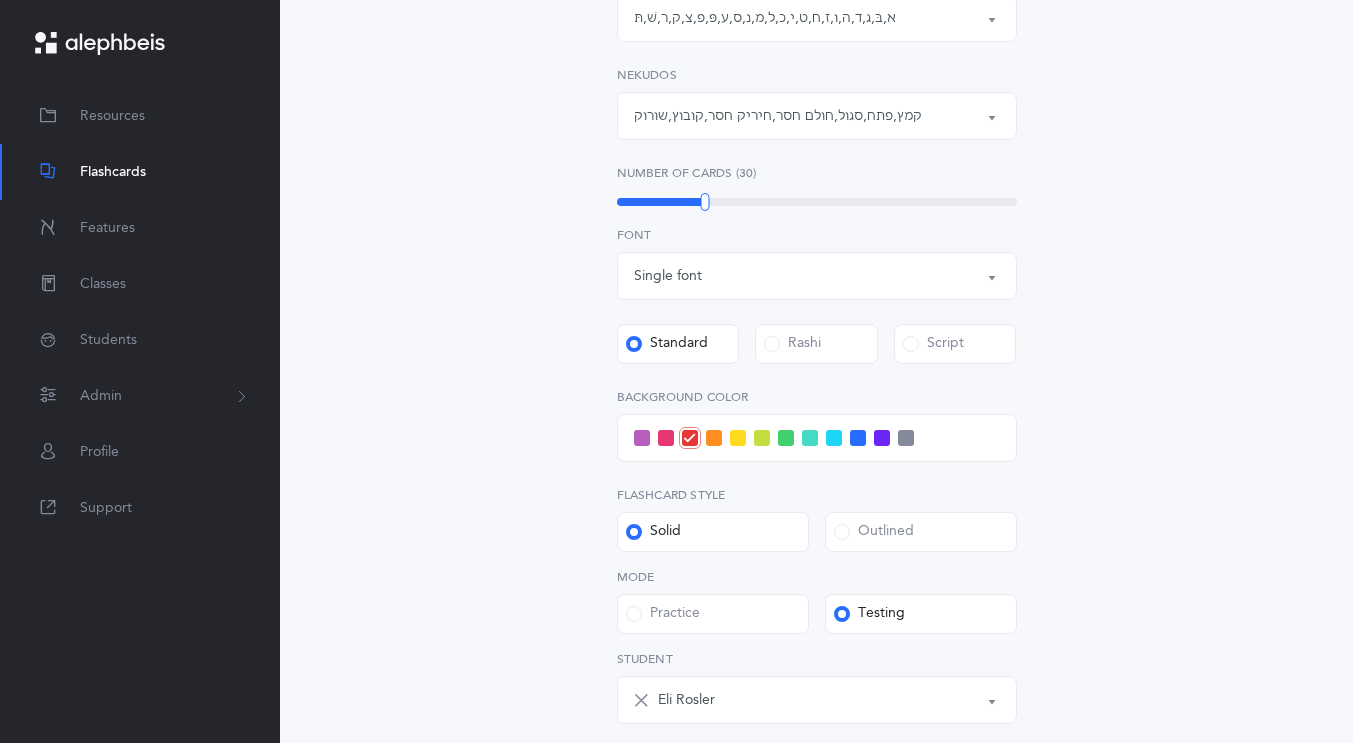 click at bounding box center (834, 438) 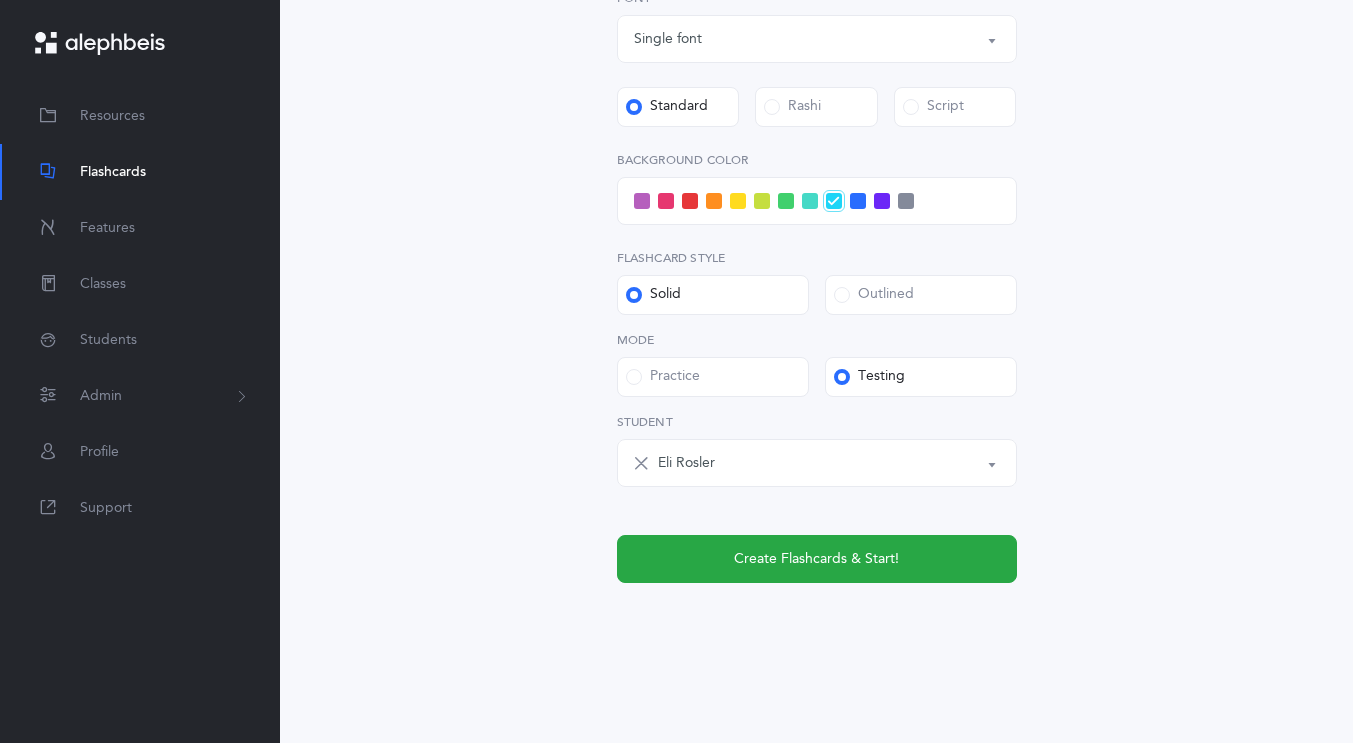 scroll, scrollTop: 770, scrollLeft: 0, axis: vertical 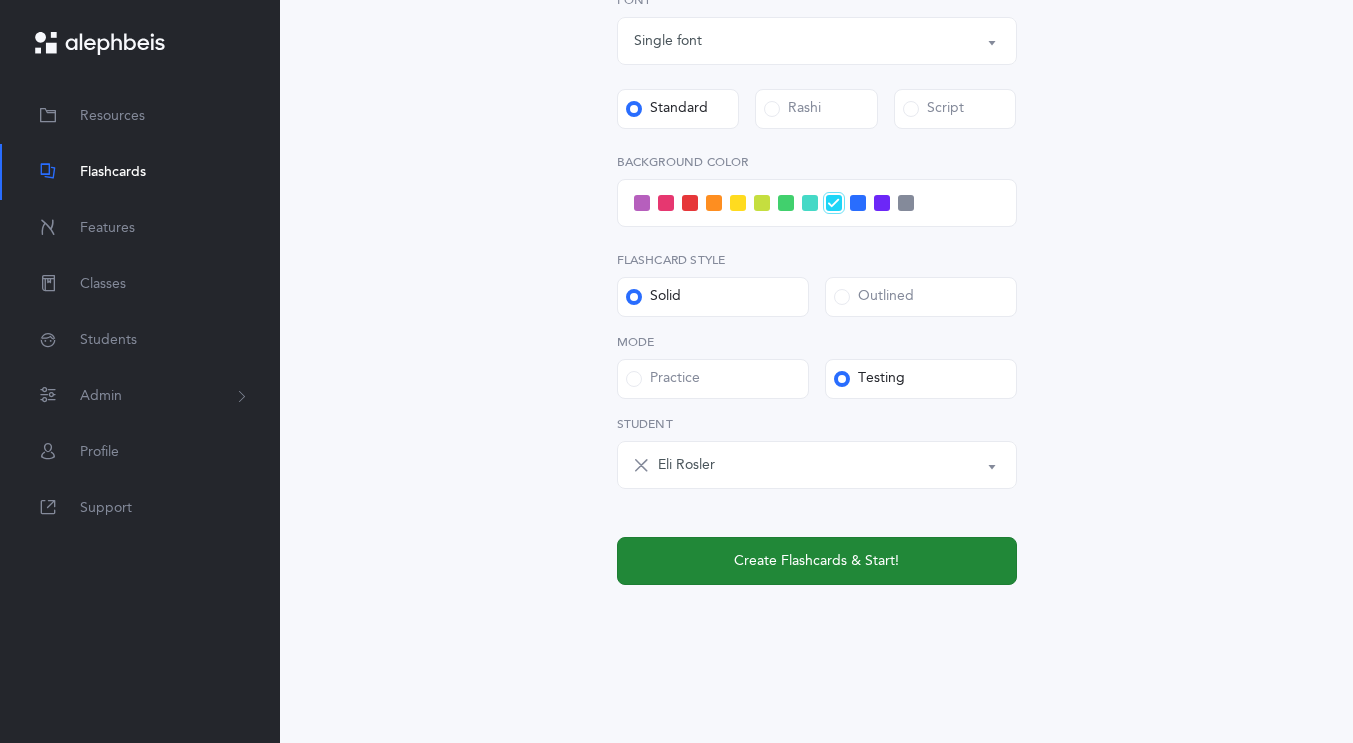 click on "Create Flashcards & Start!" at bounding box center (817, 561) 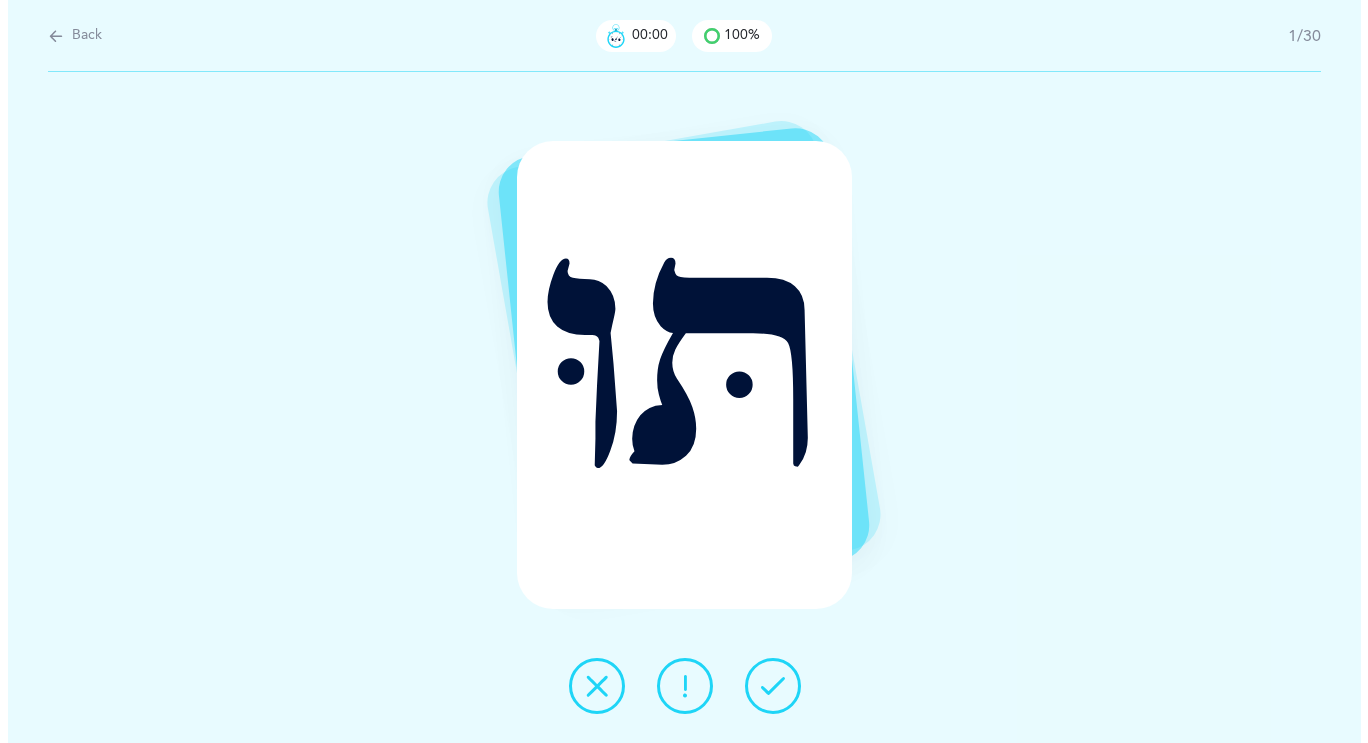scroll, scrollTop: 0, scrollLeft: 0, axis: both 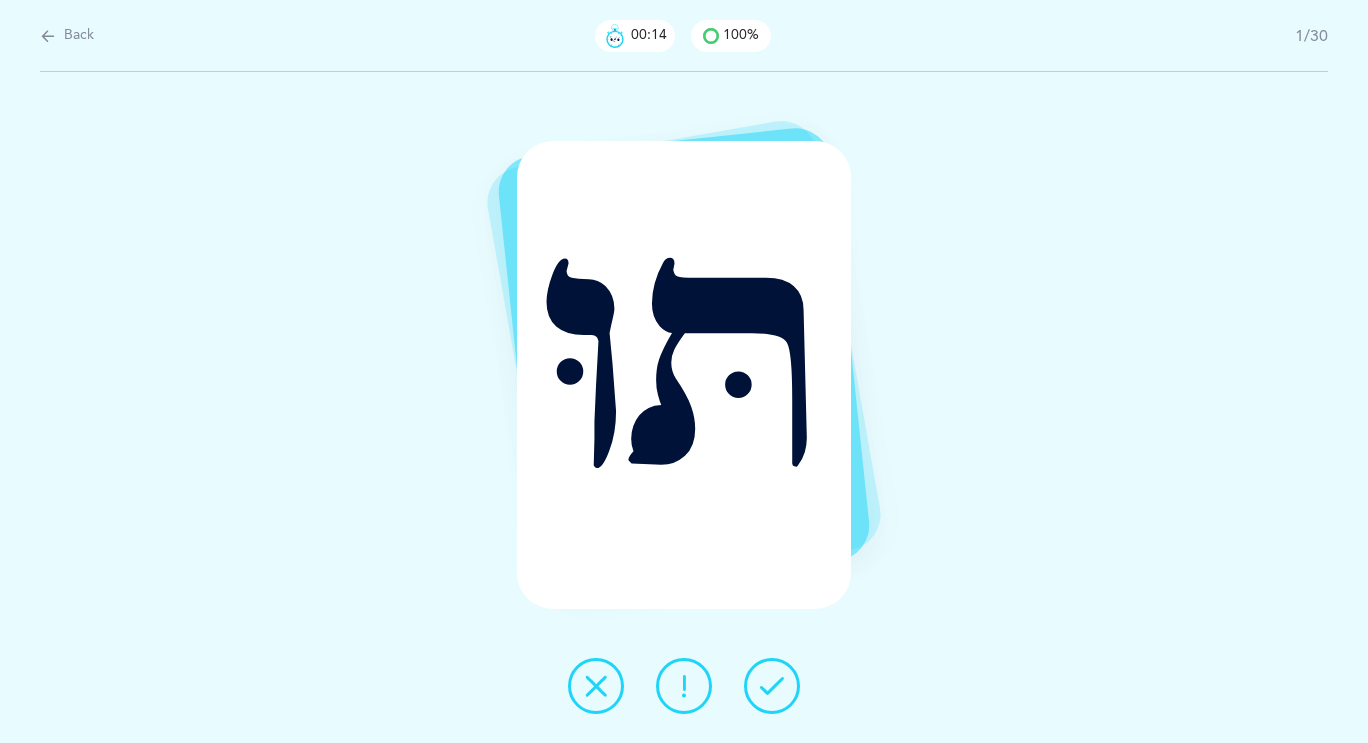 click at bounding box center (684, 686) 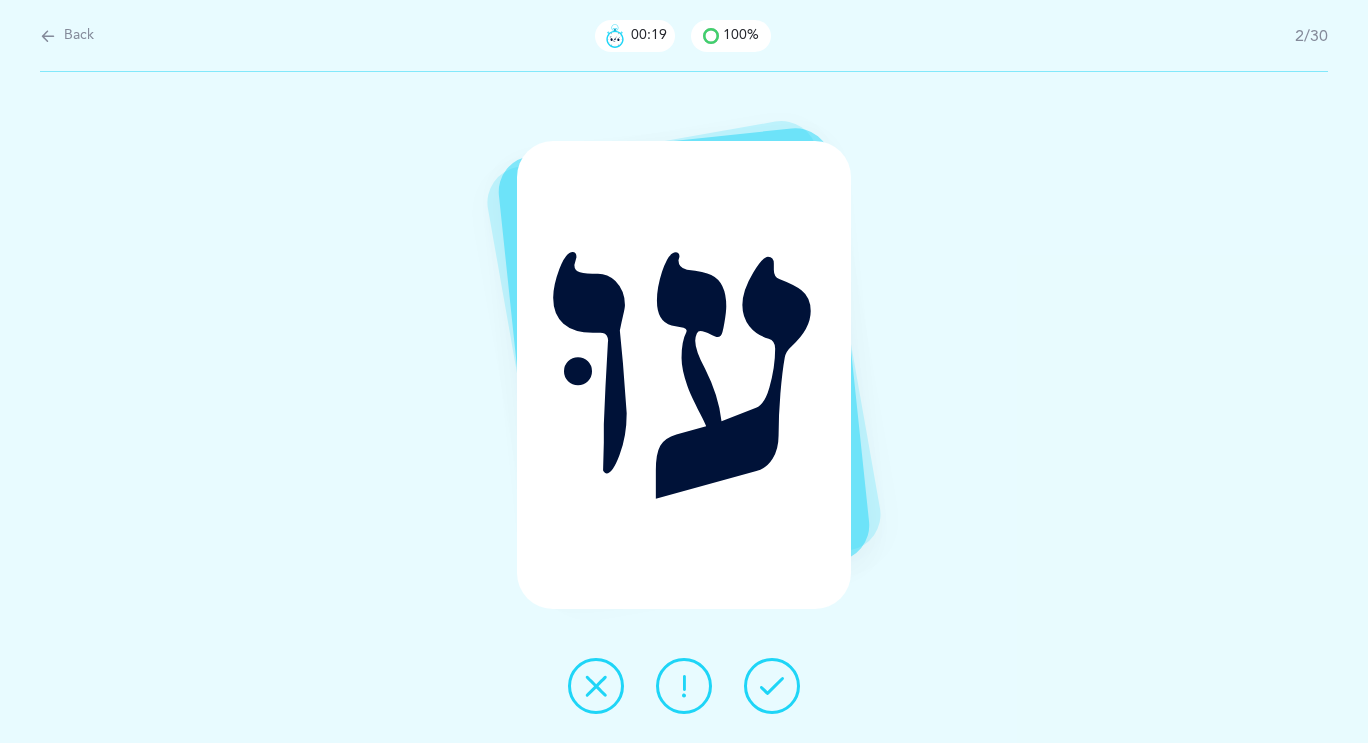click at bounding box center (684, 686) 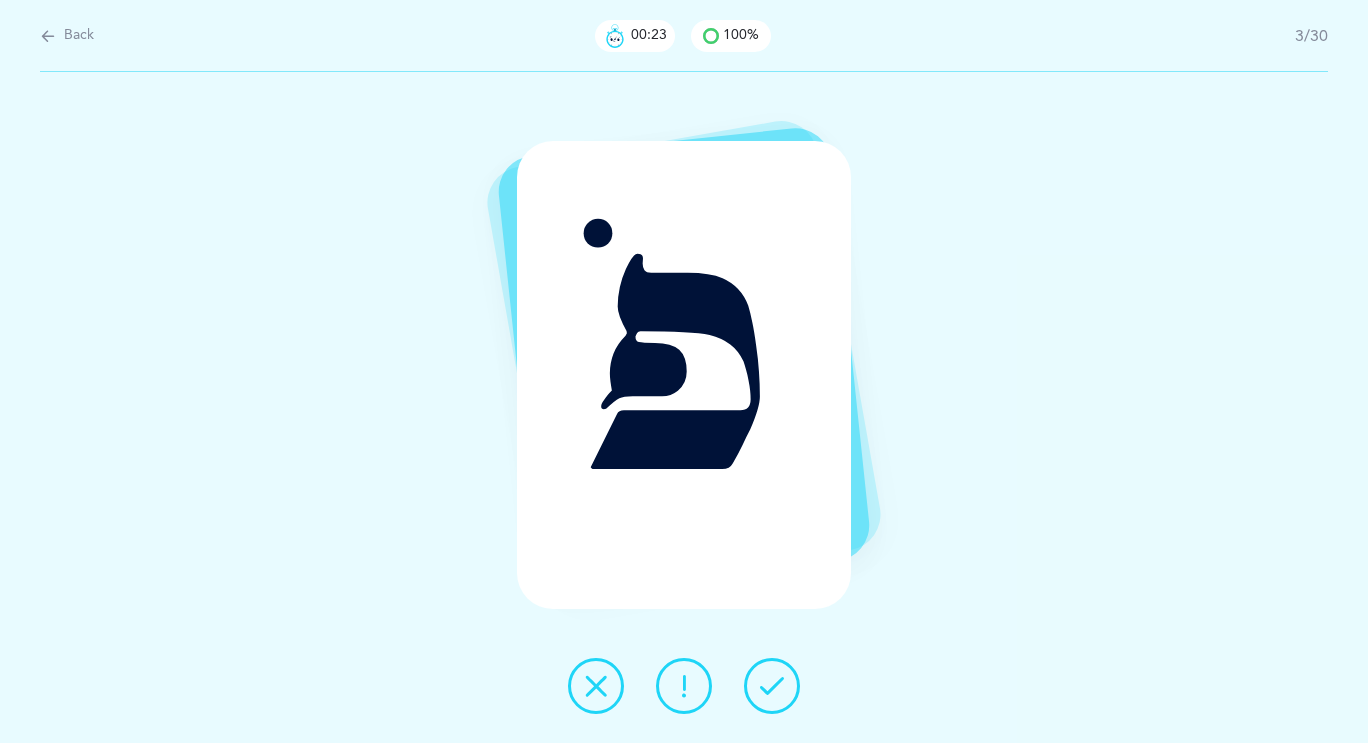 click at bounding box center [772, 686] 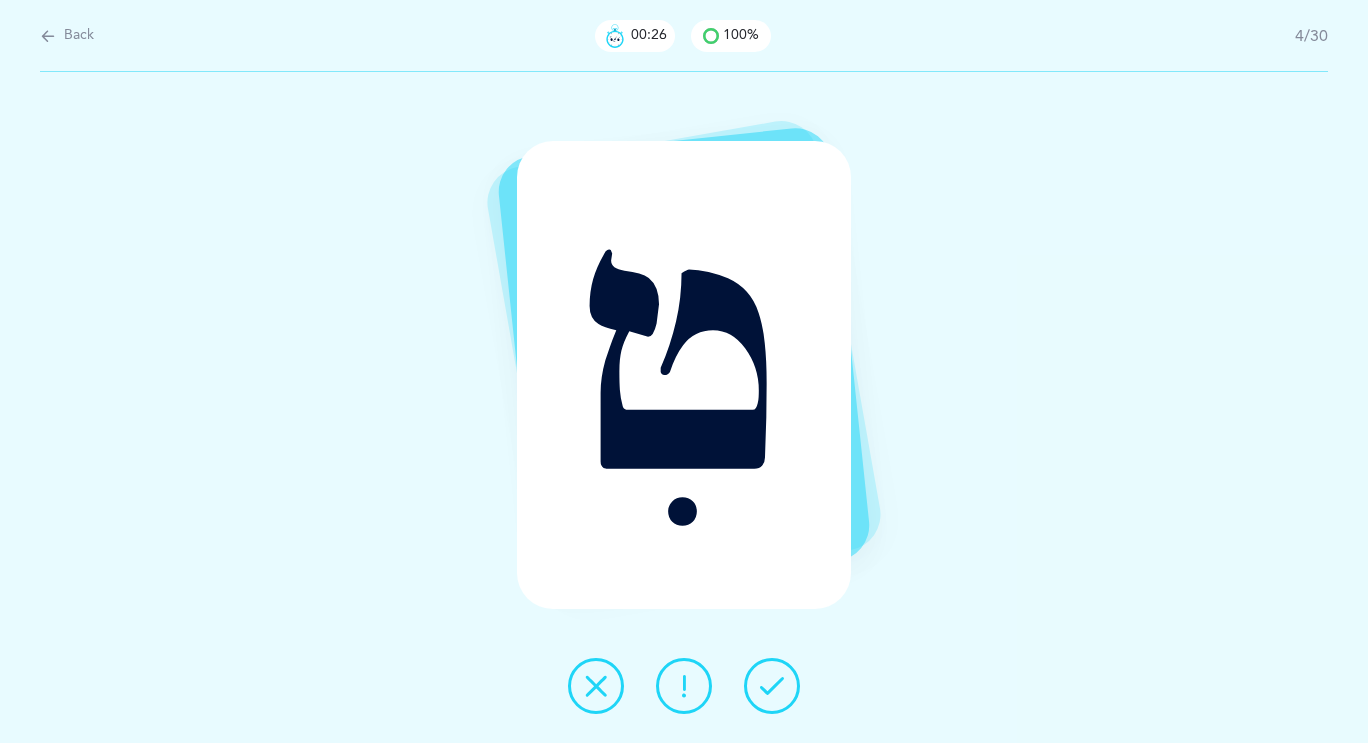 click at bounding box center [772, 686] 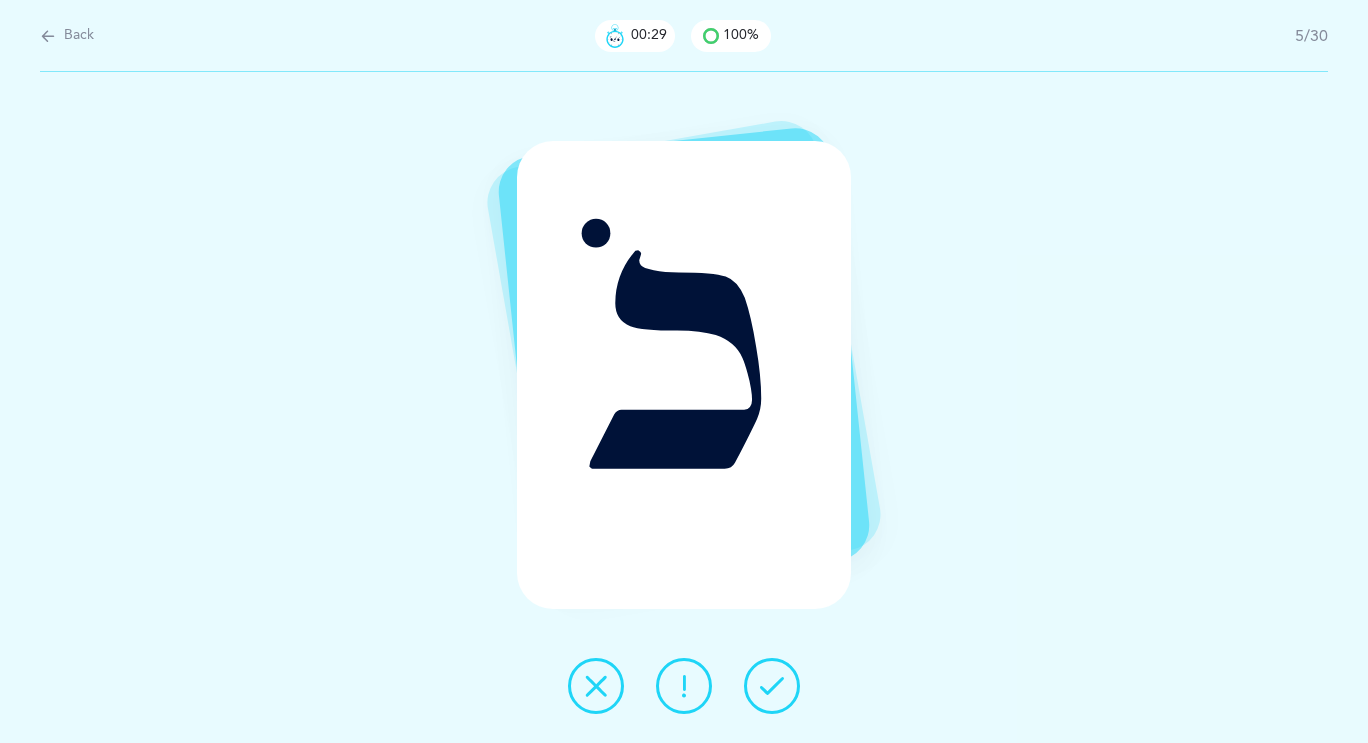 click at bounding box center (684, 686) 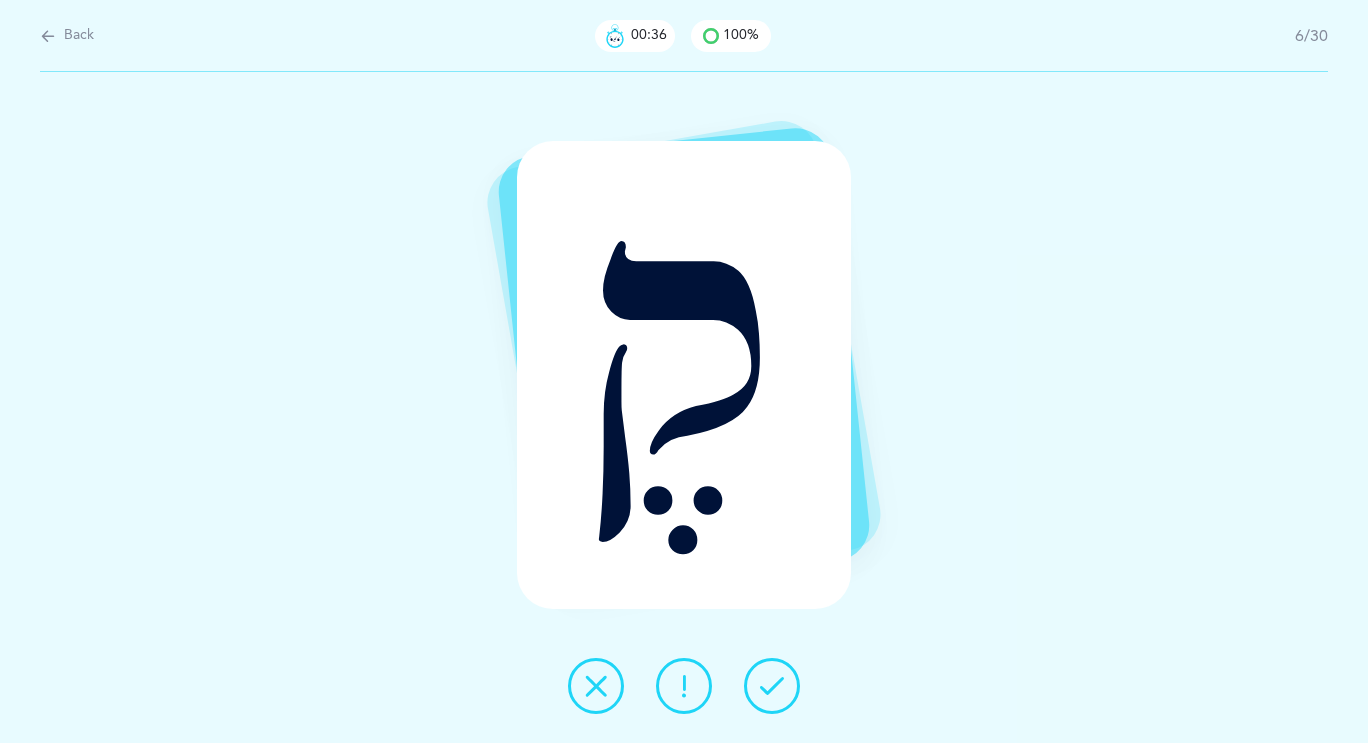 click at bounding box center (772, 686) 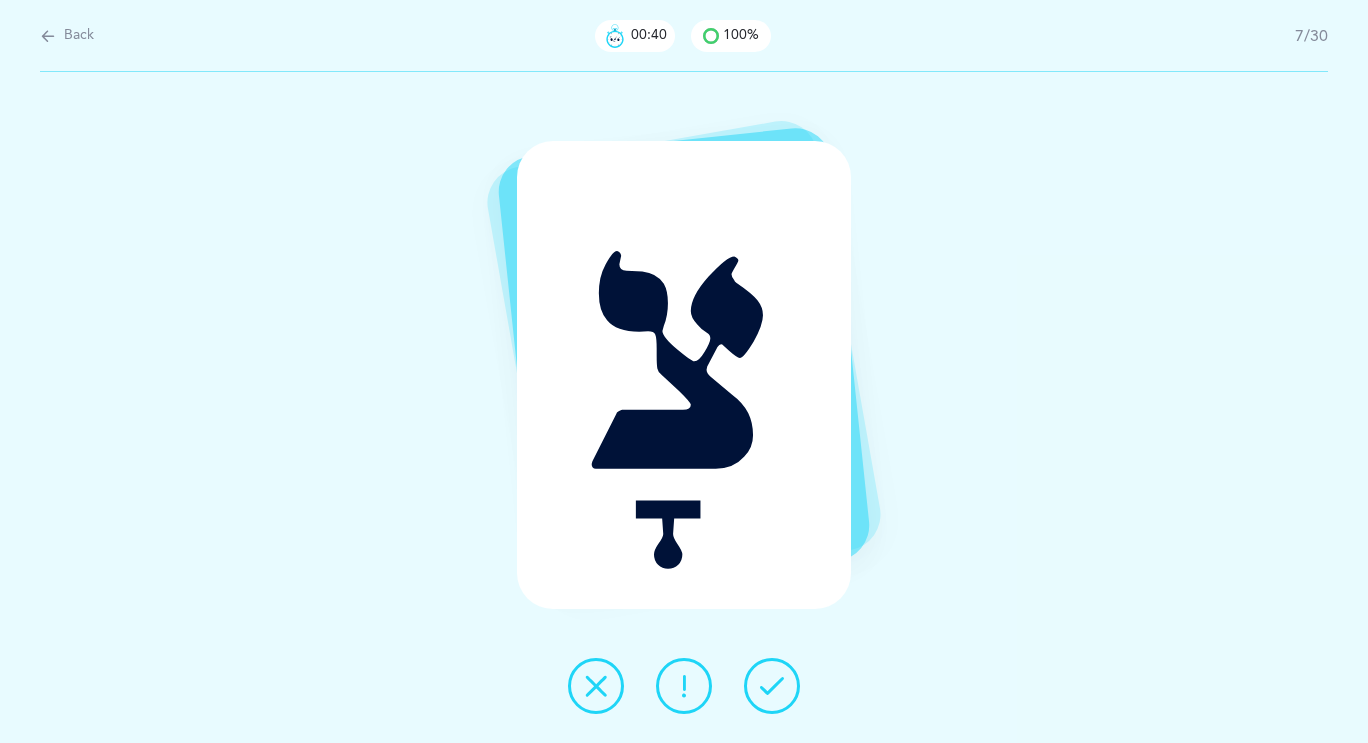 click at bounding box center [684, 686] 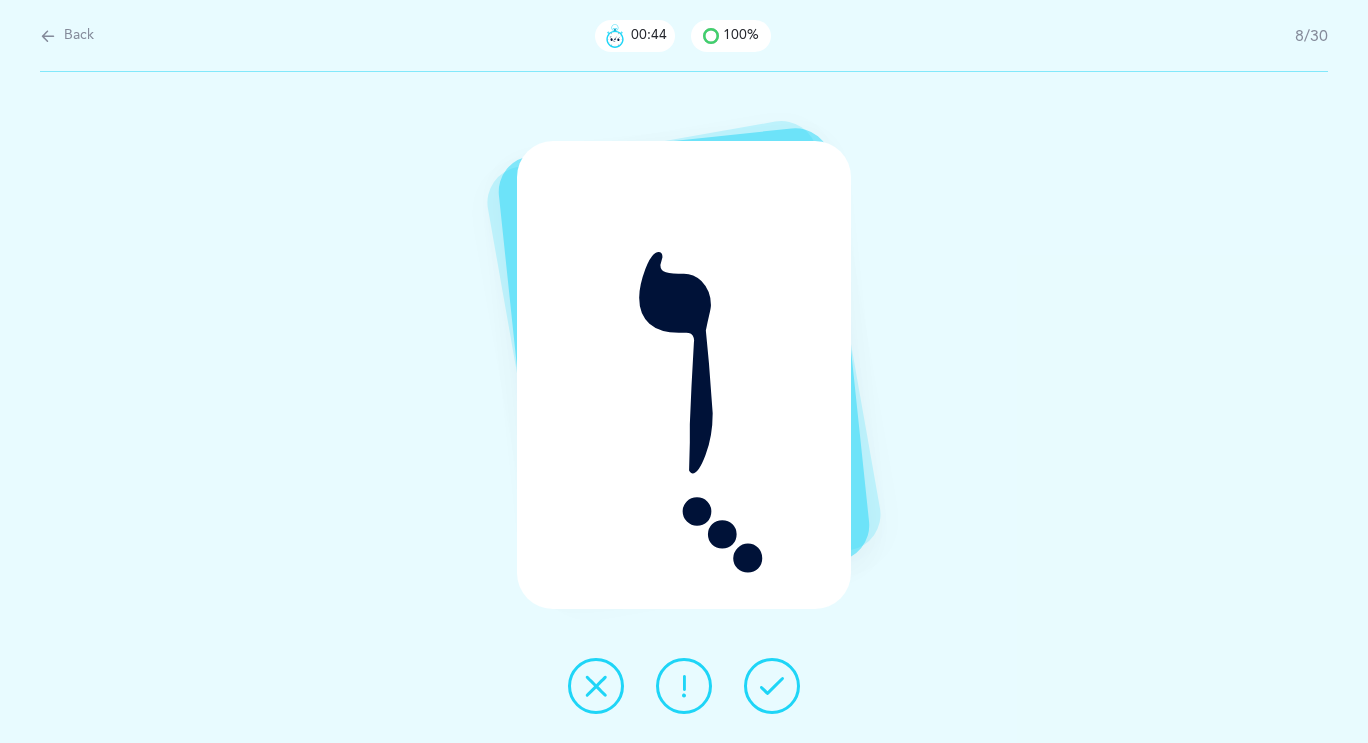 click at bounding box center (772, 686) 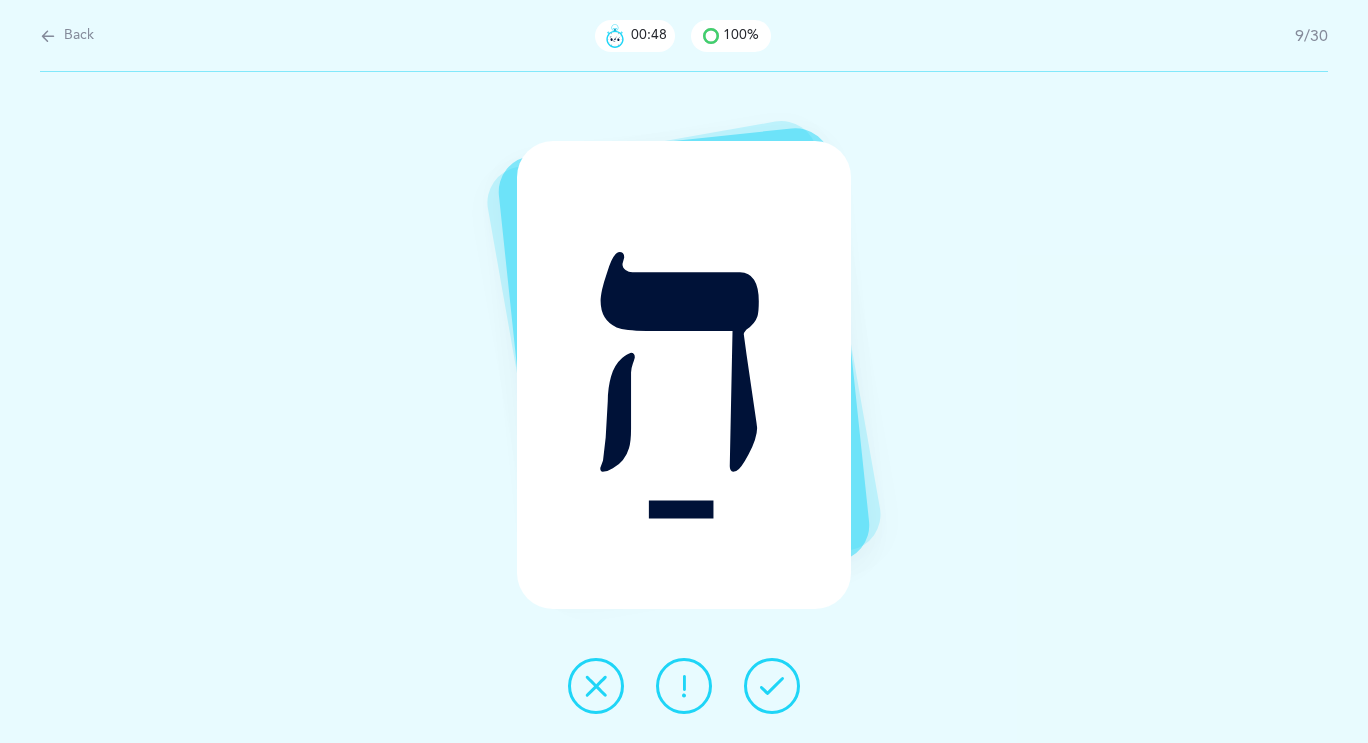 click at bounding box center [772, 686] 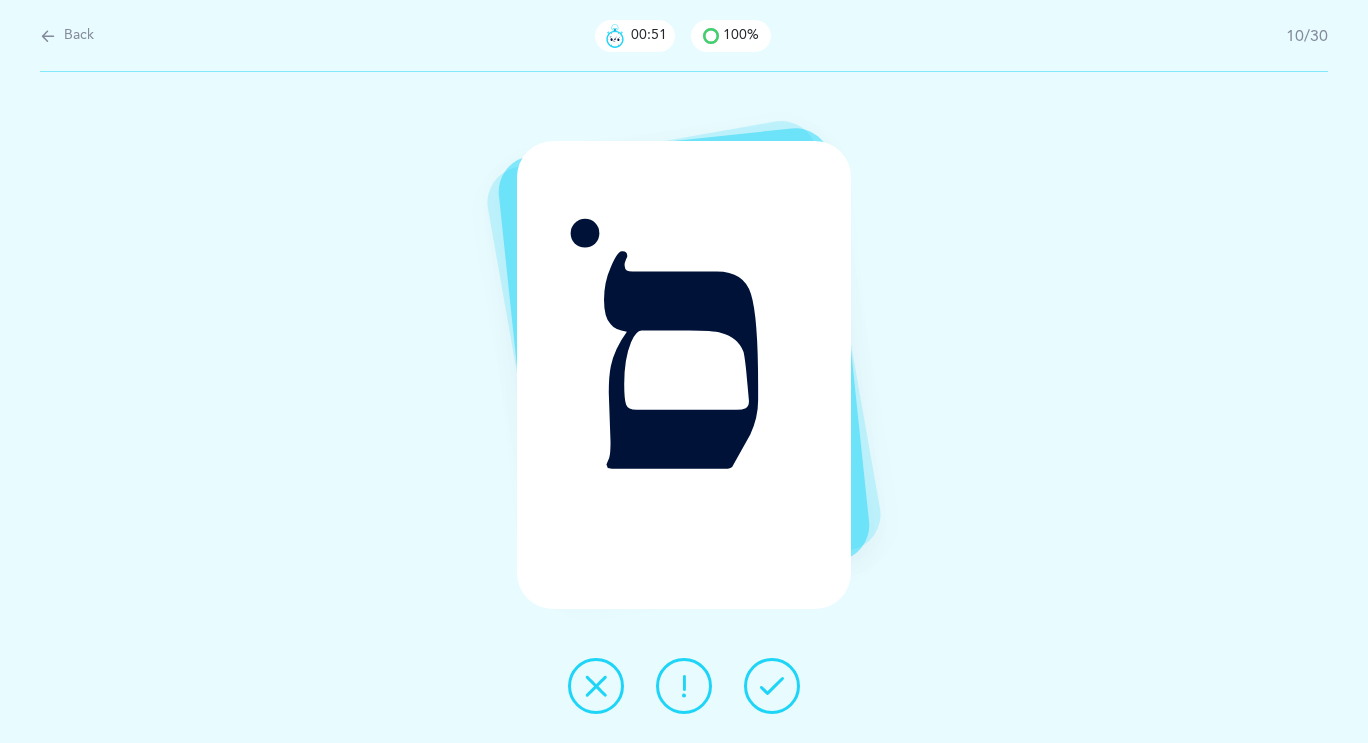 click at bounding box center (684, 686) 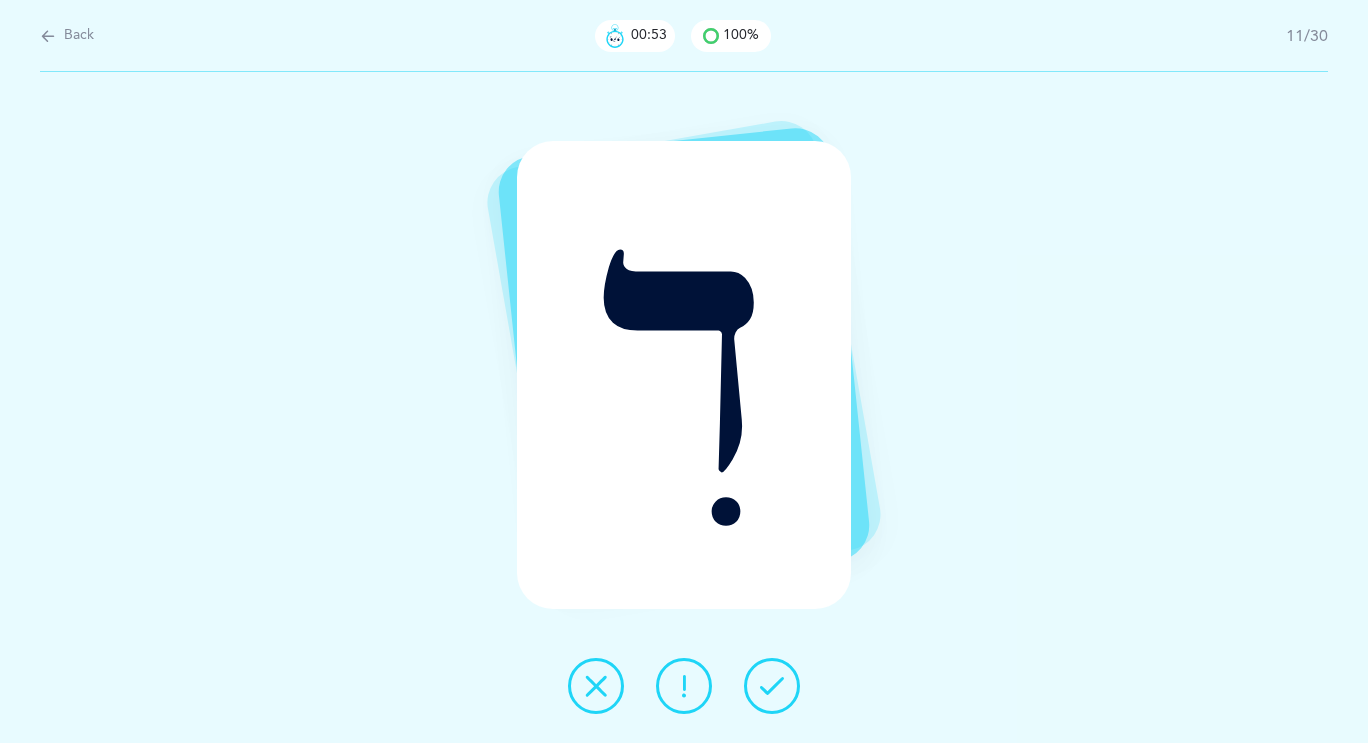 click at bounding box center (772, 686) 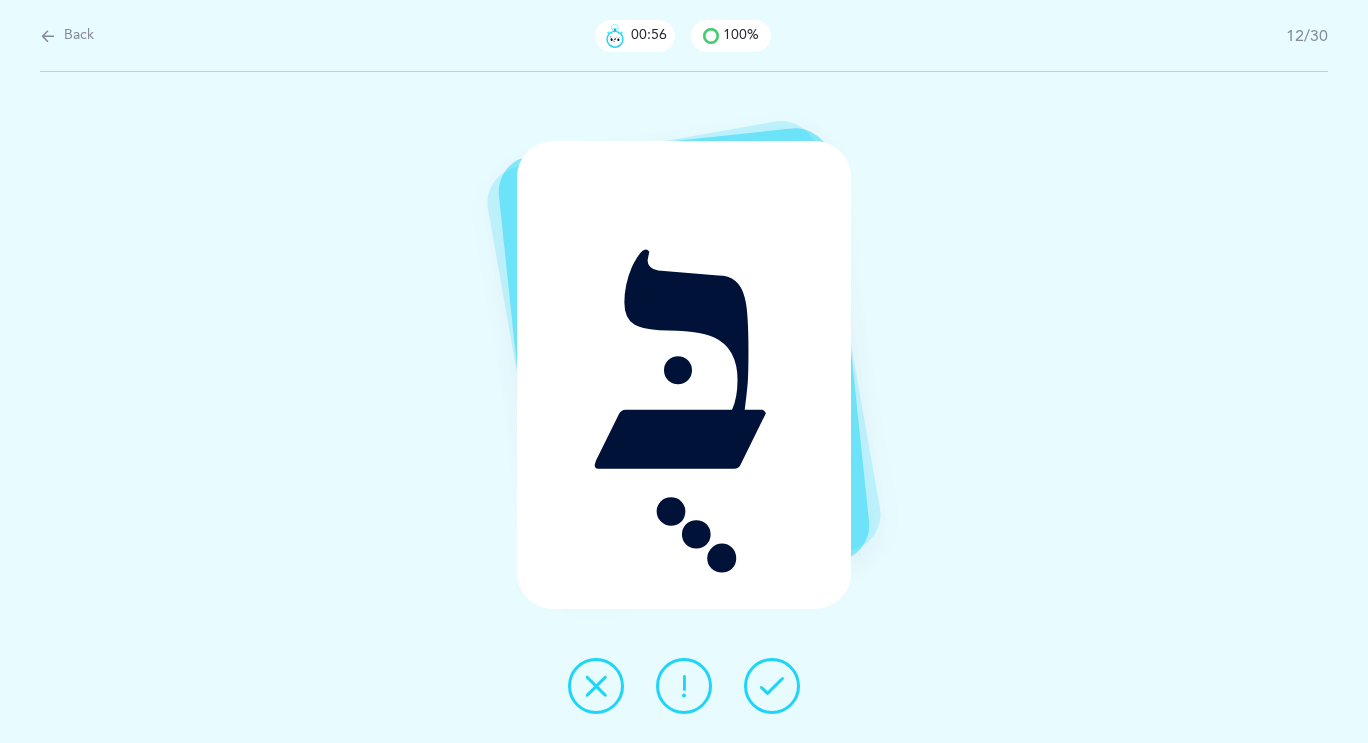 click at bounding box center [772, 686] 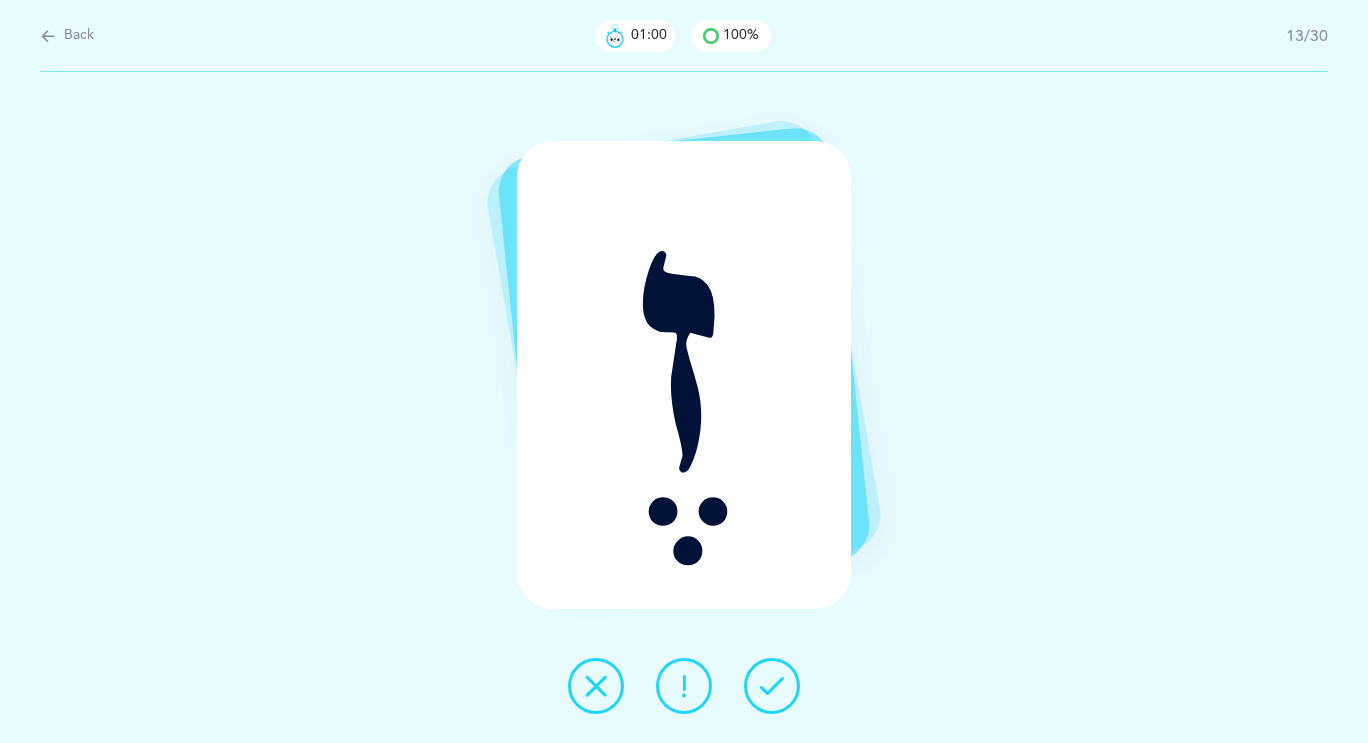click at bounding box center (684, 686) 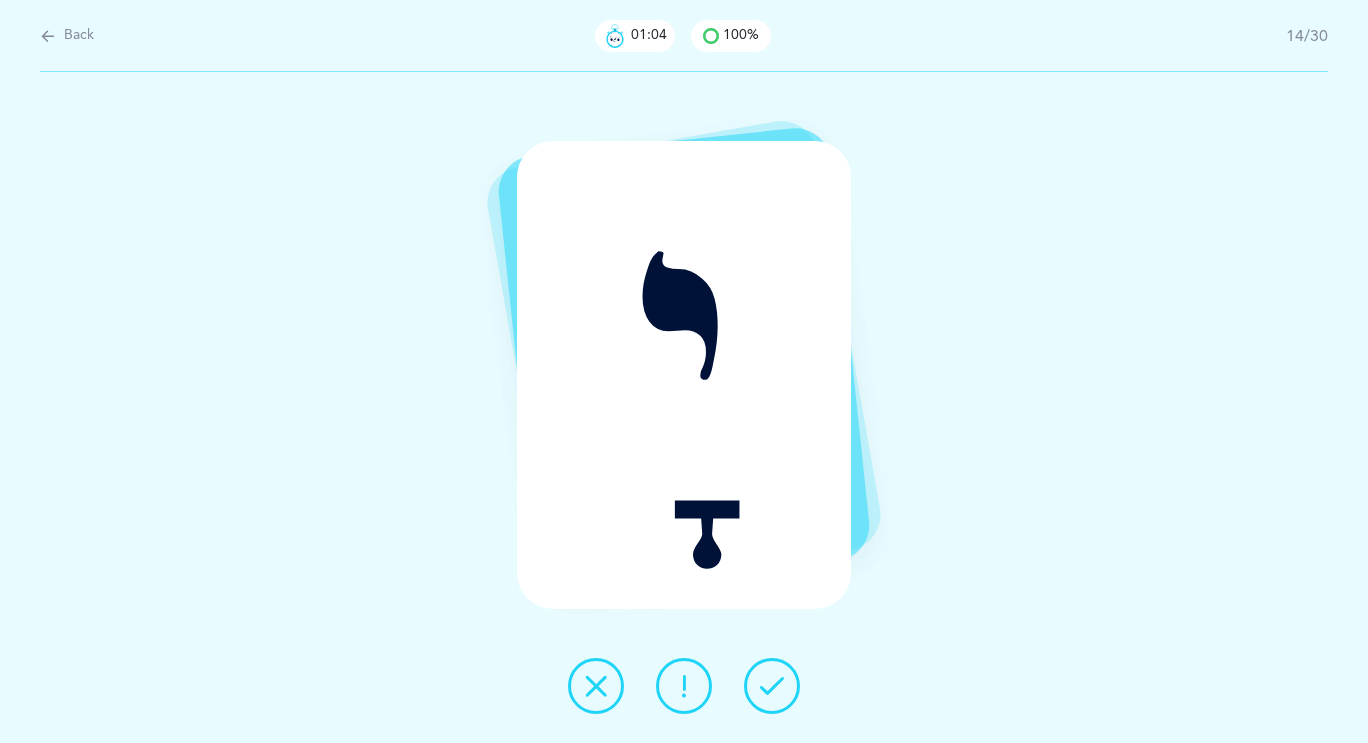 click at bounding box center (772, 686) 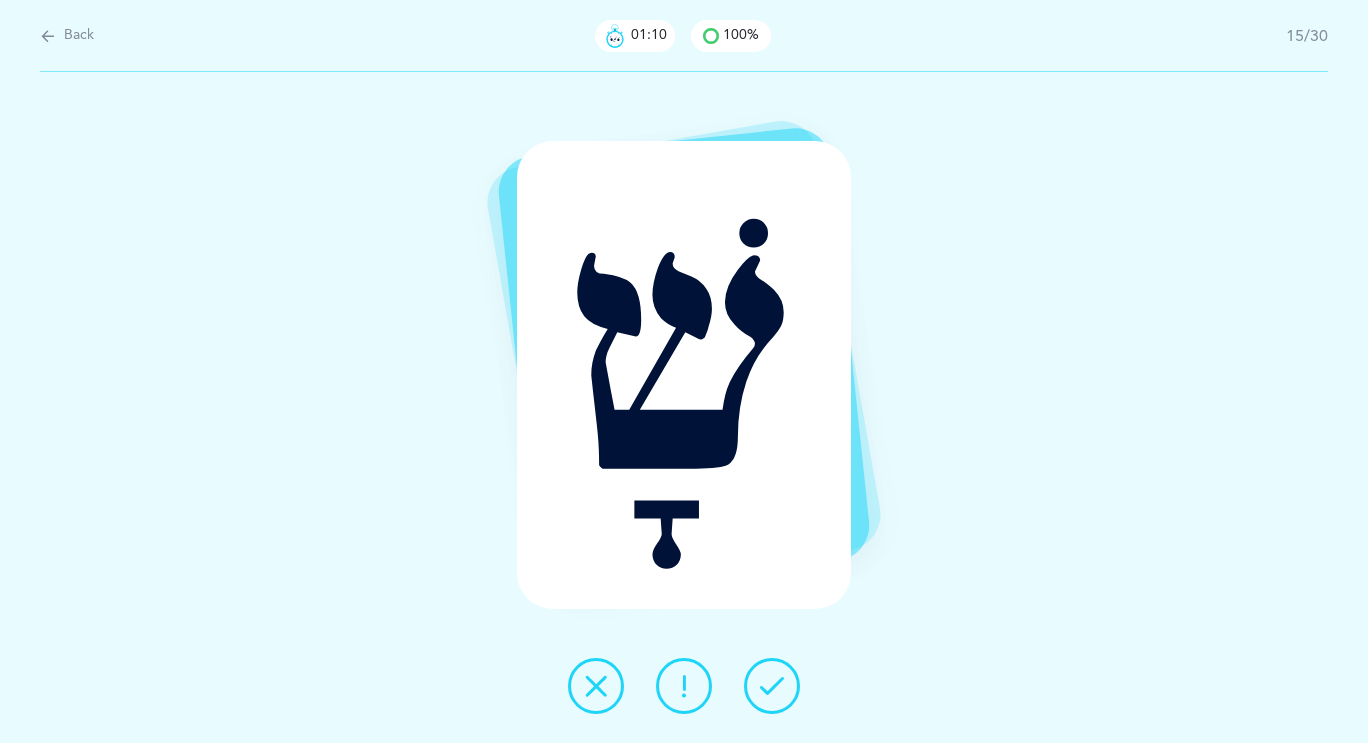 click at bounding box center (684, 686) 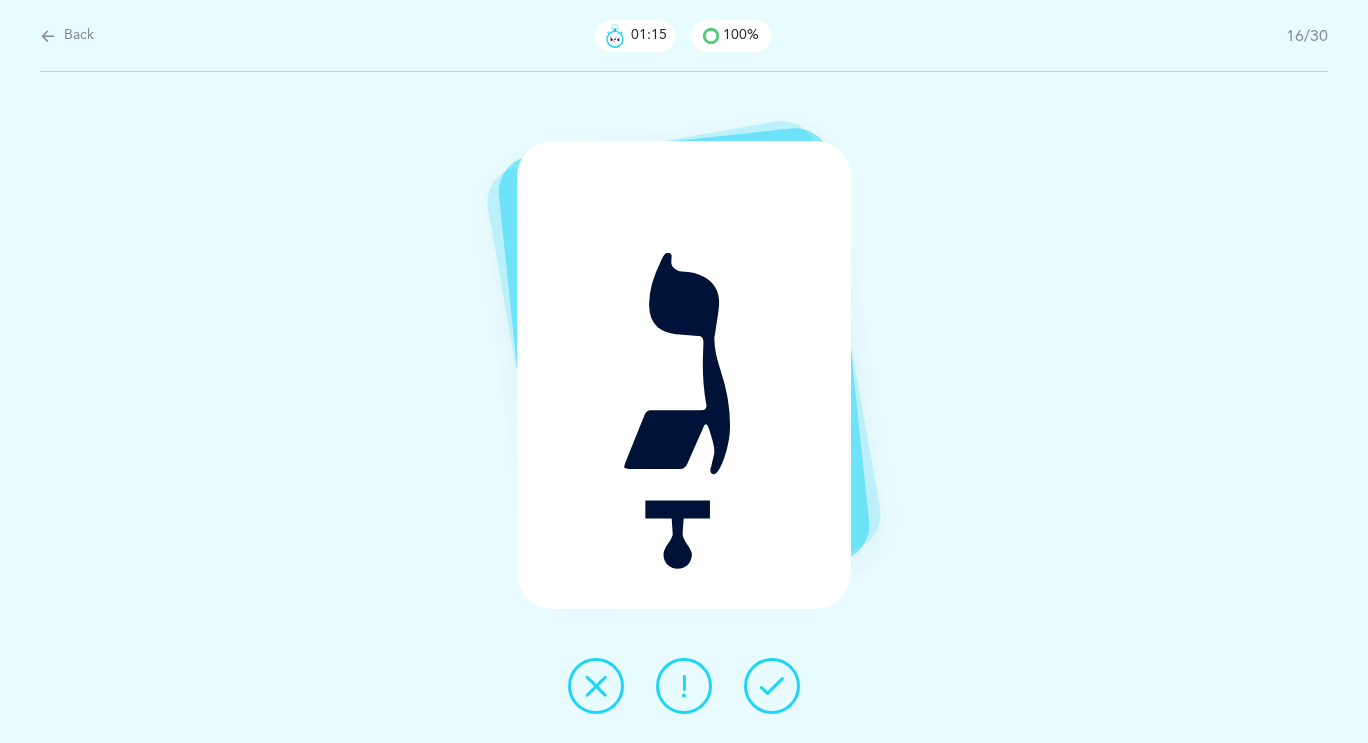 click at bounding box center [772, 686] 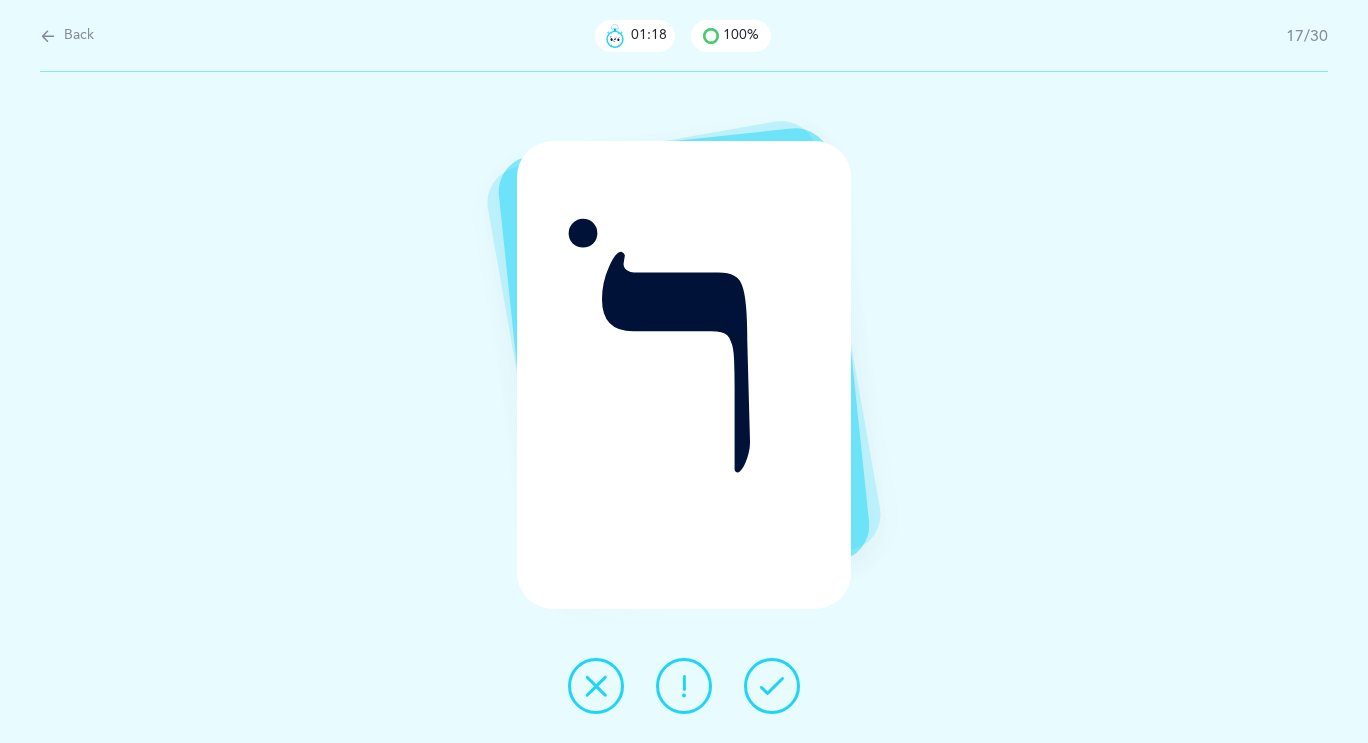 click at bounding box center [772, 686] 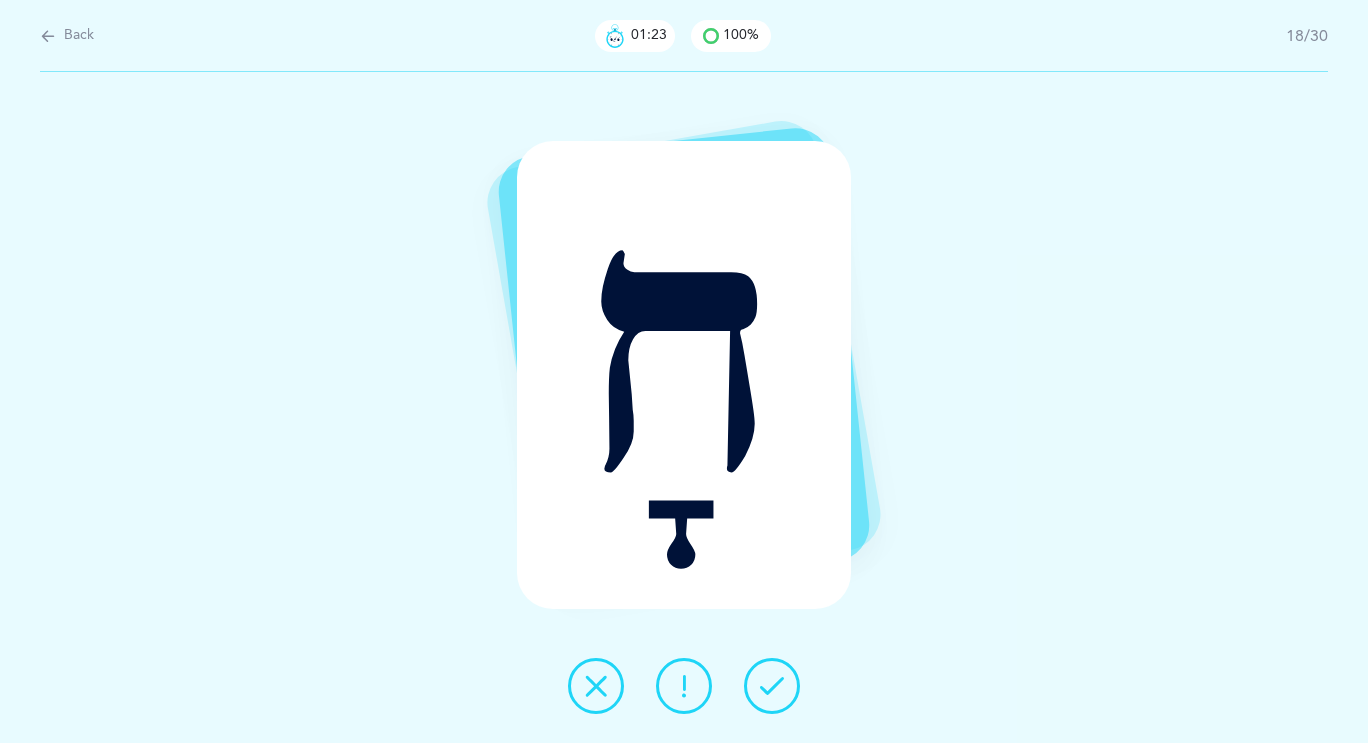 click at bounding box center [684, 686] 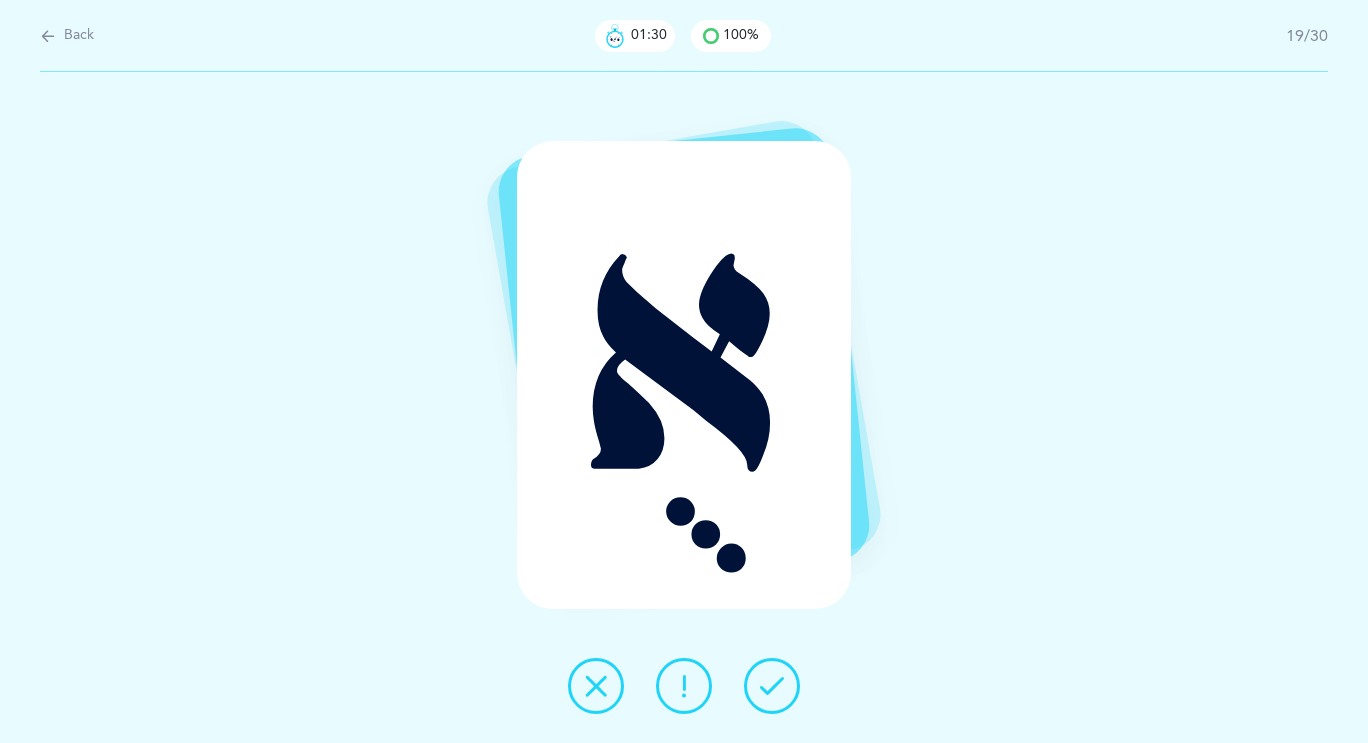 click at bounding box center [772, 686] 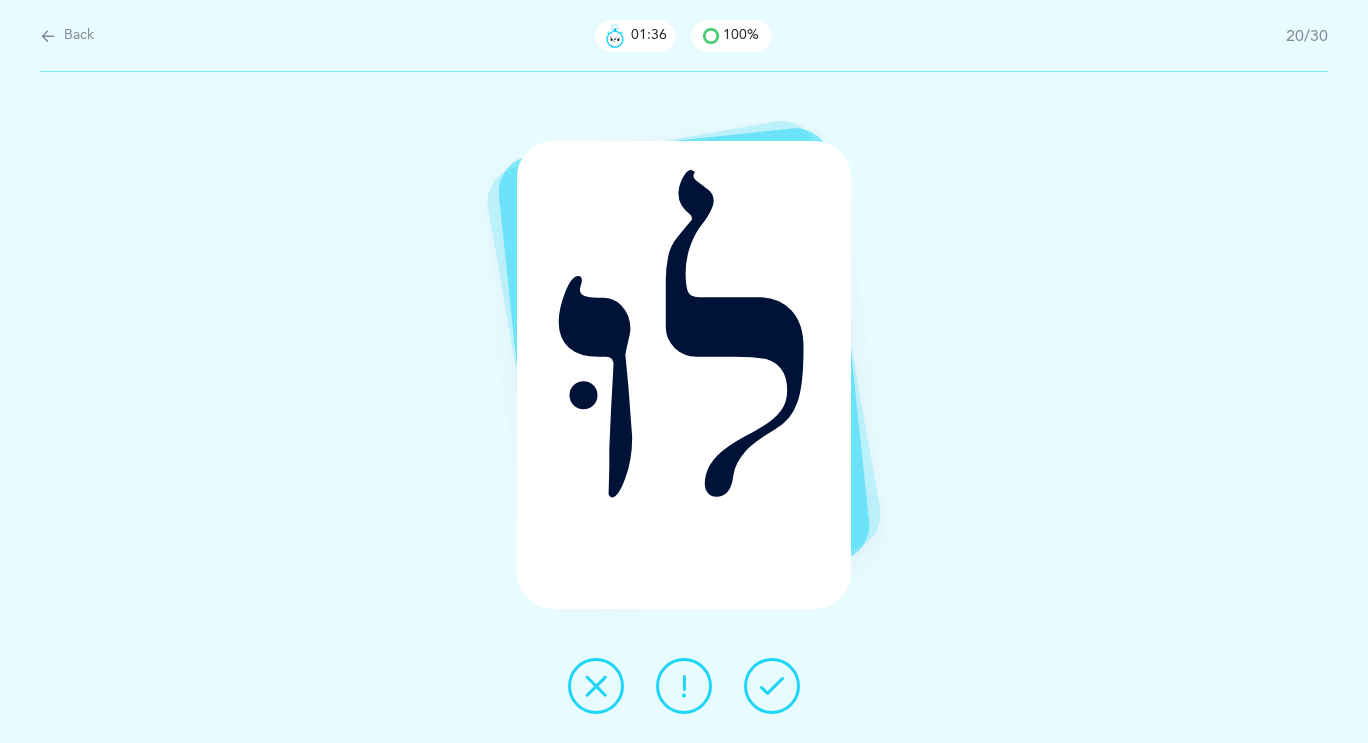 click at bounding box center [772, 686] 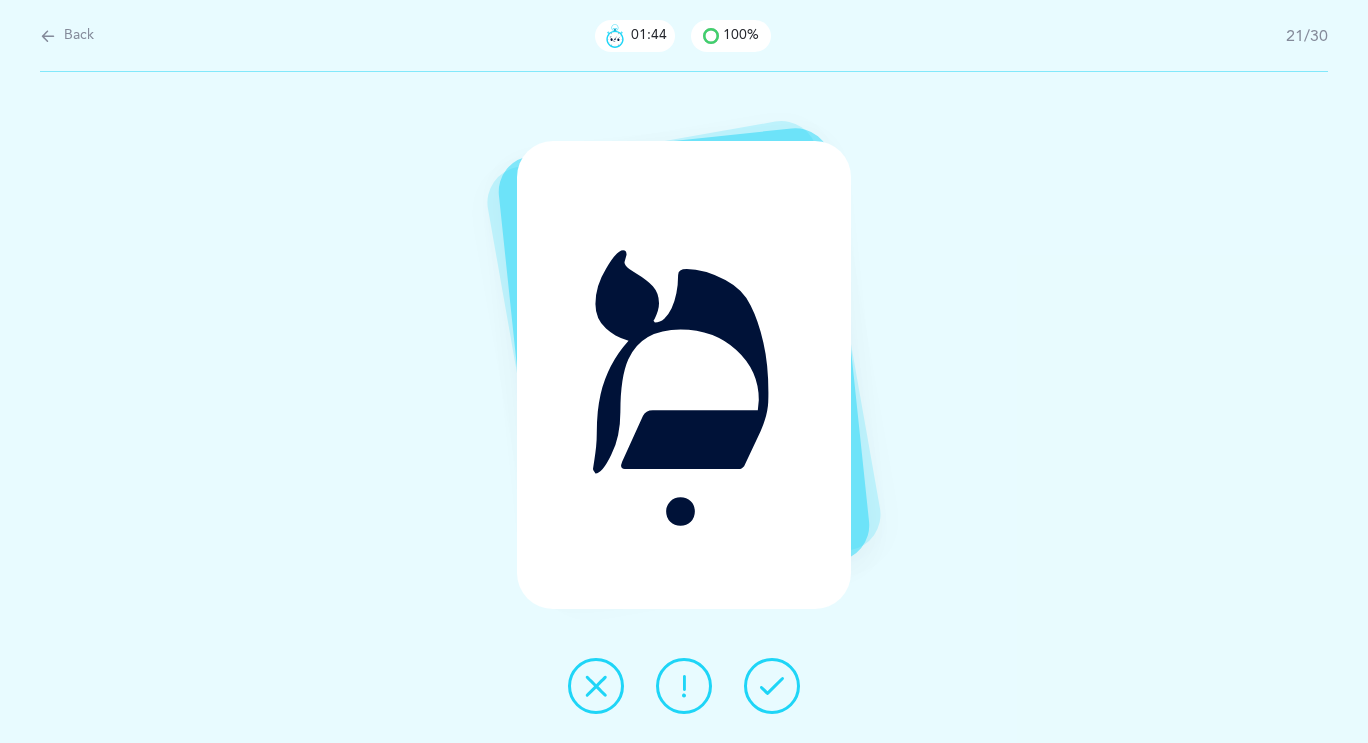 click at bounding box center [772, 686] 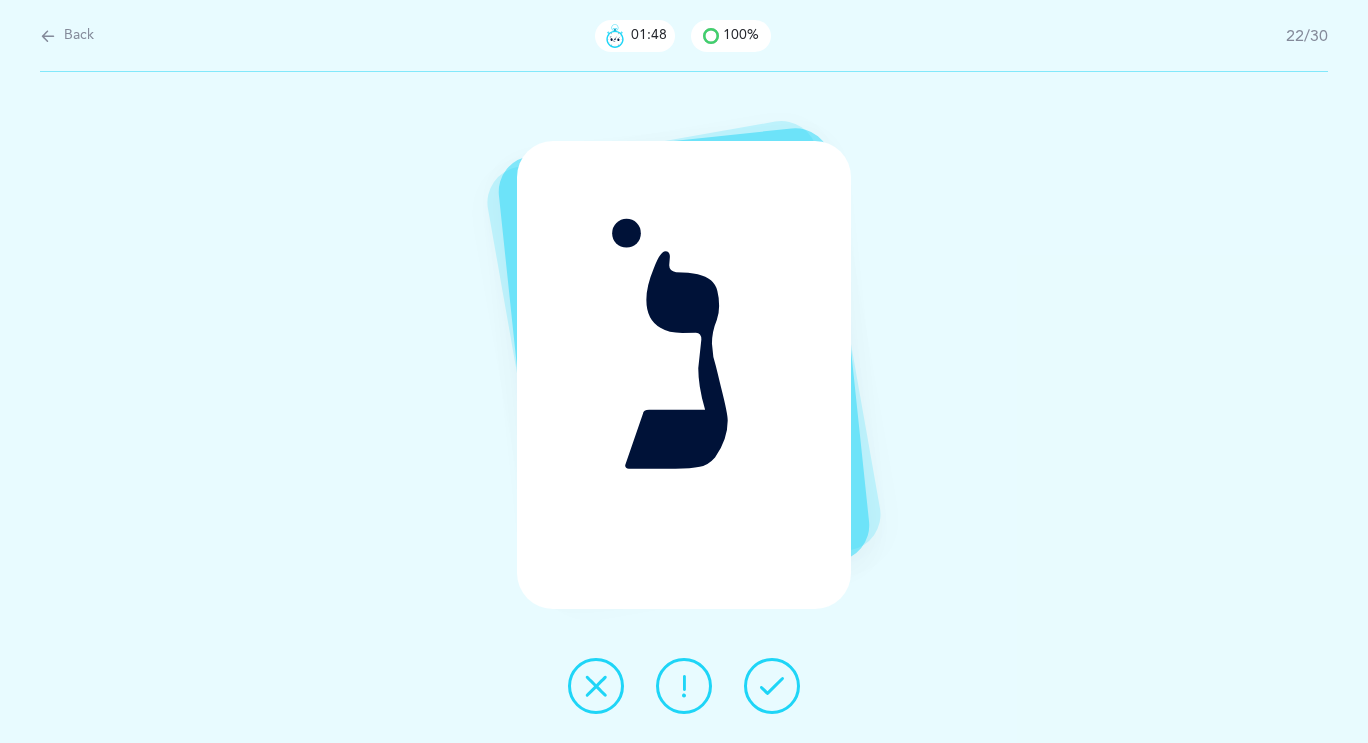 click at bounding box center (684, 686) 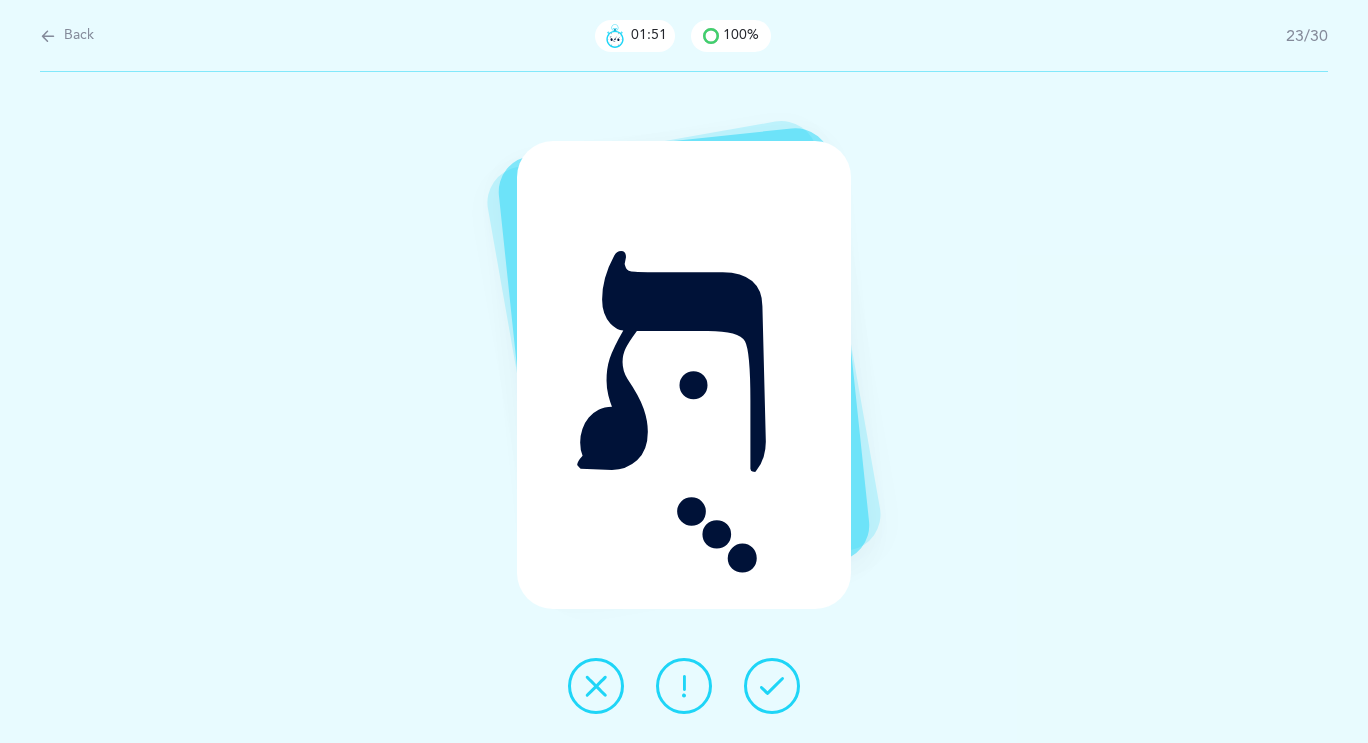 click at bounding box center (772, 686) 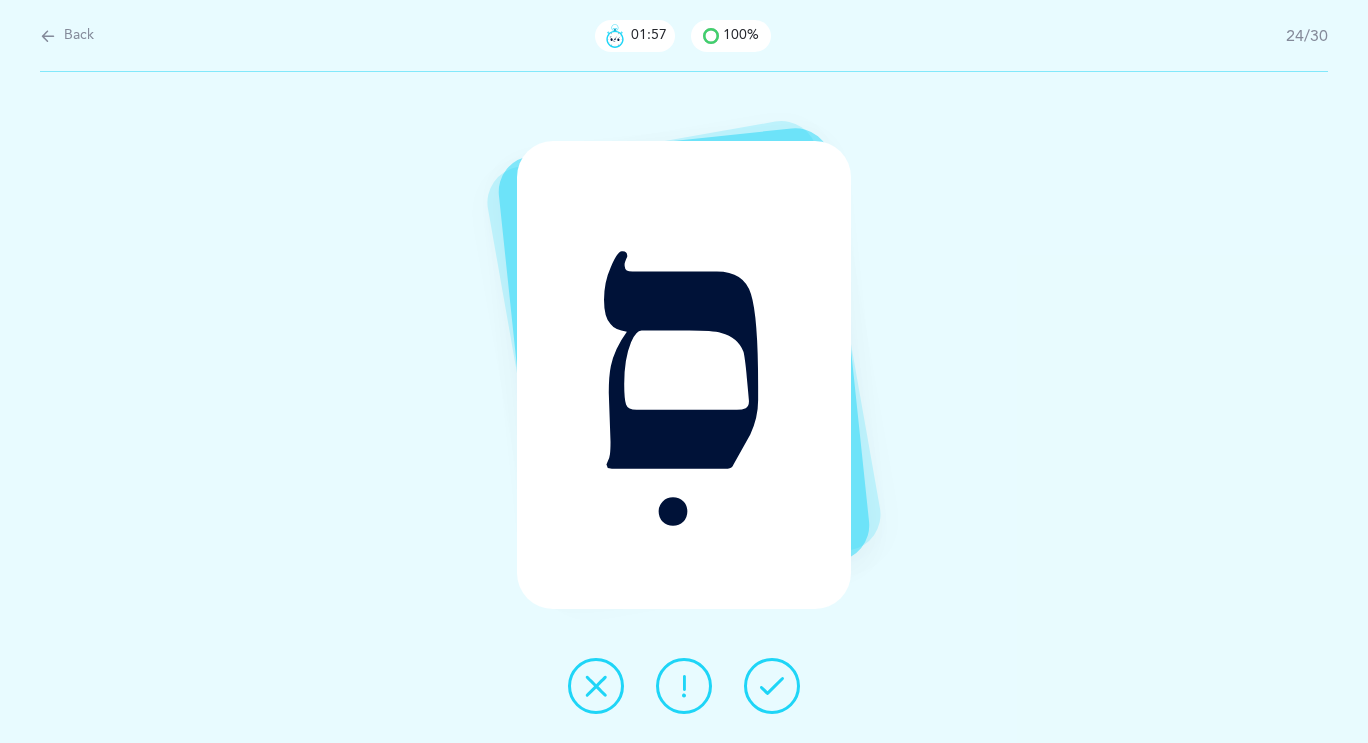drag, startPoint x: 761, startPoint y: 688, endPoint x: 684, endPoint y: 690, distance: 77.02597 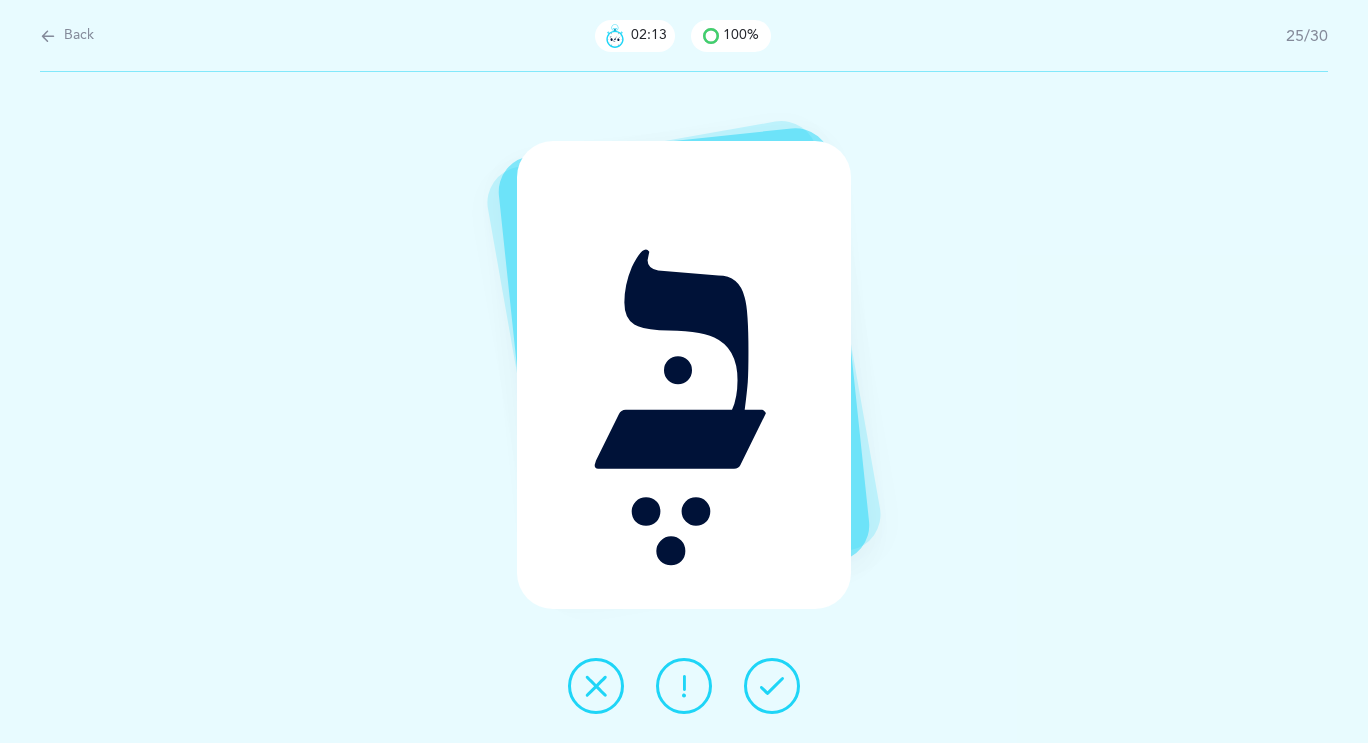 click at bounding box center [772, 686] 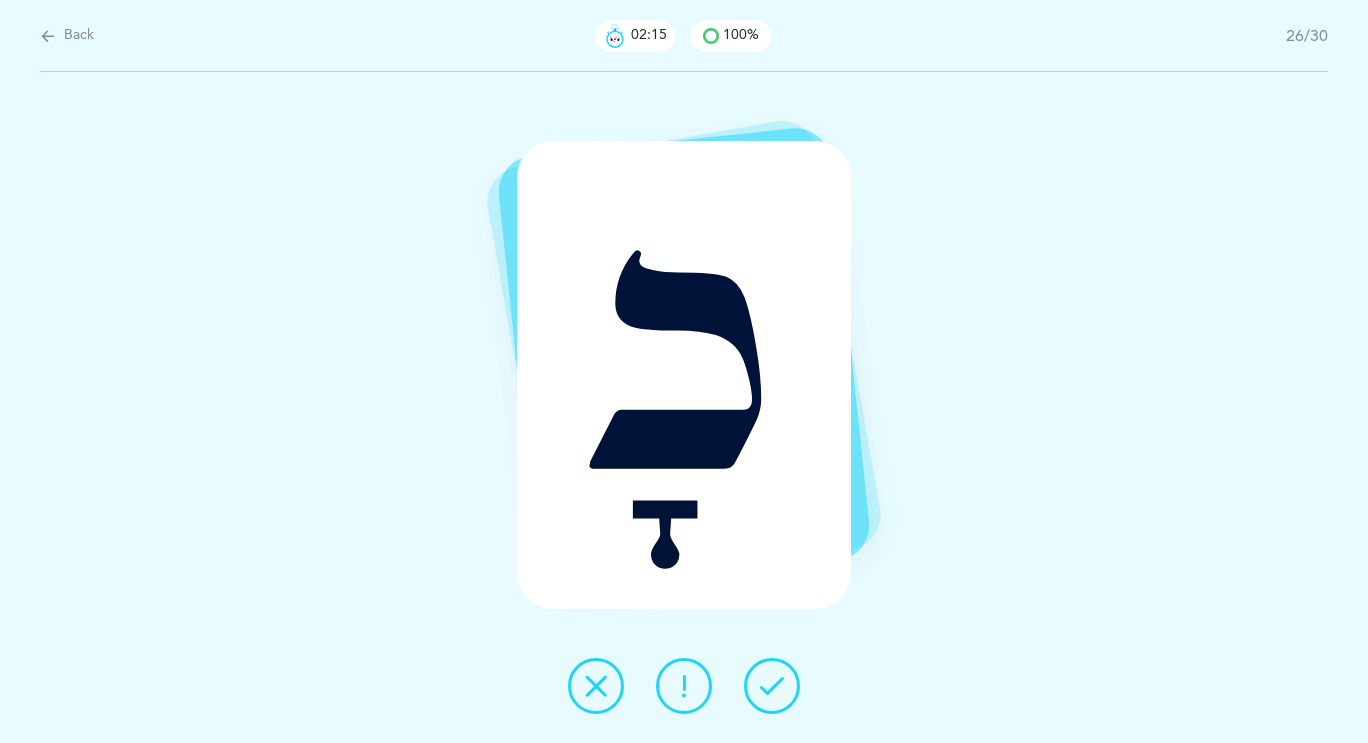 click at bounding box center (772, 686) 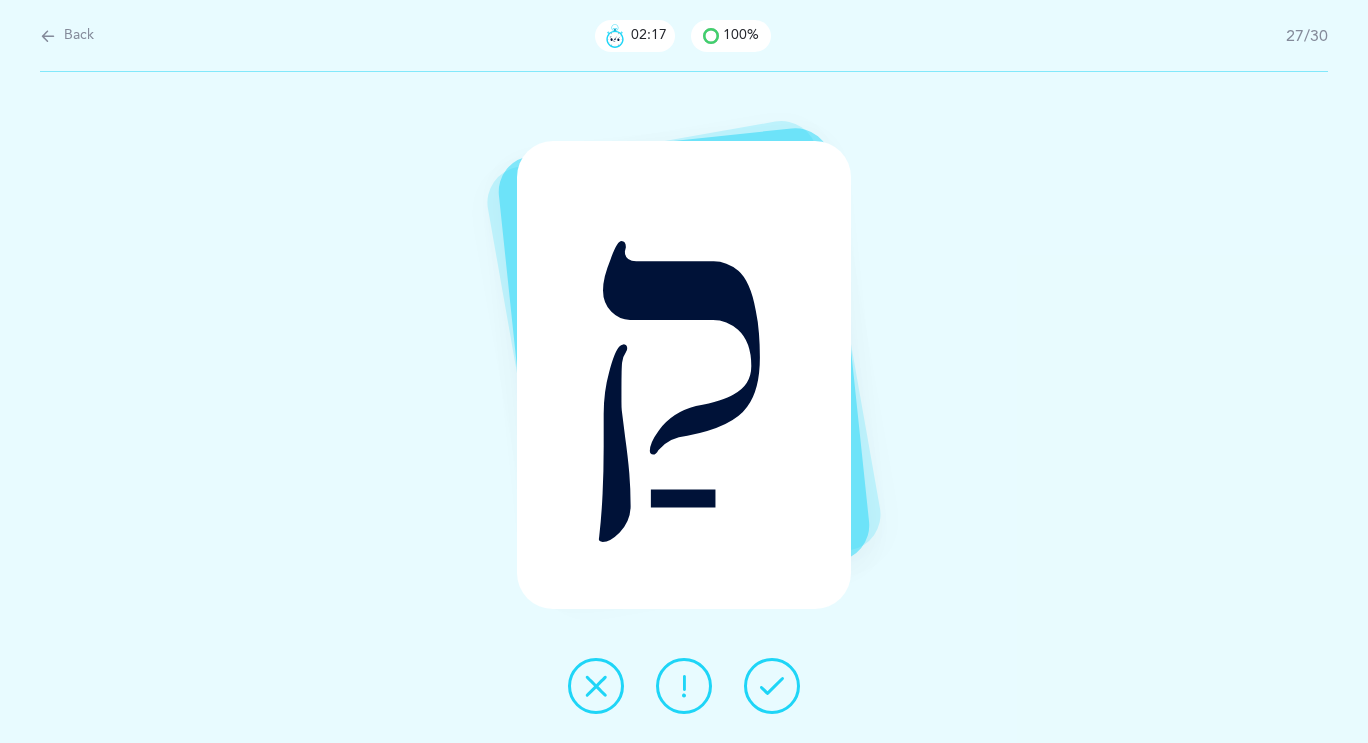 click at bounding box center [772, 686] 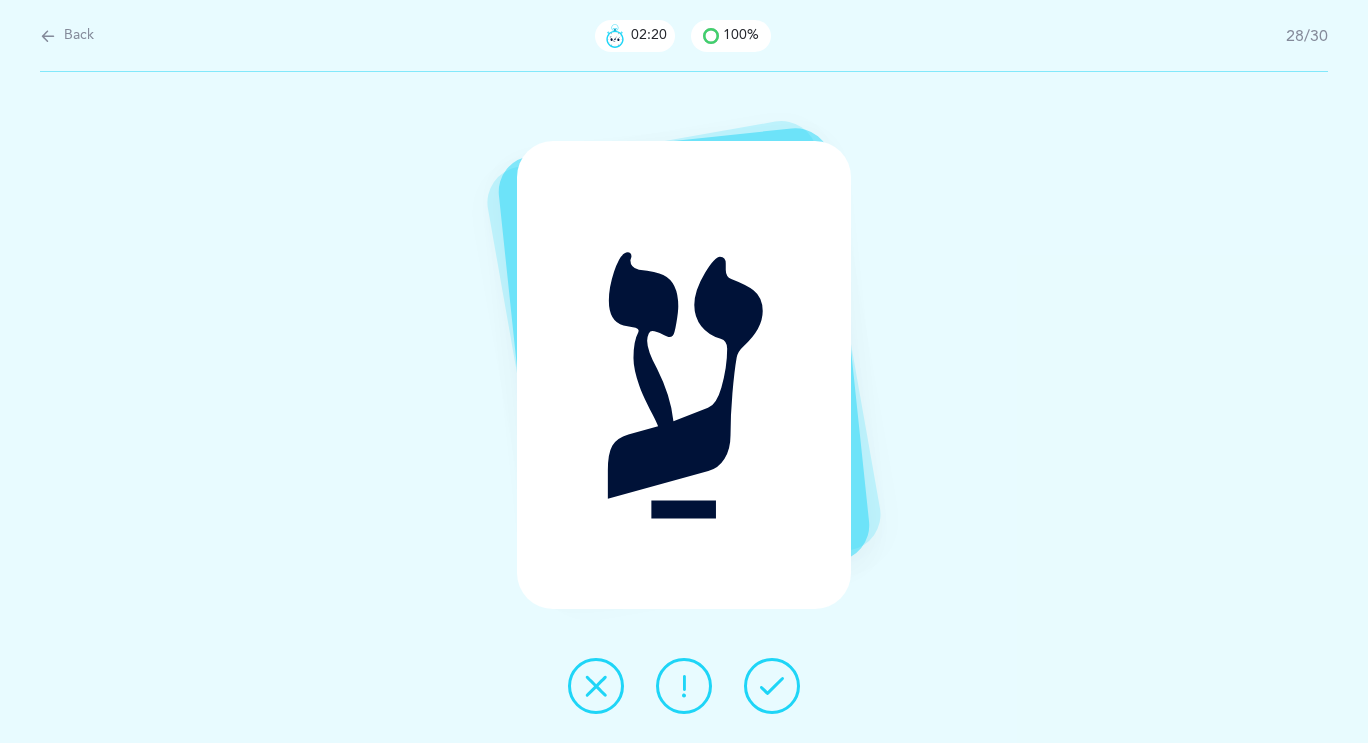 click at bounding box center (772, 686) 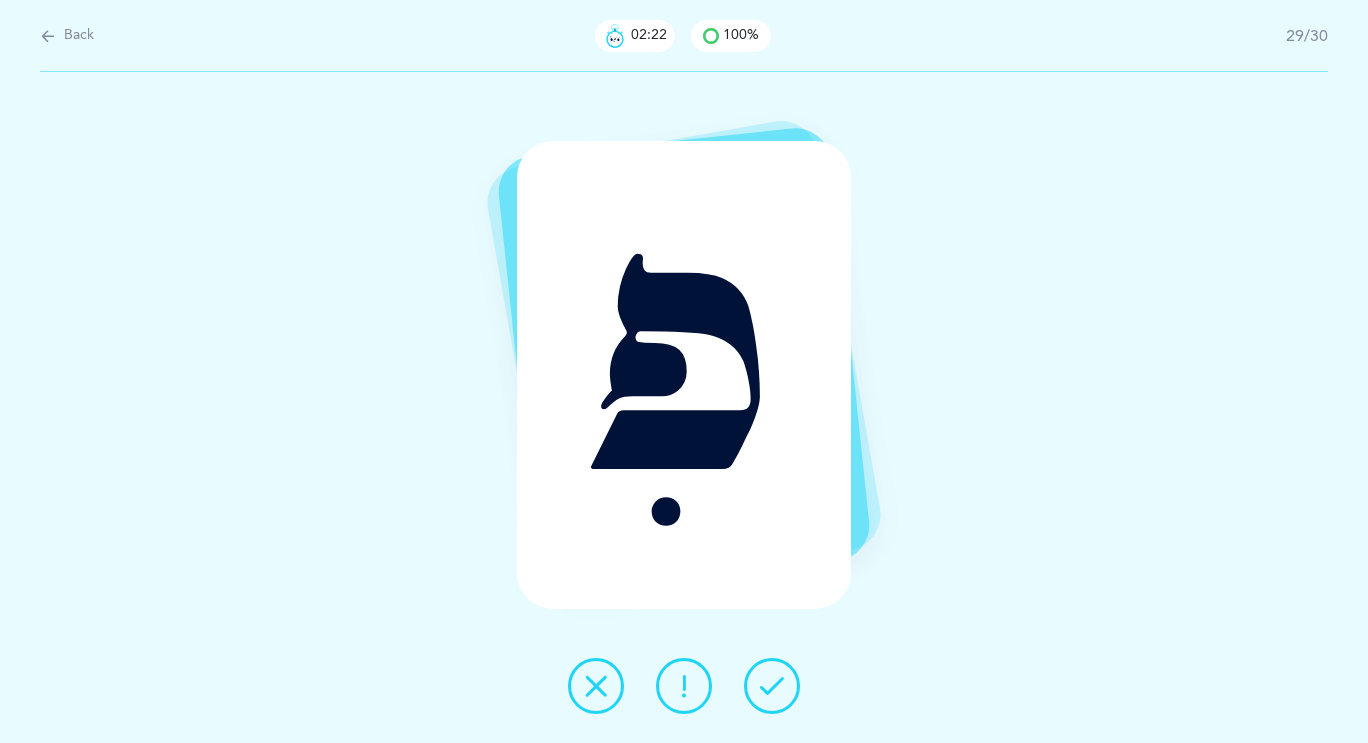 click at bounding box center (772, 686) 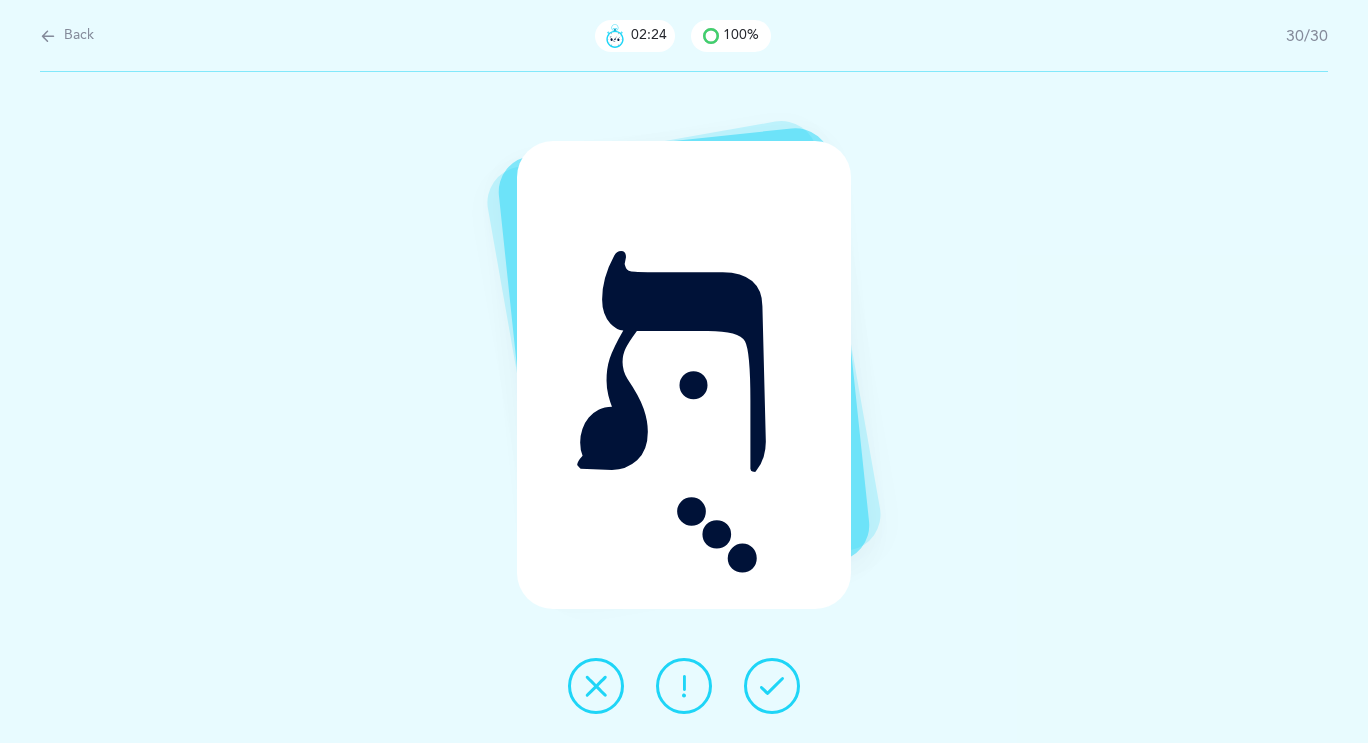click at bounding box center (772, 686) 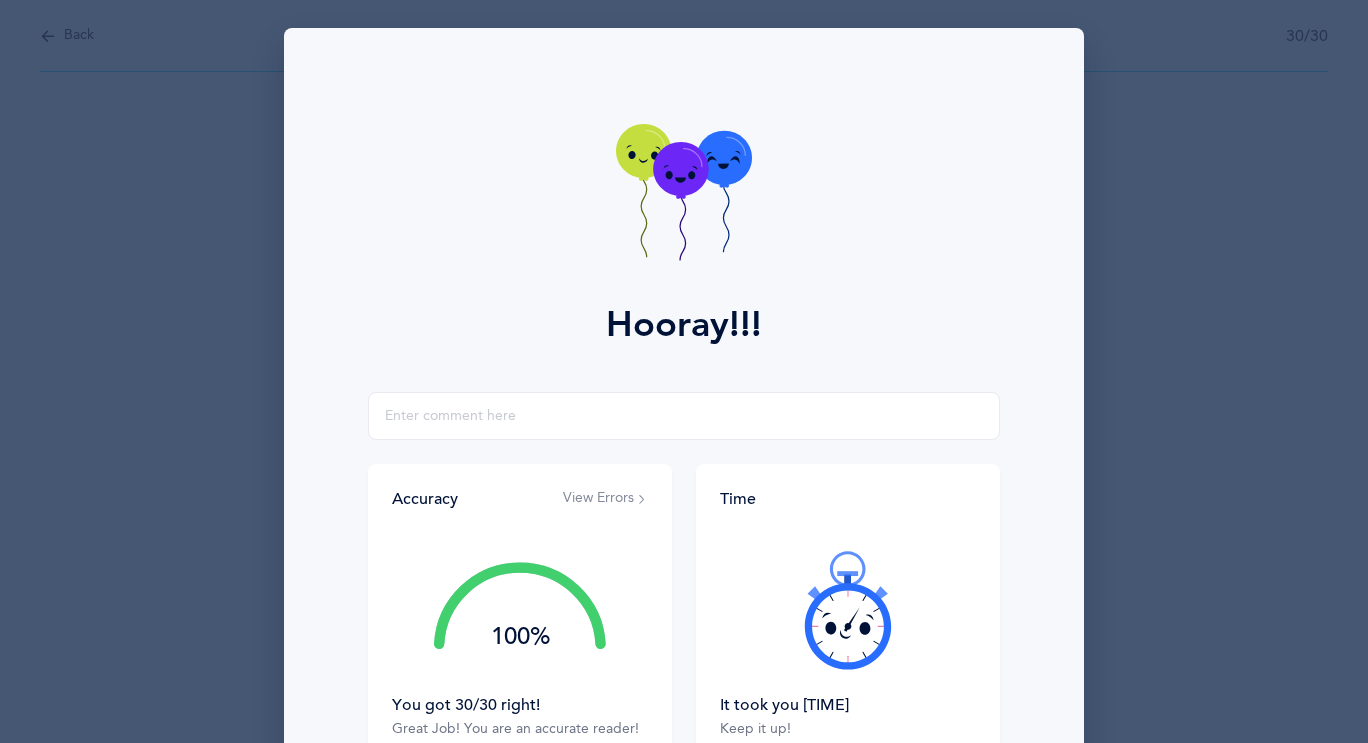 click on "View Errors" at bounding box center [605, 499] 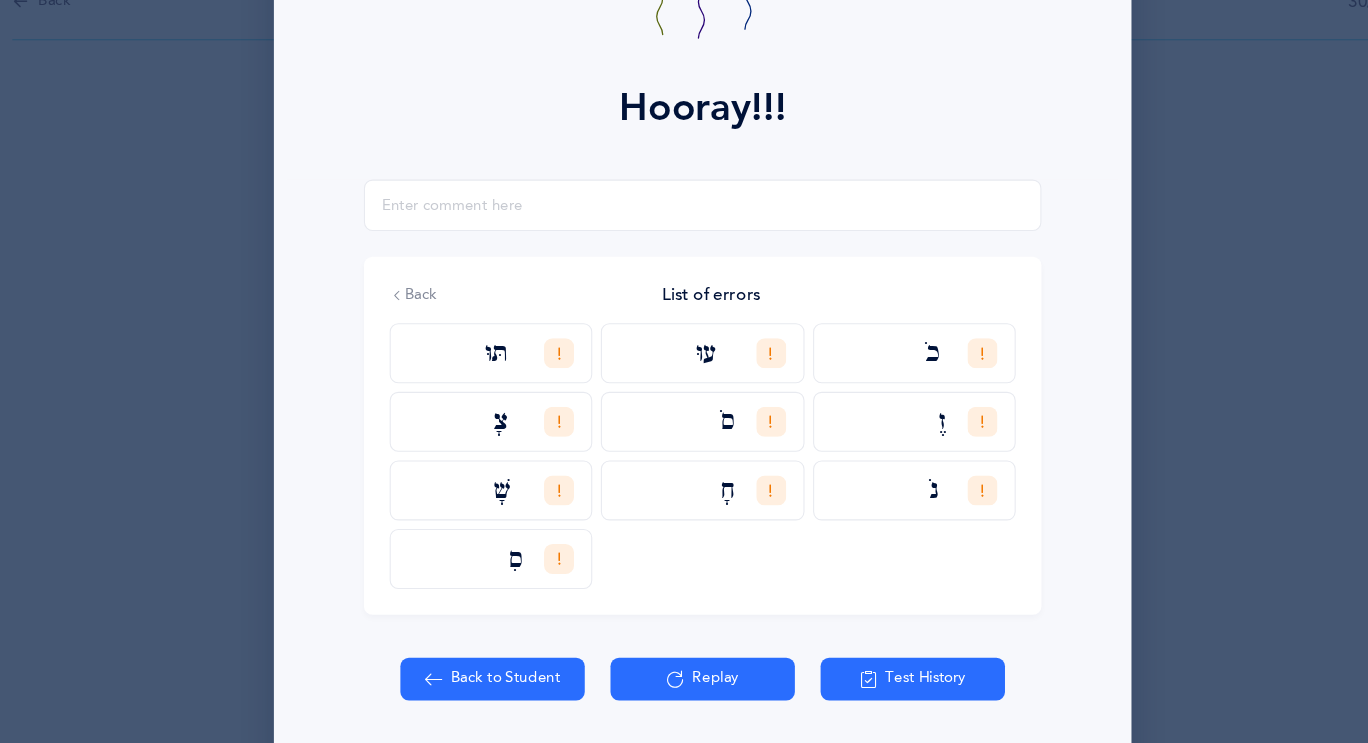 scroll, scrollTop: 195, scrollLeft: 0, axis: vertical 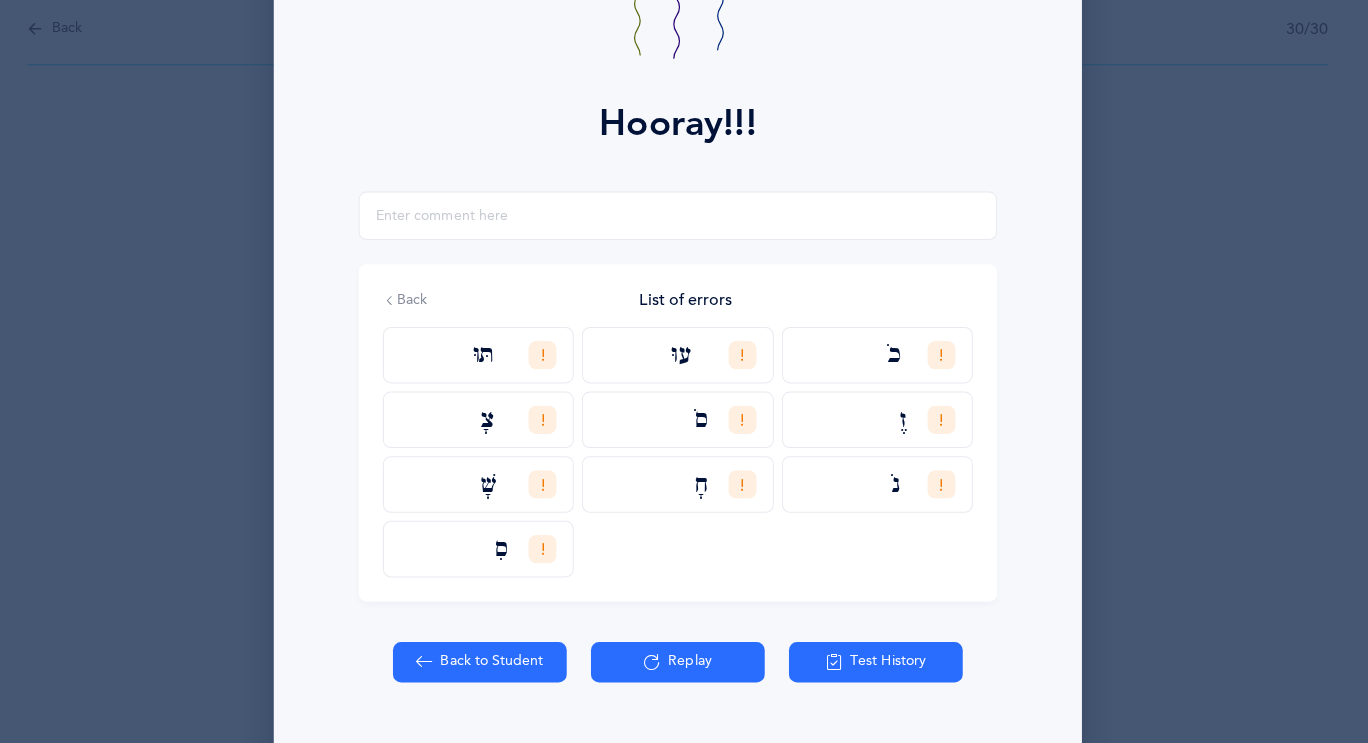 click on "Replay" at bounding box center [684, 663] 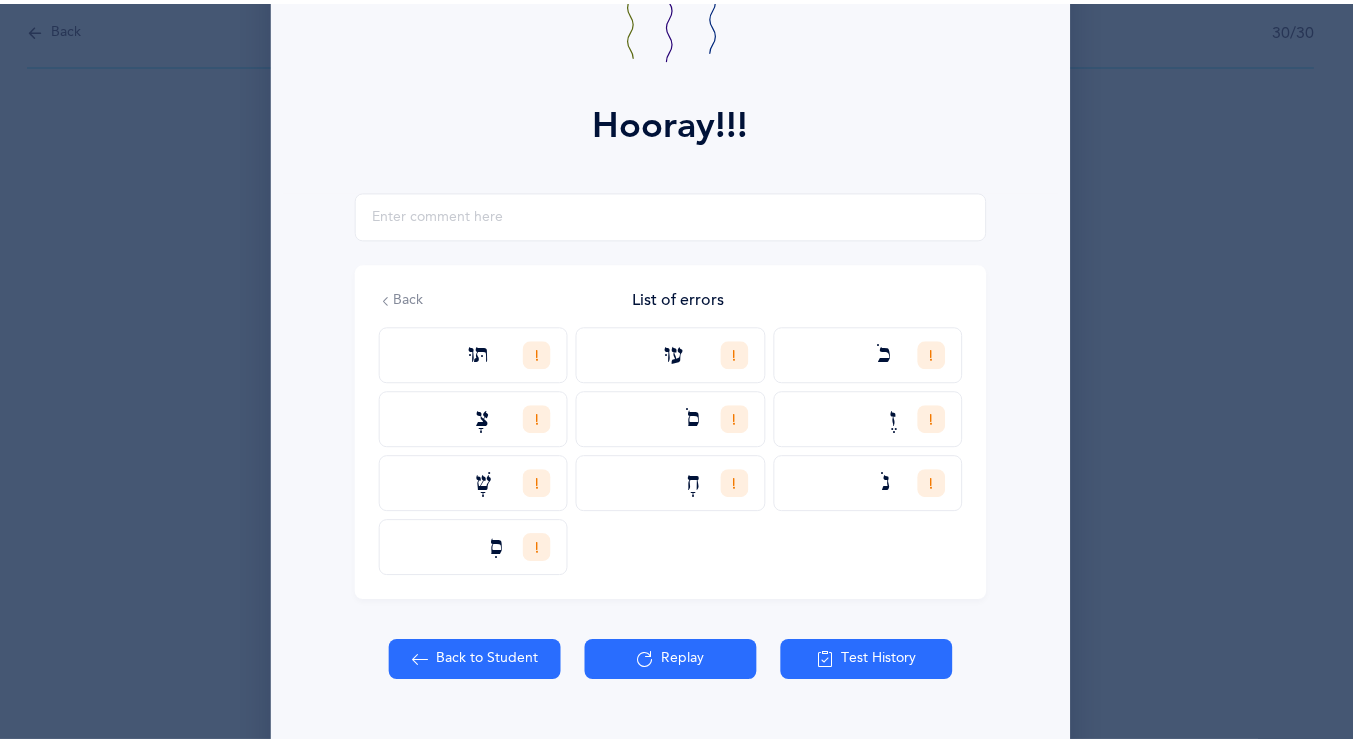 scroll, scrollTop: 159, scrollLeft: 0, axis: vertical 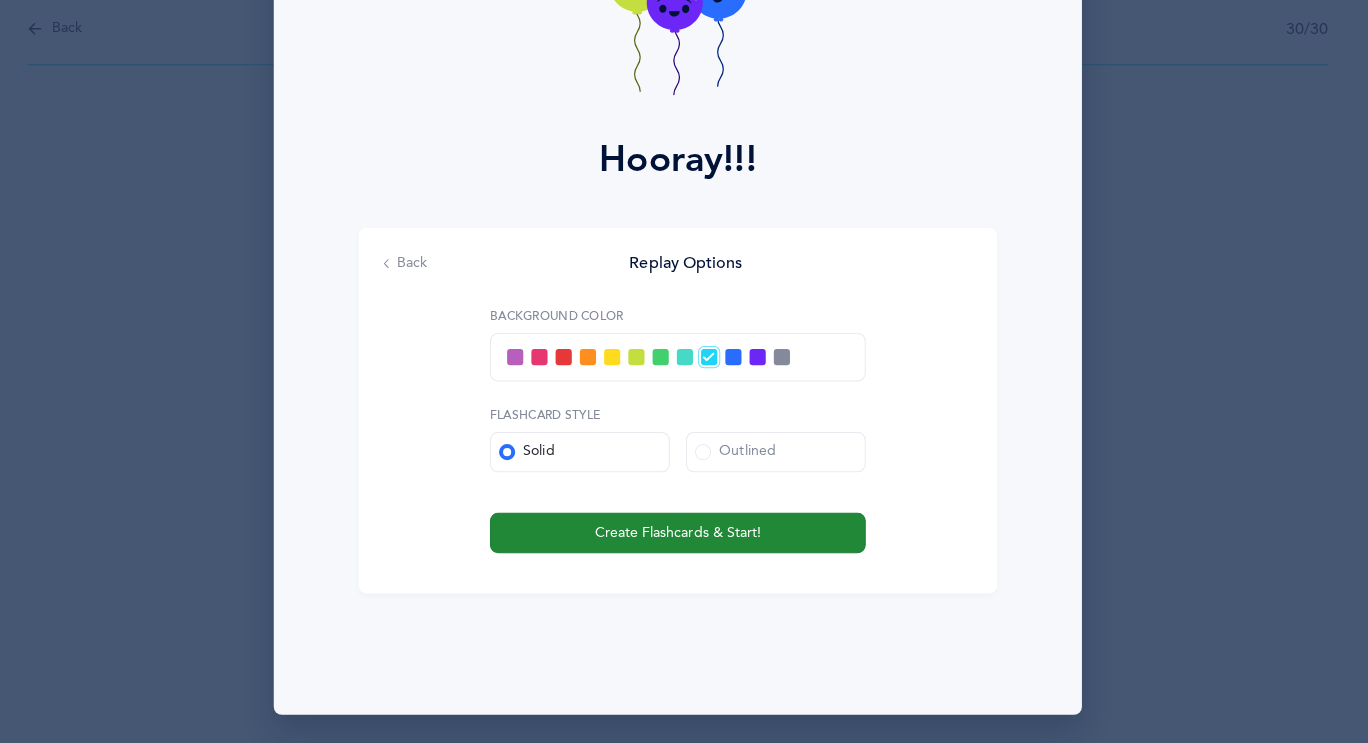 click on "Create Flashcards & Start!" at bounding box center [684, 535] 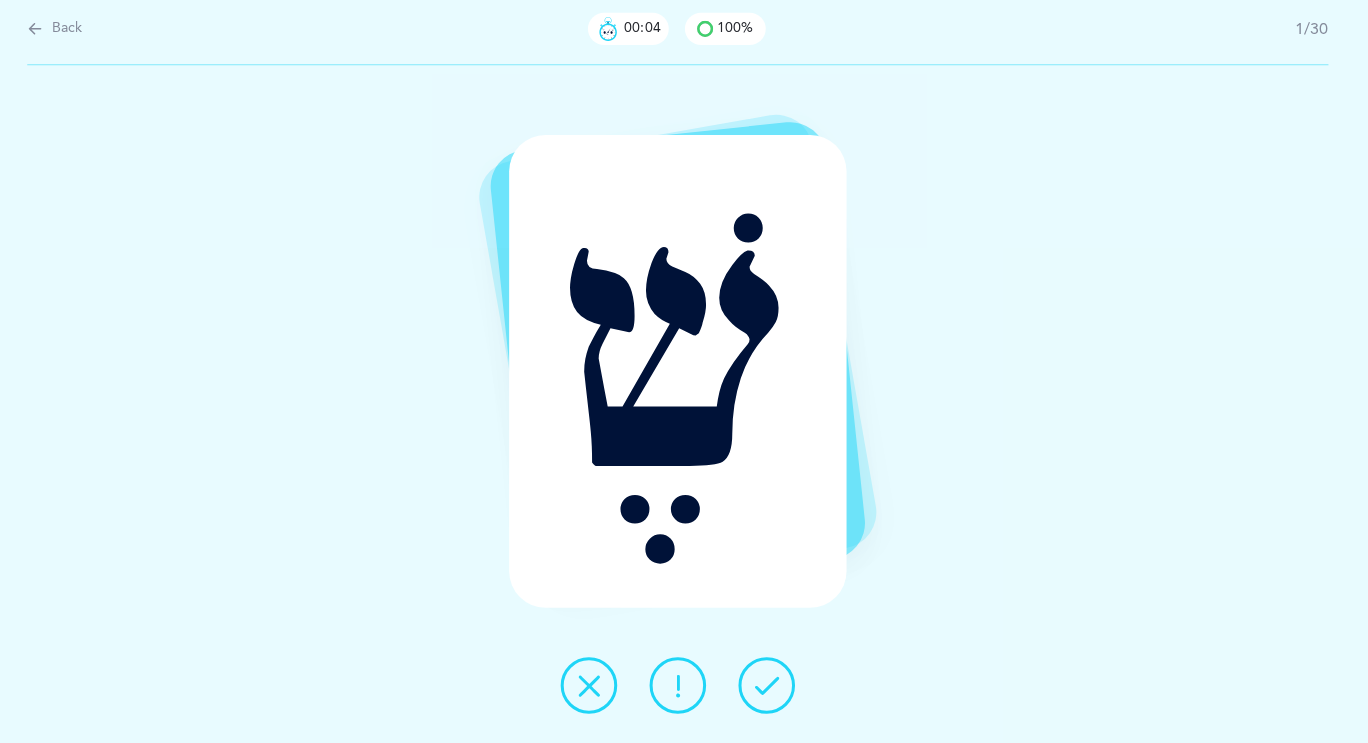 click at bounding box center (48, 36) 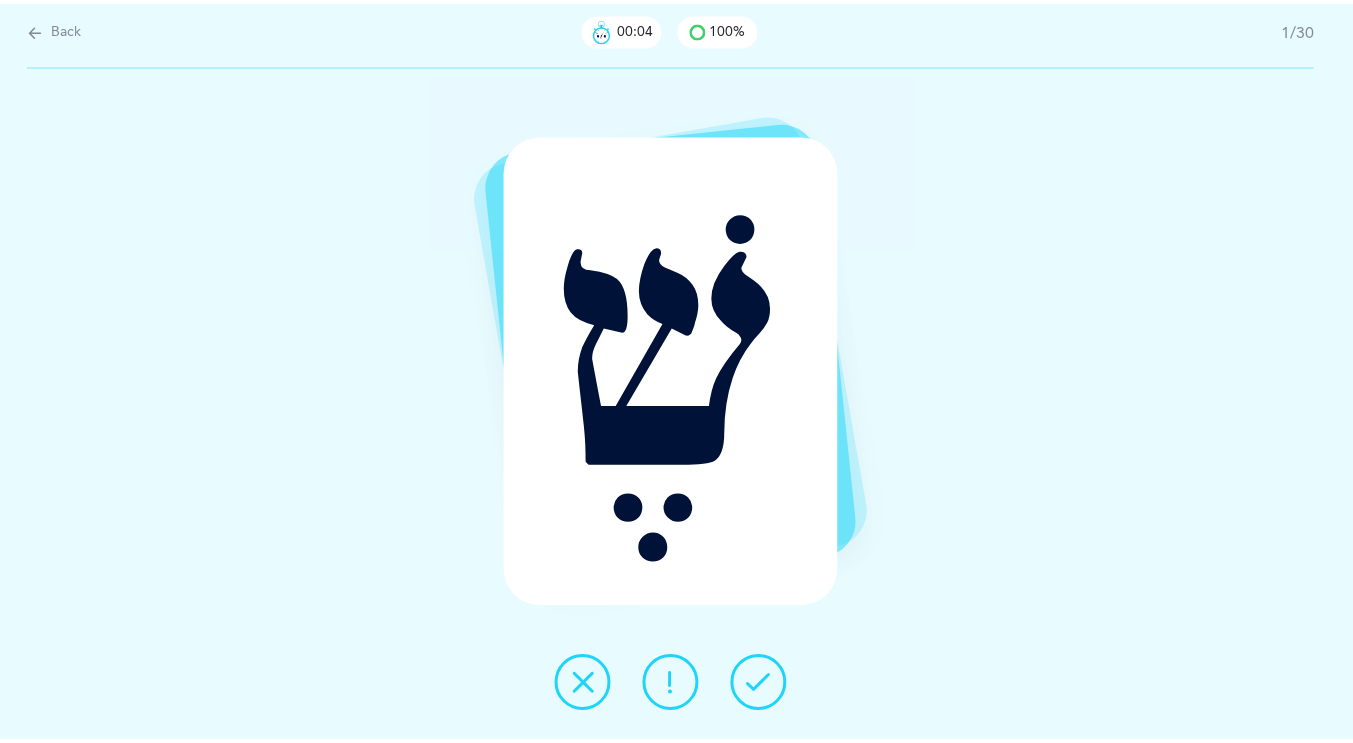 select on "4" 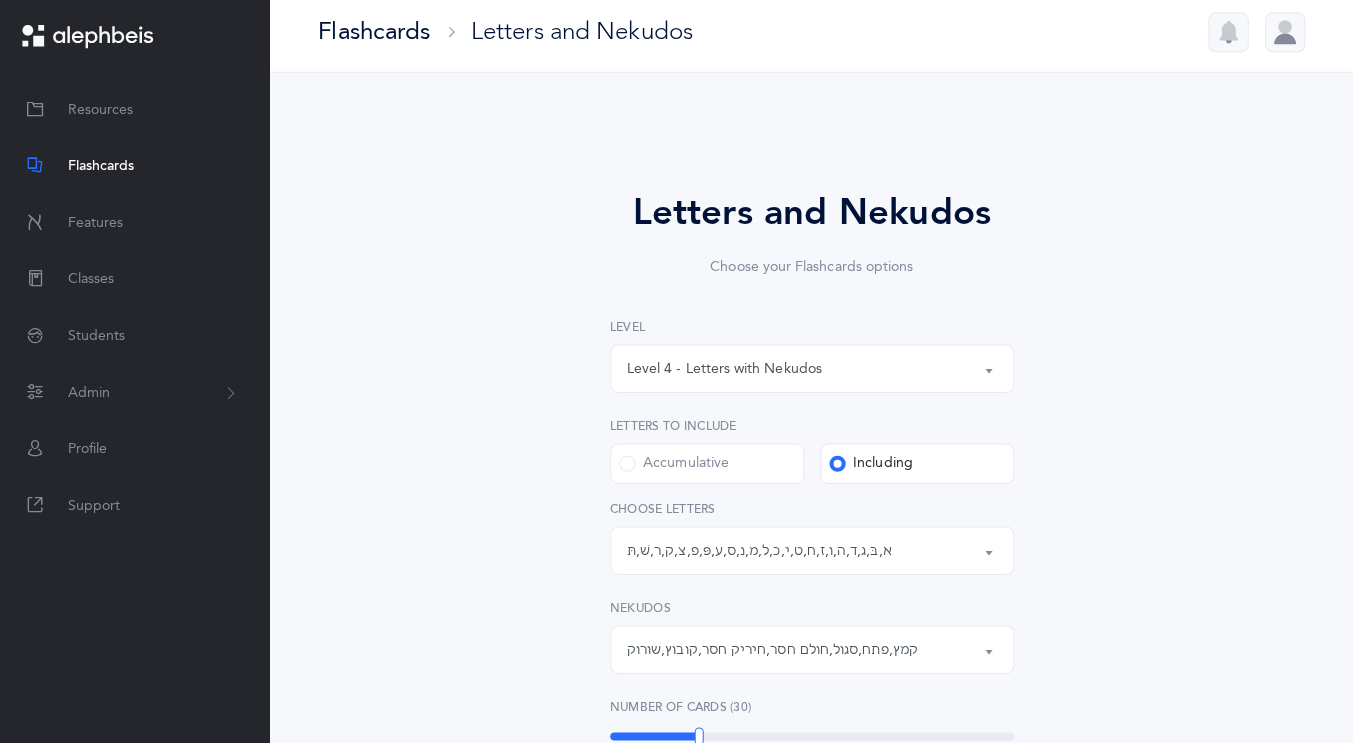 select on "14291" 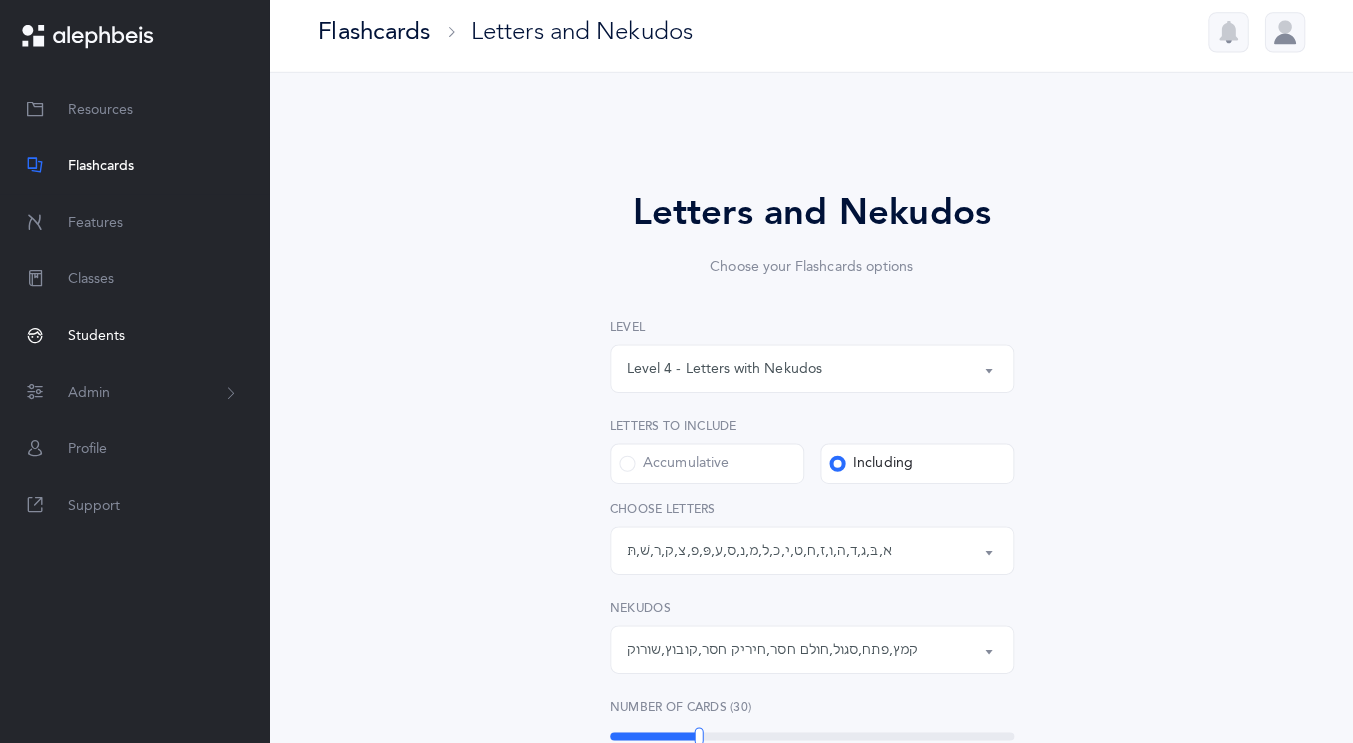 click on "Students" at bounding box center (108, 340) 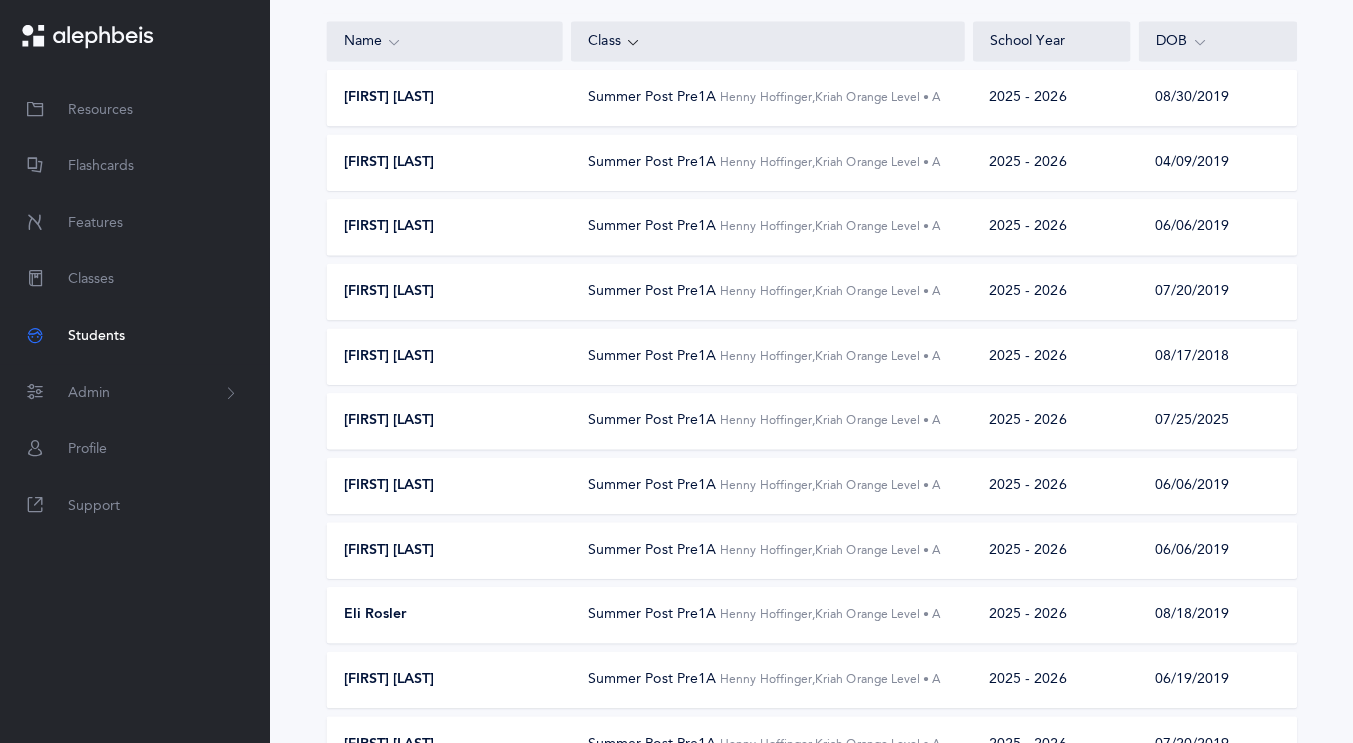 scroll, scrollTop: 206, scrollLeft: 0, axis: vertical 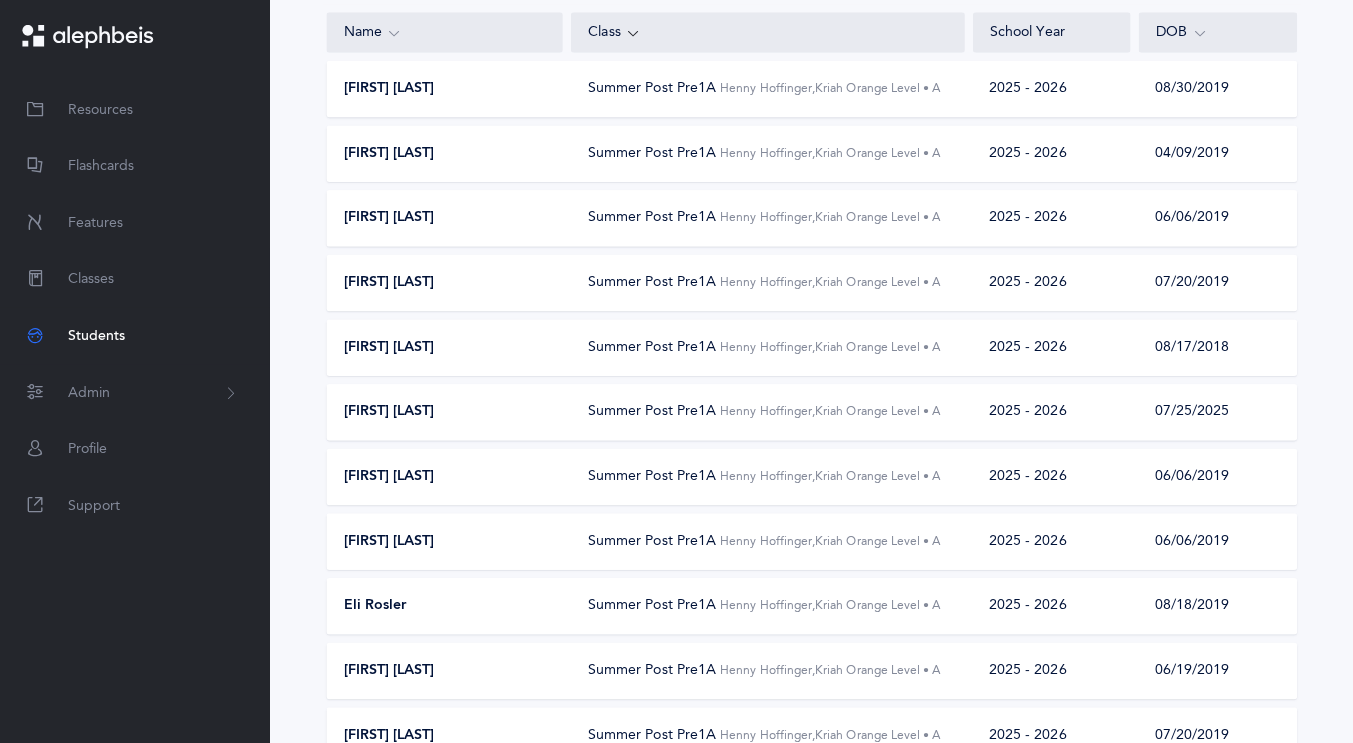click on "Eli Rosler" at bounding box center (384, 608) 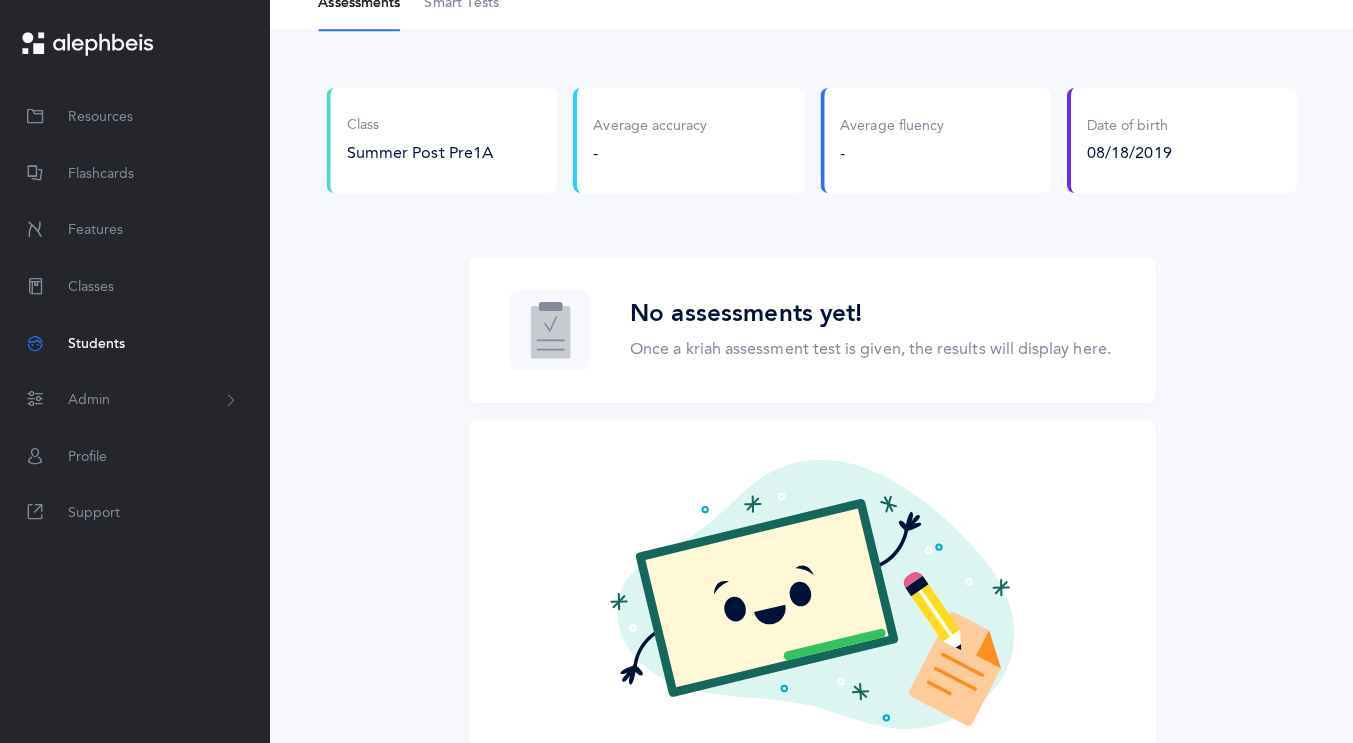 scroll, scrollTop: 0, scrollLeft: 0, axis: both 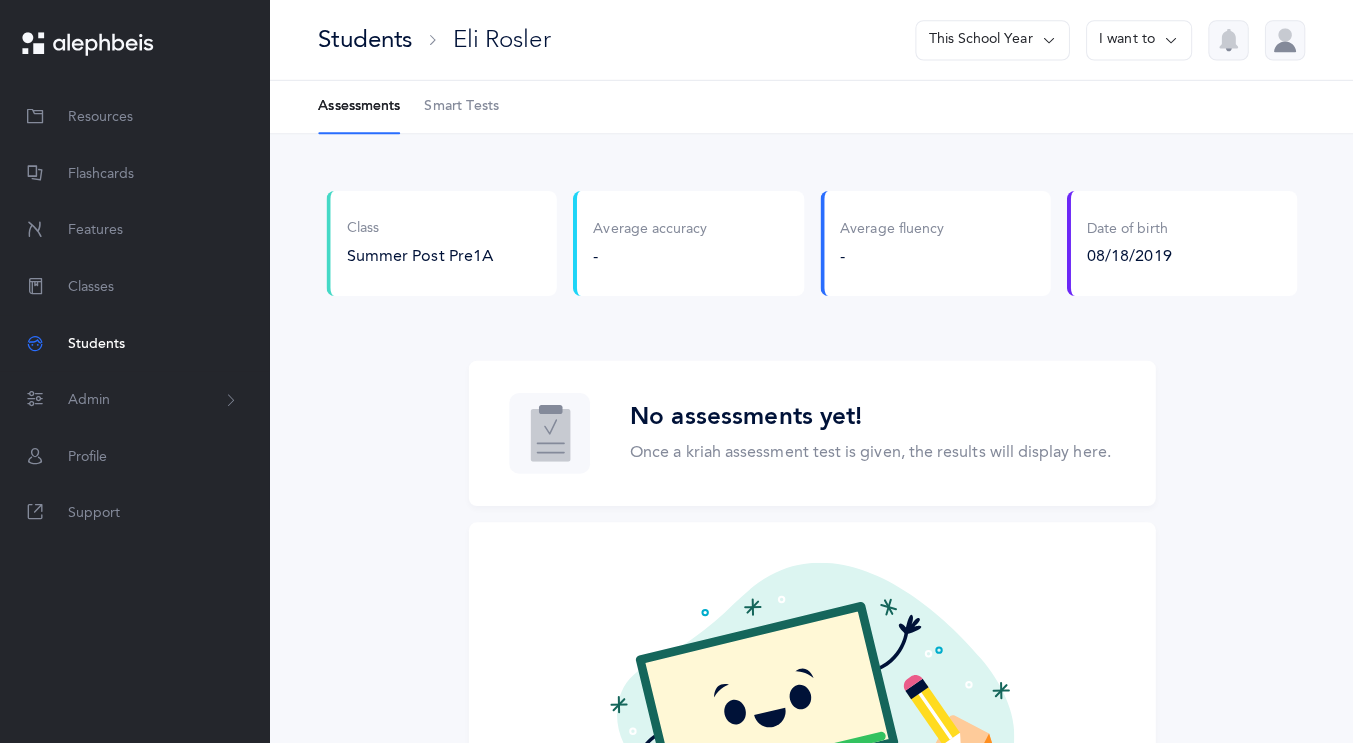 click on "Smart Tests" at bounding box center [470, 106] 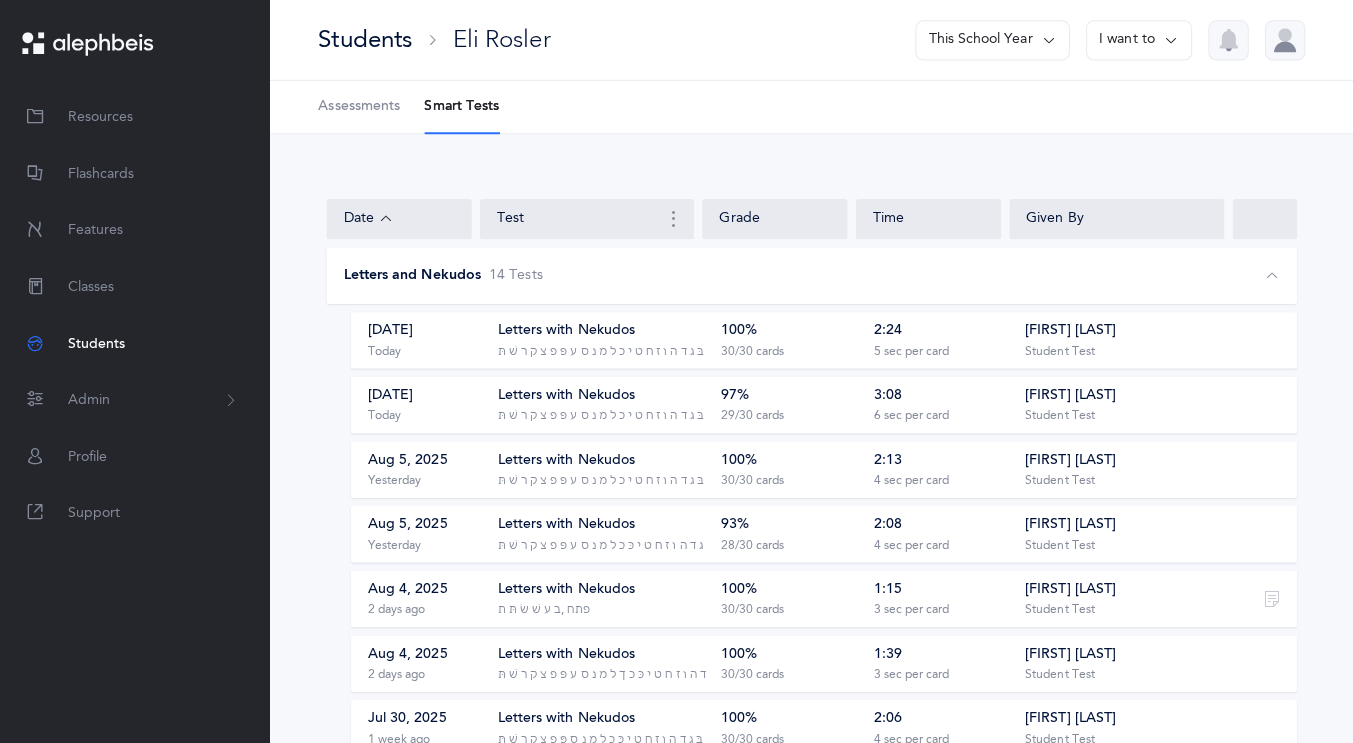 click on "Letters with Nekudos" at bounding box center (574, 328) 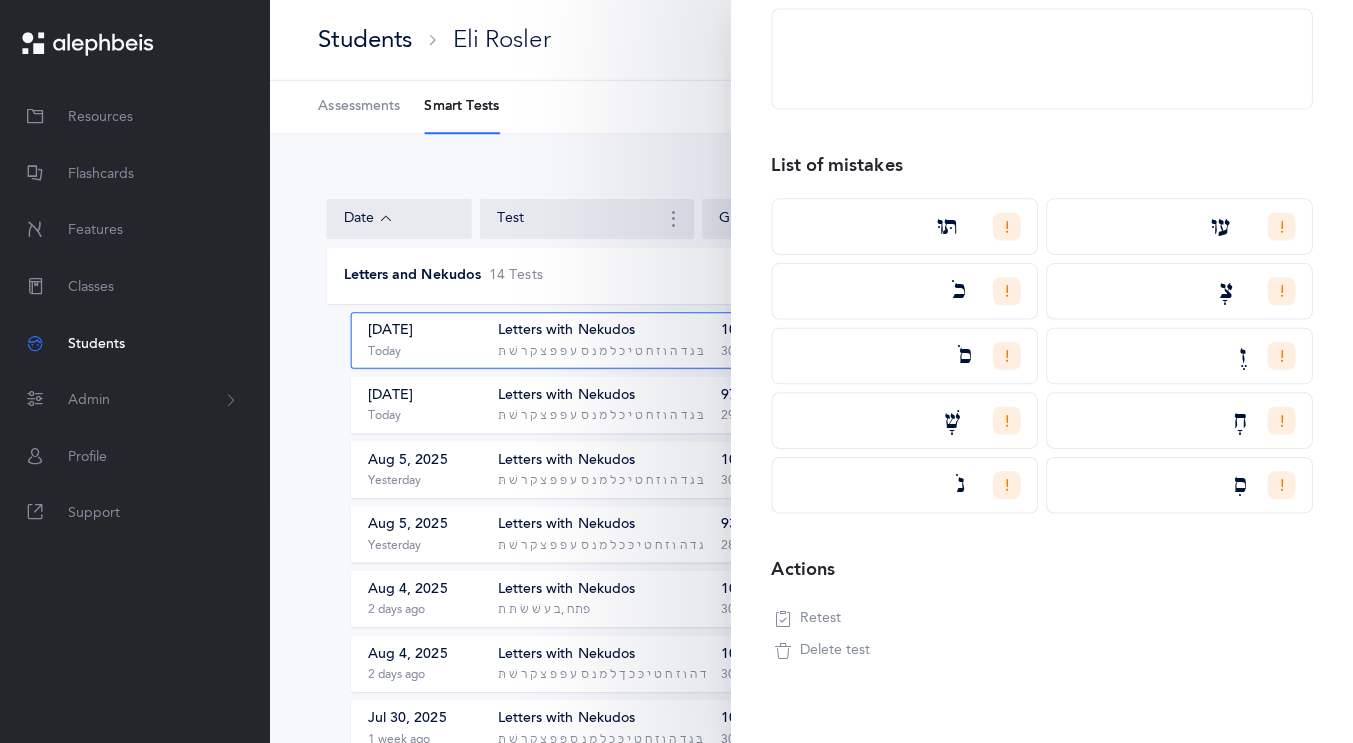scroll, scrollTop: 424, scrollLeft: 0, axis: vertical 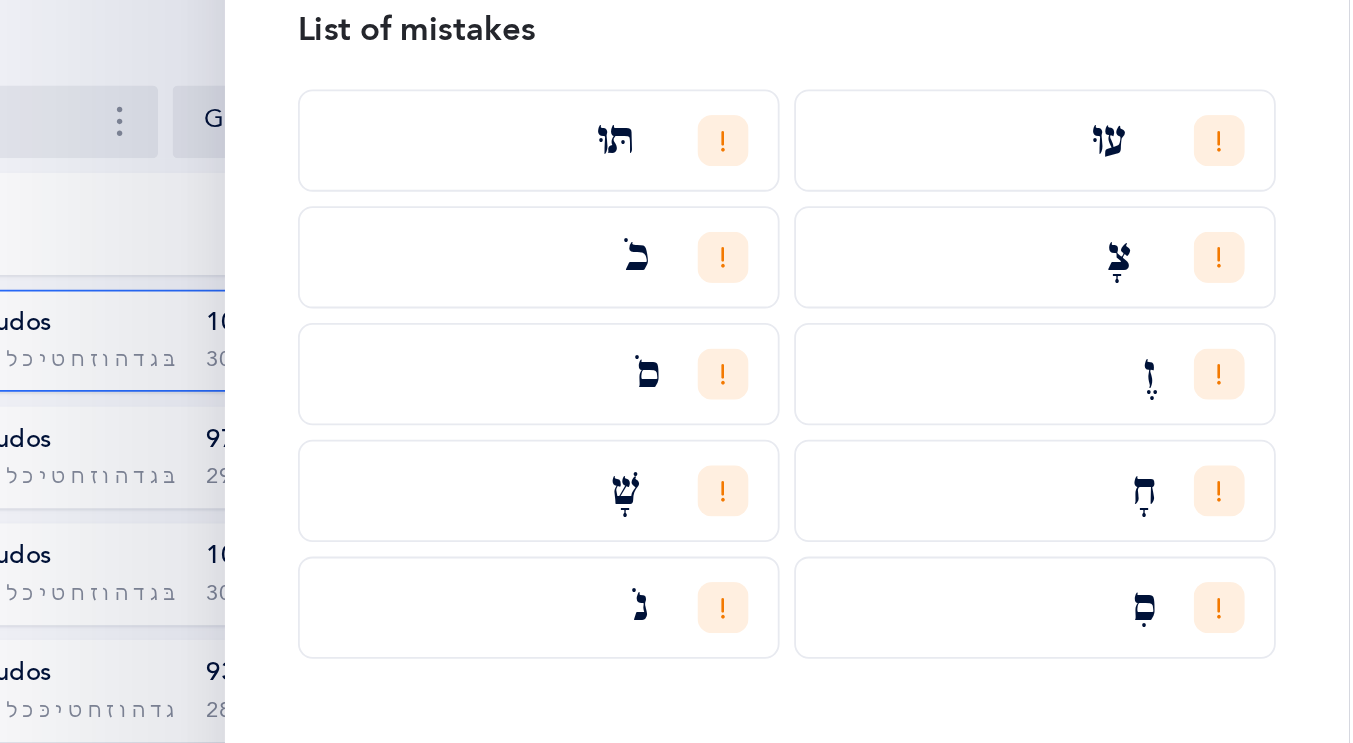 click on "Letters with Nekudos
‭‫א בּ ג ד ה ו ז ח ט י כ ל מ נ ס ע פּ פ צ ק ר שׁ תּ‬, ‭‫7 Nekudos" at bounding box center (609, 337) 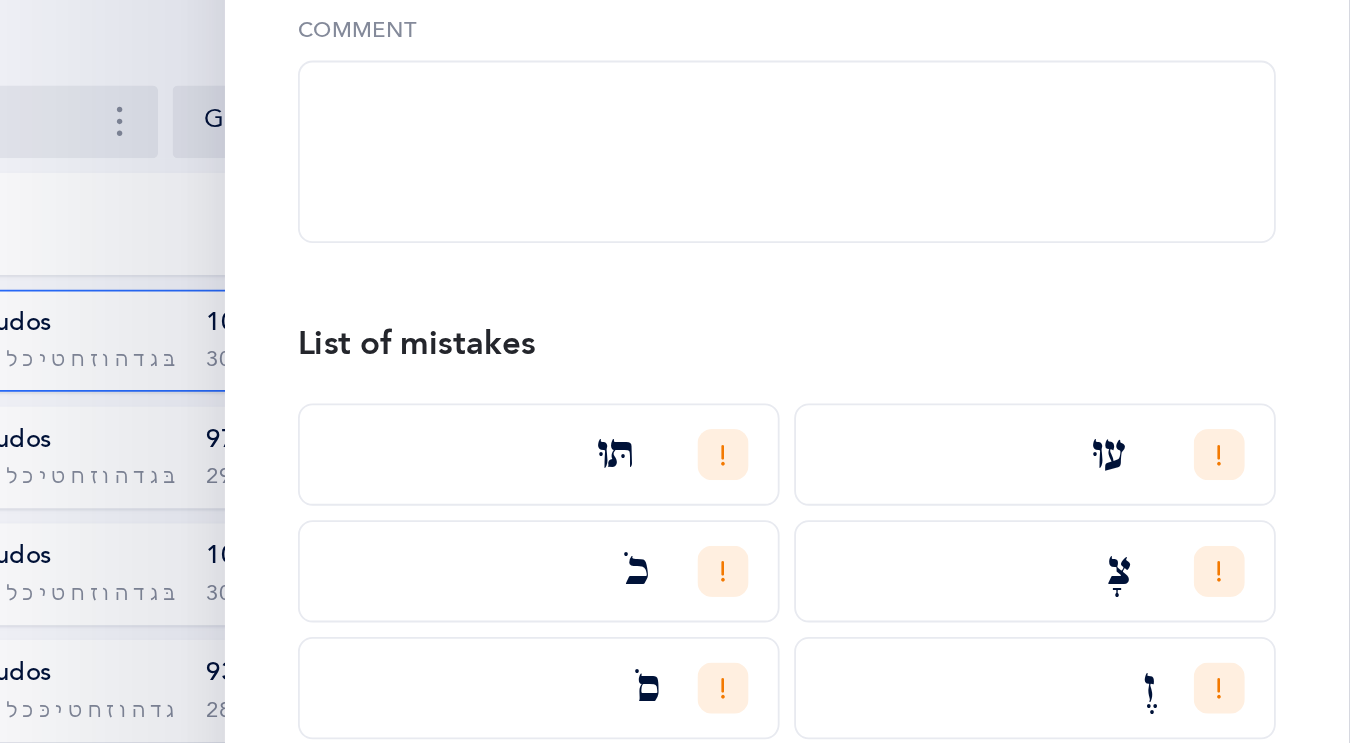 scroll, scrollTop: 251, scrollLeft: 0, axis: vertical 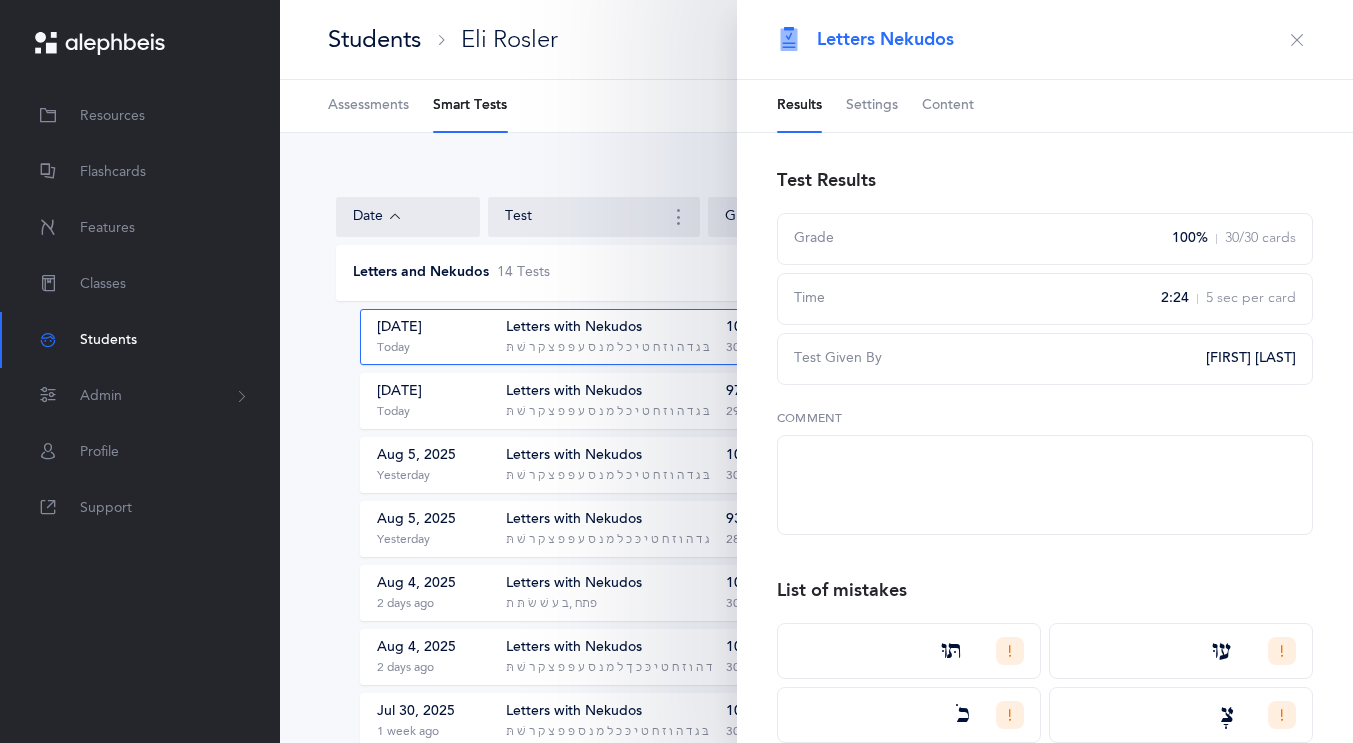 click at bounding box center [1297, 40] 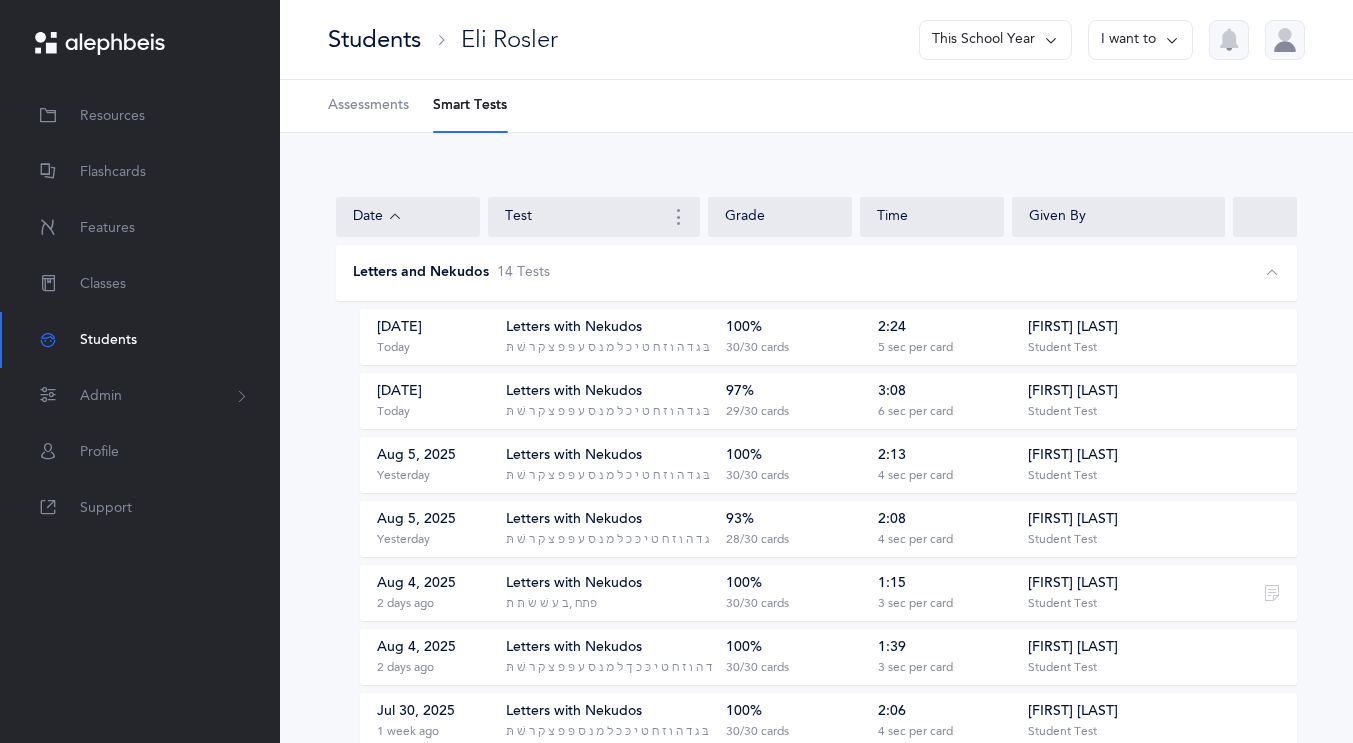 click on "Aug 6, 2025
Today" at bounding box center [431, 337] 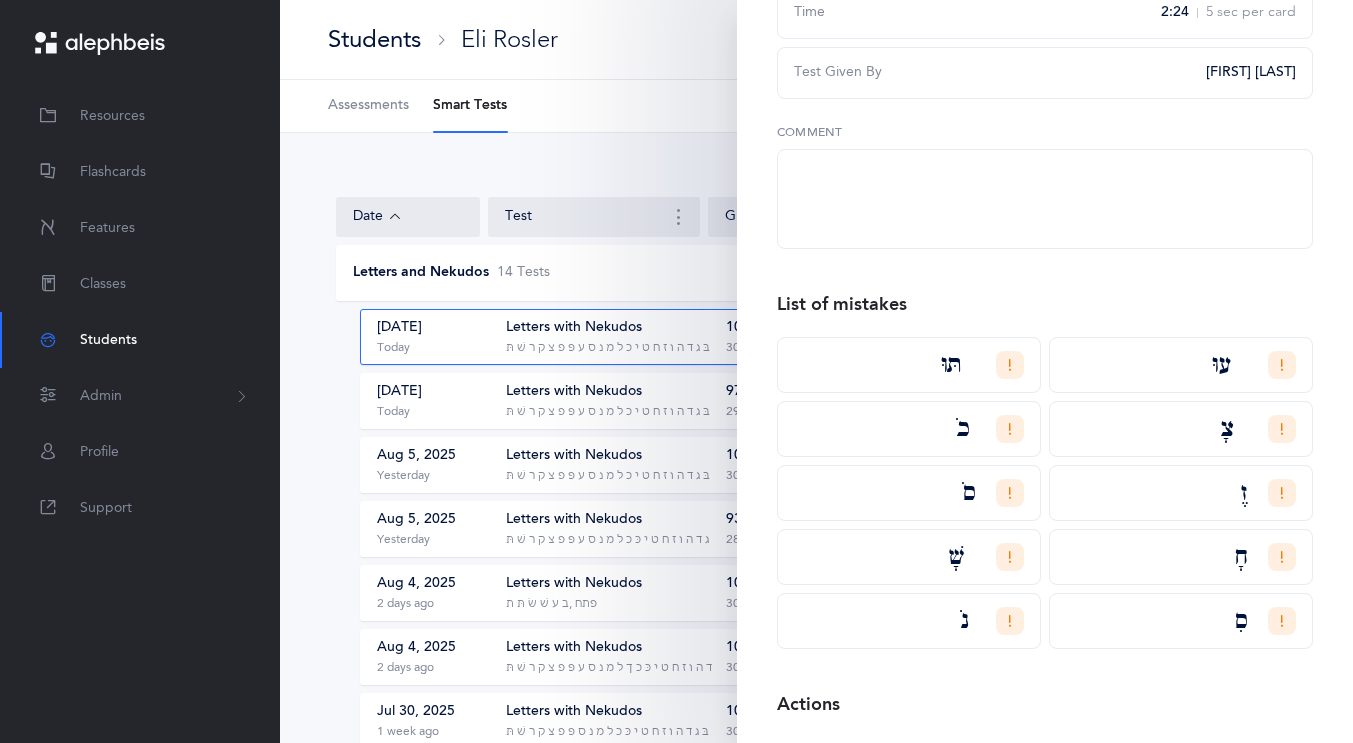 scroll, scrollTop: 456, scrollLeft: 0, axis: vertical 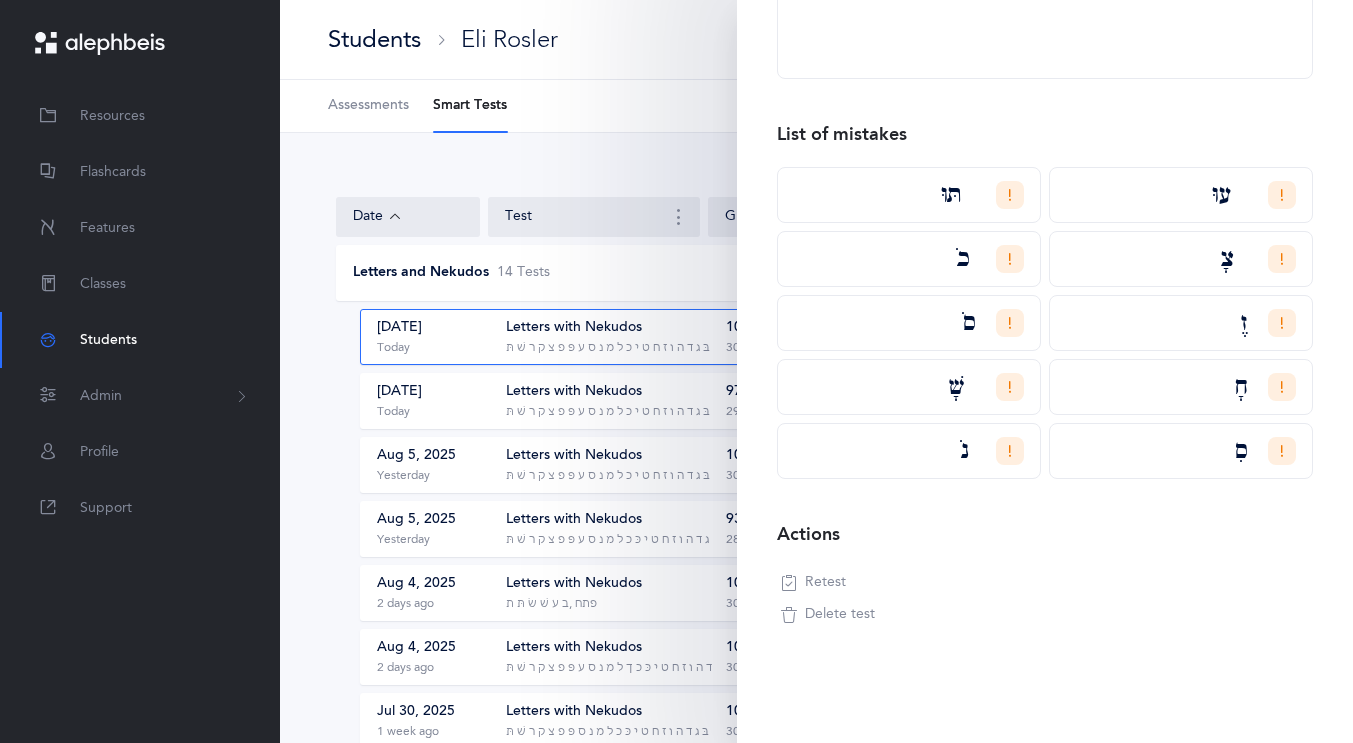 click on "Retest" at bounding box center (813, 583) 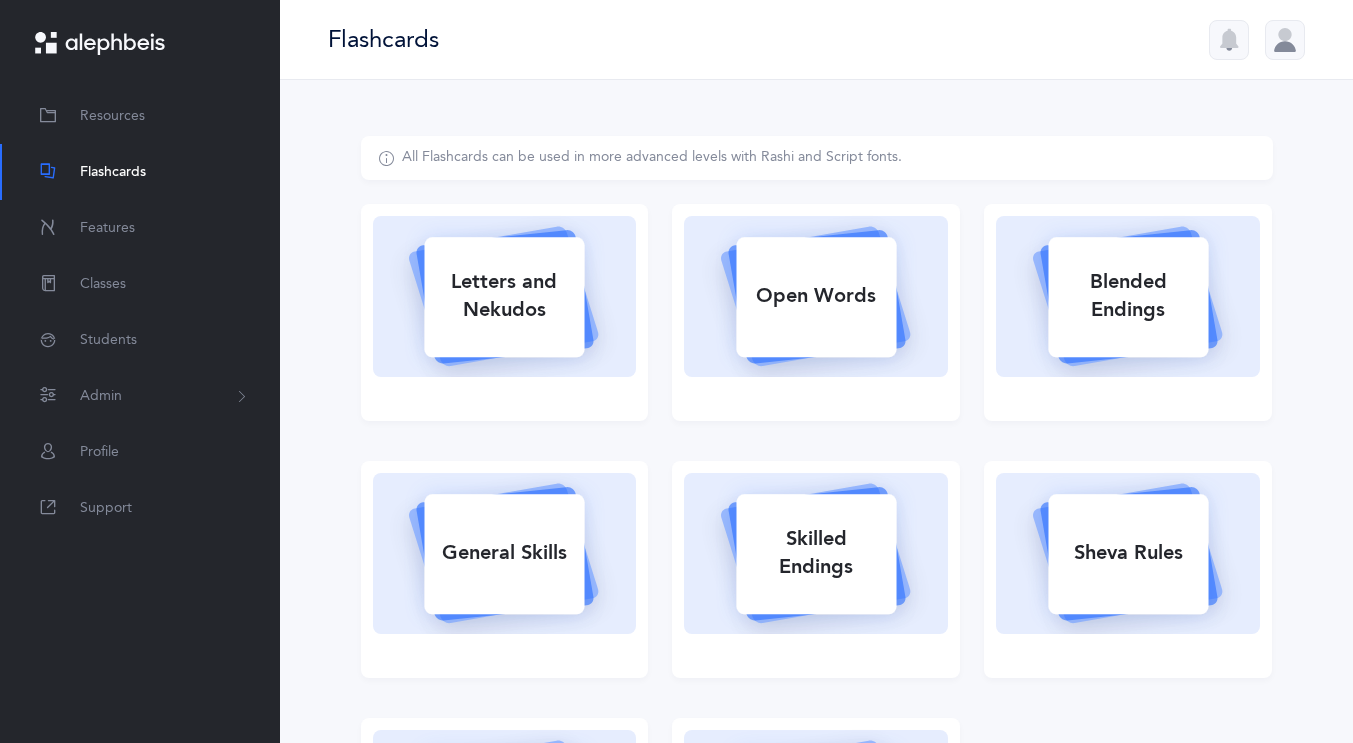 scroll, scrollTop: 0, scrollLeft: 0, axis: both 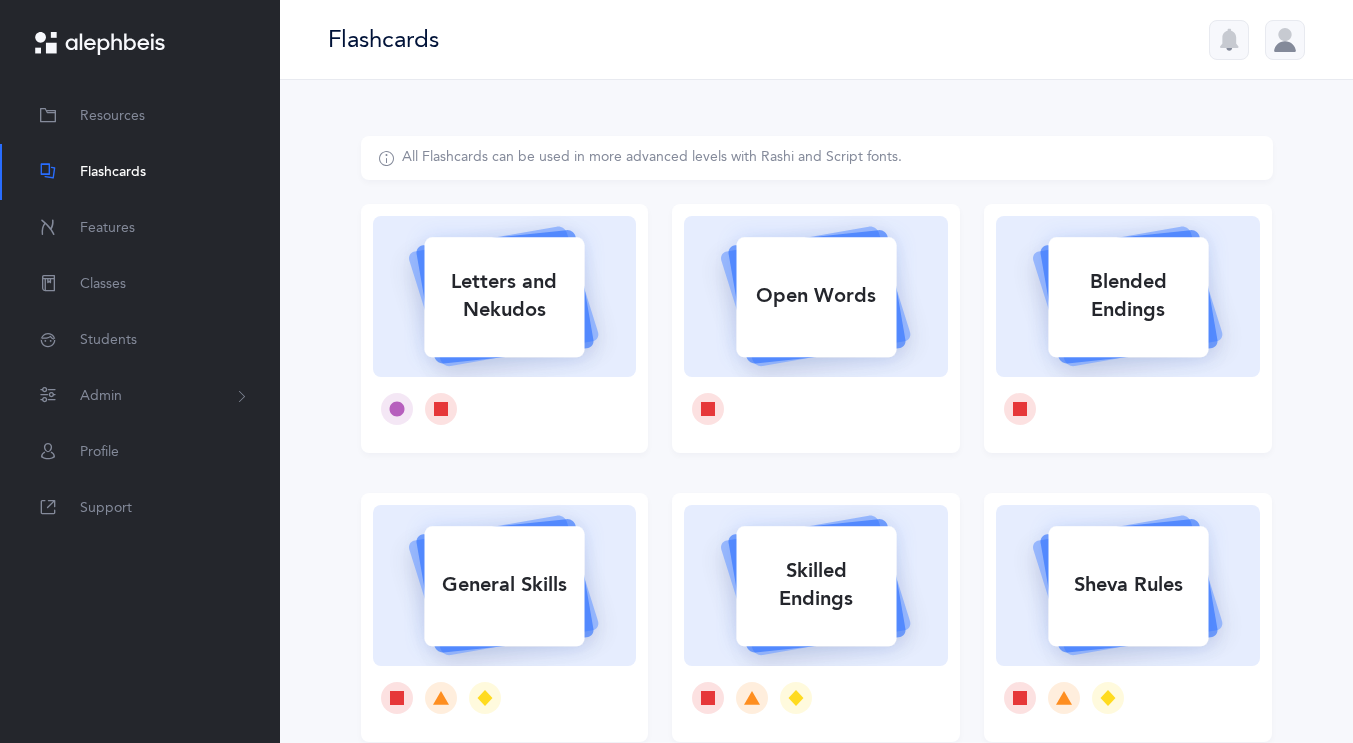 select 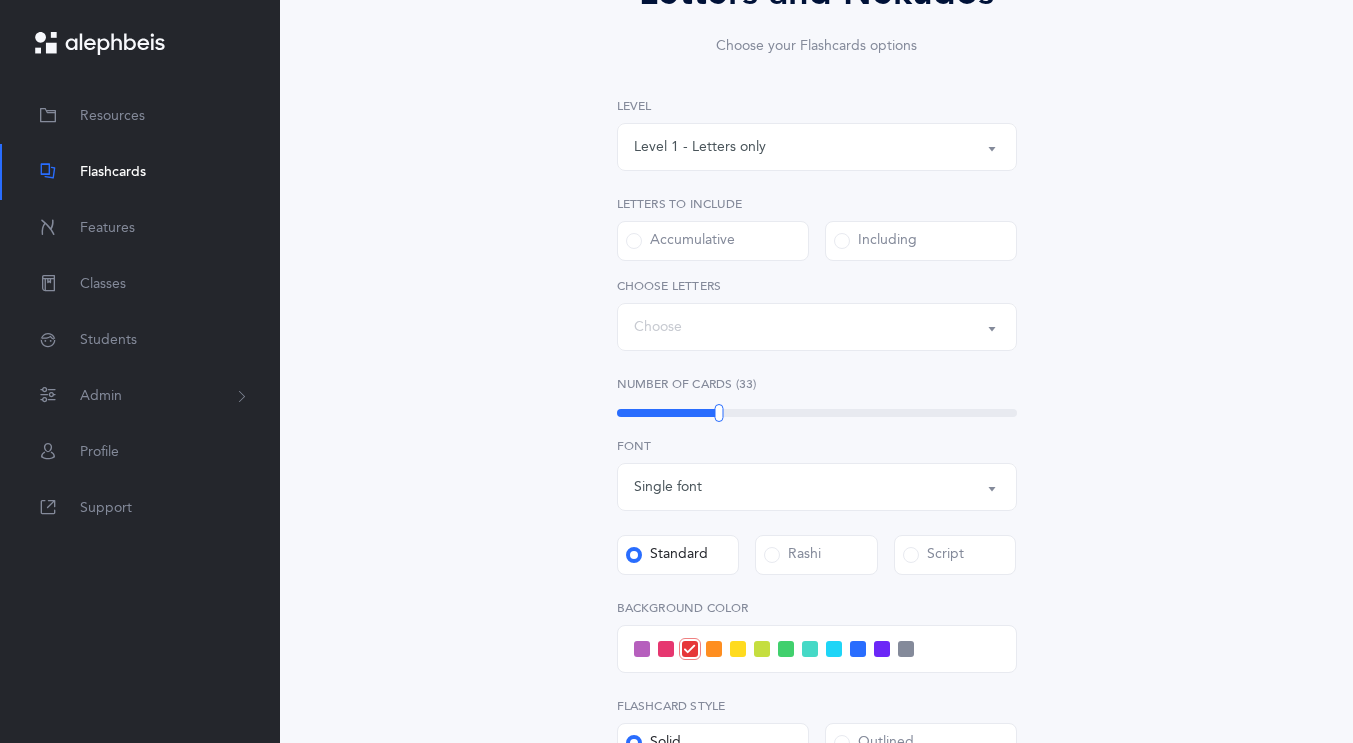 select on "28" 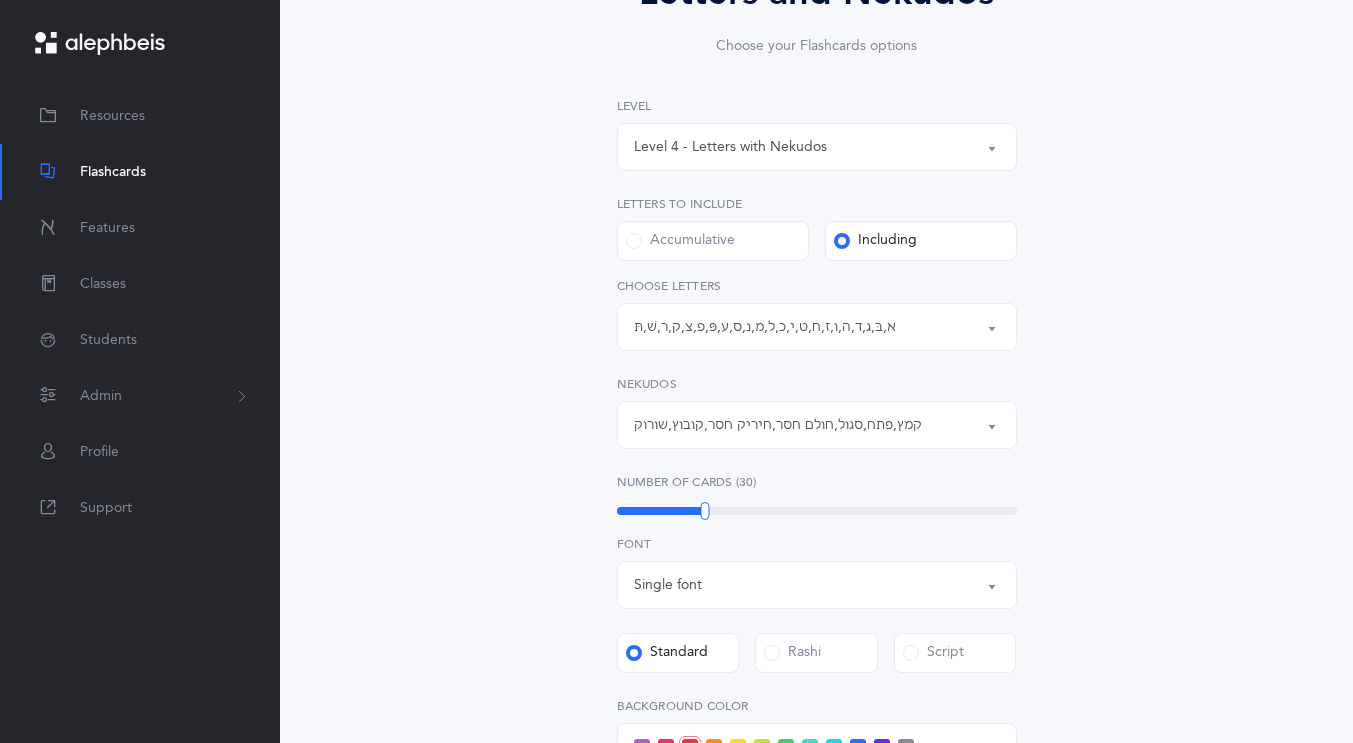select on "4" 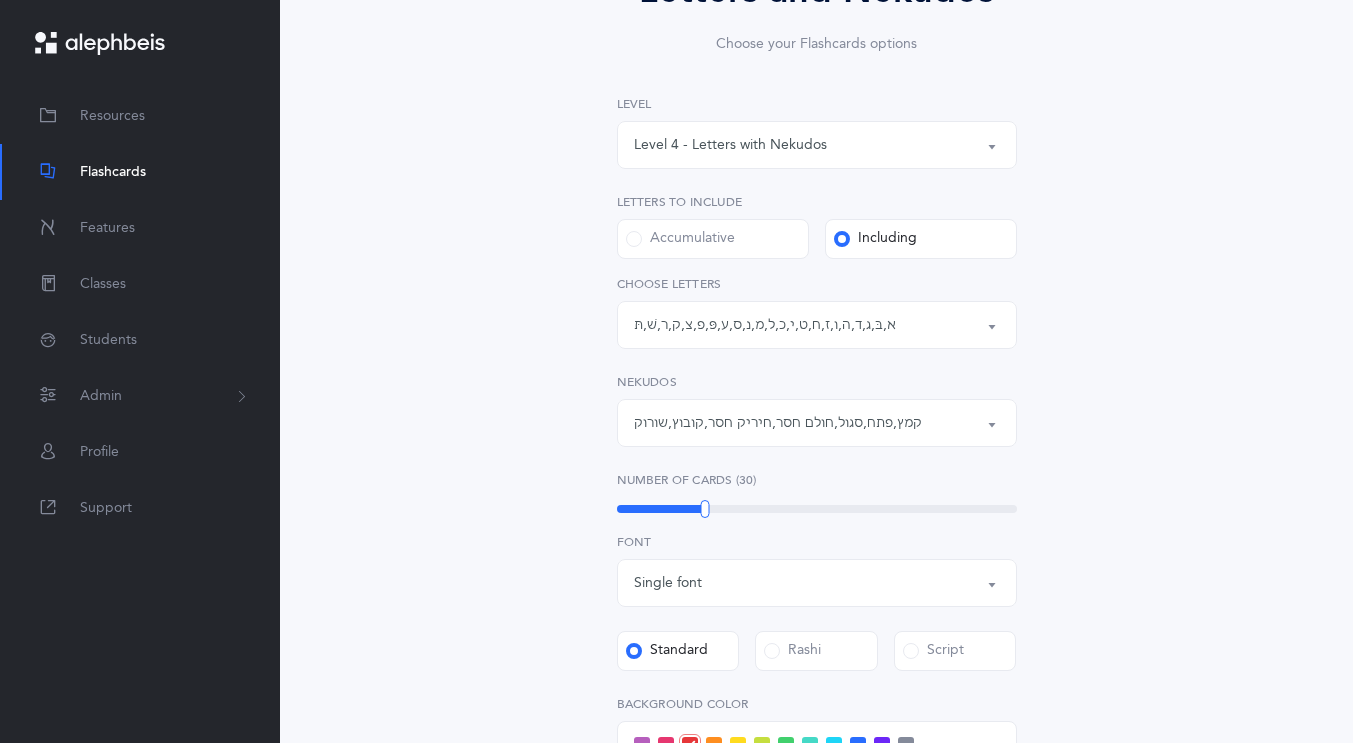select on "14291" 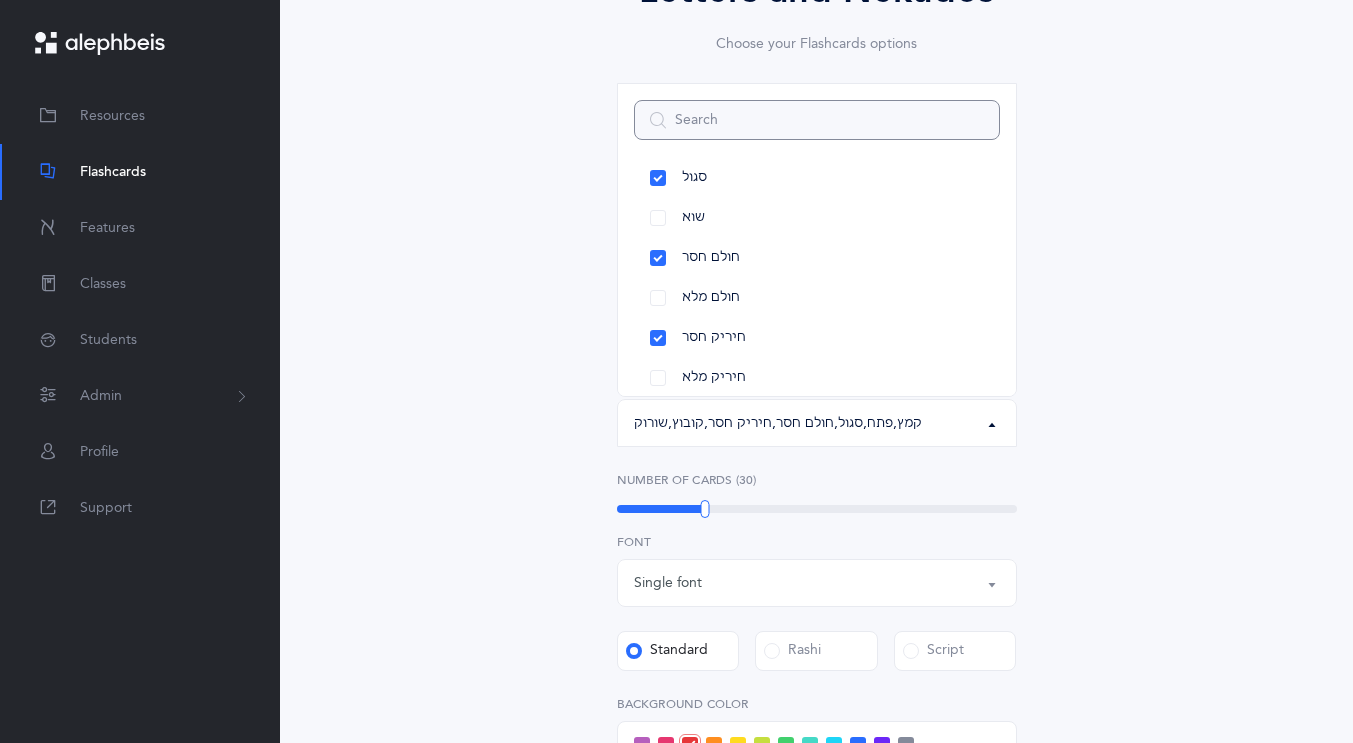 scroll, scrollTop: 175, scrollLeft: 0, axis: vertical 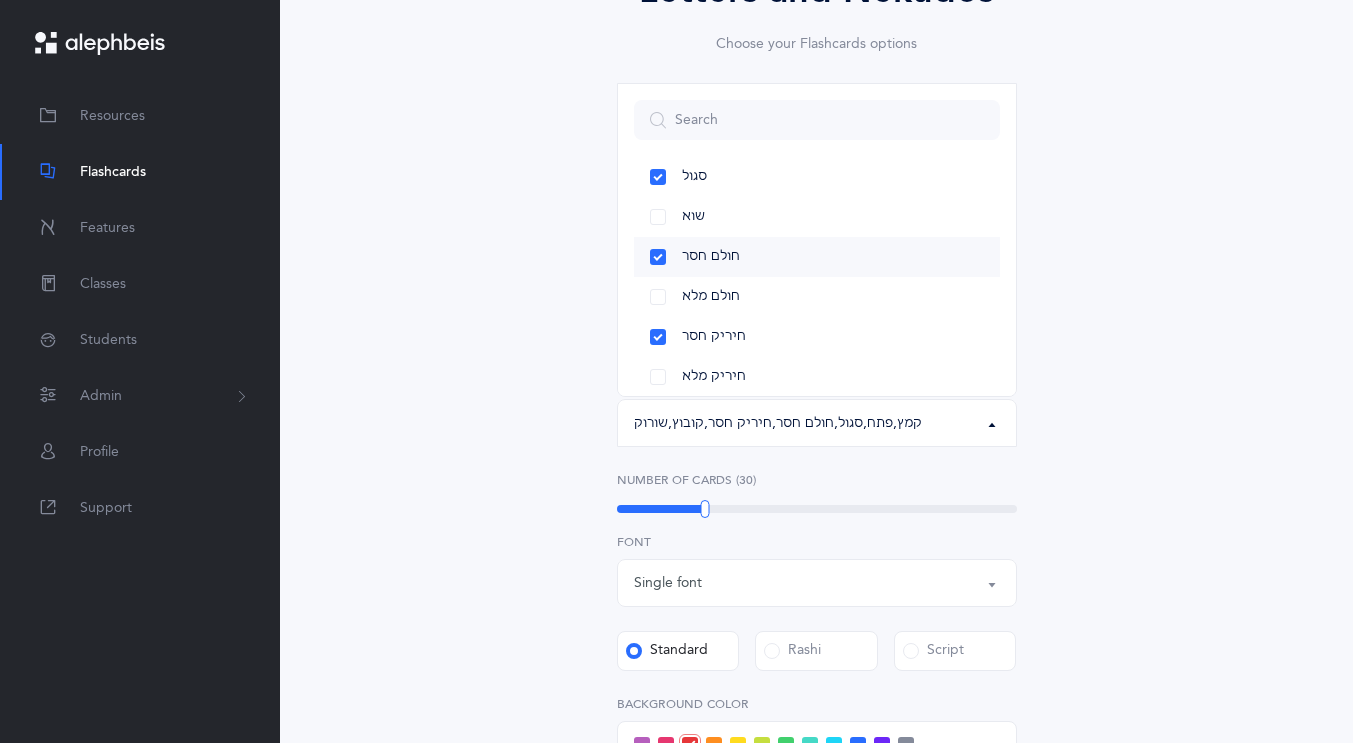 click on "חולם חסר" at bounding box center [817, 257] 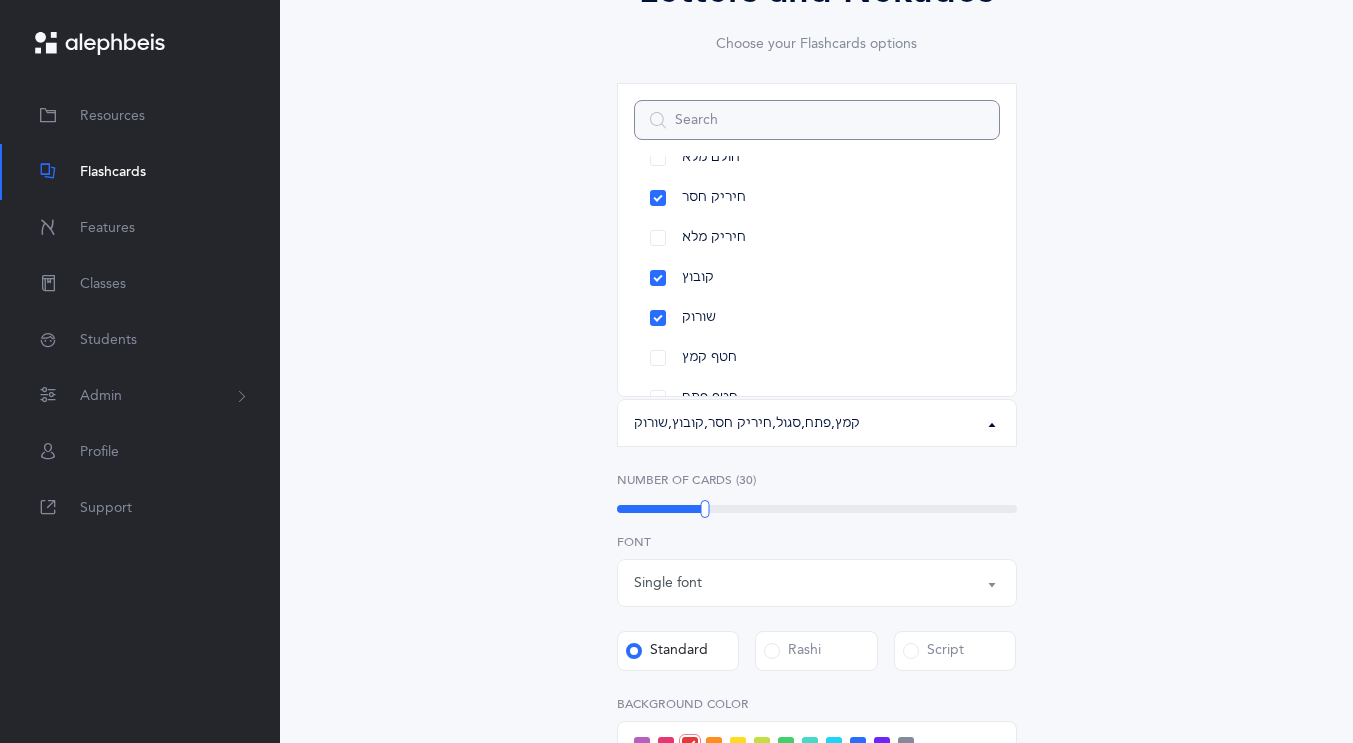 scroll, scrollTop: 392, scrollLeft: 0, axis: vertical 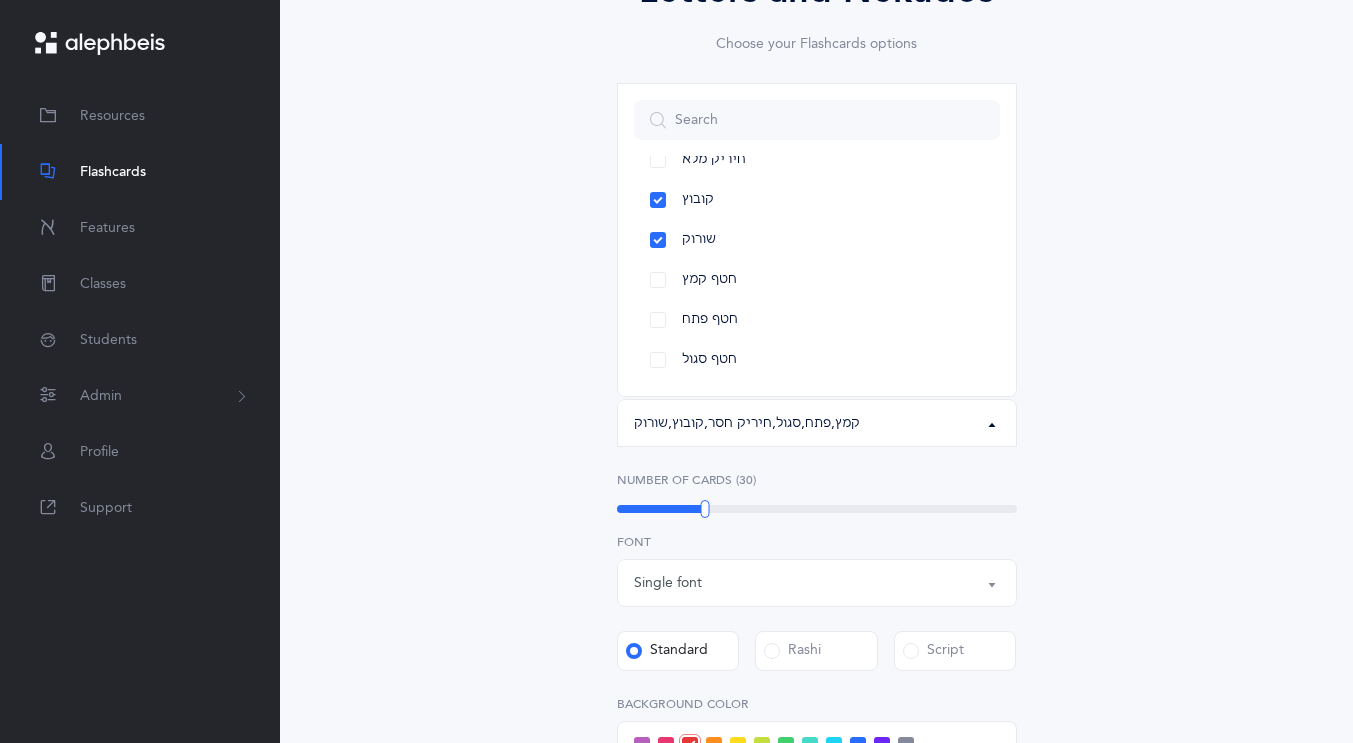 click on "Letters and Nekudos   Choose your Flashcards options         Level 1 - Letters only
Level 2 - Nekudos only
Level 3 - Letters and Nekudos
Level 4 - Letters with Nekudos
Level 4 - Letters with Nekudos   Level 1 - Letters only
Level 2 - Nekudos only
Level 3 - Letters and Nekudos
Level 4 - Letters with Nekudos
Level
Letters to include
Accumulative
Including
All Letters
א
בּ
ב
ג
ד
ה
ו
ז
ח
ט
י
כּ
ךּ
כ
ך
ל
מ
נ
ן
ס
ע
פּ
פ
צ
ק
ר
שׁ
שׂ
תּ
ת
Letters: א ,  בּ ,  ג ,  ד ,  ה ,  ו ,  ז ,  ח ,  ט ,  י ,  כ ,  ל ,  מ ,  נ ,  ס ,  ע ,  פּ ,  פ ,  צ ,  ק ,  ר ,  שׁ ,  תּ
All Letters
א
בּ
ב
ג
ד
ה
ו
ז
ח
ט
י
כּ
ךּ
כ
ך
ל
מ
נ
ן
ס
ע
פּ
פ
צ
ק
ר
שׁ
שׂ
תּ
ת
Choose letters
All Nekudos
קמץ
פתח" at bounding box center (817, 557) 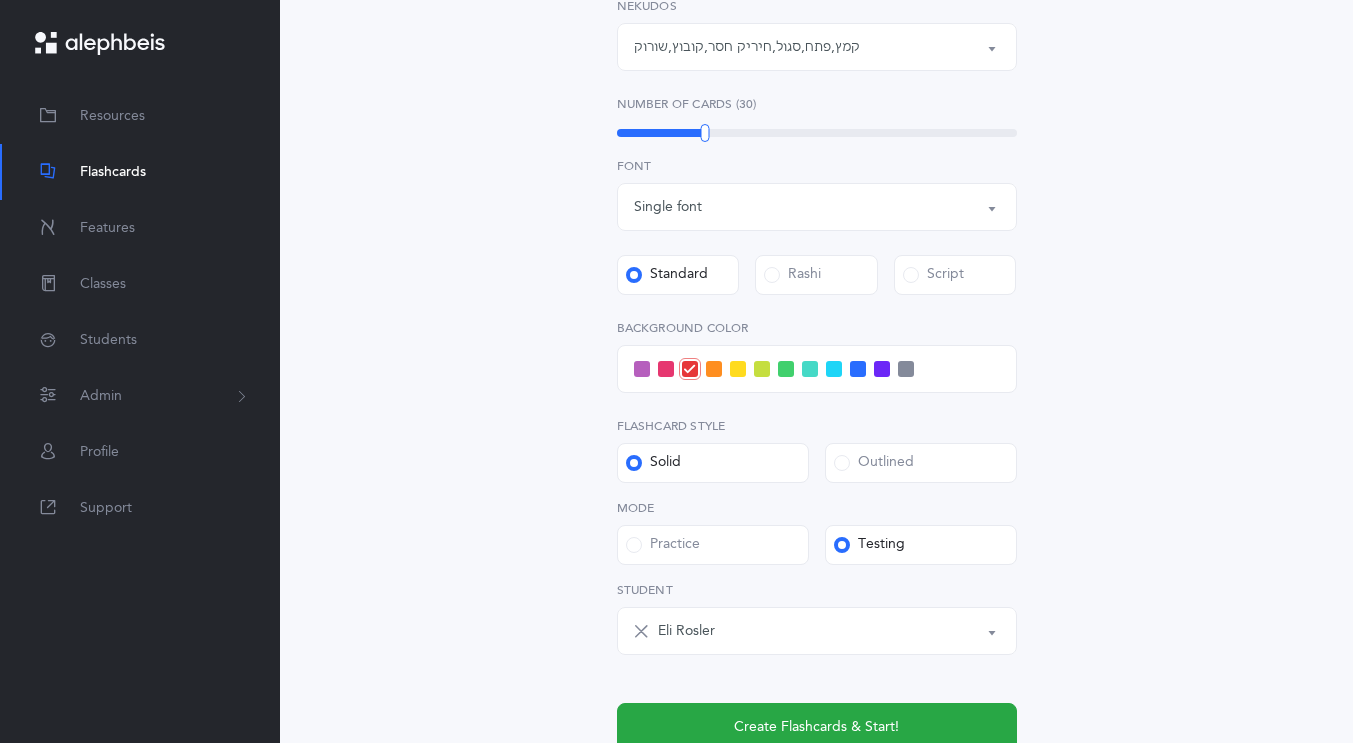 scroll, scrollTop: 610, scrollLeft: 0, axis: vertical 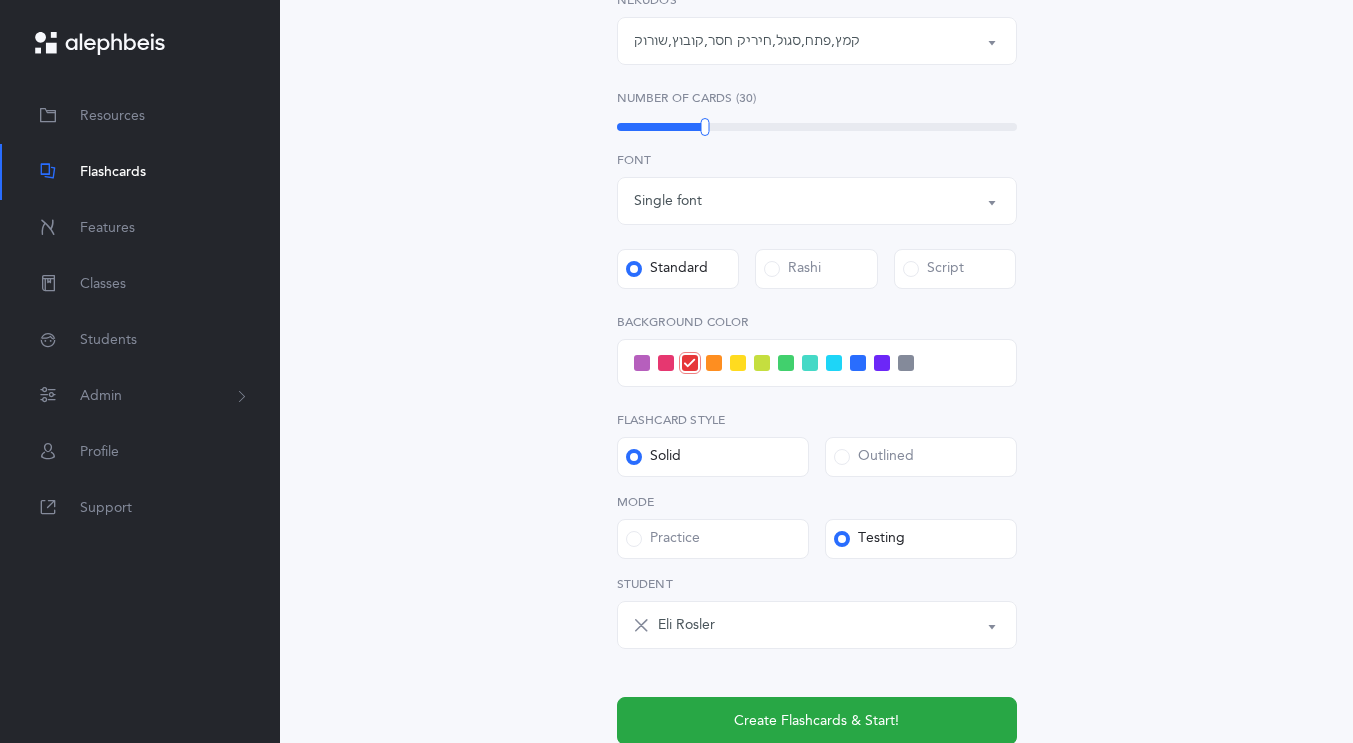 click at bounding box center (810, 363) 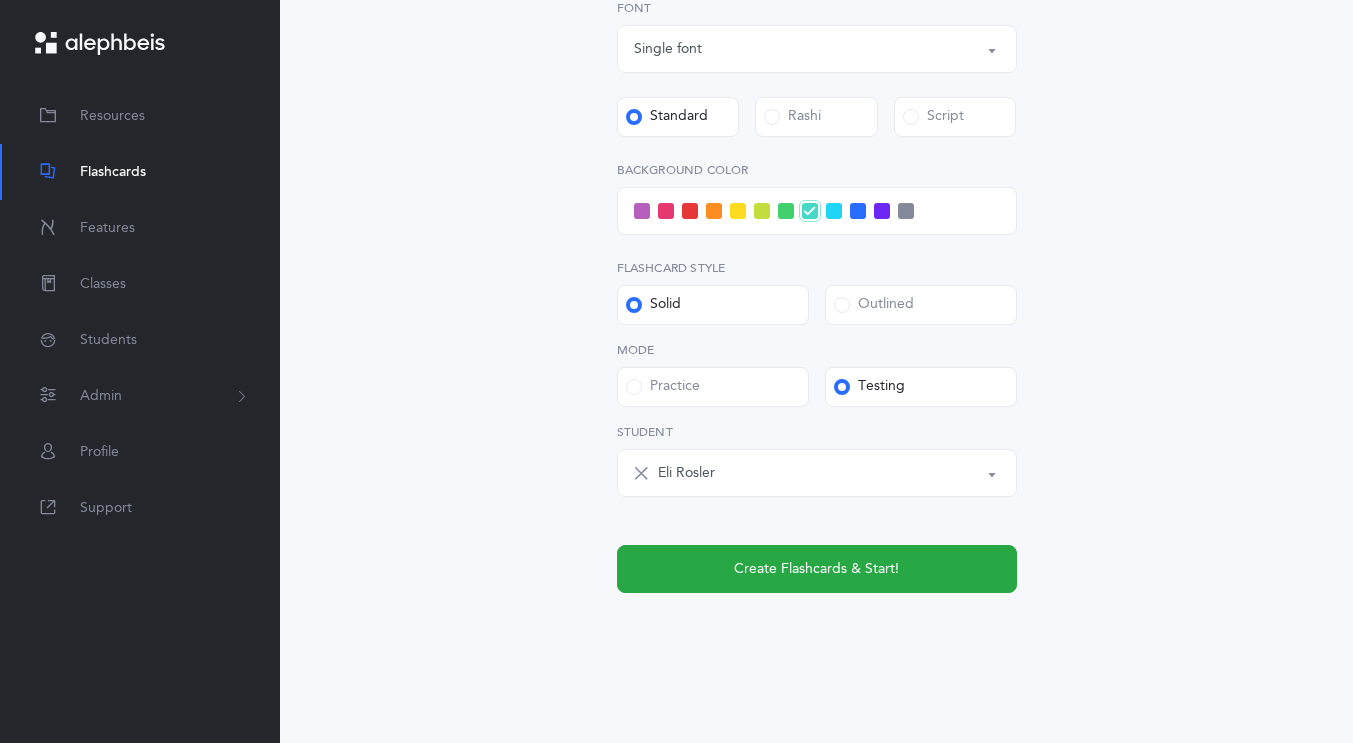 scroll, scrollTop: 772, scrollLeft: 0, axis: vertical 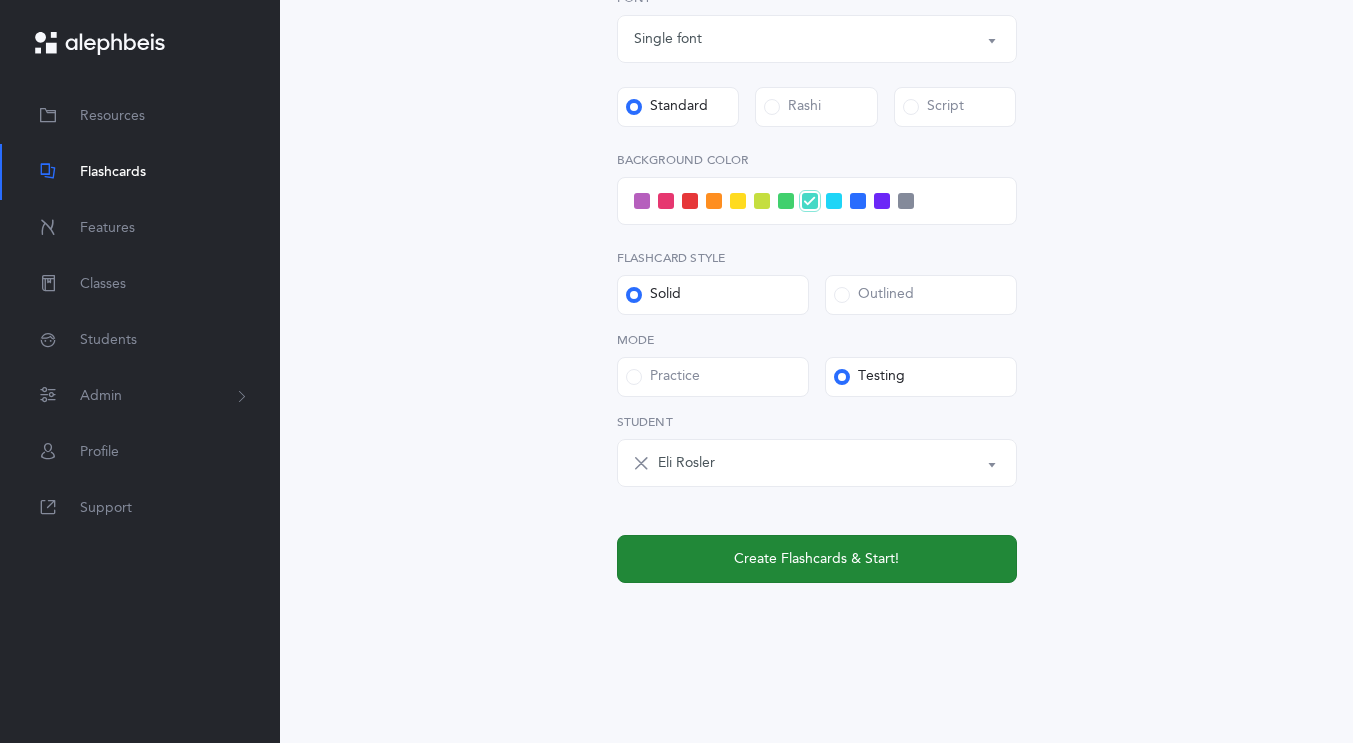click on "Create Flashcards & Start!" at bounding box center [816, 559] 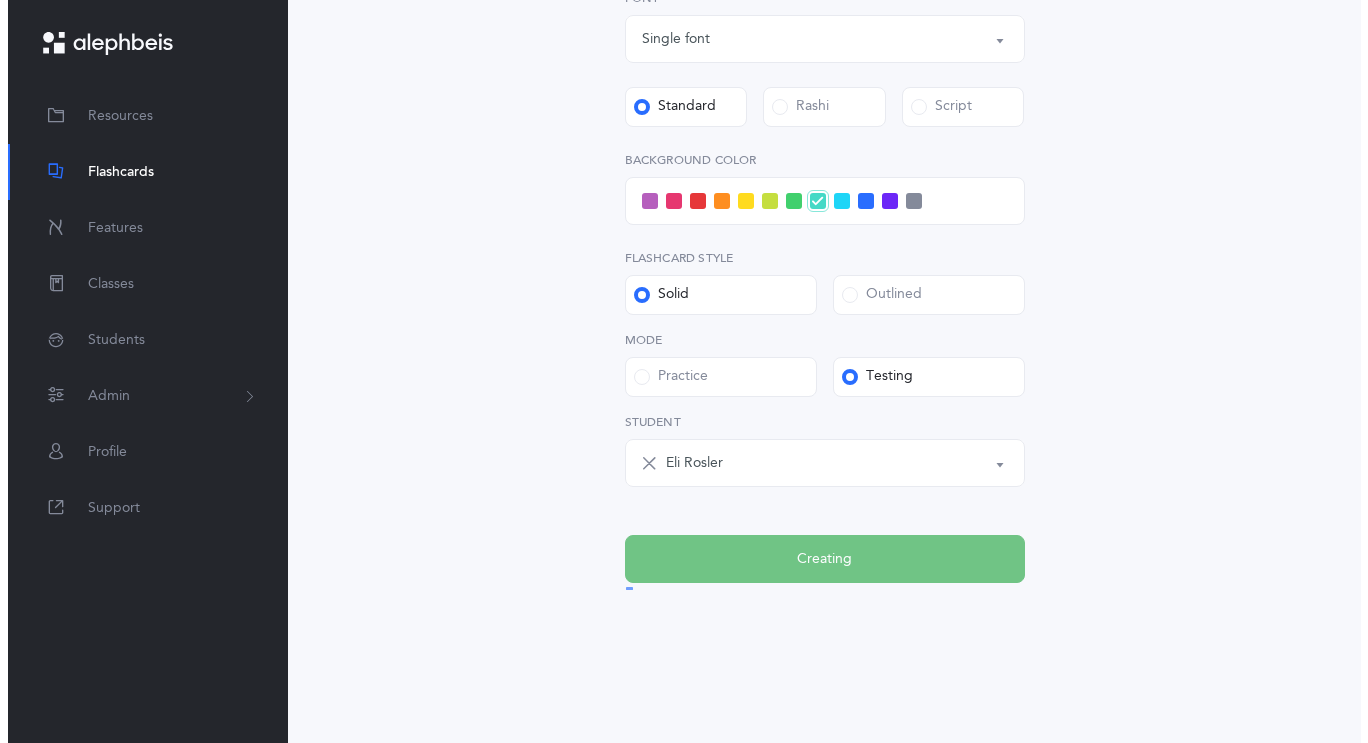 scroll, scrollTop: 0, scrollLeft: 0, axis: both 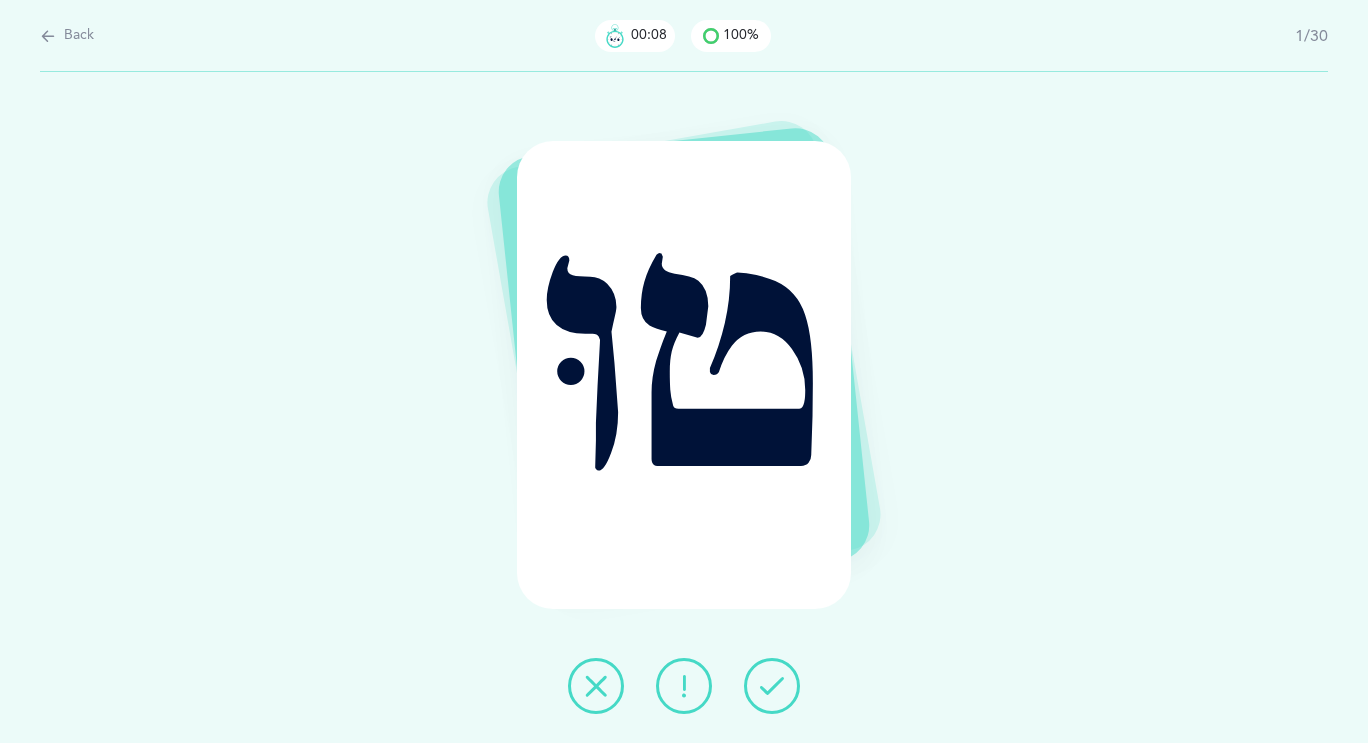 click at bounding box center (772, 686) 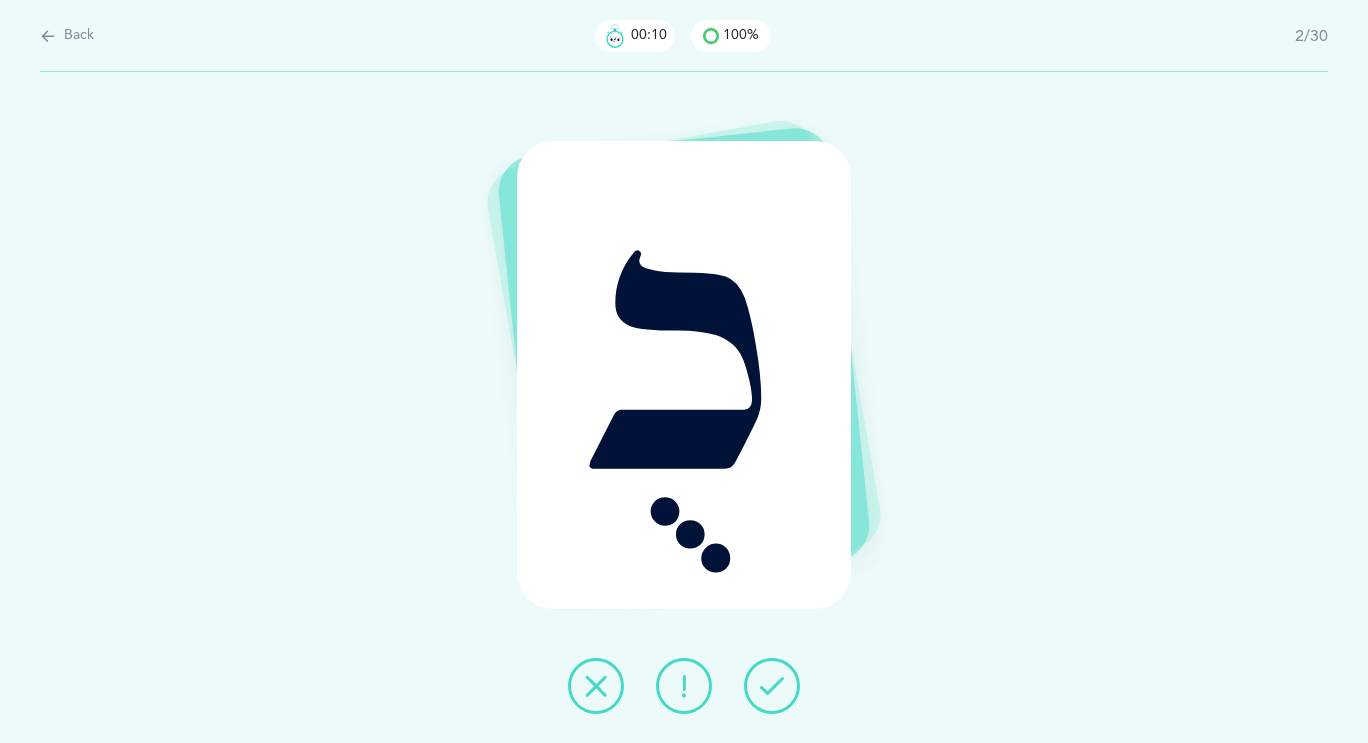 click at bounding box center (772, 686) 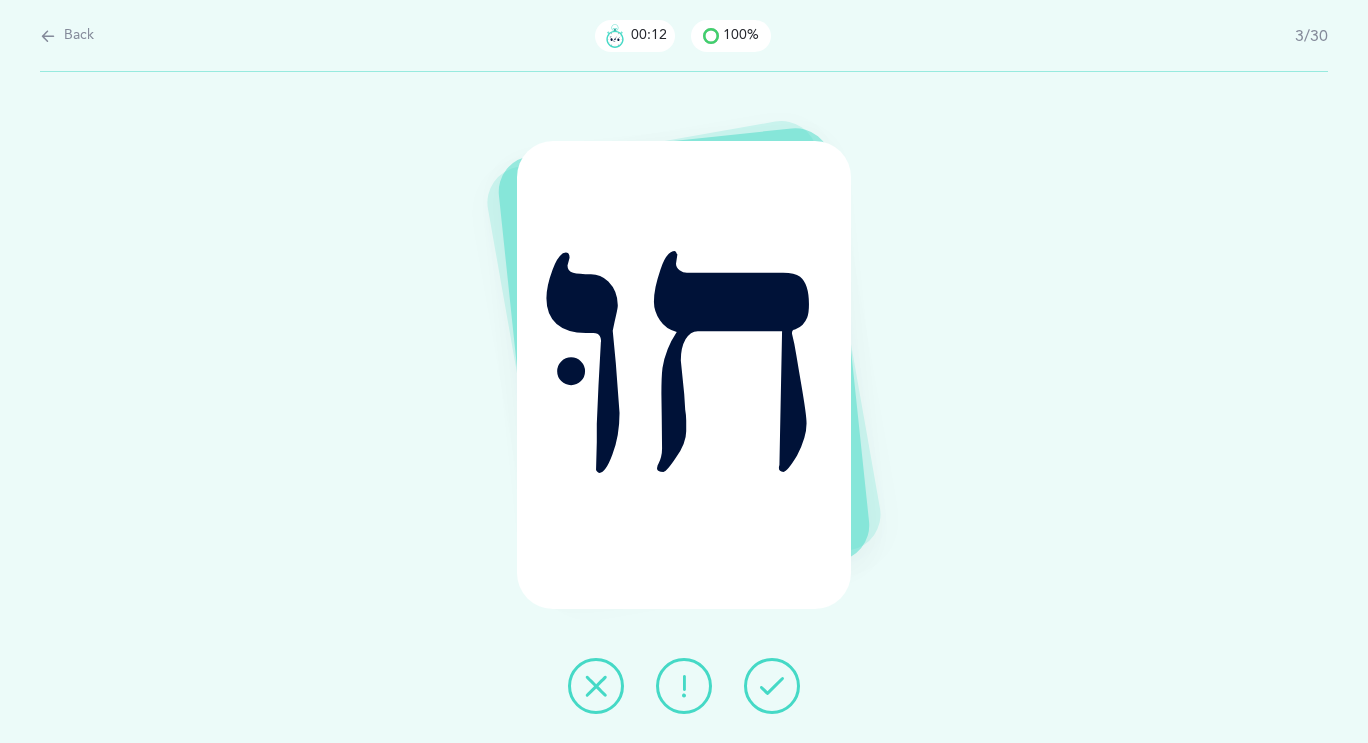 click at bounding box center (772, 686) 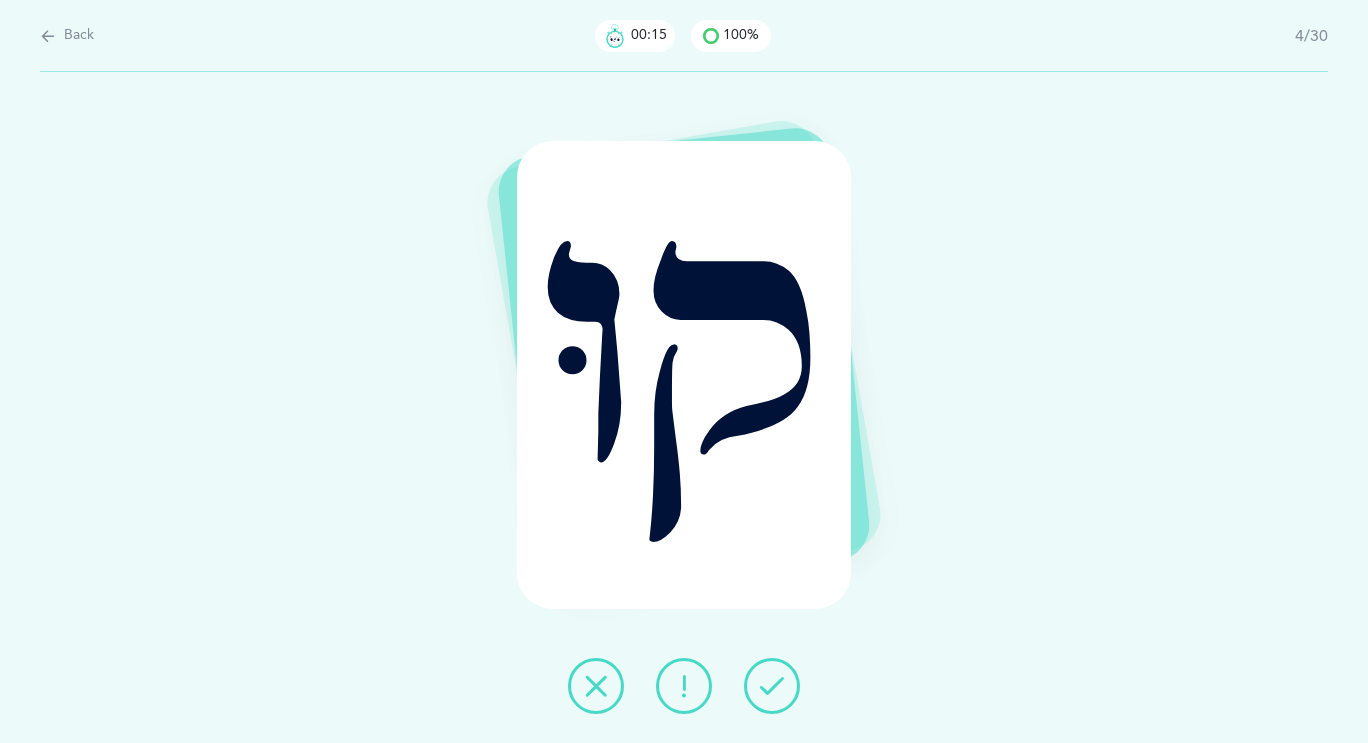 click at bounding box center (772, 686) 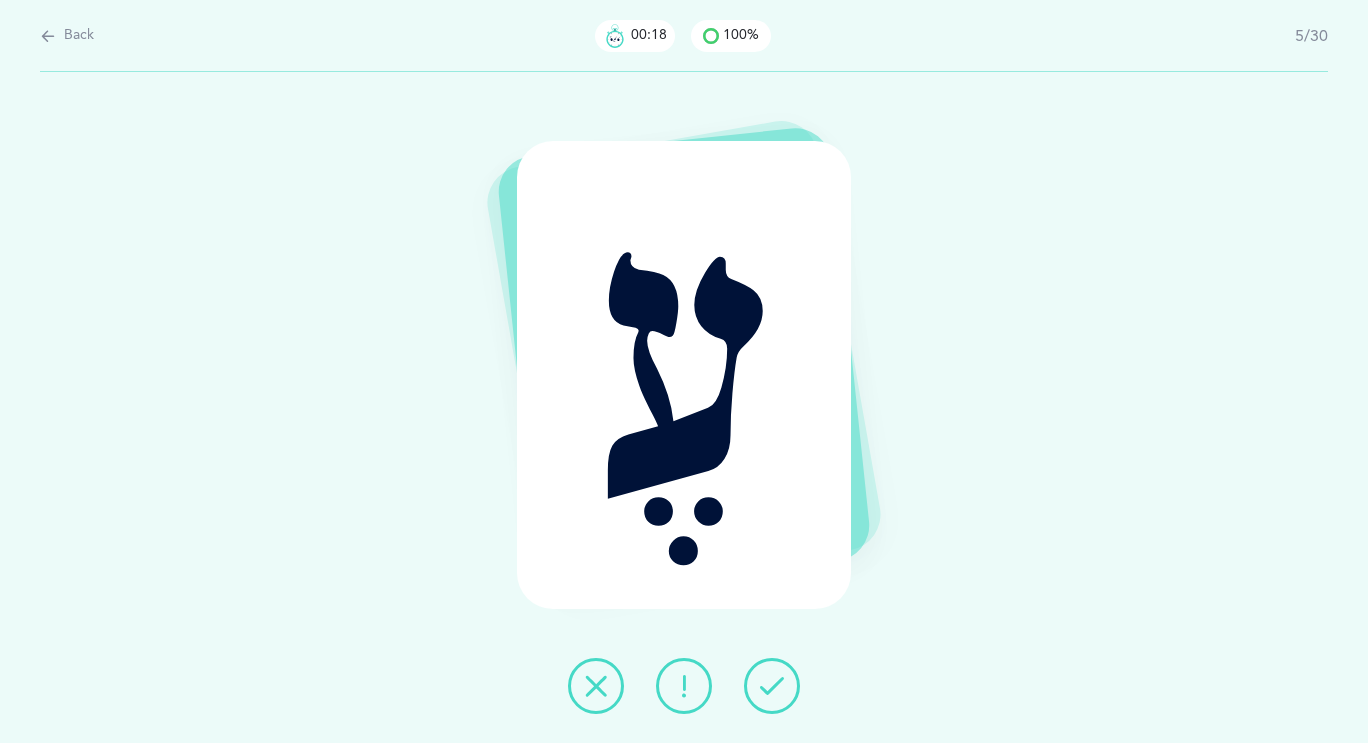 click at bounding box center (772, 686) 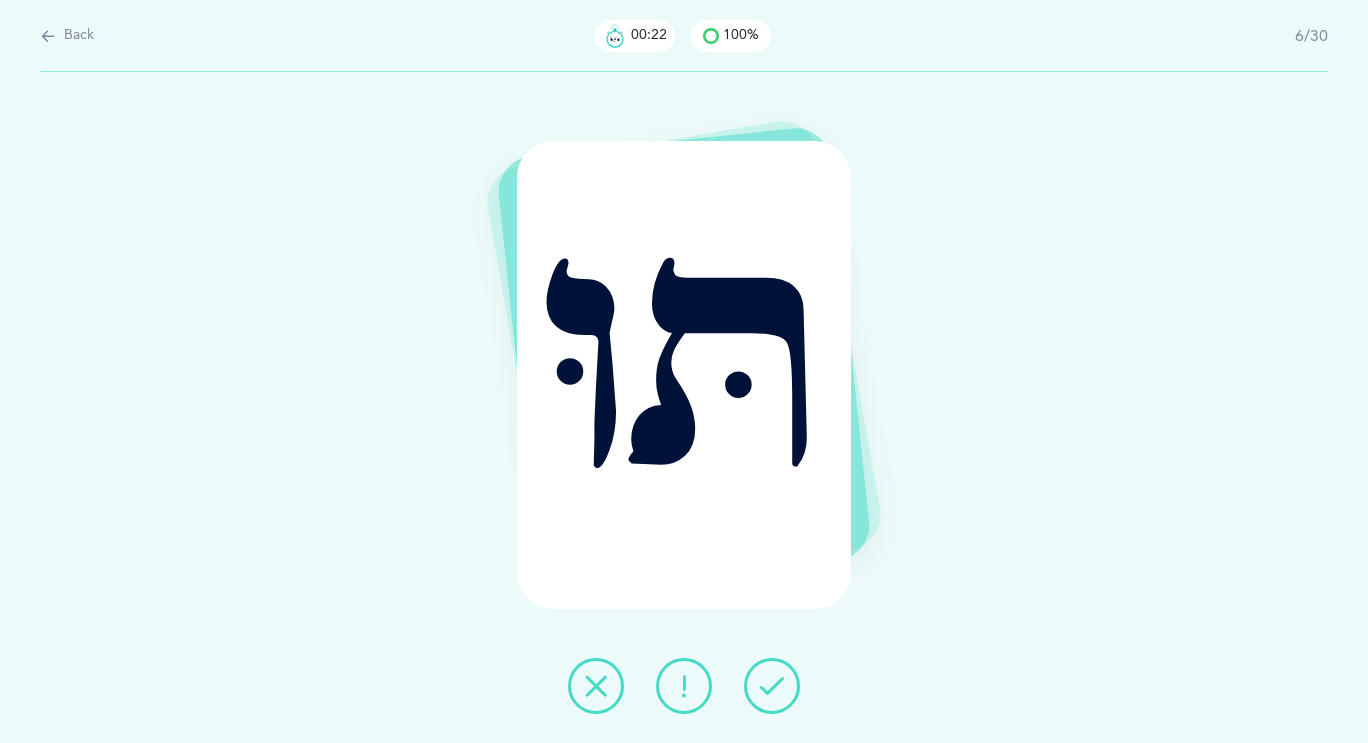 click at bounding box center (684, 686) 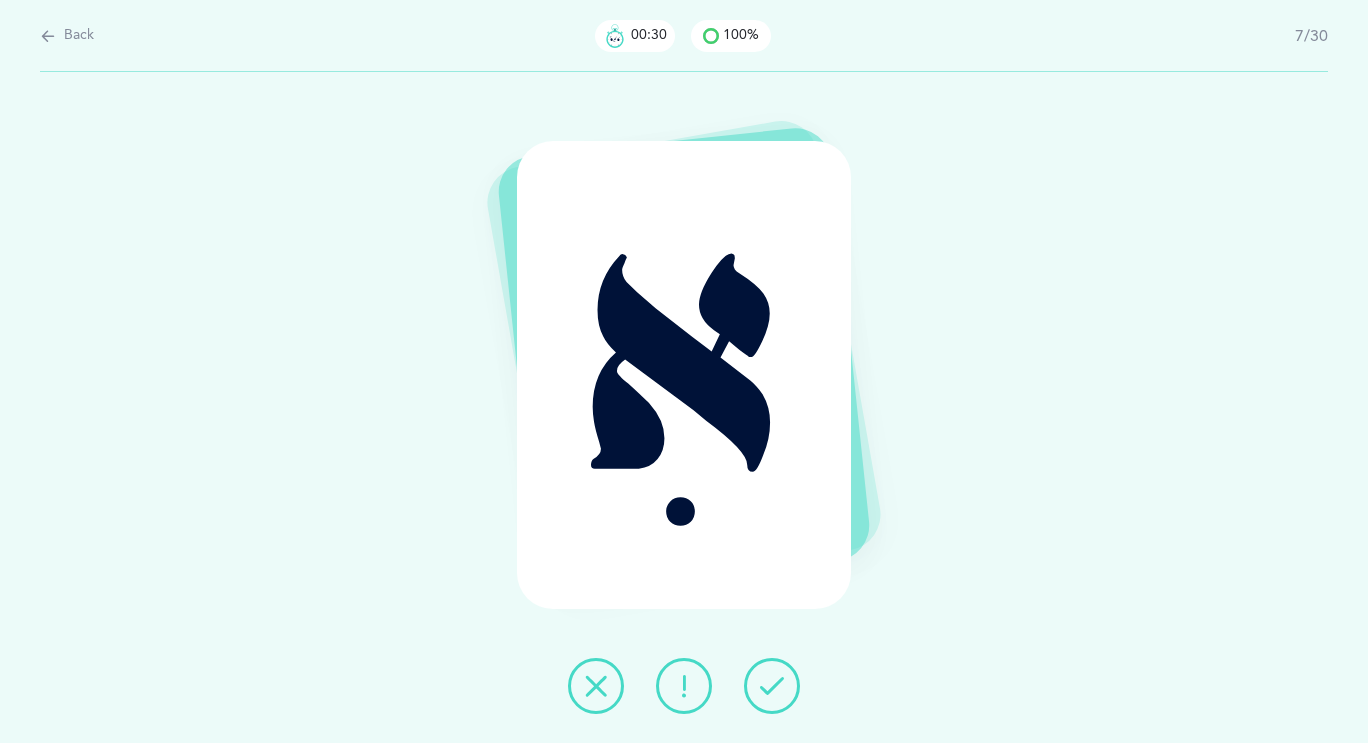 click at bounding box center [772, 686] 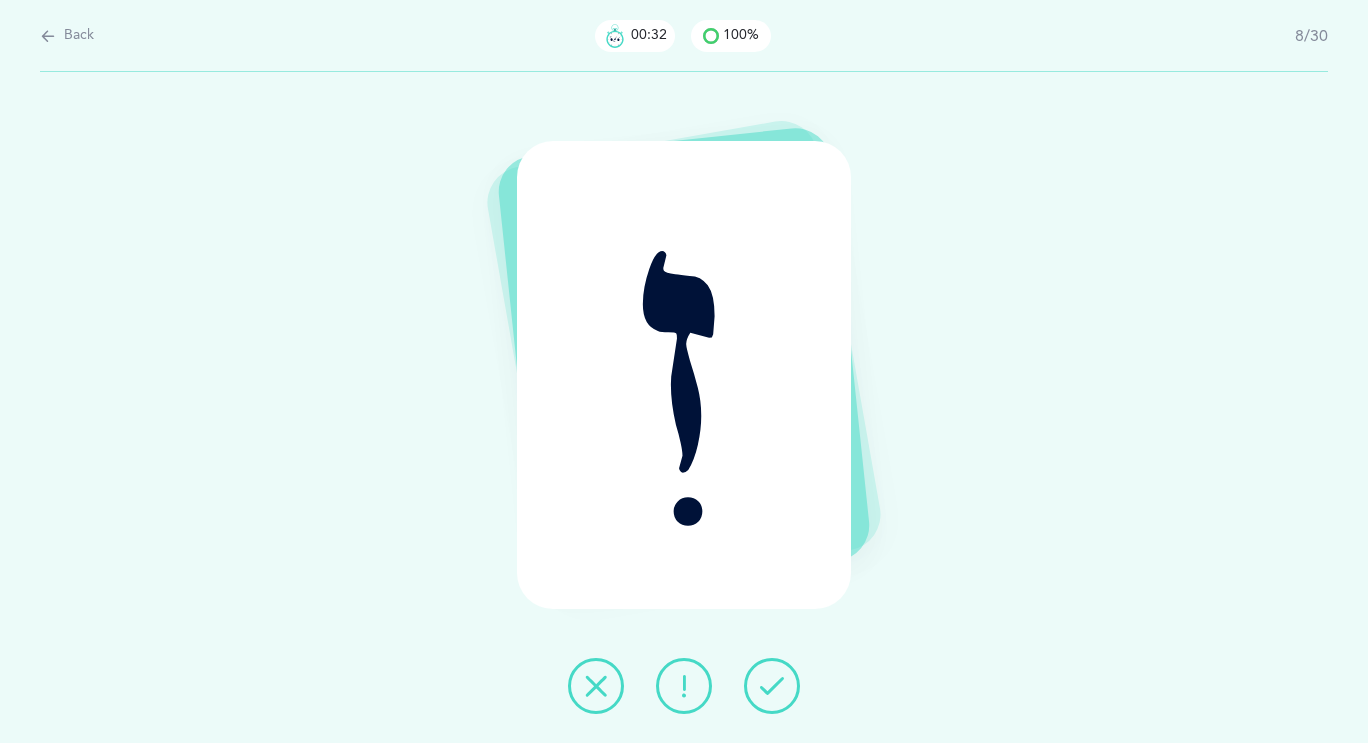 click at bounding box center [772, 686] 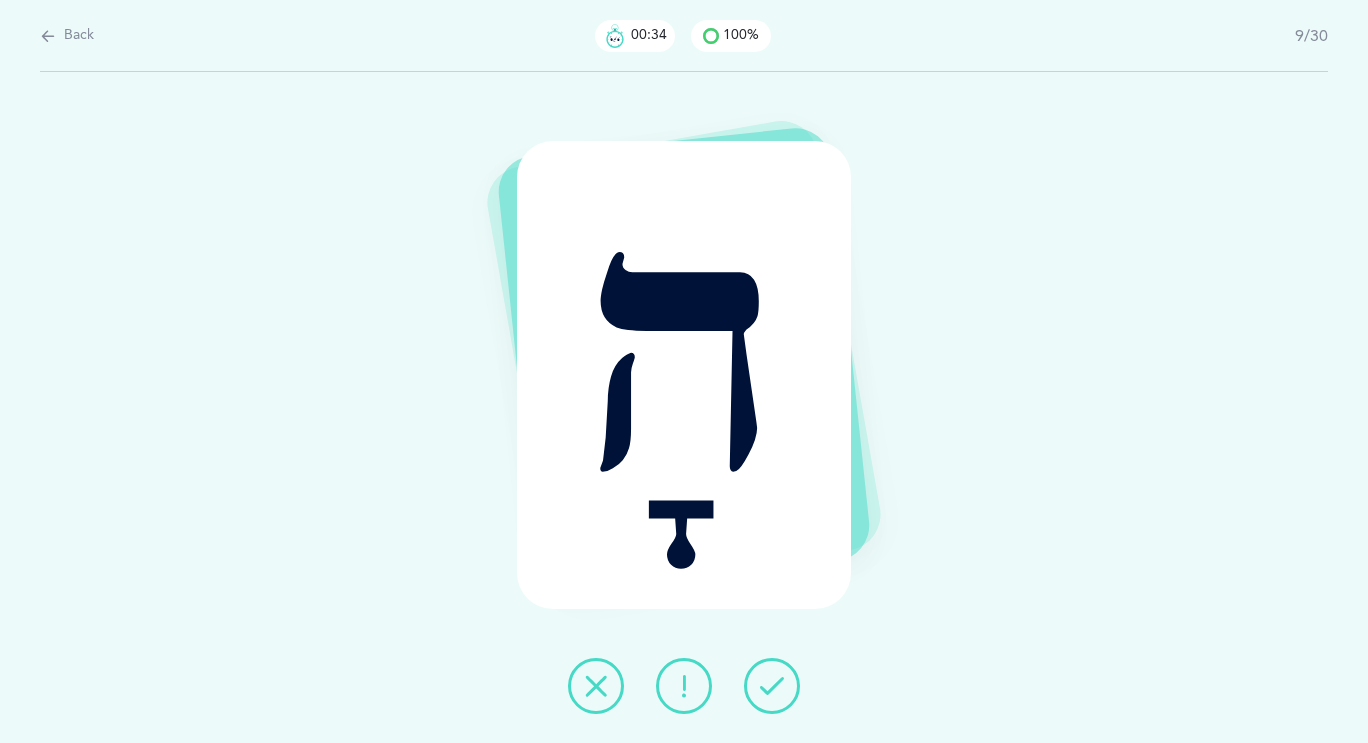 click at bounding box center [772, 686] 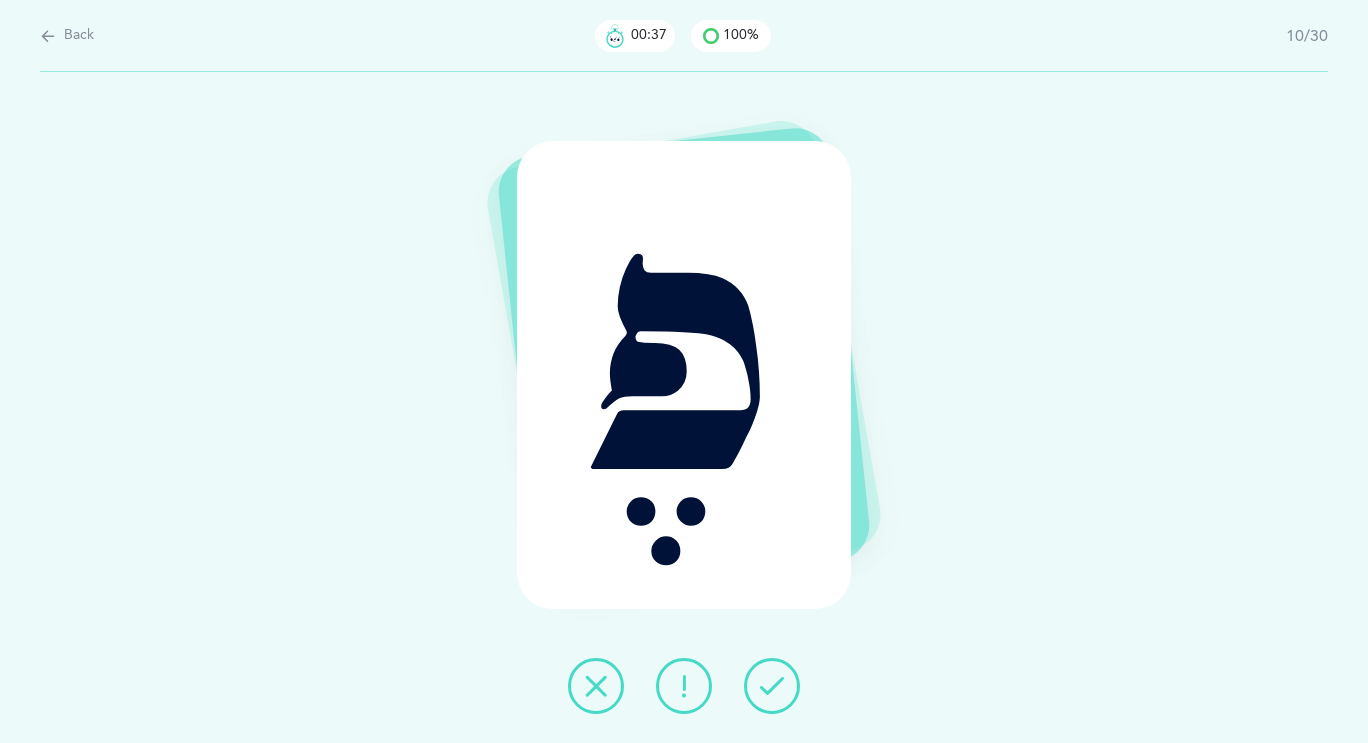 click at bounding box center (684, 686) 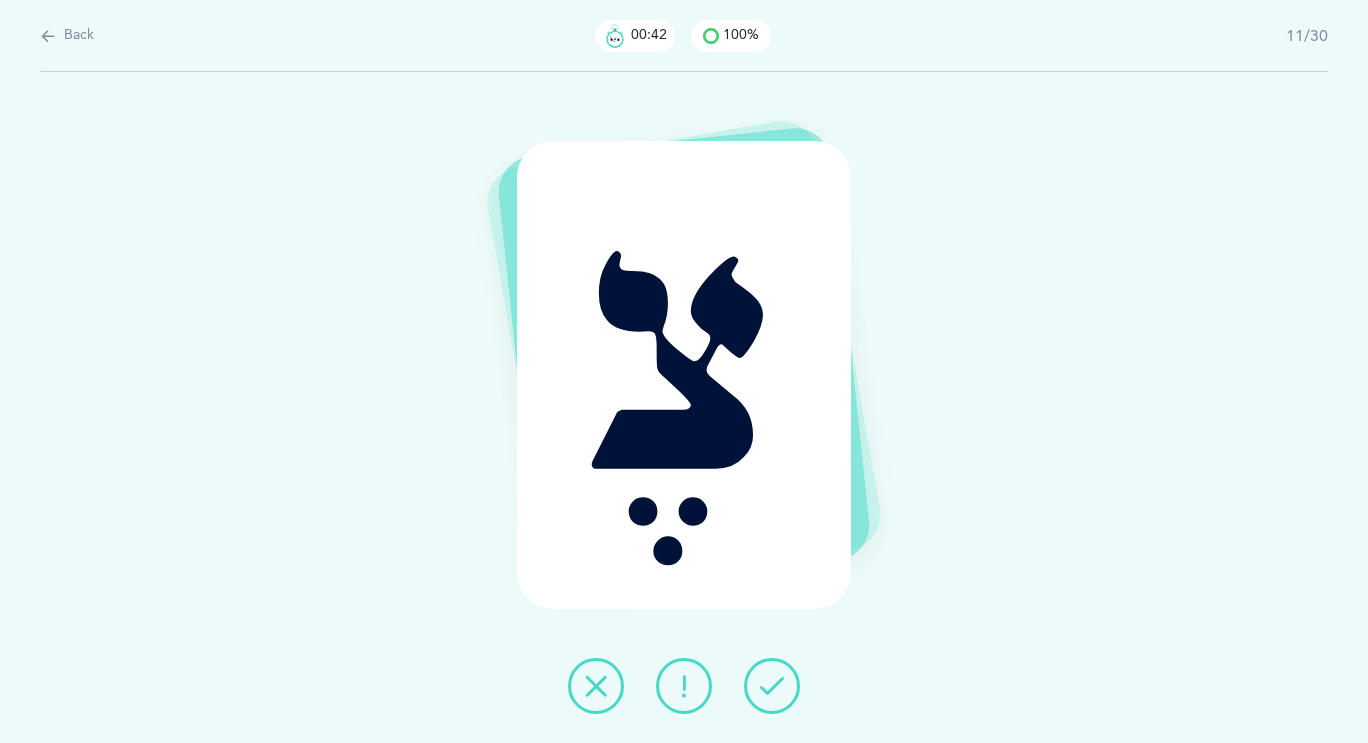 click at bounding box center [772, 686] 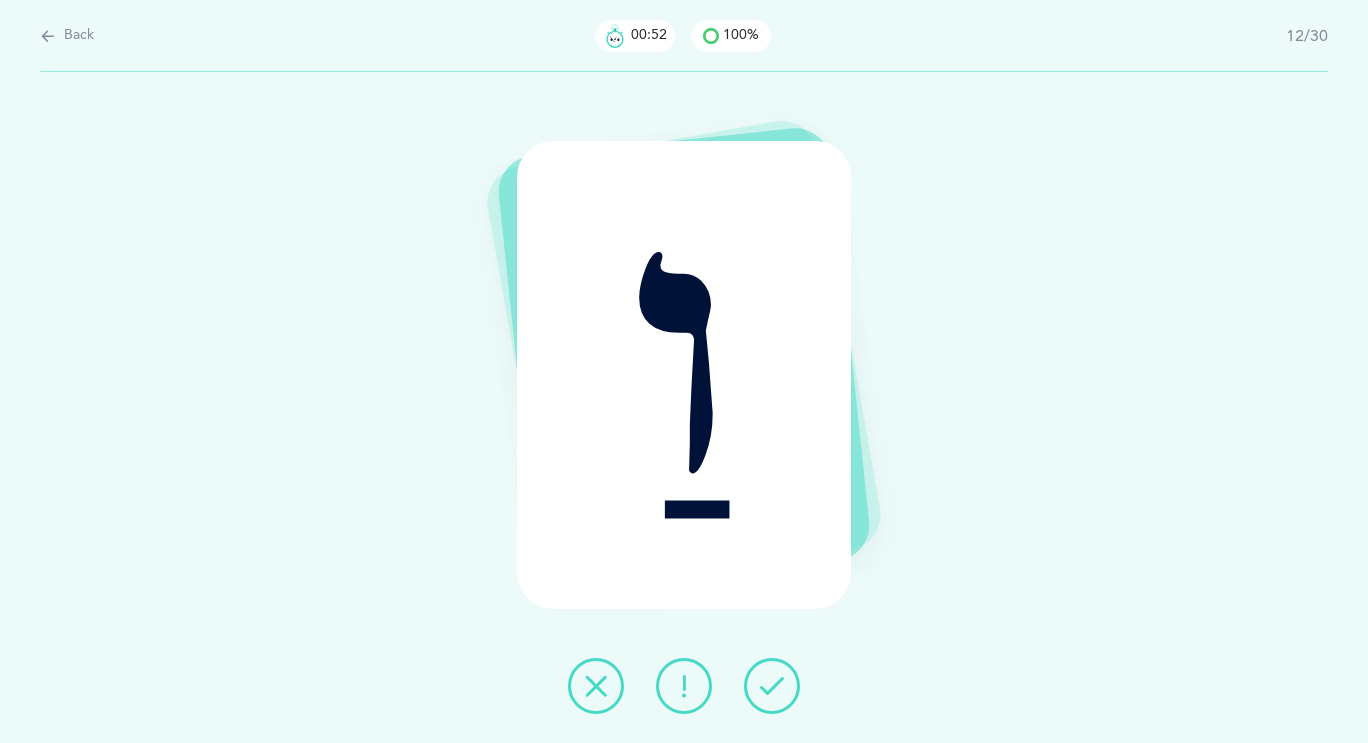 click at bounding box center [772, 686] 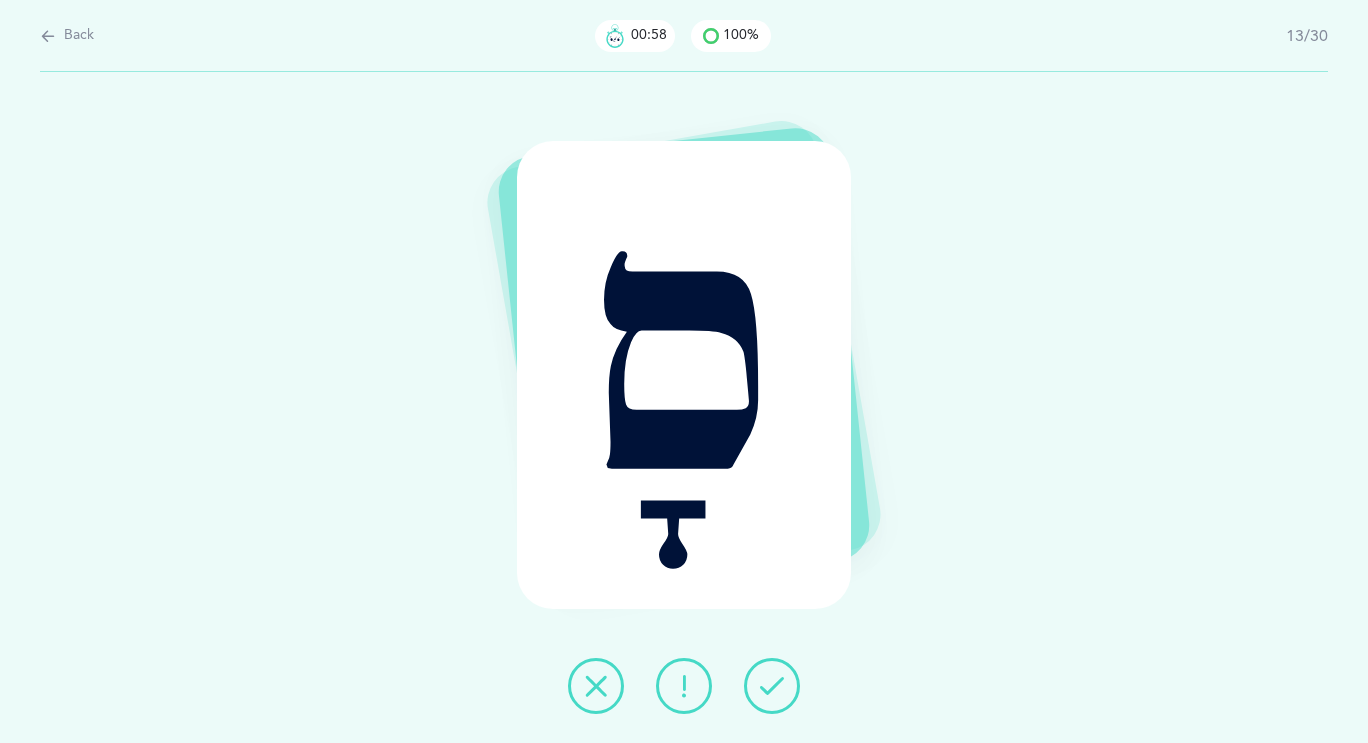 click at bounding box center [772, 686] 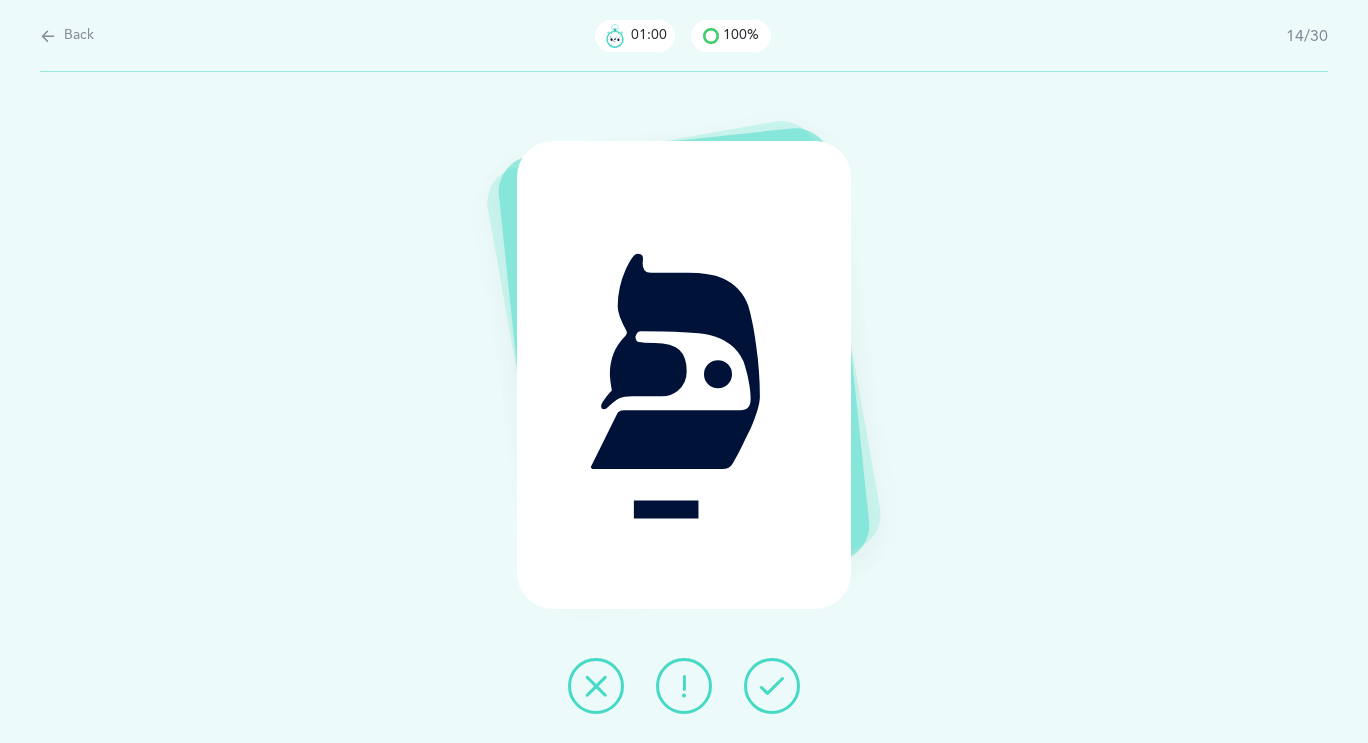 drag, startPoint x: 779, startPoint y: 692, endPoint x: 781, endPoint y: 678, distance: 14.142136 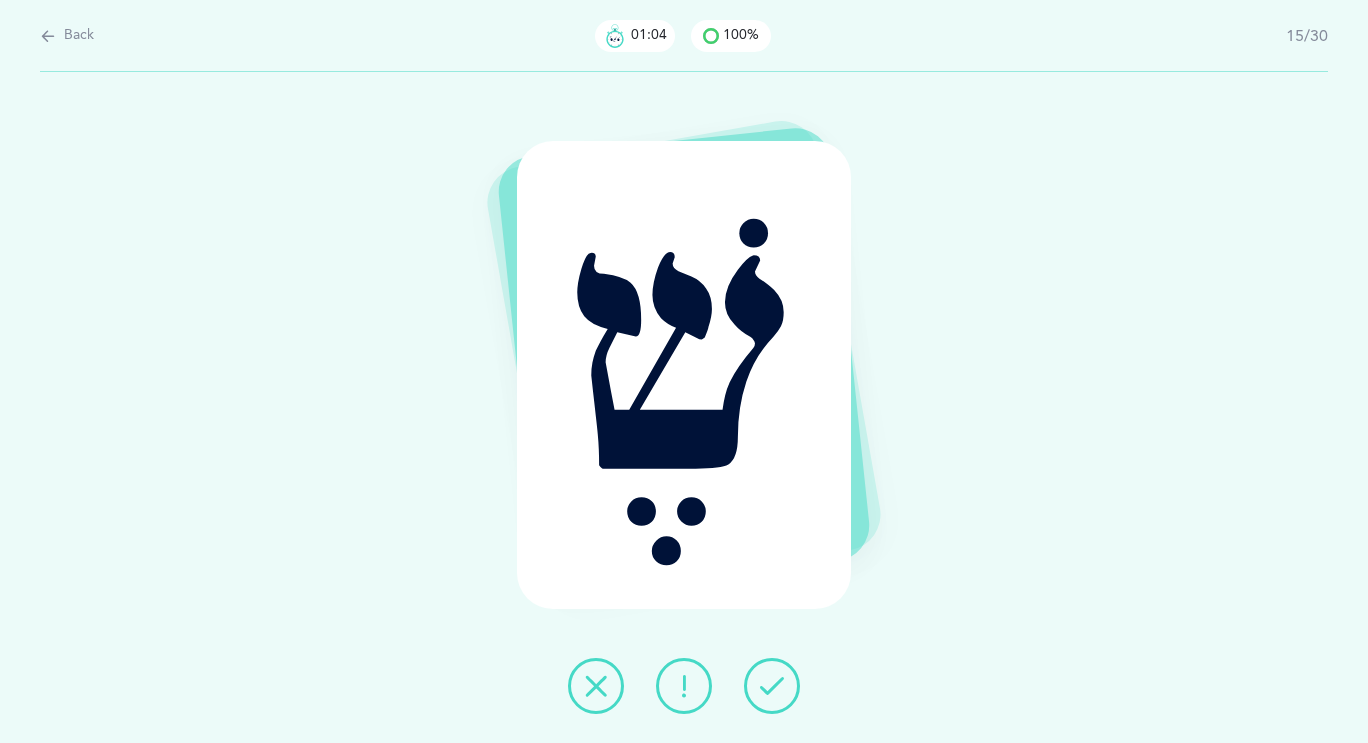 click at bounding box center (684, 686) 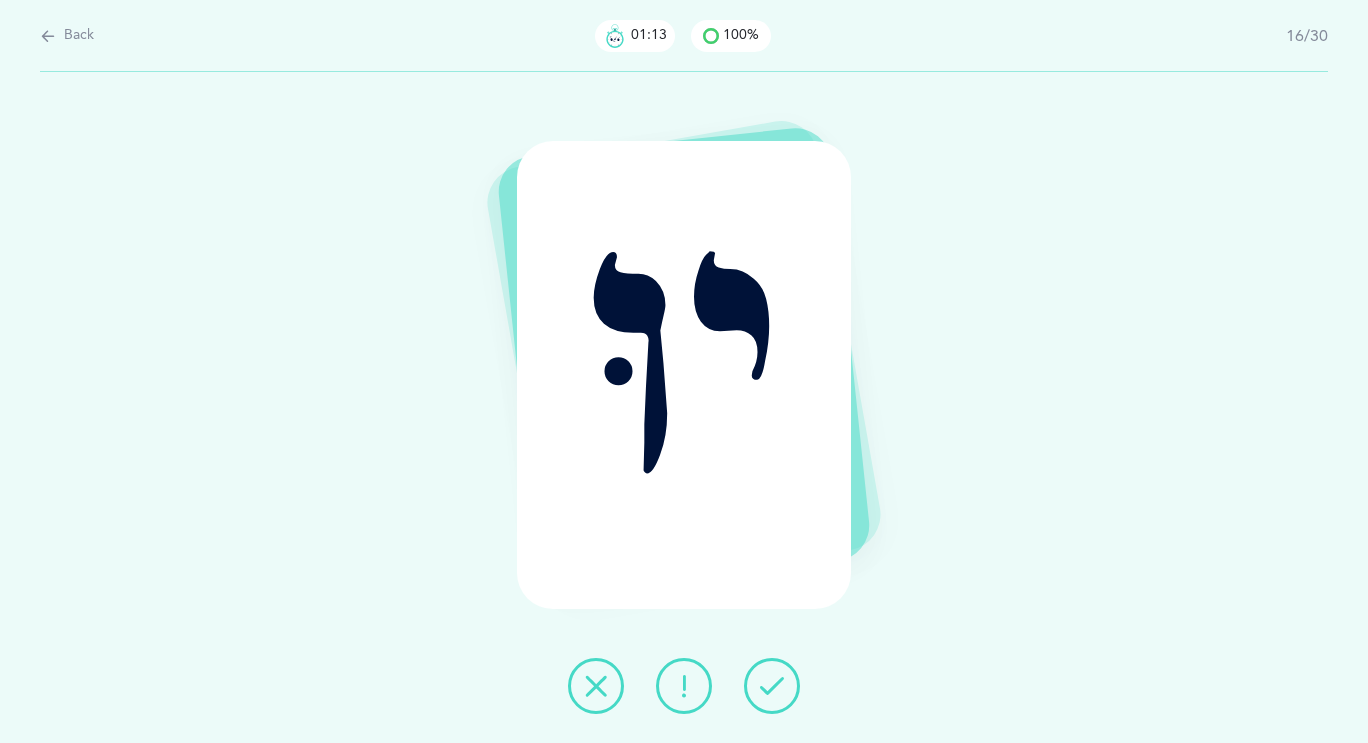 click at bounding box center (772, 686) 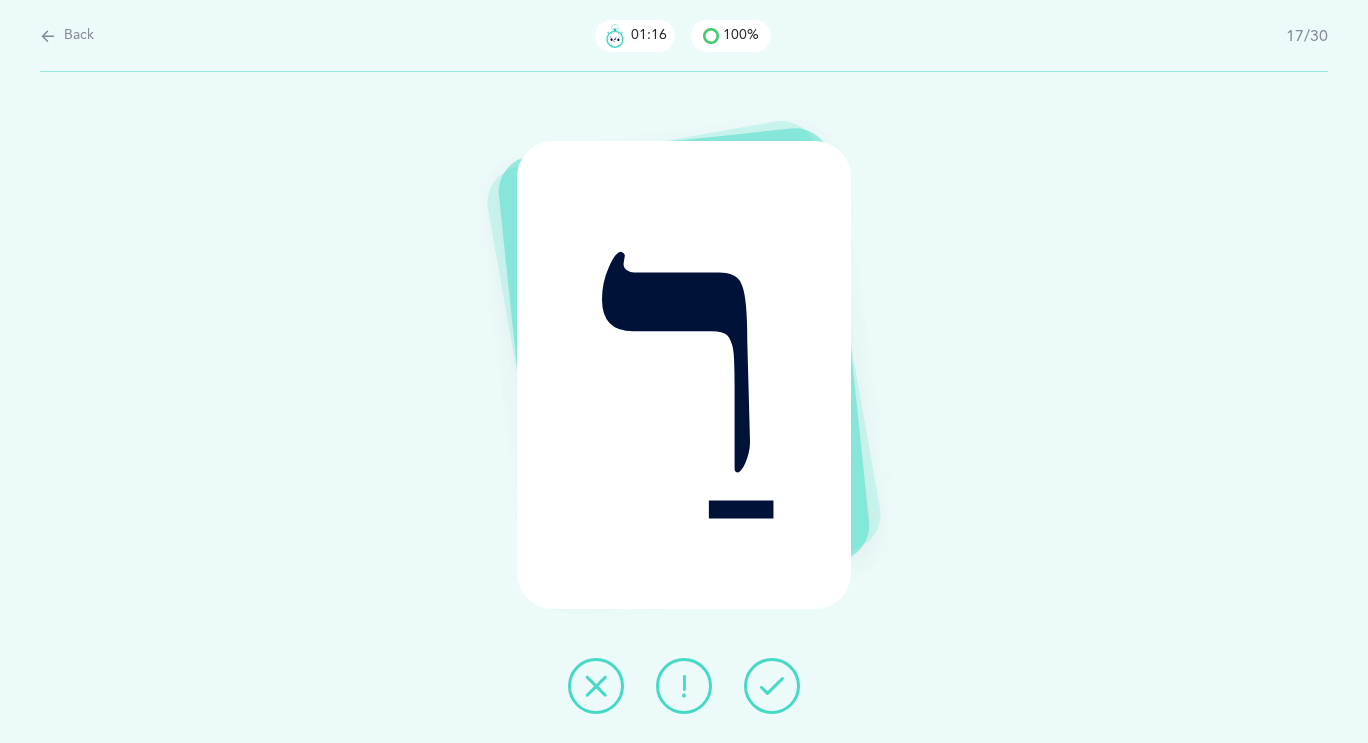 click at bounding box center [772, 686] 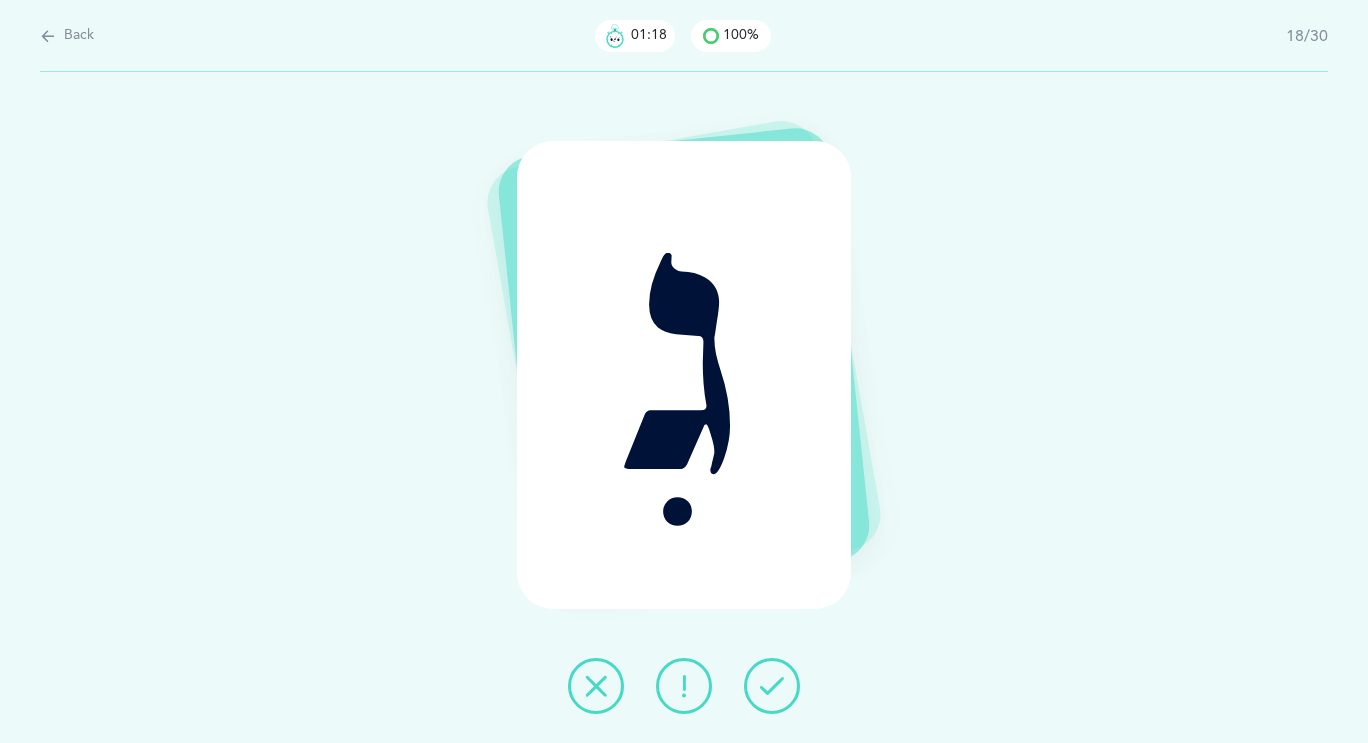 click at bounding box center (772, 686) 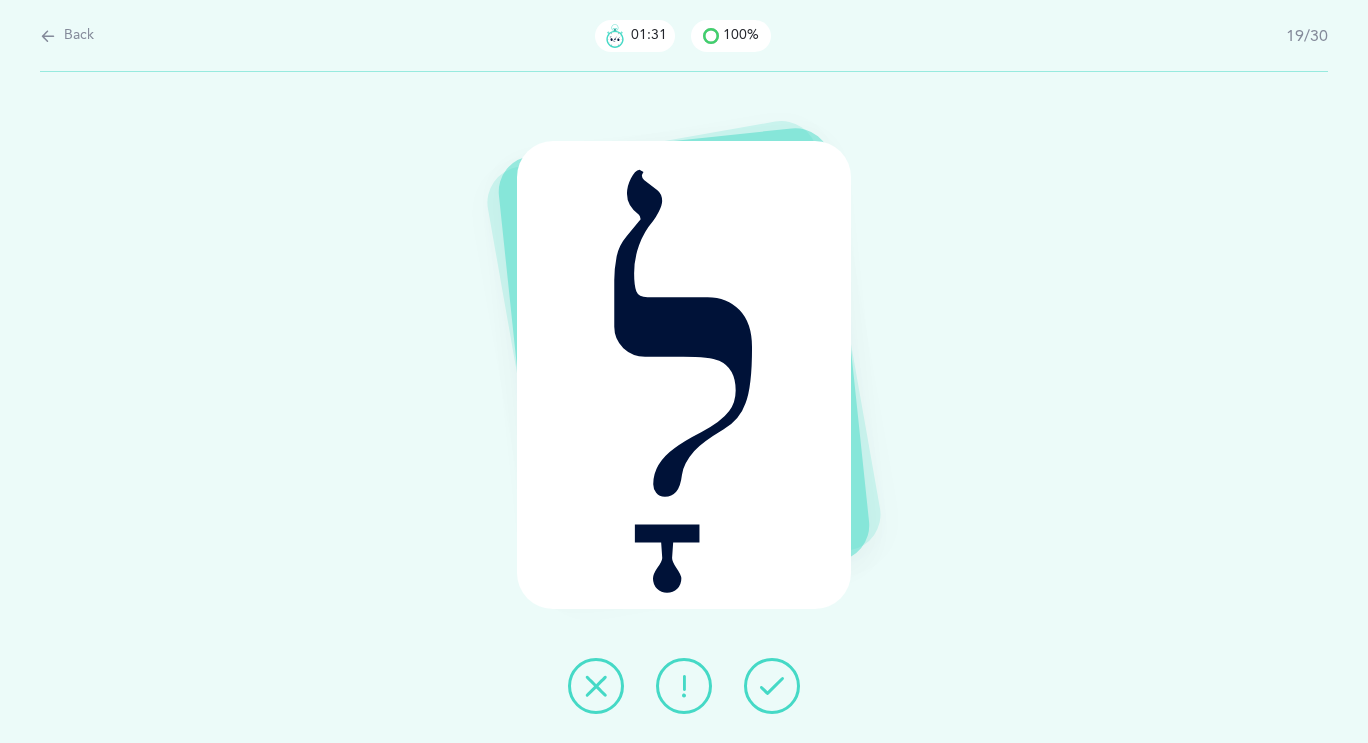 click at bounding box center (772, 686) 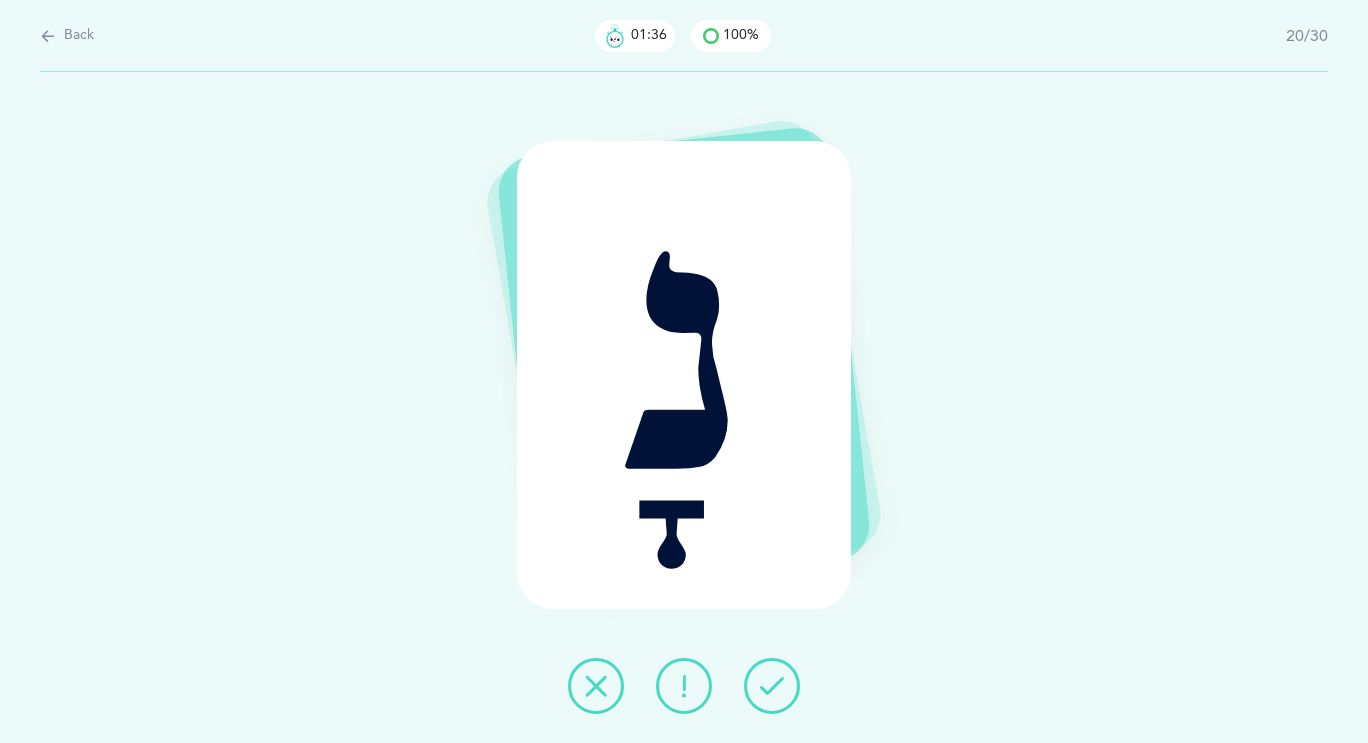 click at bounding box center (772, 686) 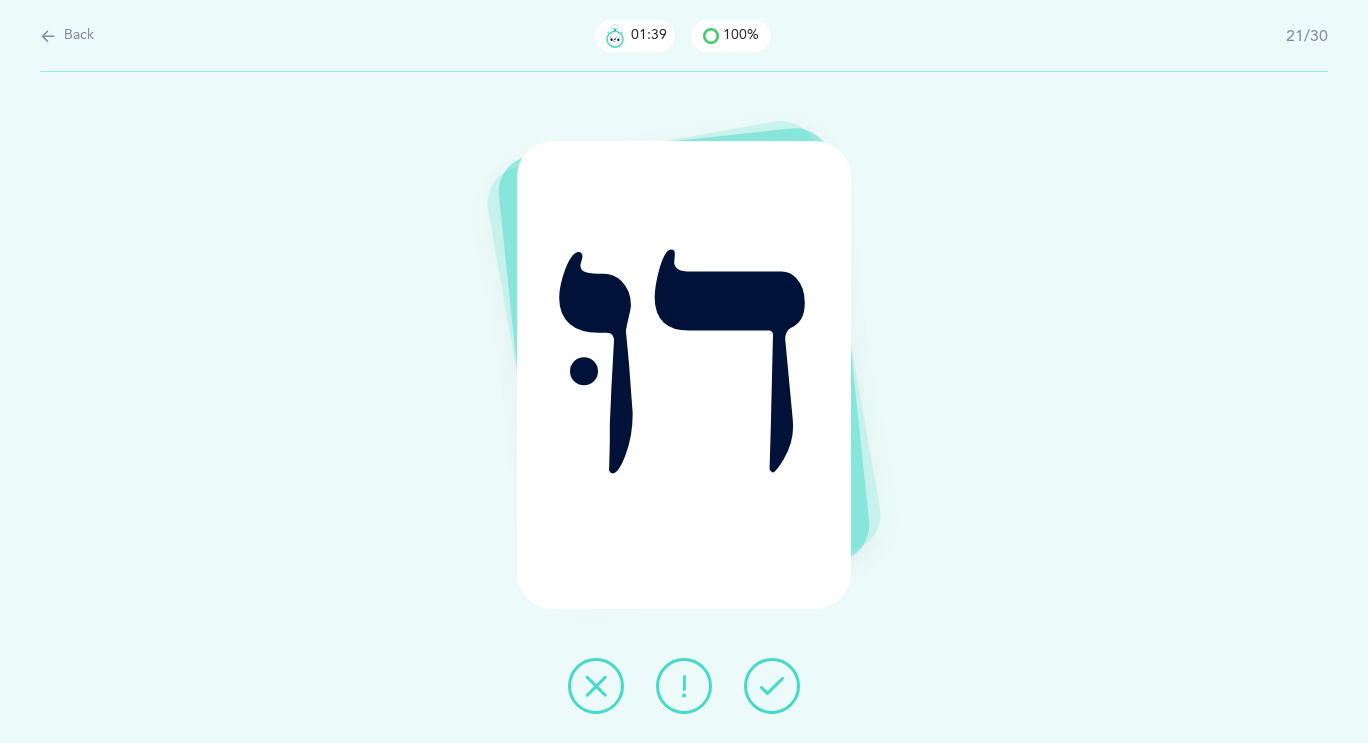 drag, startPoint x: 770, startPoint y: 689, endPoint x: 680, endPoint y: 688, distance: 90.005554 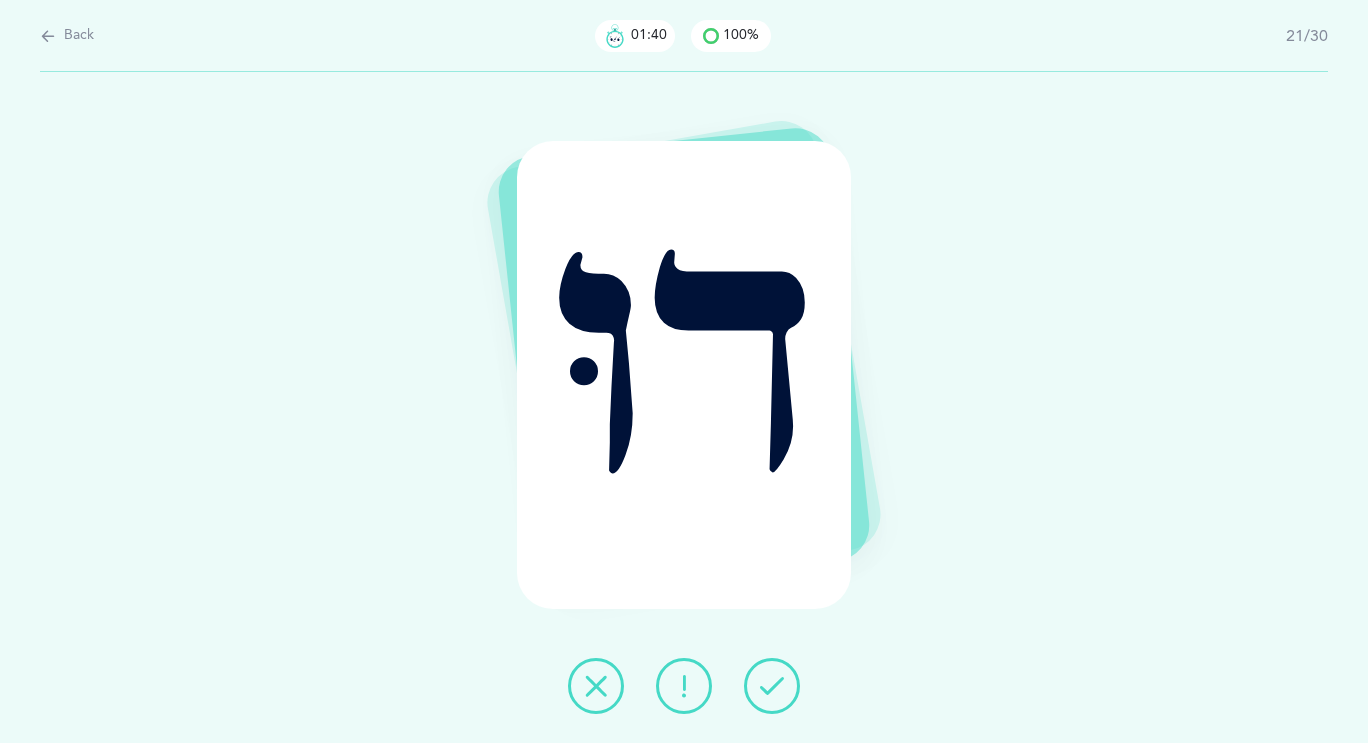 click at bounding box center (684, 686) 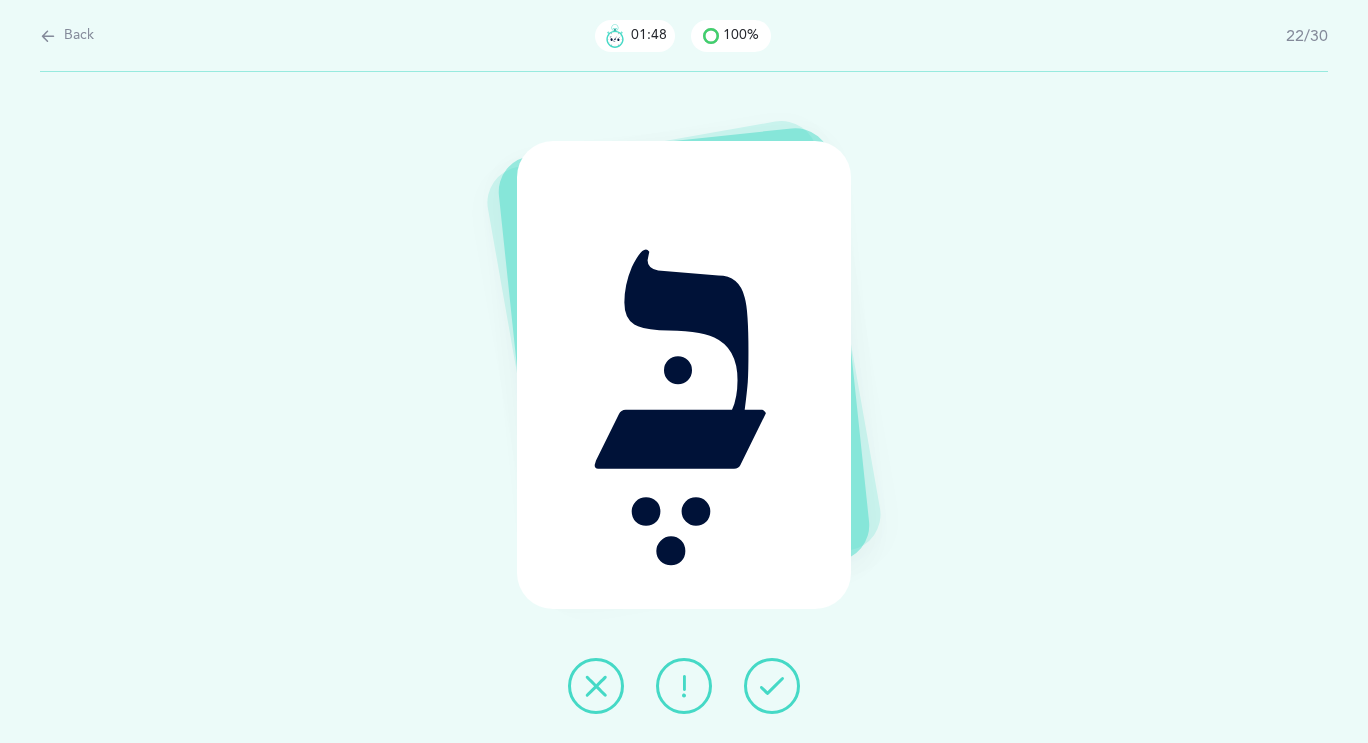click at bounding box center [772, 686] 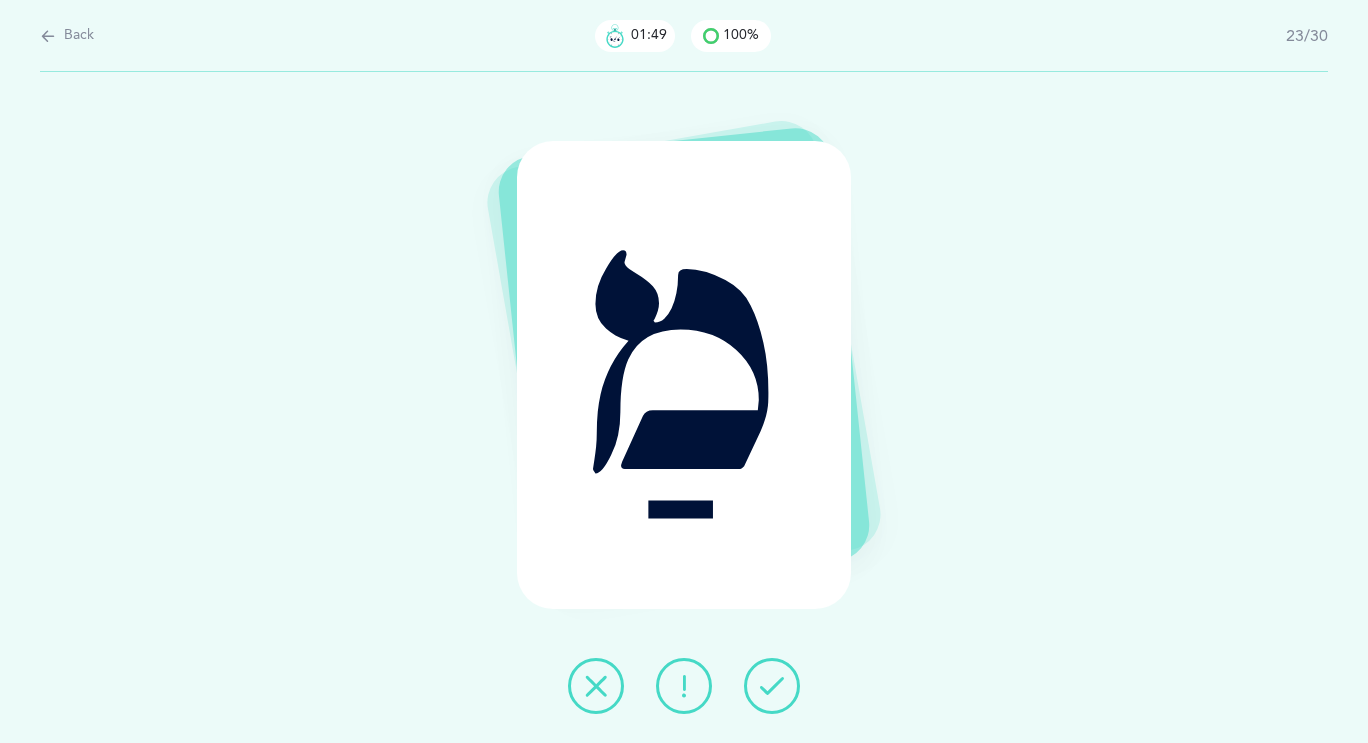 click at bounding box center (772, 686) 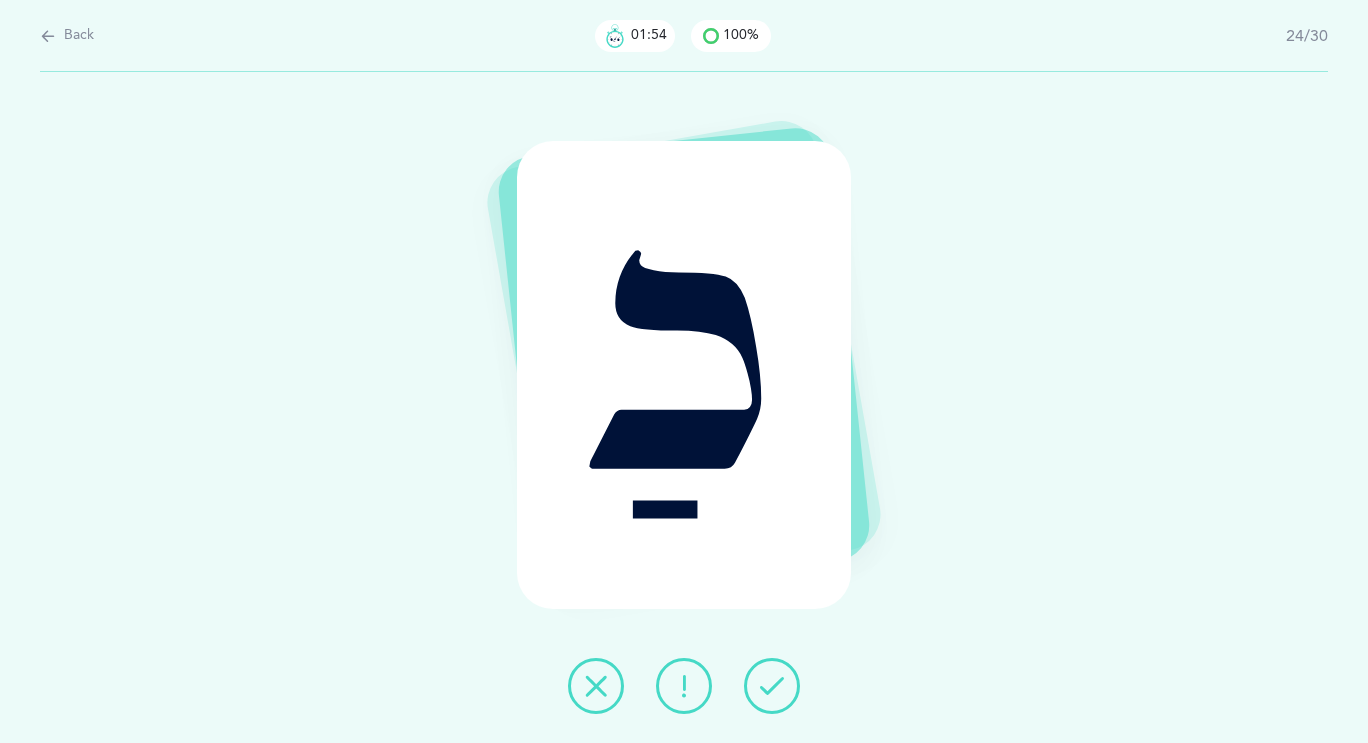 click at bounding box center (772, 686) 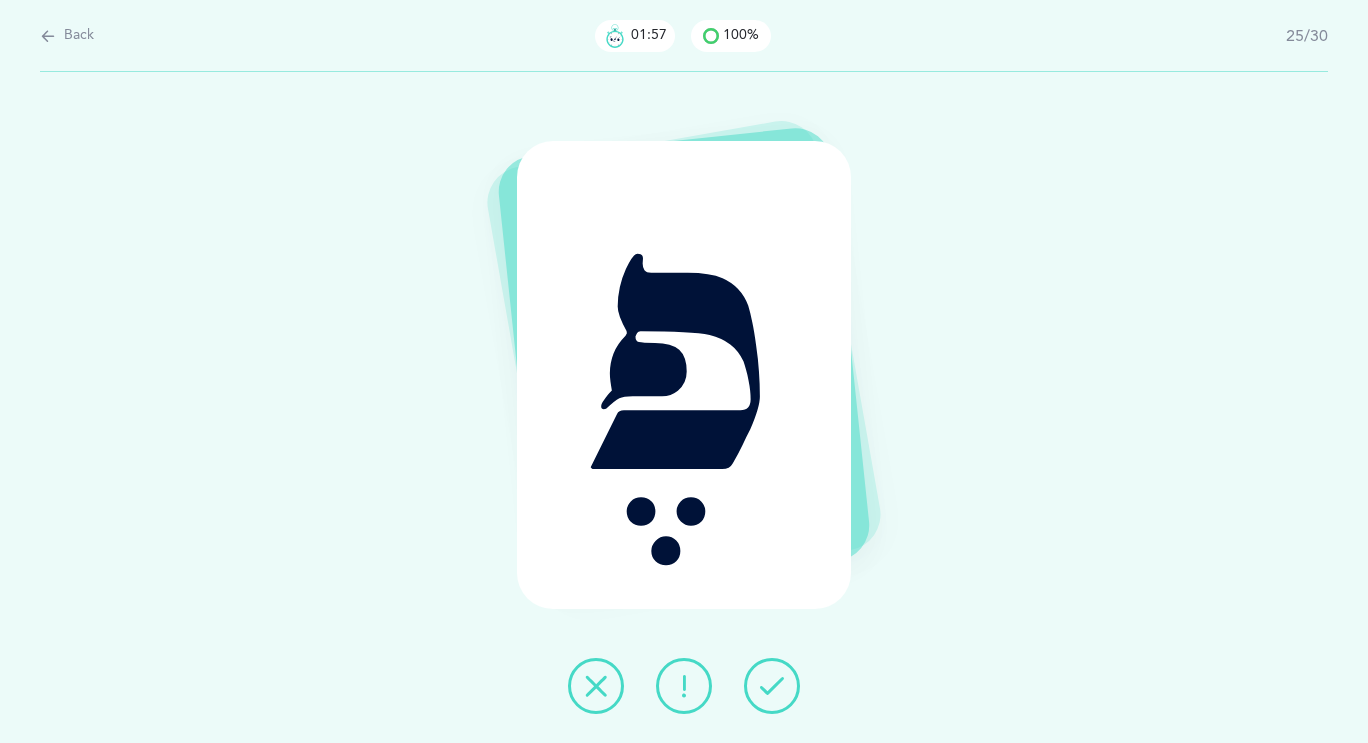 click at bounding box center (772, 686) 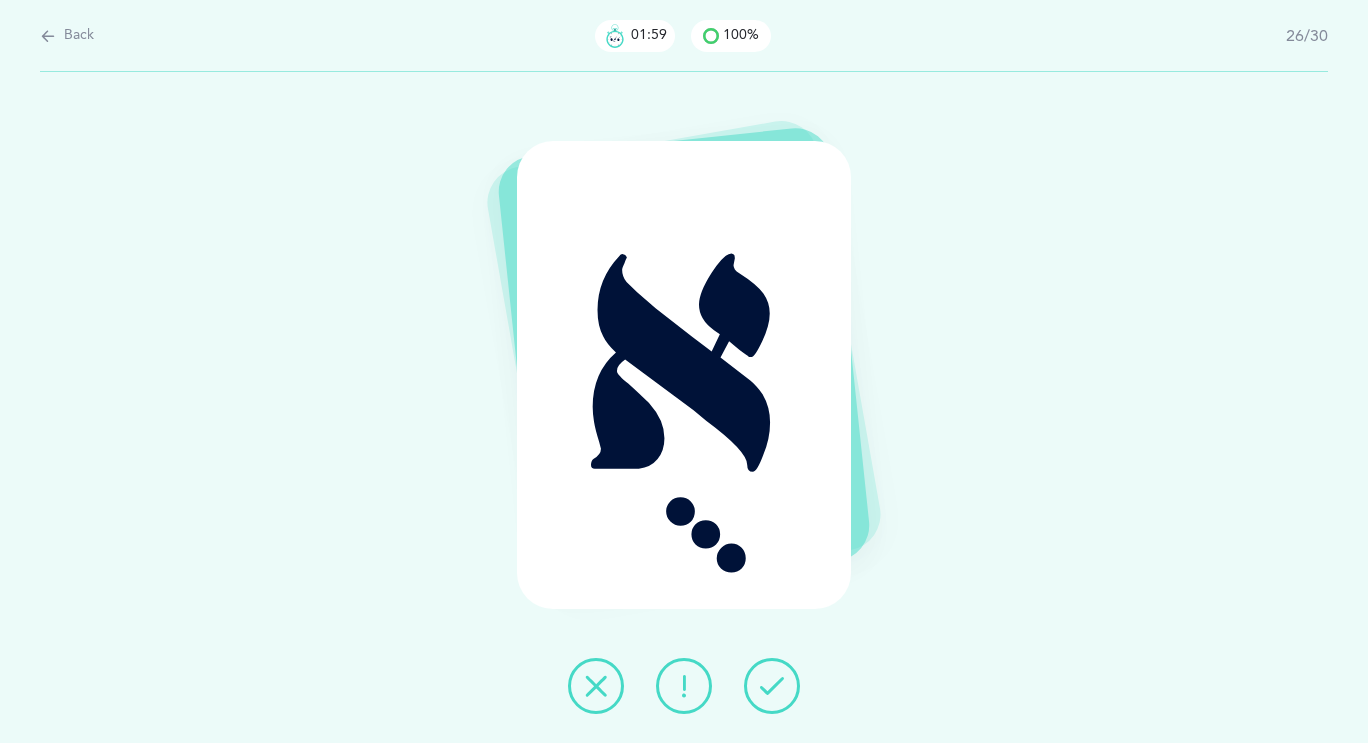 click at bounding box center (772, 686) 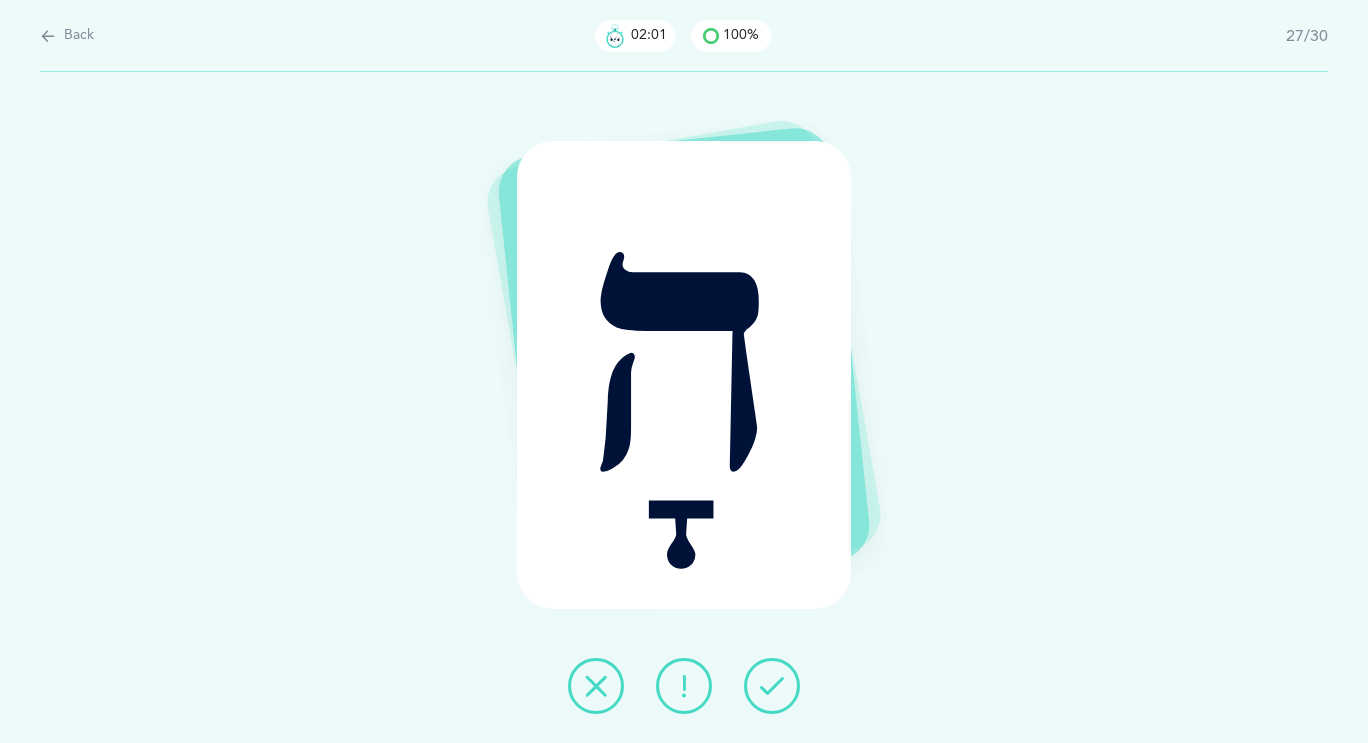 click at bounding box center [772, 686] 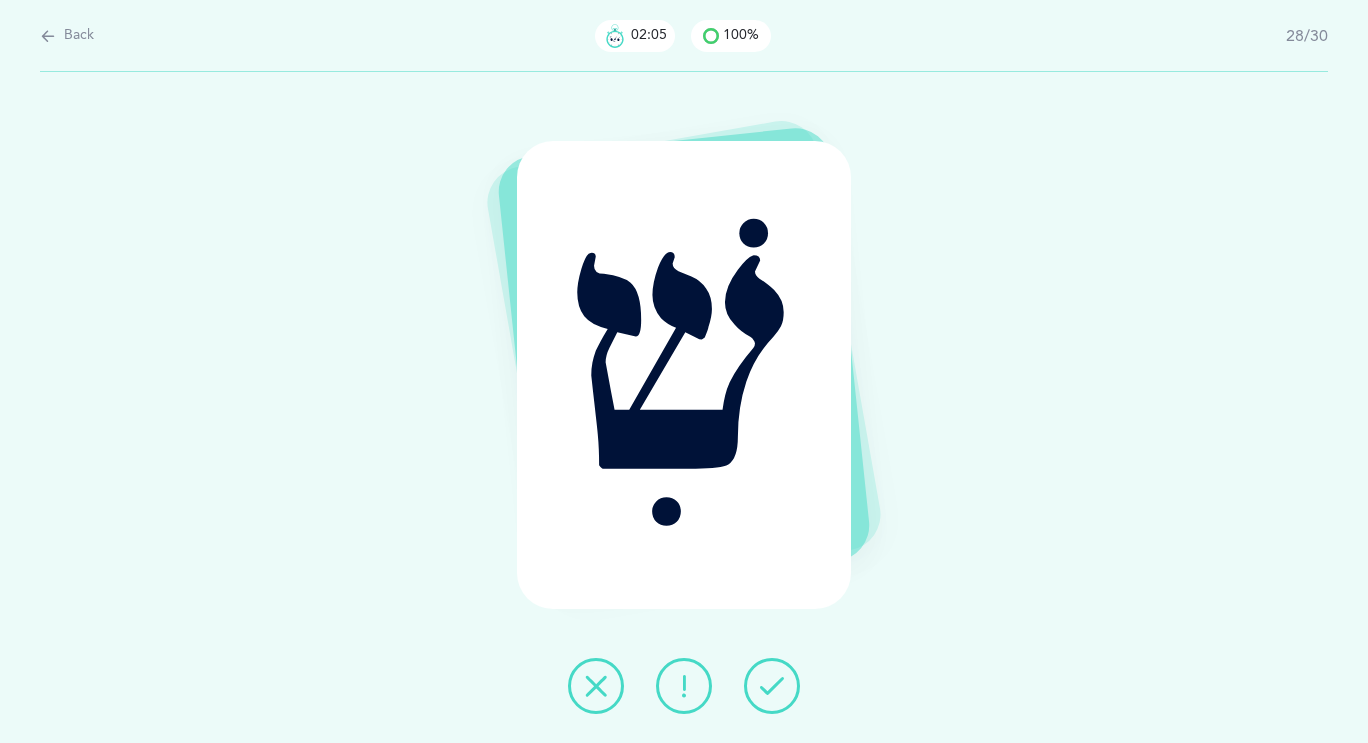 click at bounding box center (684, 686) 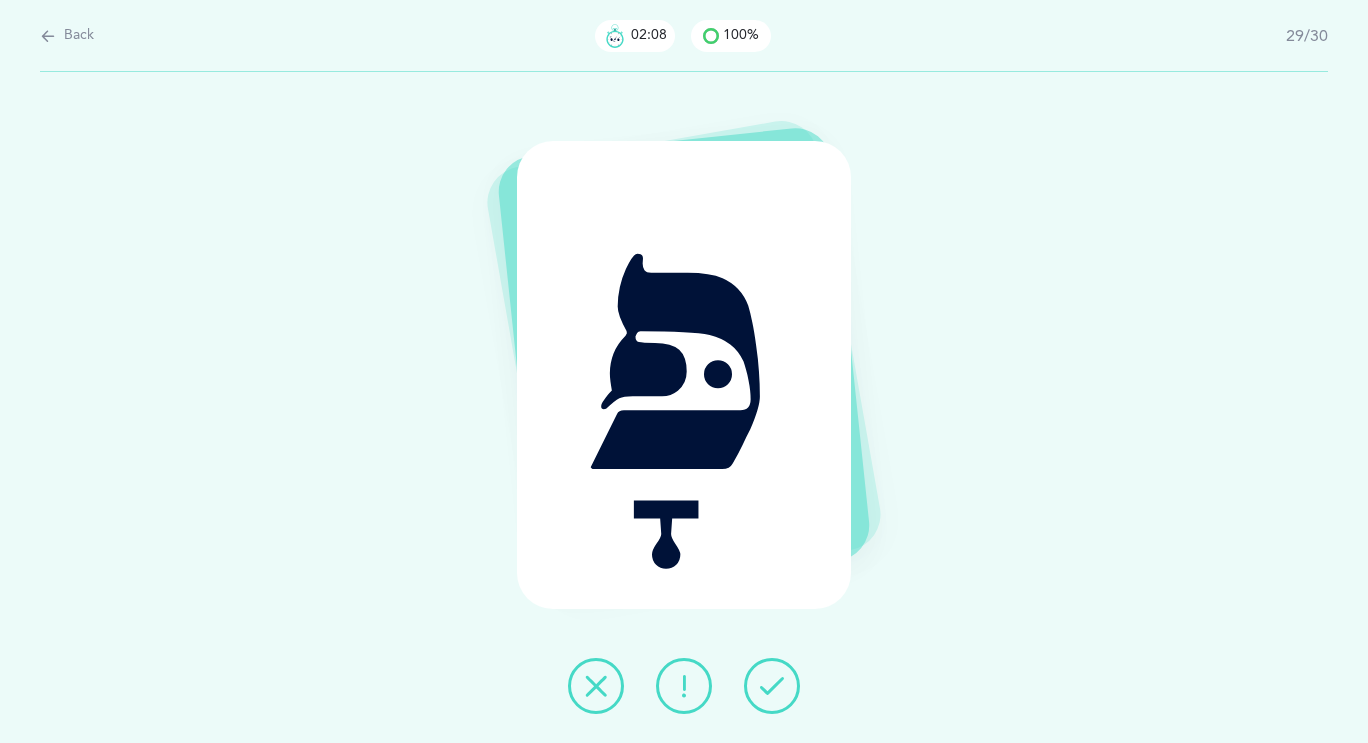 click at bounding box center [772, 686] 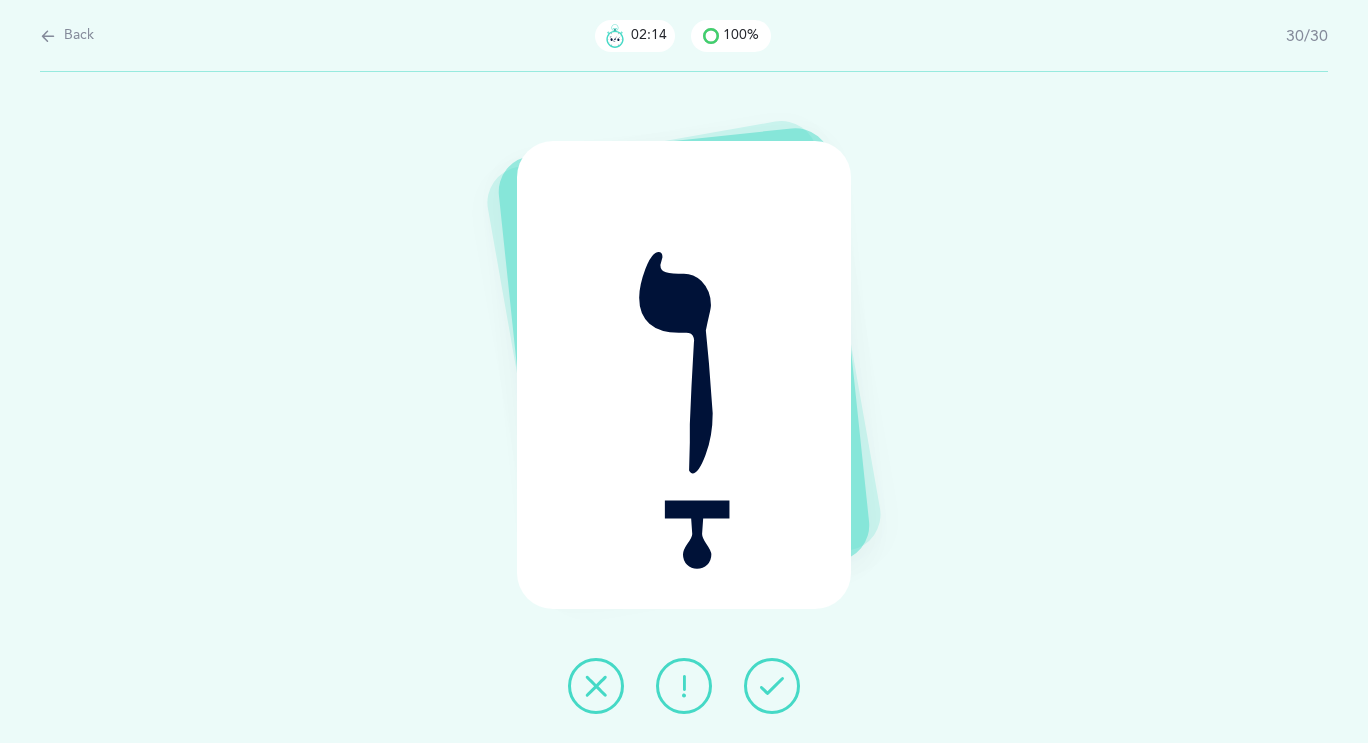 click at bounding box center (772, 686) 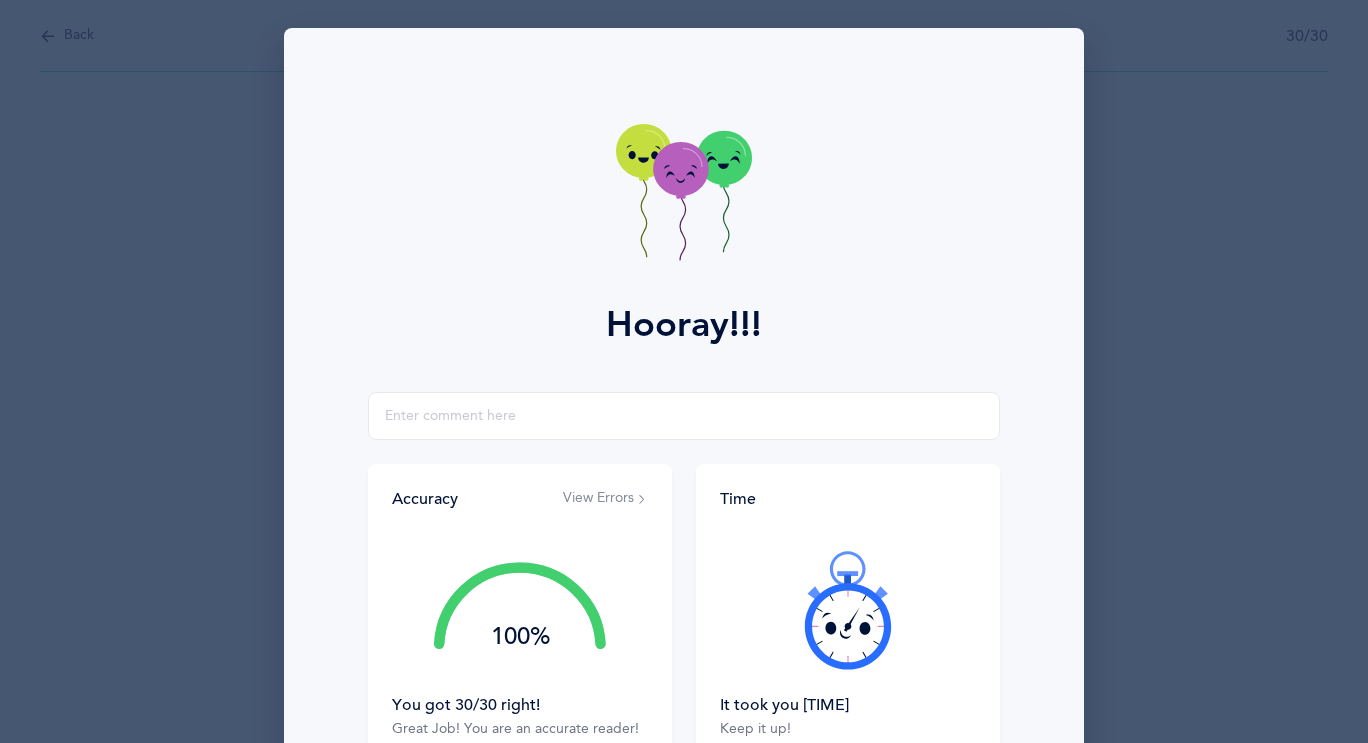 click on "View Errors" at bounding box center (605, 499) 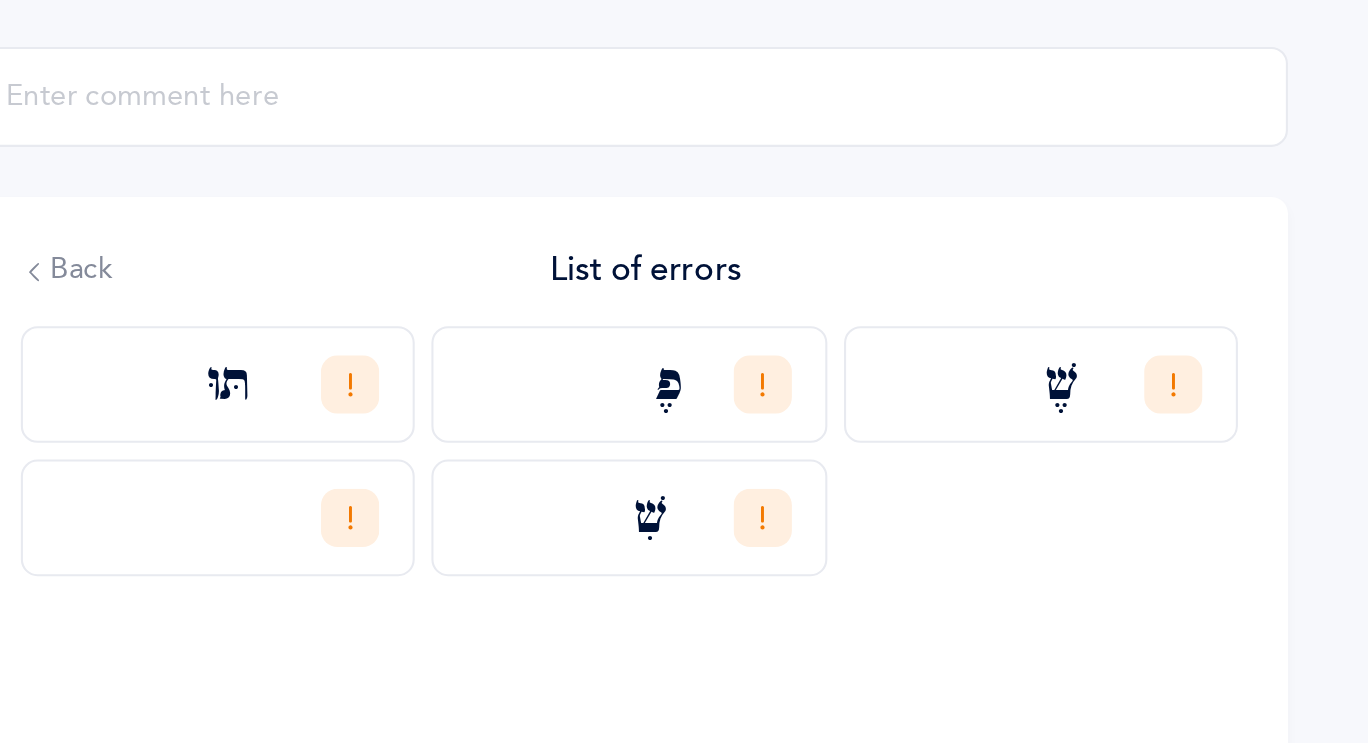 click on "דוּ" at bounding box center (486, 618) 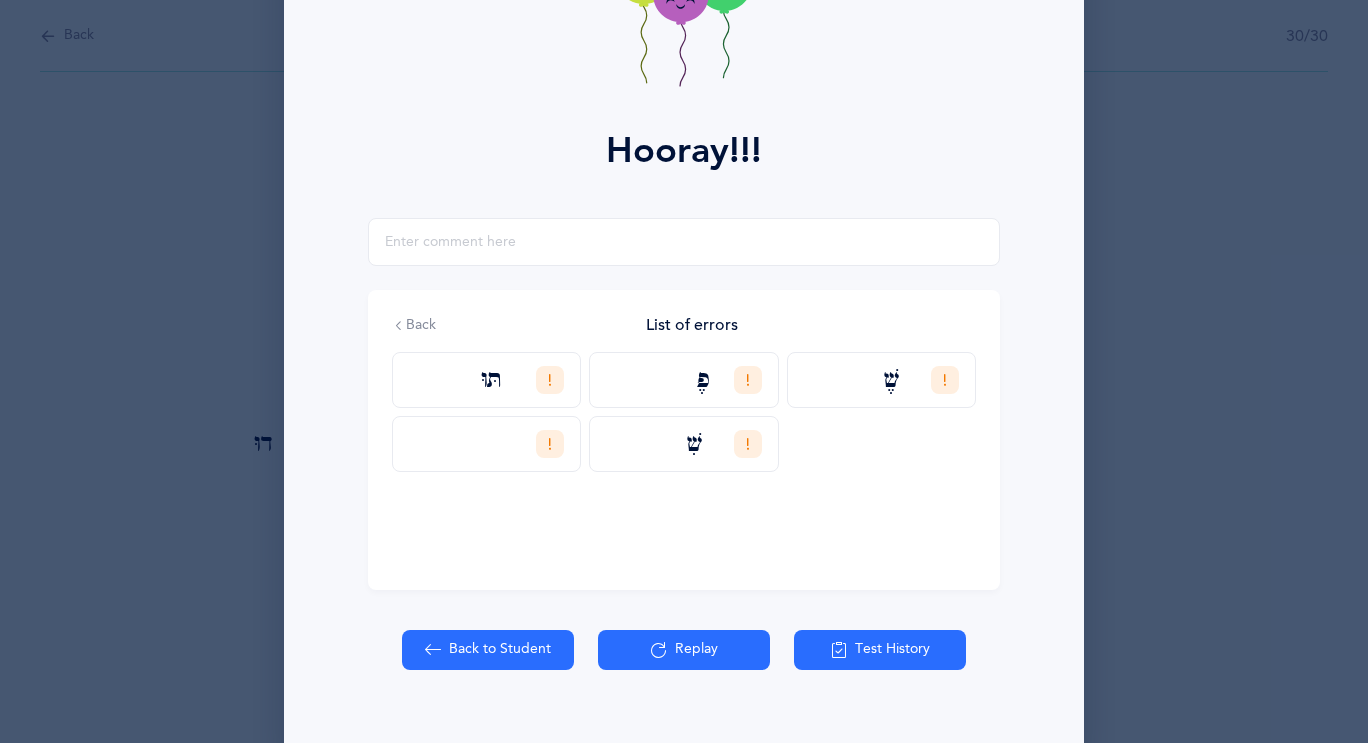 scroll, scrollTop: 209, scrollLeft: 0, axis: vertical 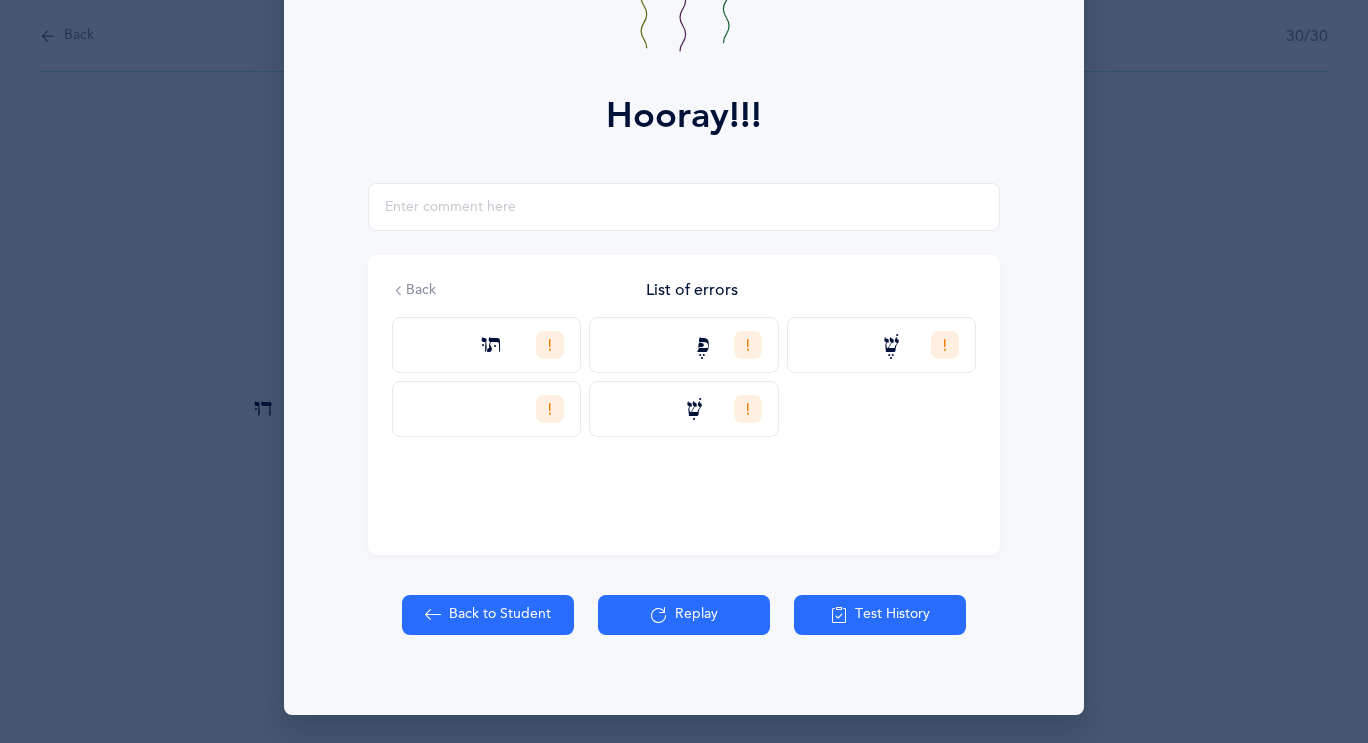 click on "Back to Student" at bounding box center (488, 615) 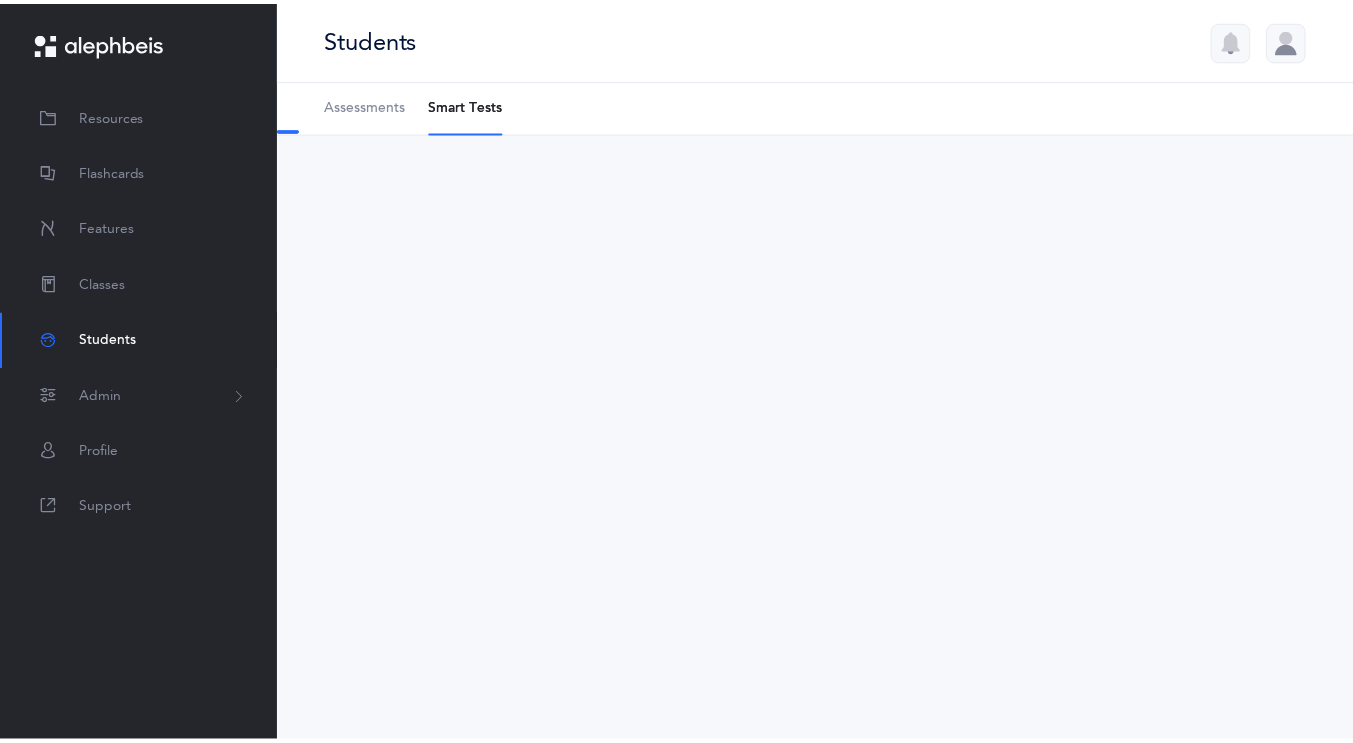 scroll, scrollTop: 0, scrollLeft: 0, axis: both 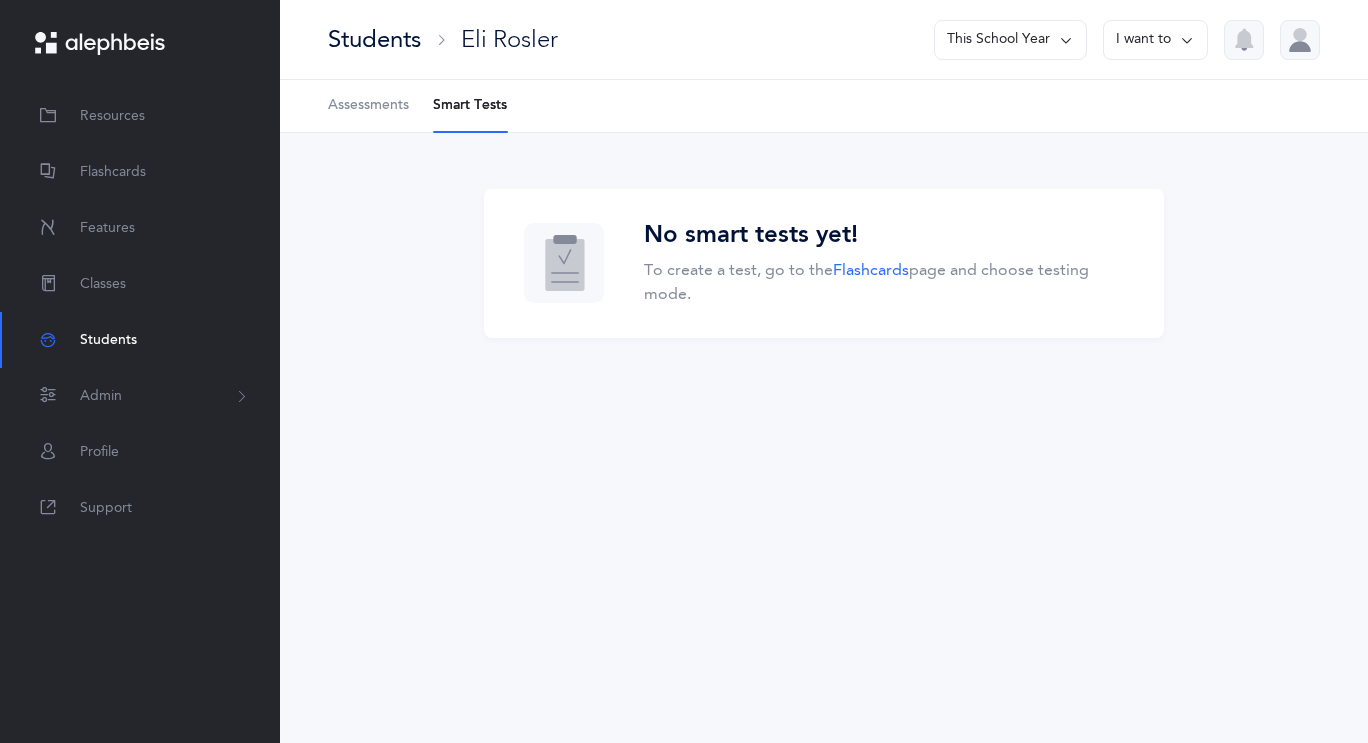 click on "Students" at bounding box center (140, 340) 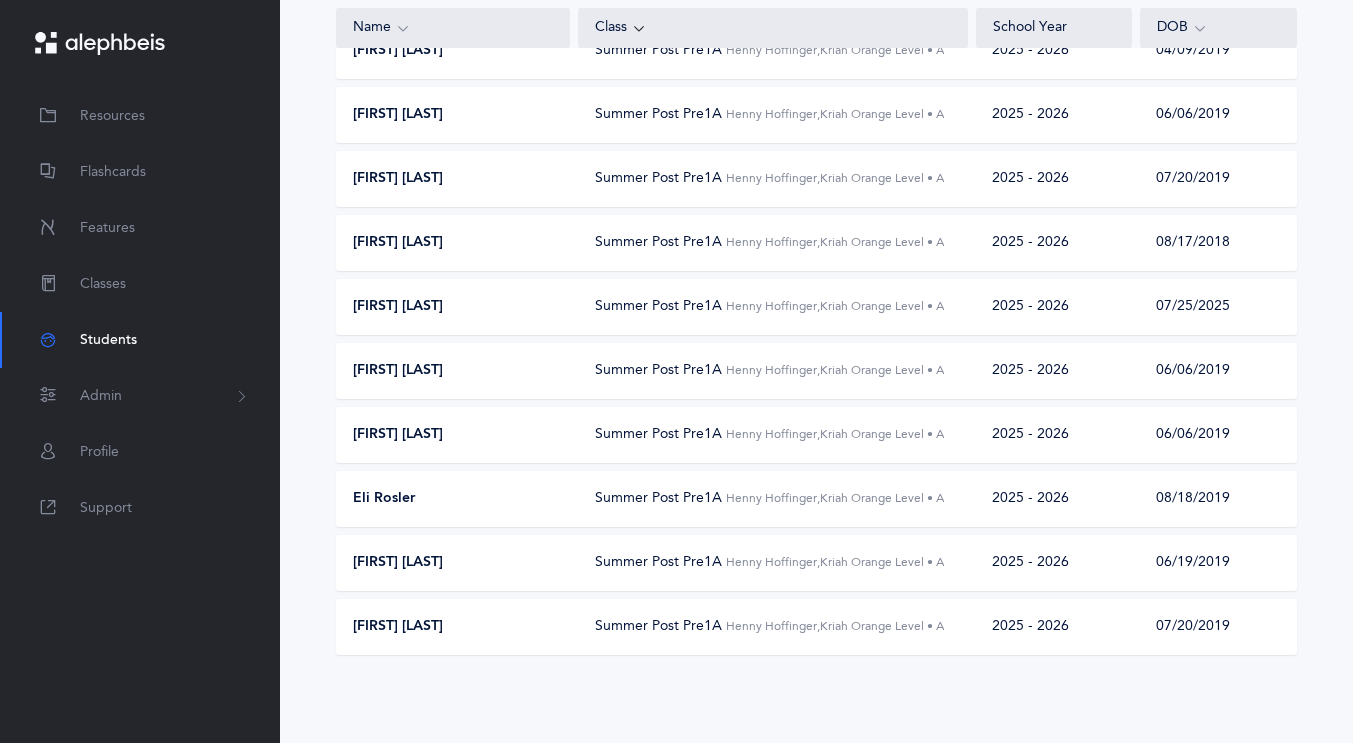 scroll, scrollTop: 313, scrollLeft: 0, axis: vertical 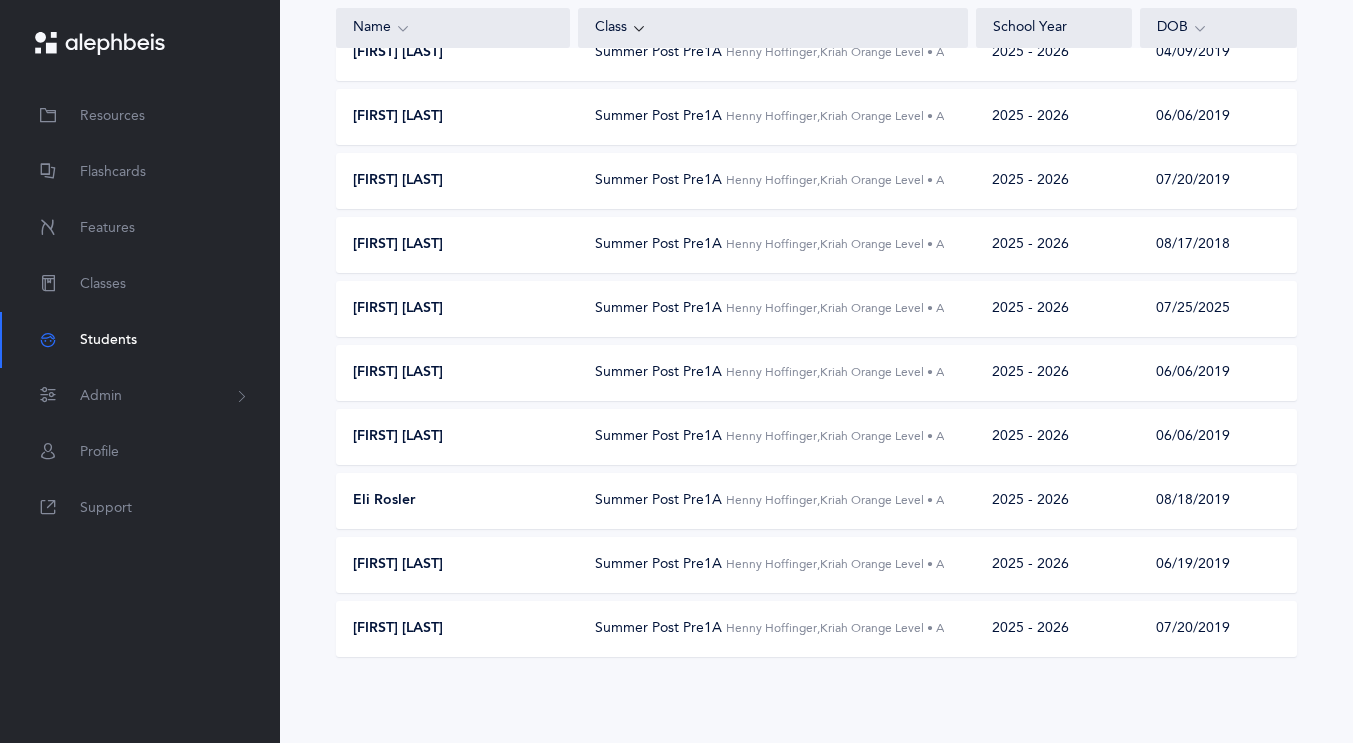 click on "Eli Rosler" at bounding box center (454, 501) 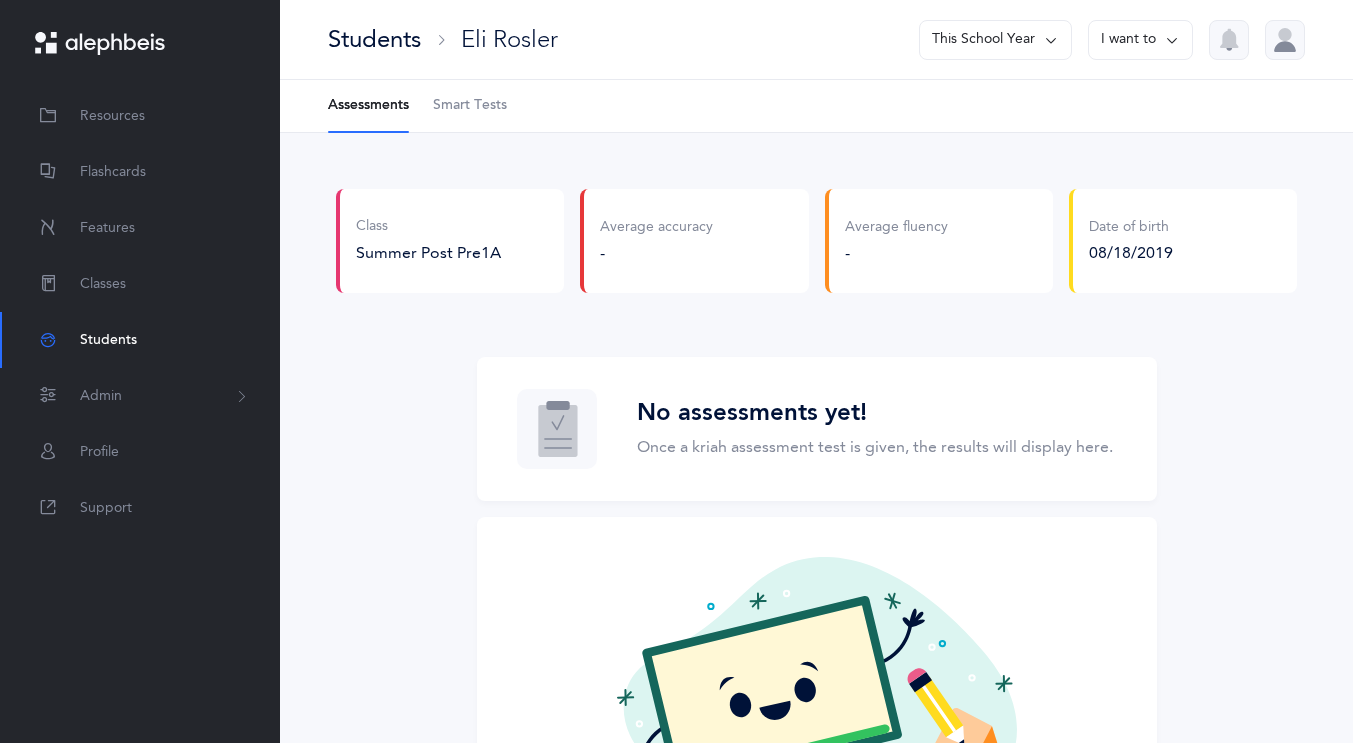 click on "Smart Tests" at bounding box center [470, 106] 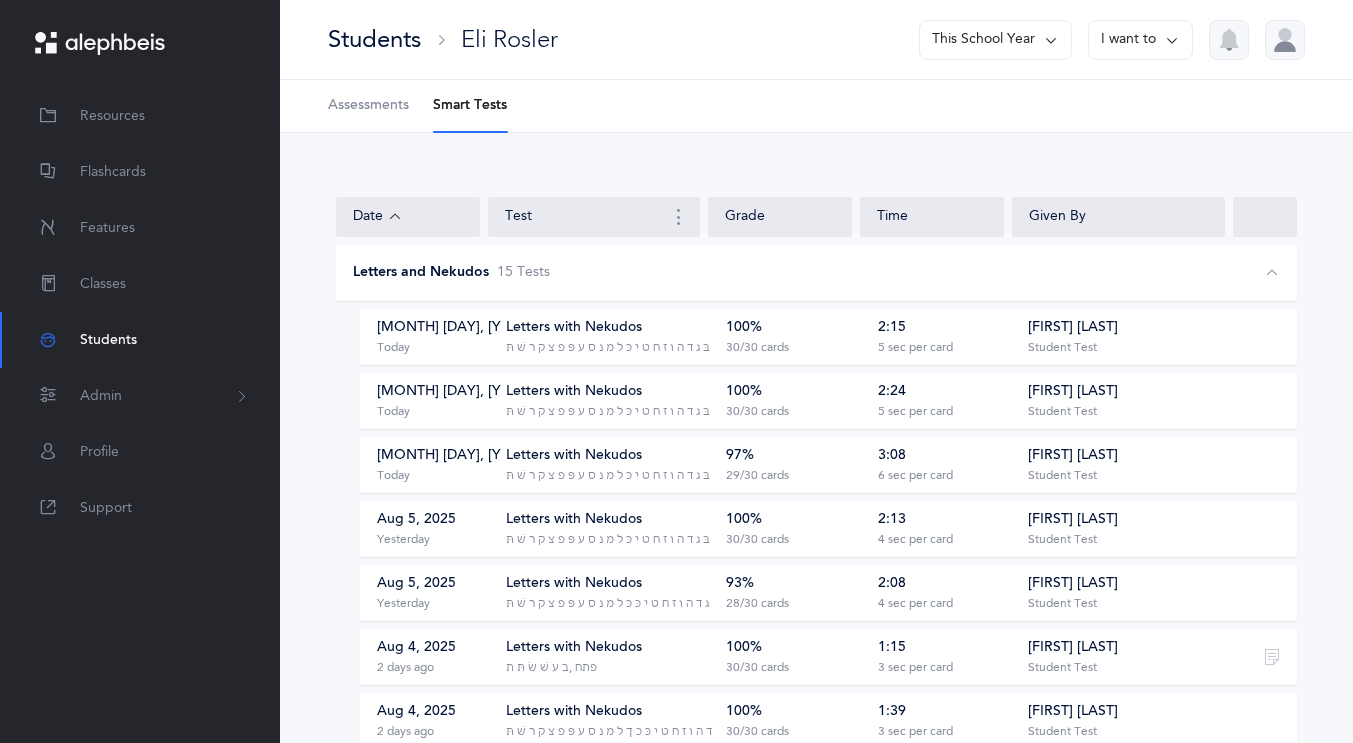 click on "‭‫א בּ ג ד ה ו ז ח ט י כ ל מ נ ס ע פּ פ צ ק ר שׁ תּ‬, ‭‫7 Nekudos" at bounding box center [645, 412] 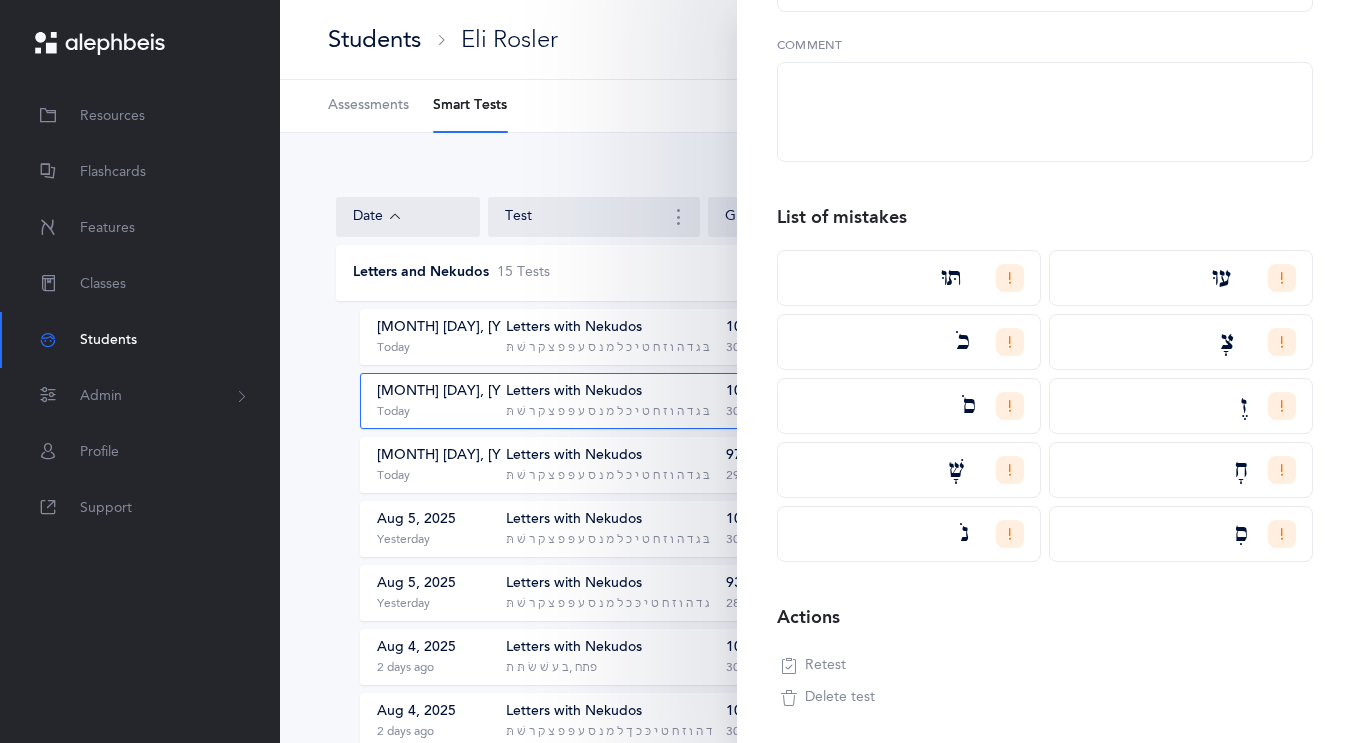 scroll, scrollTop: 411, scrollLeft: 0, axis: vertical 